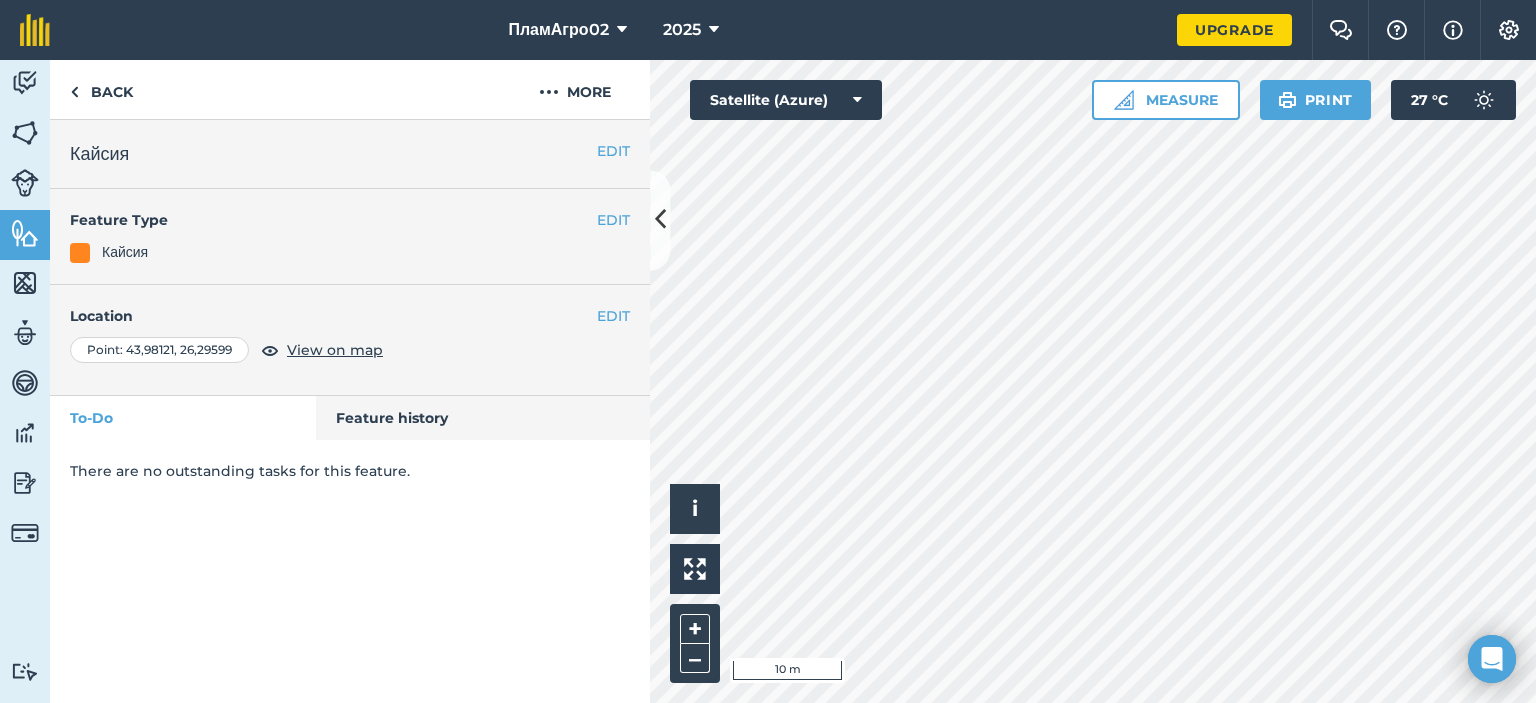 scroll, scrollTop: 0, scrollLeft: 0, axis: both 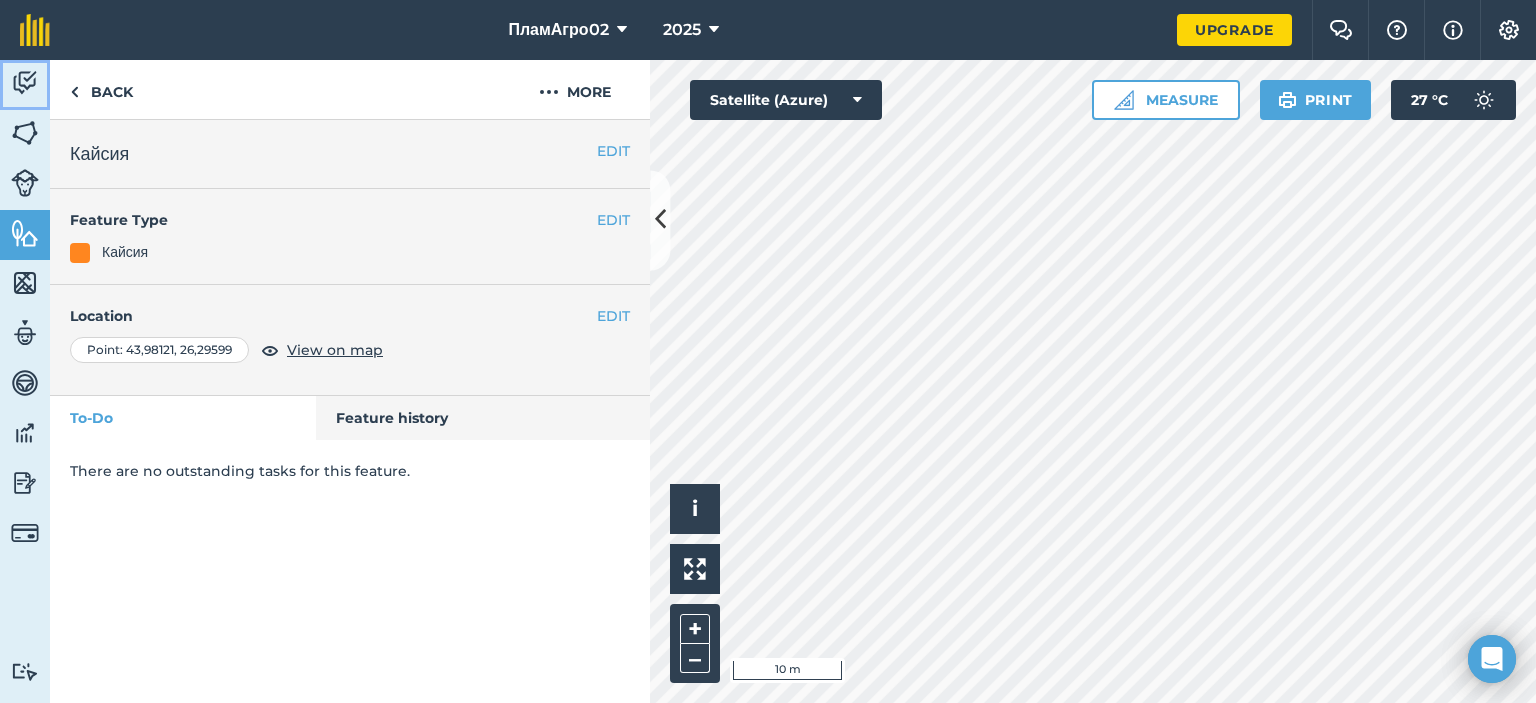 click on "Activity" at bounding box center [25, 85] 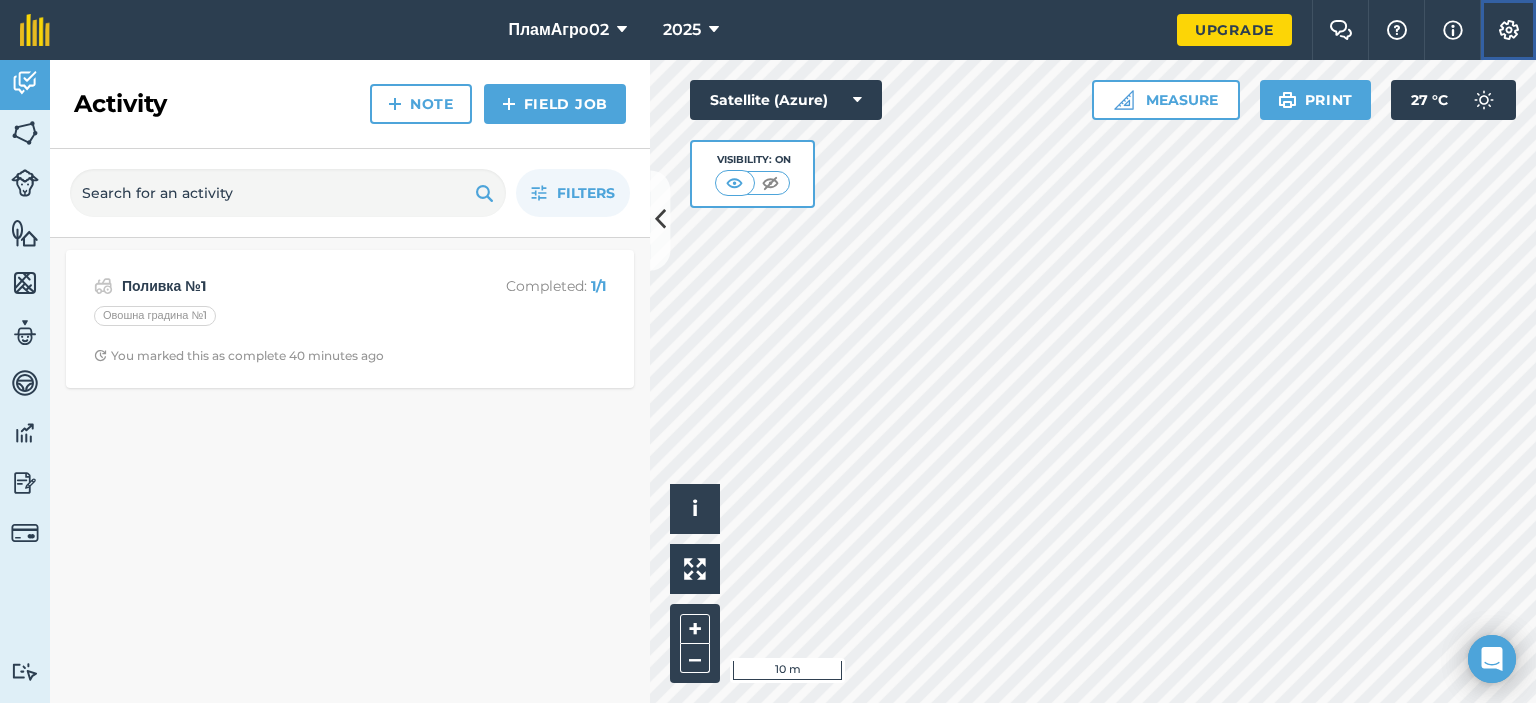 click at bounding box center (1509, 30) 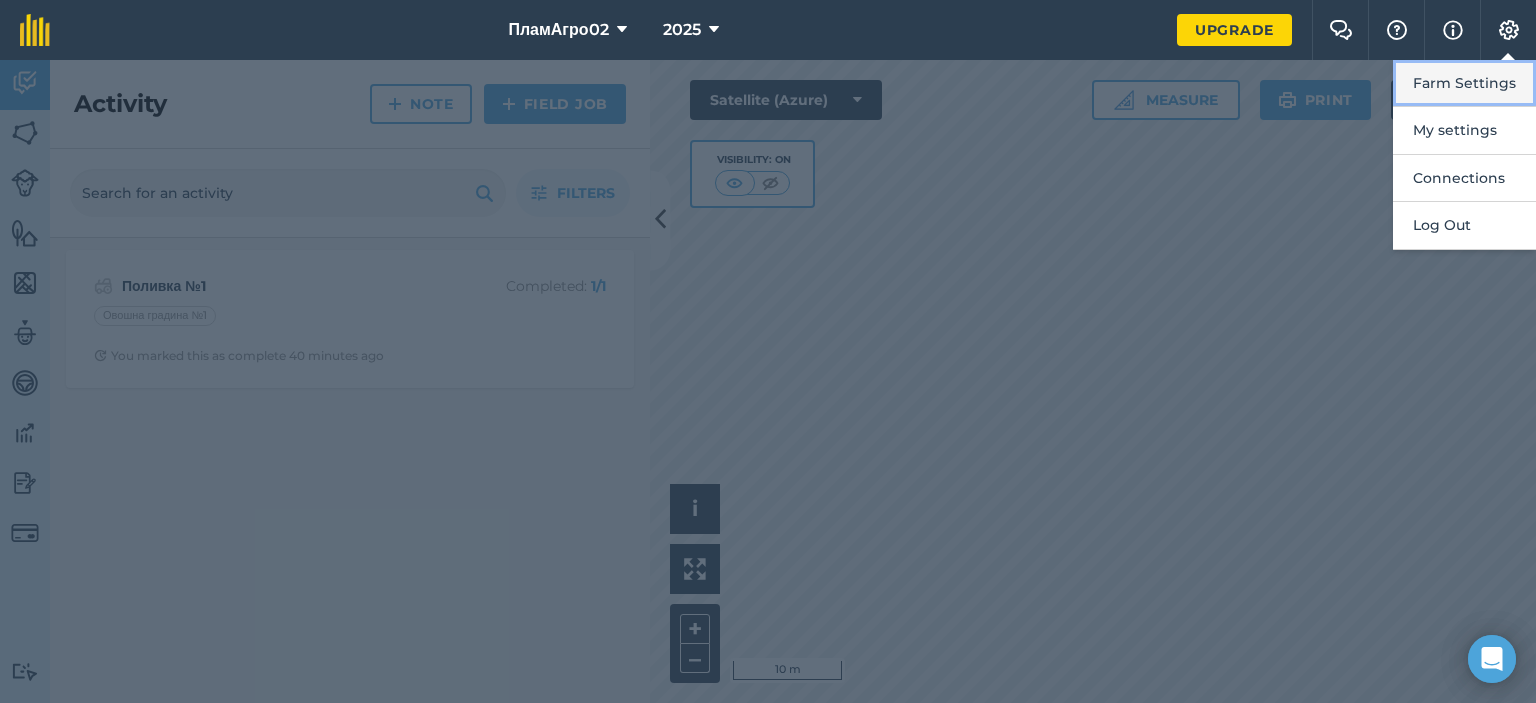 click on "Farm Settings" at bounding box center (1464, 83) 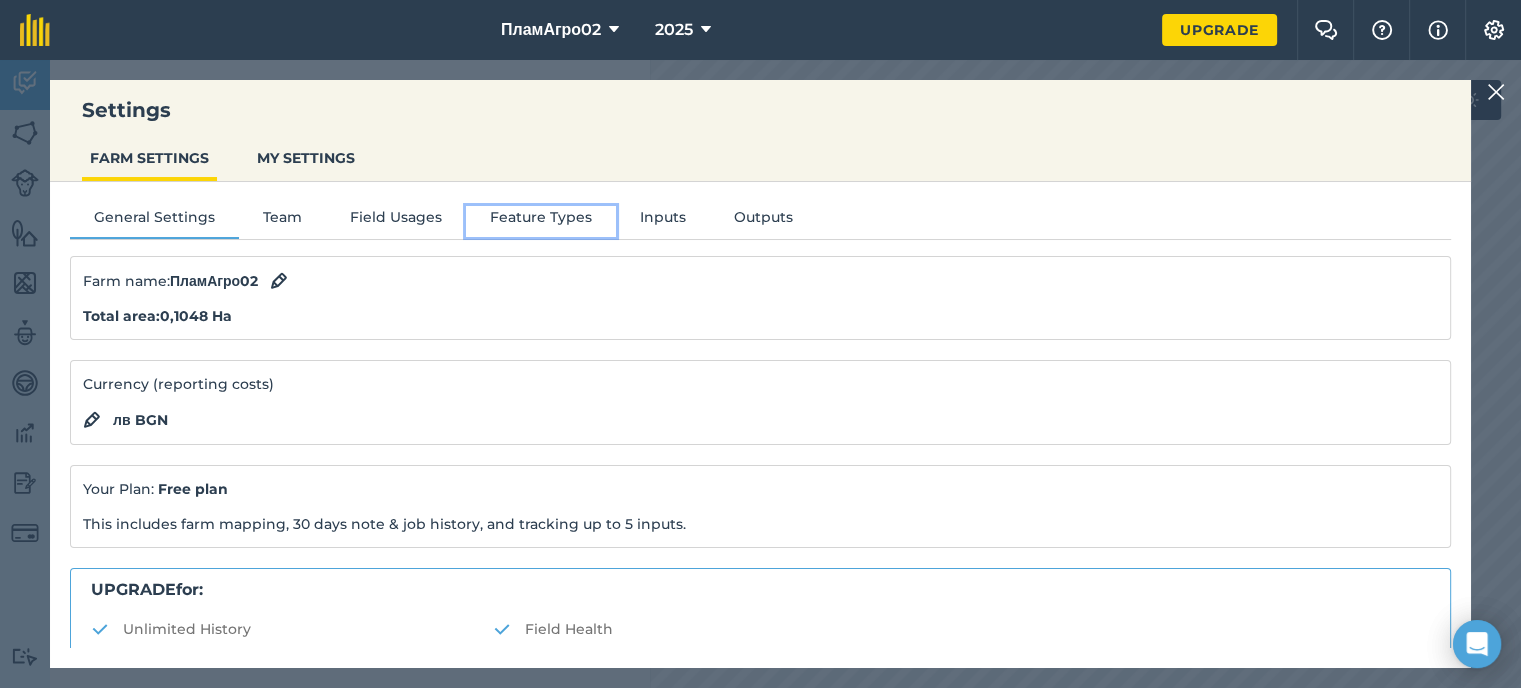 click on "Feature Types" at bounding box center (541, 221) 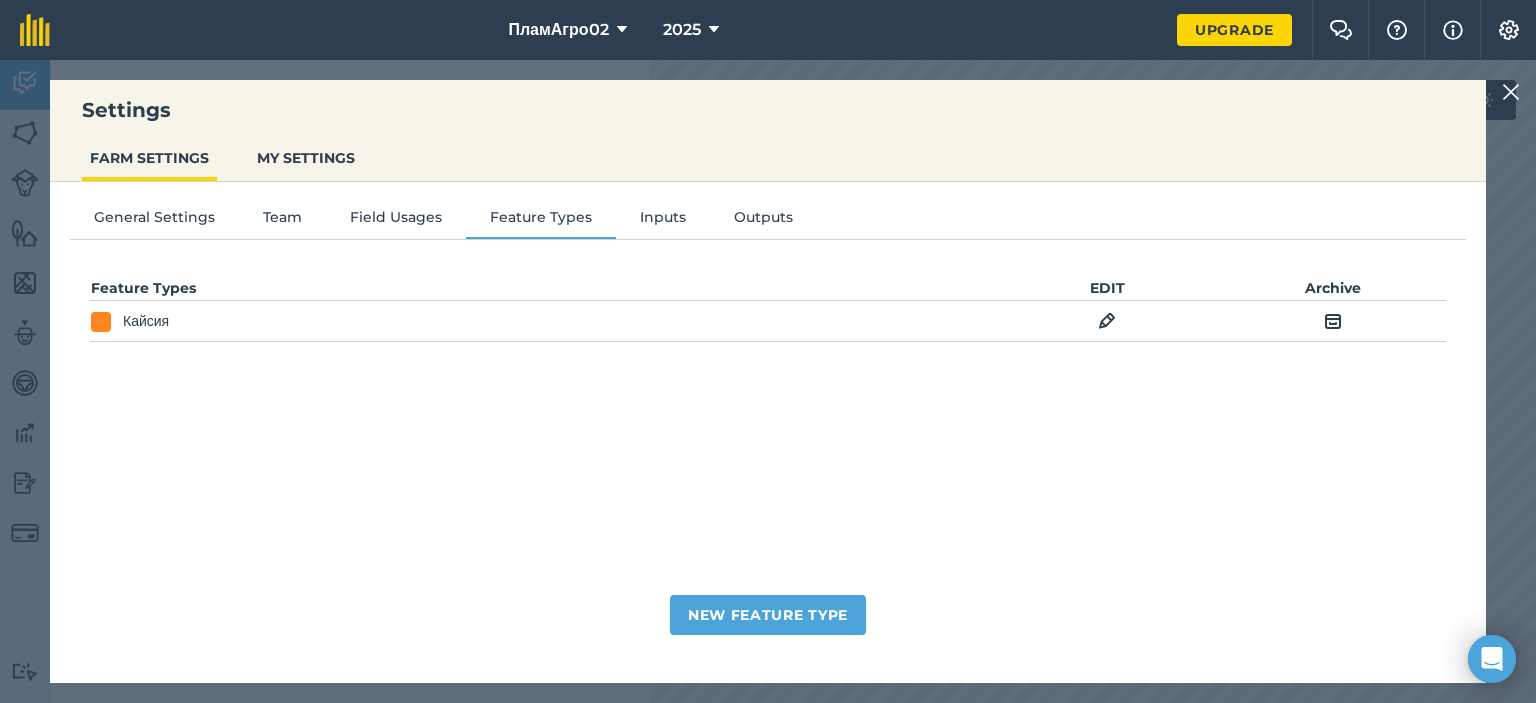 click on "Кайсия" at bounding box center [542, 321] 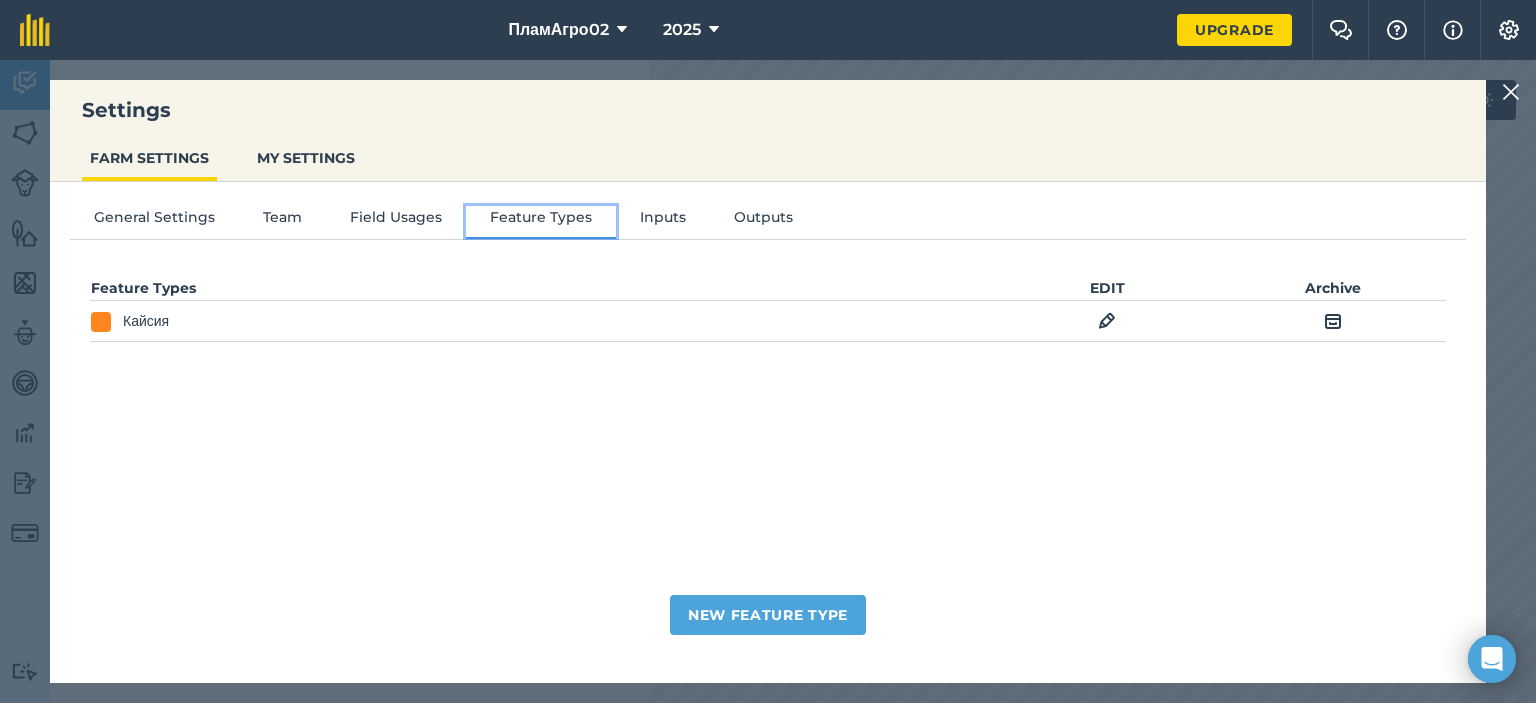click on "Feature Types" at bounding box center [541, 221] 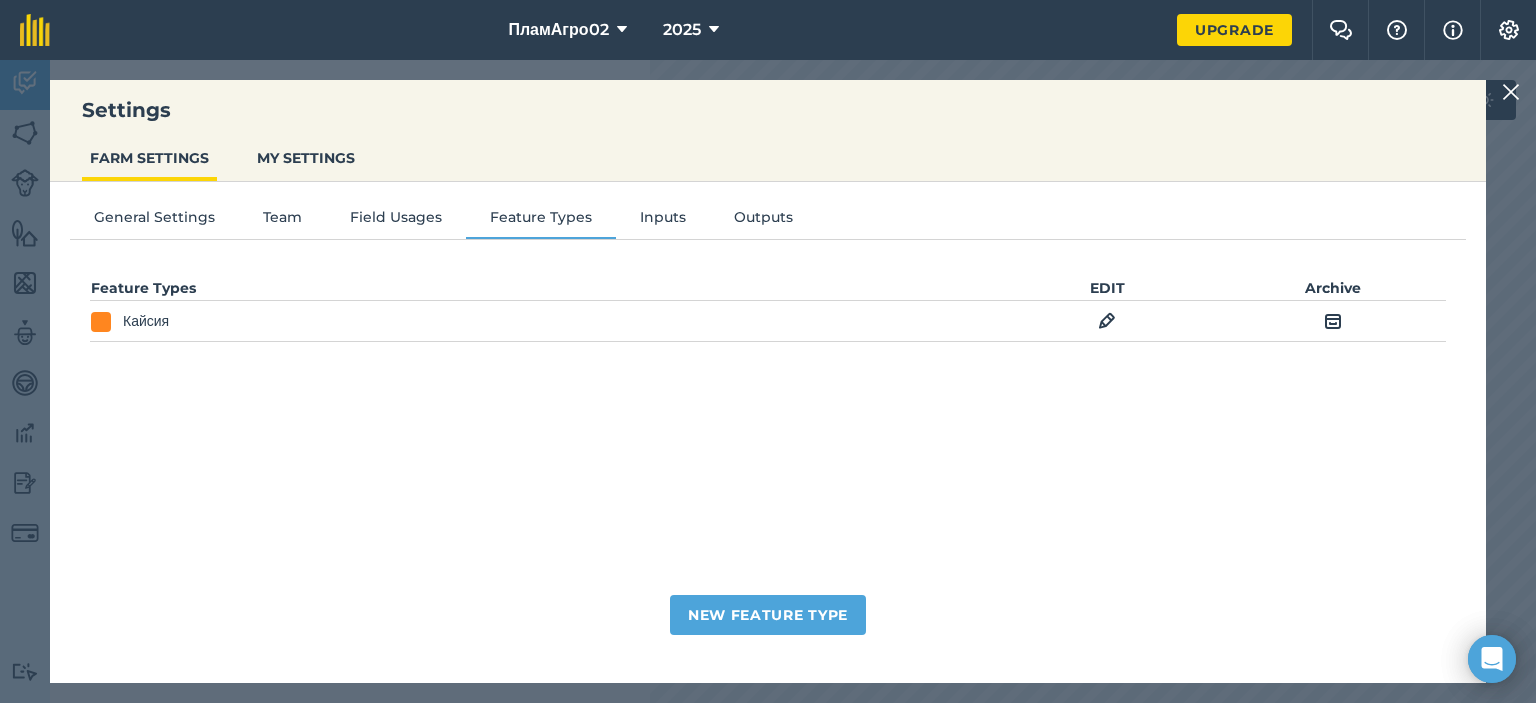 click at bounding box center [101, 322] 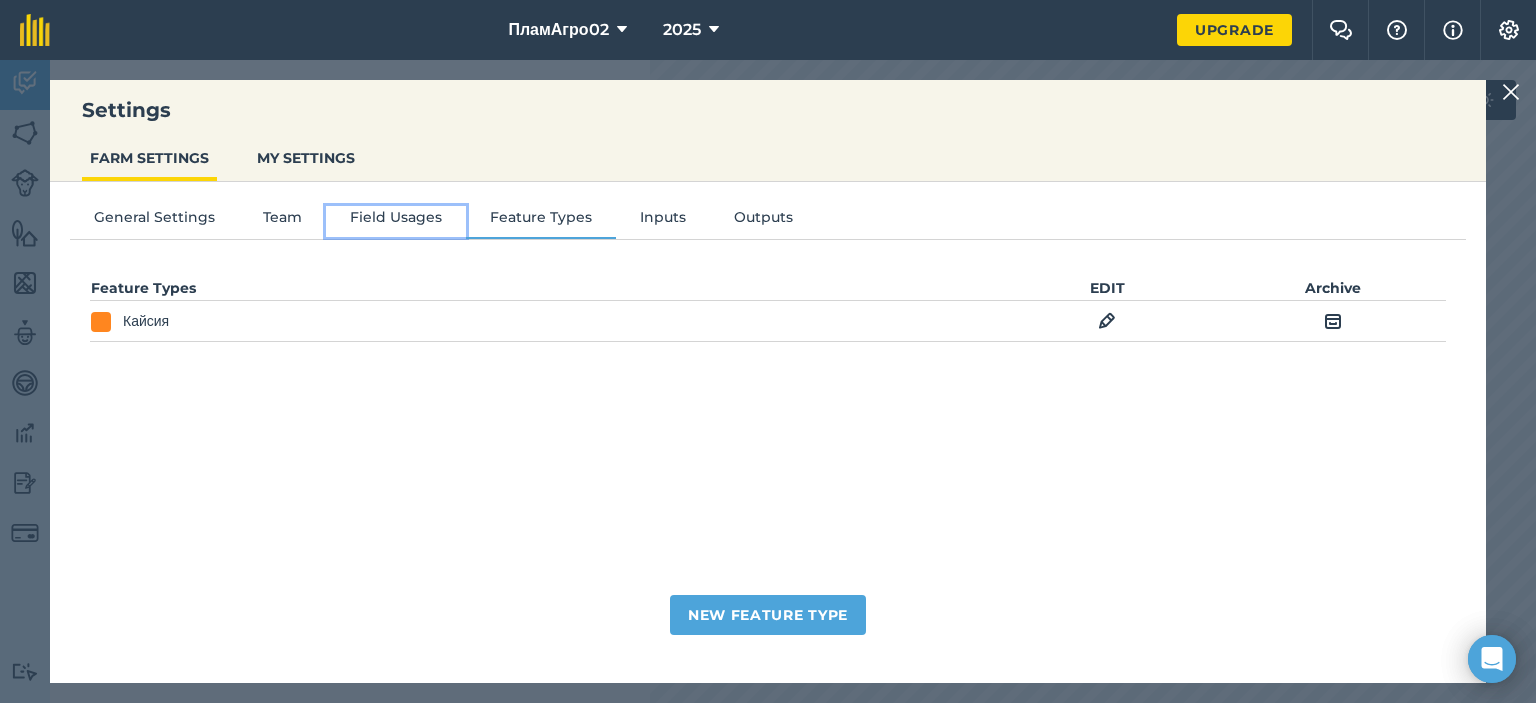 click on "Field Usages" at bounding box center [396, 221] 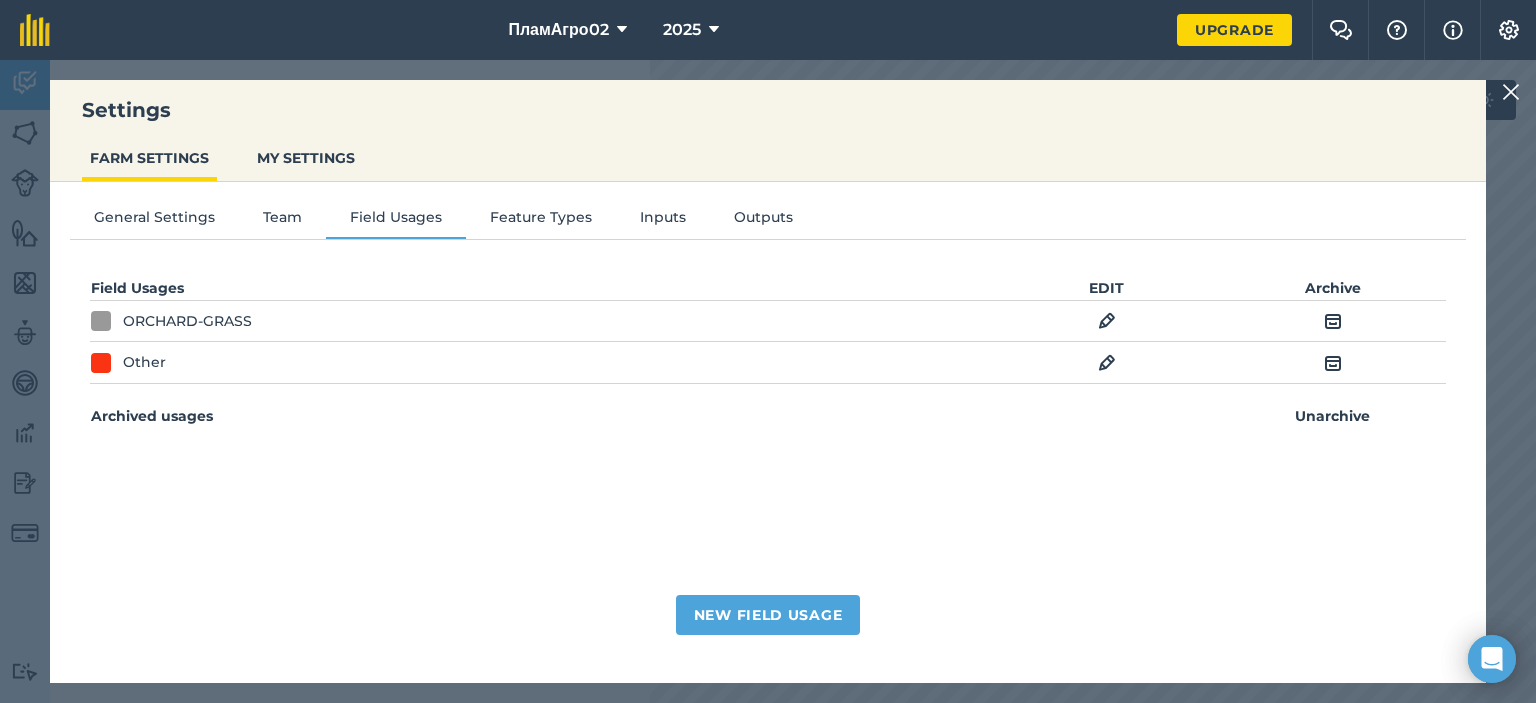 click at bounding box center [1107, 321] 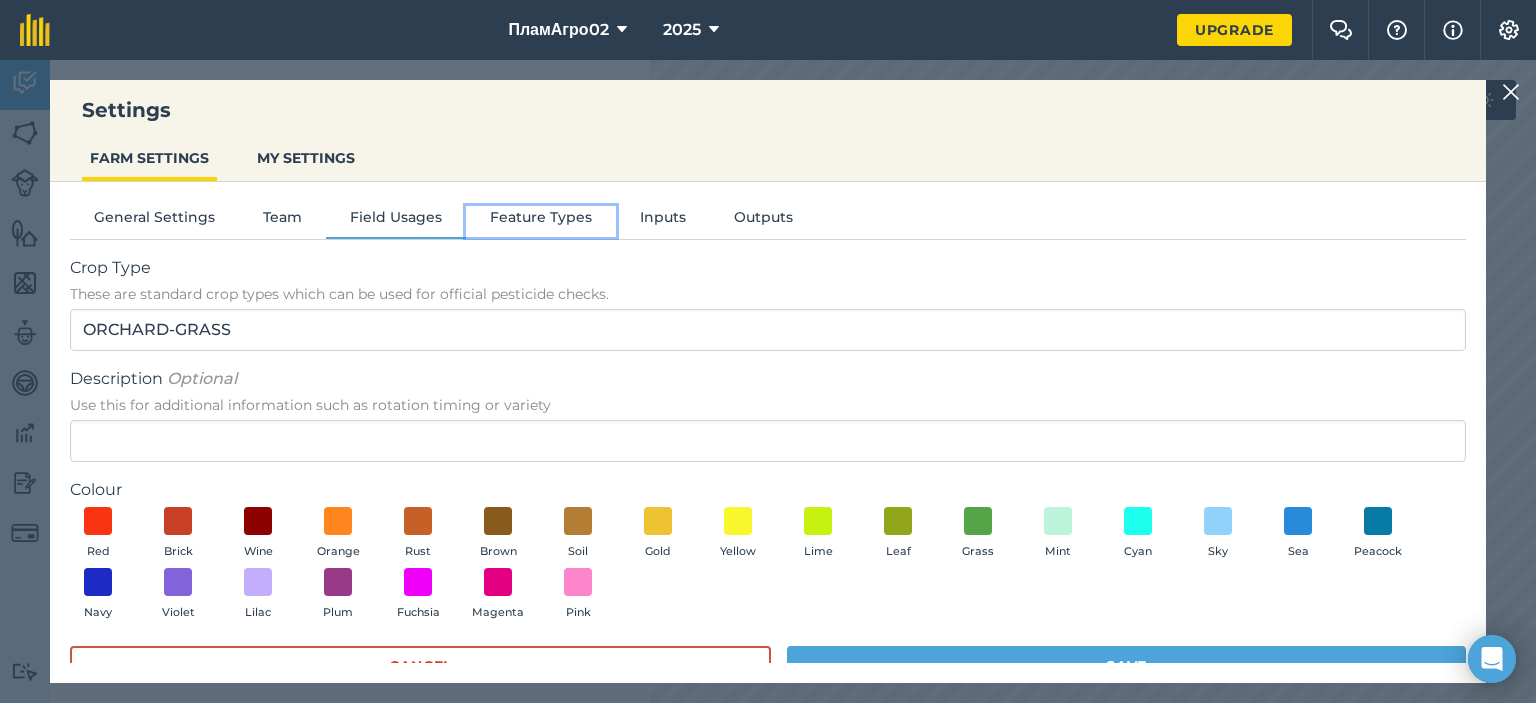 click on "Feature Types" at bounding box center [541, 221] 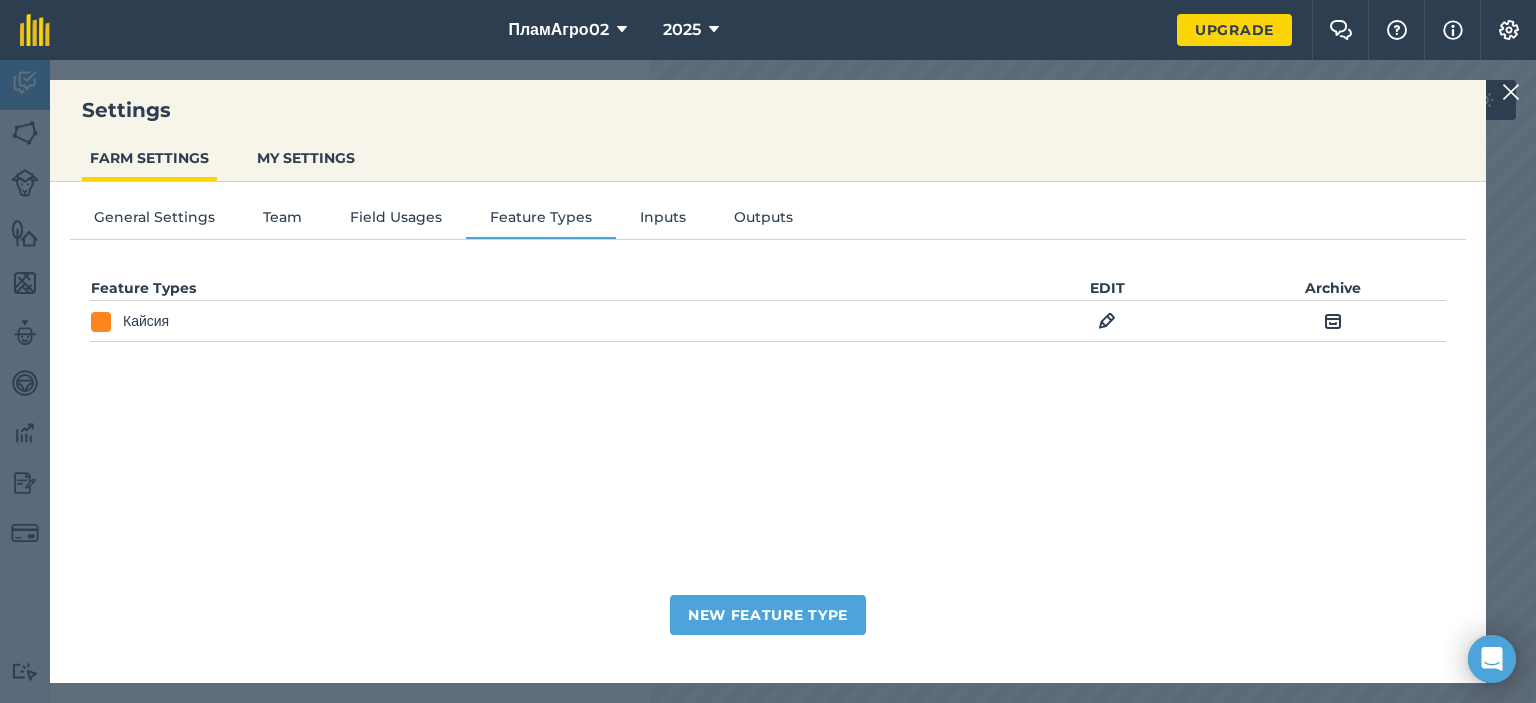 click on "Settings FARM SETTINGS MY SETTINGS General Settings Team Field Usages Feature Types Inputs Outputs Feature Types EDIT Archive Кайсия EDIT Archive New Feature Type" at bounding box center [768, 381] 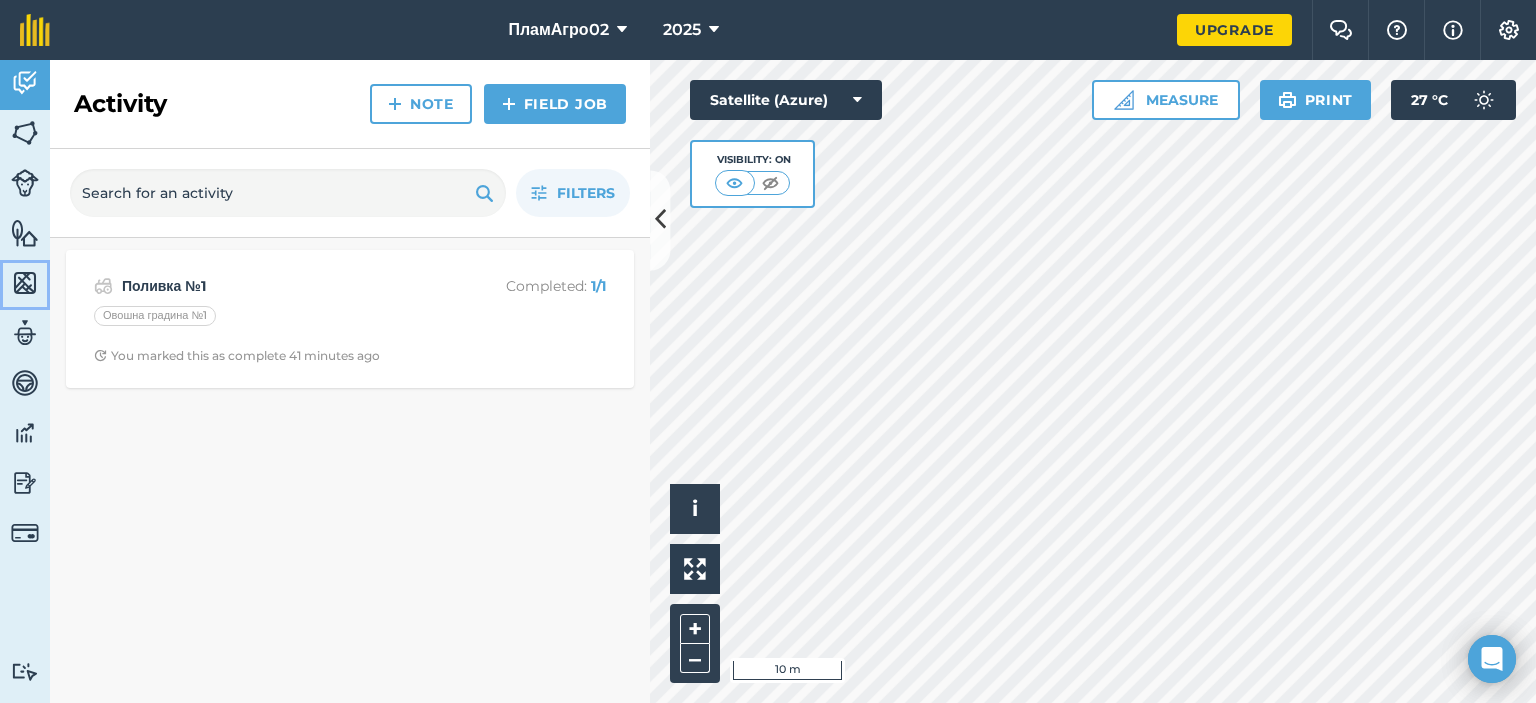 click at bounding box center [25, 283] 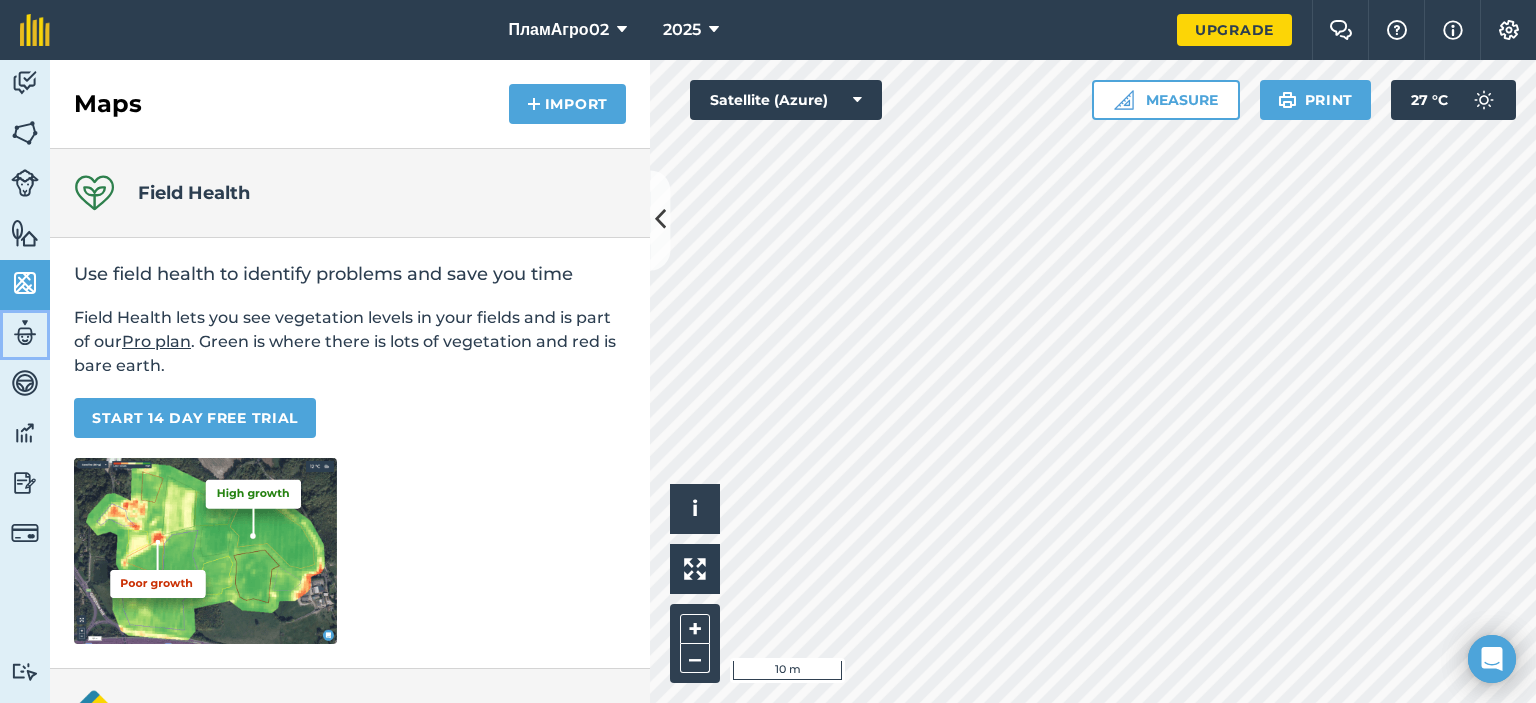 click on "Team" at bounding box center [25, 335] 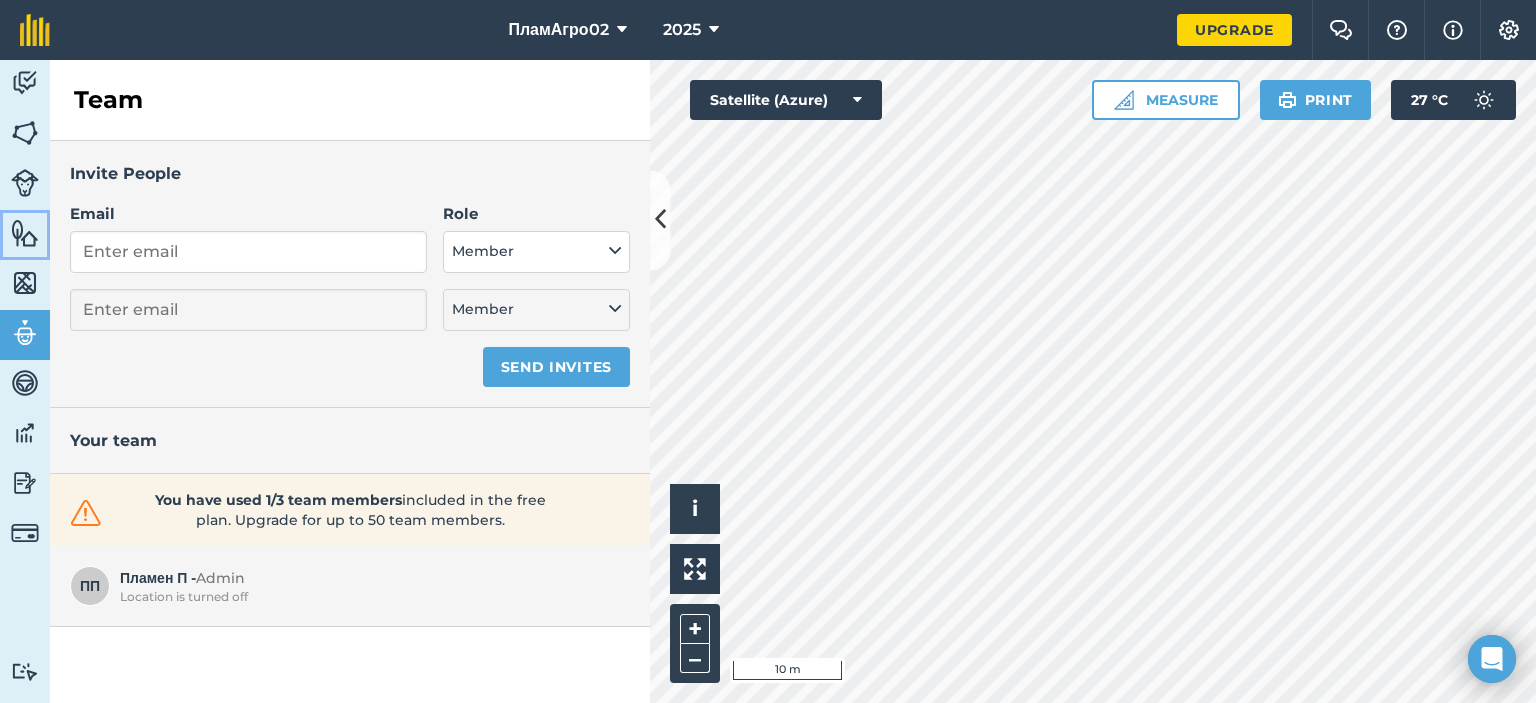 click at bounding box center (25, 233) 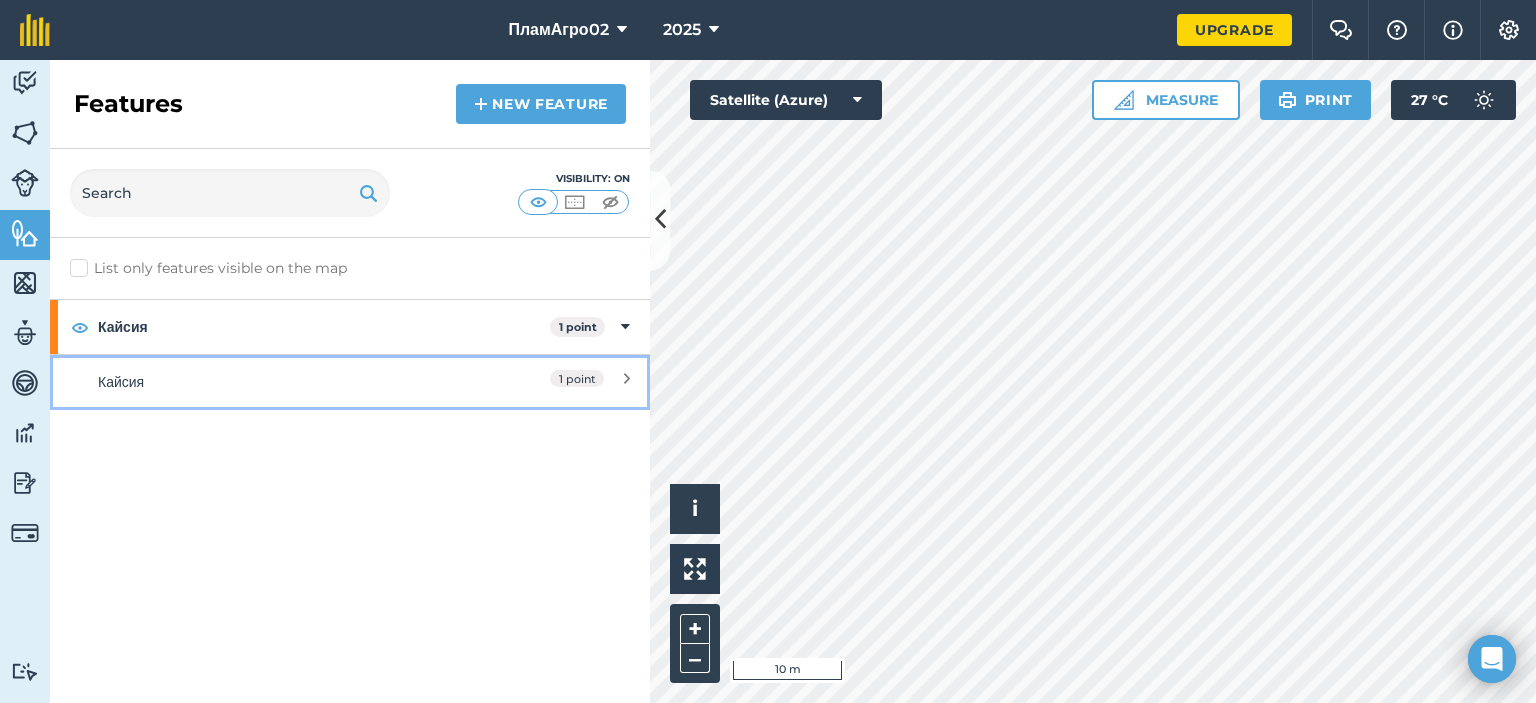 click on "Кайсия" at bounding box center (275, 382) 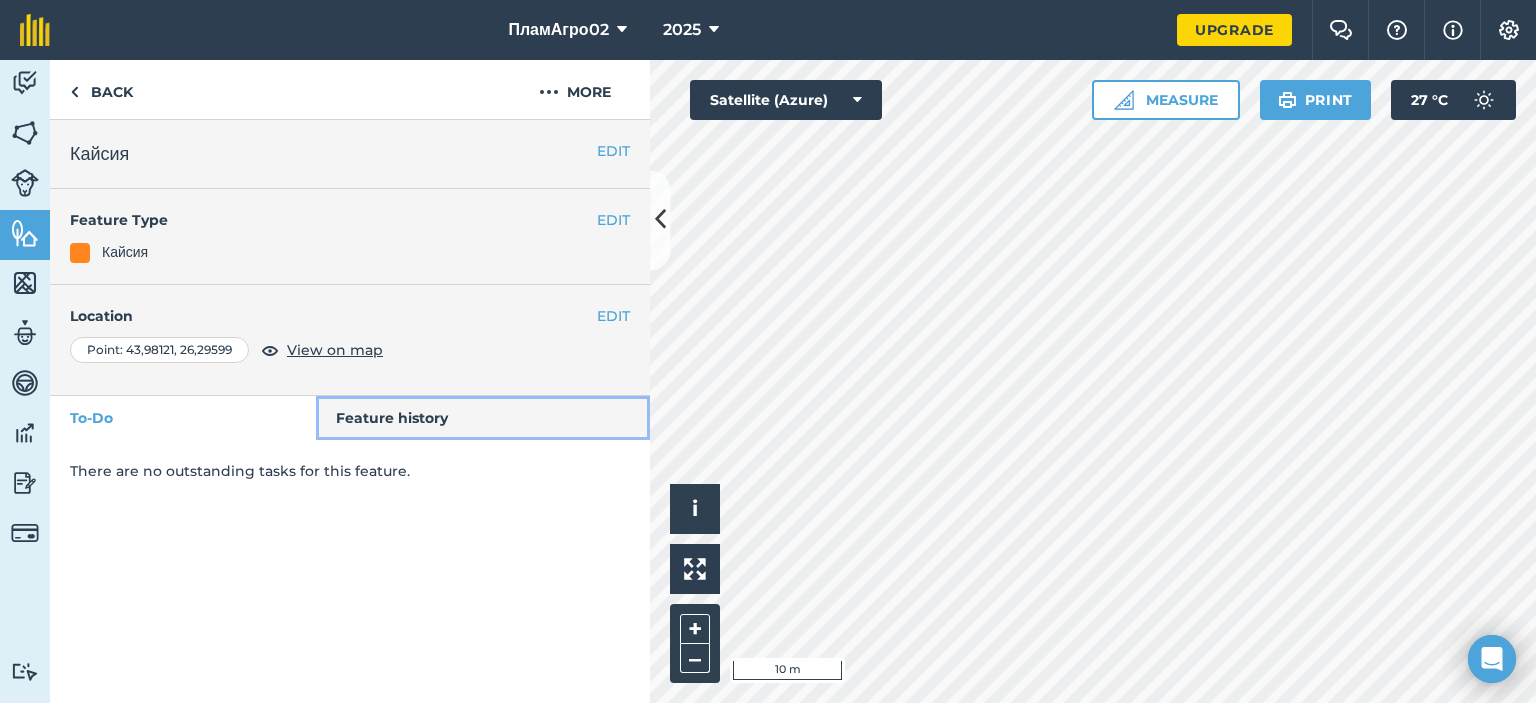 click on "Feature history" at bounding box center [483, 418] 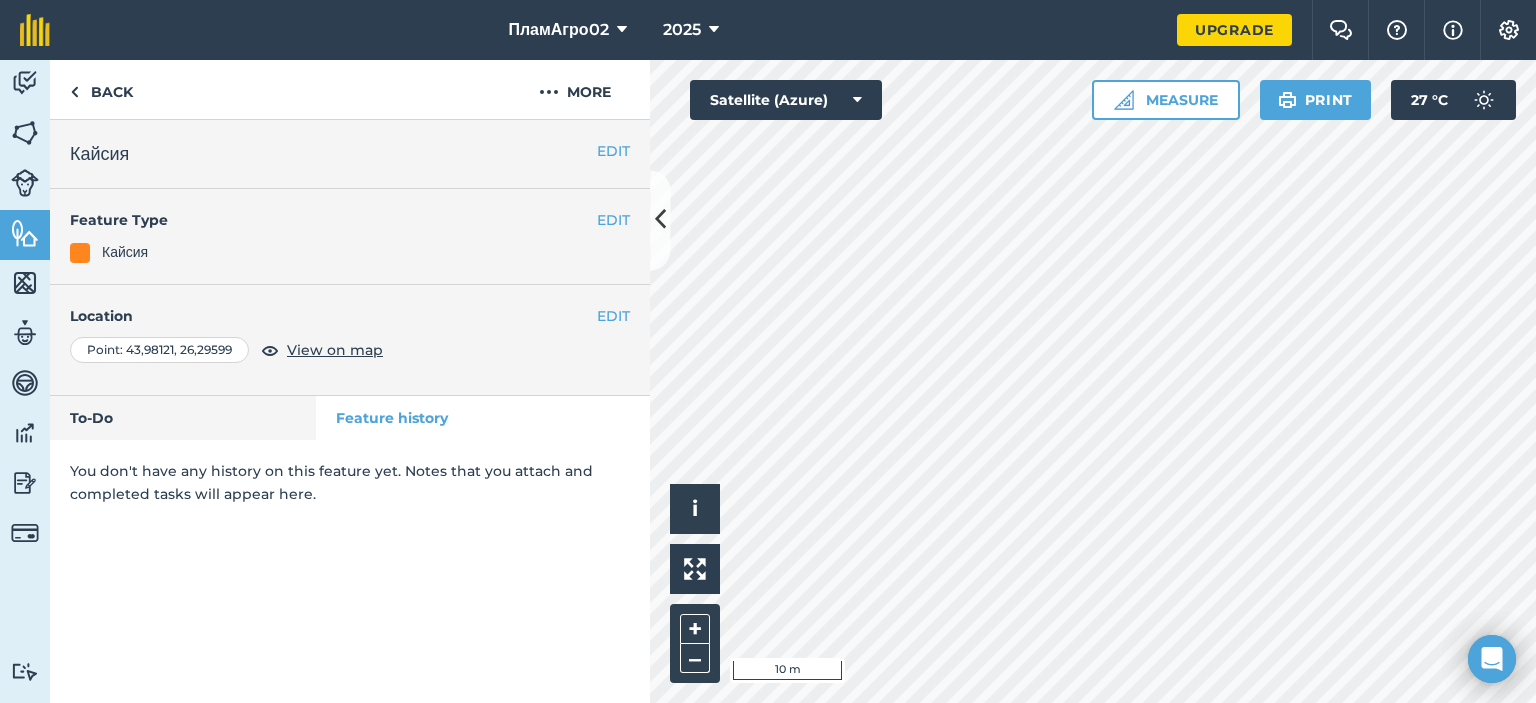 click on "You don't have any history on this feature yet. Notes that you attach and completed tasks will appear here." at bounding box center (350, 482) 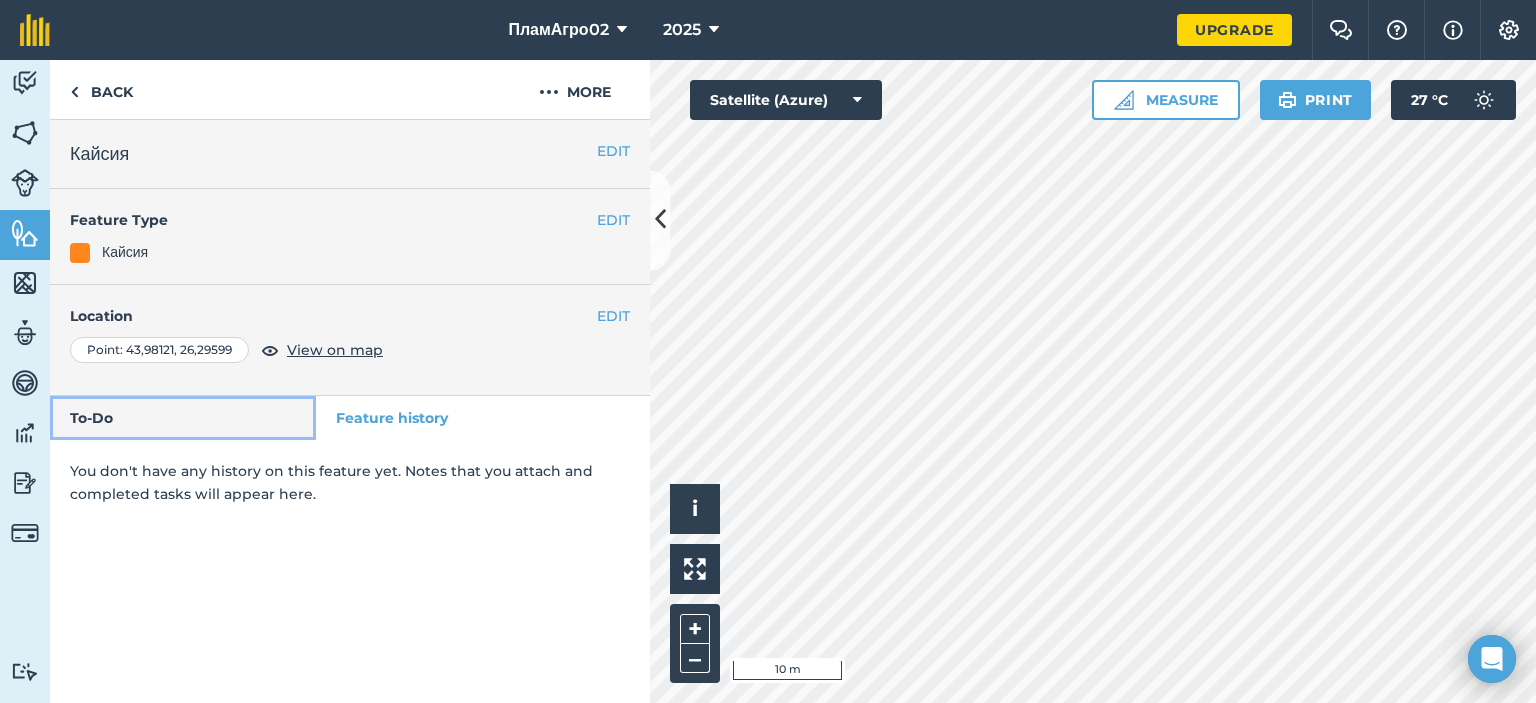 click on "To-Do" at bounding box center [183, 418] 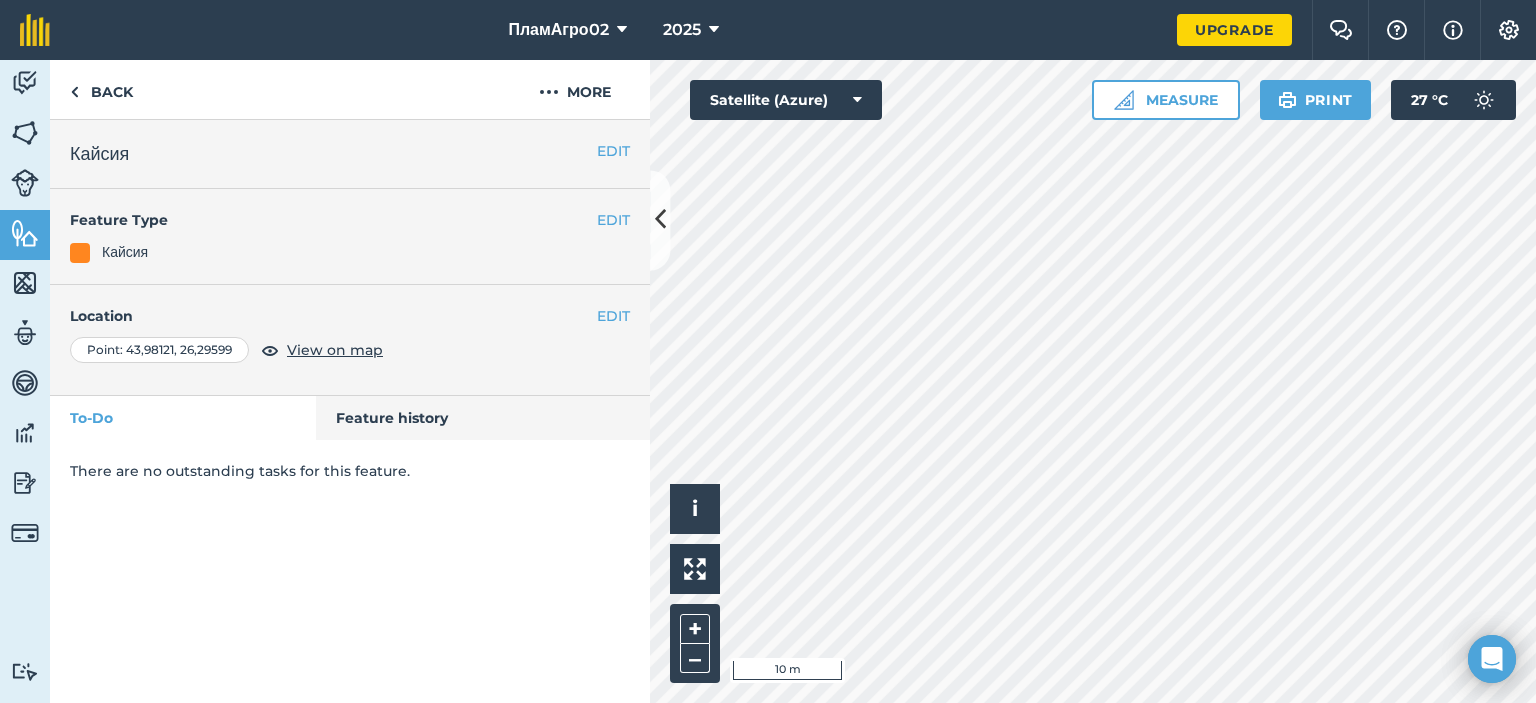 click on "There are no outstanding tasks for this feature." at bounding box center [350, 471] 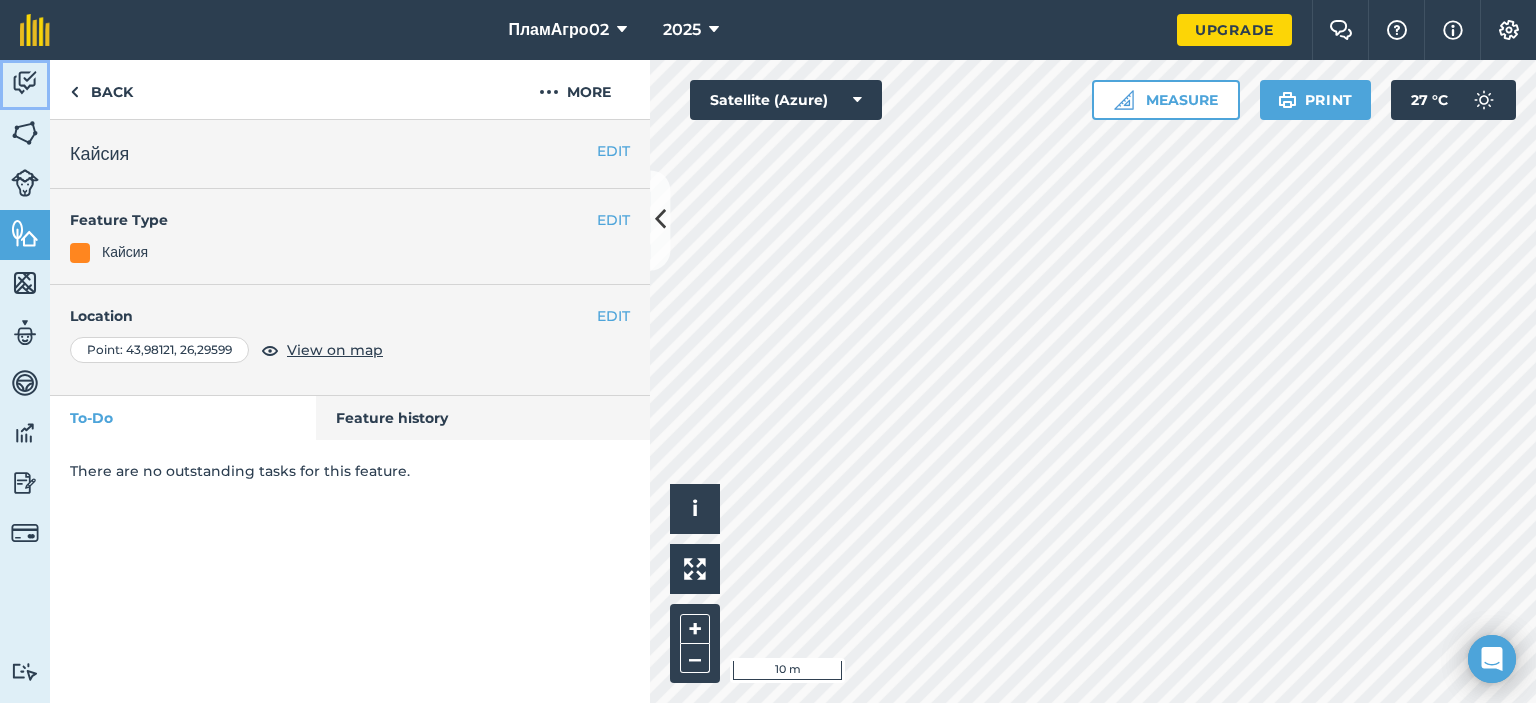 click at bounding box center [25, 83] 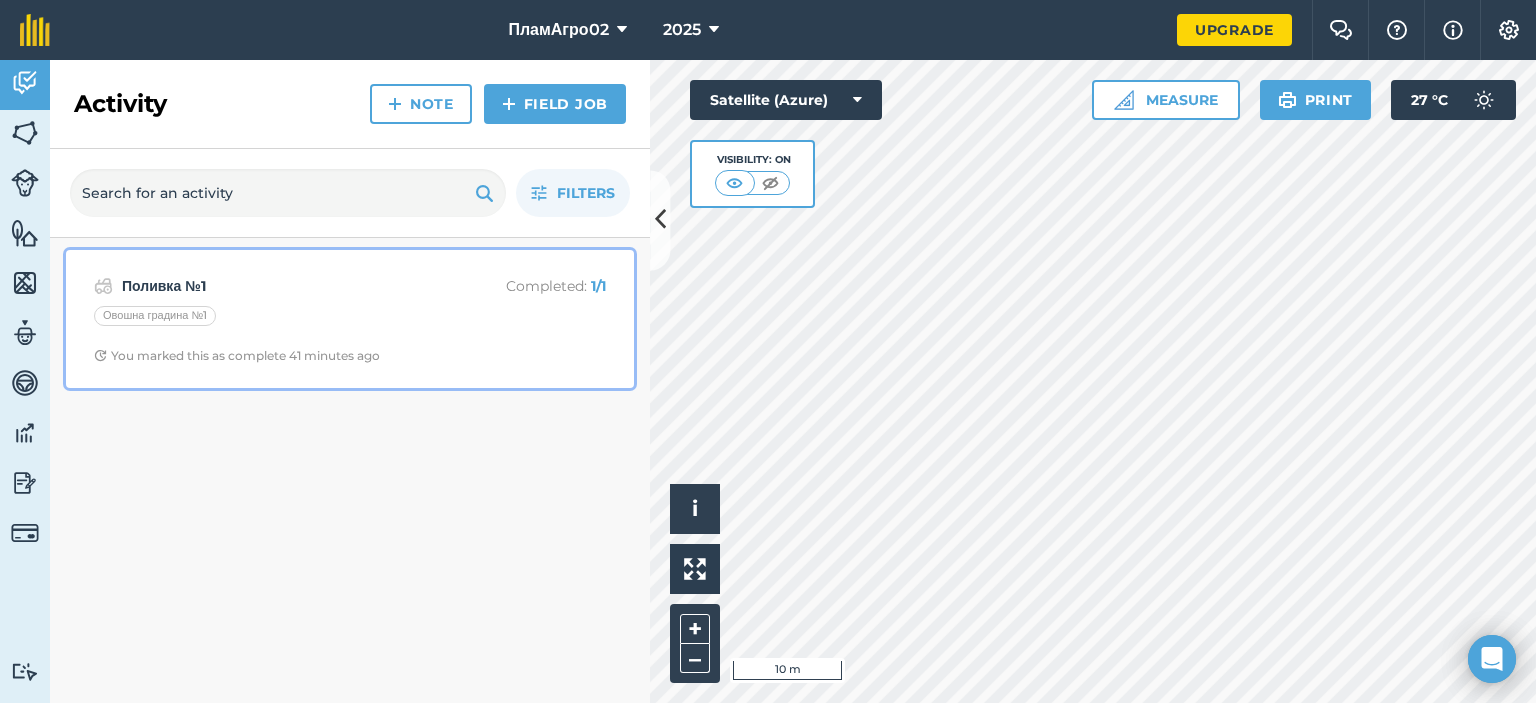 click on "Овошна градина №1" at bounding box center [350, 319] 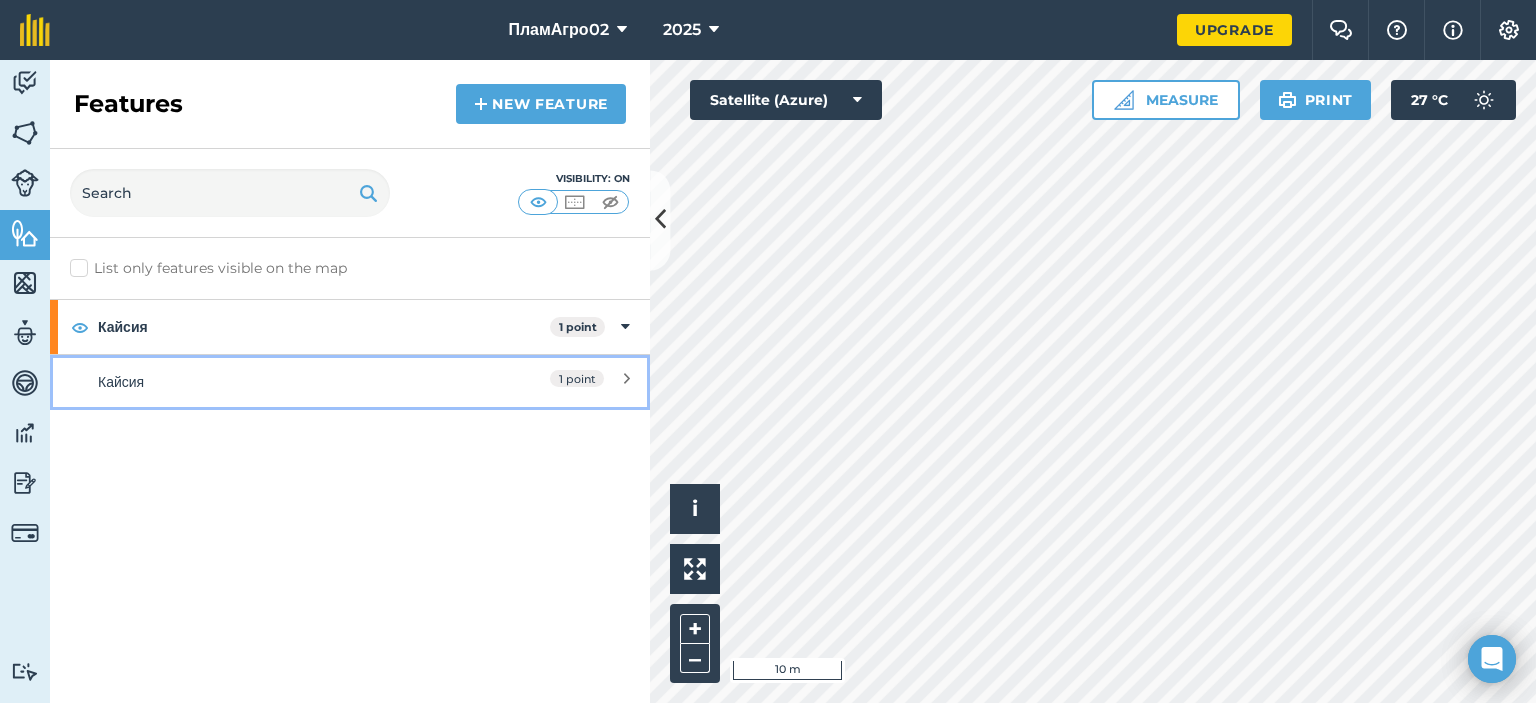 click on "Кайсия" at bounding box center [275, 382] 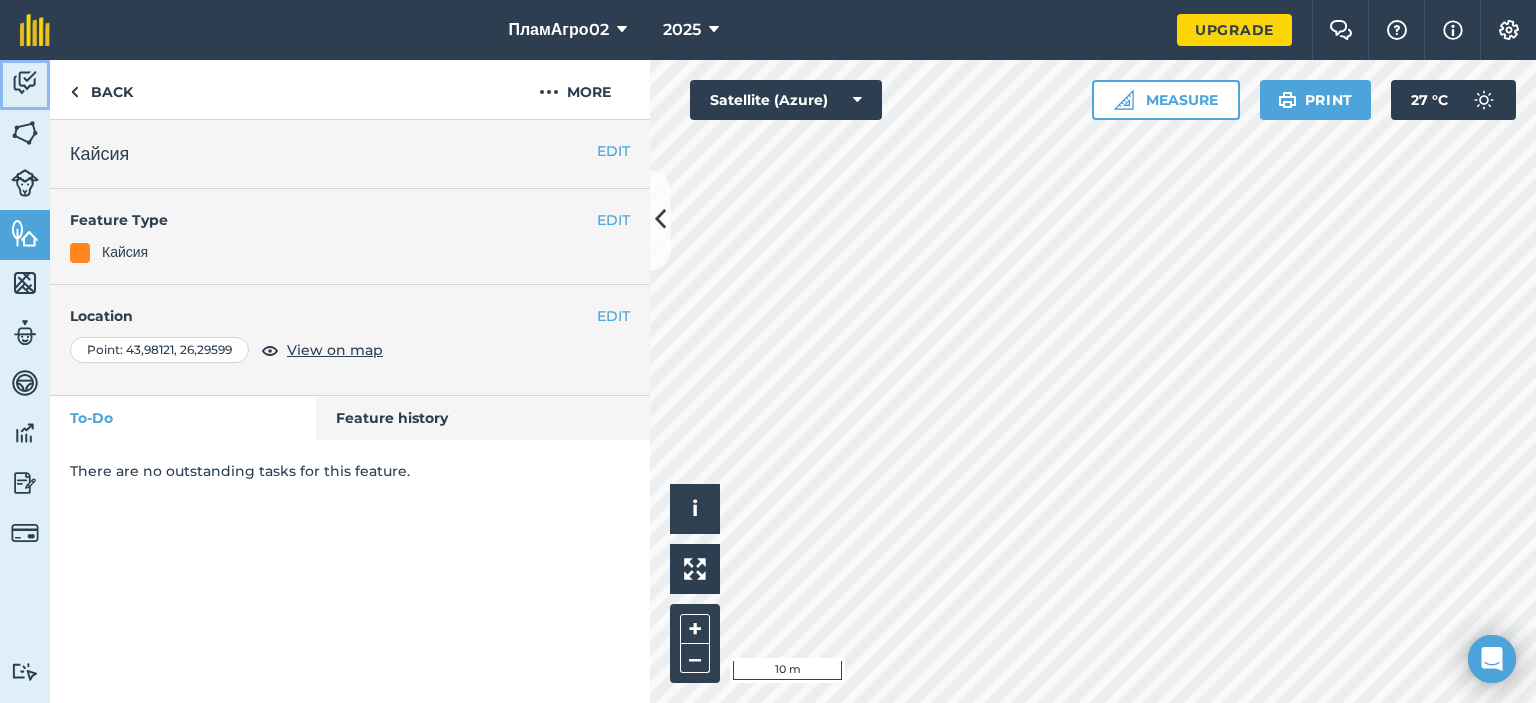 click at bounding box center [25, 83] 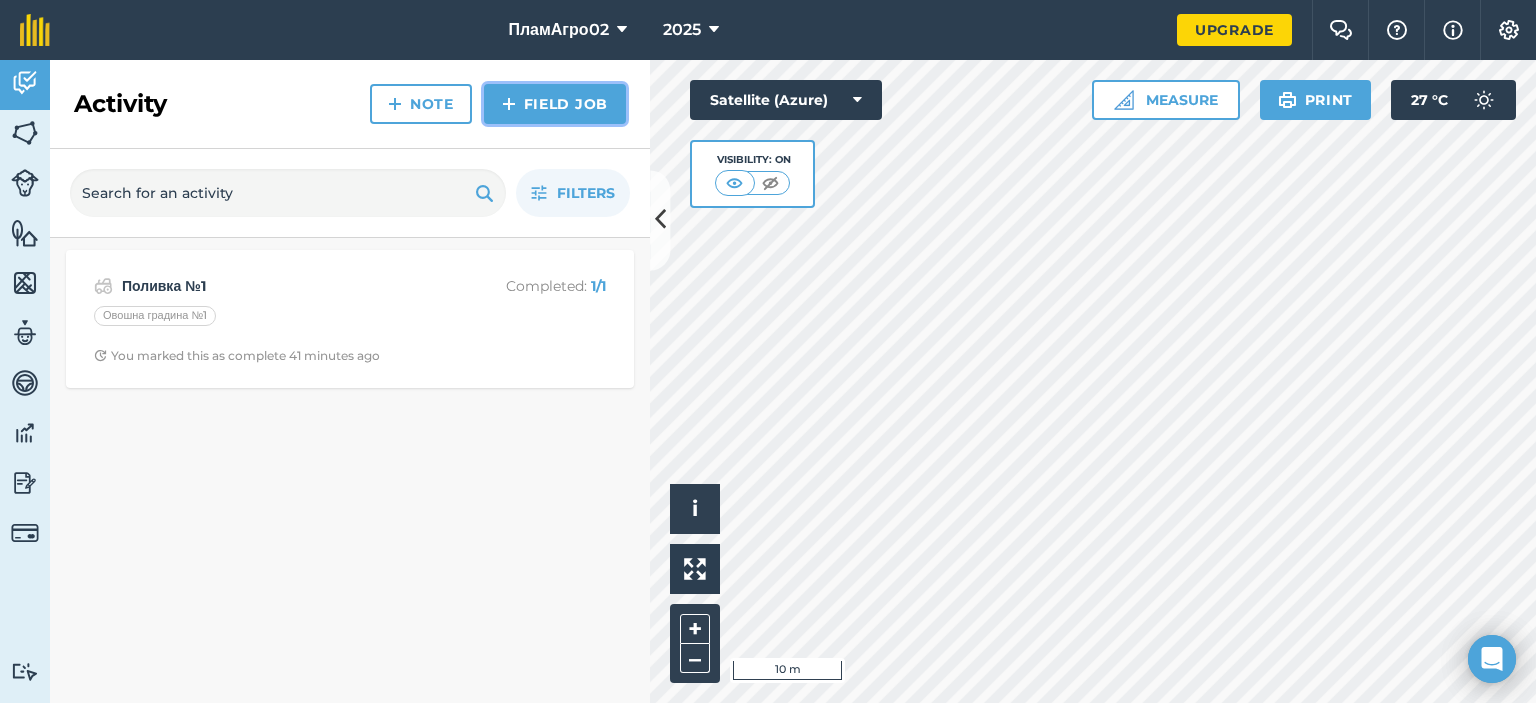 click on "Field Job" at bounding box center (555, 104) 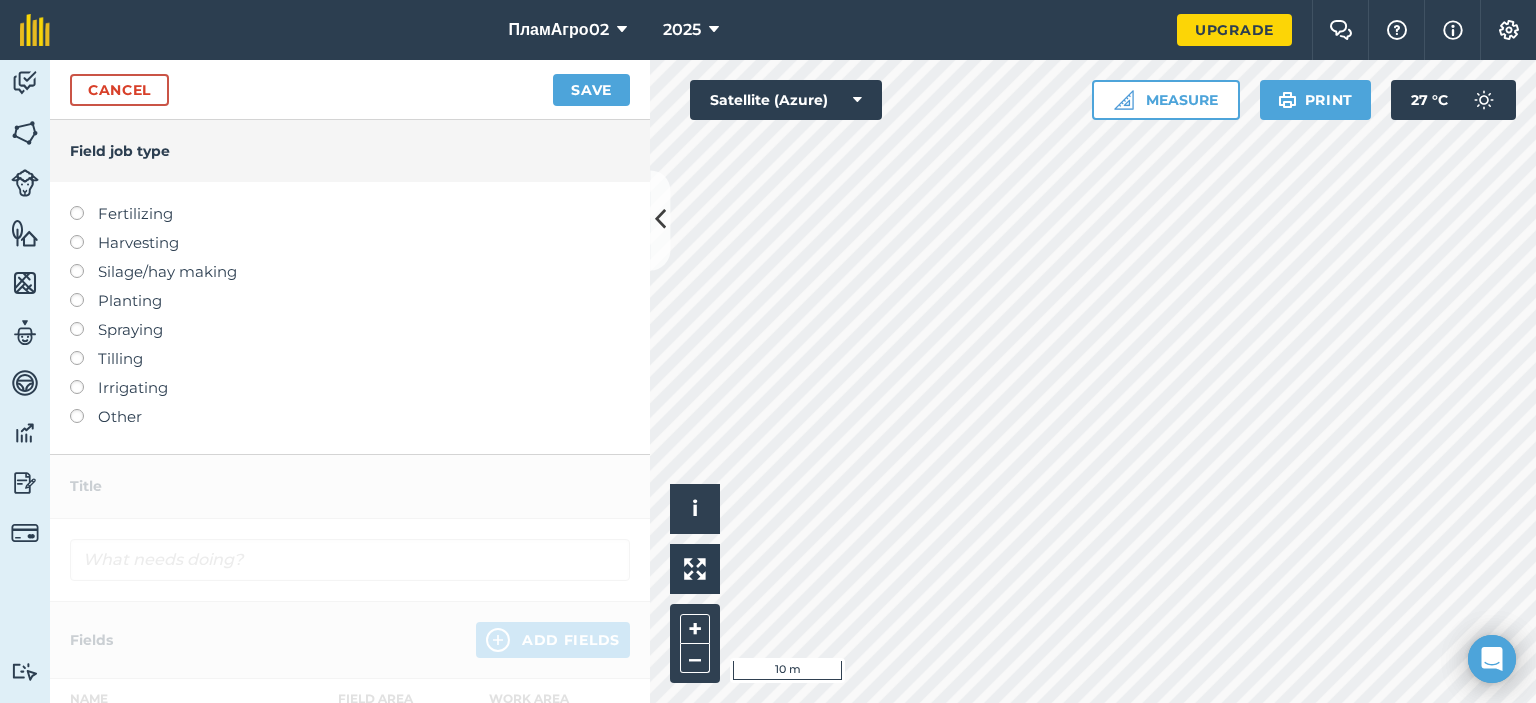 click at bounding box center (84, 206) 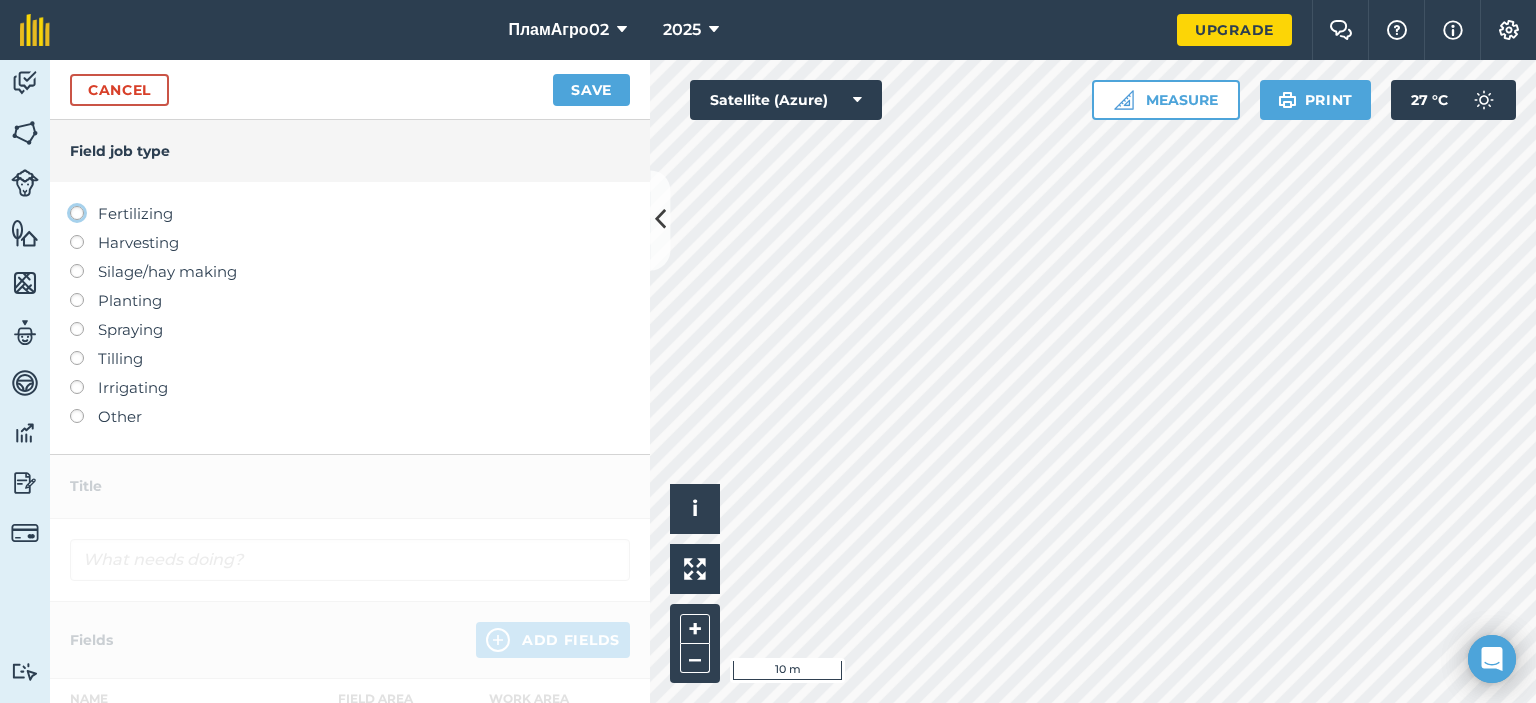 click on "Fertilizing" at bounding box center (-9943, 212) 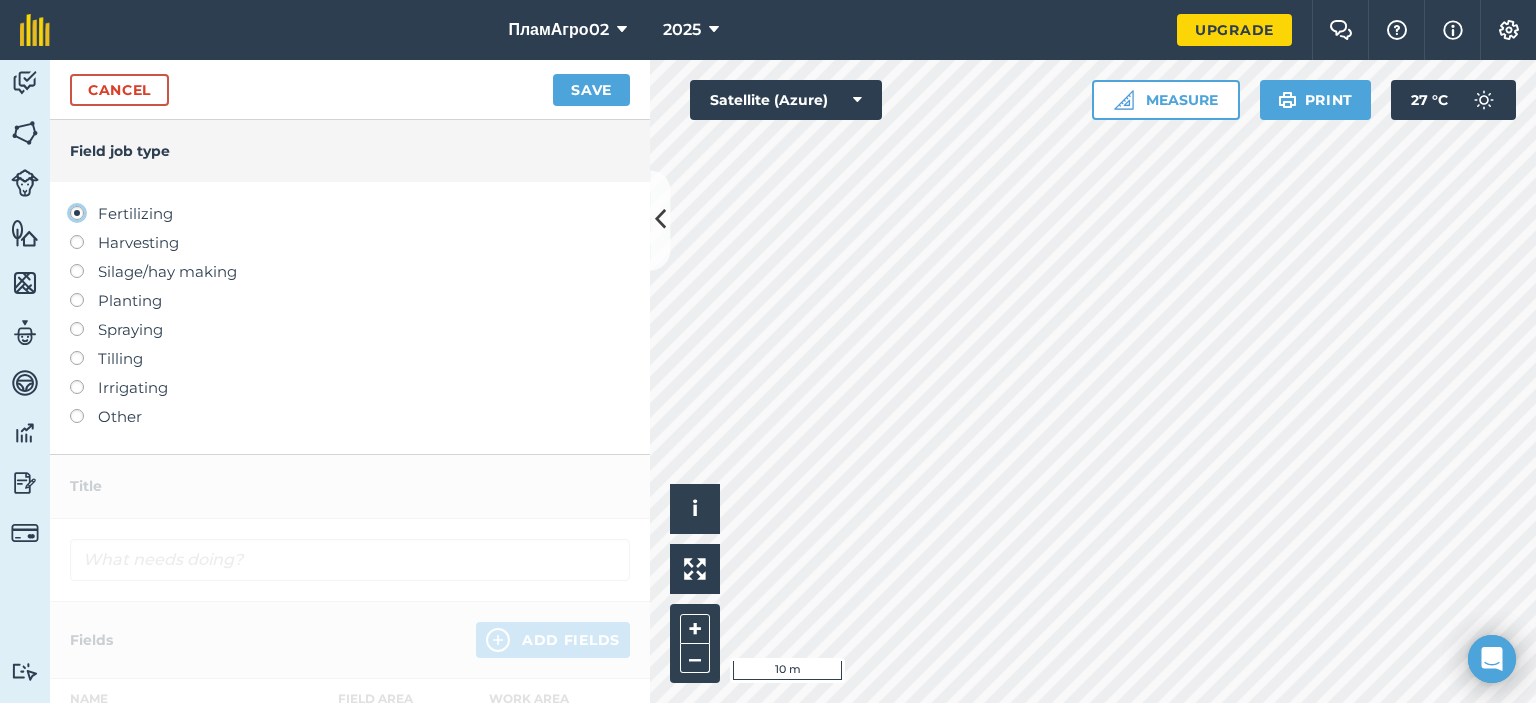 type on "Fertilizing" 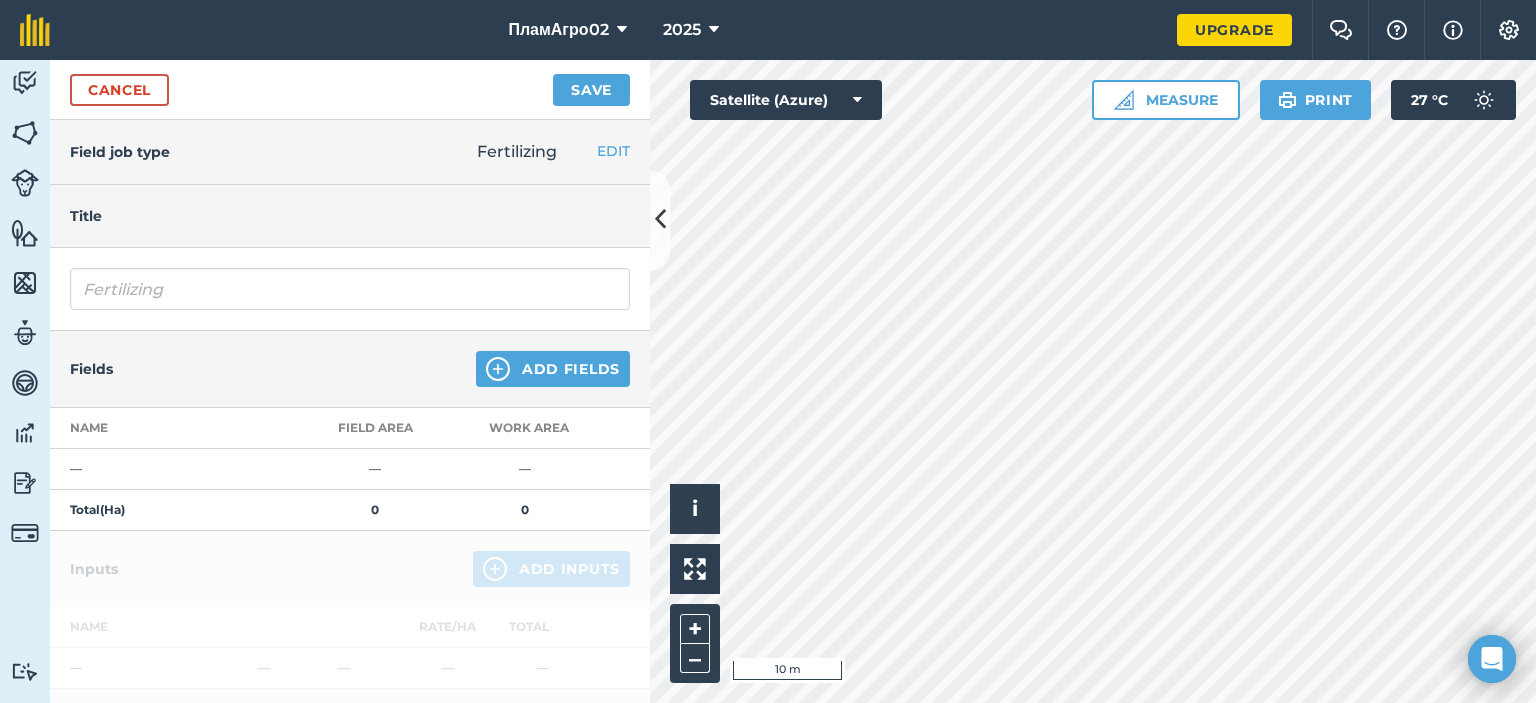 click on "—" at bounding box center [375, 469] 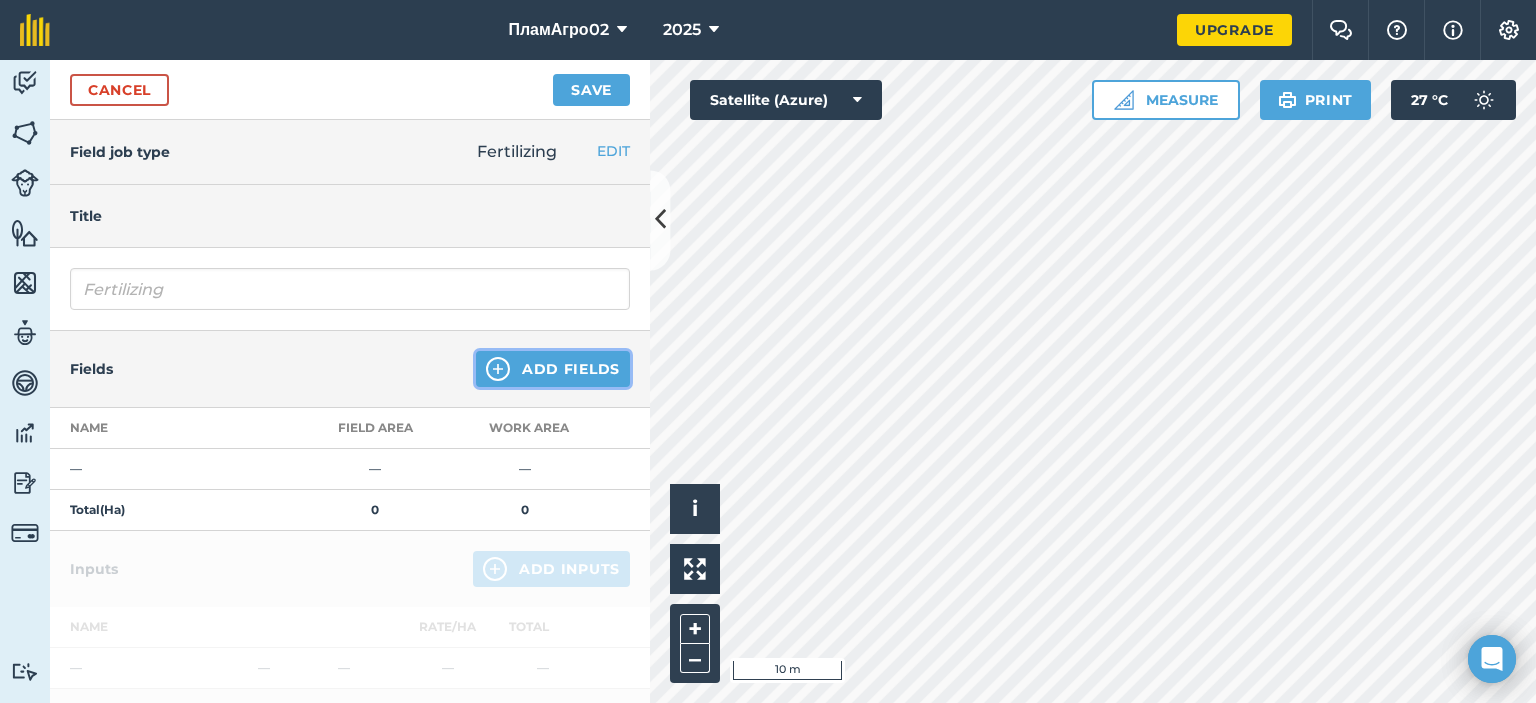 click on "Add Fields" at bounding box center [553, 369] 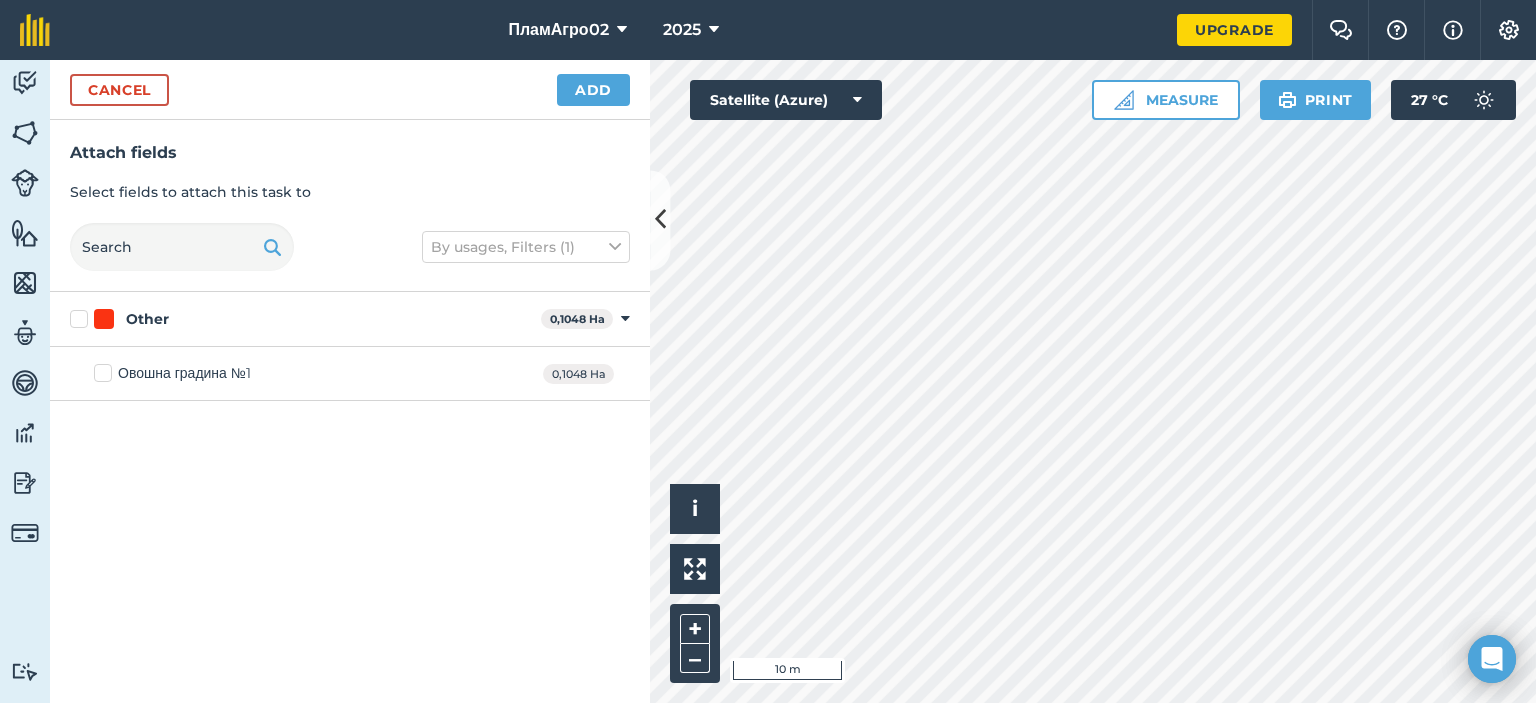 click on "Овошна градина №1" at bounding box center [172, 373] 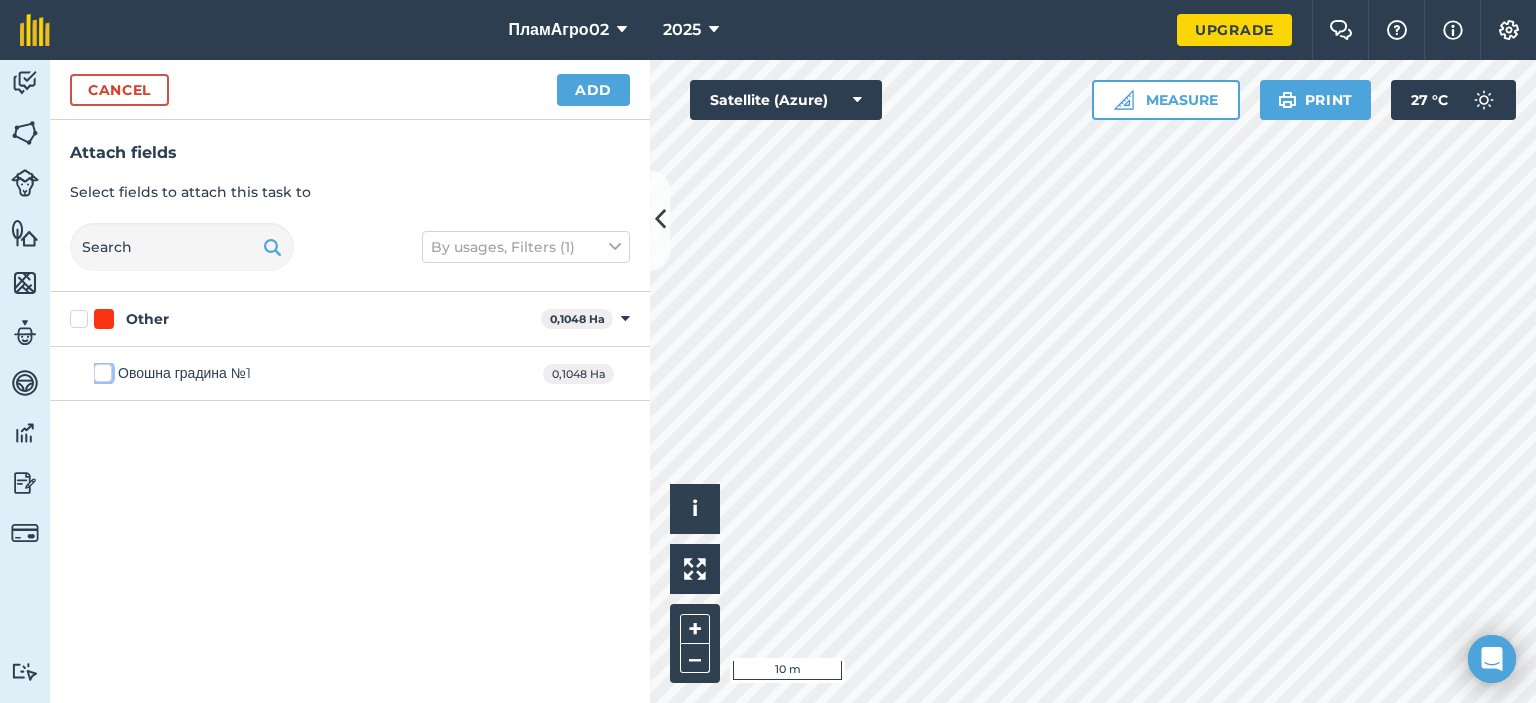 click on "Овошна градина №1" at bounding box center (100, 369) 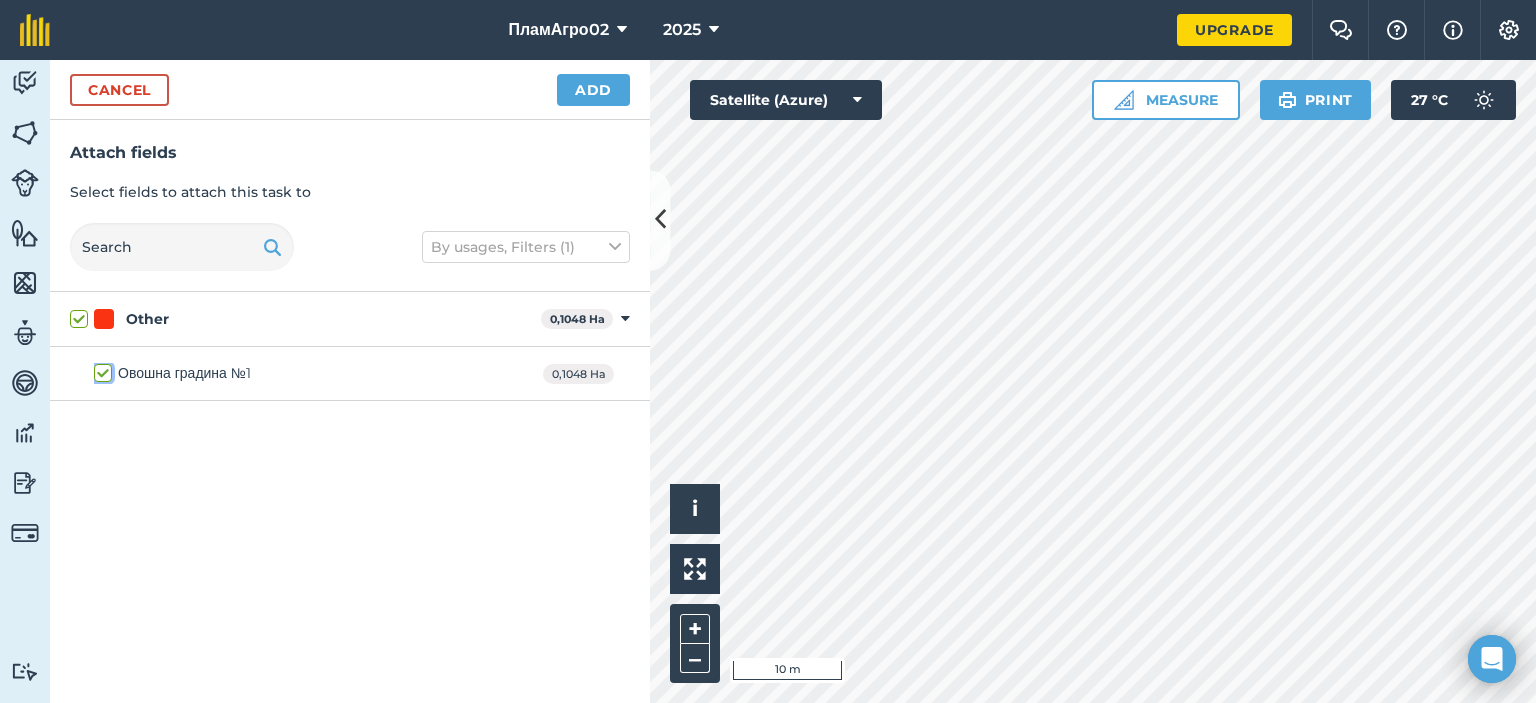 checkbox on "true" 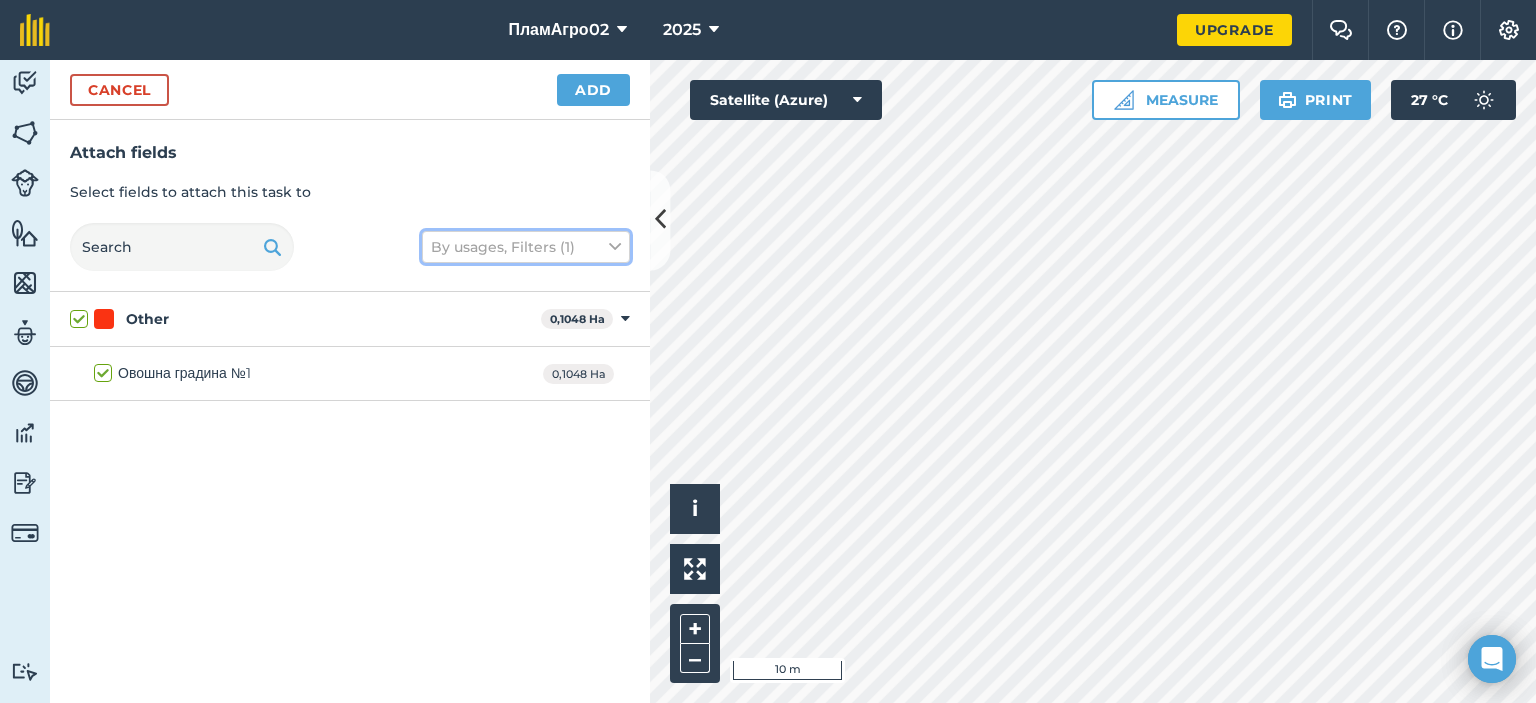 click on "By usages, Filters (1)" at bounding box center [526, 247] 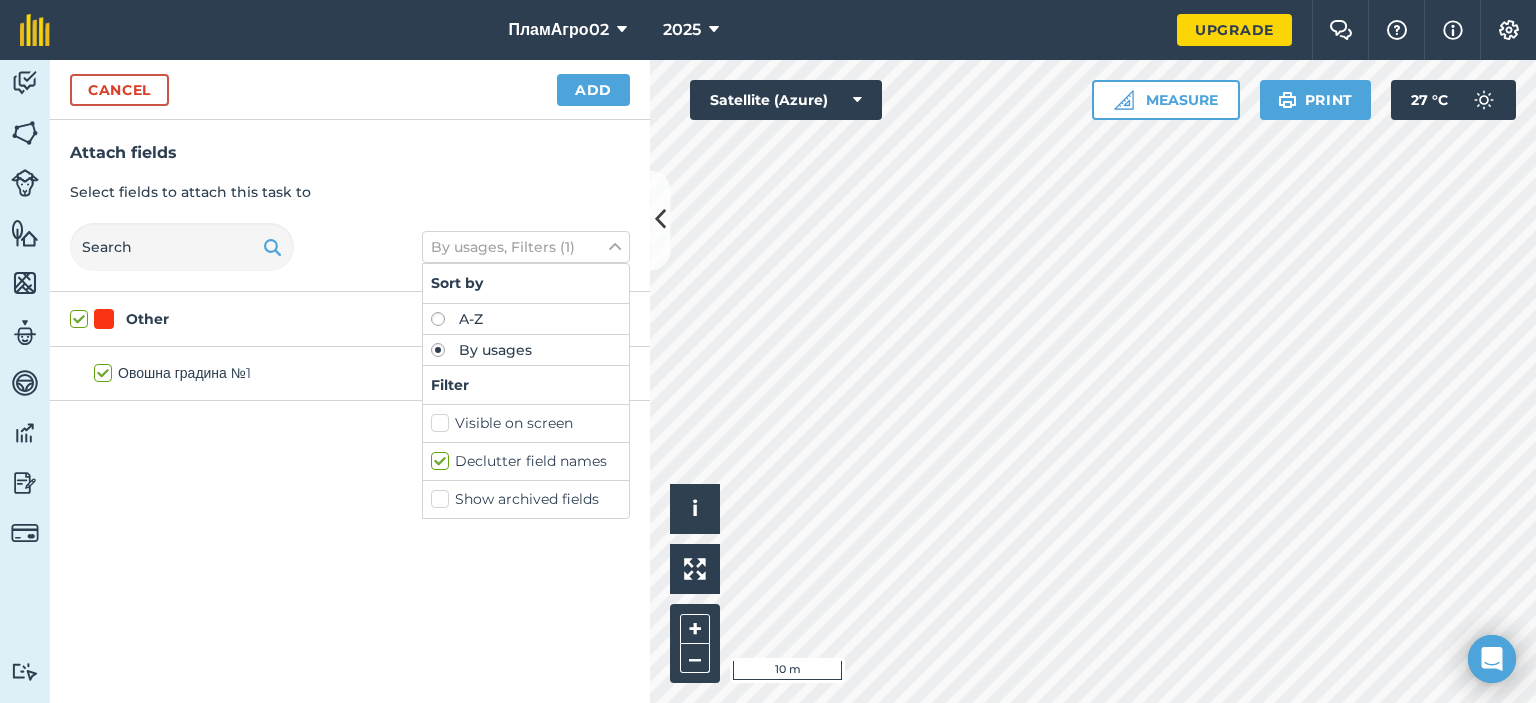 click on "A-Z" at bounding box center (526, 319) 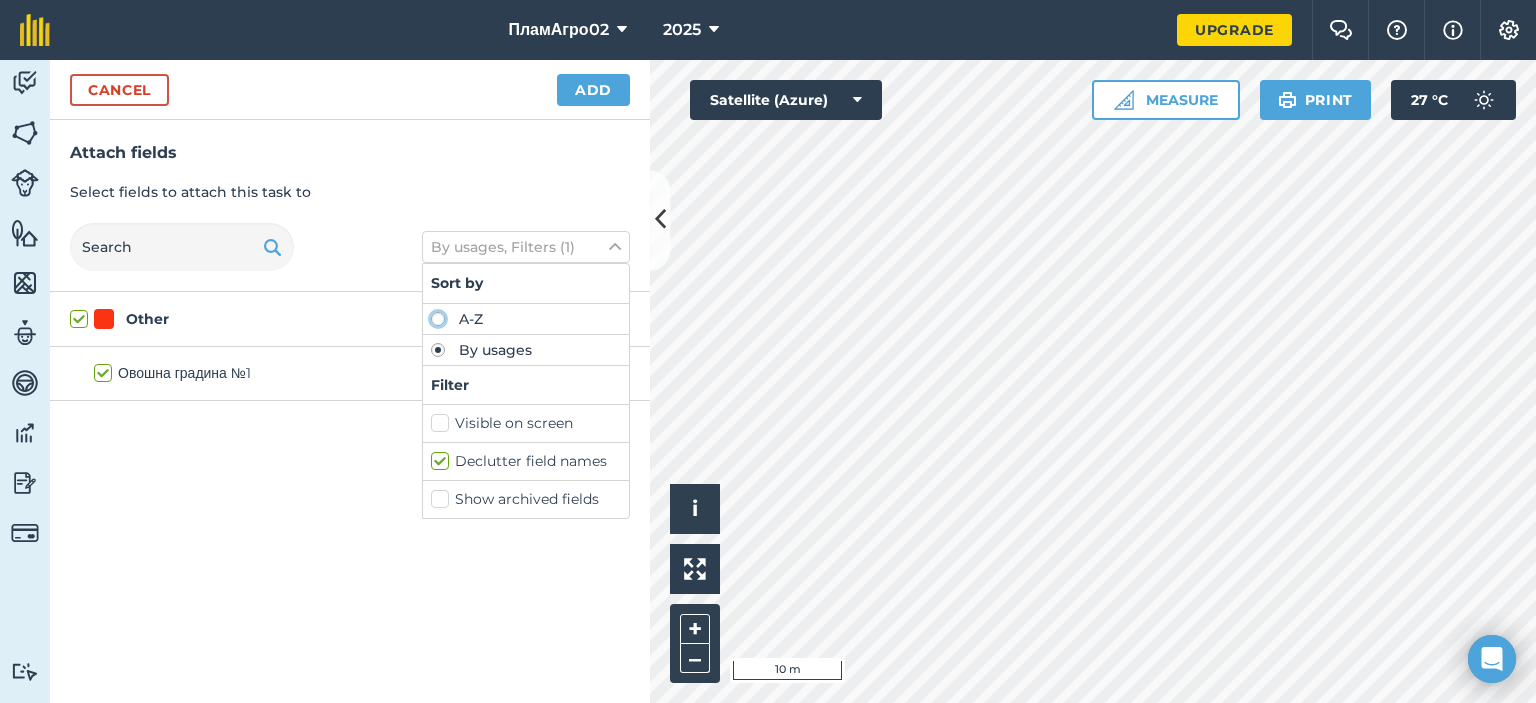 click on "A-Z" at bounding box center (-9570, 318) 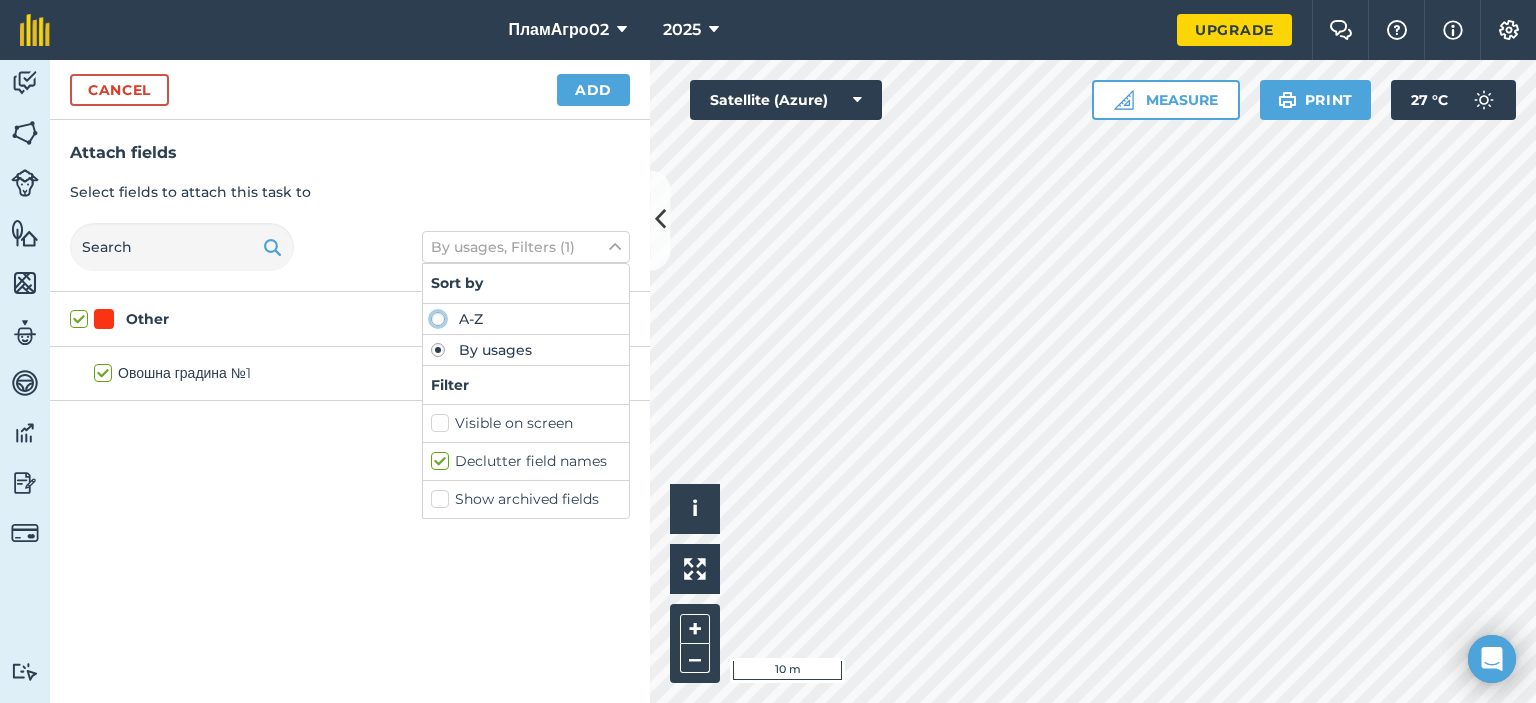 radio on "true" 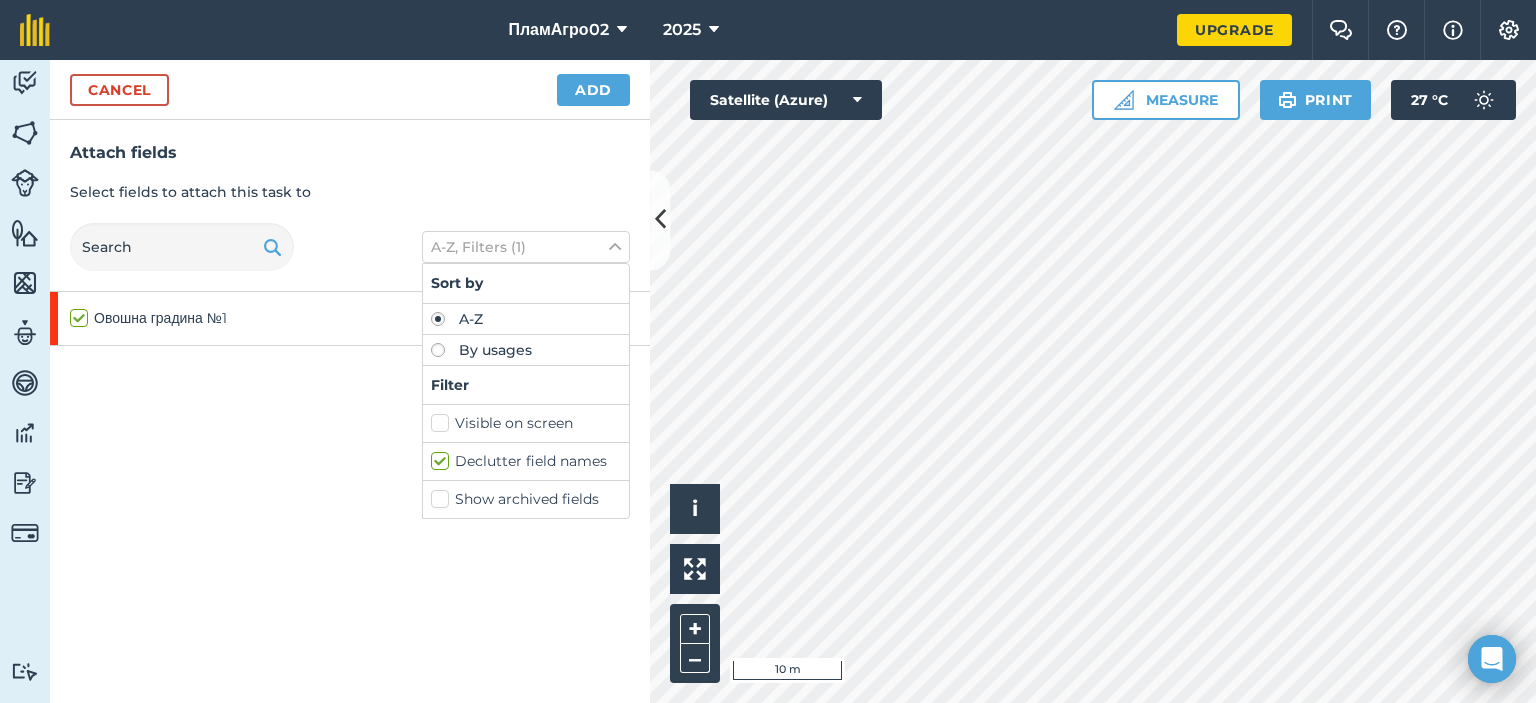 click on "A-Z" at bounding box center [526, 319] 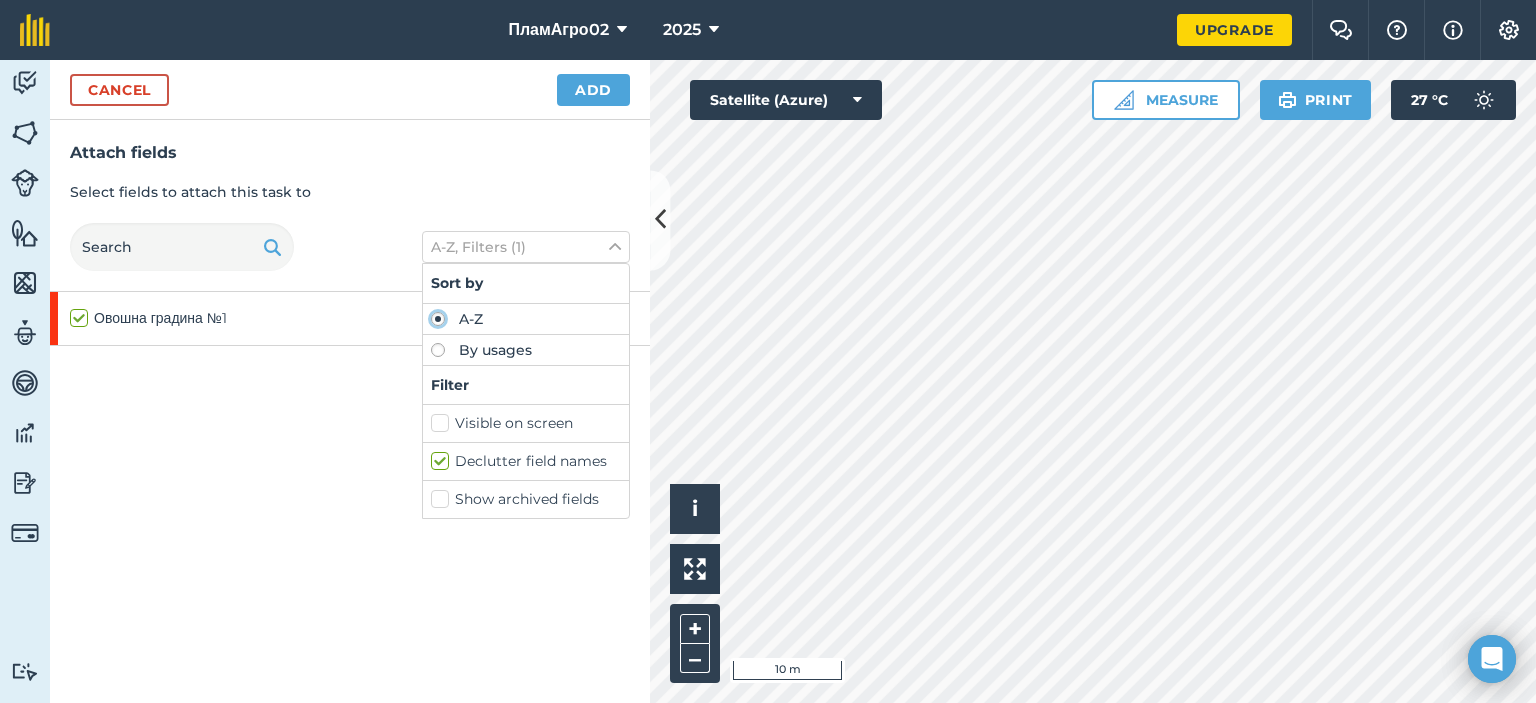 click on "A-Z" at bounding box center (-9570, 318) 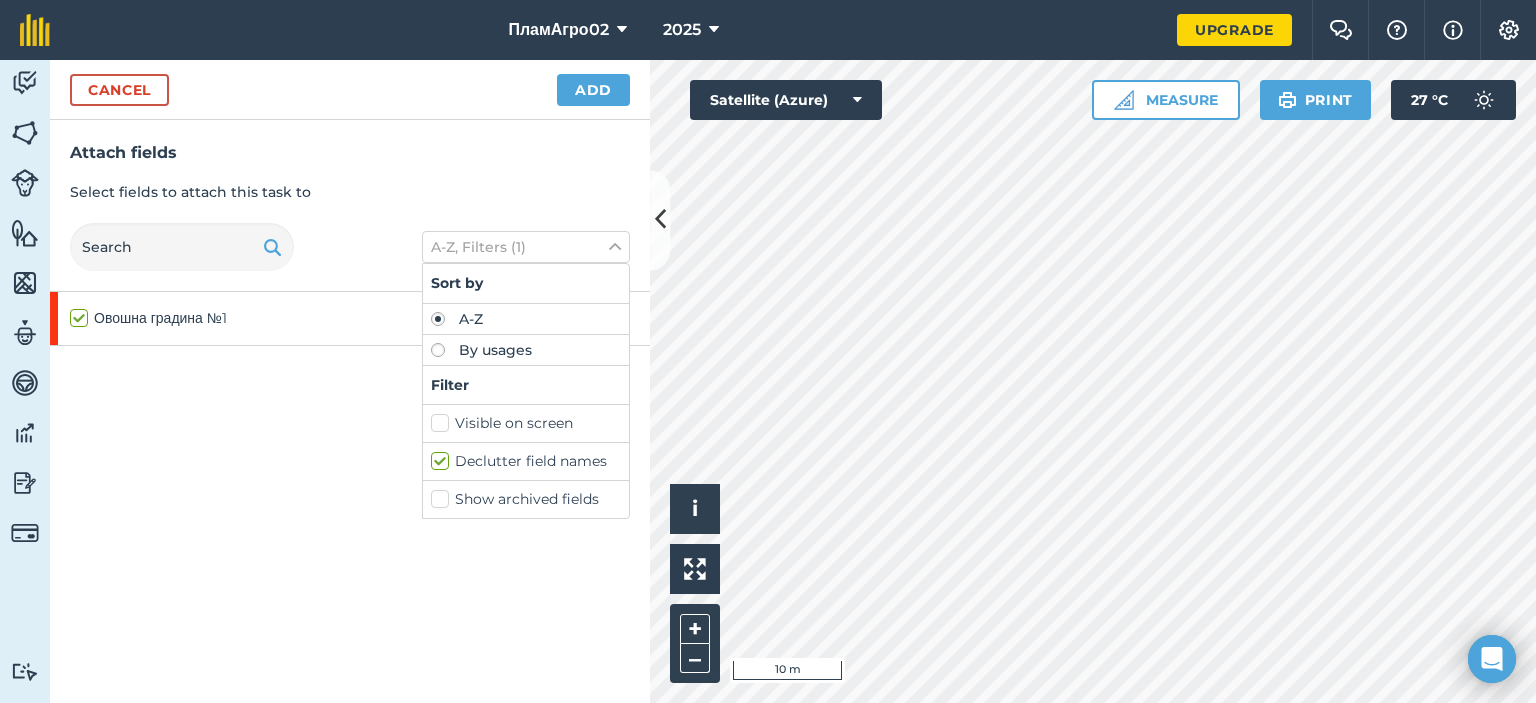 click on "By usages" at bounding box center (526, 350) 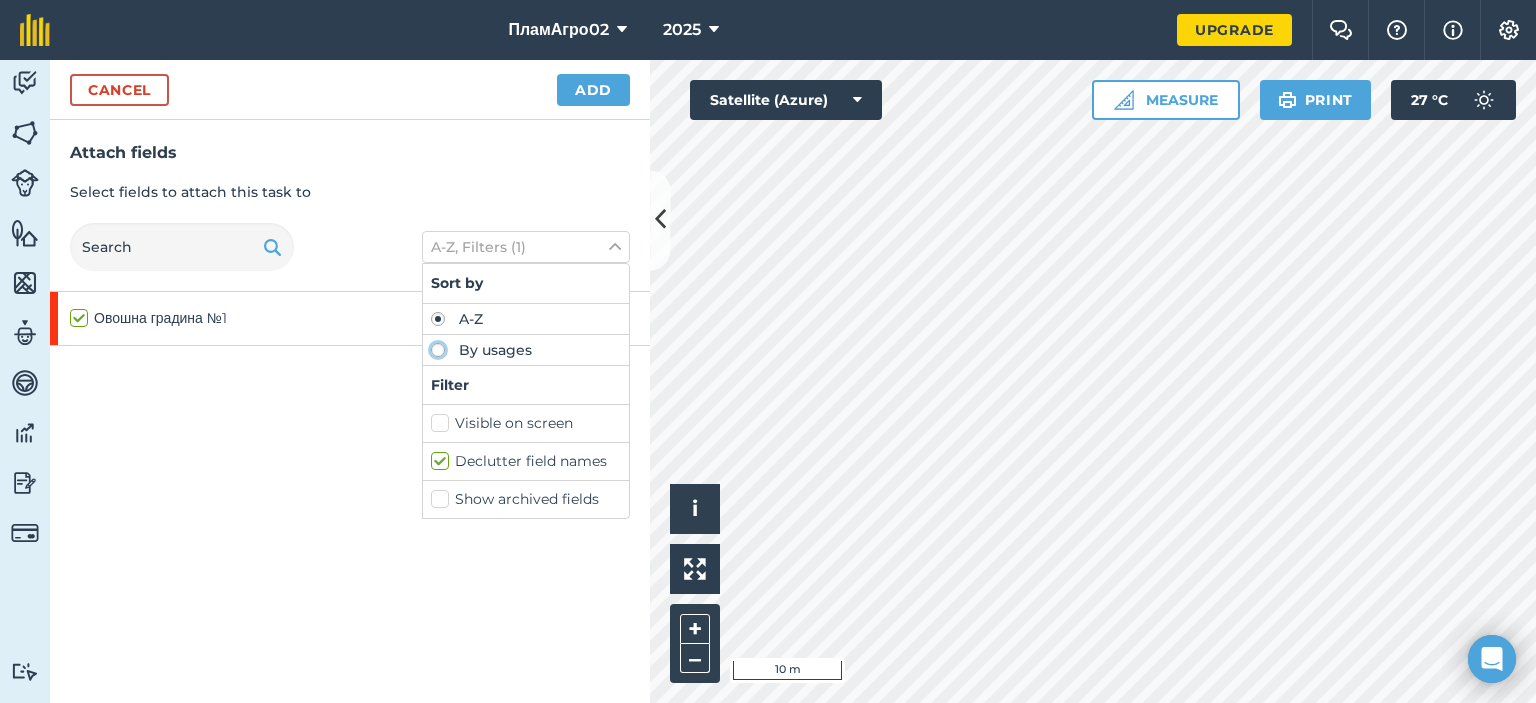 click on "By usages" at bounding box center (-9570, 349) 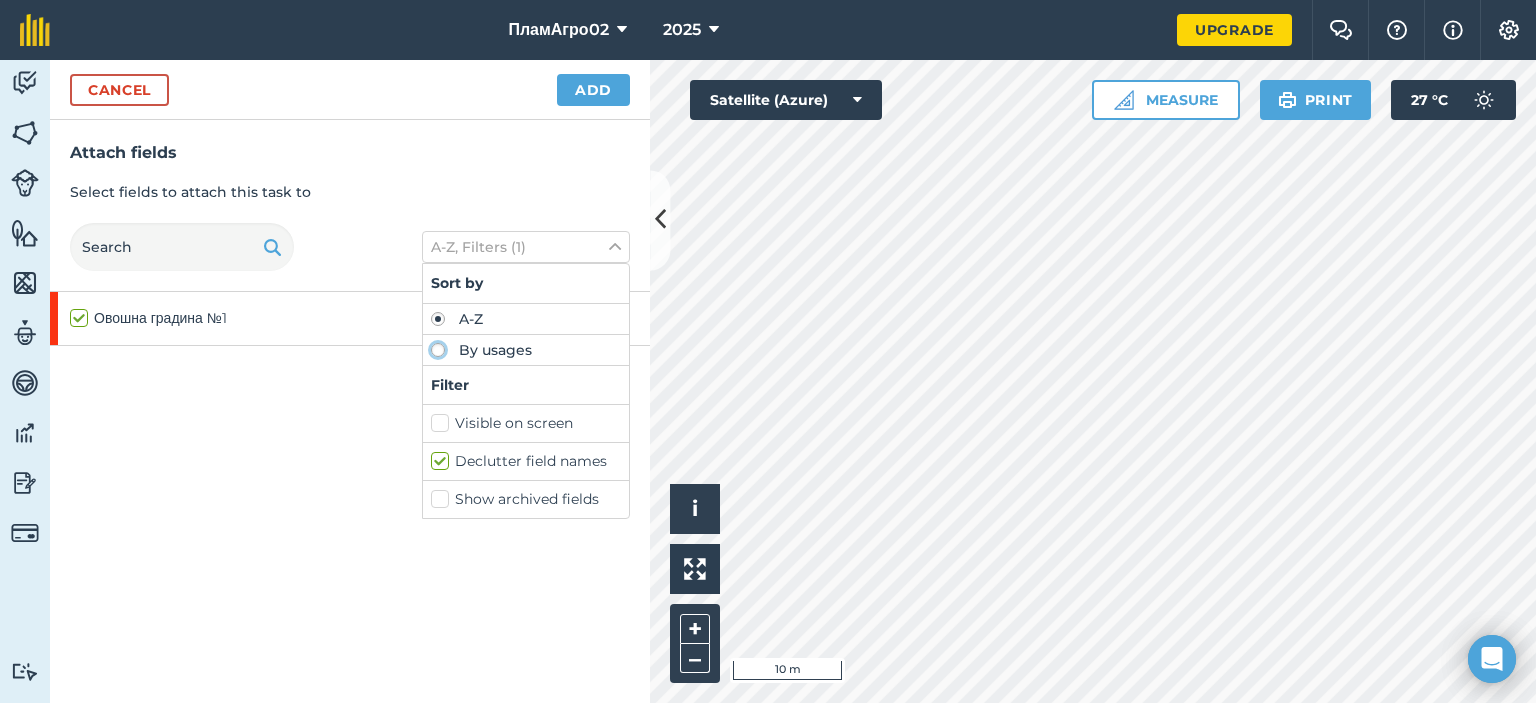radio on "true" 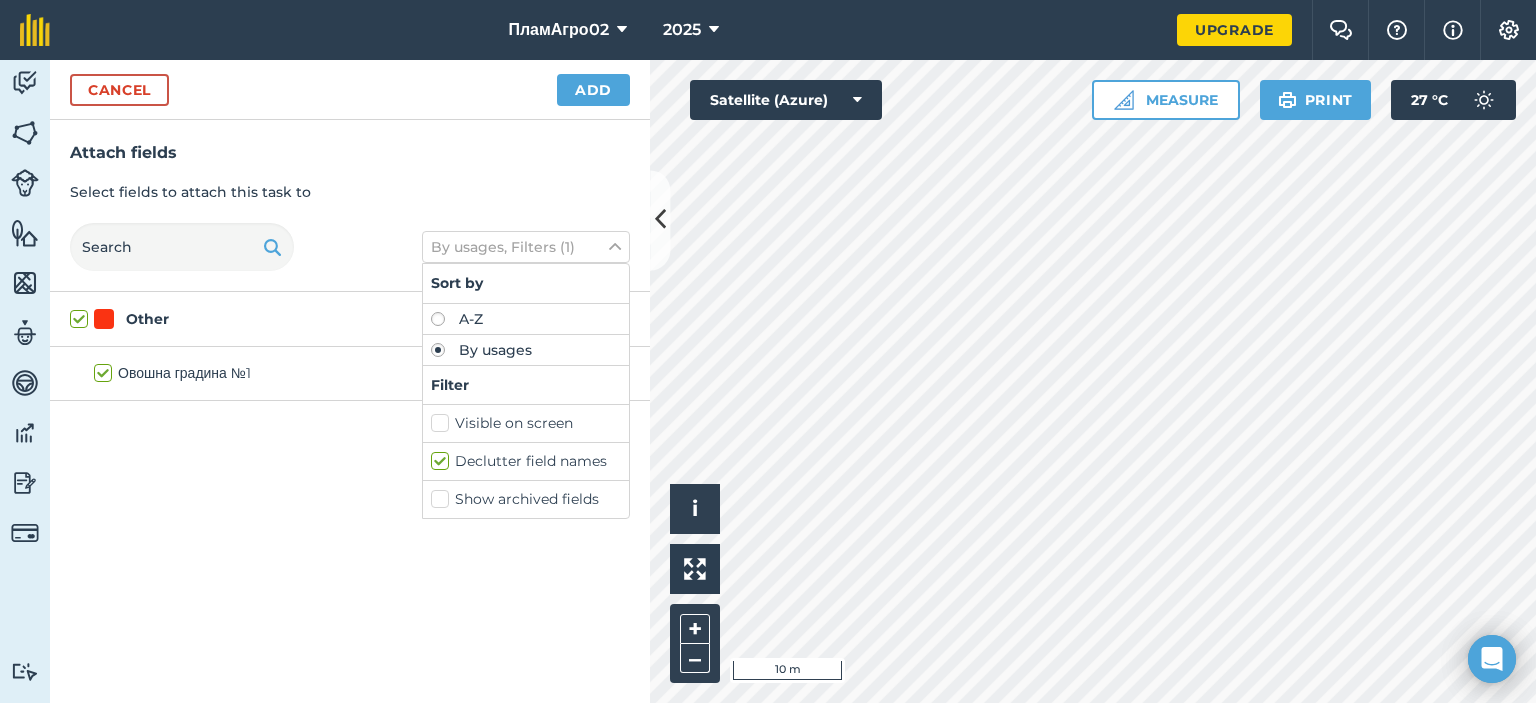 click on "By usages, Filters (1) Sort by A-Z By usages Filter Visible on screen Declutter field names Show archived fields" at bounding box center [350, 247] 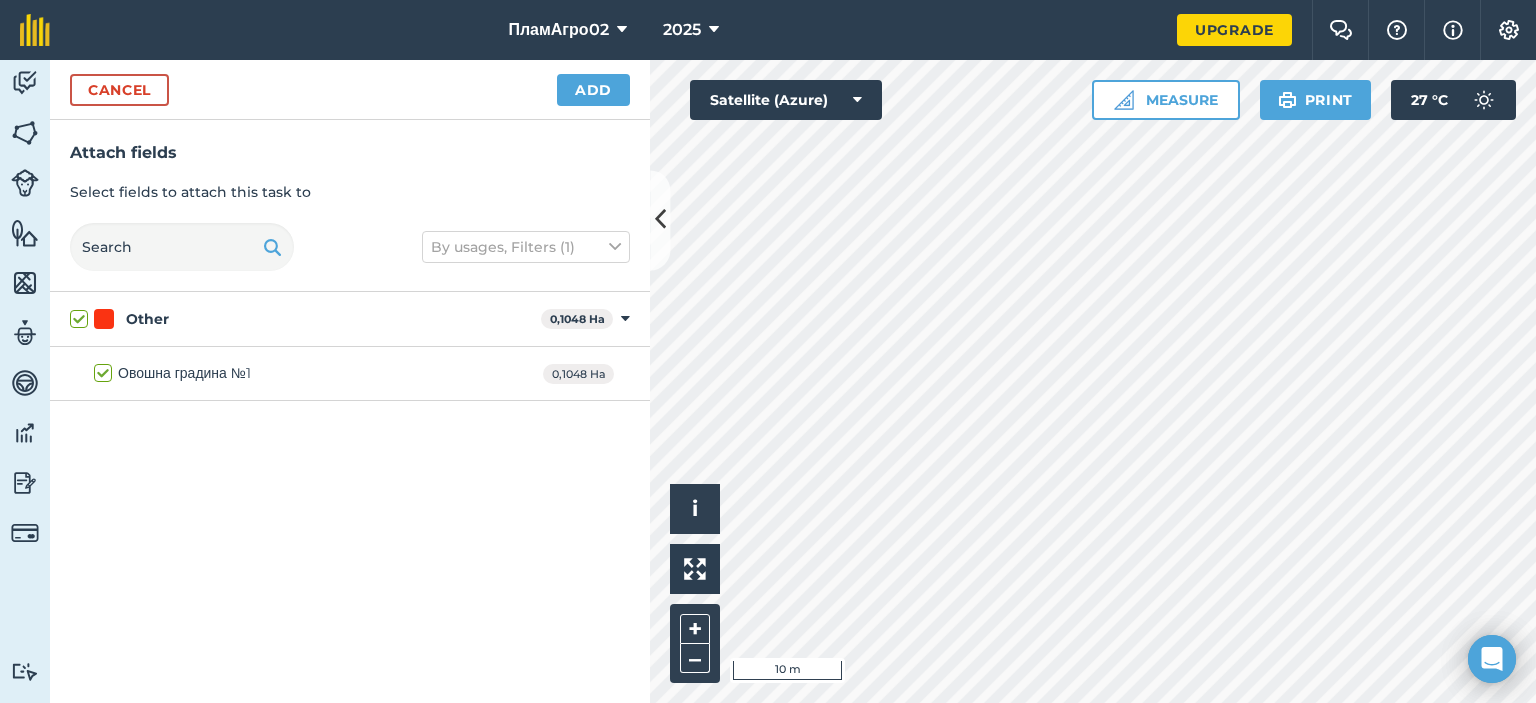 click on "Other" at bounding box center (313, 319) 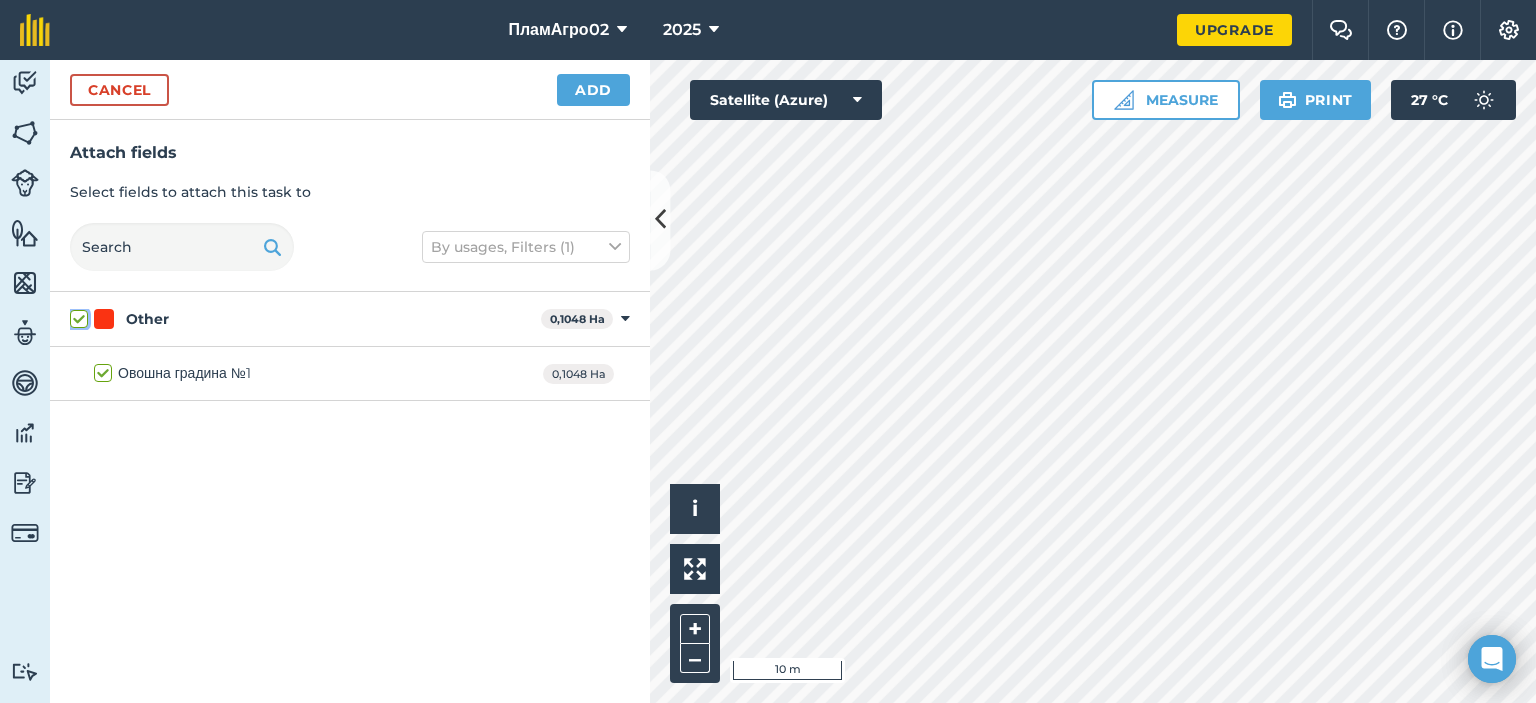 click on "Other" at bounding box center [76, 315] 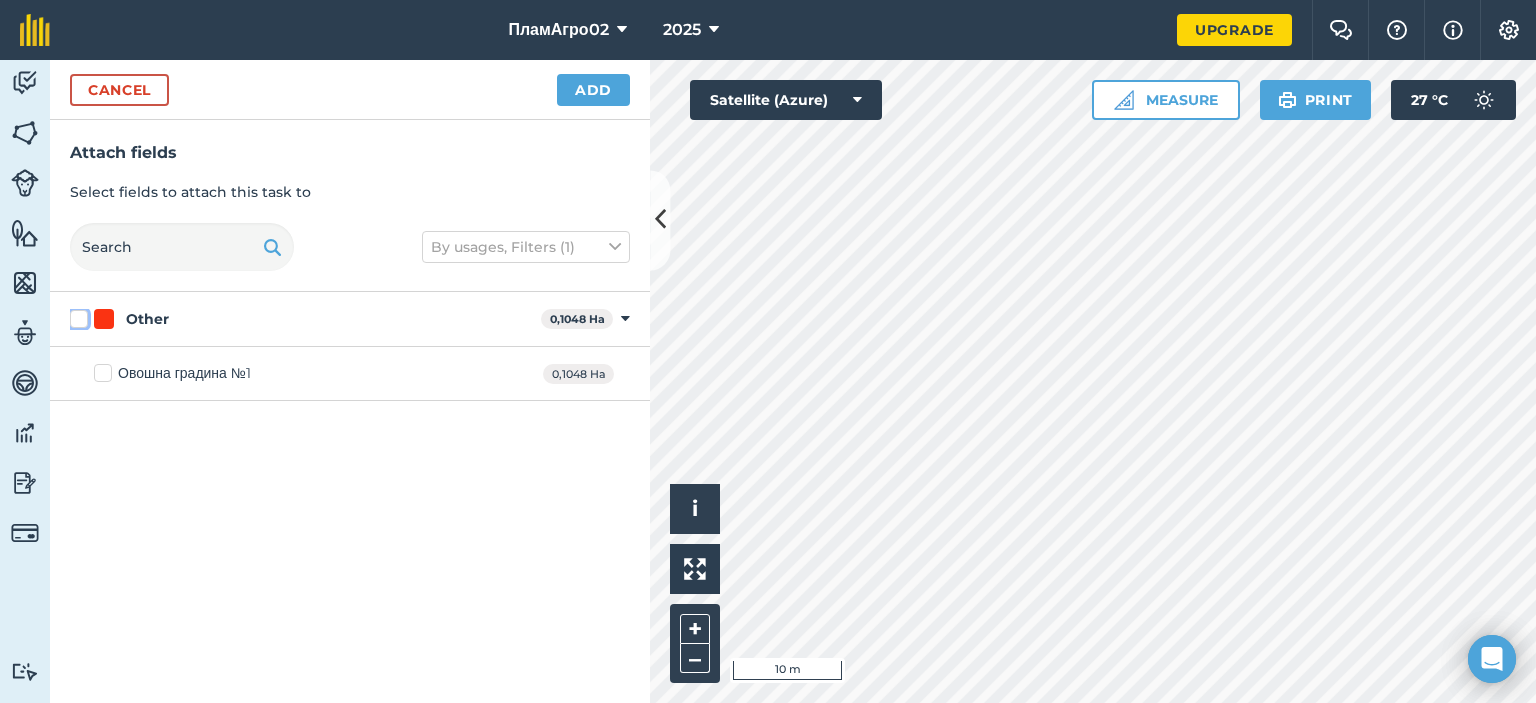 checkbox on "false" 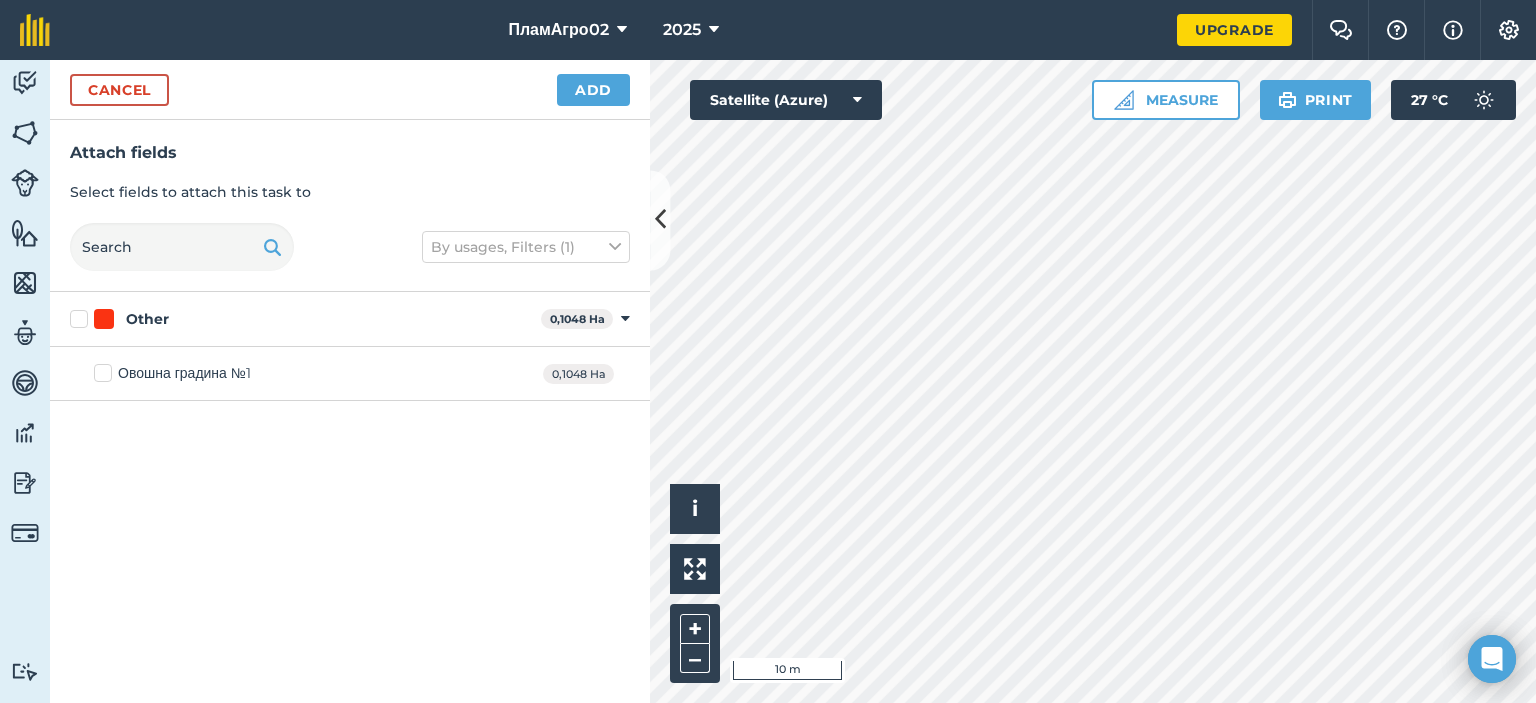 click on "Other" at bounding box center (313, 319) 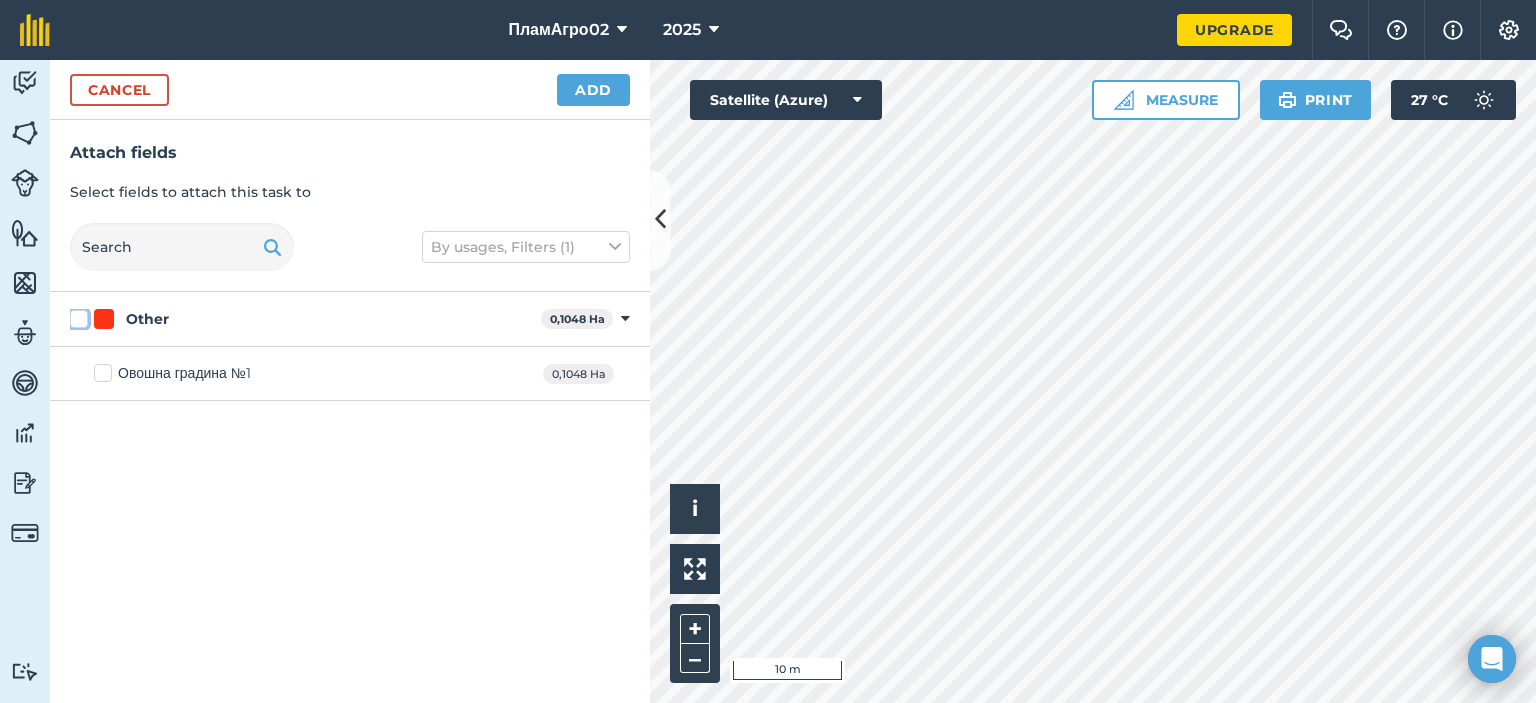 click on "Other" at bounding box center (76, 315) 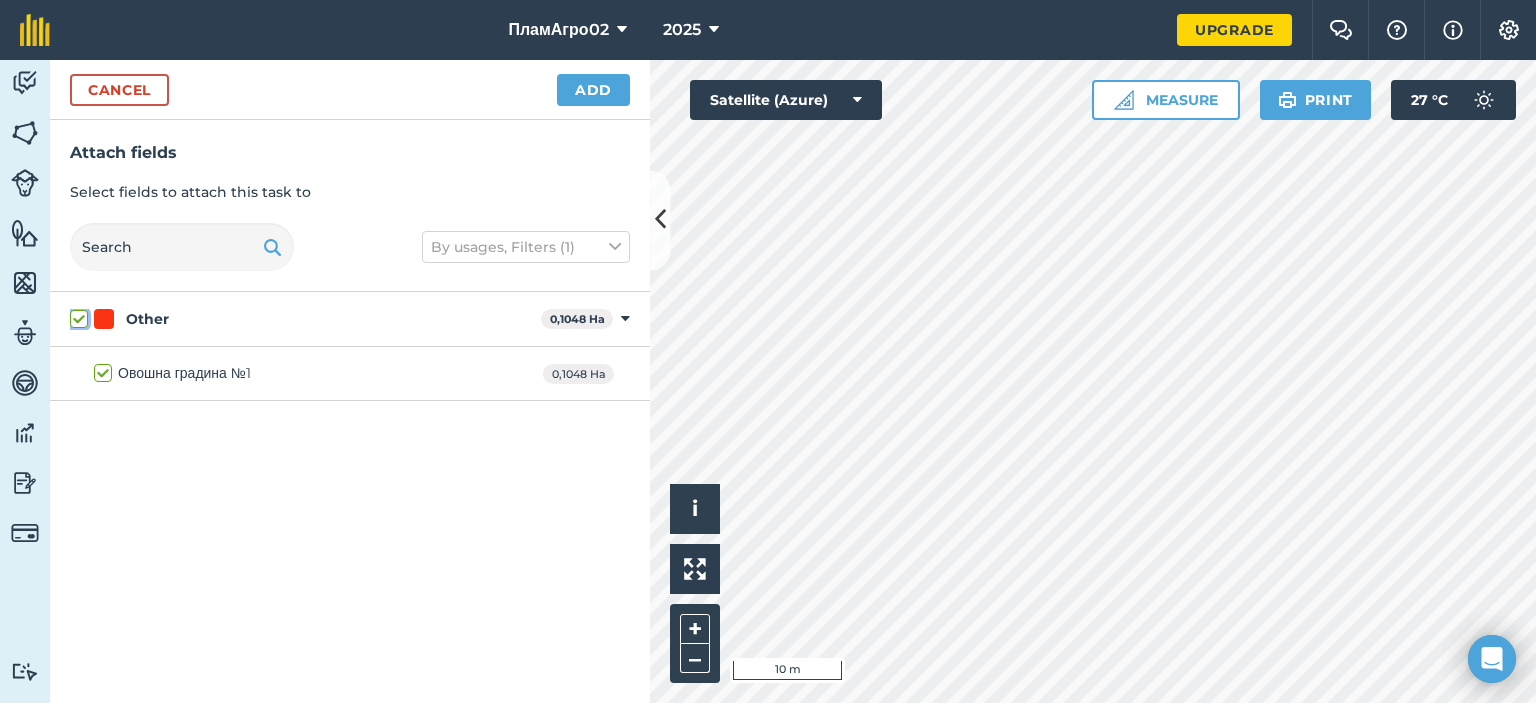 checkbox on "true" 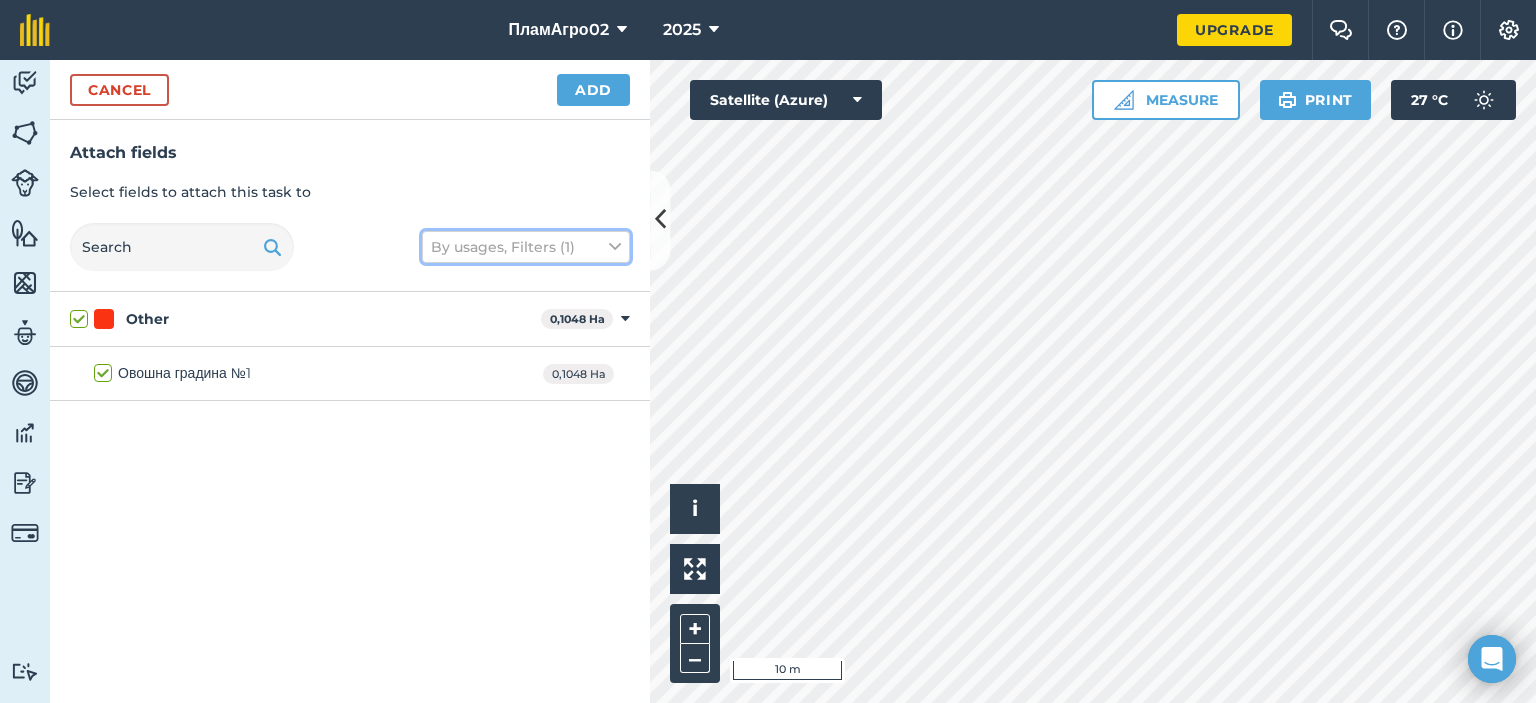 click on "By usages, Filters (1)" at bounding box center (526, 247) 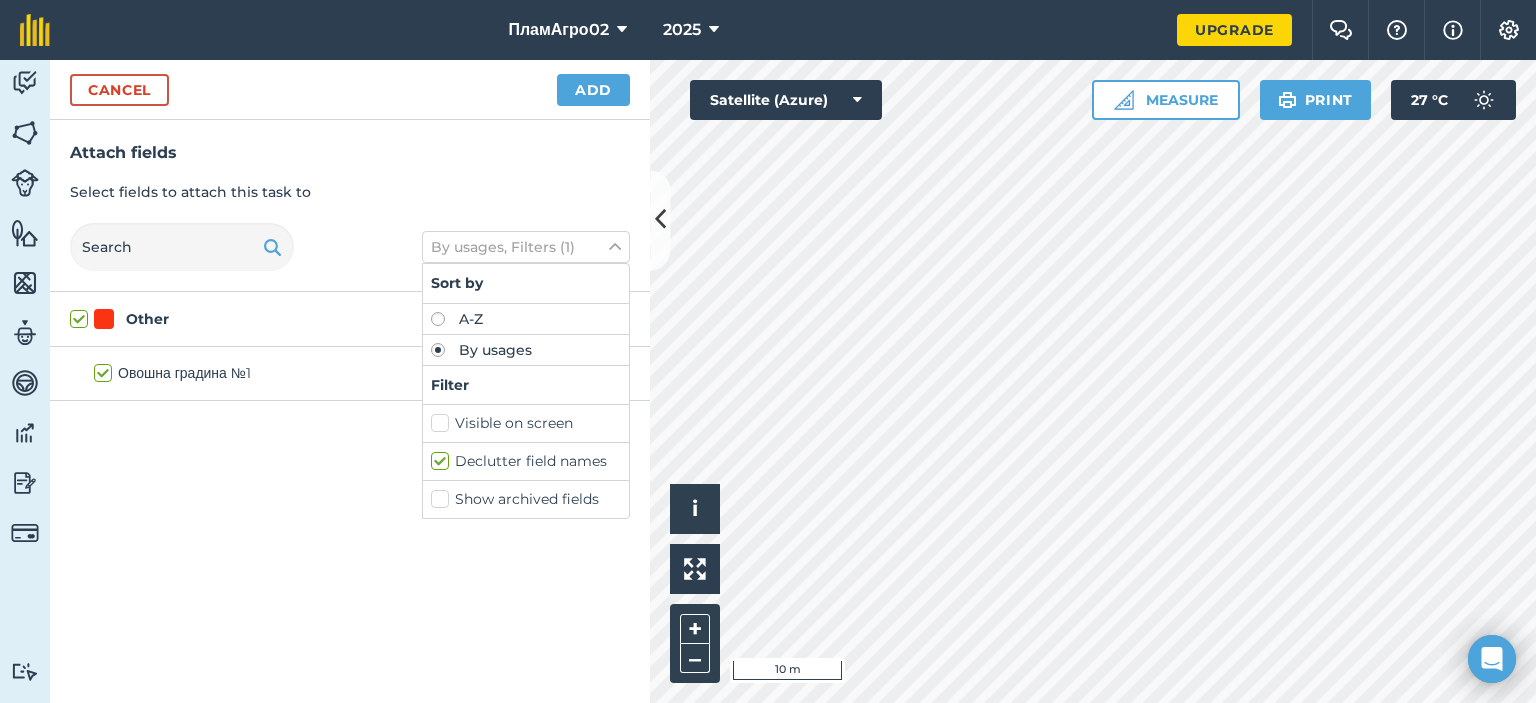 click on "Declutter field names" at bounding box center (526, 461) 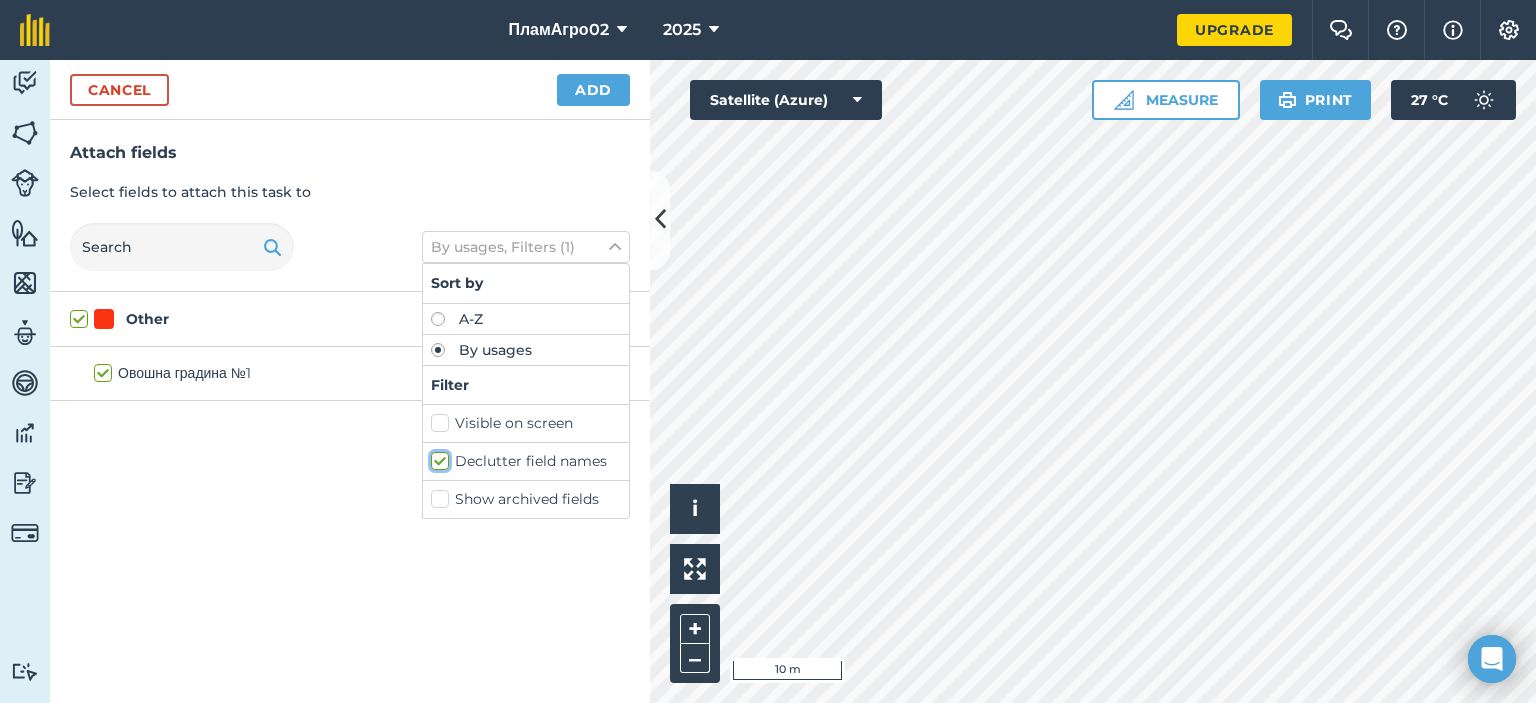 click on "Declutter field names" at bounding box center (437, 457) 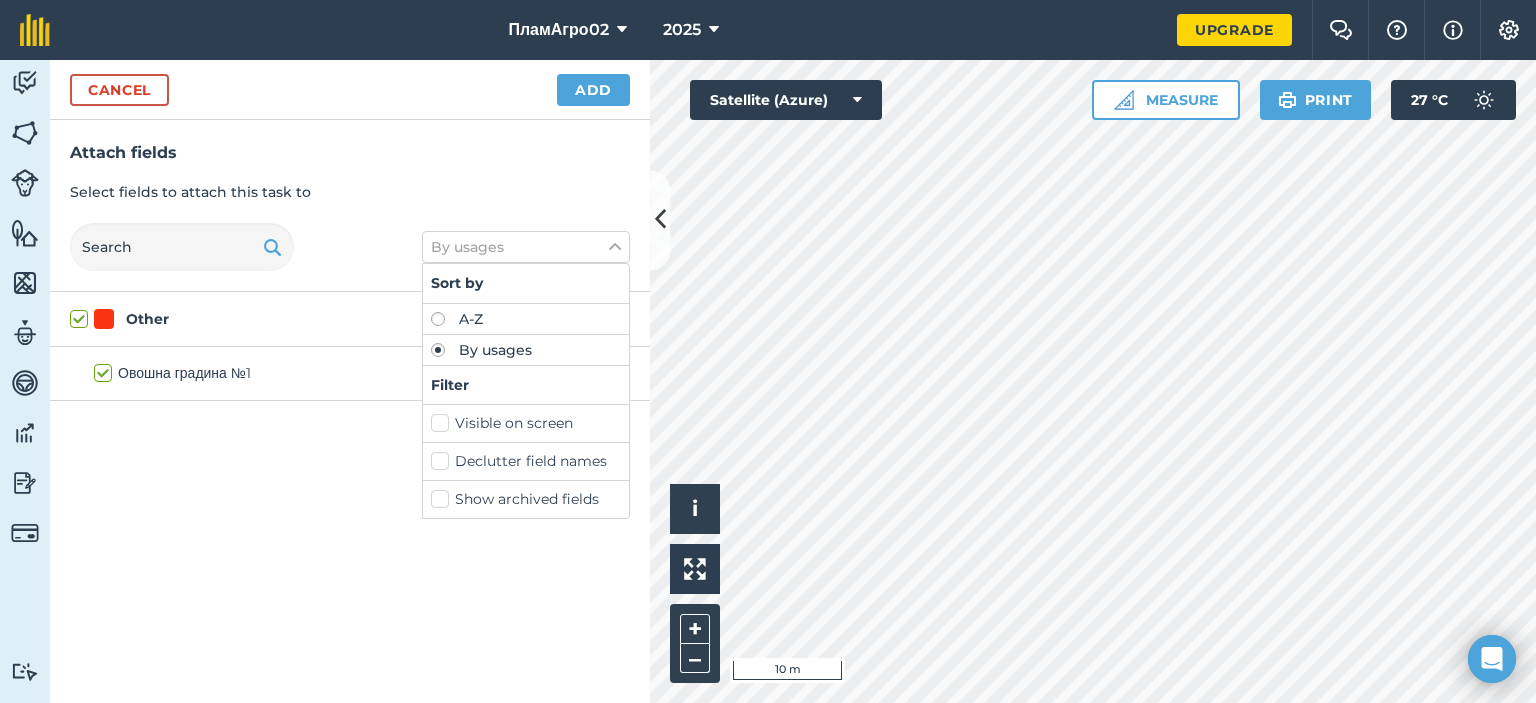 click on "Declutter field names" at bounding box center (526, 461) 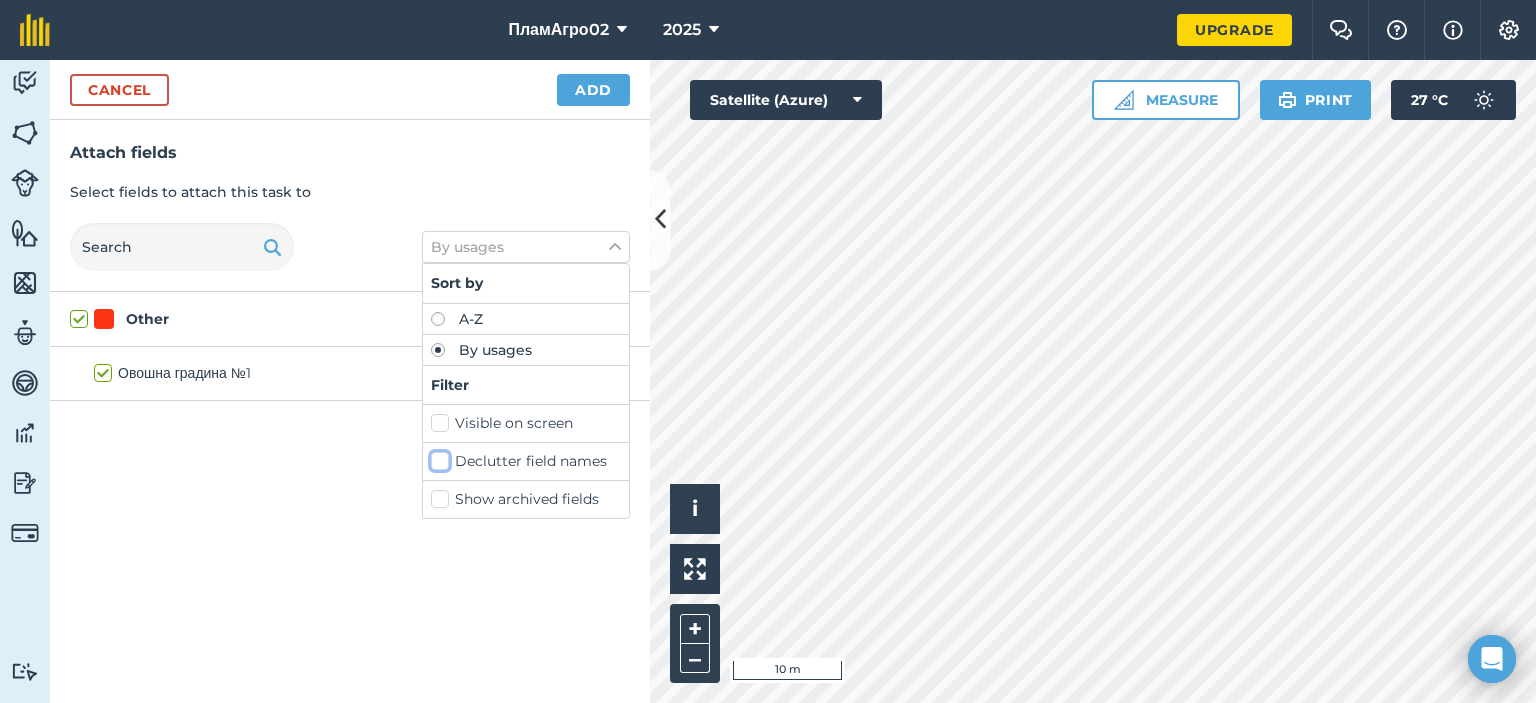 click on "Declutter field names" at bounding box center (437, 457) 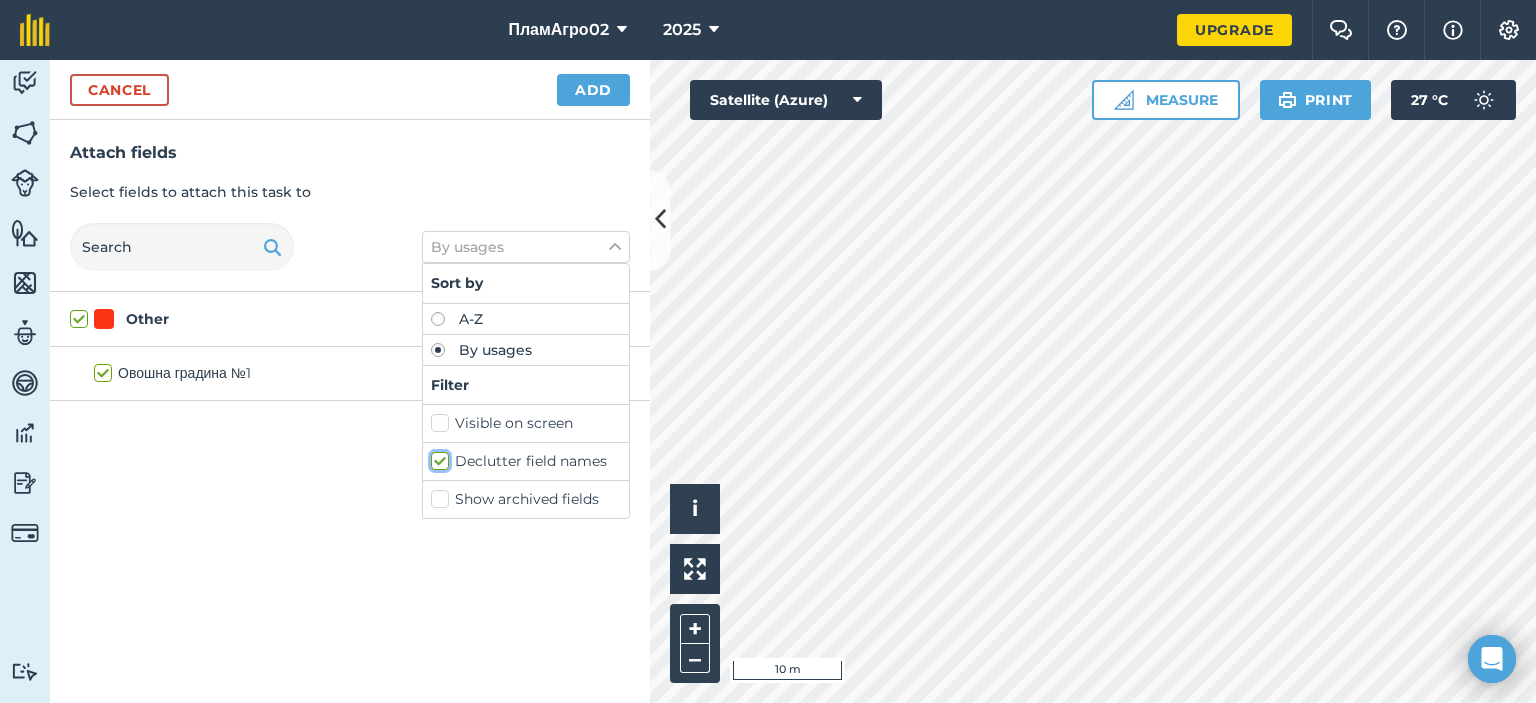 checkbox on "true" 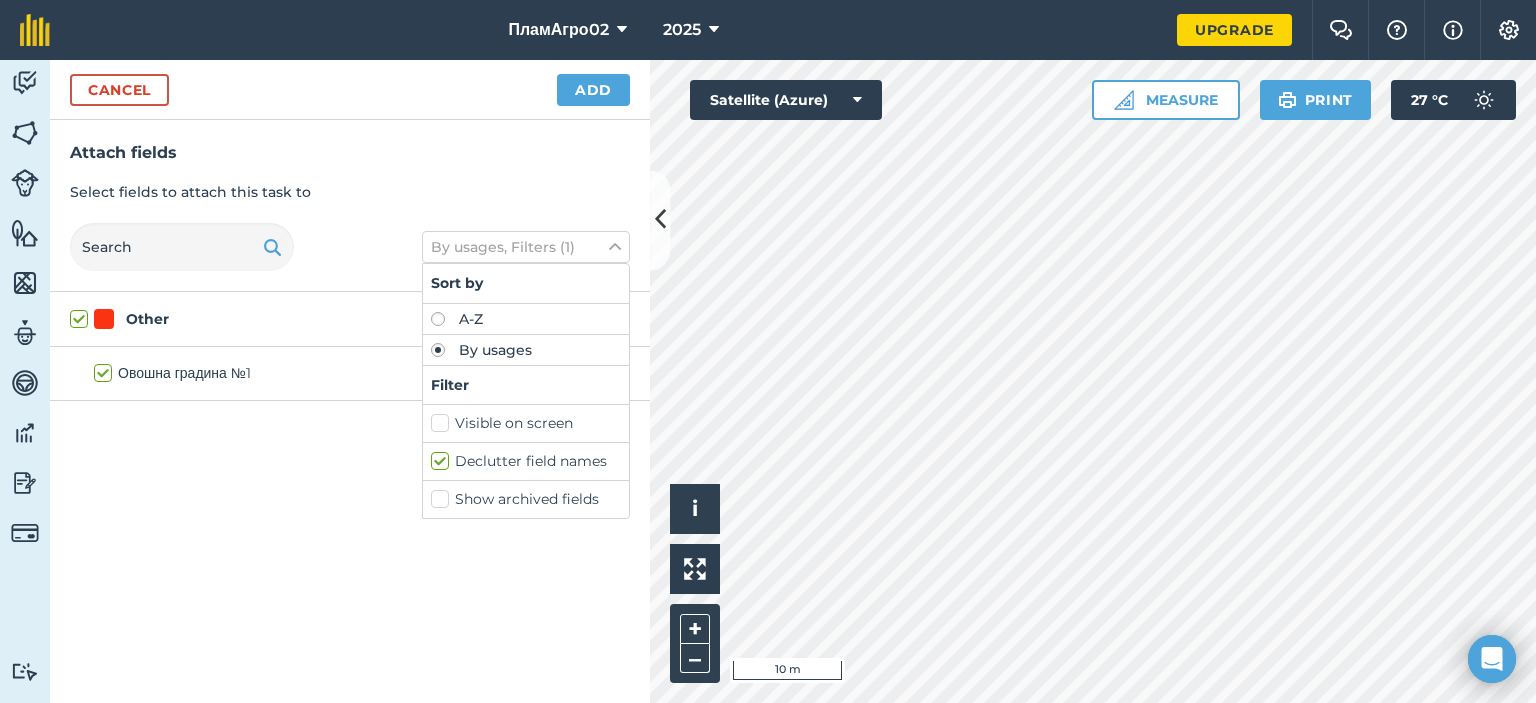 click on "Other 0,1048   Ha Toggle showing  Other  fields Овошна градина №1 0,1048   Ha" at bounding box center (350, 497) 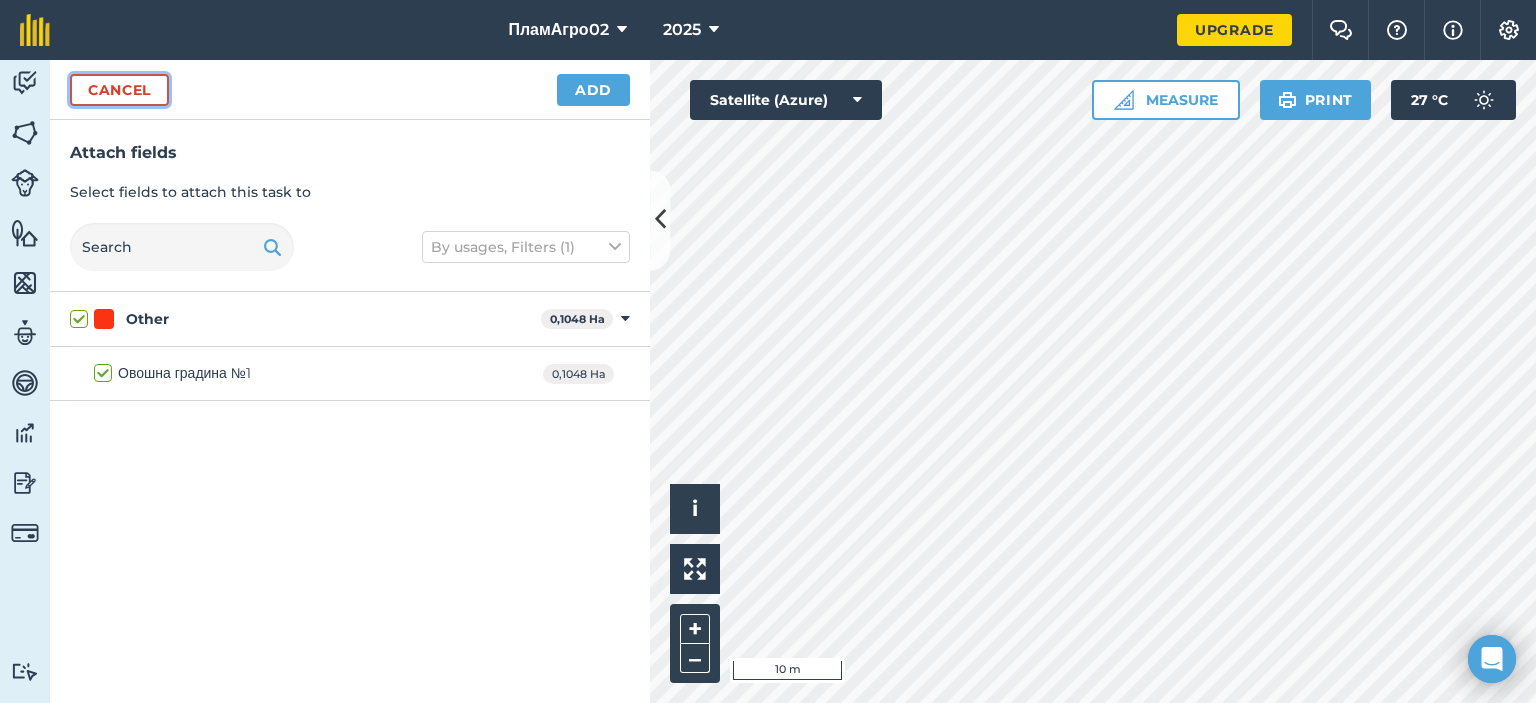 click on "Cancel" at bounding box center (119, 90) 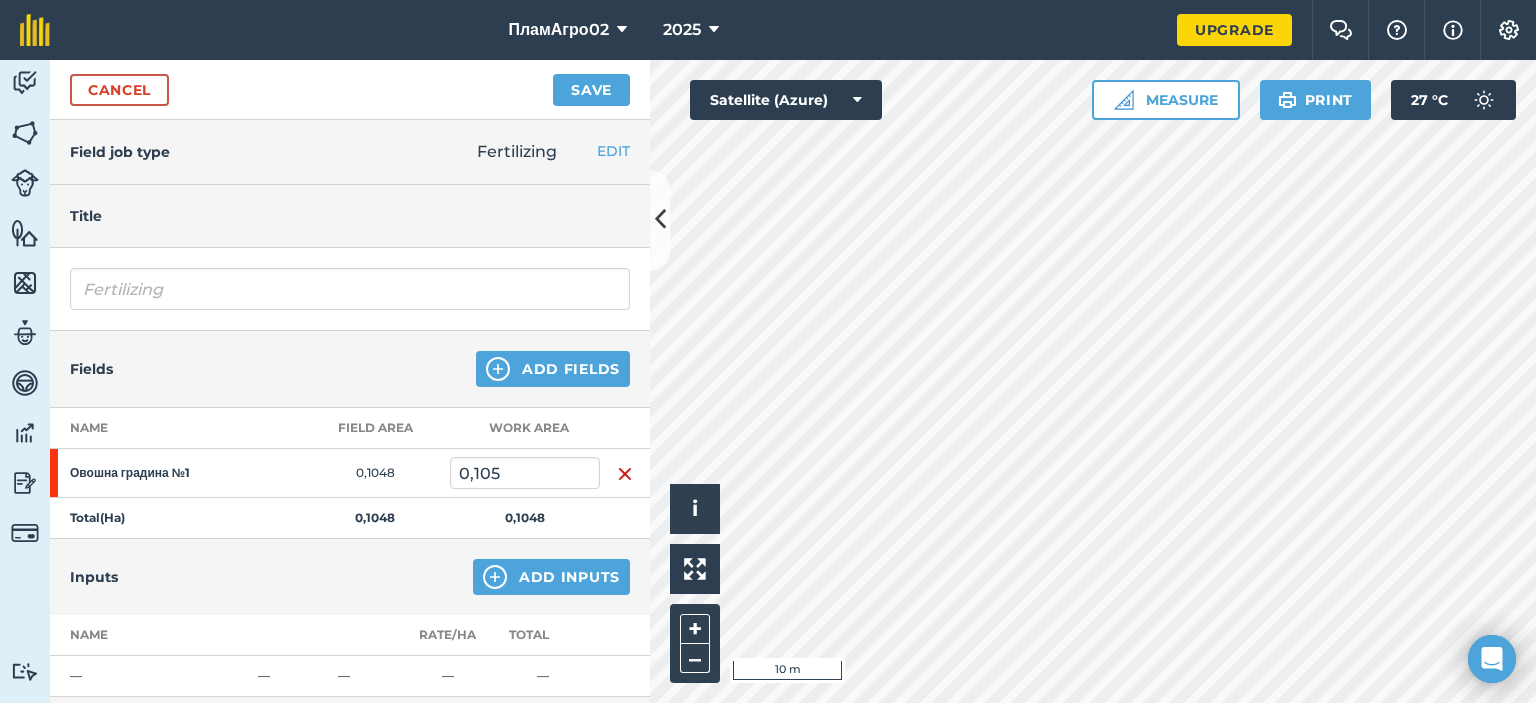 click on "Fertilizing" at bounding box center [517, 151] 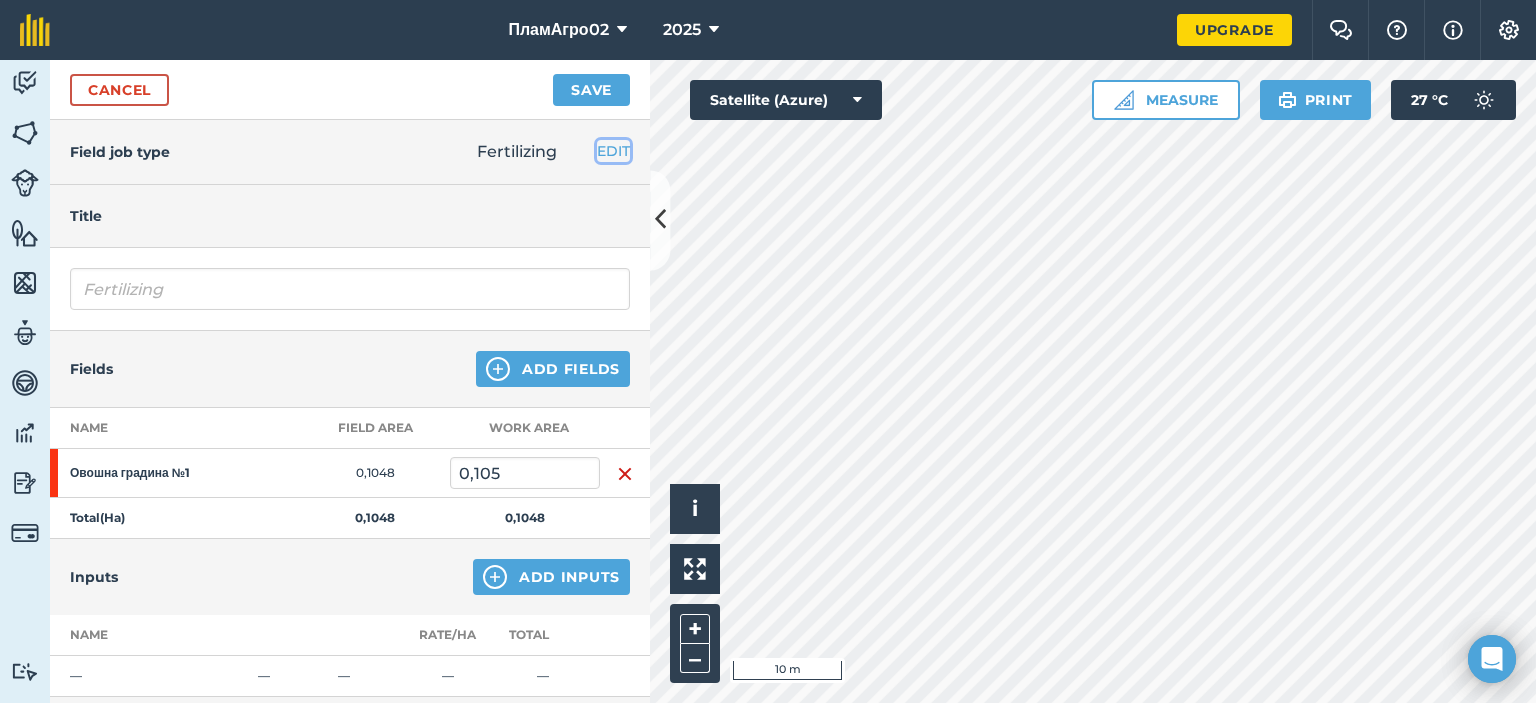 click on "EDIT" at bounding box center (613, 151) 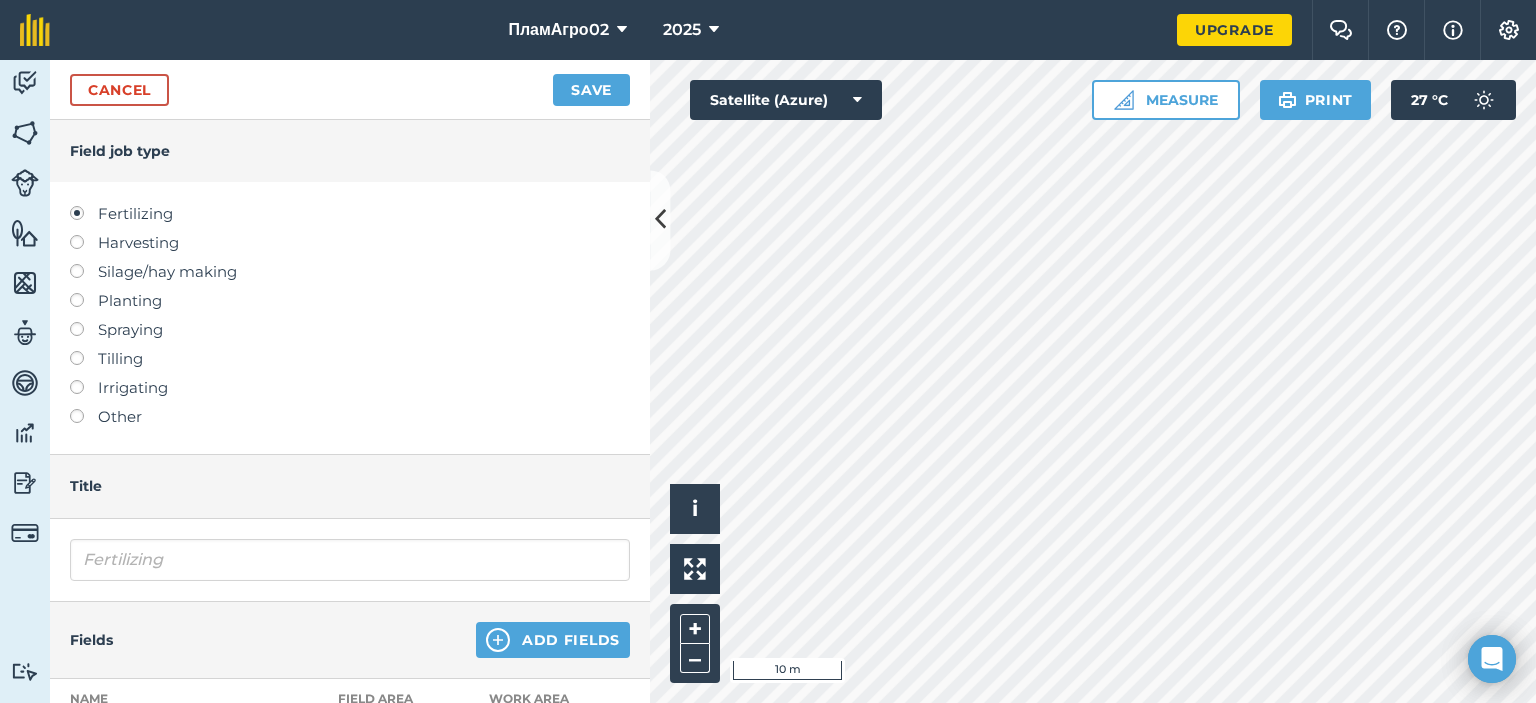 click at bounding box center [84, 380] 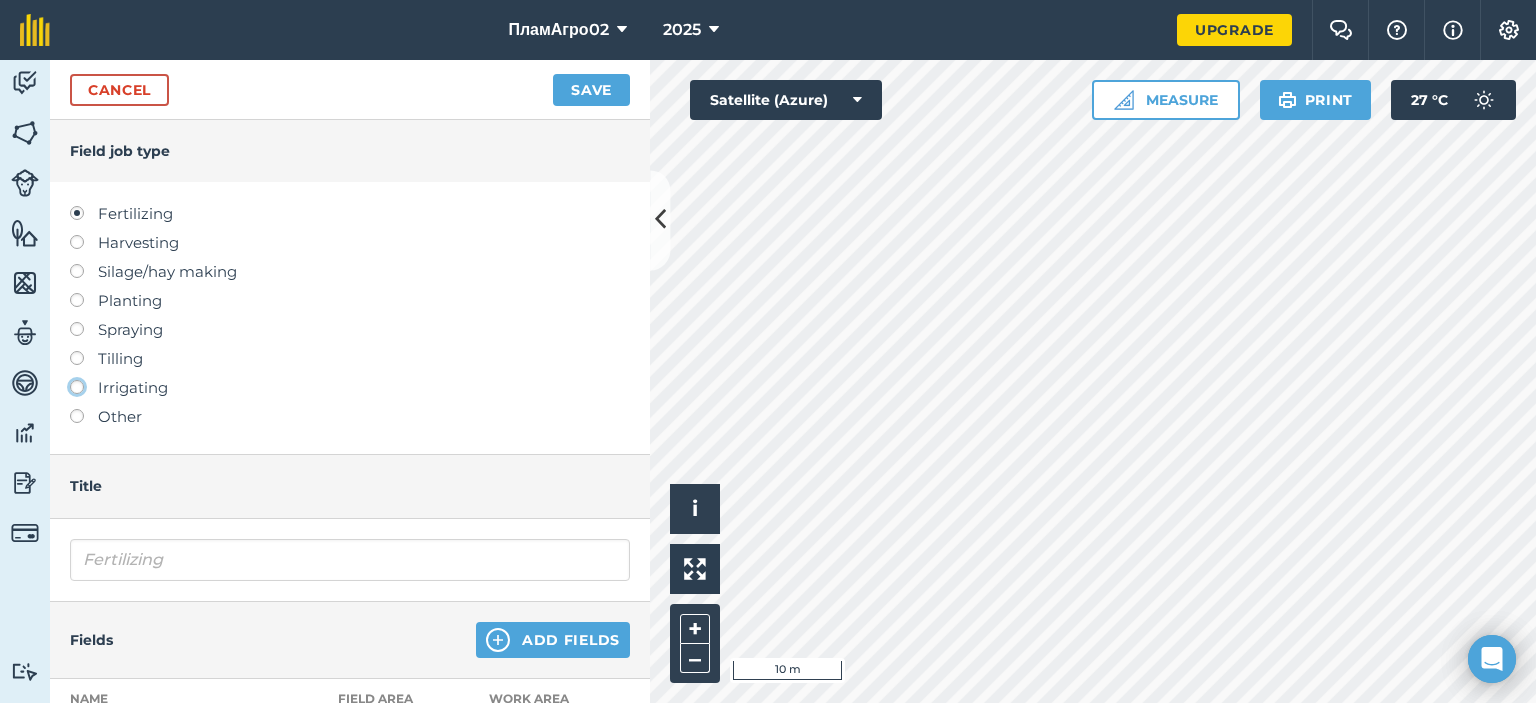 click on "Irrigating" at bounding box center [-9943, 386] 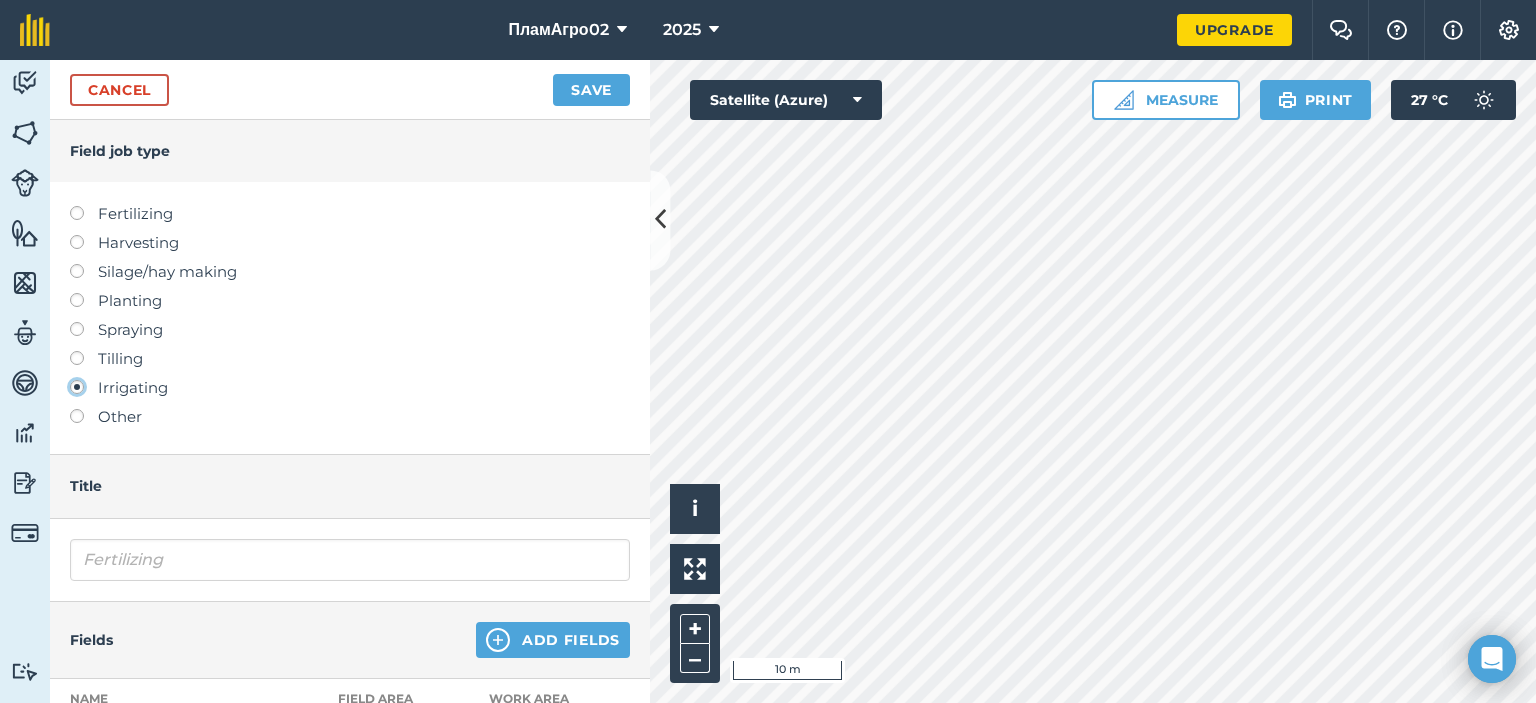 type on "Irrigating" 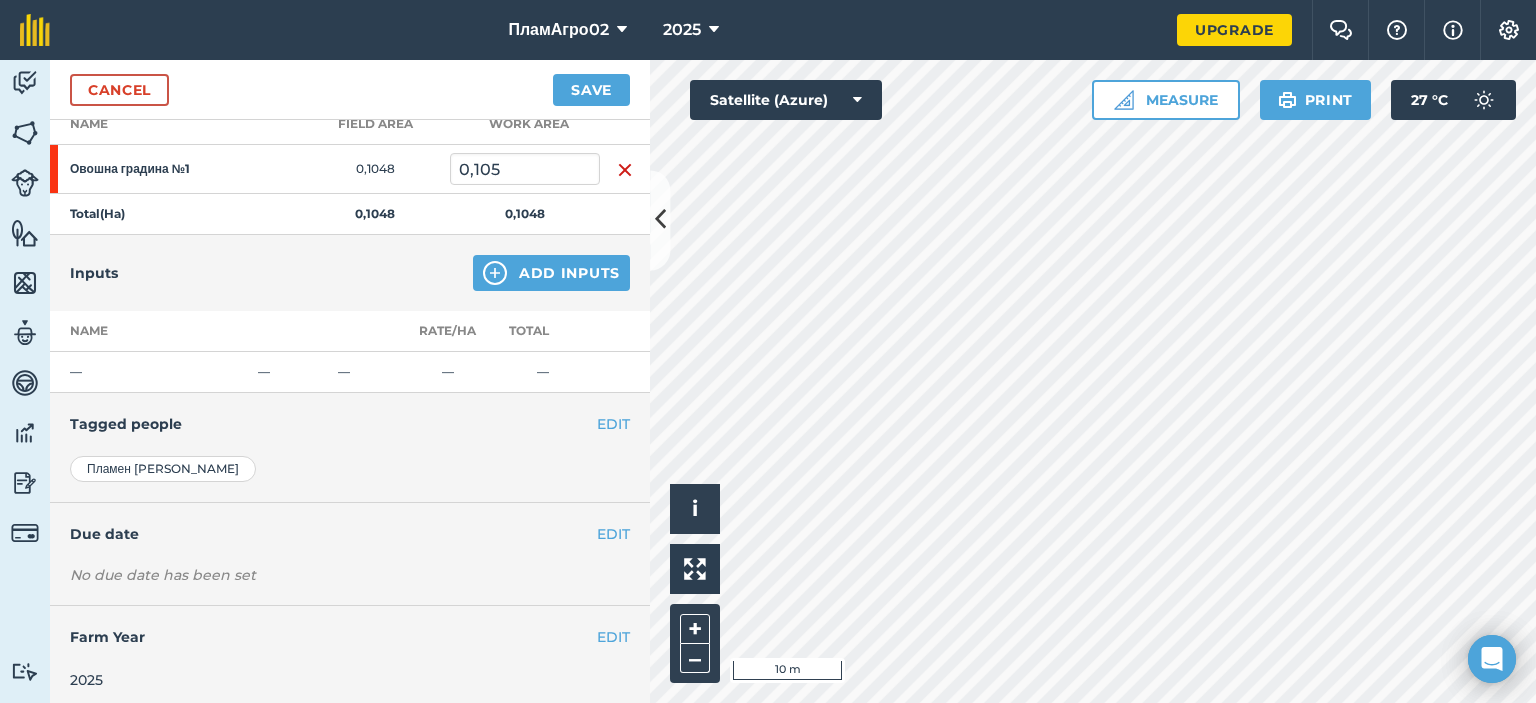scroll, scrollTop: 308, scrollLeft: 0, axis: vertical 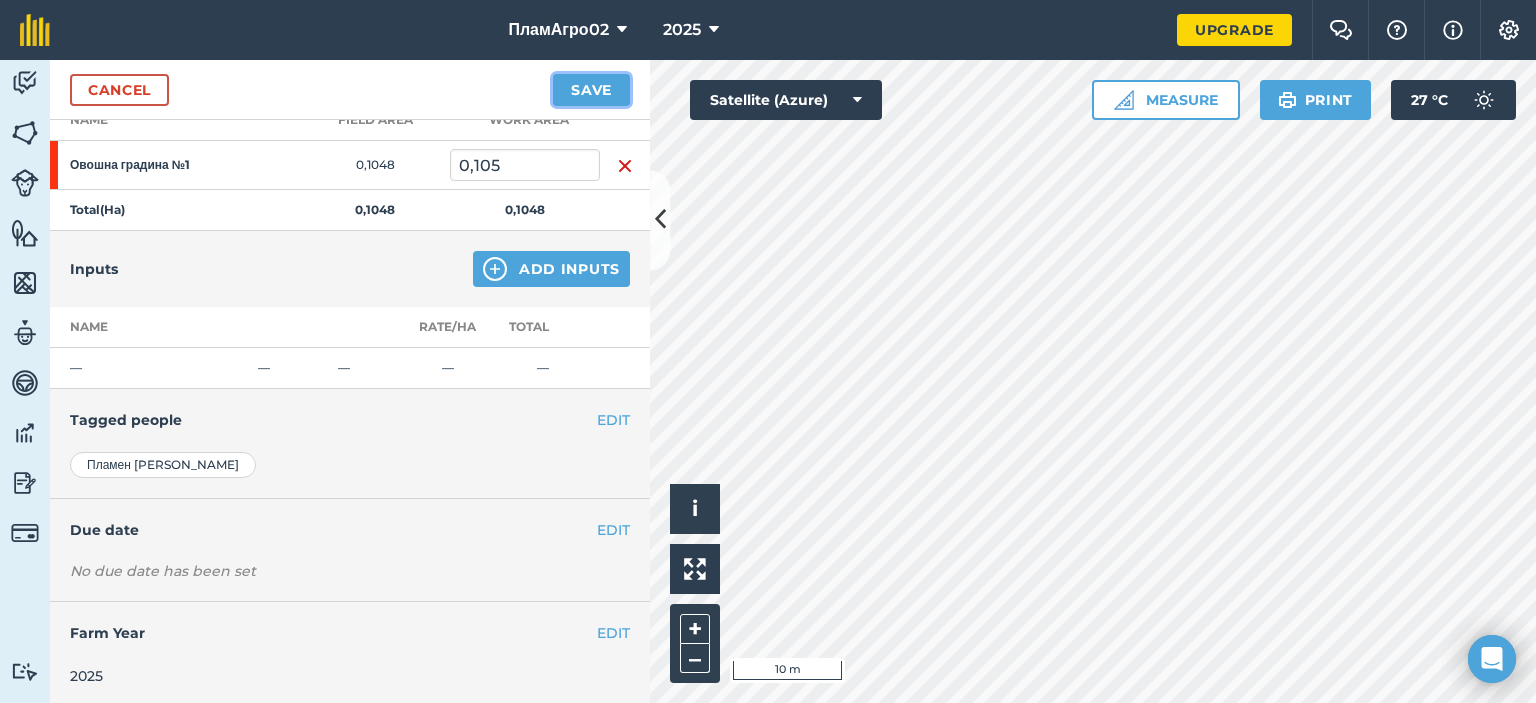 click on "Save" at bounding box center (591, 90) 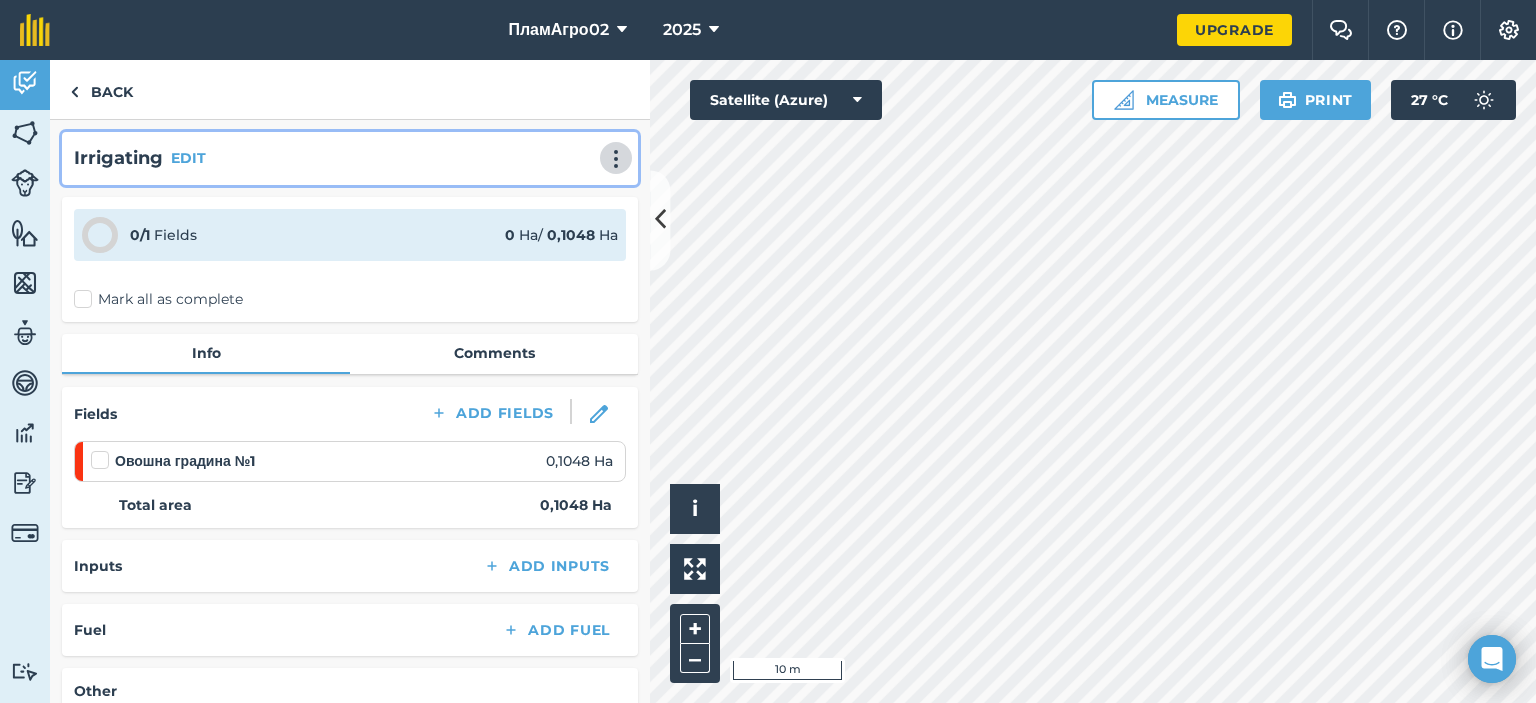 click at bounding box center [616, 159] 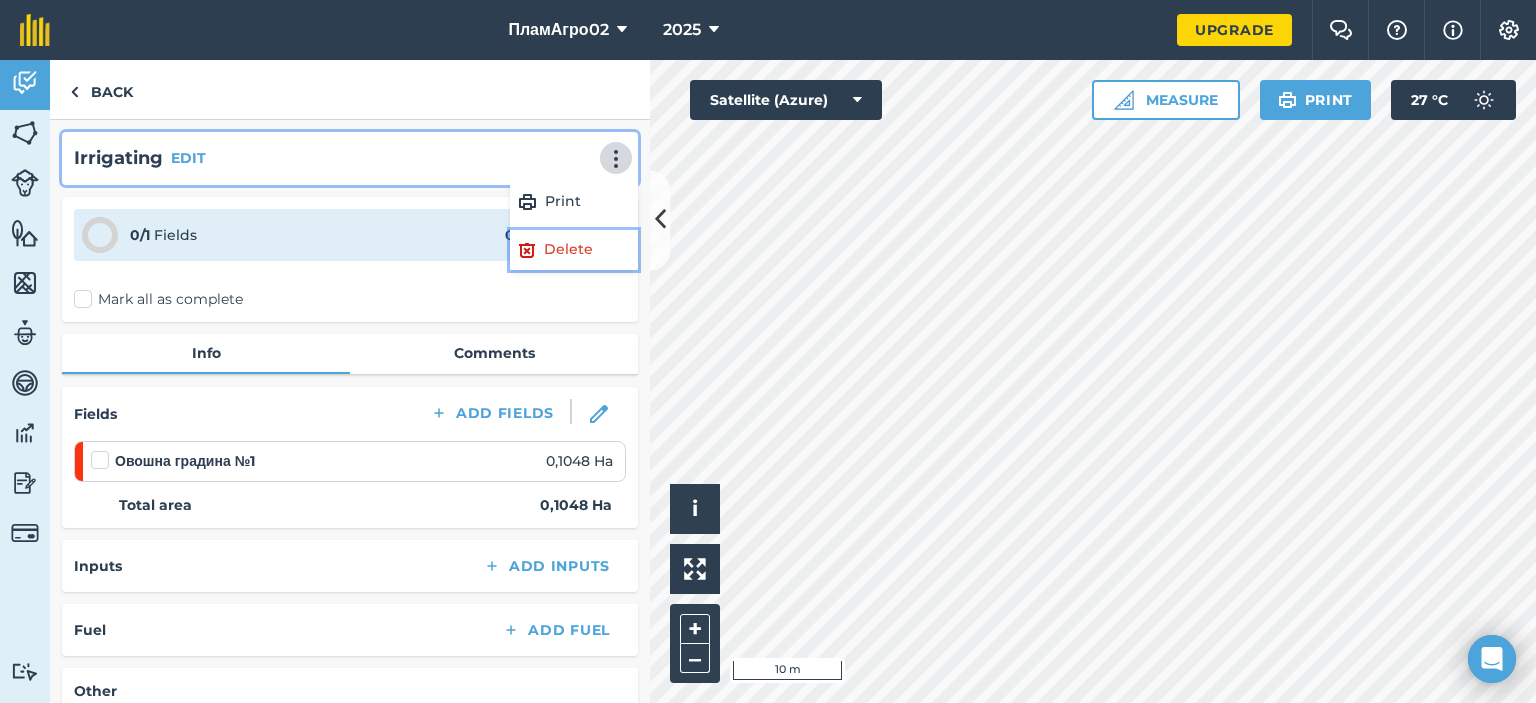 click on "Delete" at bounding box center (574, 250) 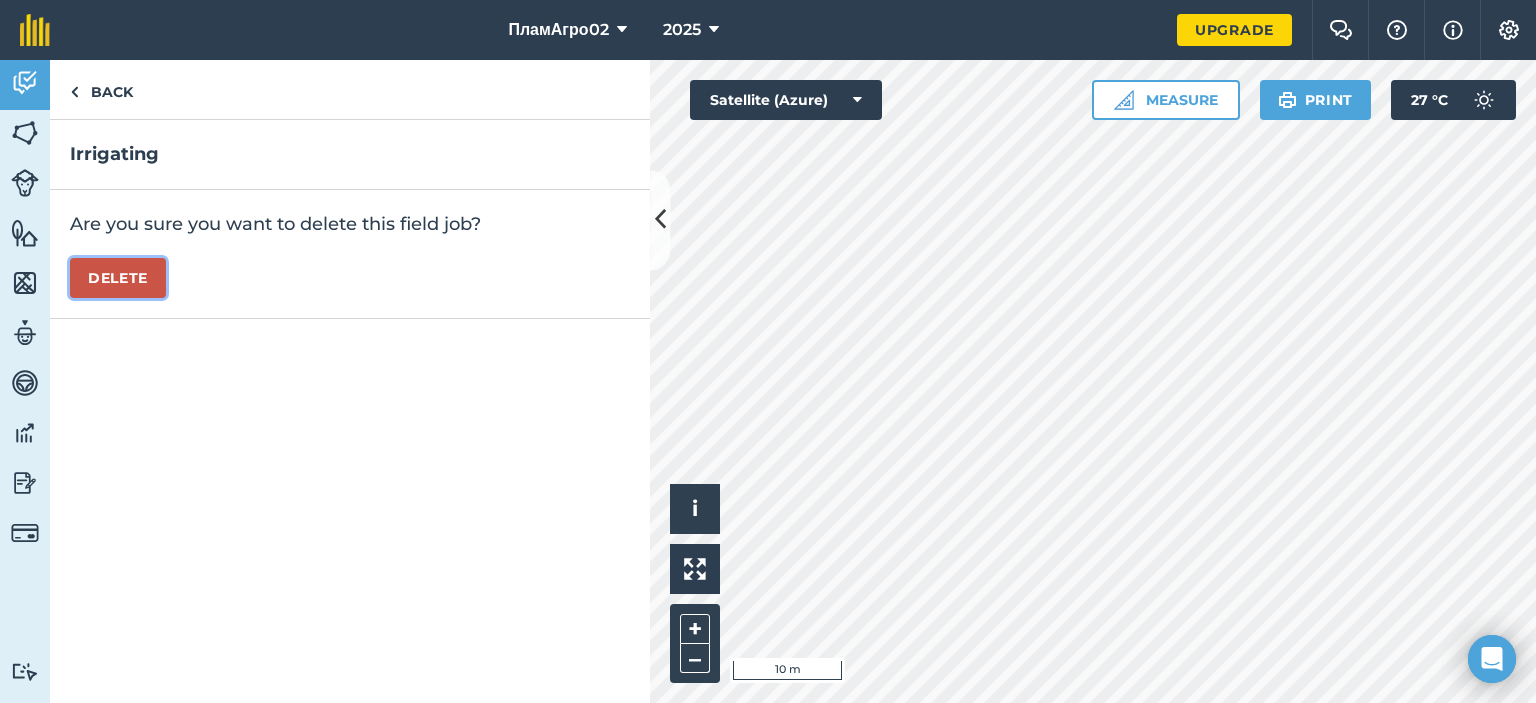 click on "Delete" at bounding box center (118, 278) 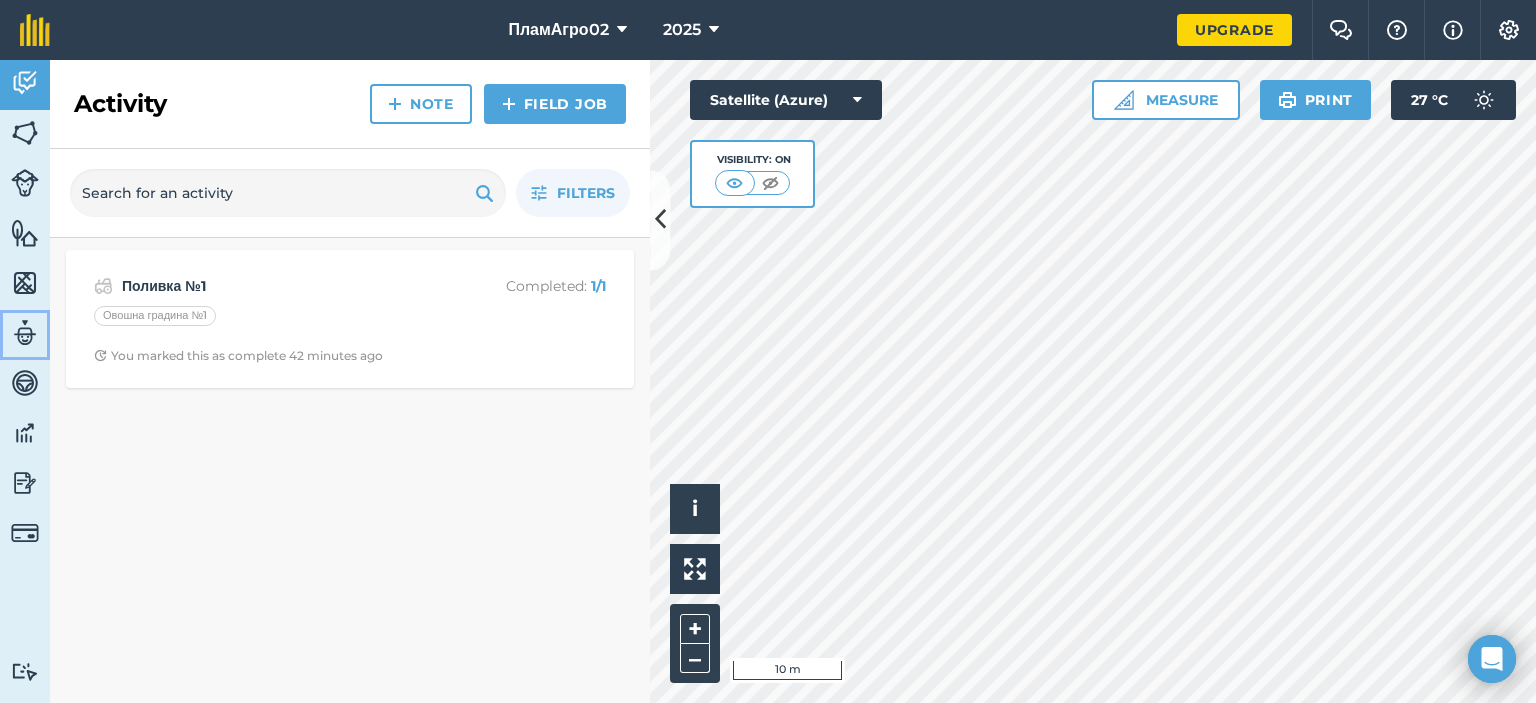 click at bounding box center [25, 333] 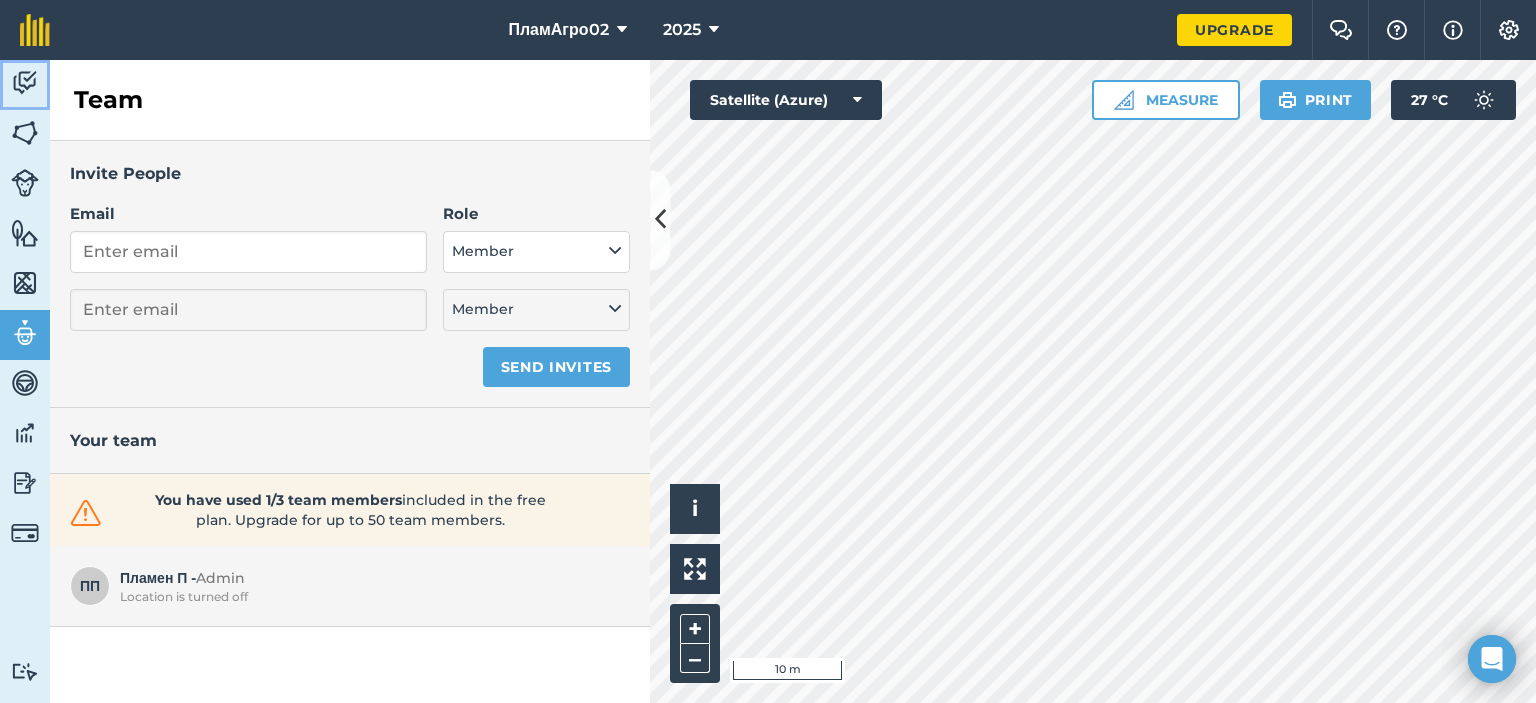 click on "Activity" at bounding box center (25, 85) 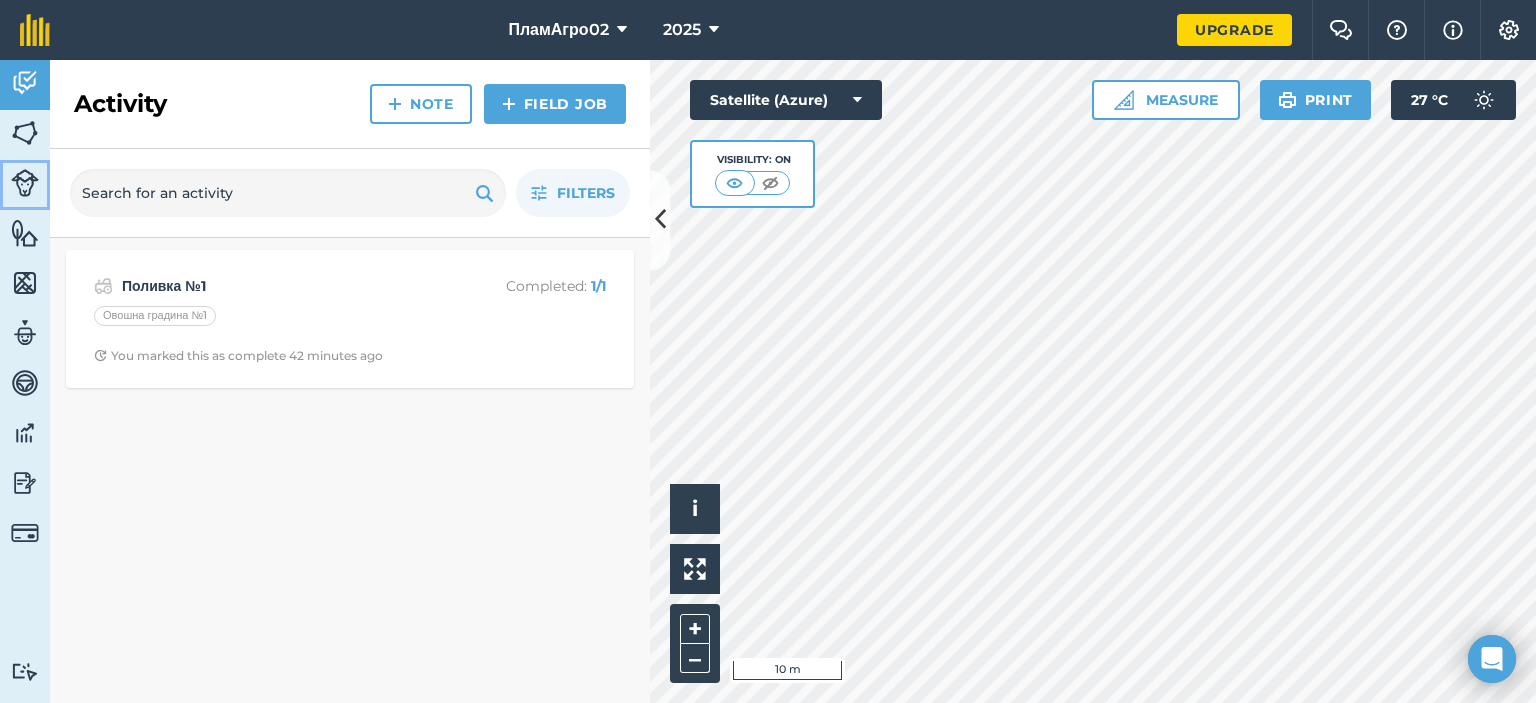 click at bounding box center [25, 183] 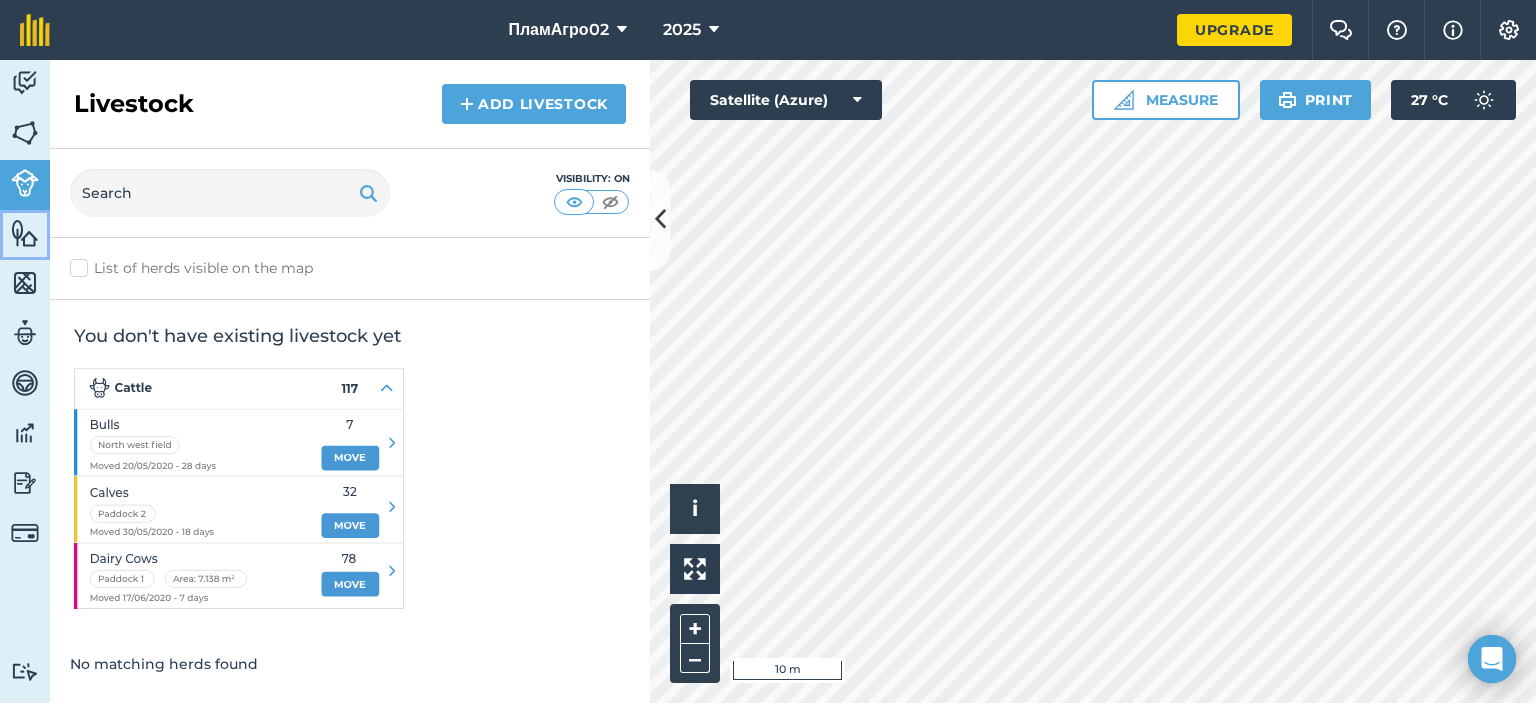 click at bounding box center [25, 233] 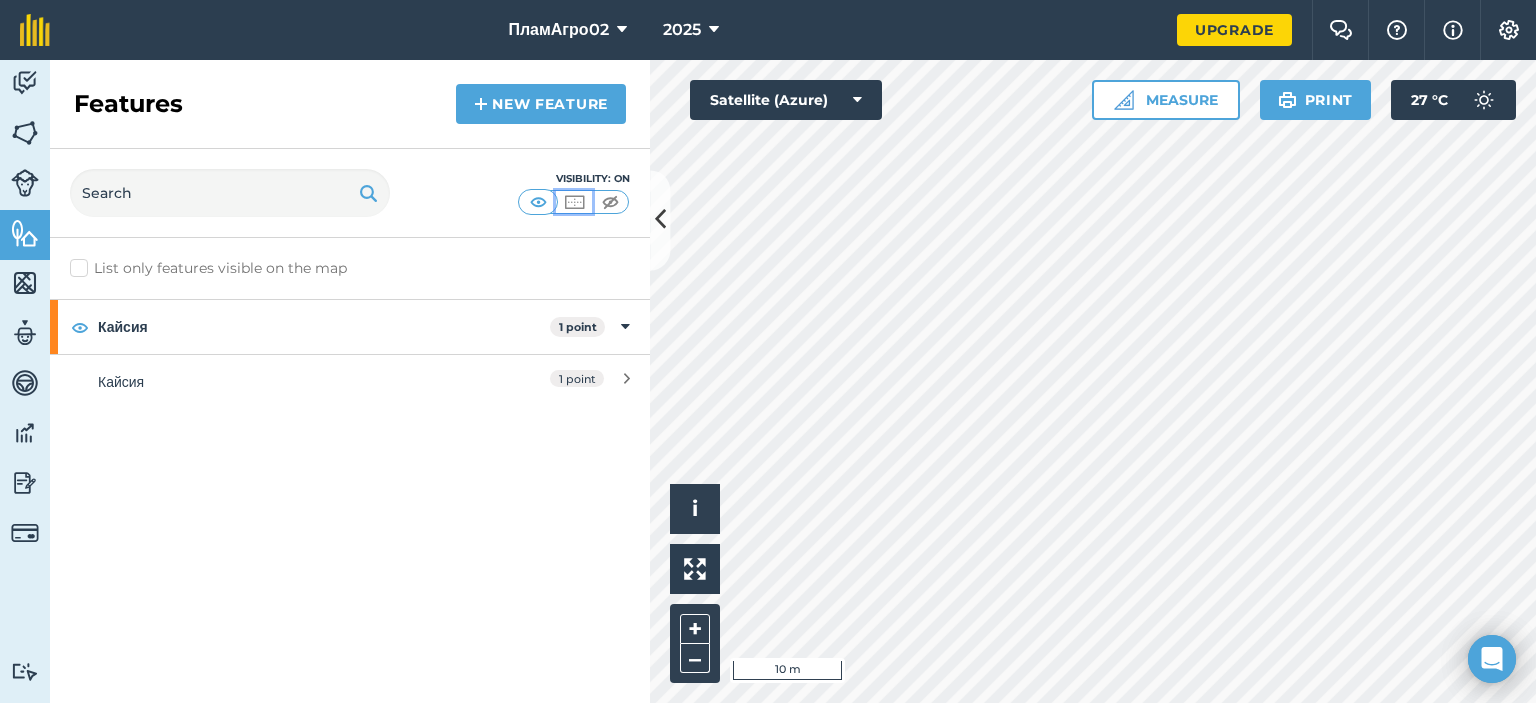 click at bounding box center (574, 202) 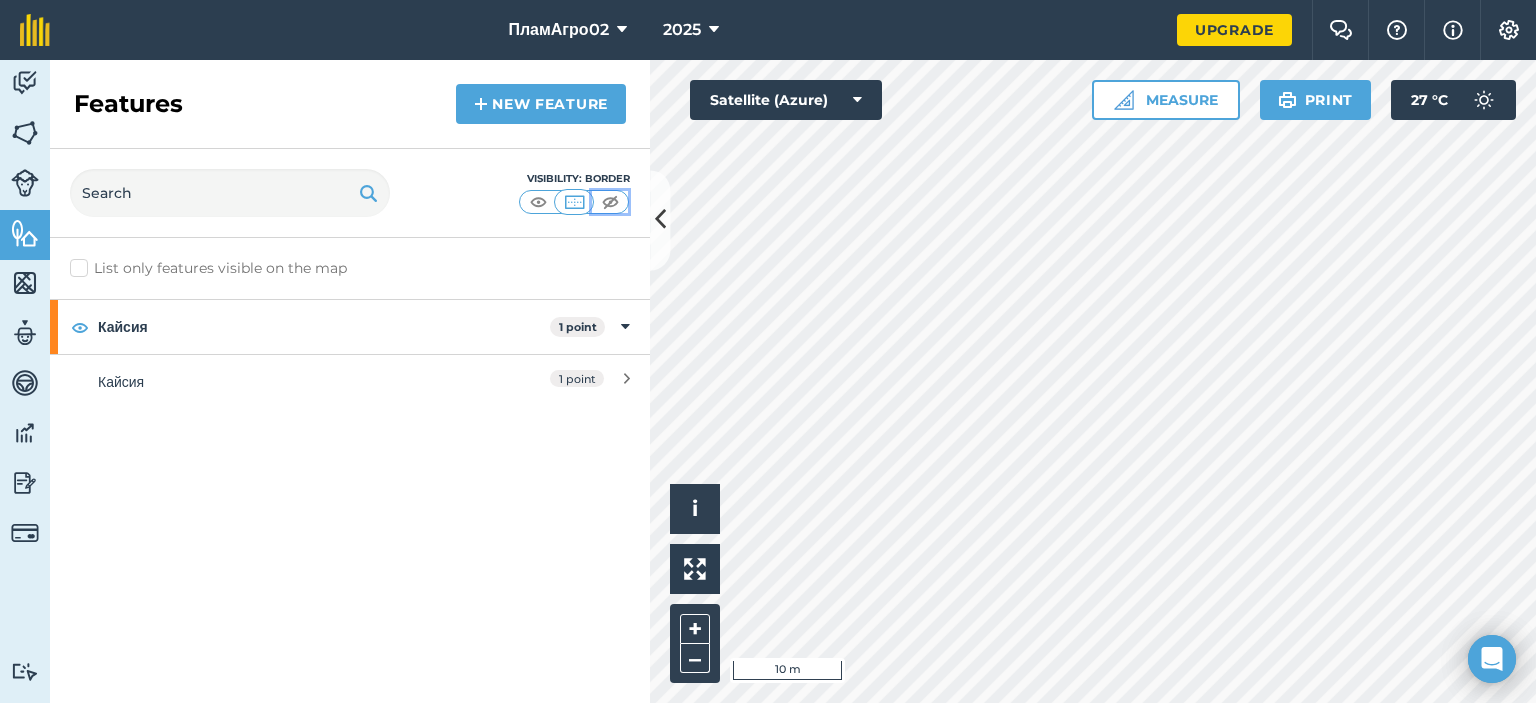 click at bounding box center (610, 202) 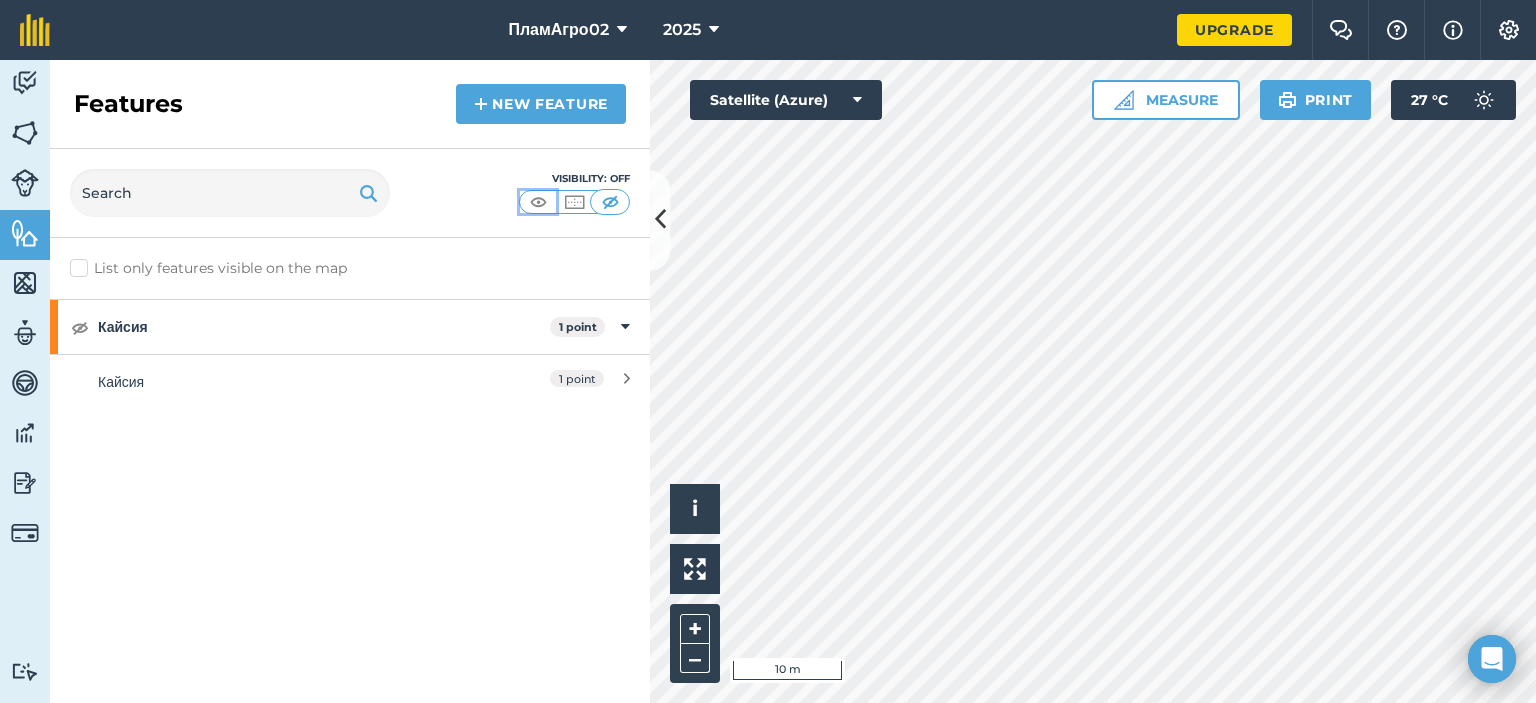 click at bounding box center [538, 202] 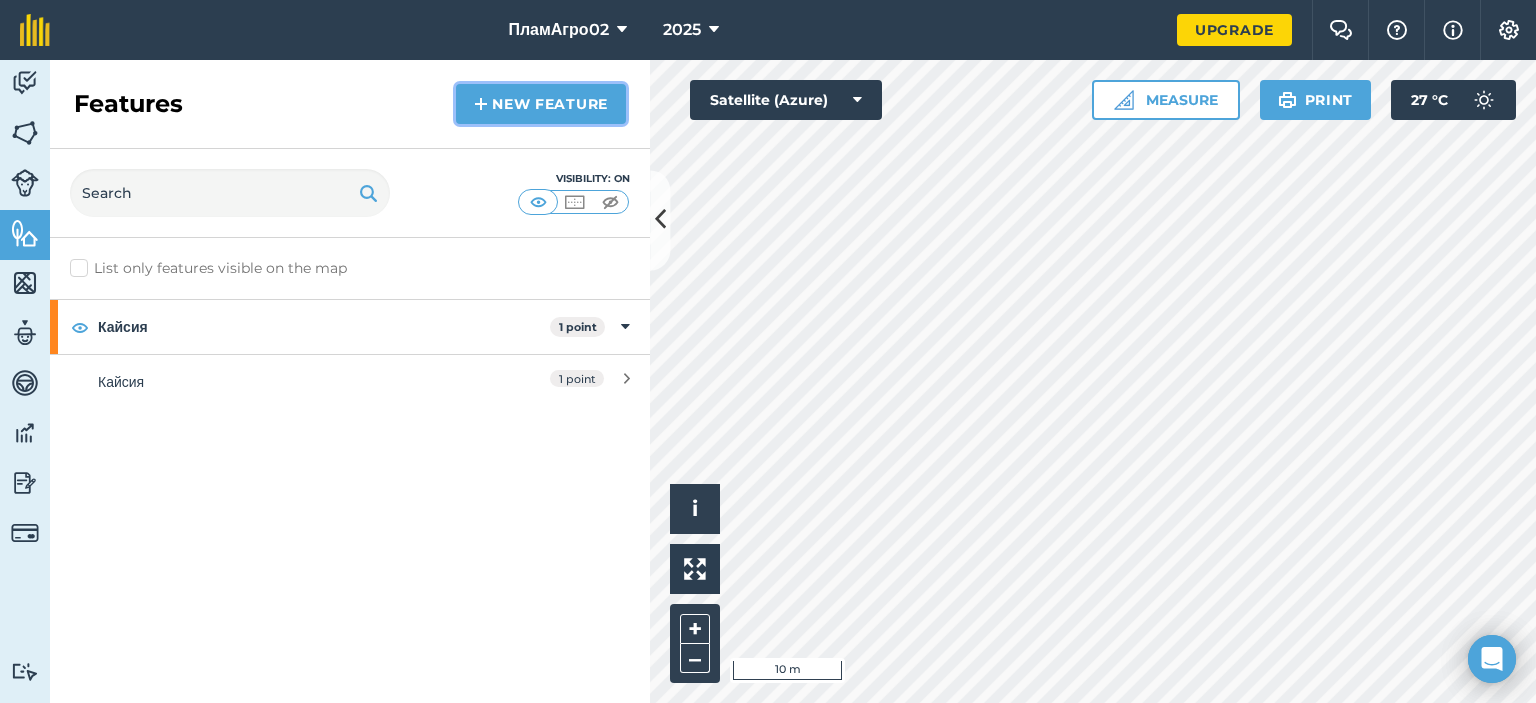 click on "New feature" at bounding box center [541, 104] 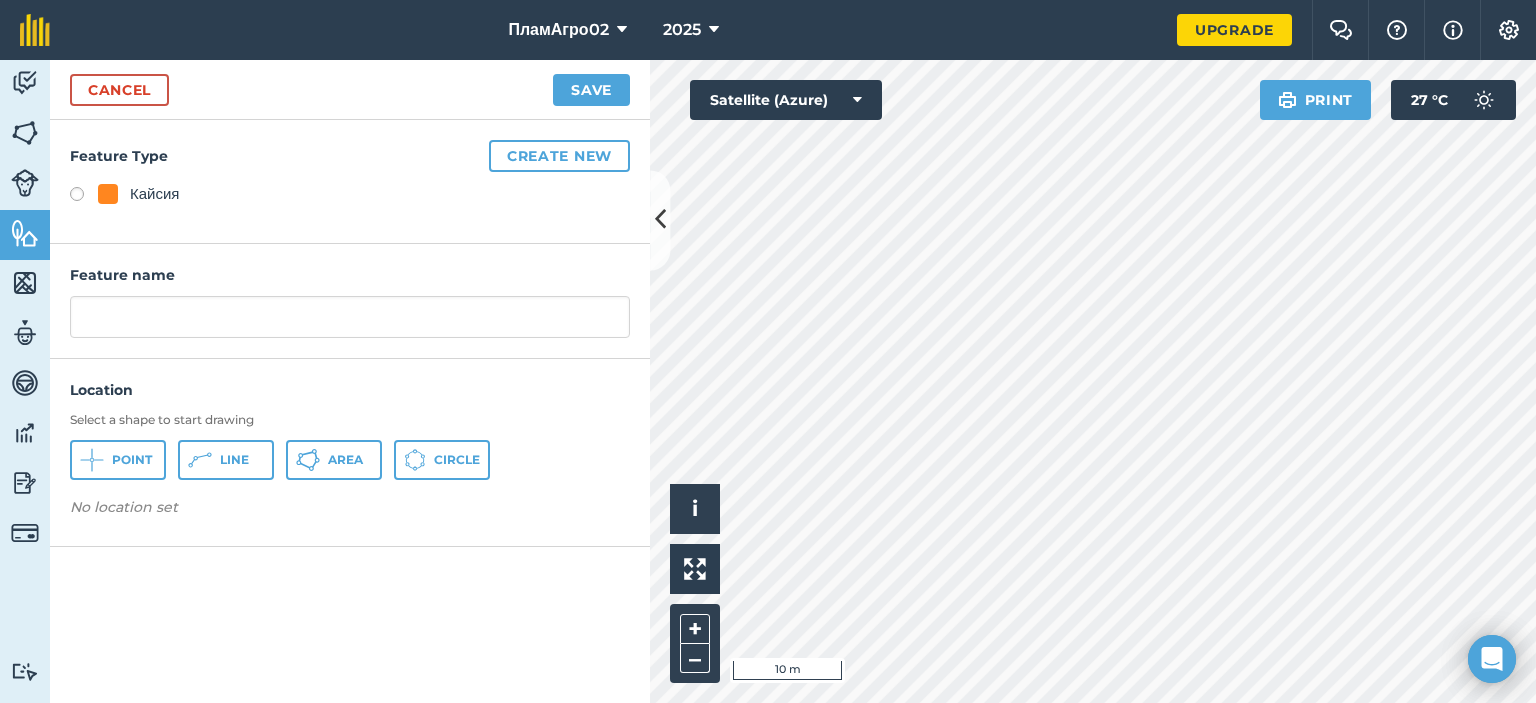 click at bounding box center [84, 197] 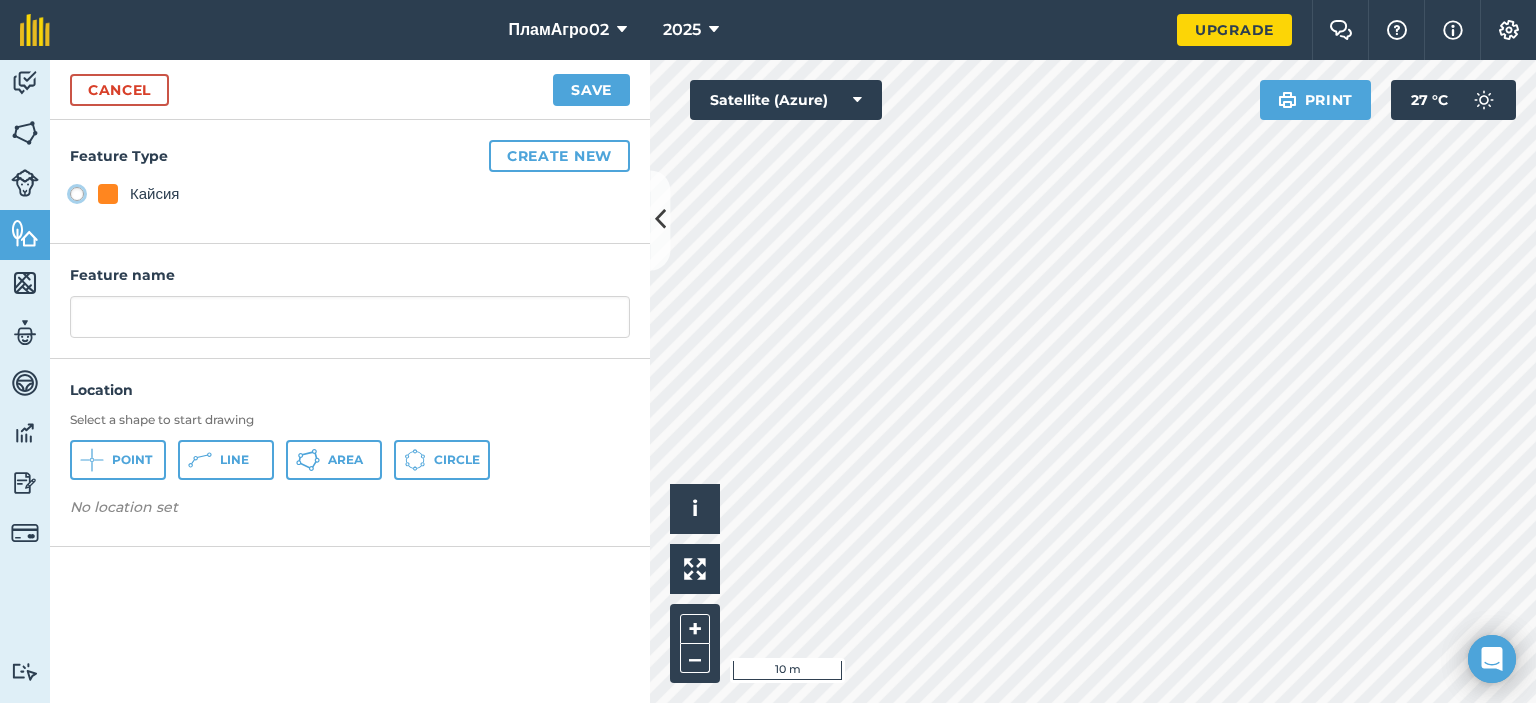 click on "Кайсия" at bounding box center [-9923, 193] 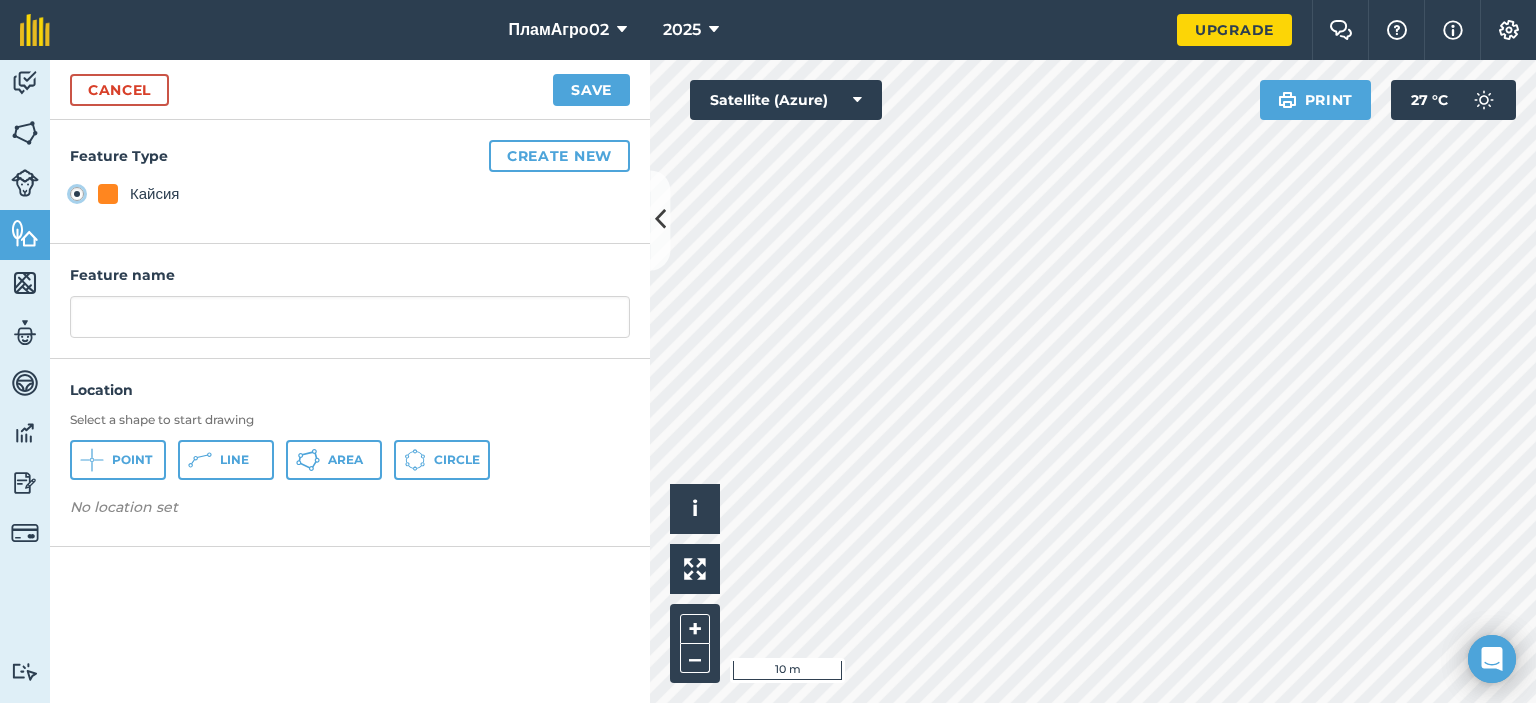 type on "Кайсия 2" 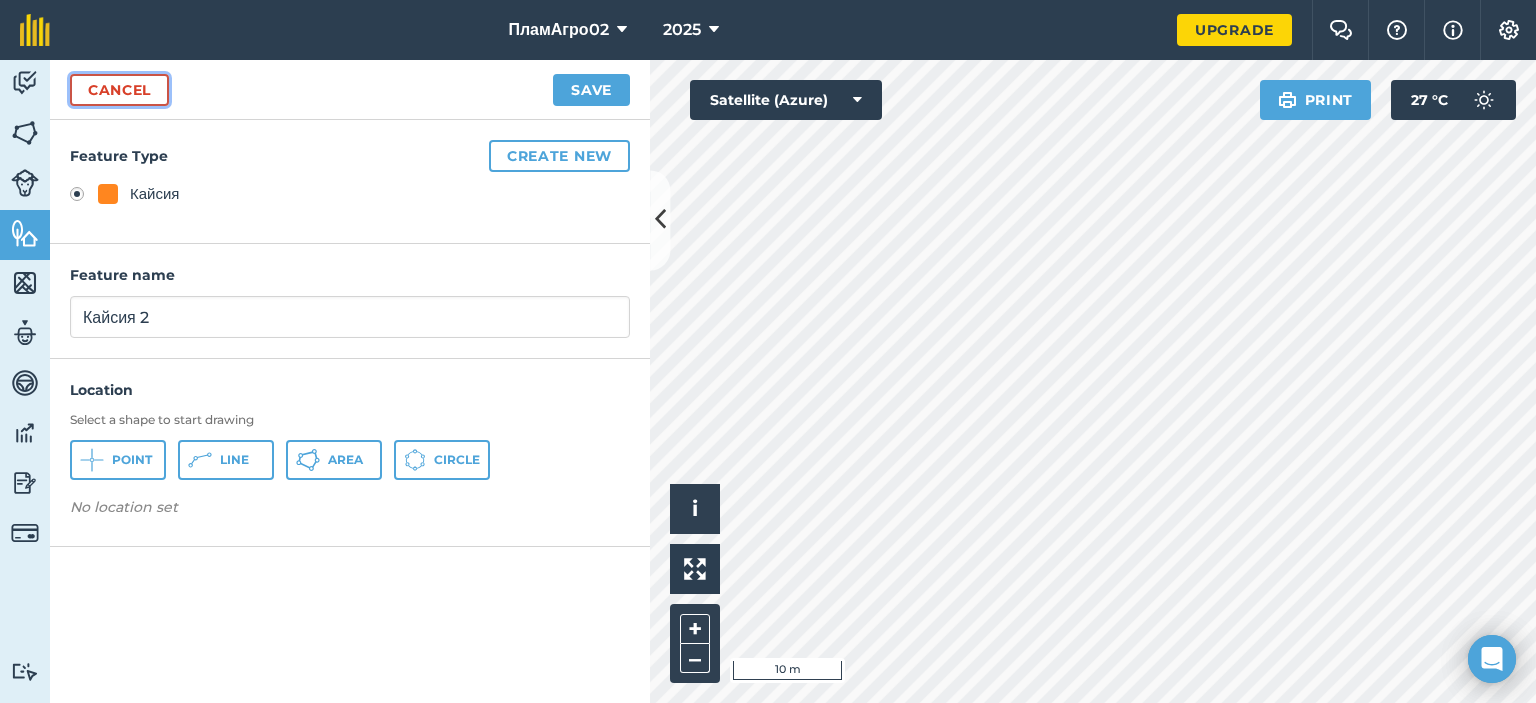 click on "Cancel" at bounding box center (119, 90) 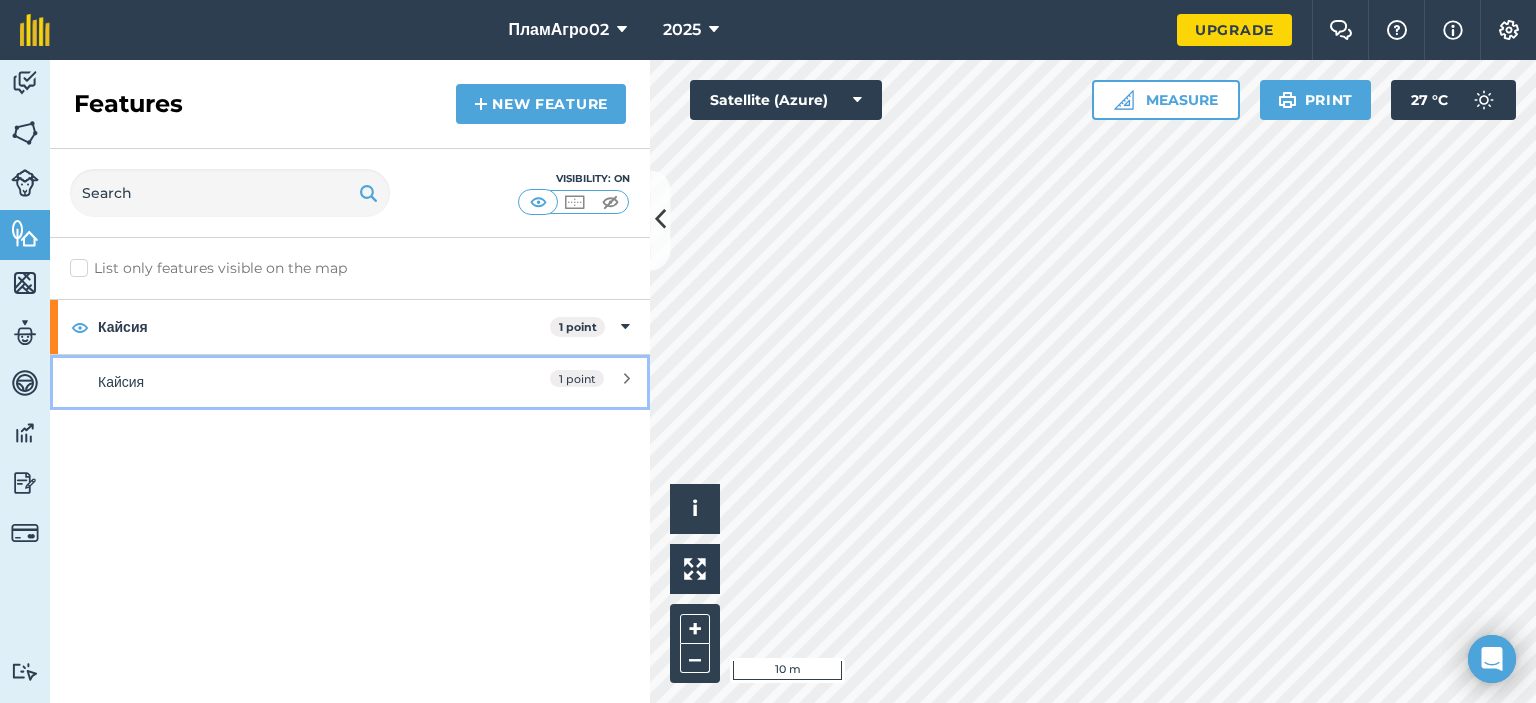 click on "Кайсия 1   point" at bounding box center (350, 381) 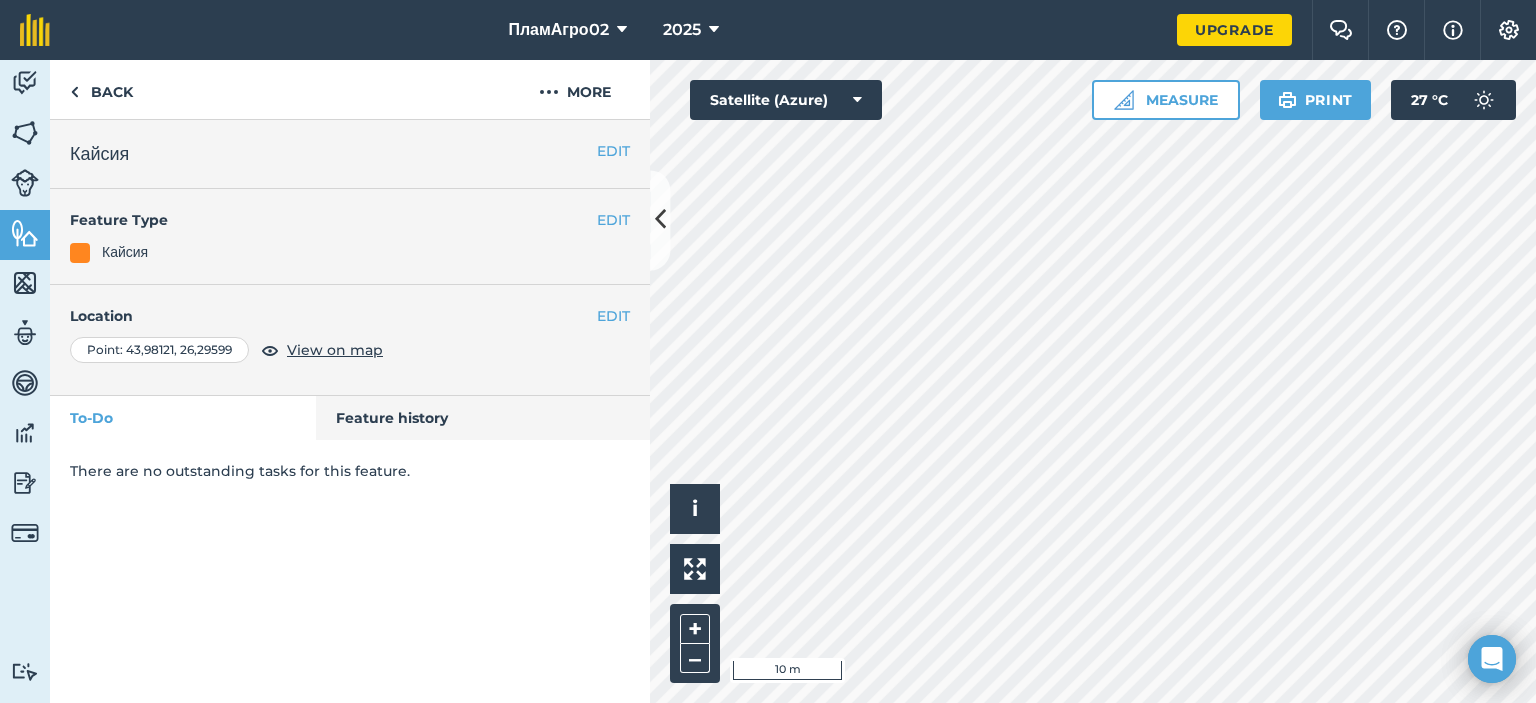 click on "There are no outstanding tasks for this feature." at bounding box center (350, 471) 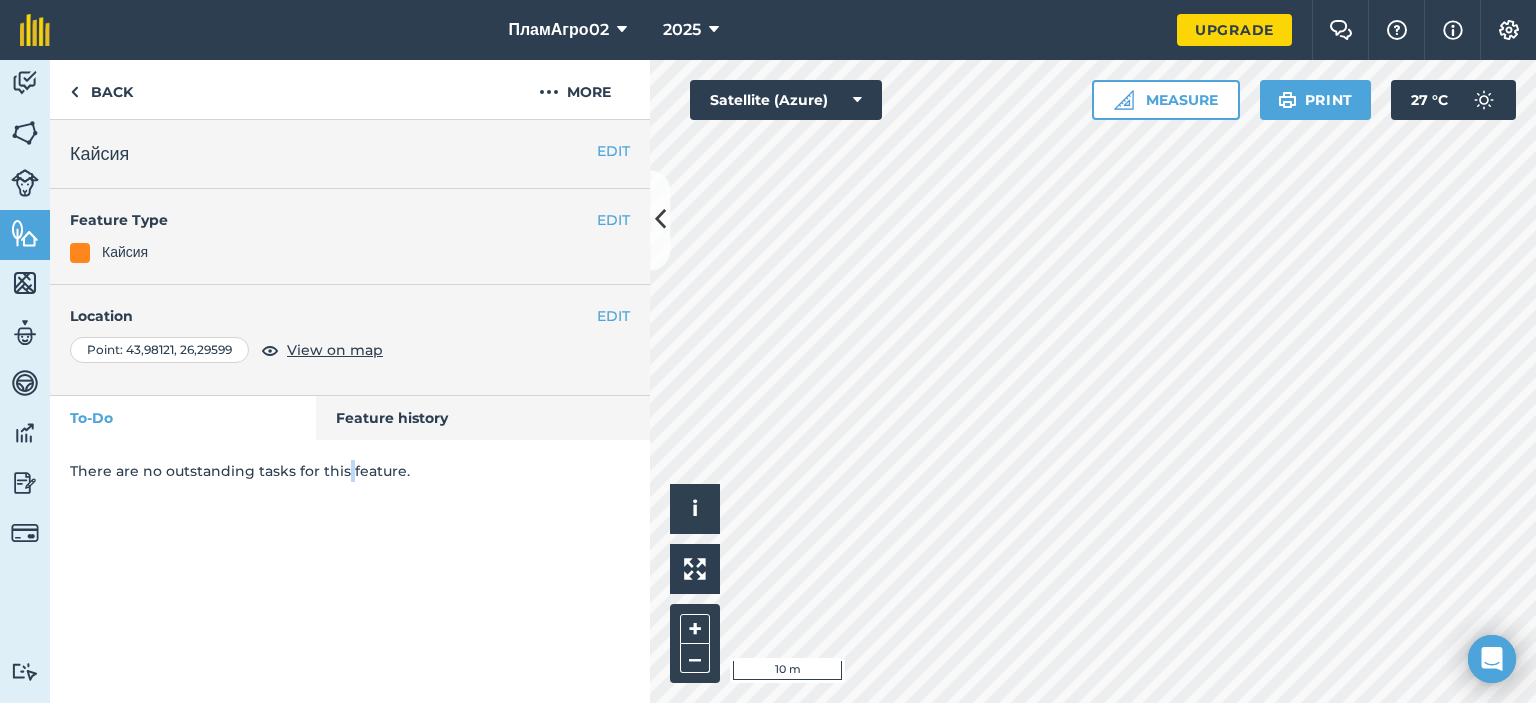 click on "There are no outstanding tasks for this feature." at bounding box center (350, 471) 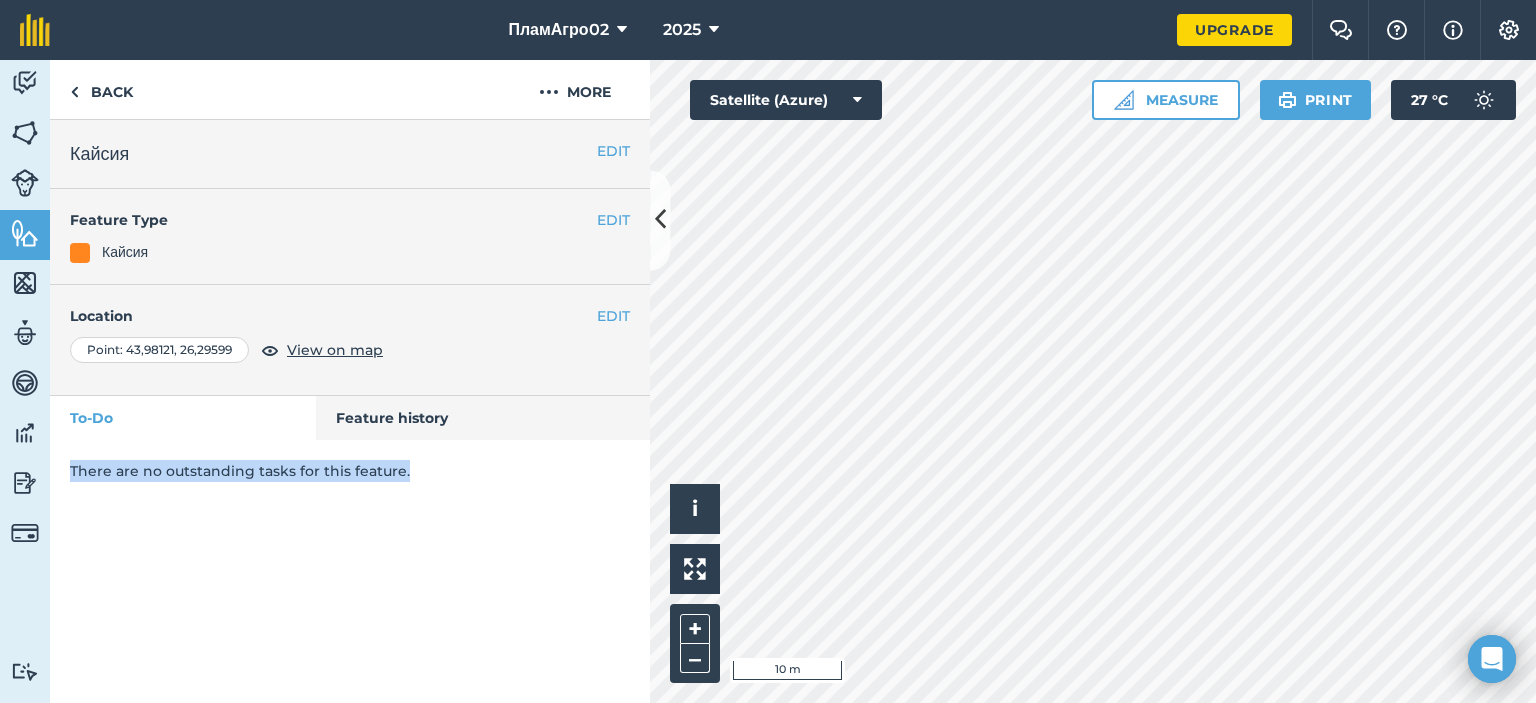 click on "There are no outstanding tasks for this feature." at bounding box center (350, 471) 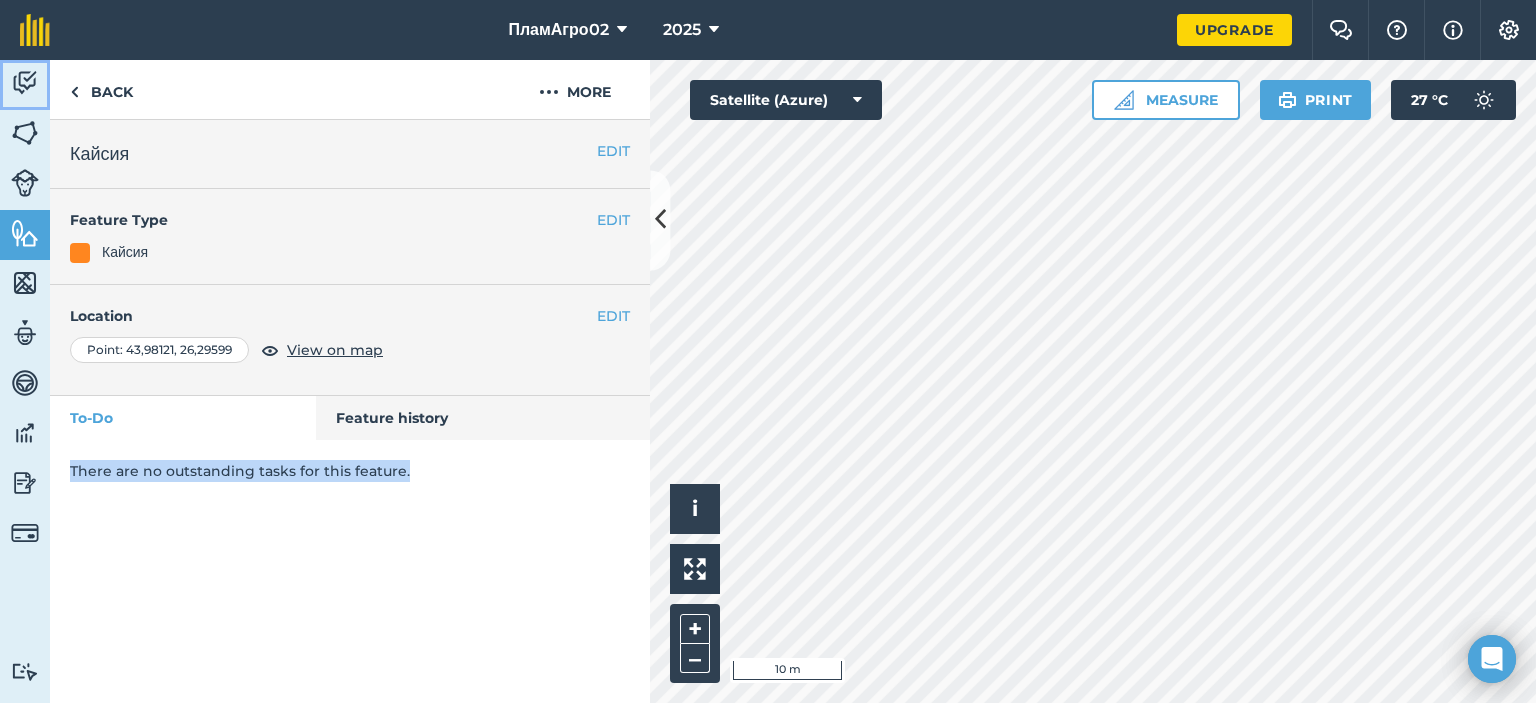 click at bounding box center (25, 83) 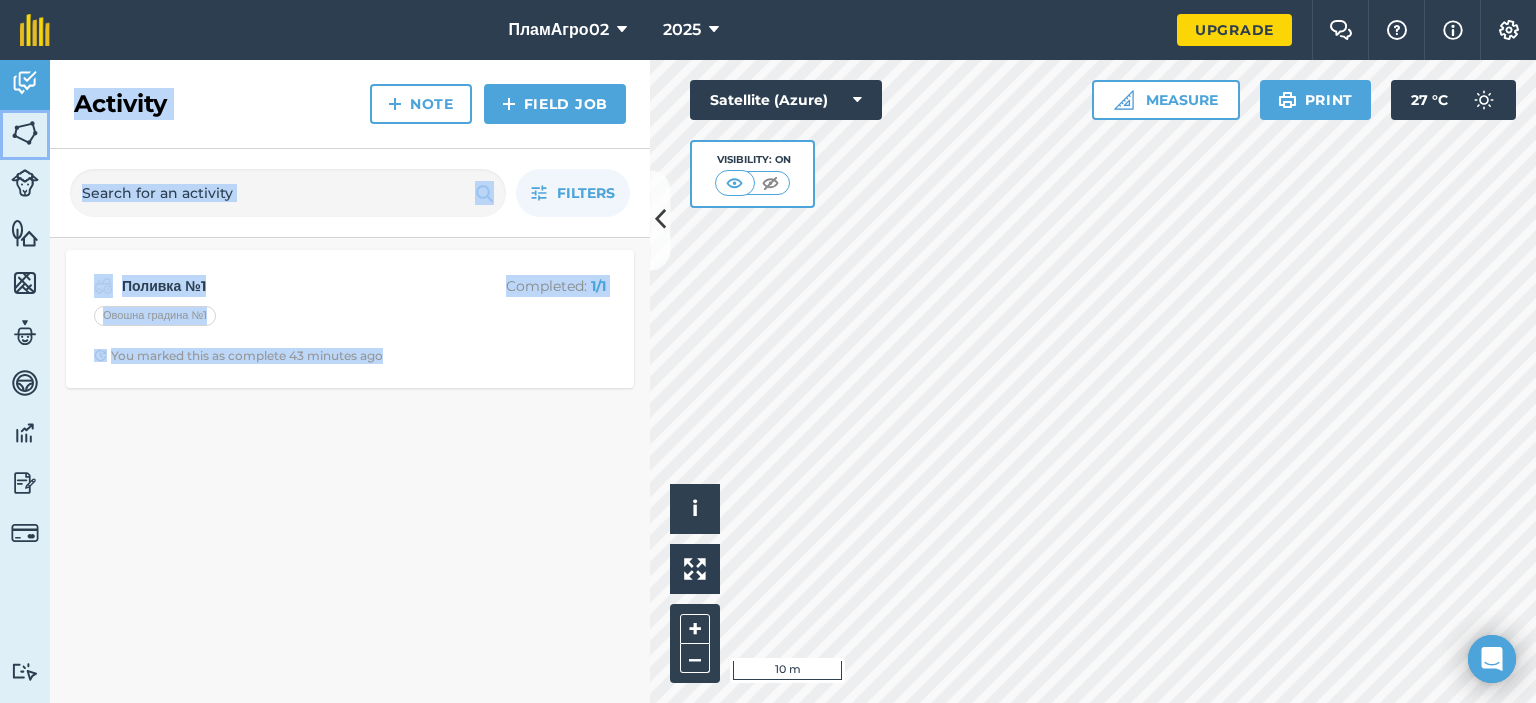click on "Fields" at bounding box center (25, 135) 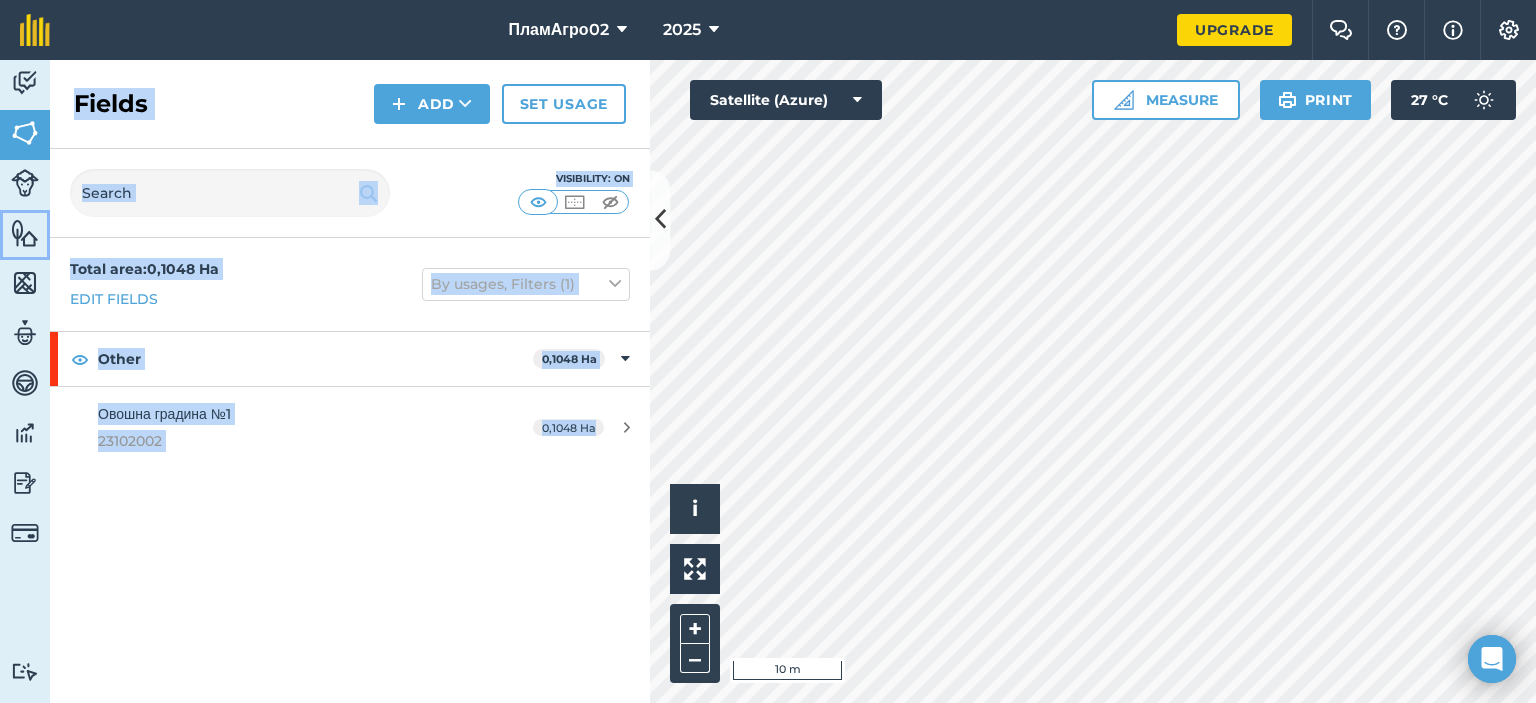 click on "Features" at bounding box center [25, 235] 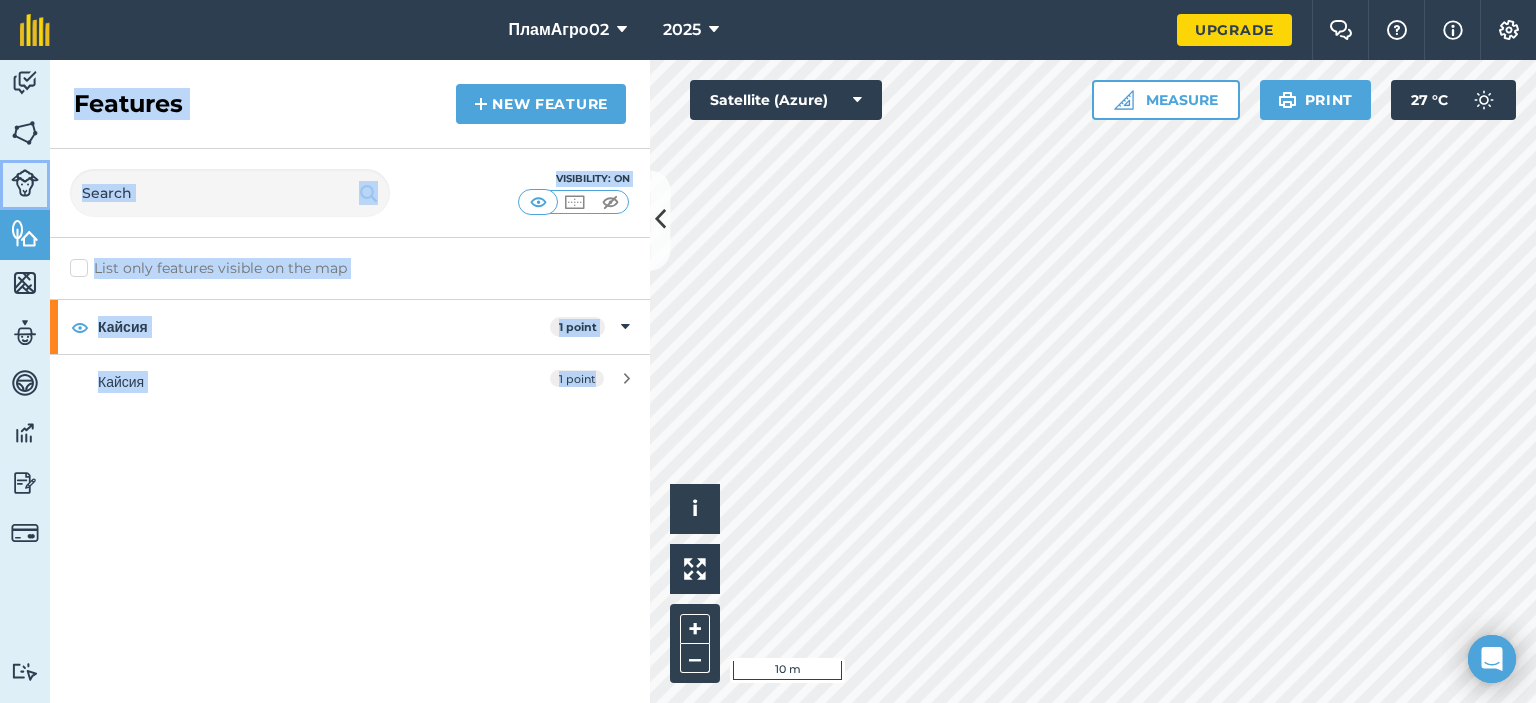 click at bounding box center [25, 183] 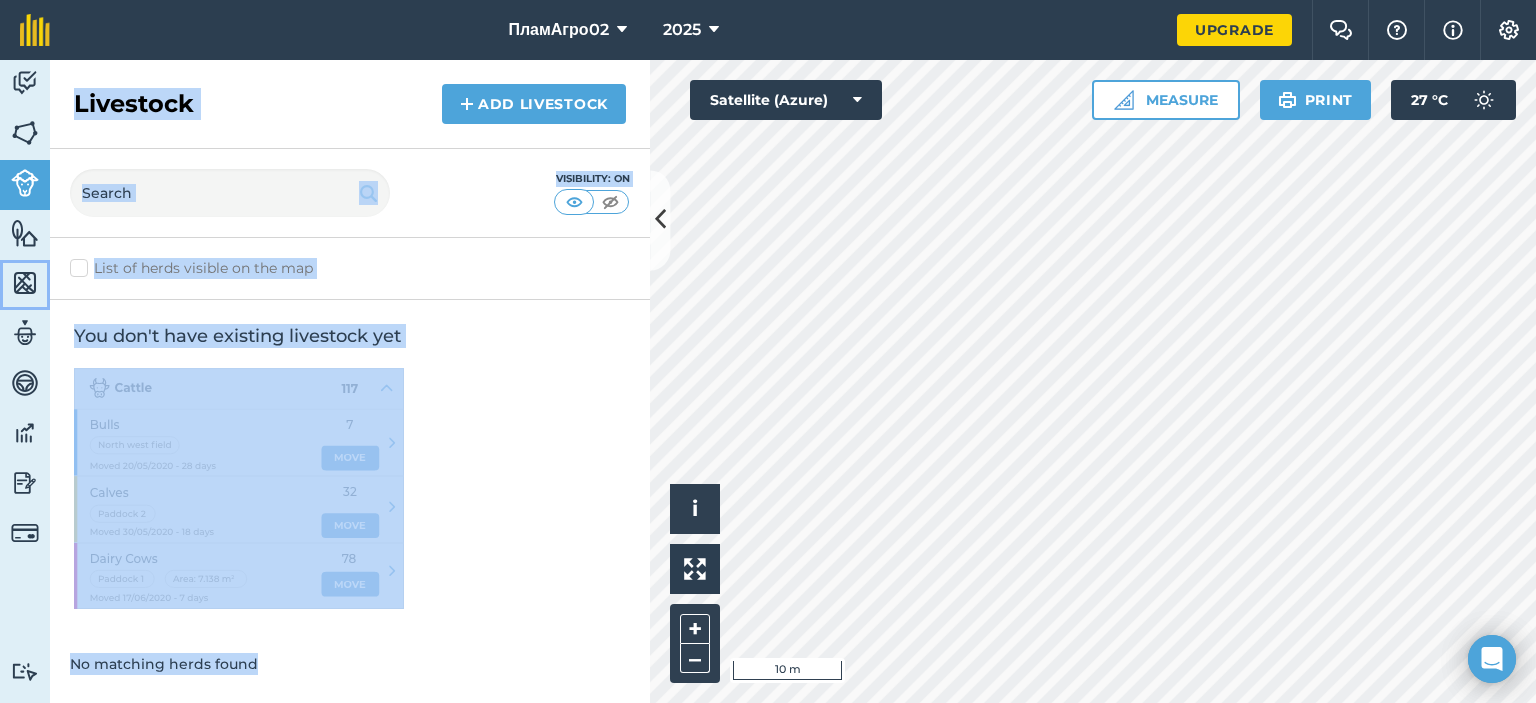 click on "Maps" at bounding box center (25, 285) 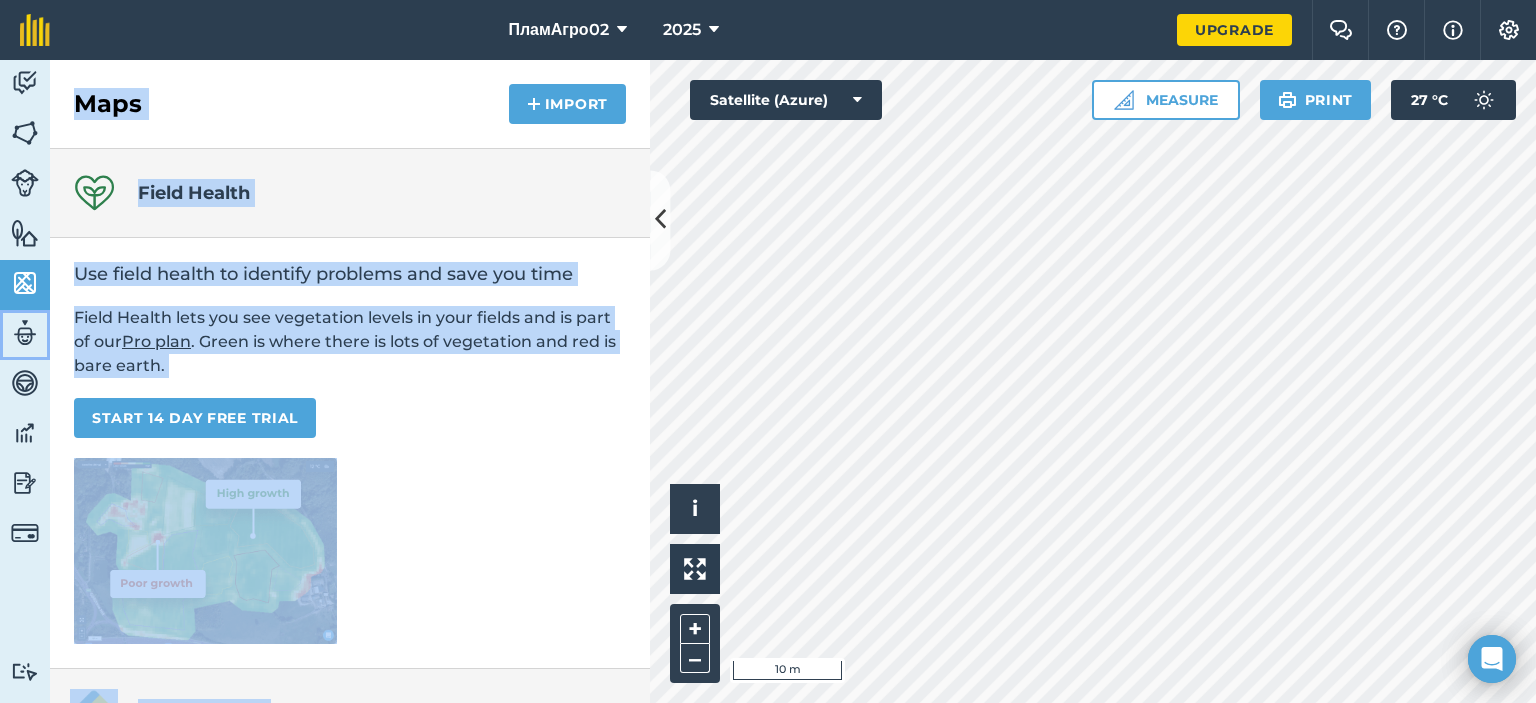 click on "Team" at bounding box center [25, 335] 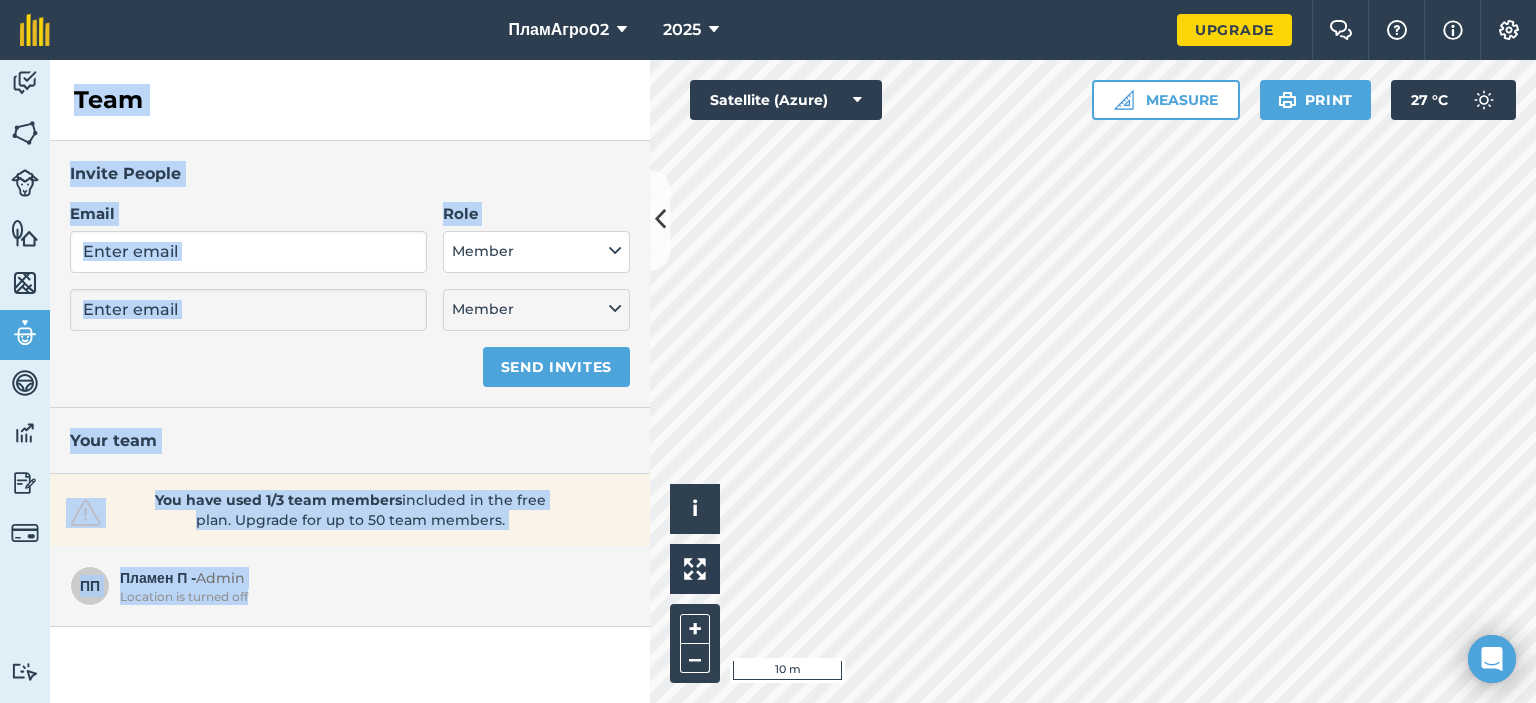 click on "Email" at bounding box center (248, 214) 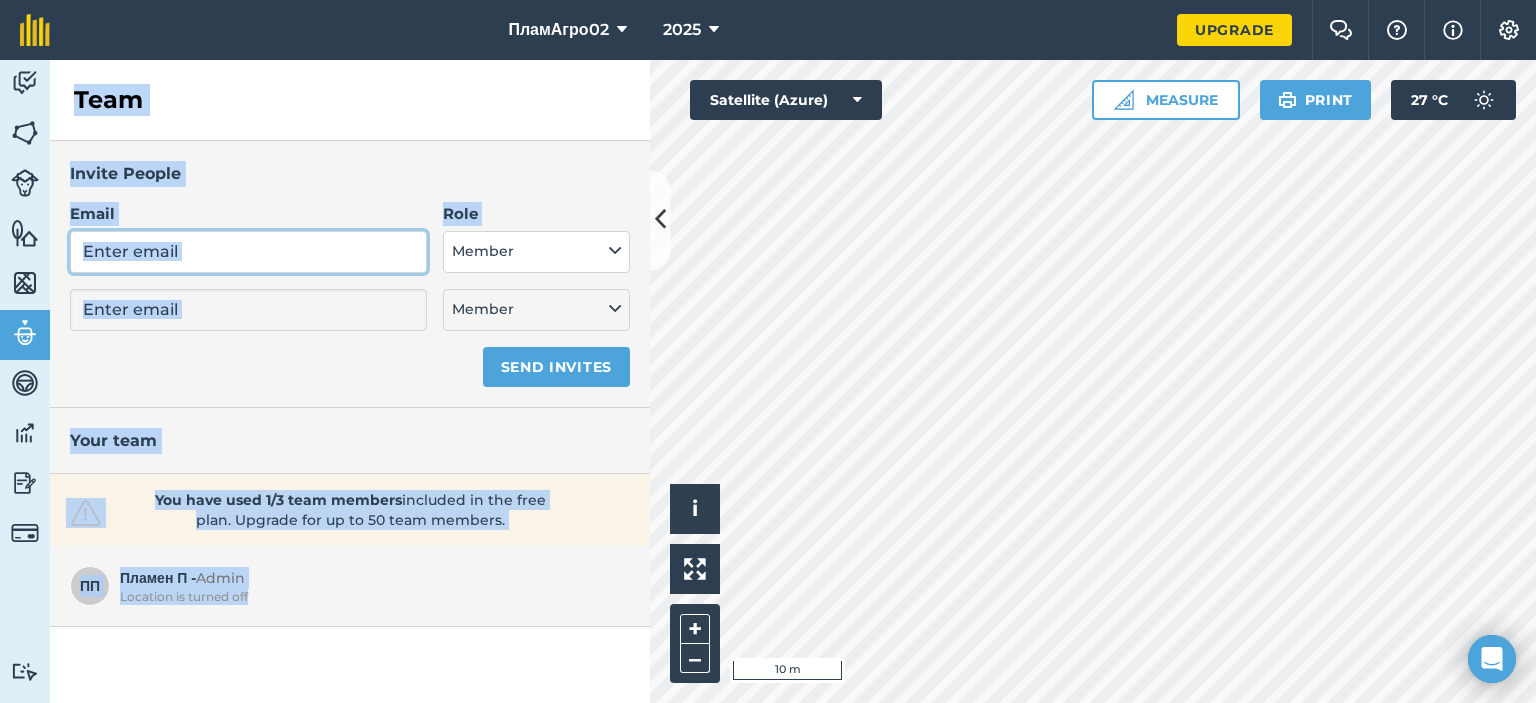 click on "Email" at bounding box center [248, 252] 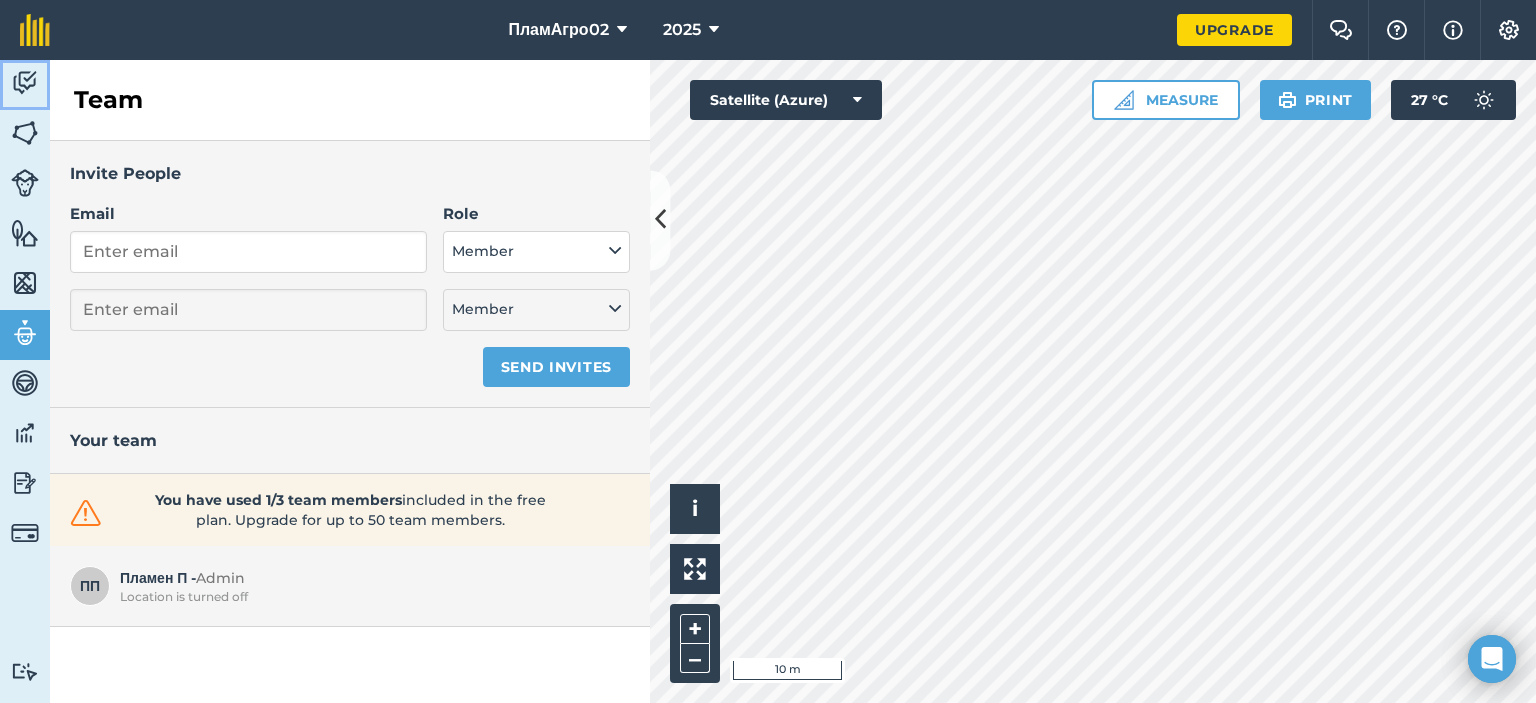 click on "Activity" at bounding box center [25, 85] 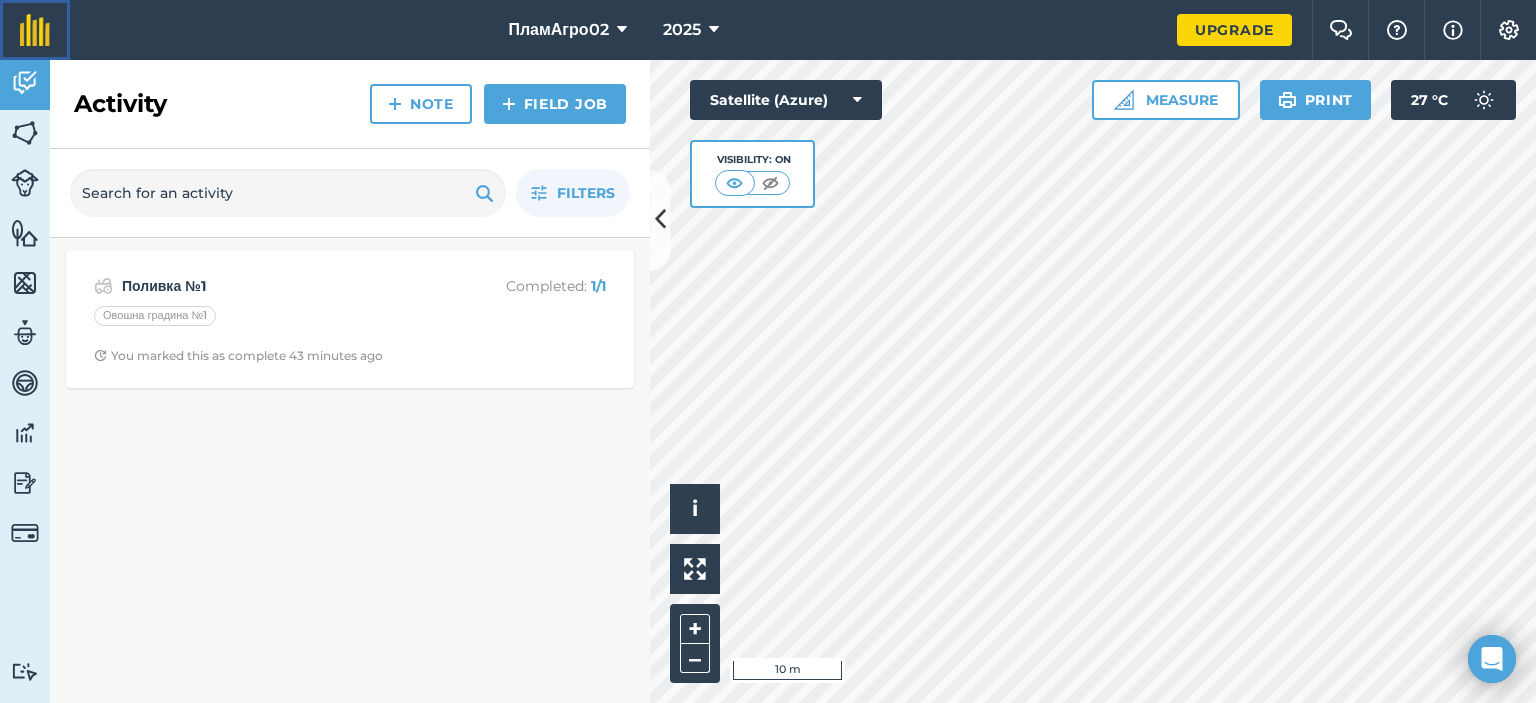click at bounding box center [35, 30] 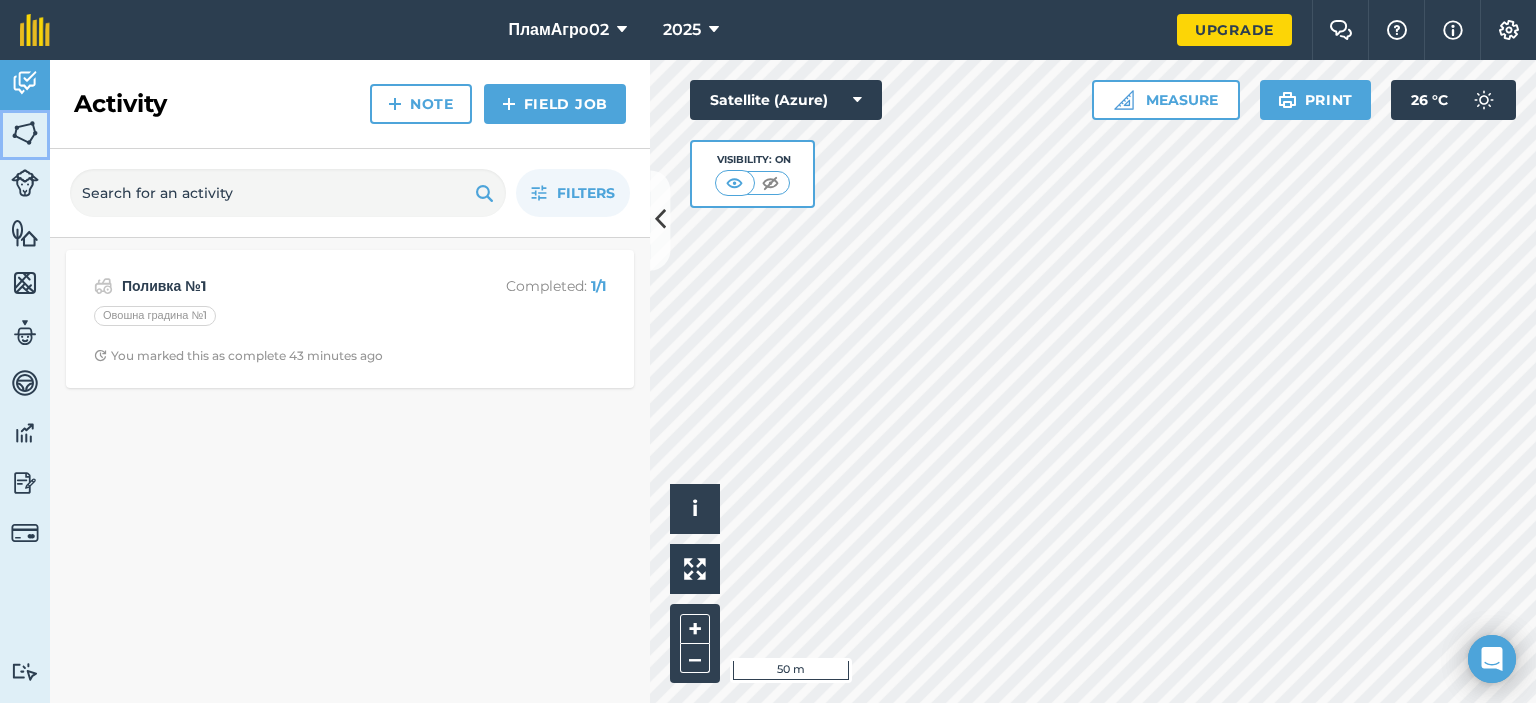 click on "Fields" at bounding box center [25, 135] 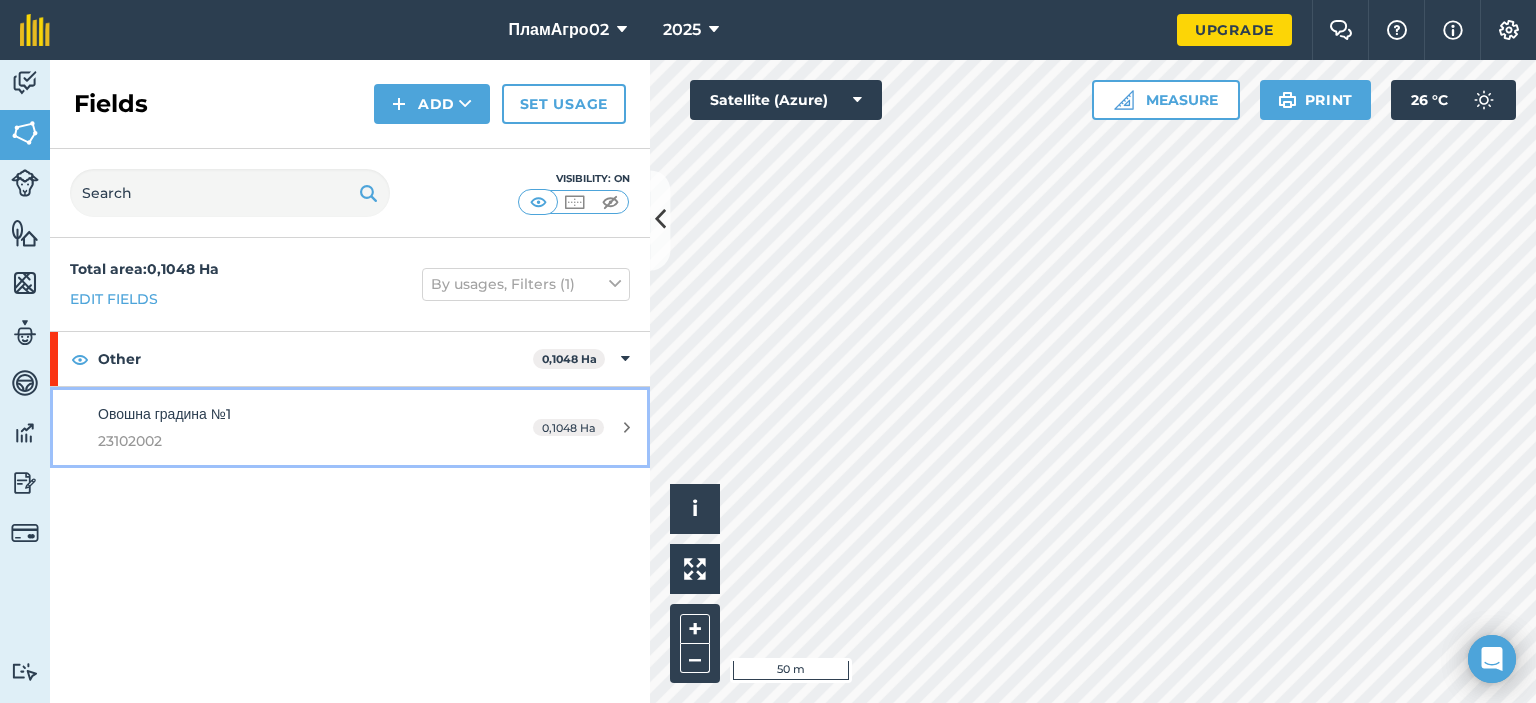 click on "Овошна градина №1 23102002" at bounding box center (286, 427) 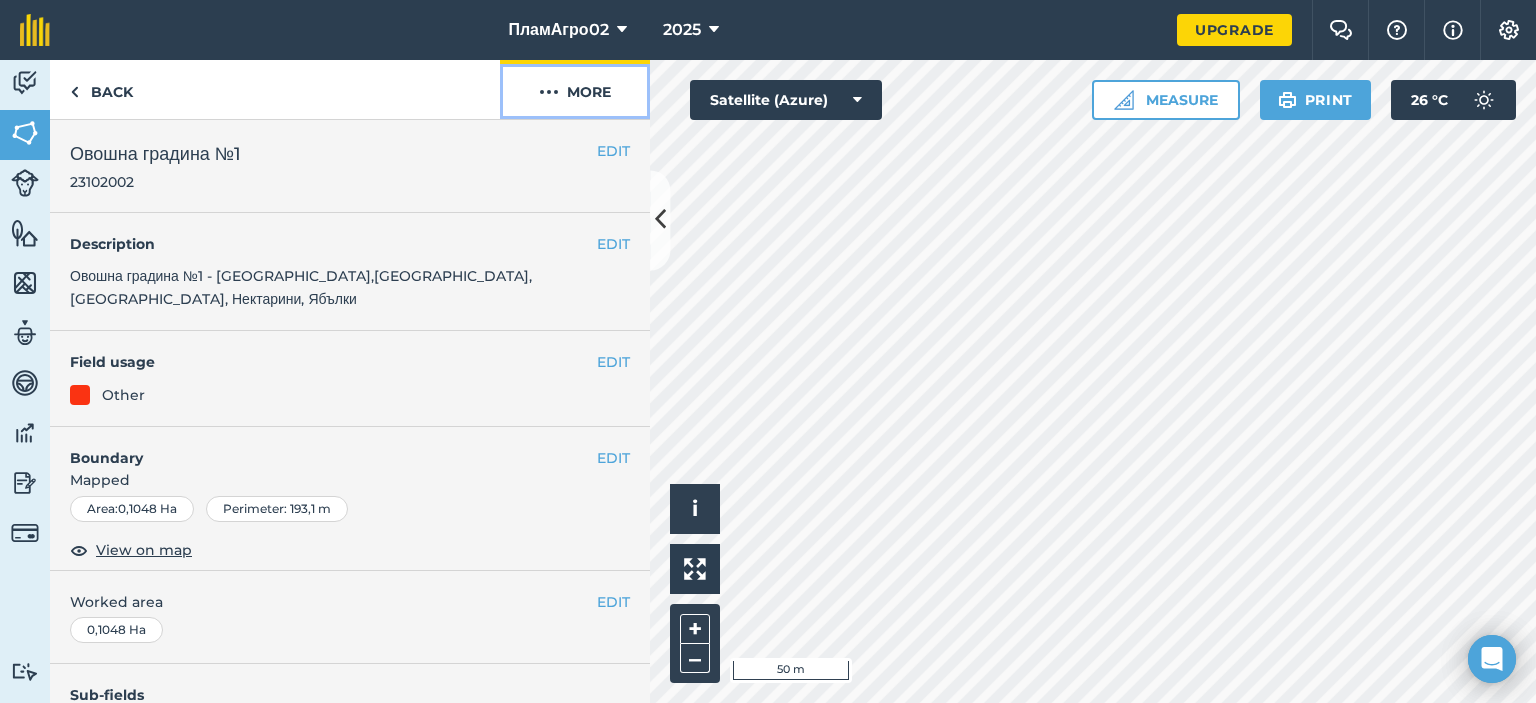 click on "More" at bounding box center [575, 89] 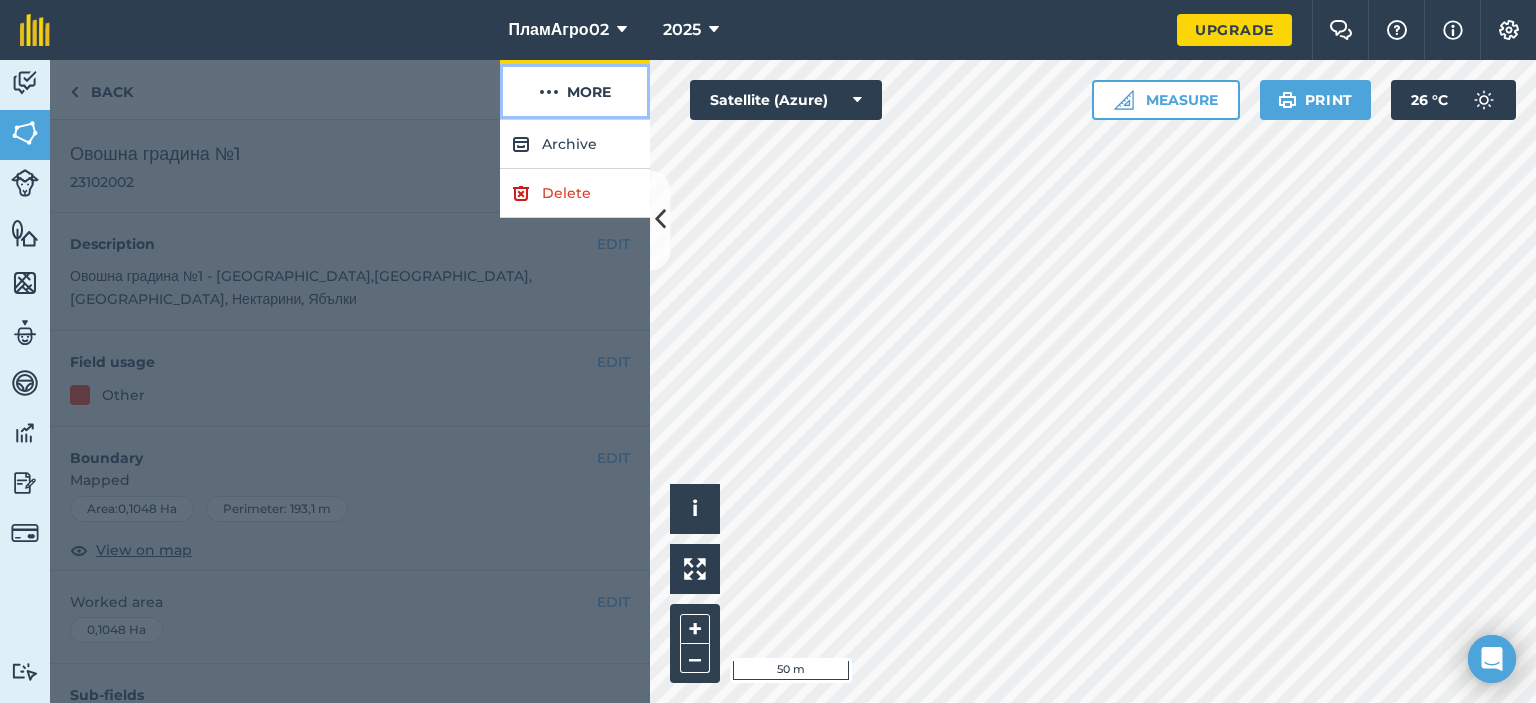 click at bounding box center (549, 92) 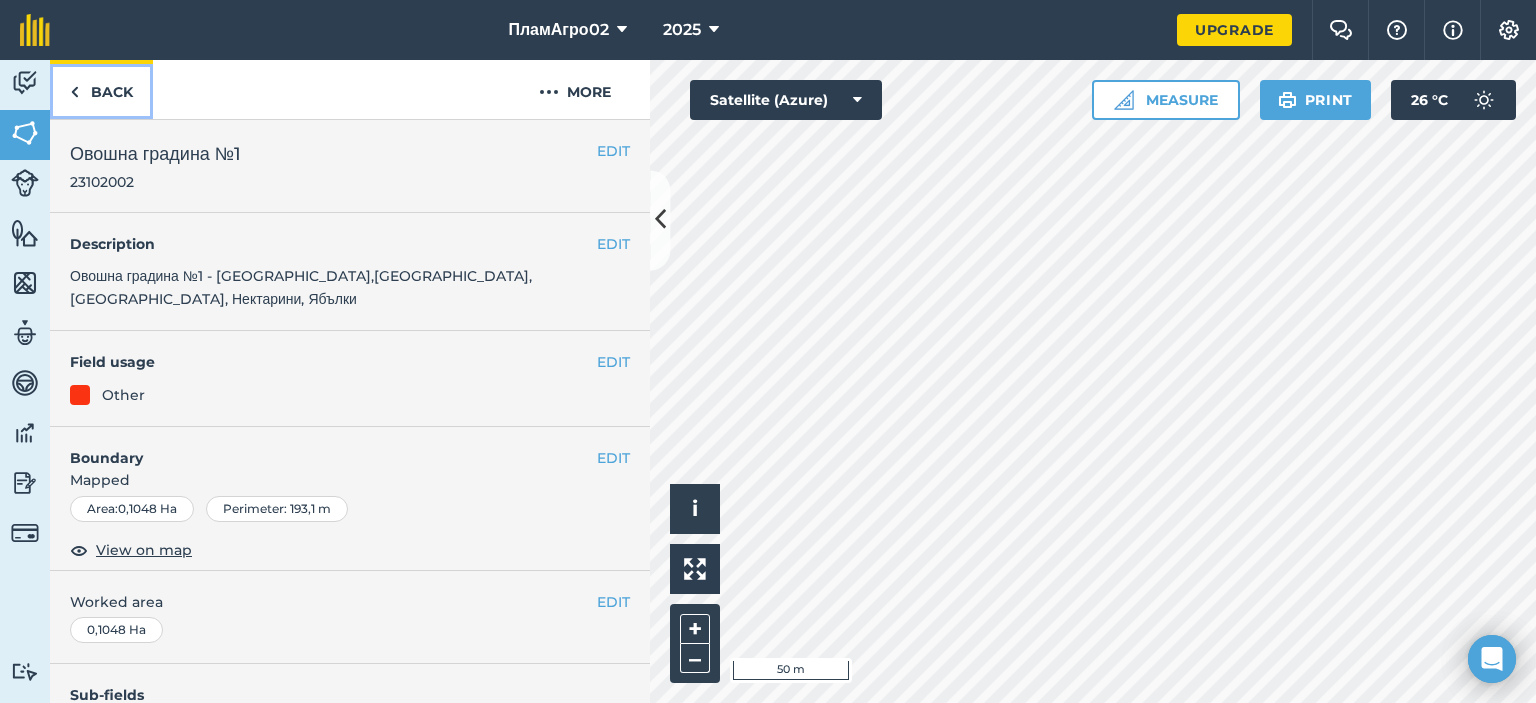 click on "Back" at bounding box center (101, 89) 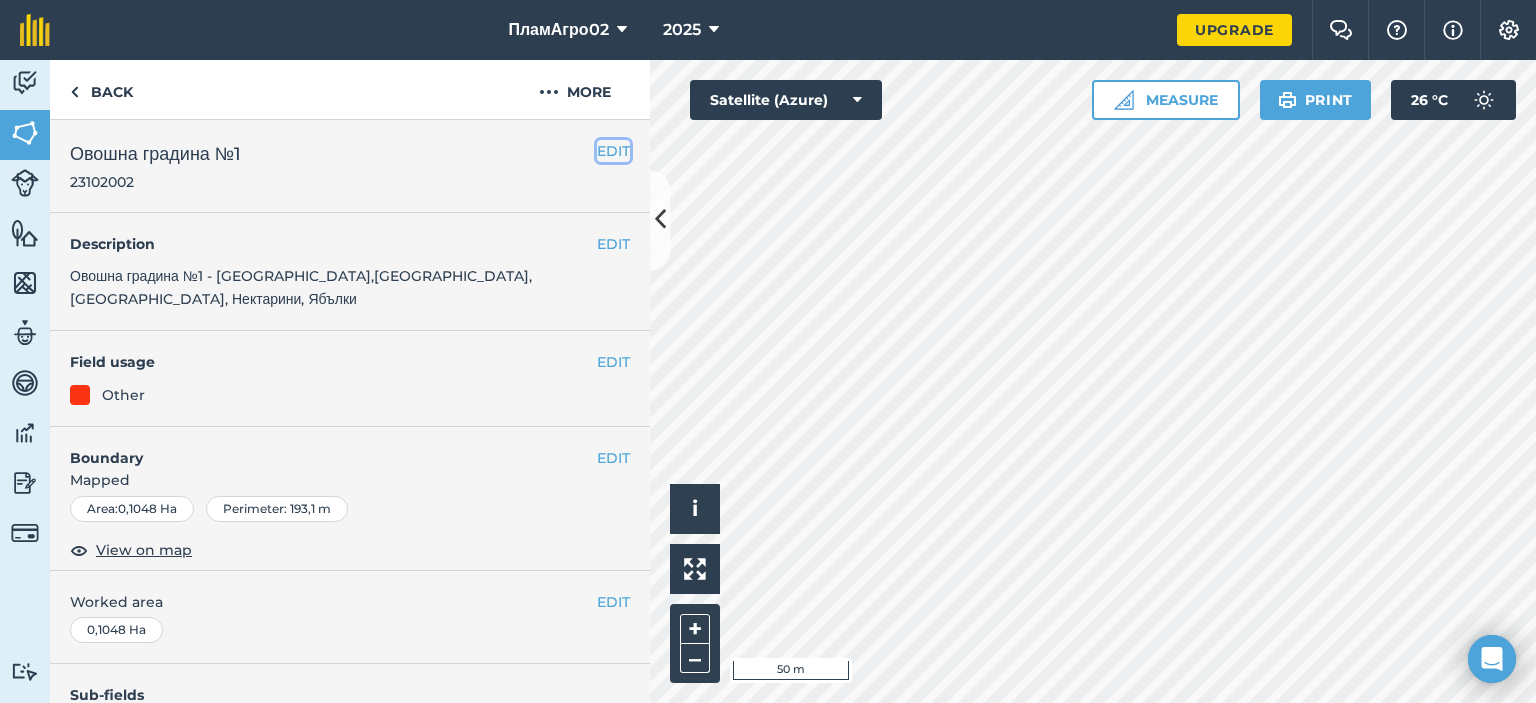 click on "EDIT" at bounding box center (613, 151) 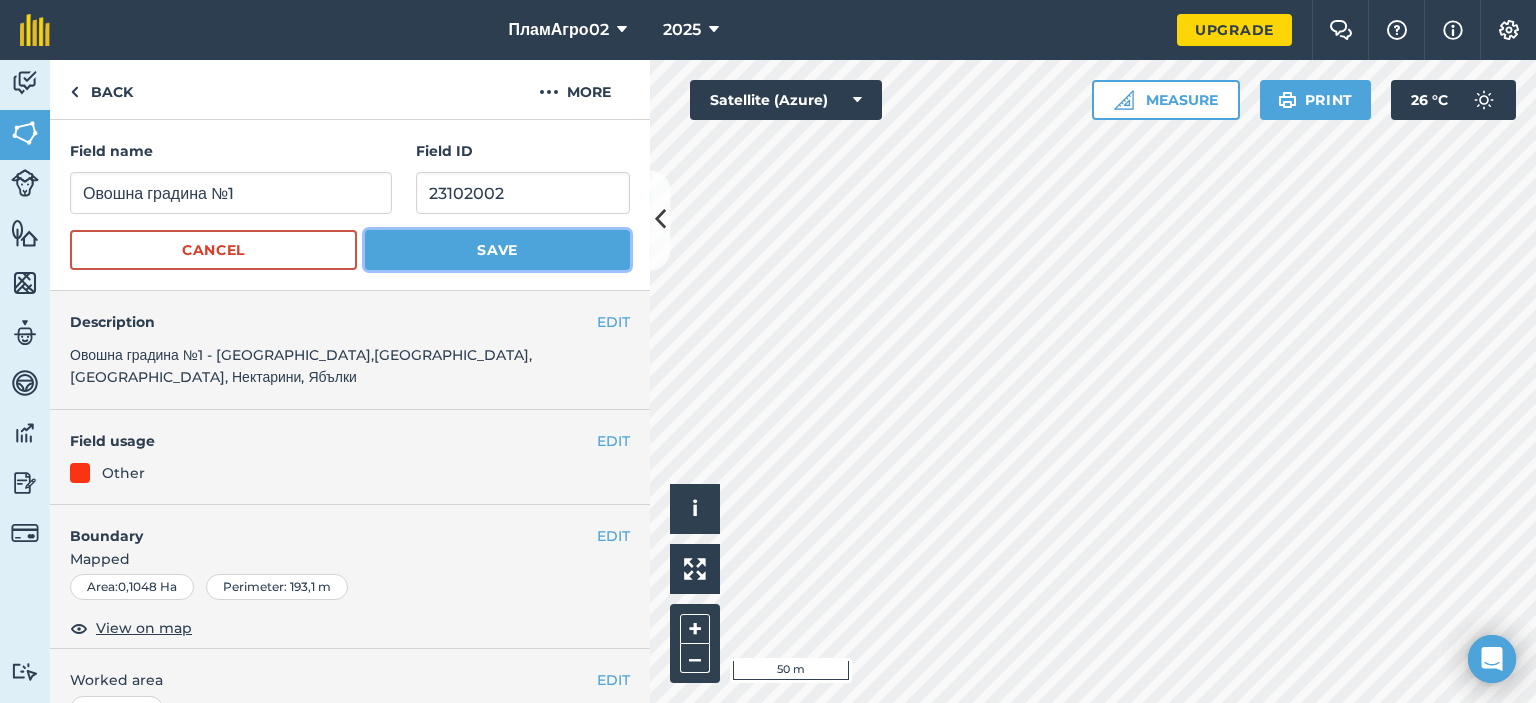click on "Save" at bounding box center (497, 250) 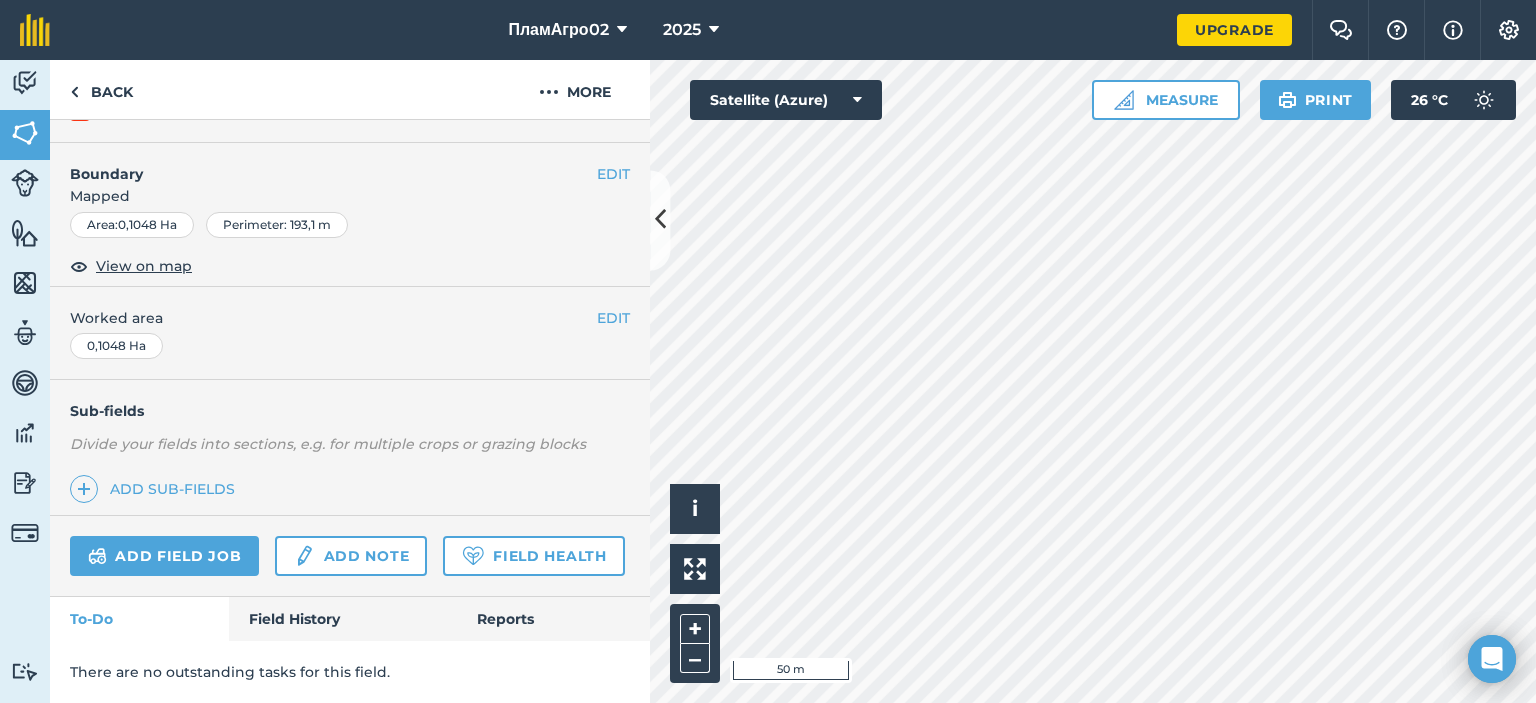 scroll, scrollTop: 315, scrollLeft: 0, axis: vertical 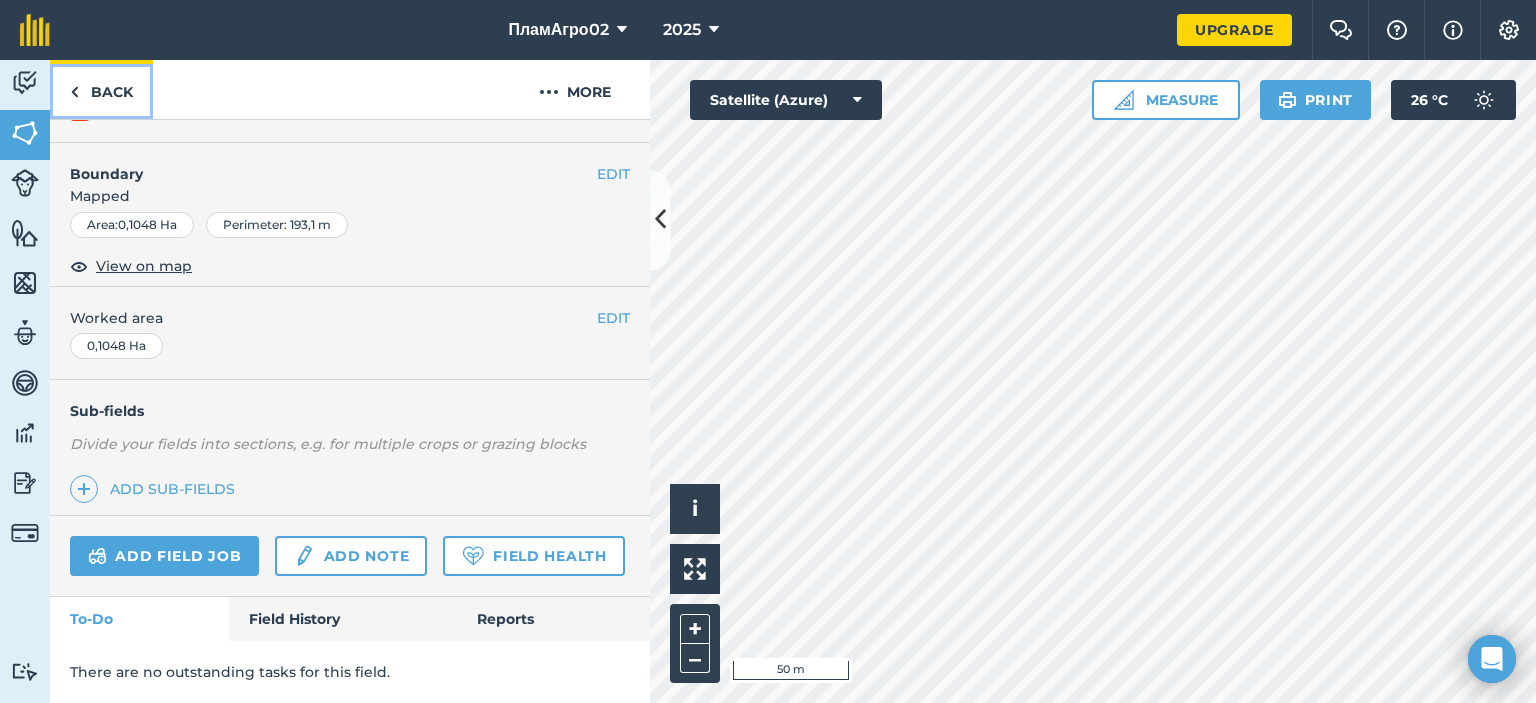 click on "Back" at bounding box center [101, 89] 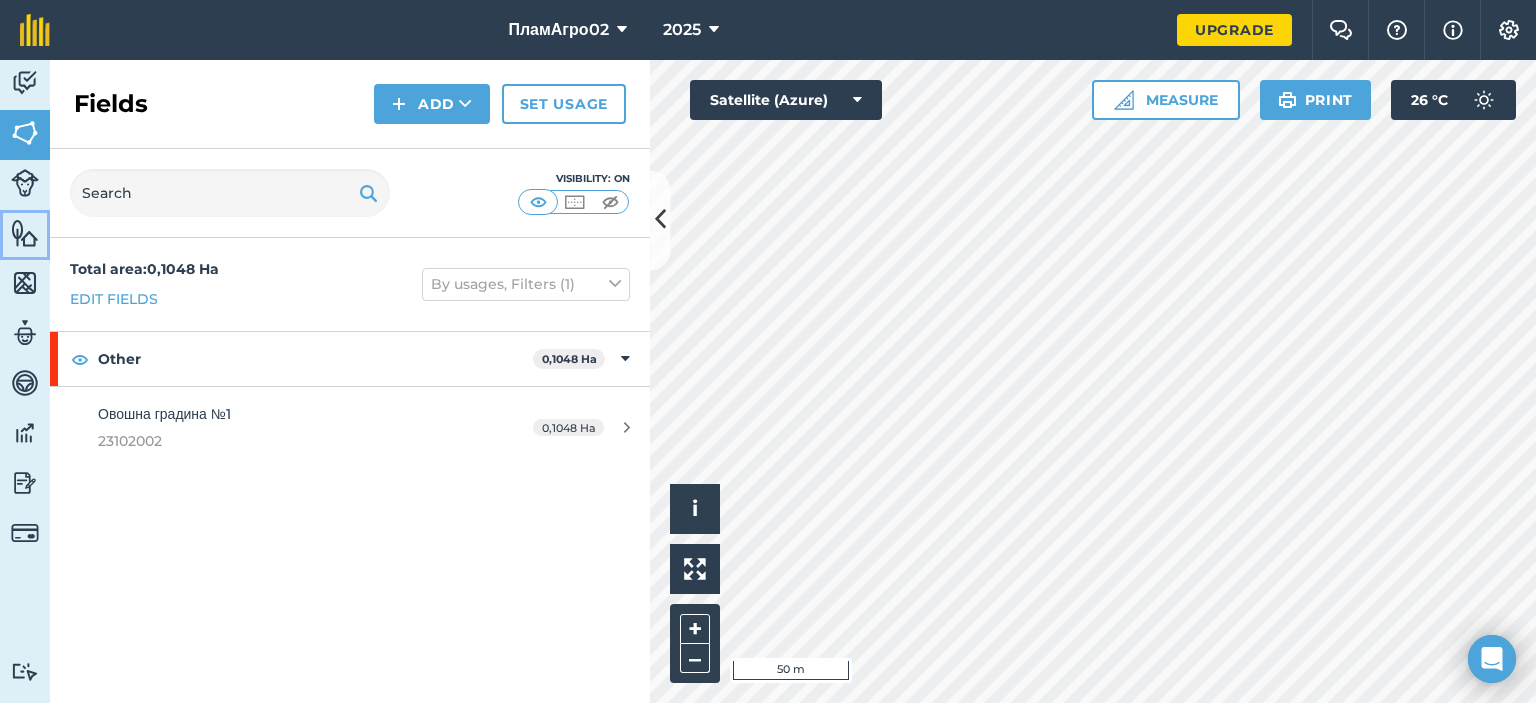 click at bounding box center [25, 233] 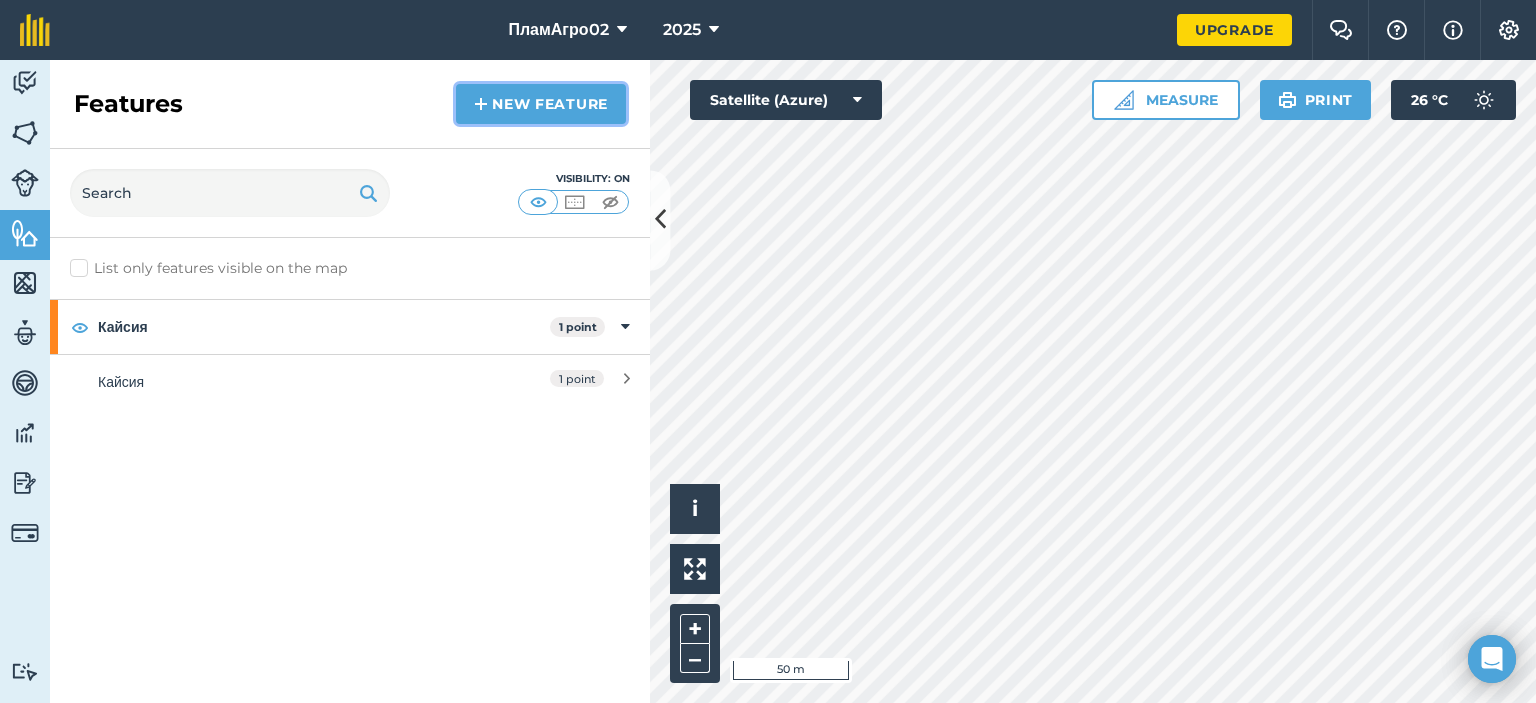 click on "New feature" at bounding box center (541, 104) 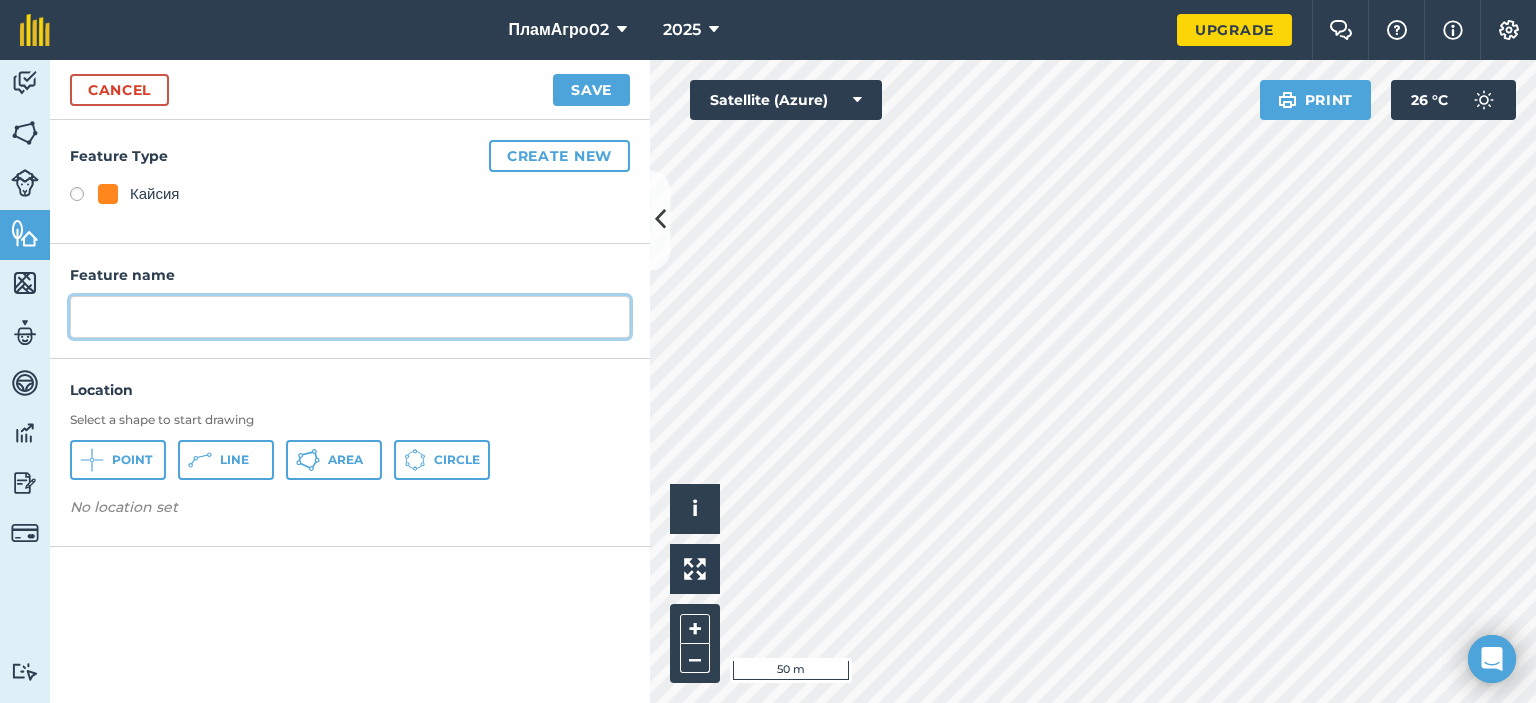 click at bounding box center [350, 317] 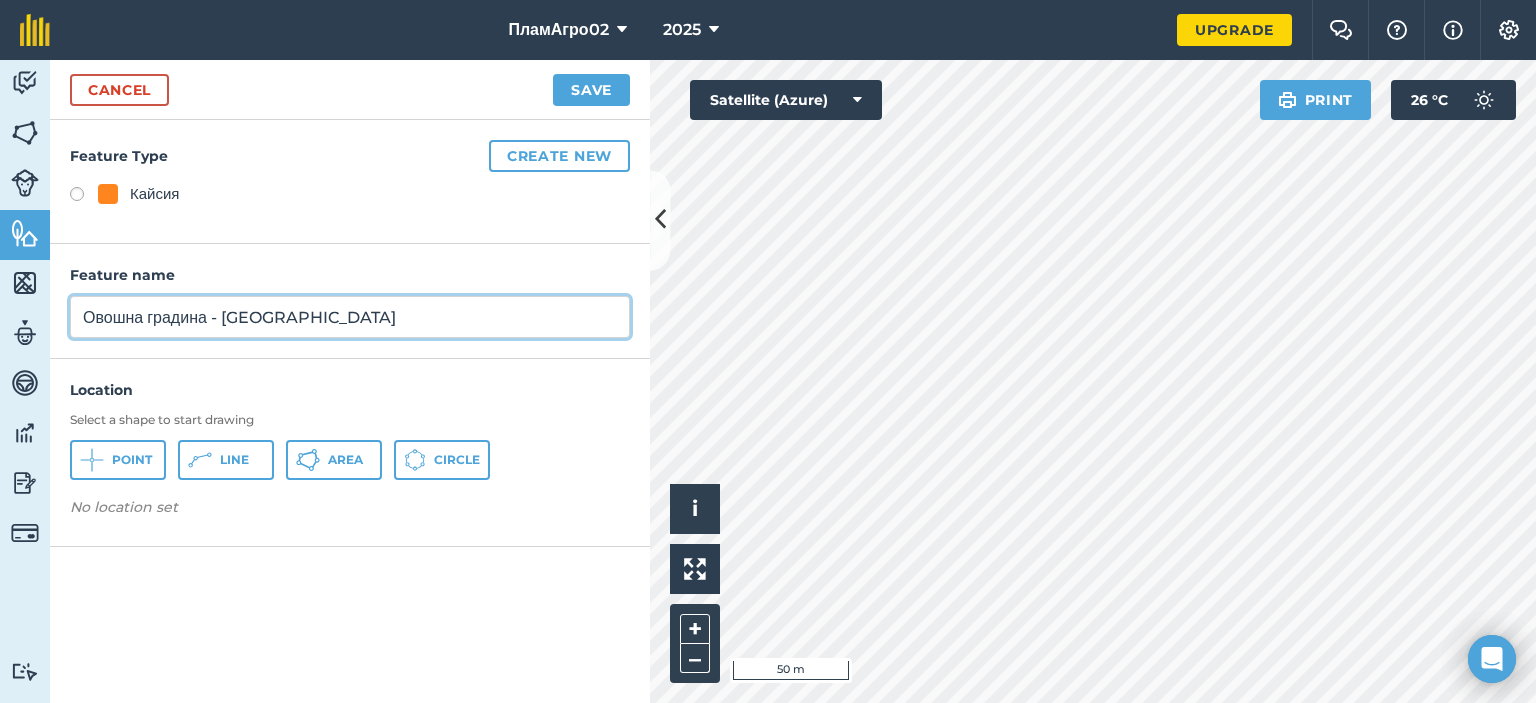 type on "Овошна градина - [GEOGRAPHIC_DATA]" 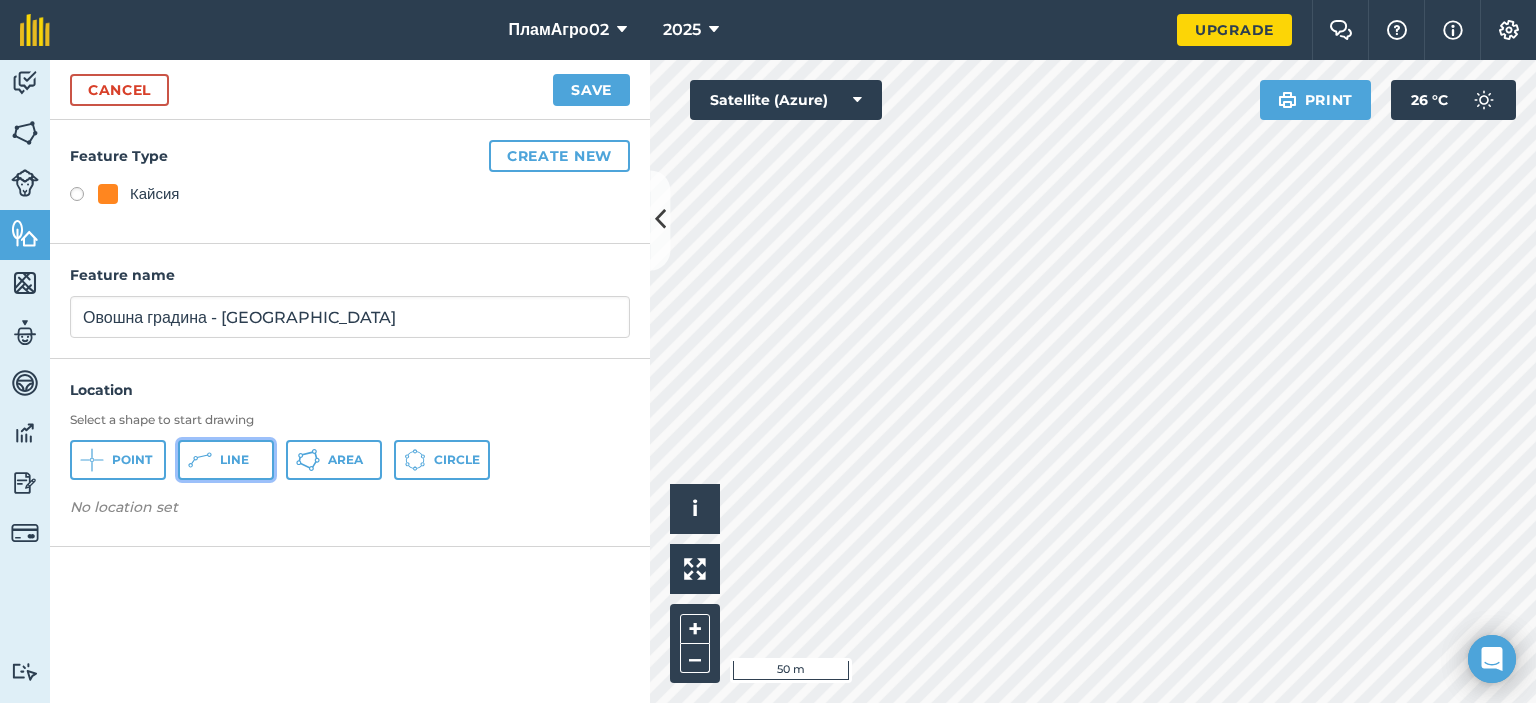 click on "Line" at bounding box center (226, 460) 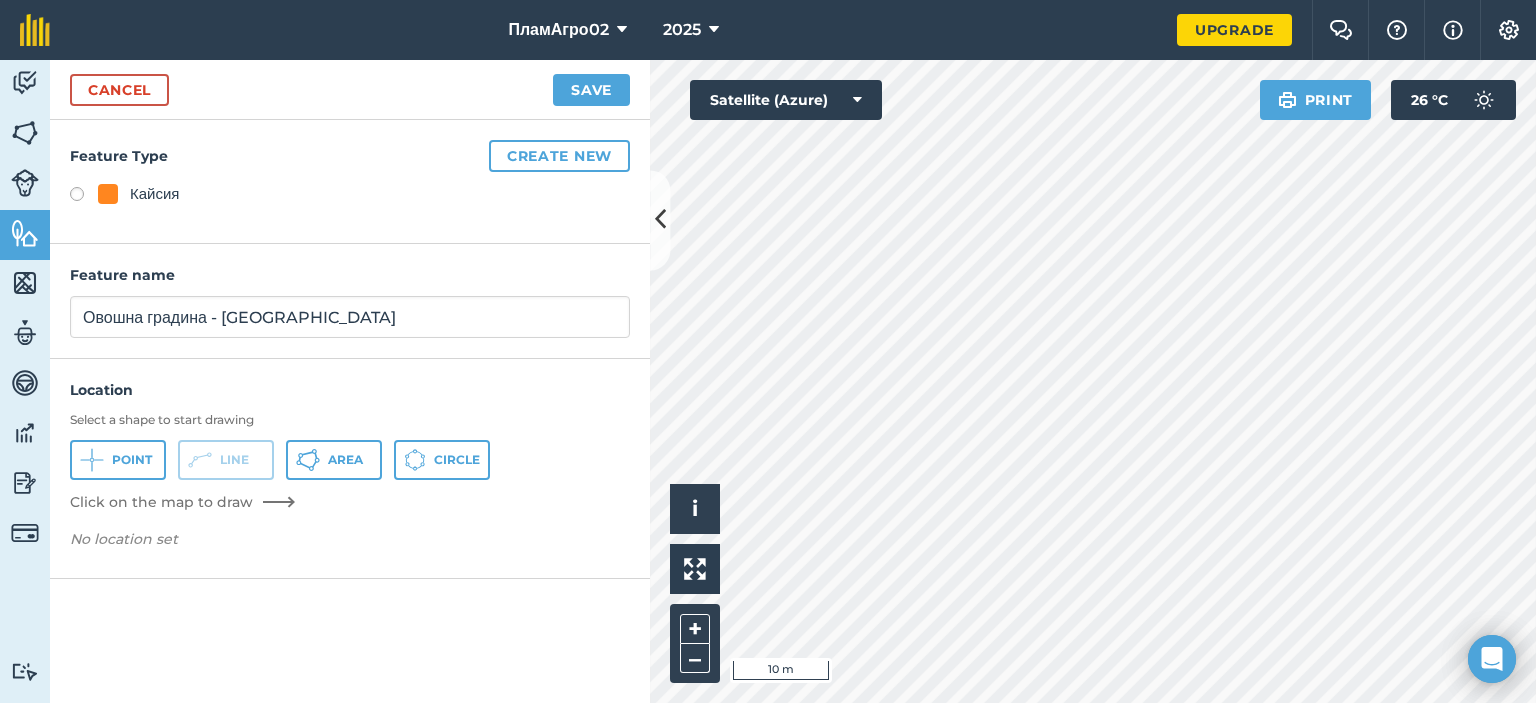 click on "Select a shape to start drawing Point Line Area Circle Click on the map to draw" at bounding box center (350, 462) 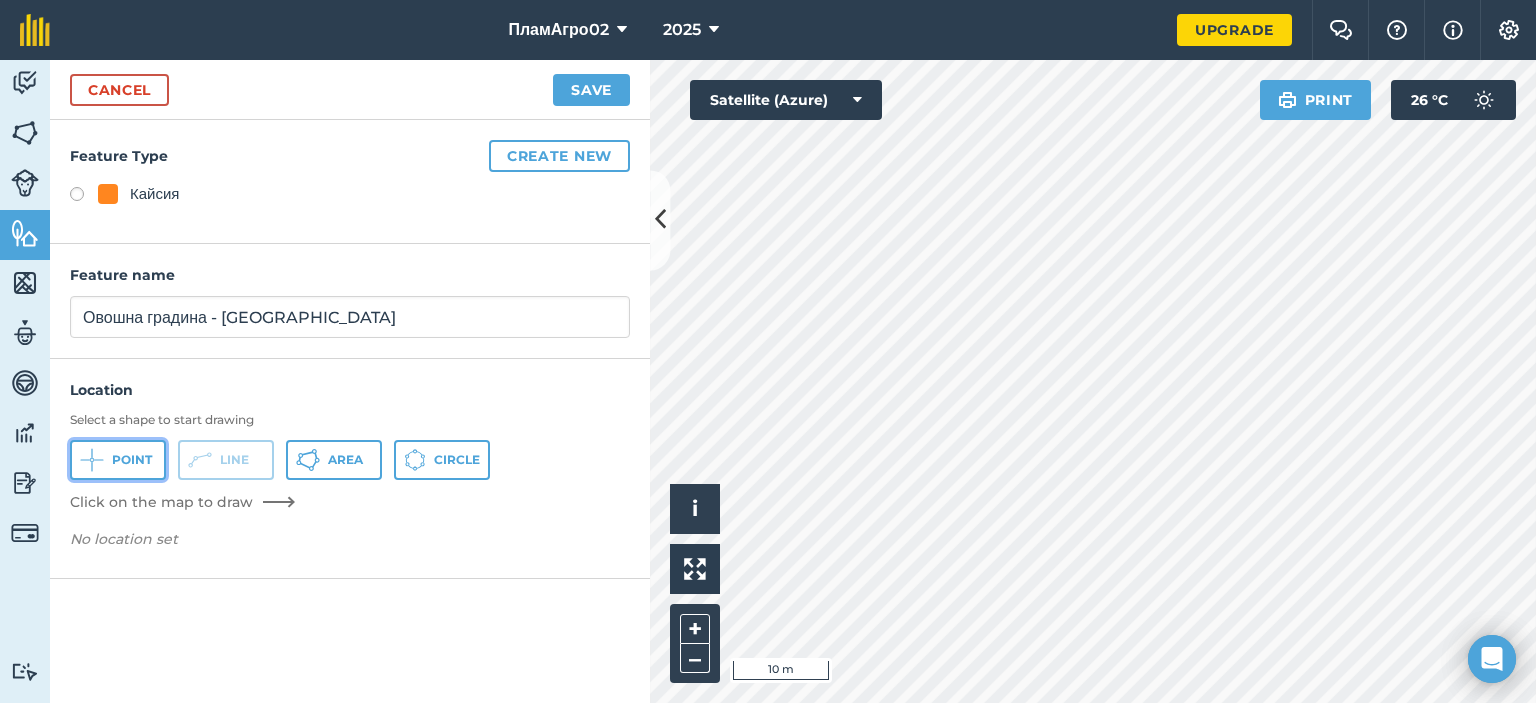 click on "Point" at bounding box center (132, 460) 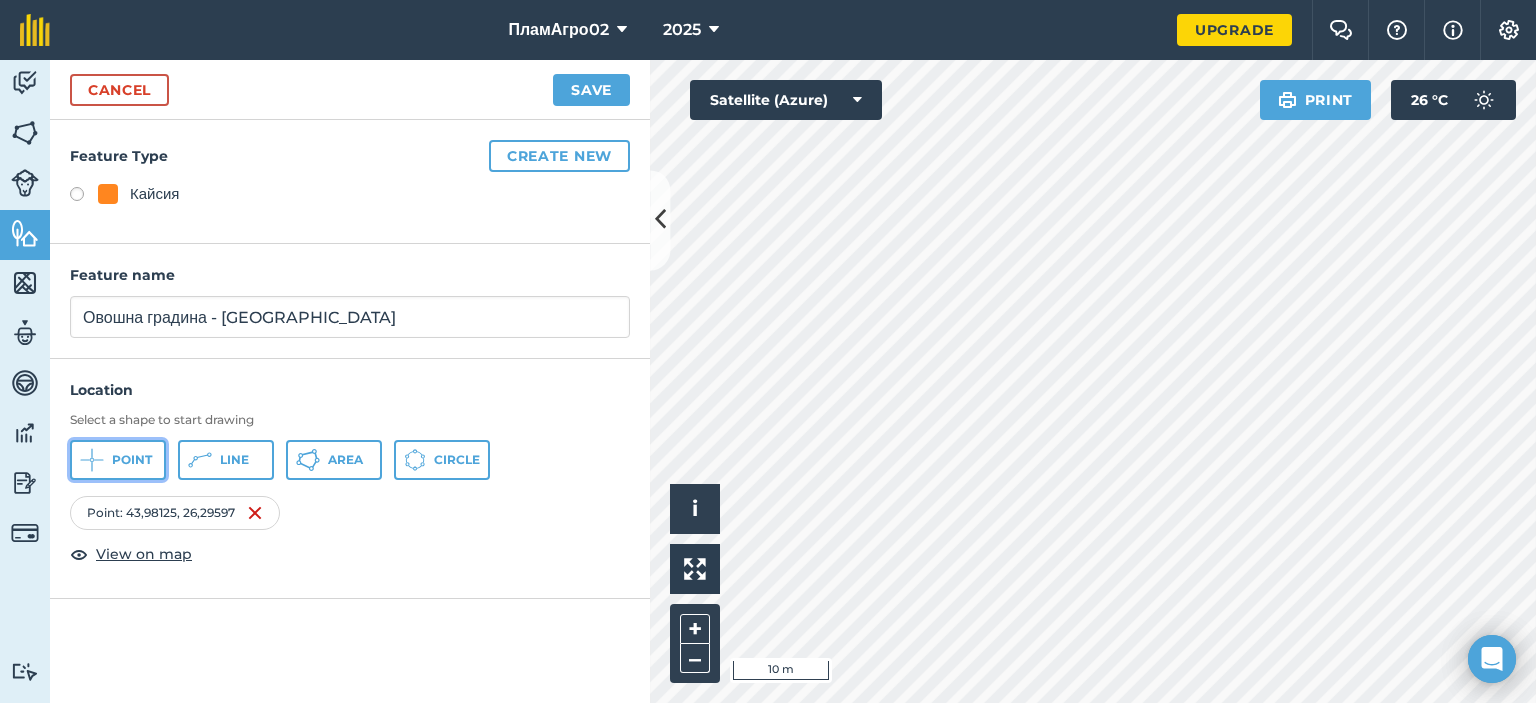 click on "Point" at bounding box center [132, 460] 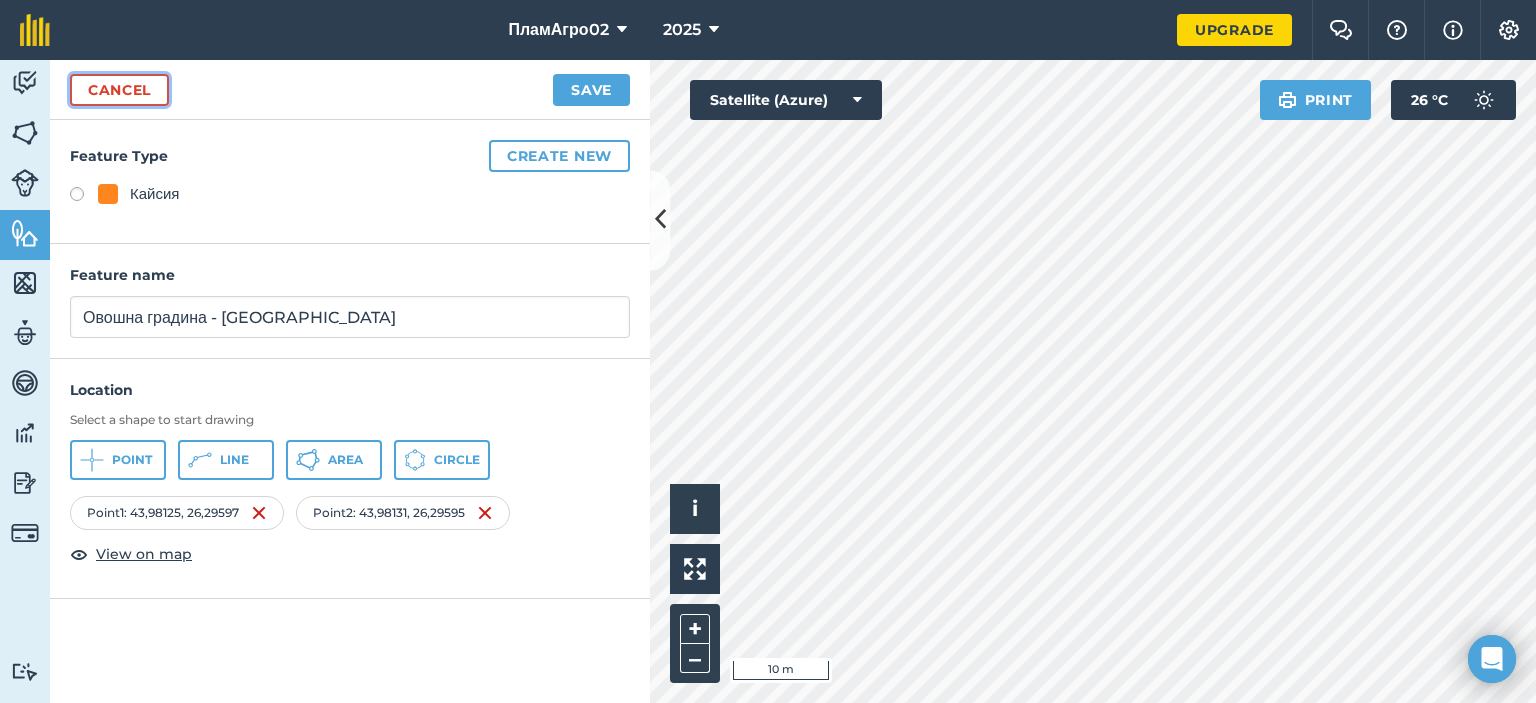 click on "Cancel" at bounding box center [119, 90] 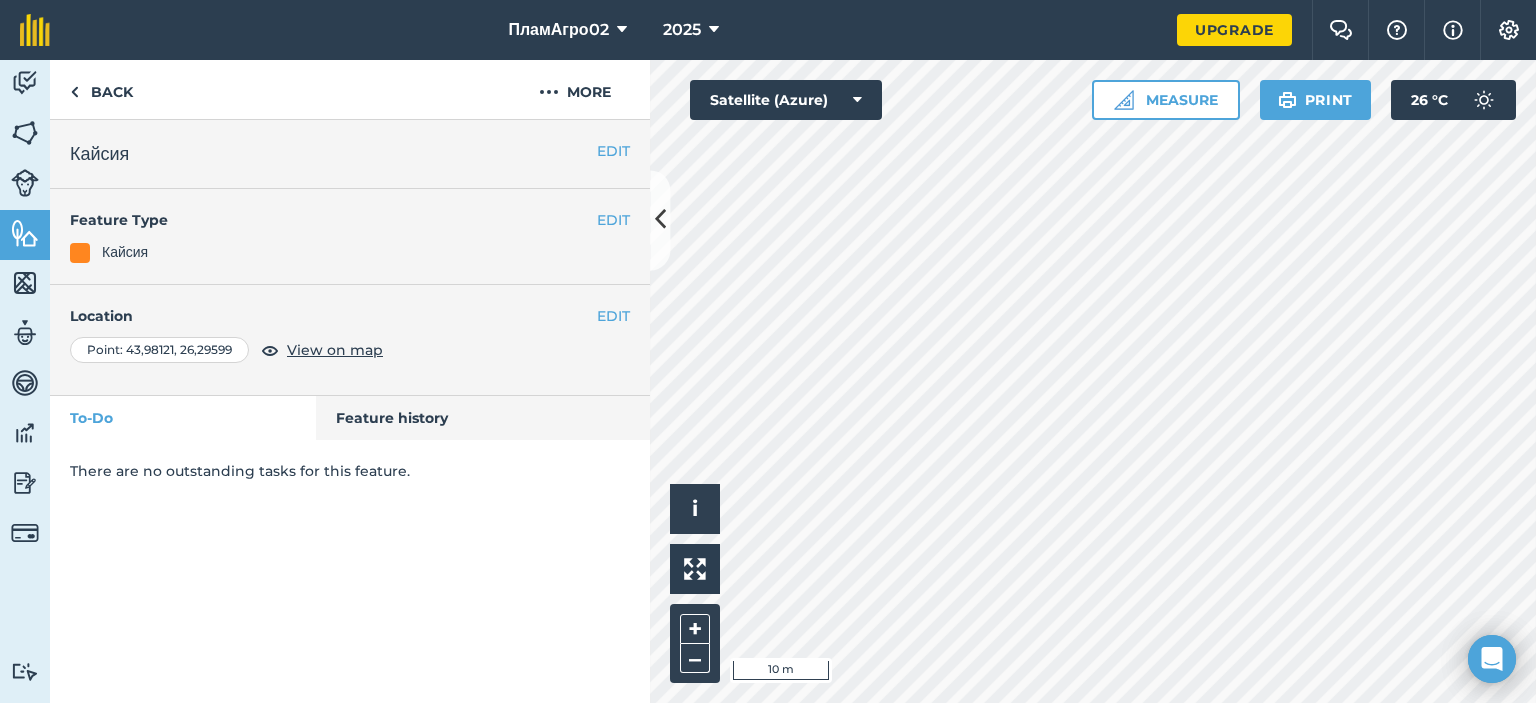 click on "There are no outstanding tasks for this feature." at bounding box center [350, 471] 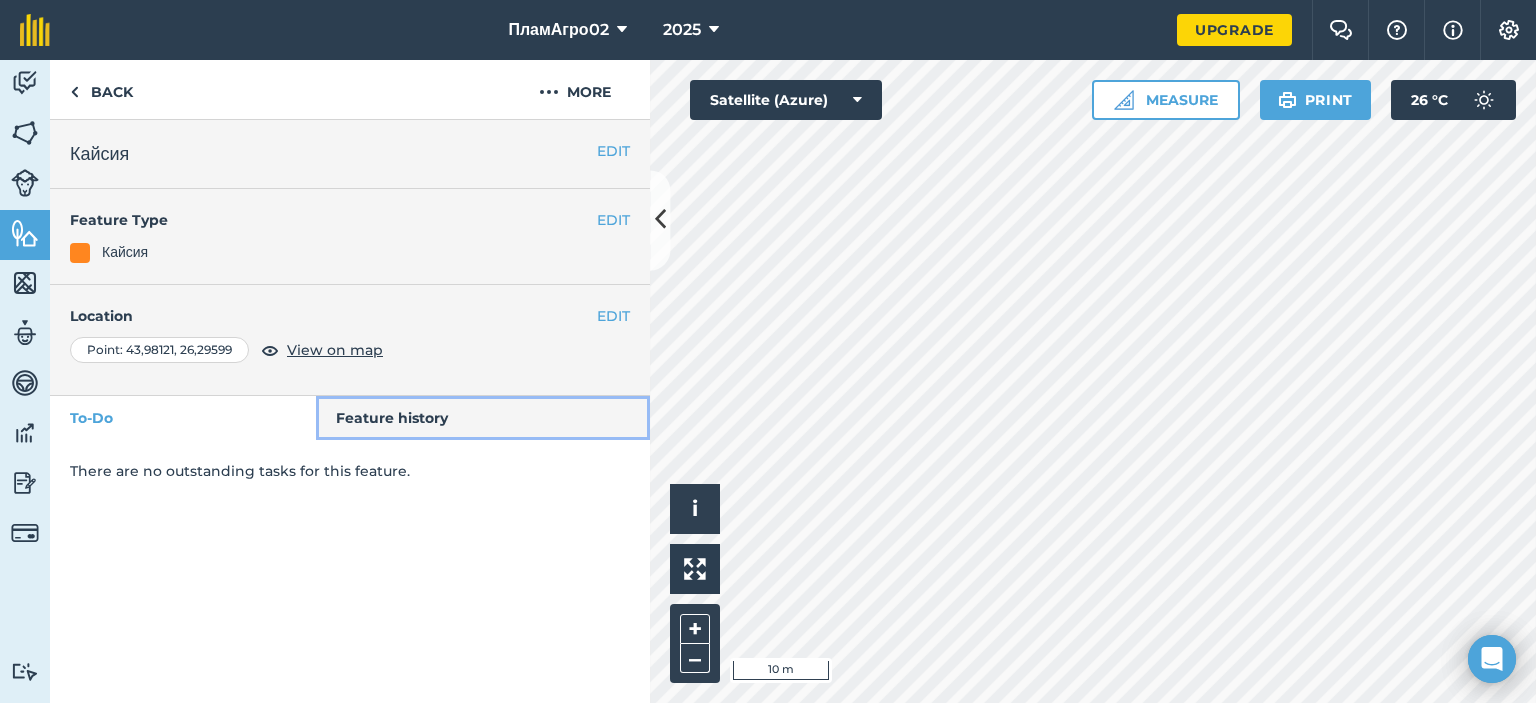 click on "Feature history" at bounding box center [483, 418] 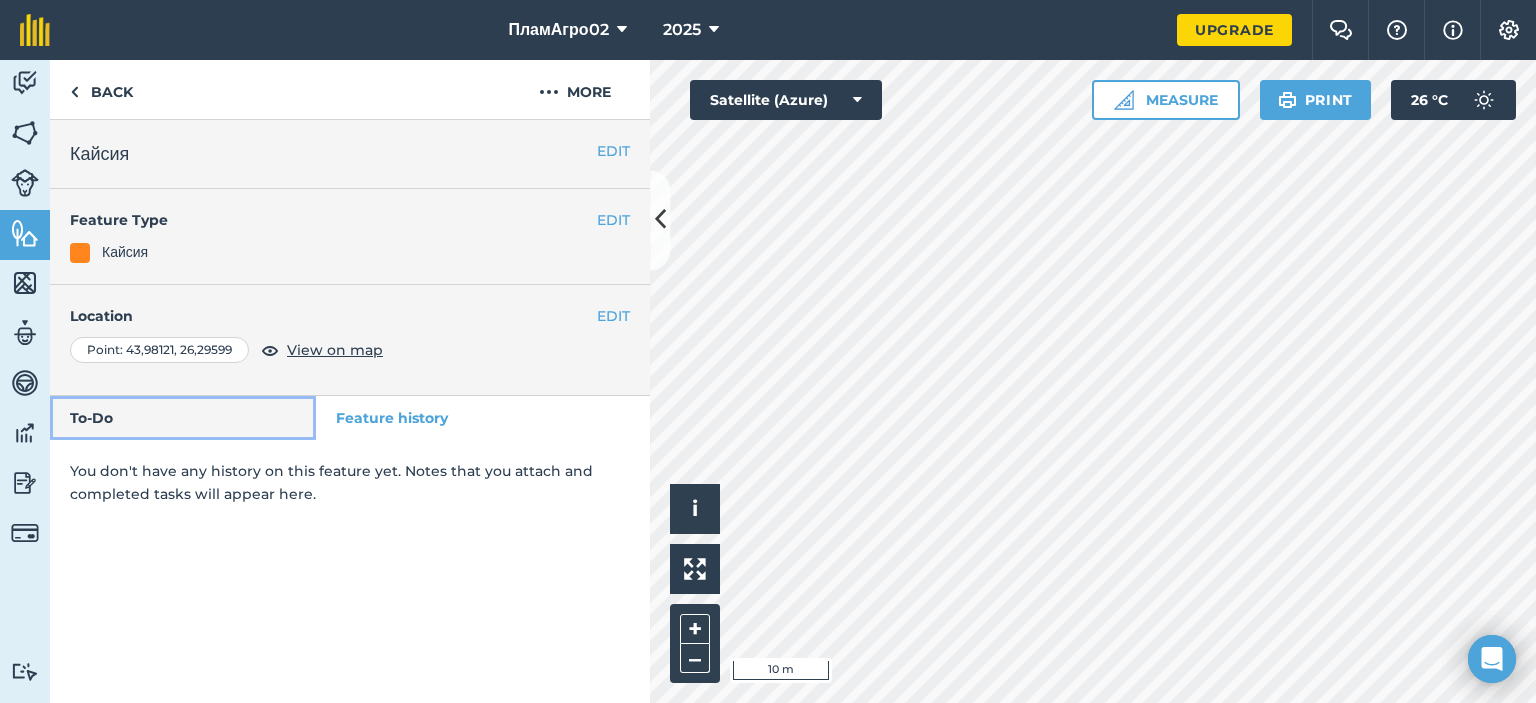 click on "To-Do" at bounding box center (183, 418) 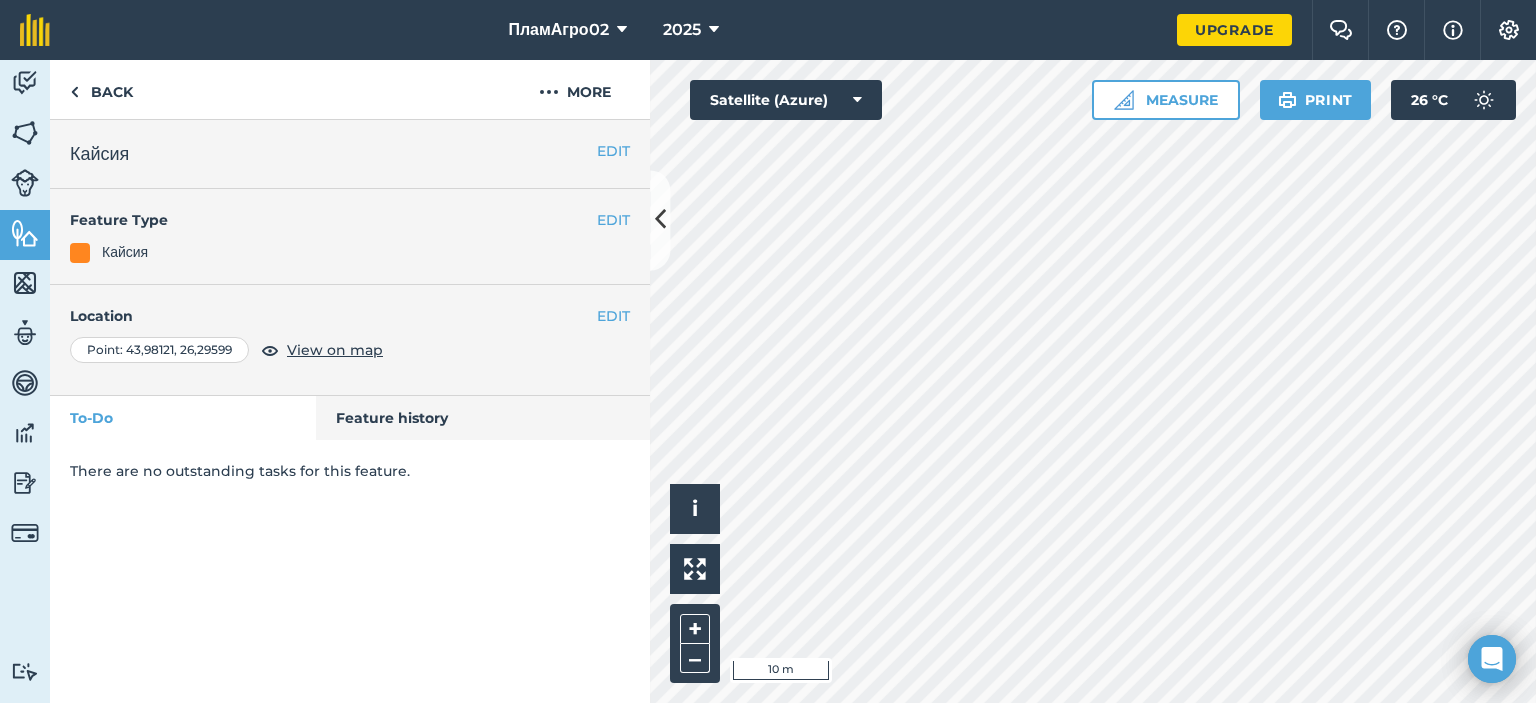 click on "EDIT Location Point :   43,98121 ,   26,29599     View on map" at bounding box center [350, 340] 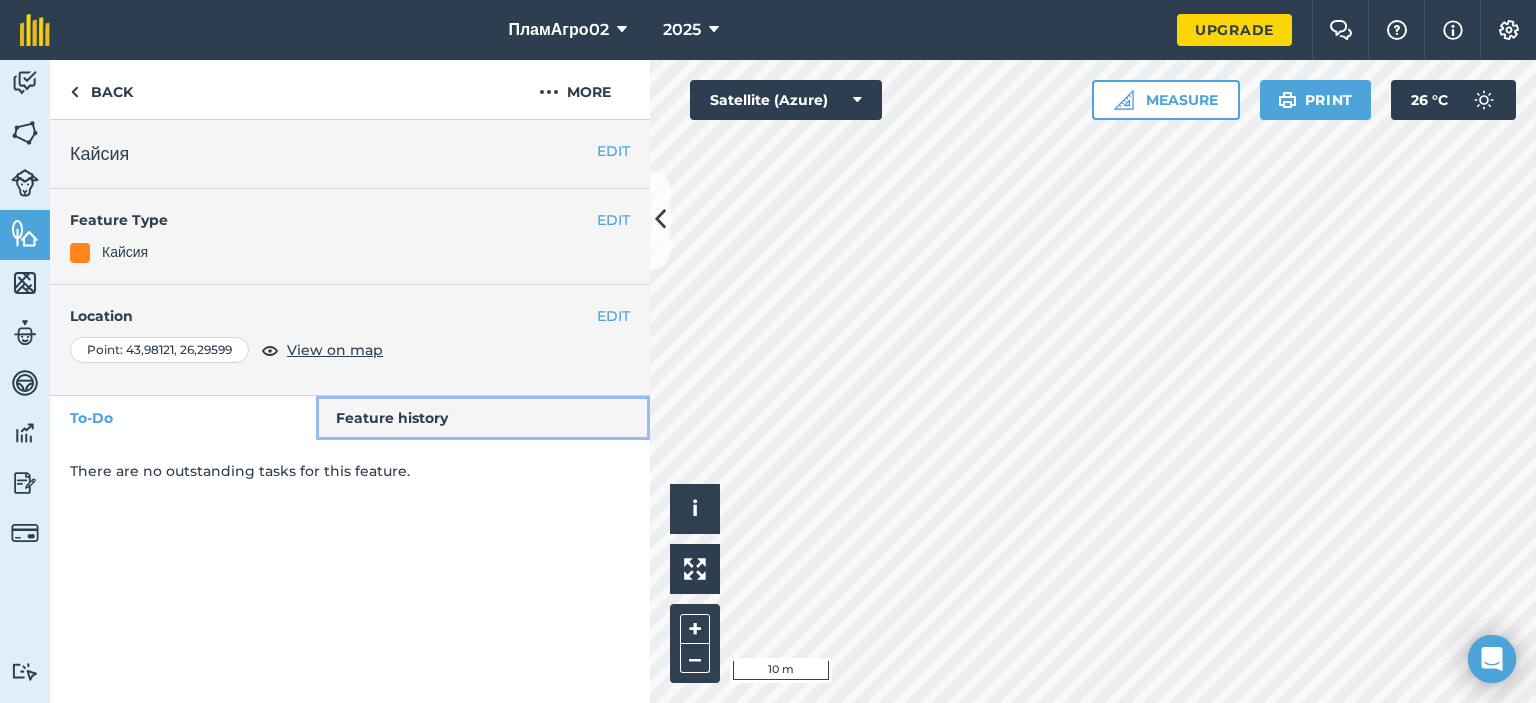 click on "Feature history" at bounding box center (483, 418) 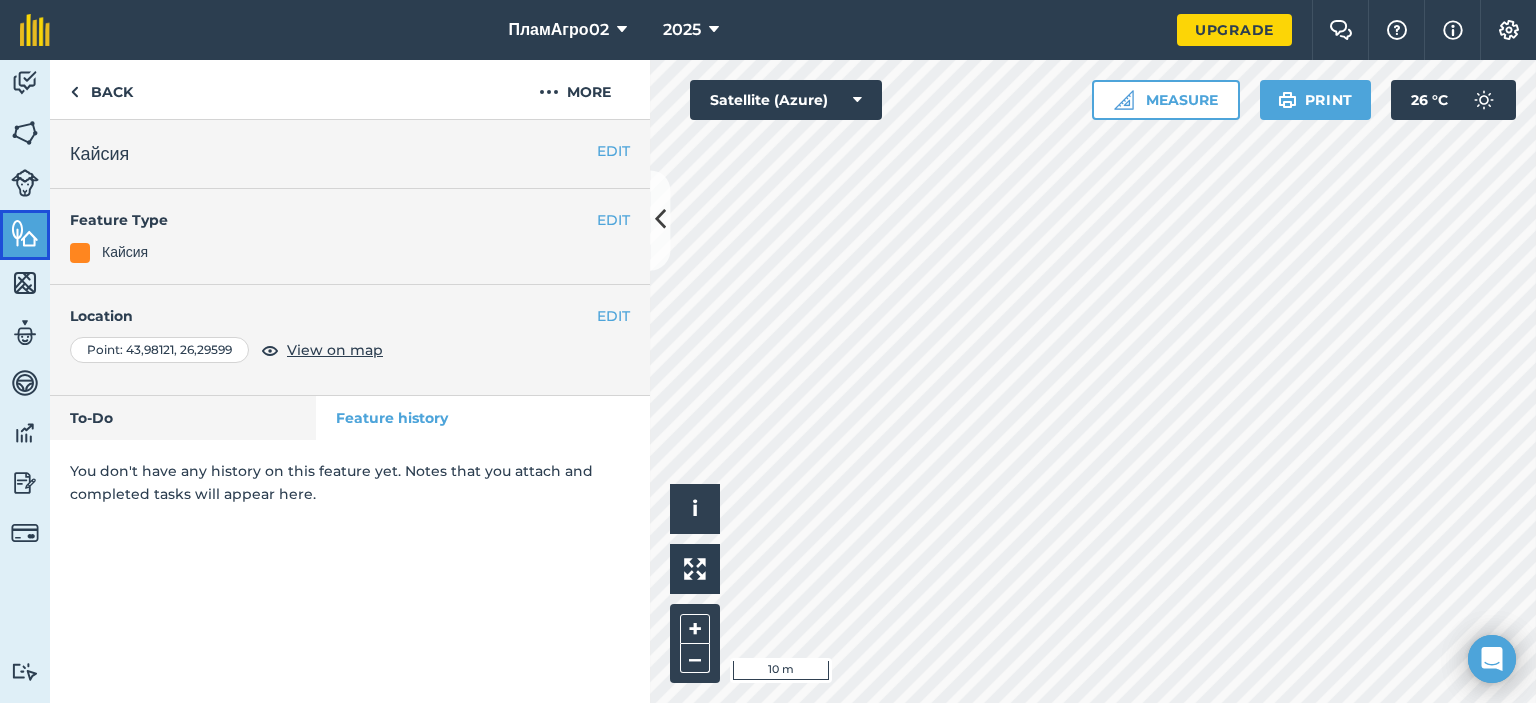 click at bounding box center [25, 233] 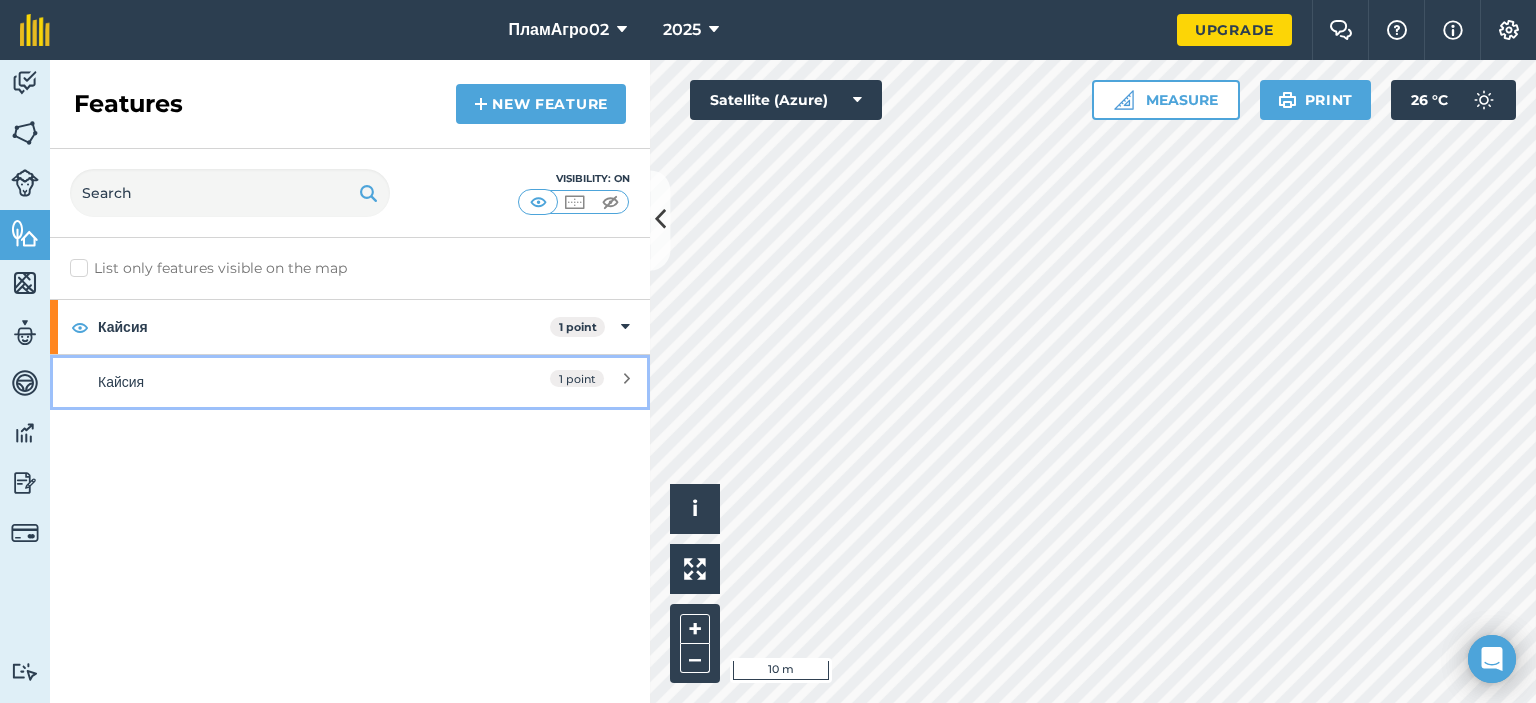 click on "Кайсия" at bounding box center (275, 382) 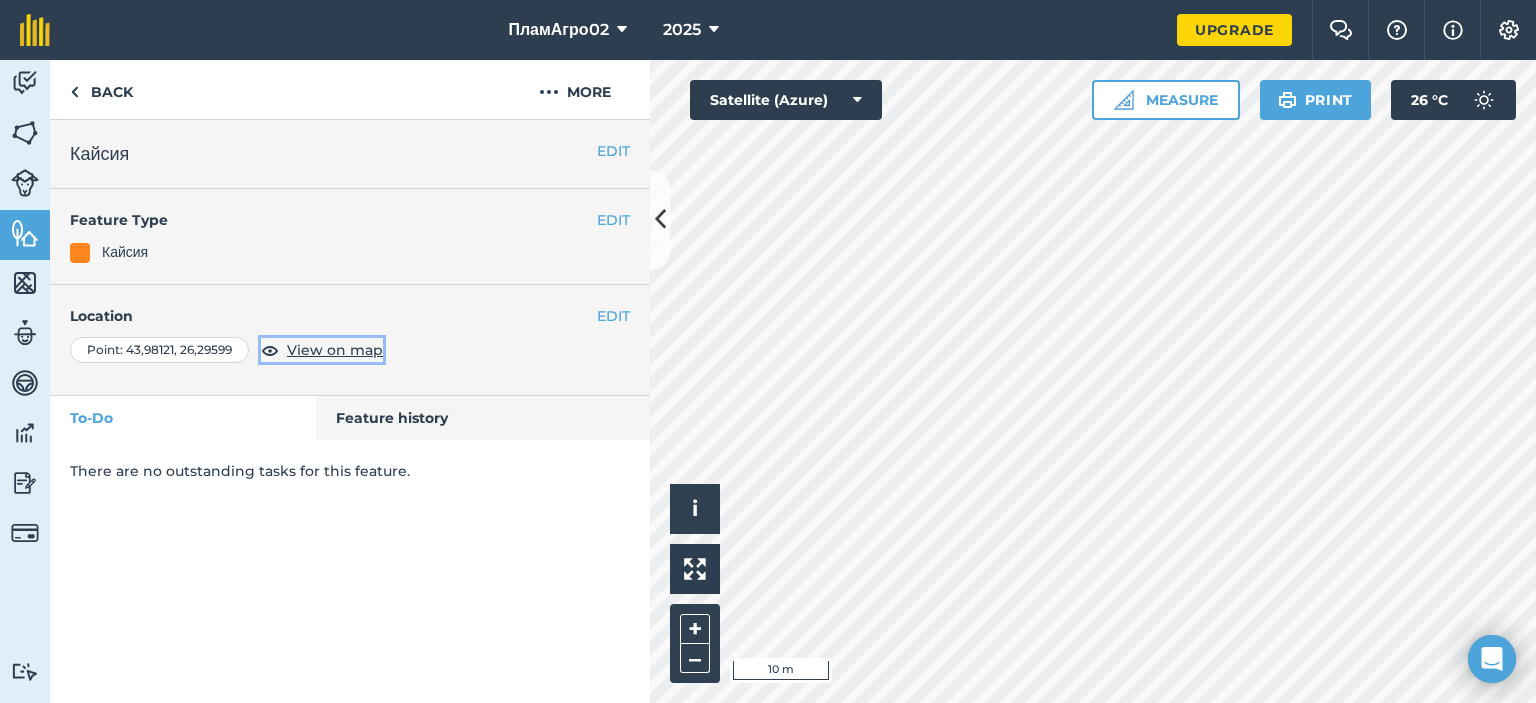 click on "View on map" at bounding box center [335, 350] 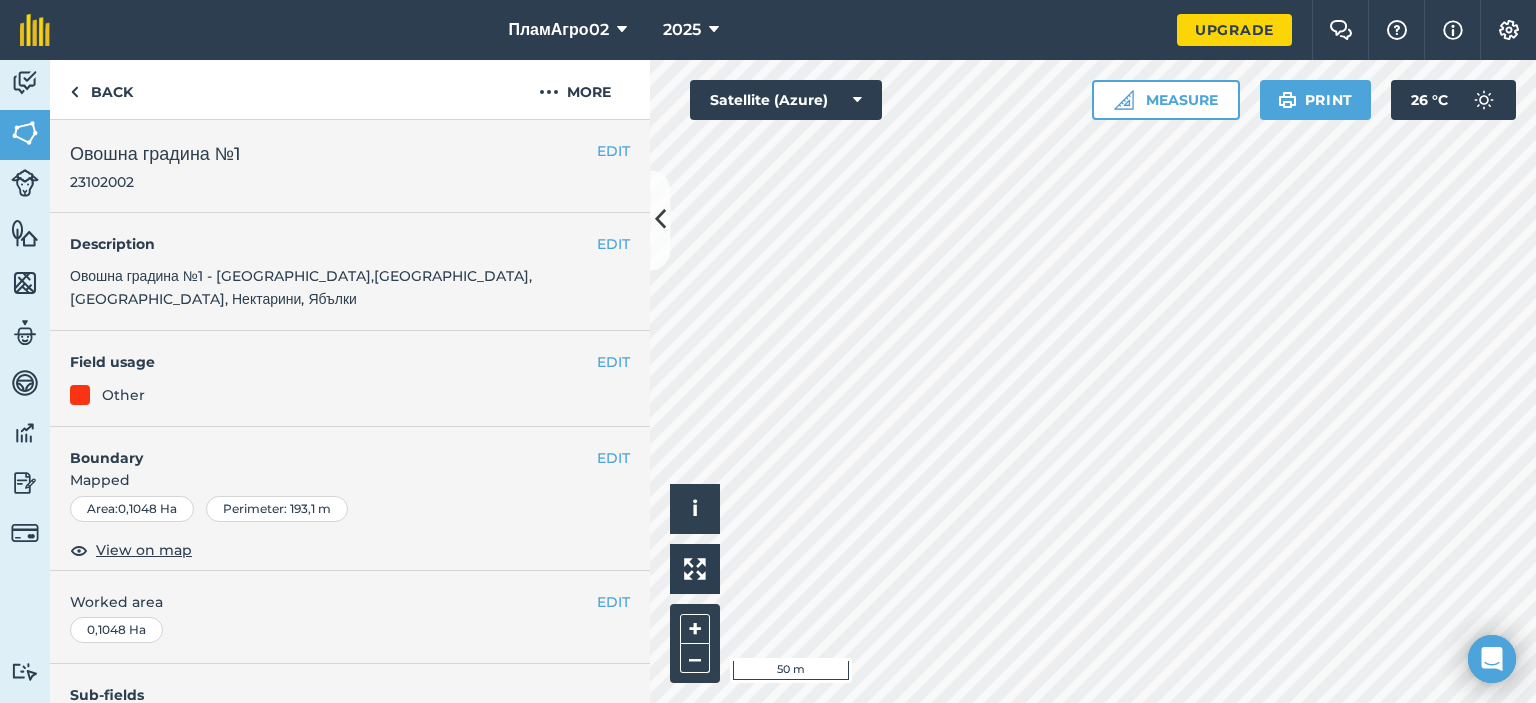click on "Other" at bounding box center [350, 395] 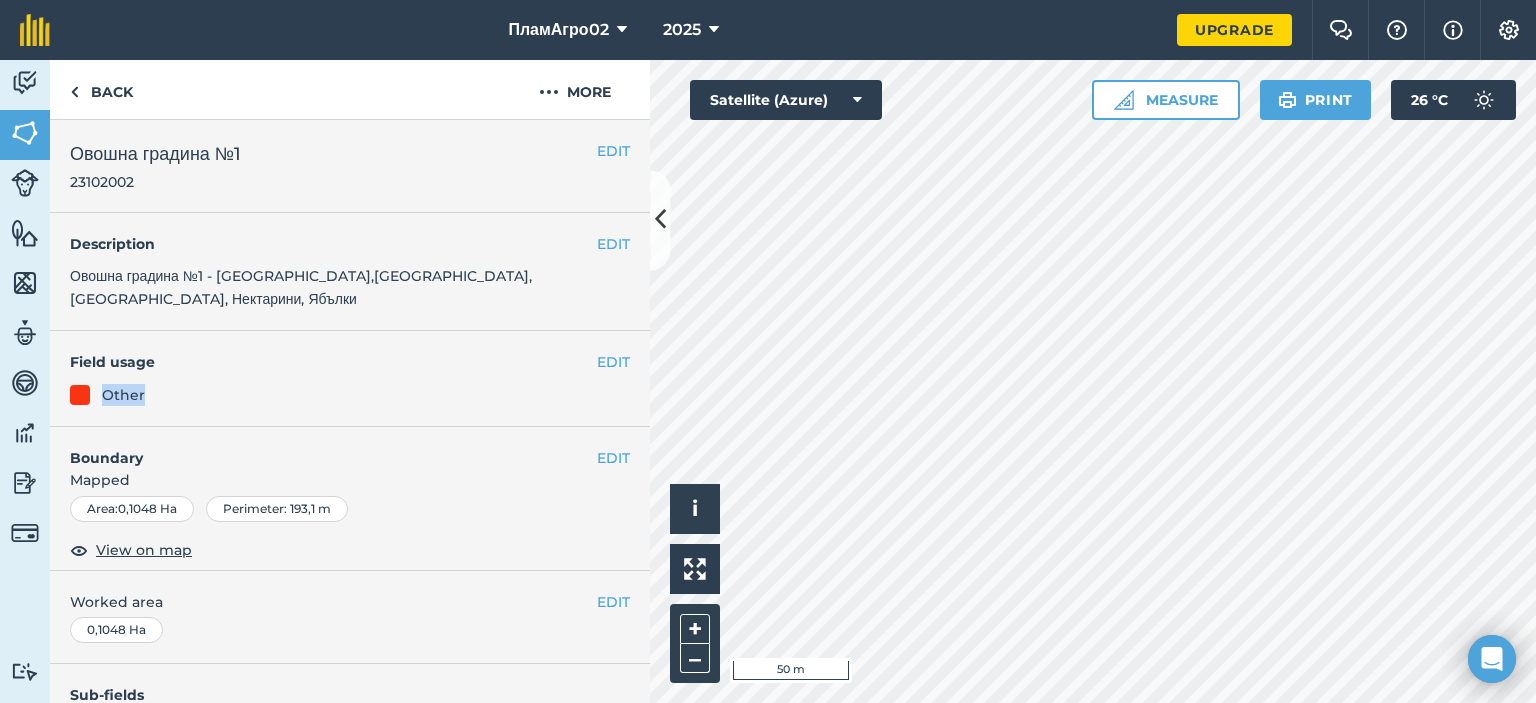 click on "Other" at bounding box center (350, 395) 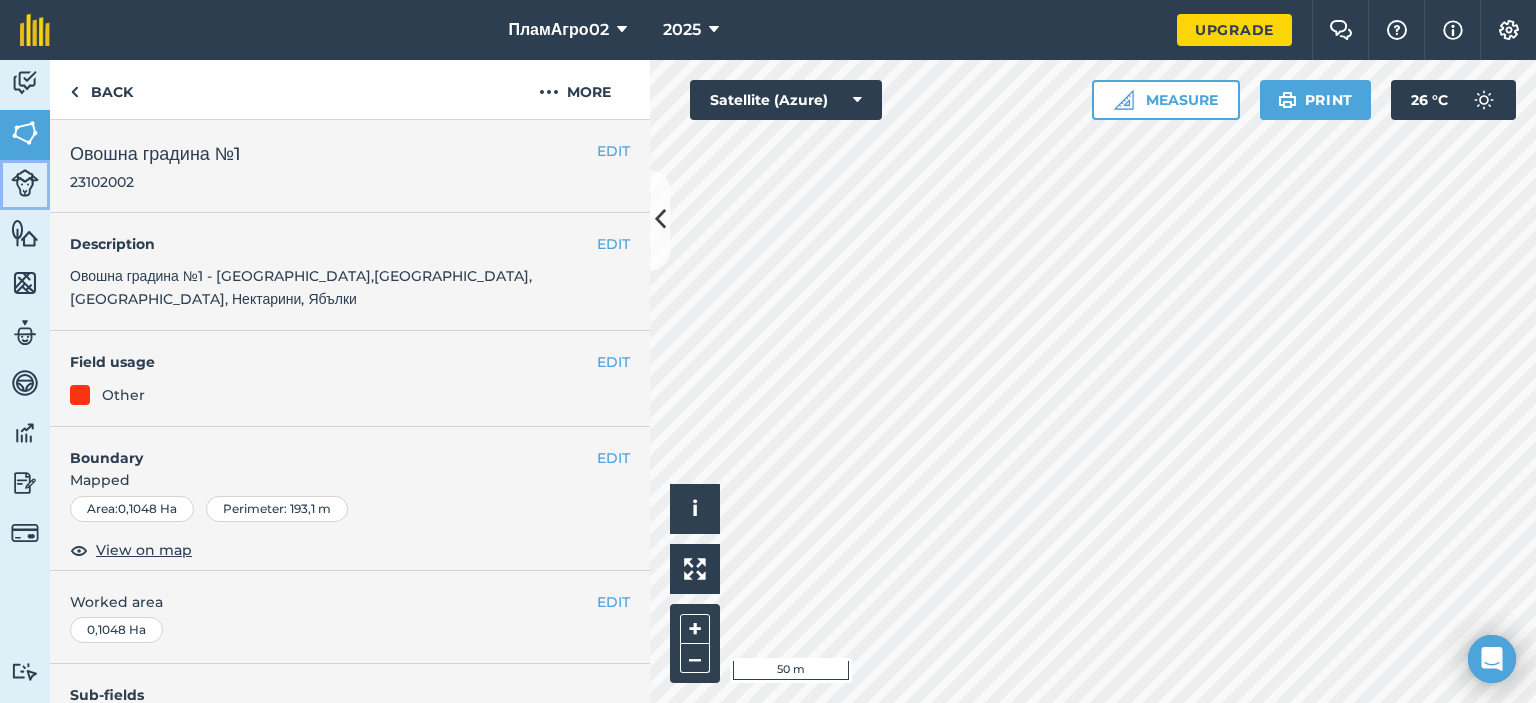 click at bounding box center (25, 183) 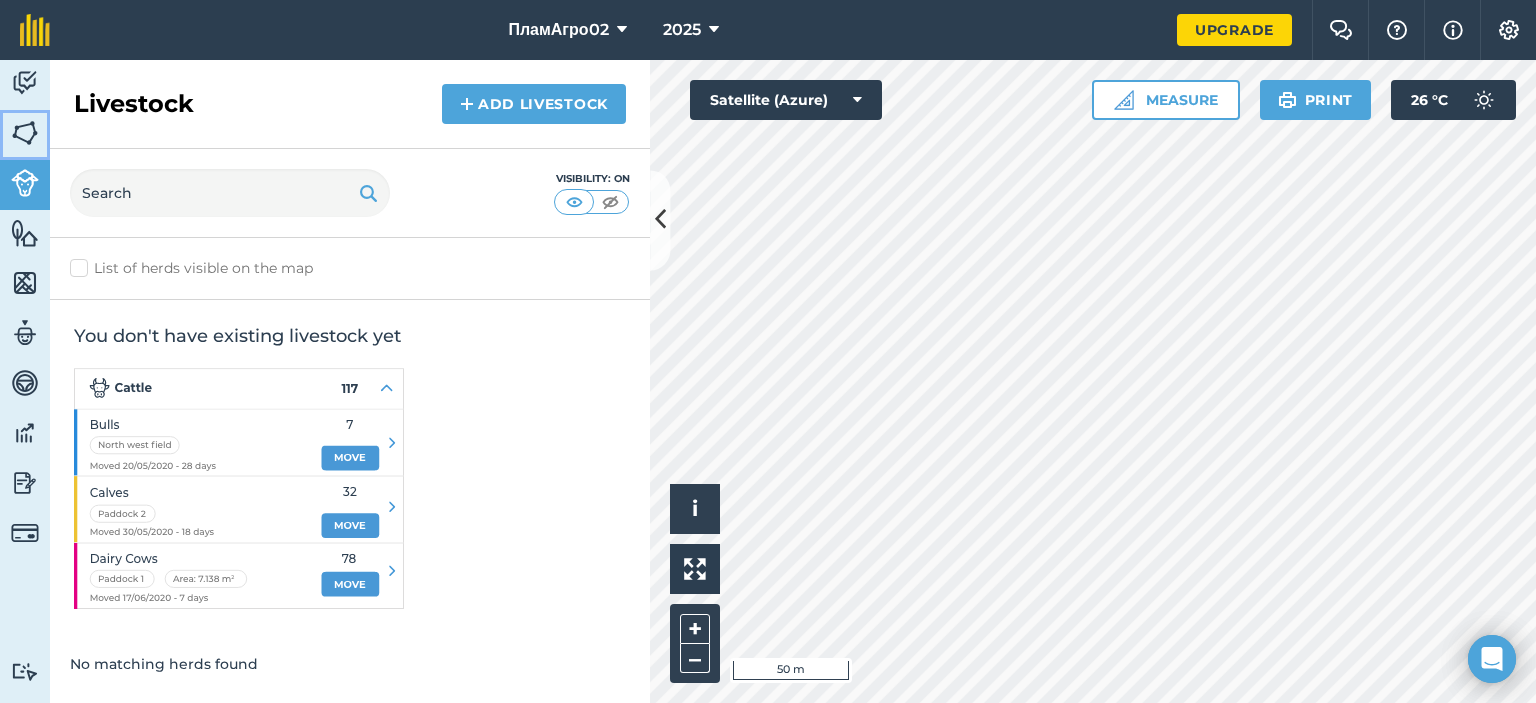 click at bounding box center (25, 133) 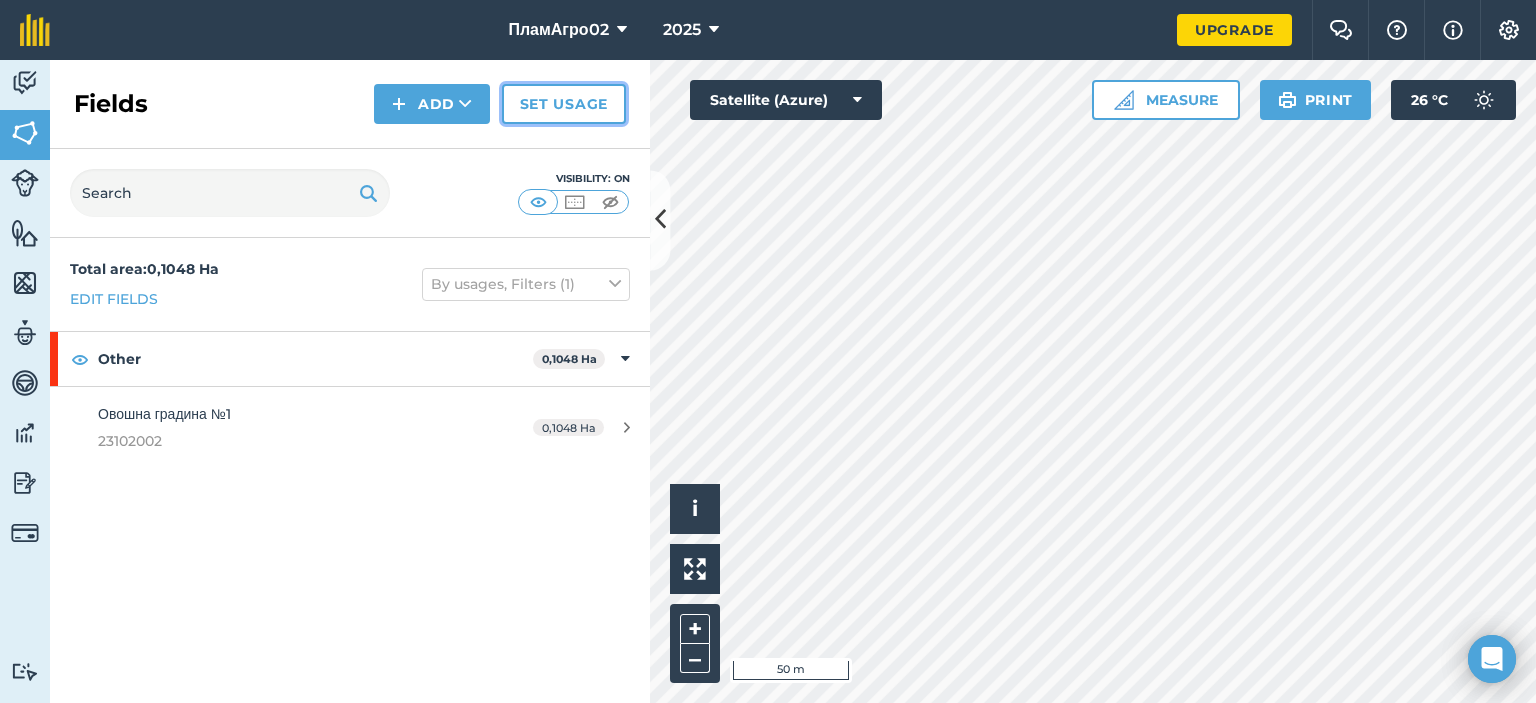 click on "Set usage" at bounding box center (564, 104) 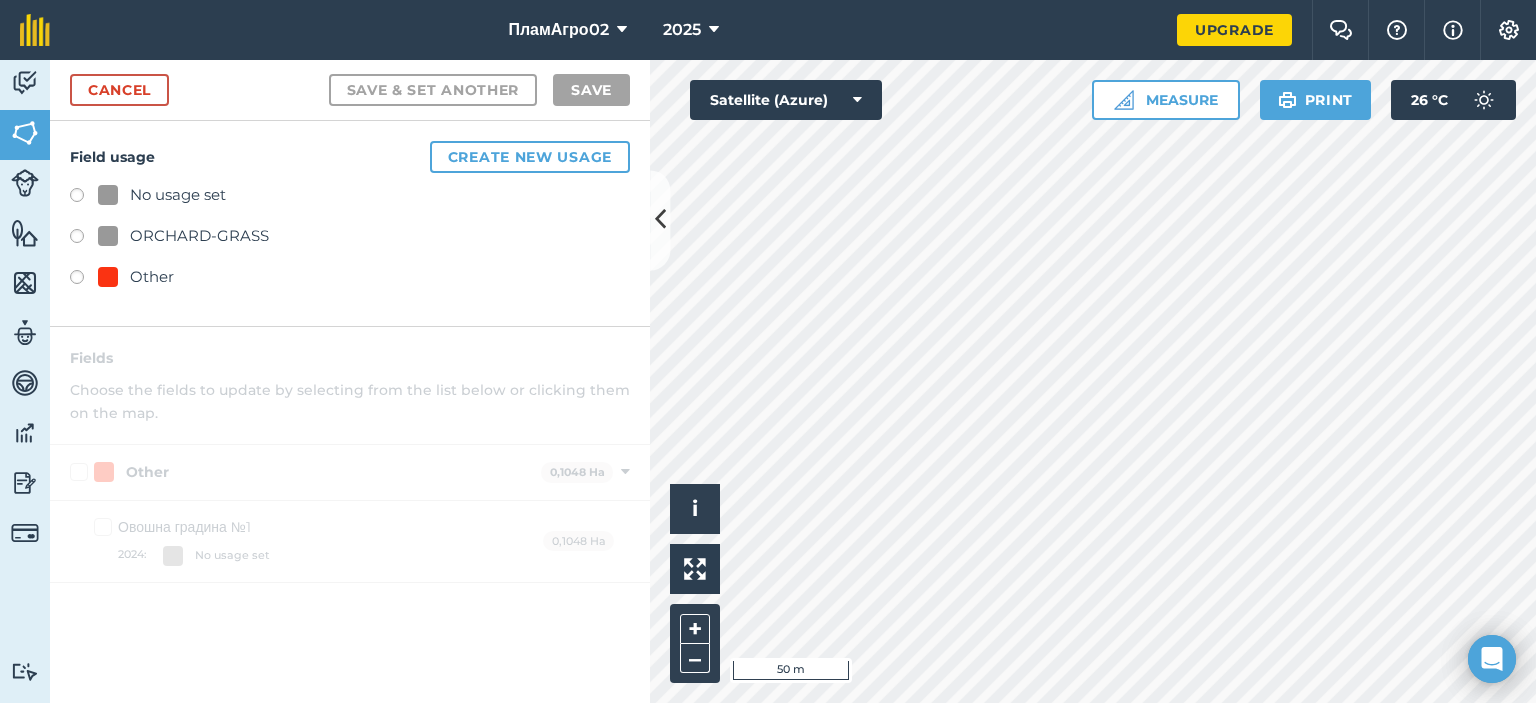click on "No usage set" at bounding box center [162, 195] 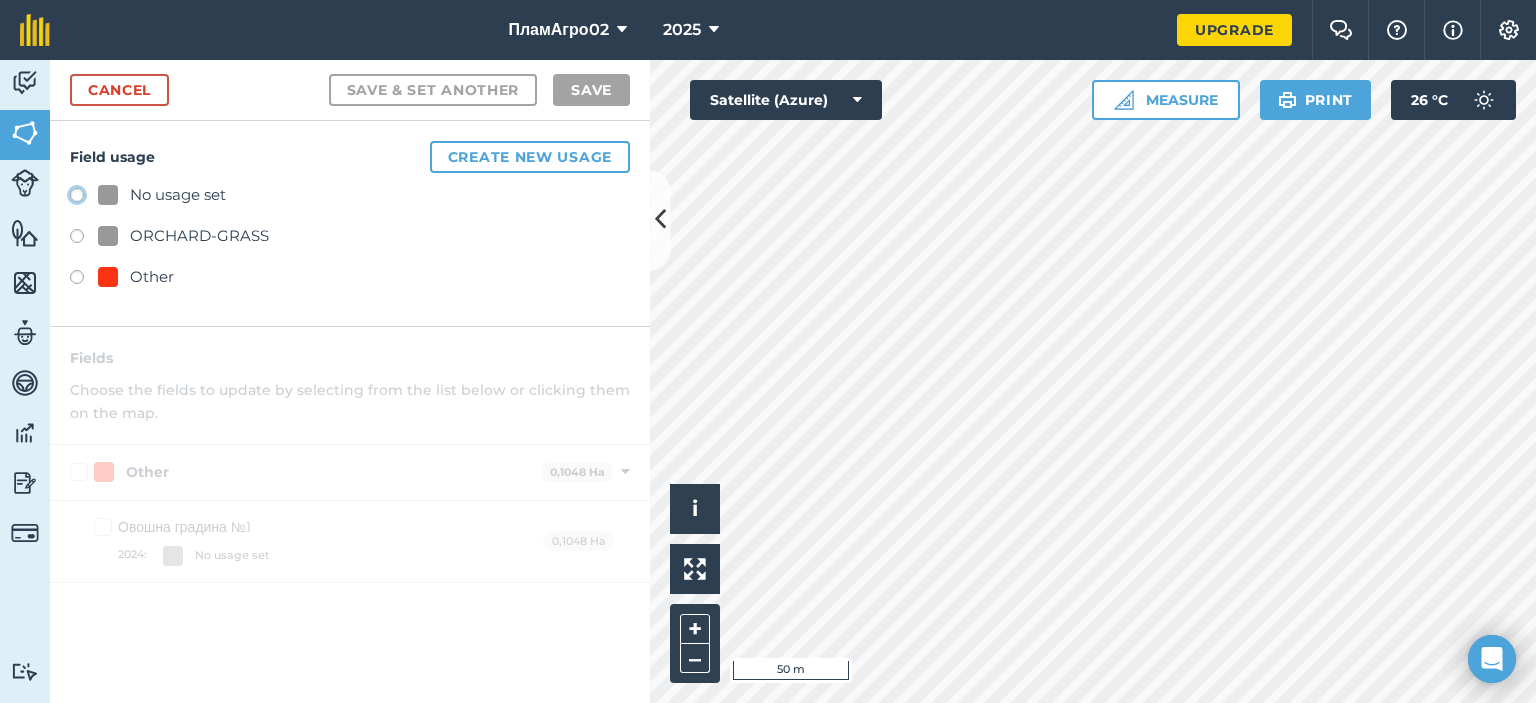 click on "No usage set" at bounding box center (-9923, 194) 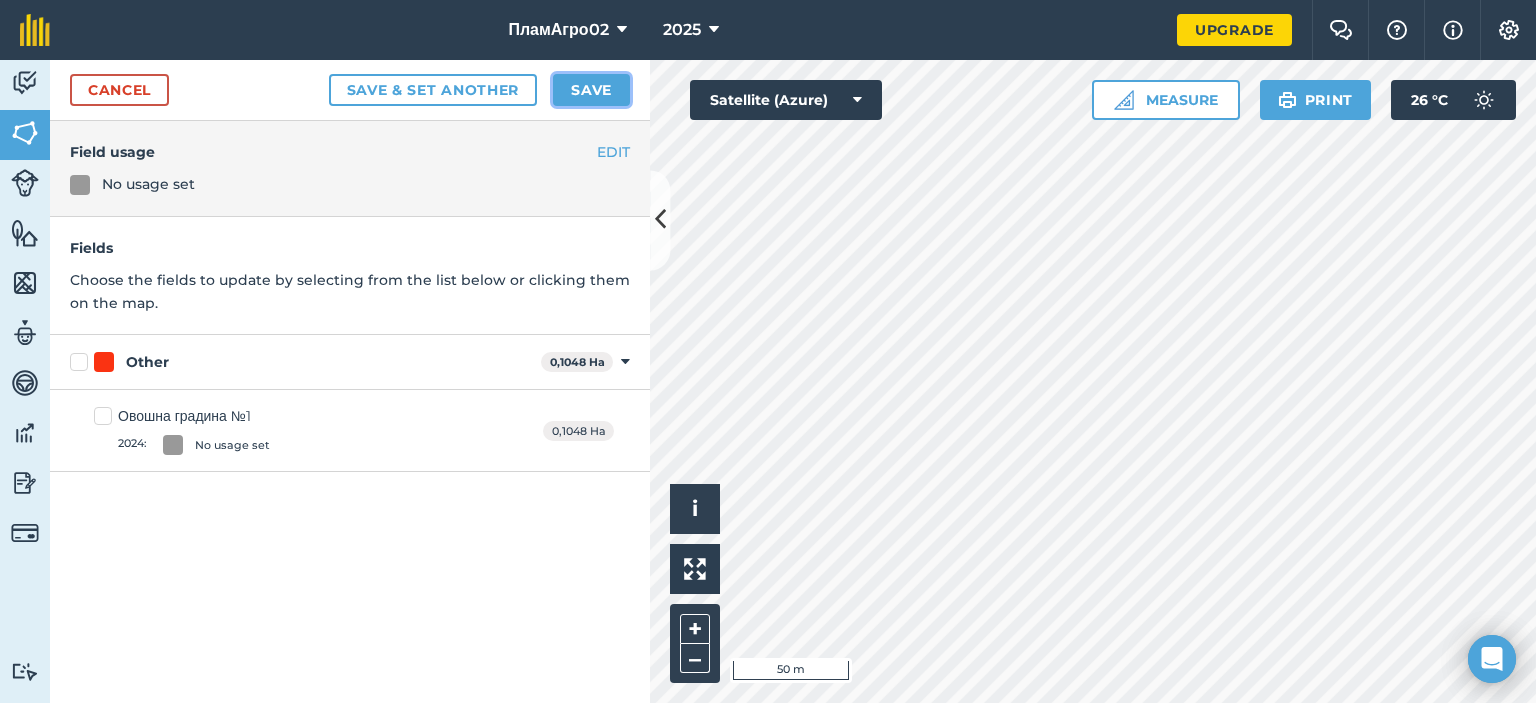click on "Save" at bounding box center (591, 90) 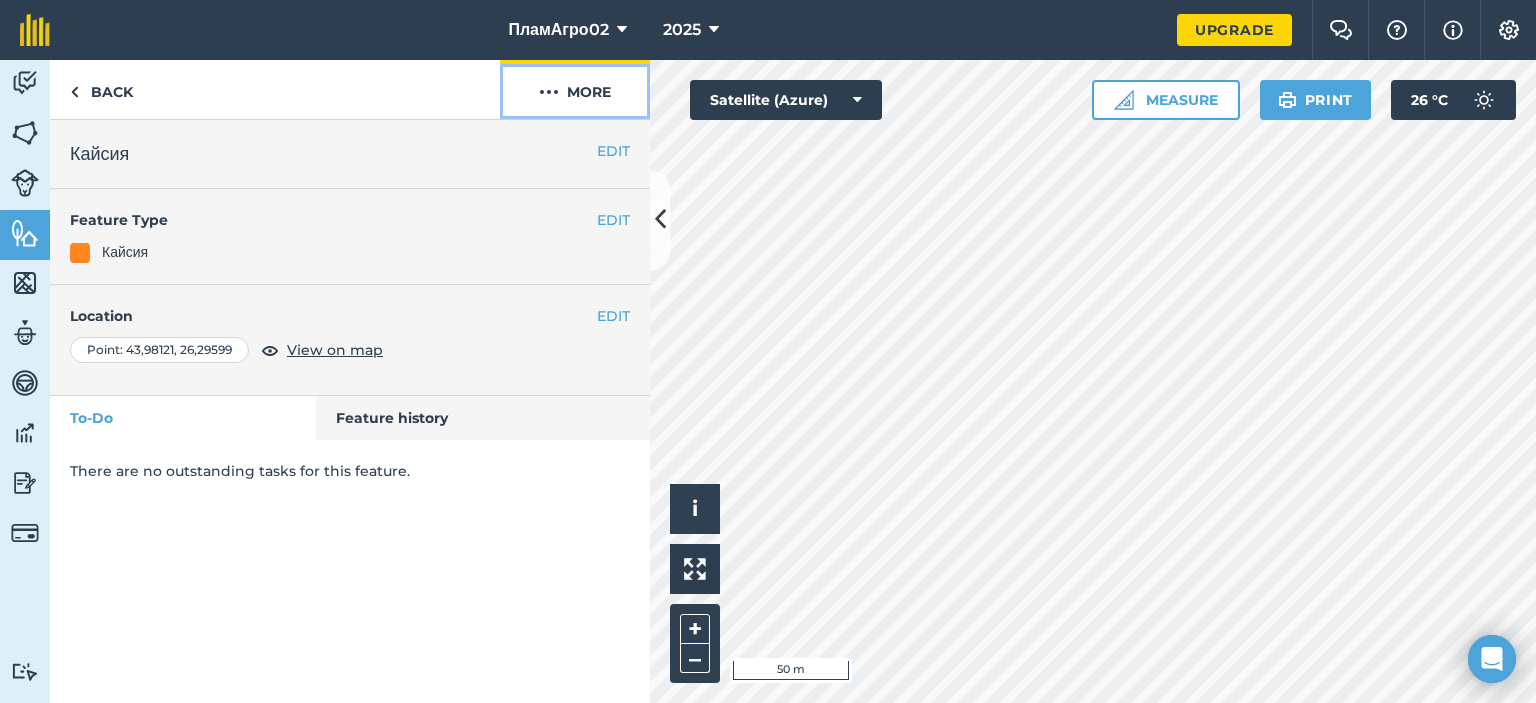 click on "More" at bounding box center [575, 89] 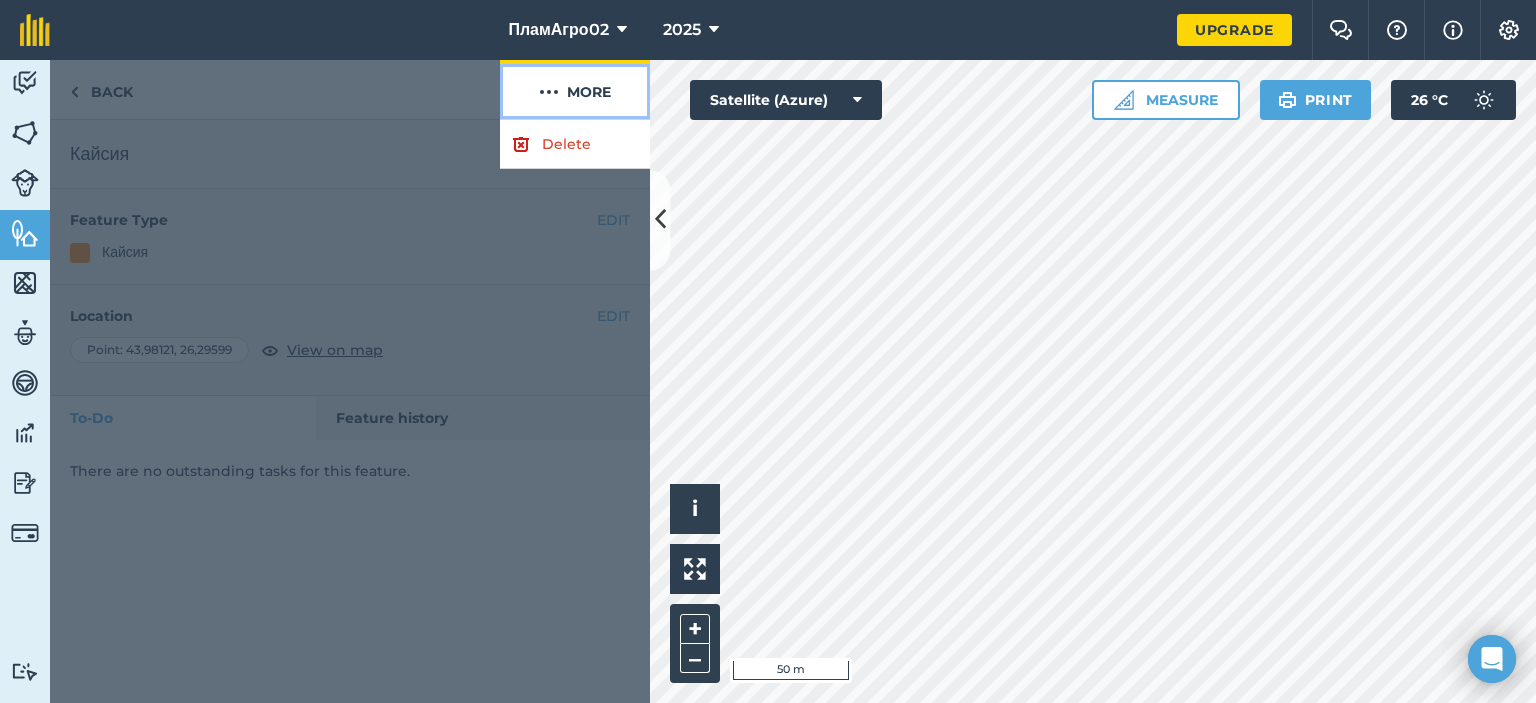 click on "More" at bounding box center (575, 89) 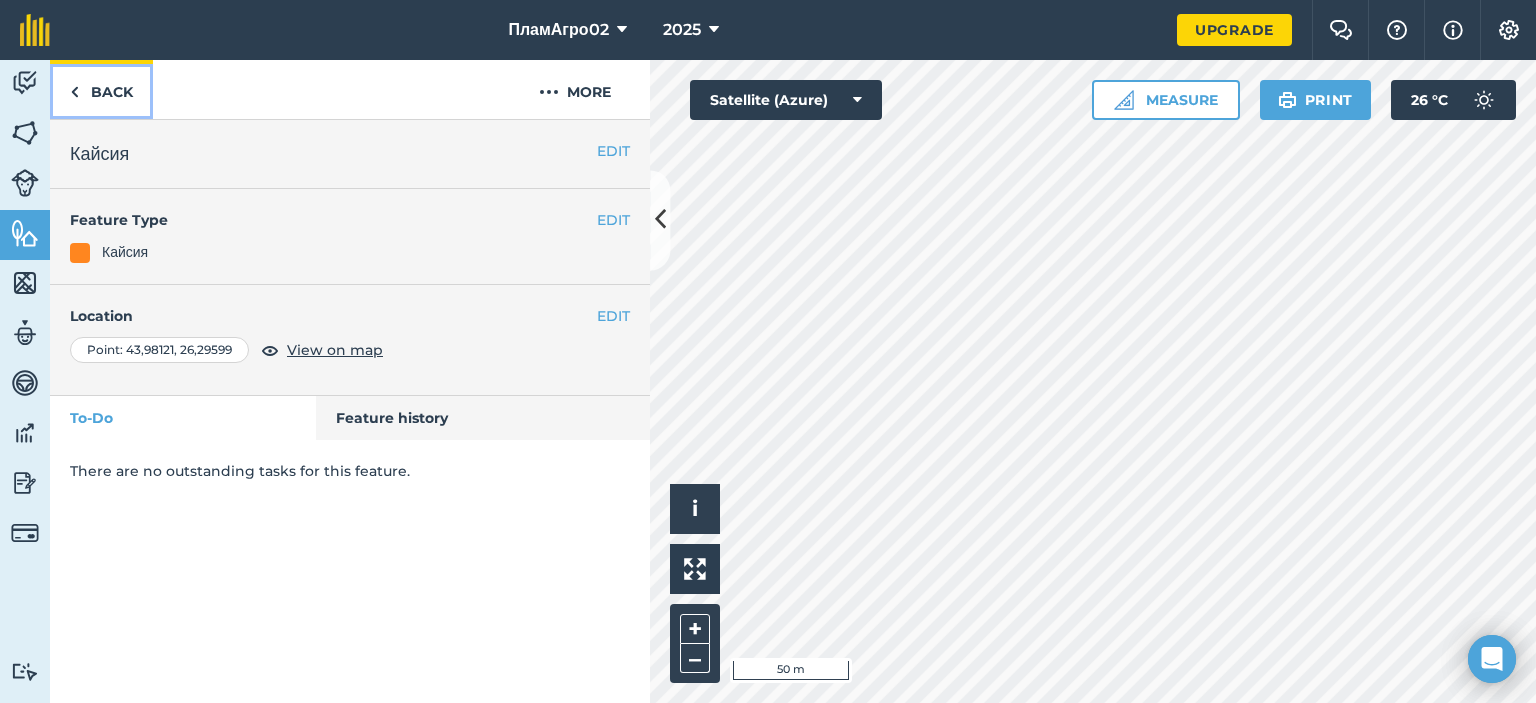 click on "Back" at bounding box center (101, 89) 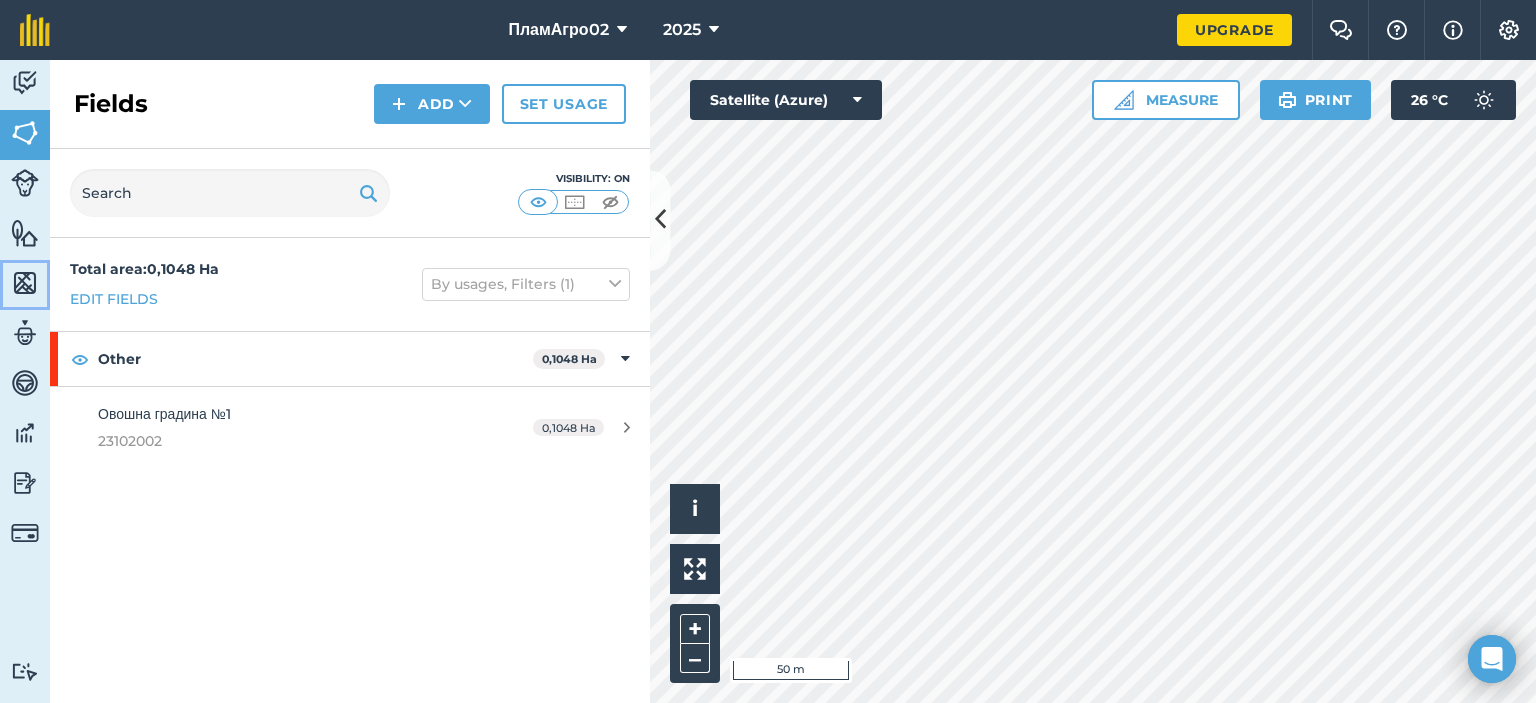 click at bounding box center [25, 283] 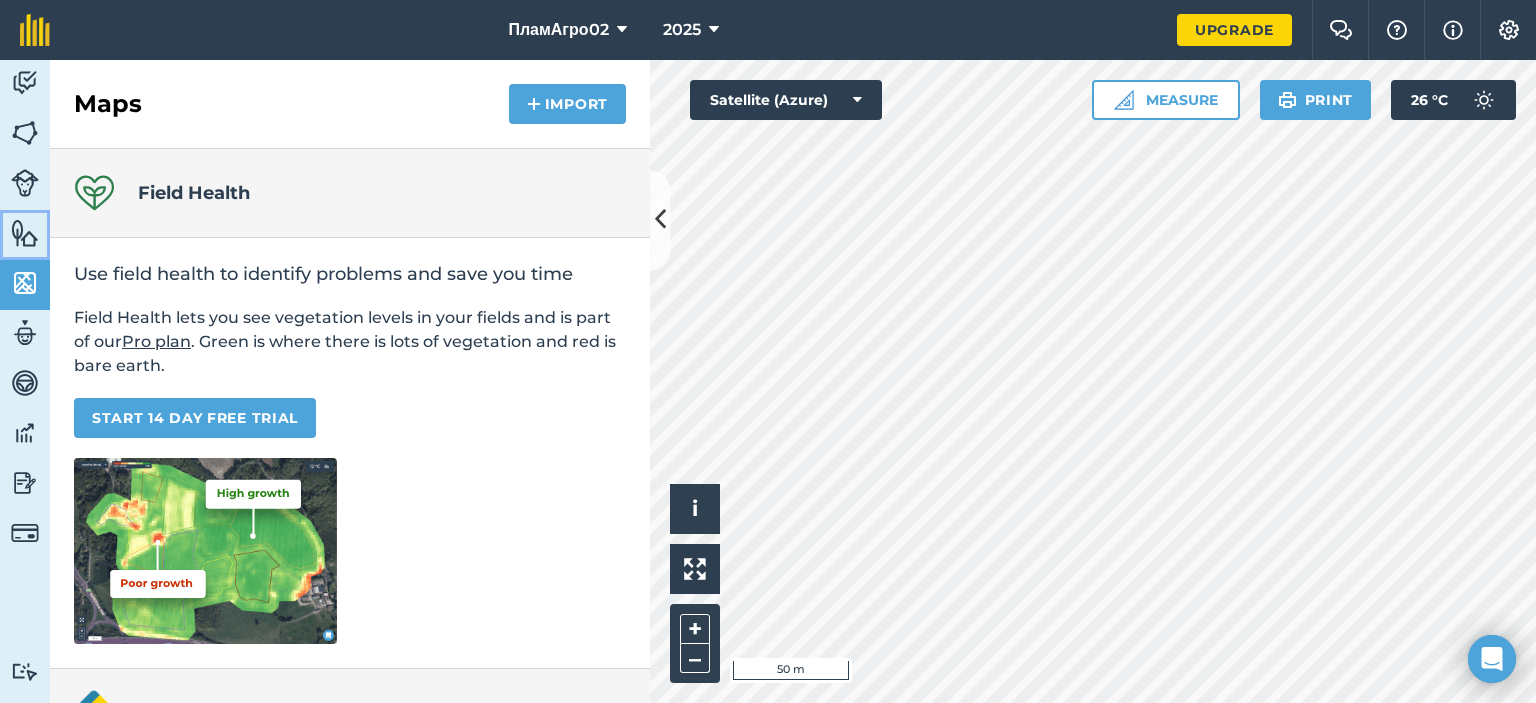 click at bounding box center (25, 233) 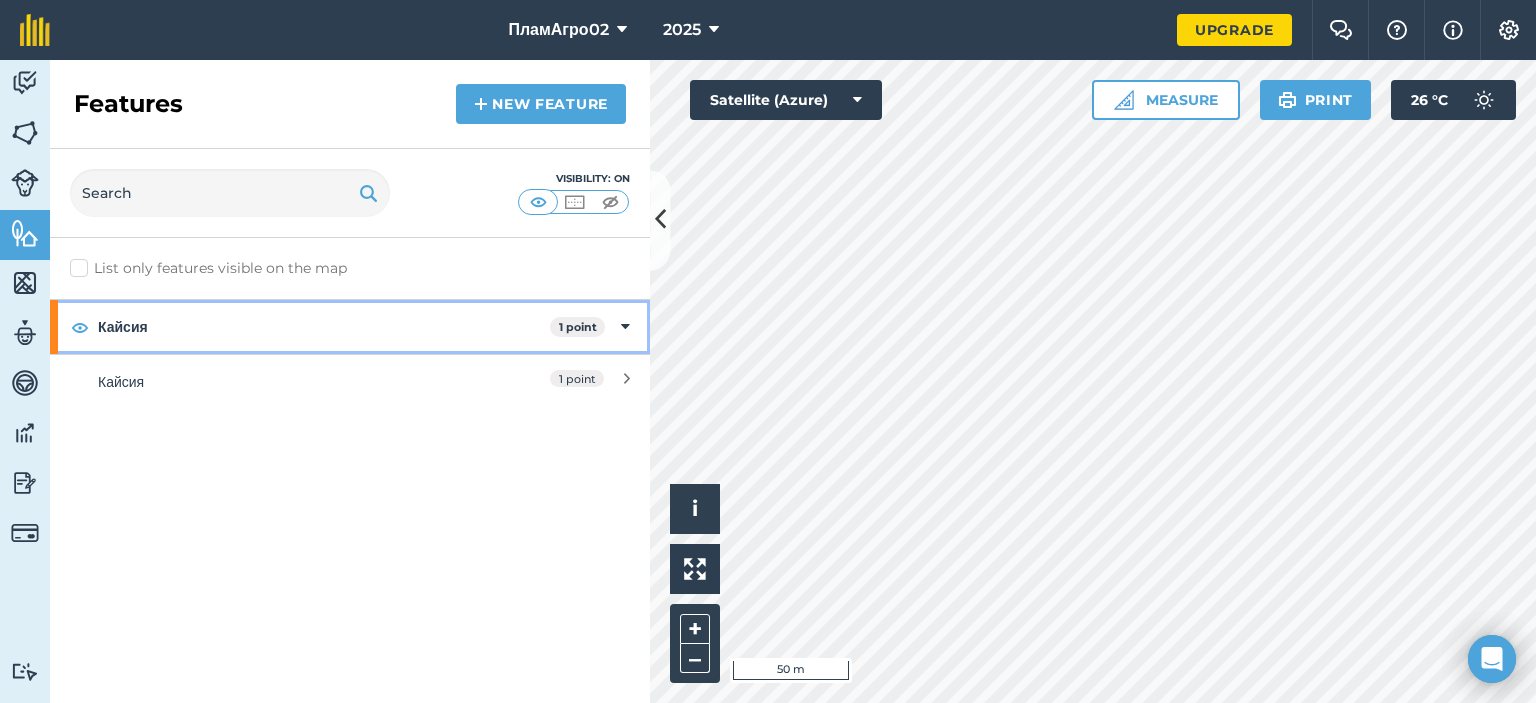 click on "Кайсия" at bounding box center (324, 327) 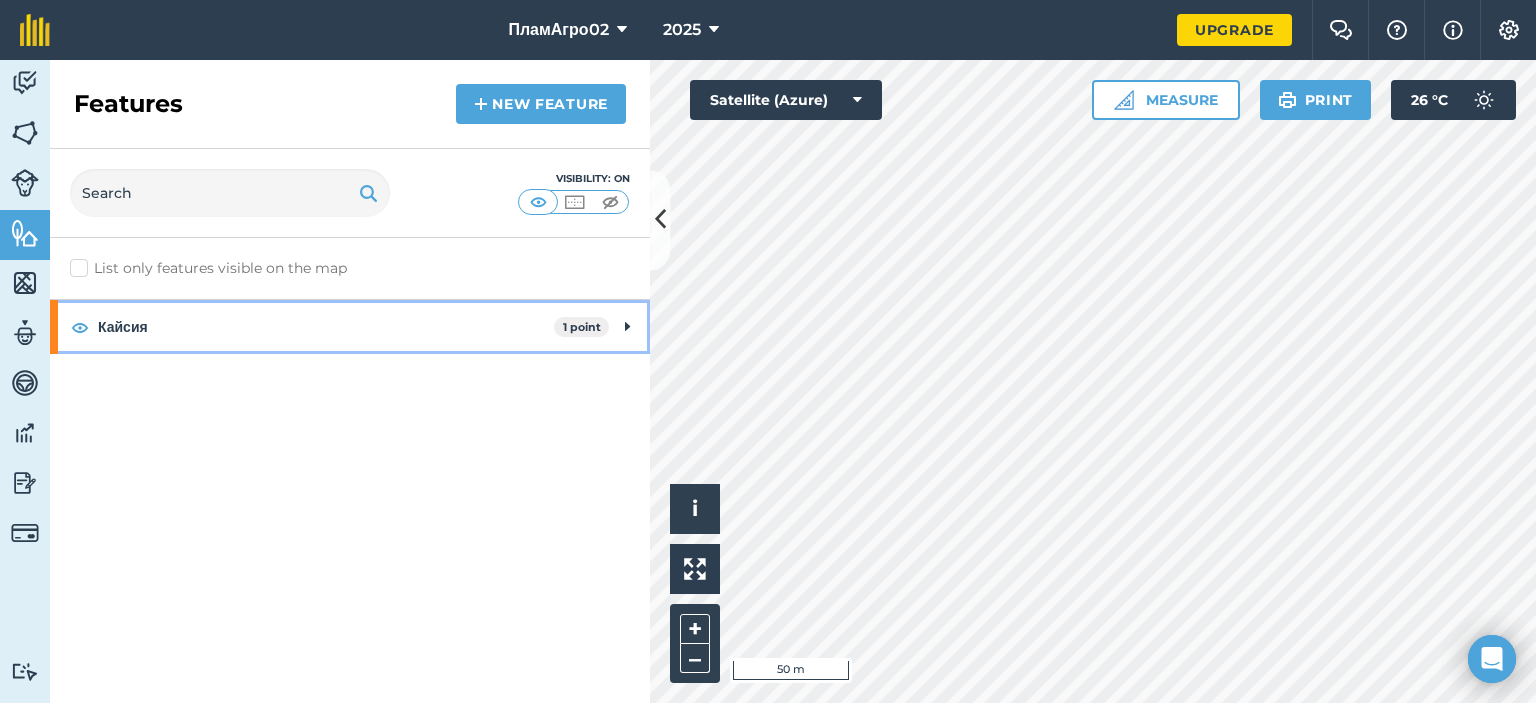click on "Кайсия" at bounding box center (326, 327) 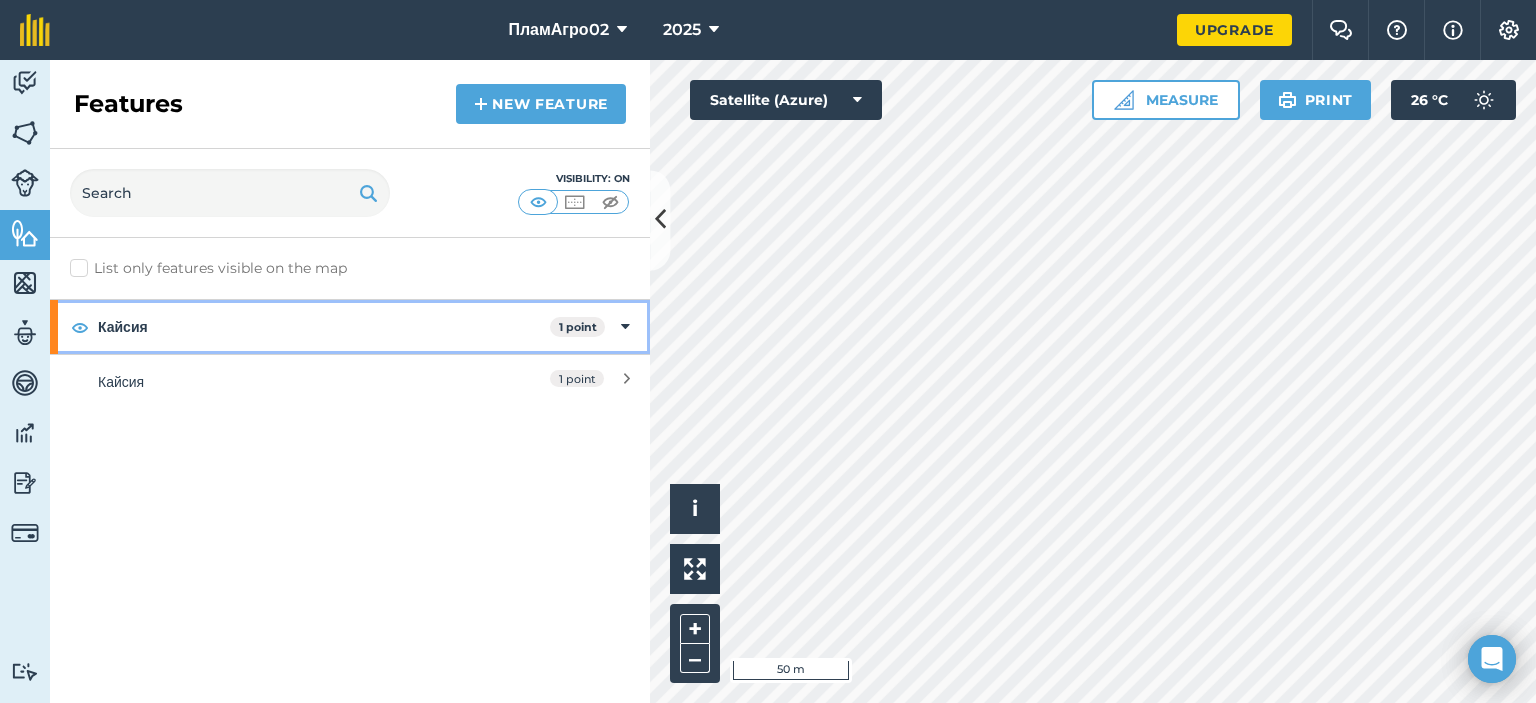 click on "Кайсия" at bounding box center [324, 327] 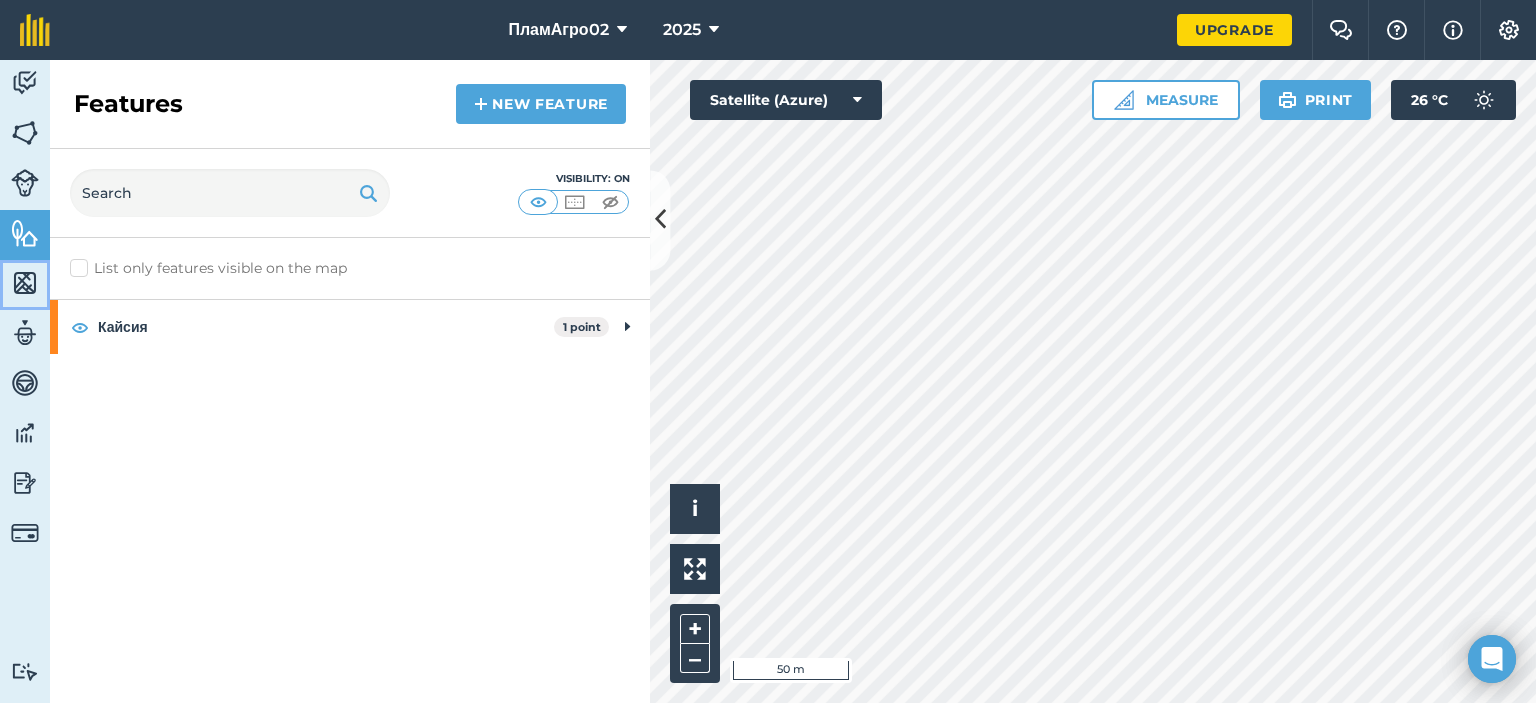 click at bounding box center [25, 283] 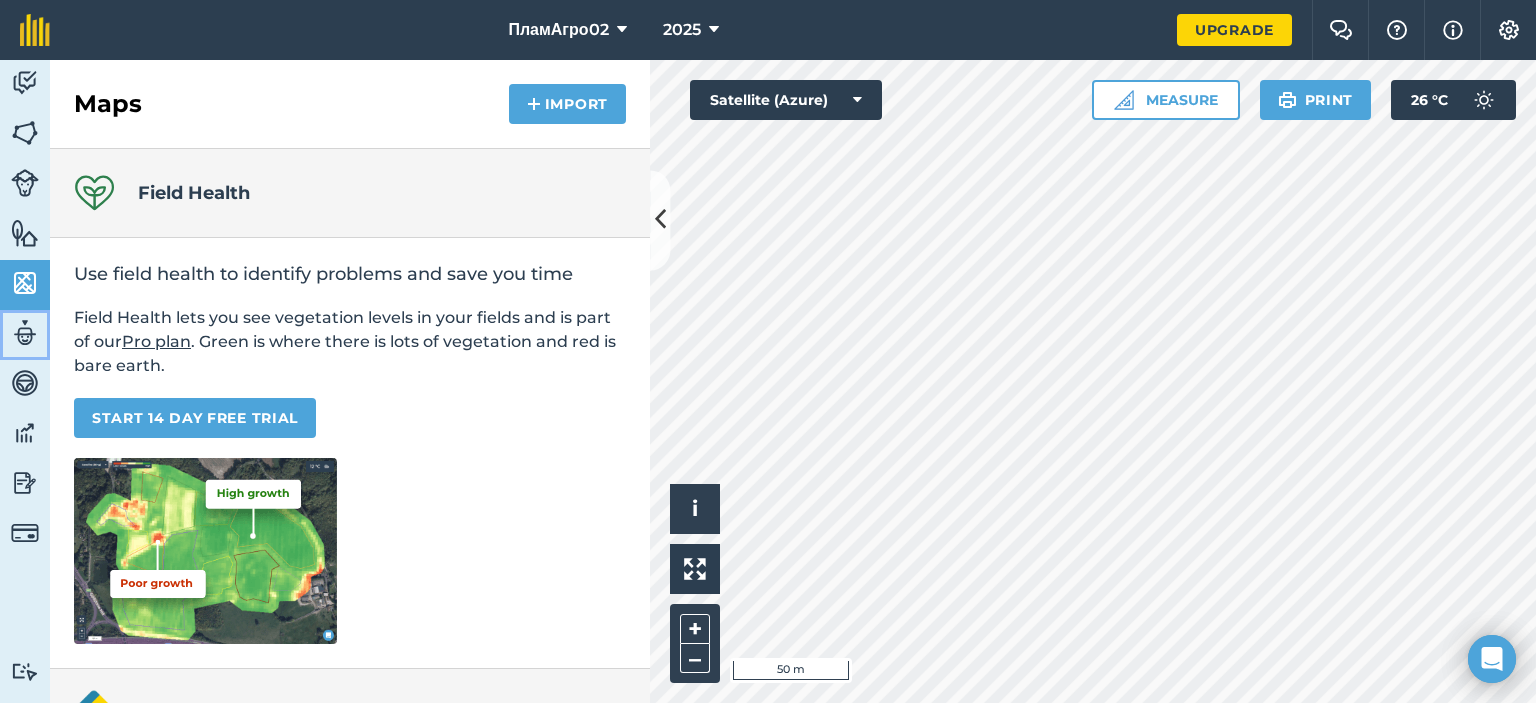 click on "Team" at bounding box center (25, 335) 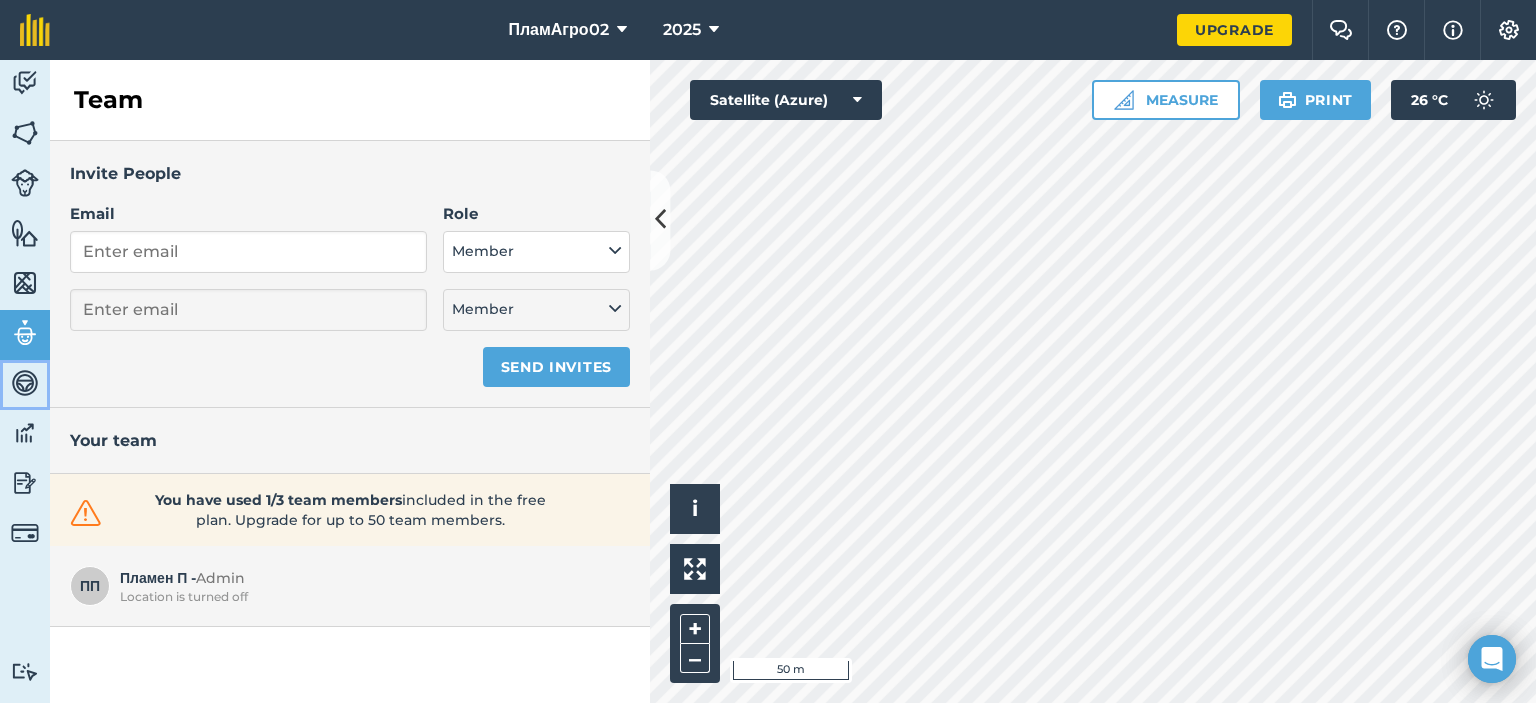click at bounding box center [25, 383] 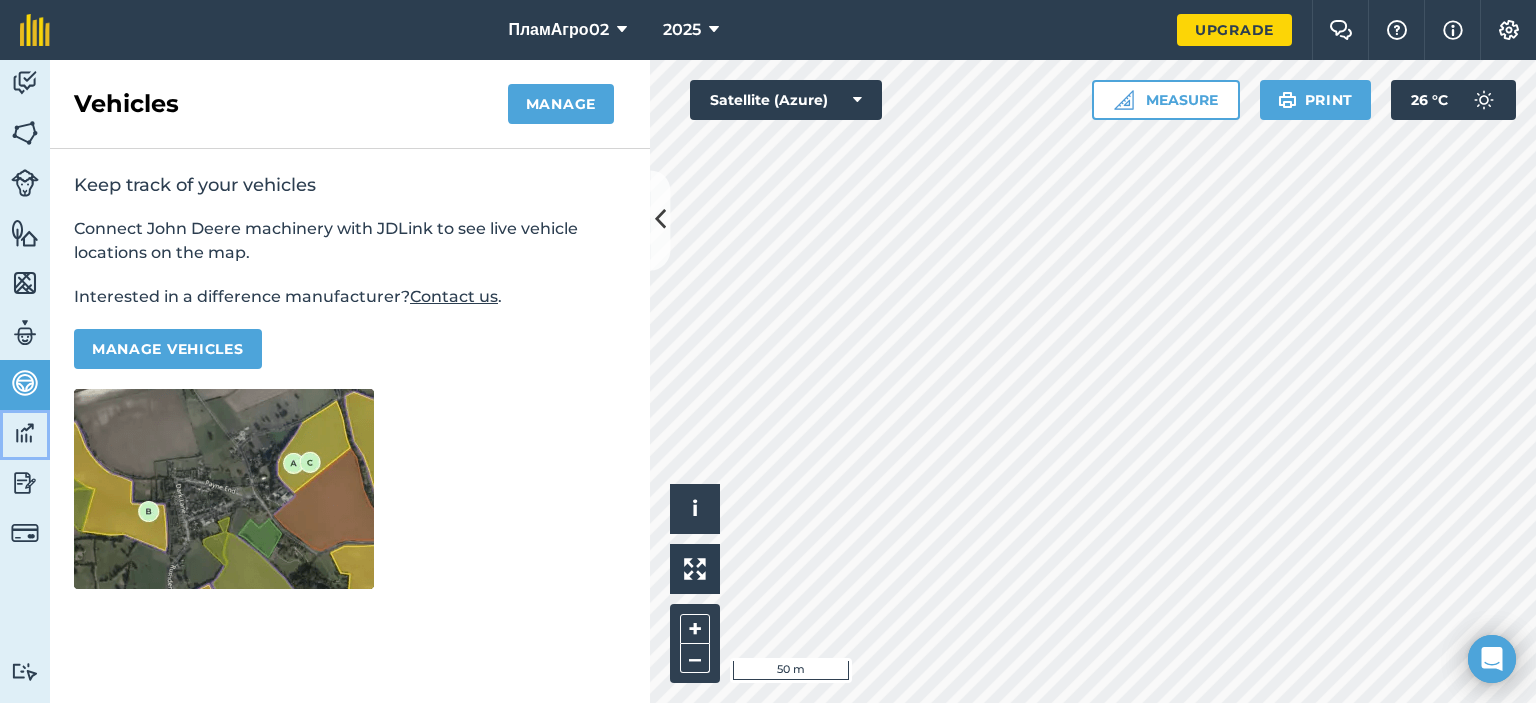 click on "Data" at bounding box center (25, 435) 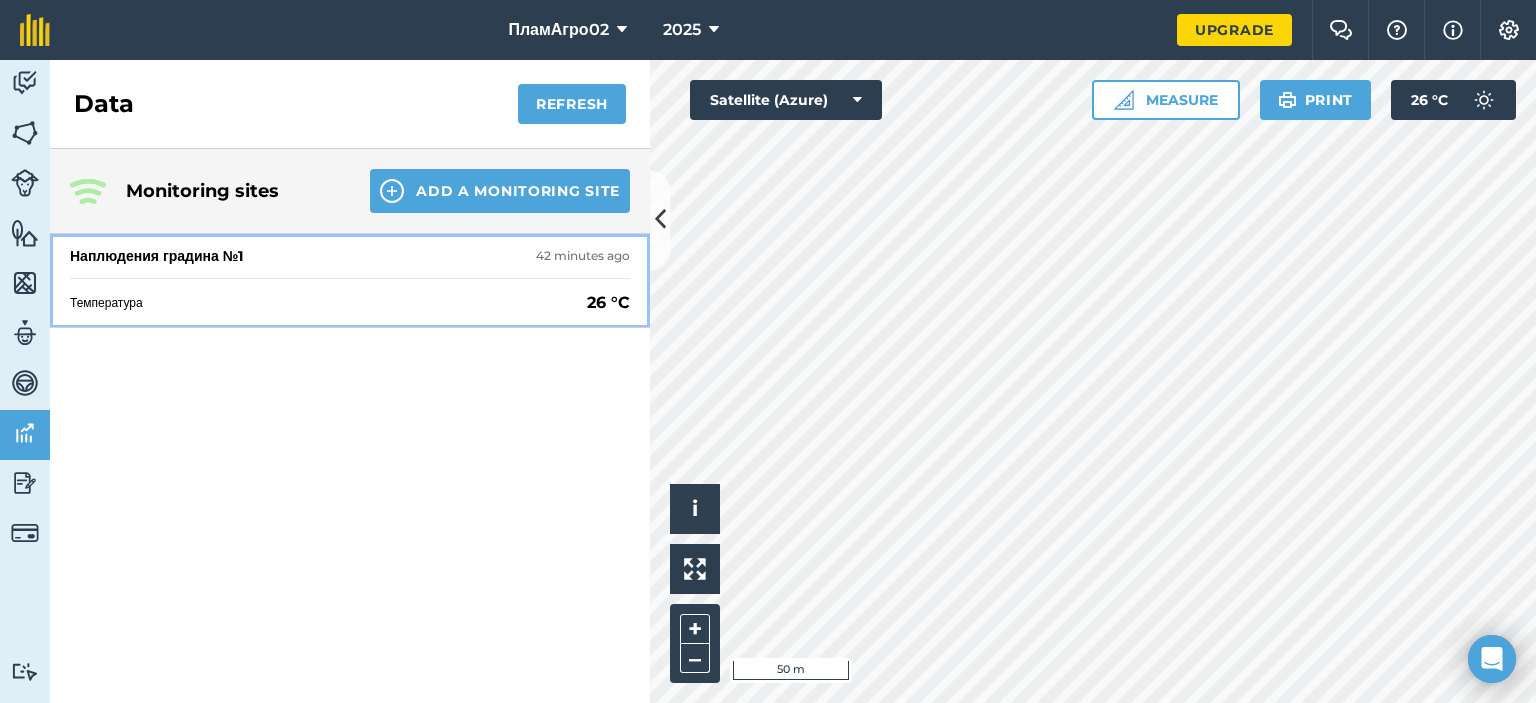 click on "Температура" at bounding box center [324, 303] 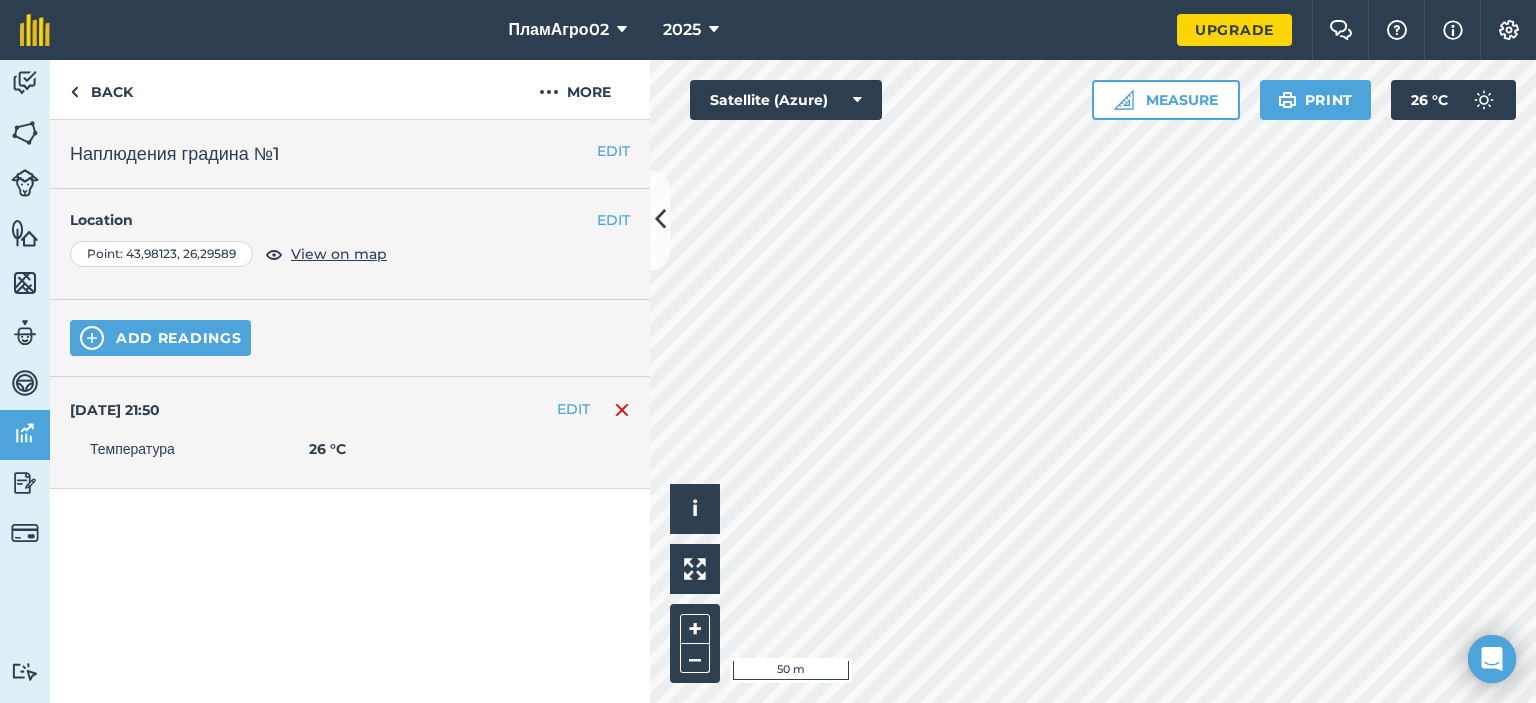 click on "Наплюдения градина №1" at bounding box center [350, 154] 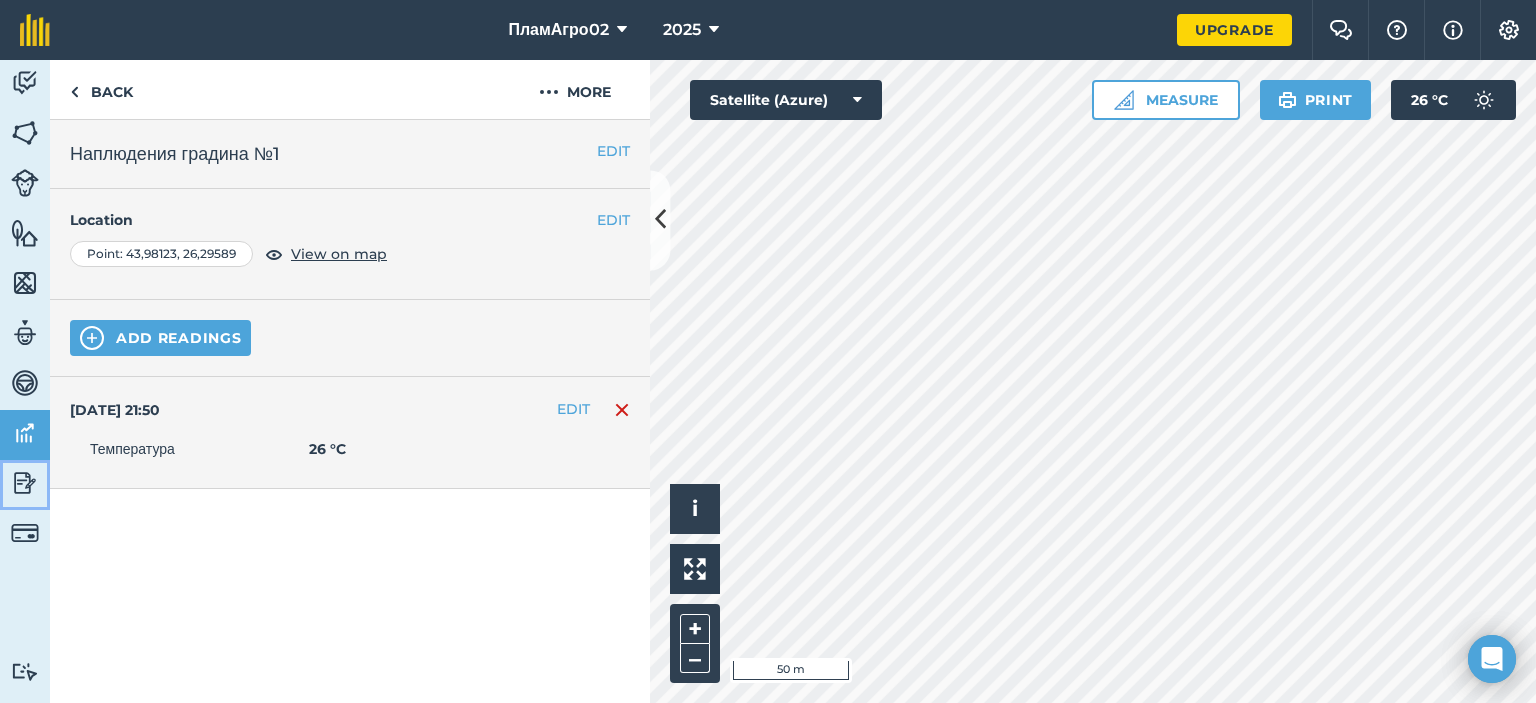click on "Reporting" at bounding box center [25, 485] 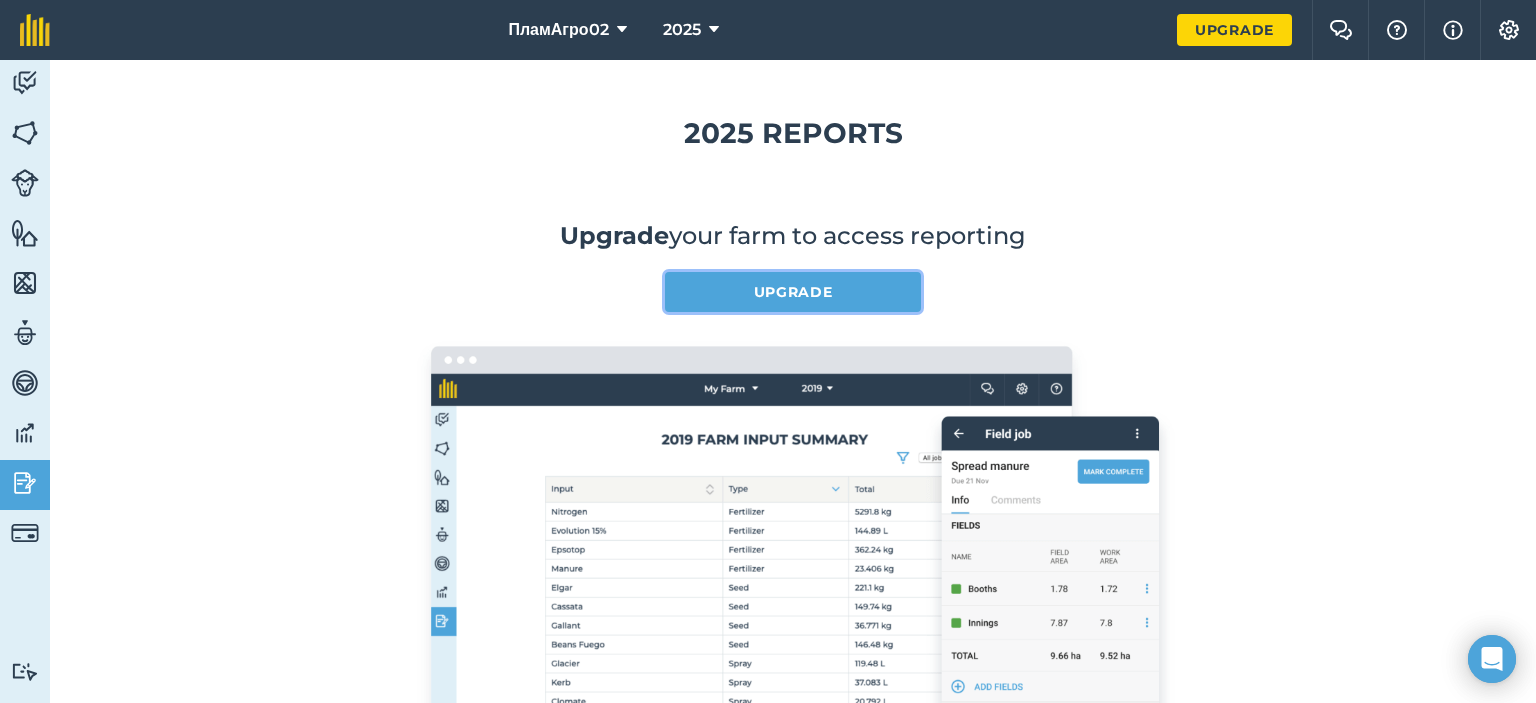 click on "Upgrade" at bounding box center (793, 292) 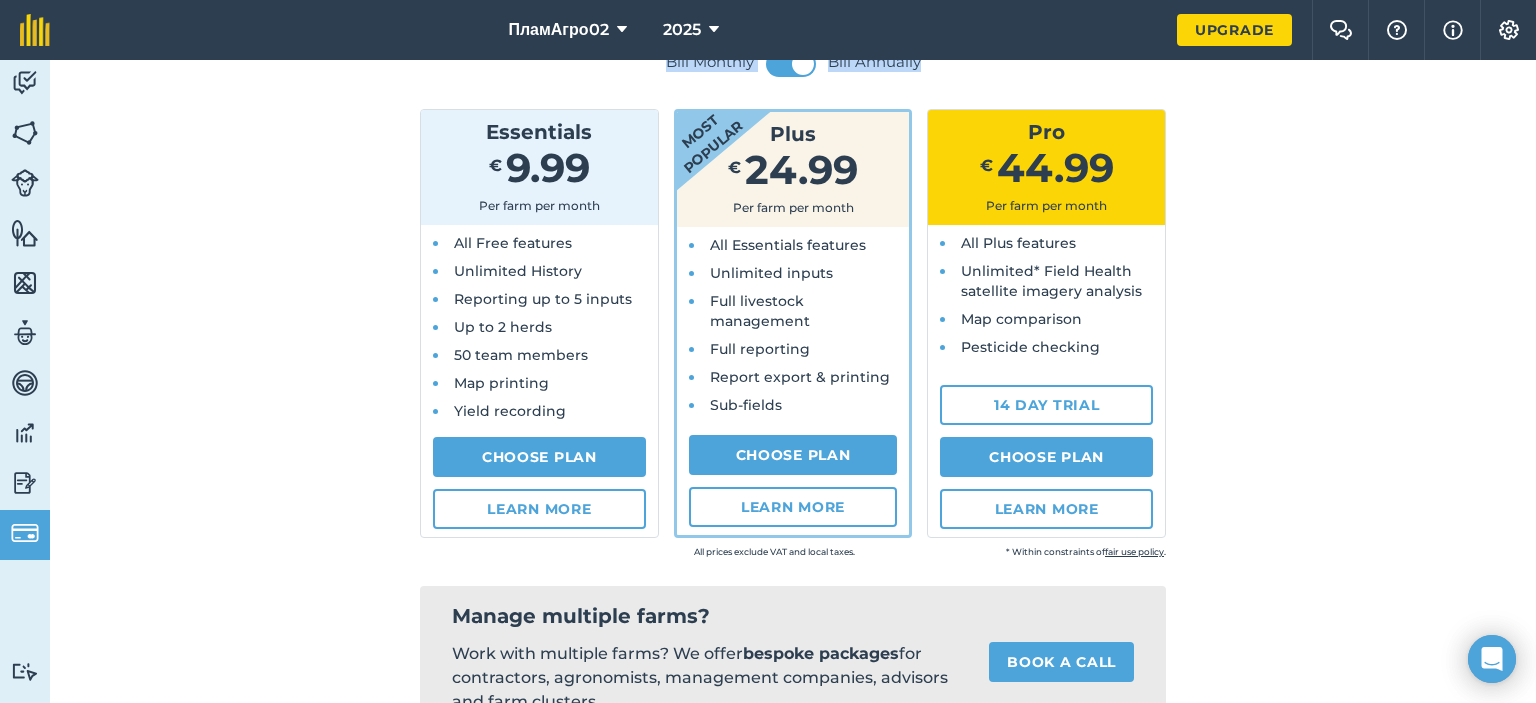 scroll, scrollTop: 193, scrollLeft: 0, axis: vertical 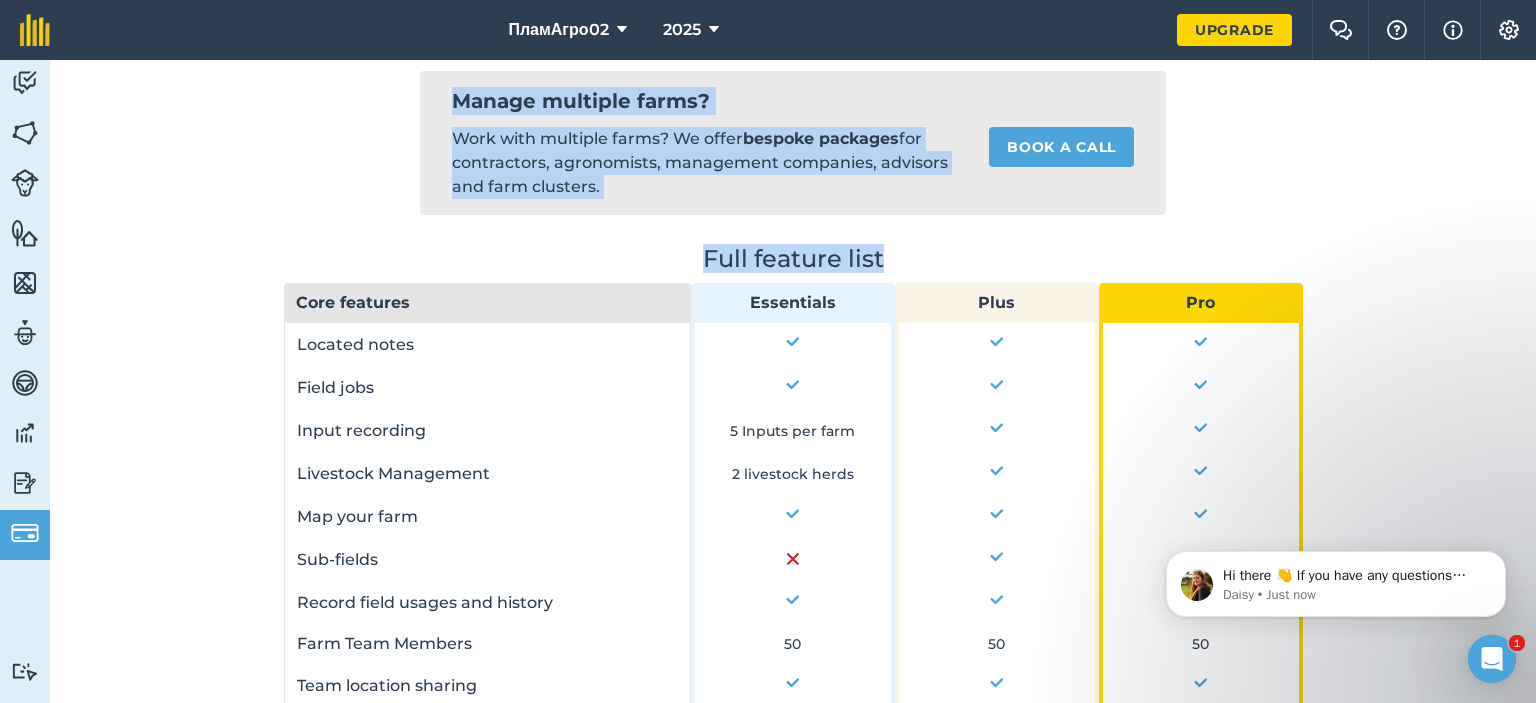 drag, startPoint x: 1535, startPoint y: 131, endPoint x: 1461, endPoint y: 334, distance: 216.06712 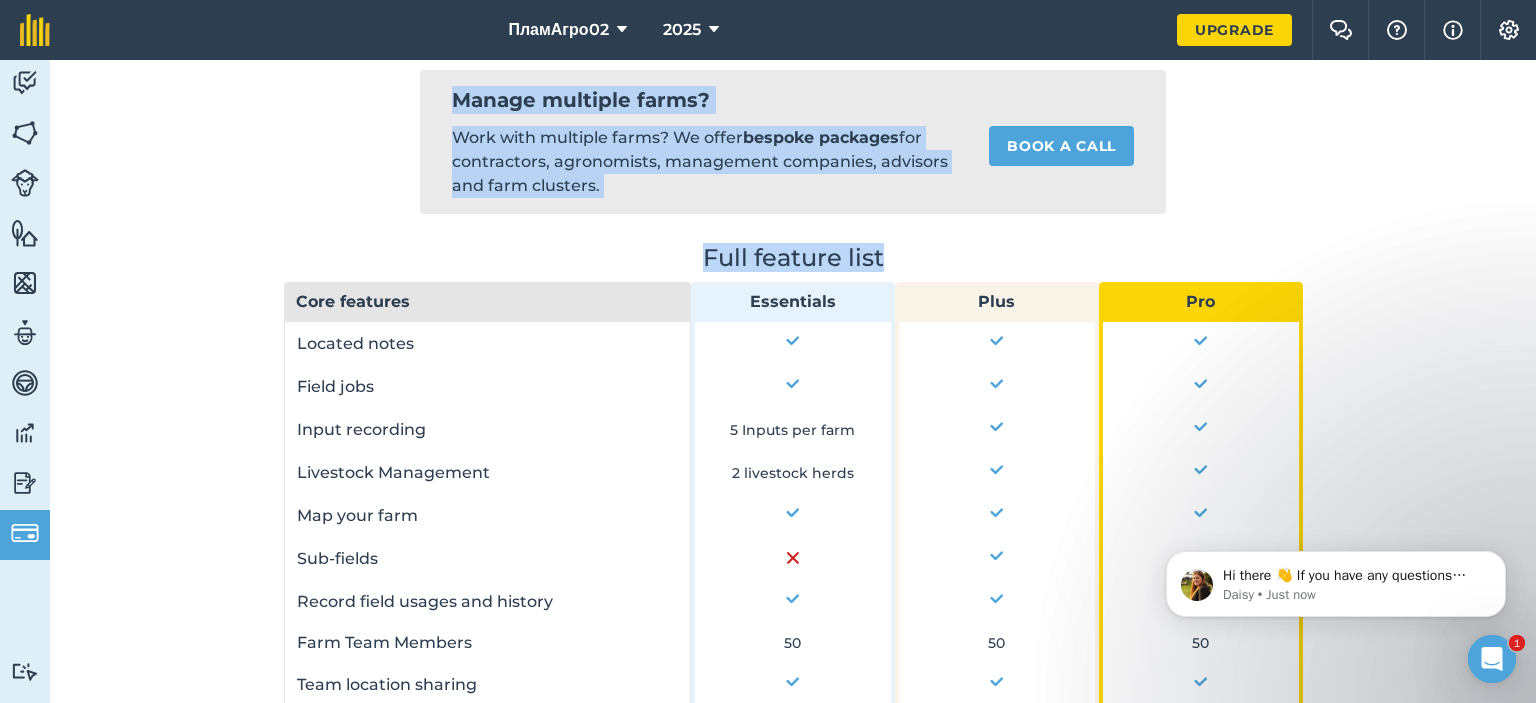 click on "Farm :  ПламАгро02 Your Plan:   Free plan Save up to  €107.98  on the  Annual subscription Bill Monthly Bill Annually Essentials € 9.99 Per farm per month All Free features Unlimited History Reporting up to 5 inputs Up to 2 herds 50 team members Map printing Yield recording Choose Plan Choose Plan Learn more Most popular Plus € 24.99 Per farm per month All Essentials features Unlimited inputs Full livestock management Full reporting Report export & printing Sub-fields Choose Plan Choose Plan Learn more Pro € 44.99 Per farm per month All Plus features Unlimited* Field Health satellite imagery analysis Map comparison Pesticide checking 14 day trial Choose Plan Choose Plan Learn more All prices exclude VAT and local taxes. * Within constraints of  fair use policy . Manage multiple farms? Work with multiple farms? We offer  bespoke packages  for contractors, agronomists, management companies, advisors and farm clusters. Book a call Full feature list Core features Essentials Plus Pro Located notes" at bounding box center (793, 436) 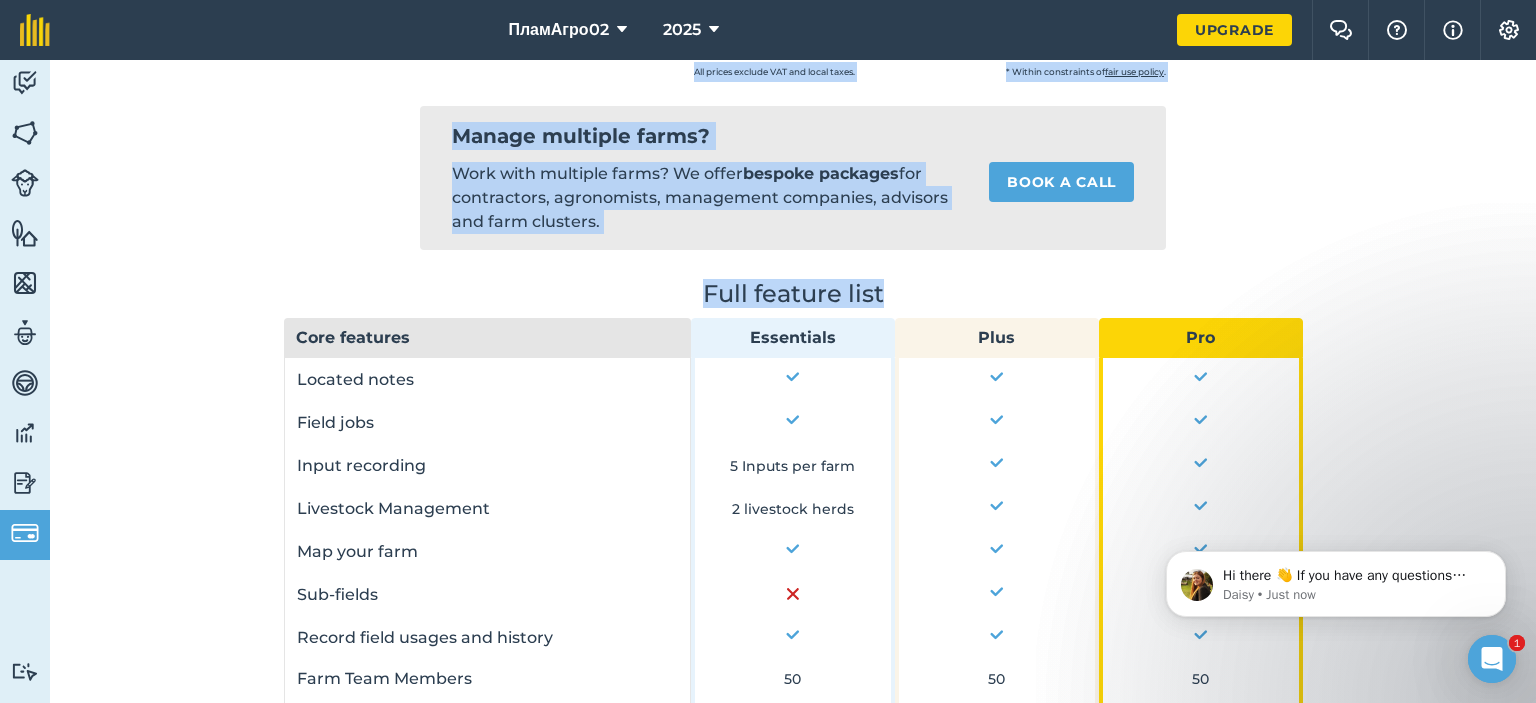scroll, scrollTop: 0, scrollLeft: 0, axis: both 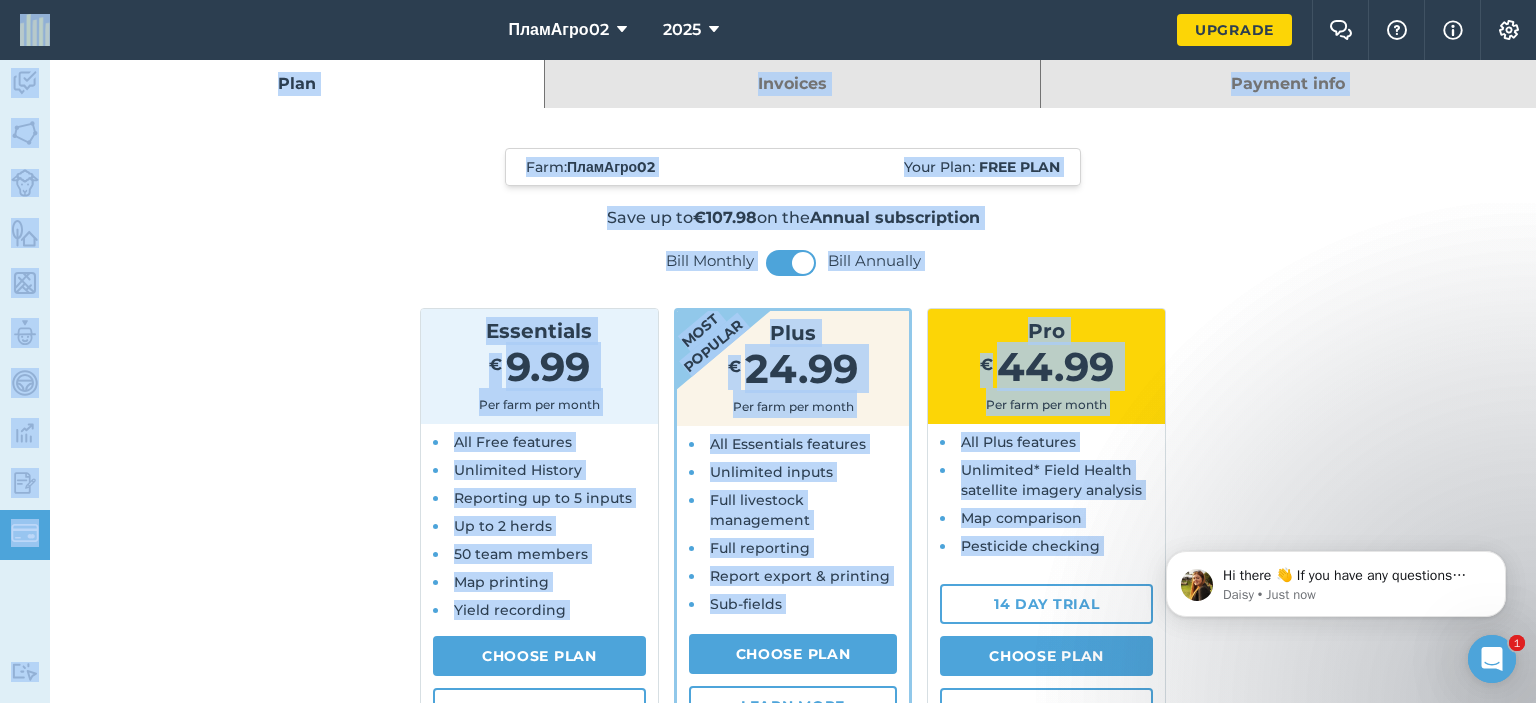 drag, startPoint x: 1535, startPoint y: 319, endPoint x: 1535, endPoint y: -25, distance: 344 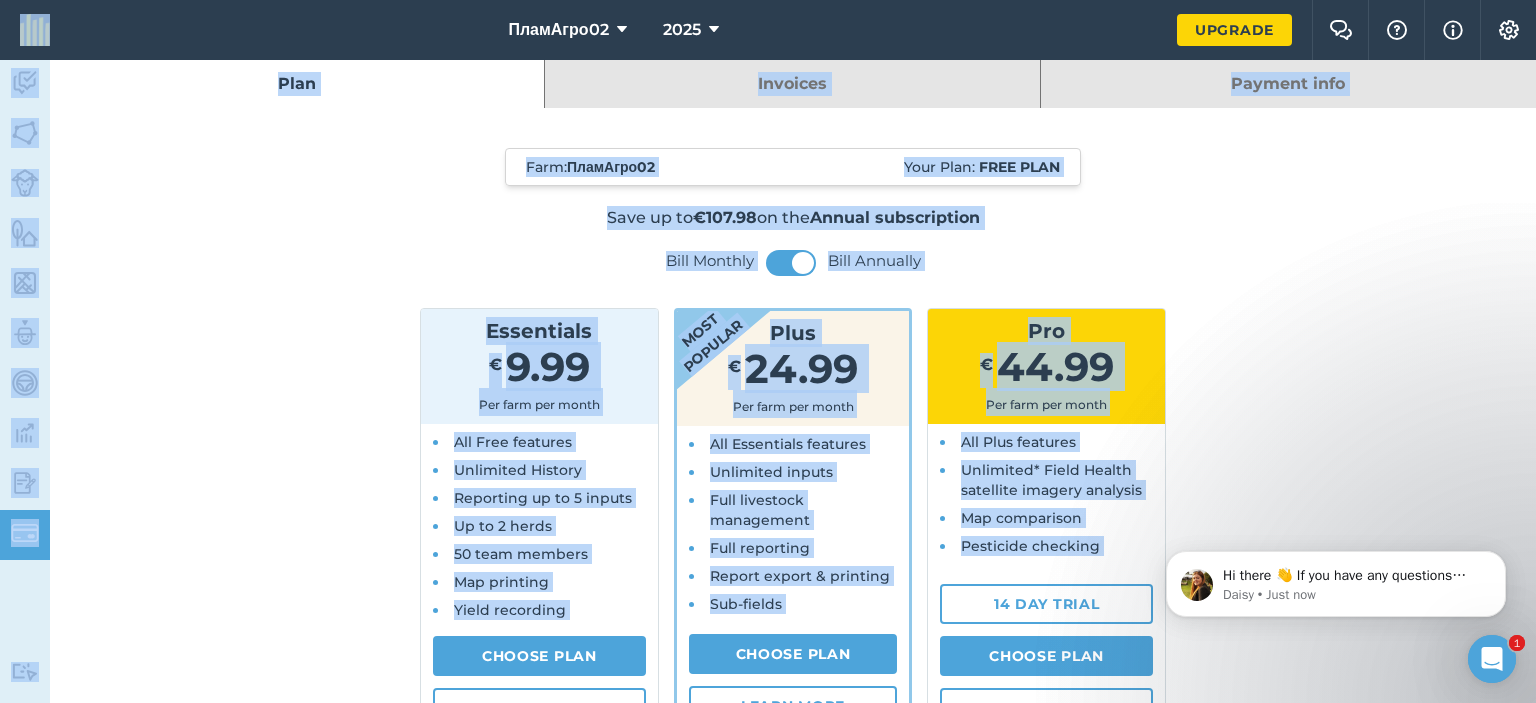 click on "Farm :  ПламАгро02 Your Plan:   Free plan Save up to  €107.98  on the  Annual subscription Bill Monthly Bill Annually Essentials € 9.99 Per farm per month All Free features Unlimited History Reporting up to 5 inputs Up to 2 herds 50 team members Map printing Yield recording Choose Plan Choose Plan Learn more Most popular Plus € 24.99 Per farm per month All Essentials features Unlimited inputs Full livestock management Full reporting Report export & printing Sub-fields Choose Plan Choose Plan Learn more Pro € 44.99 Per farm per month All Plus features Unlimited* Field Health satellite imagery analysis Map comparison Pesticide checking 14 day trial Choose Plan Choose Plan Learn more All prices exclude VAT and local taxes. * Within constraints of  fair use policy . Manage multiple farms? Work with multiple farms? We offer  bespoke packages  for contractors, agronomists, management companies, advisors and farm clusters. Book a call Full feature list Core features Essentials Plus Pro Located notes" at bounding box center (793, 1151) 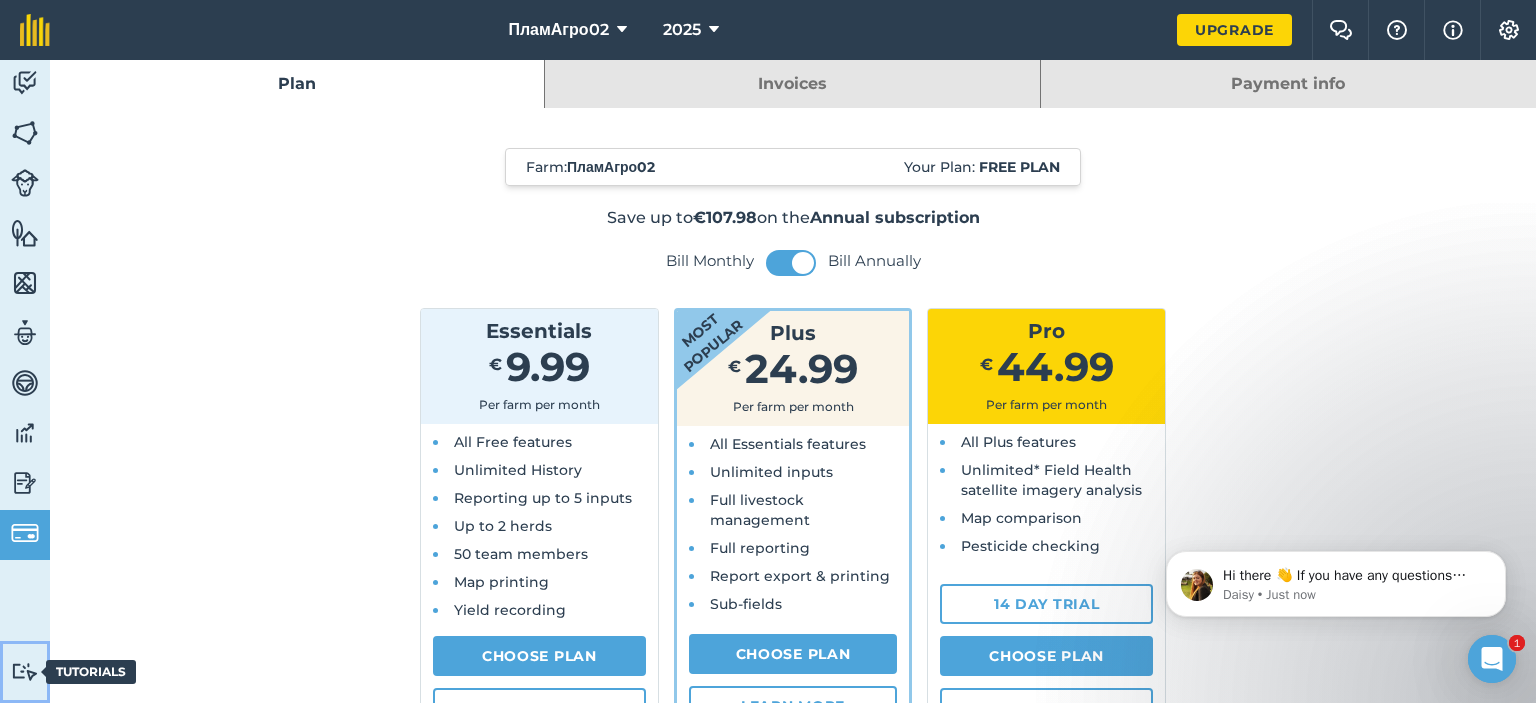 click at bounding box center [25, 671] 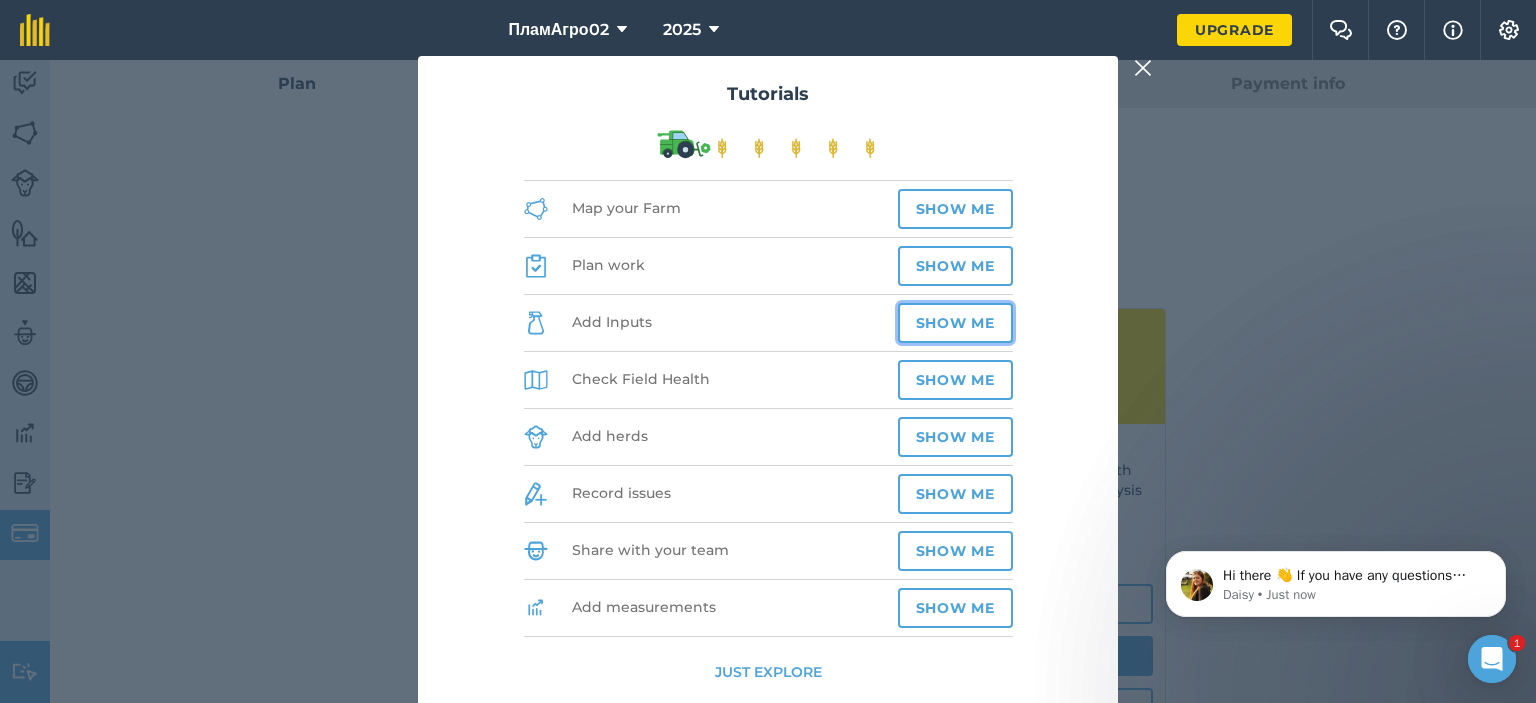 click on "Show me" at bounding box center [955, 323] 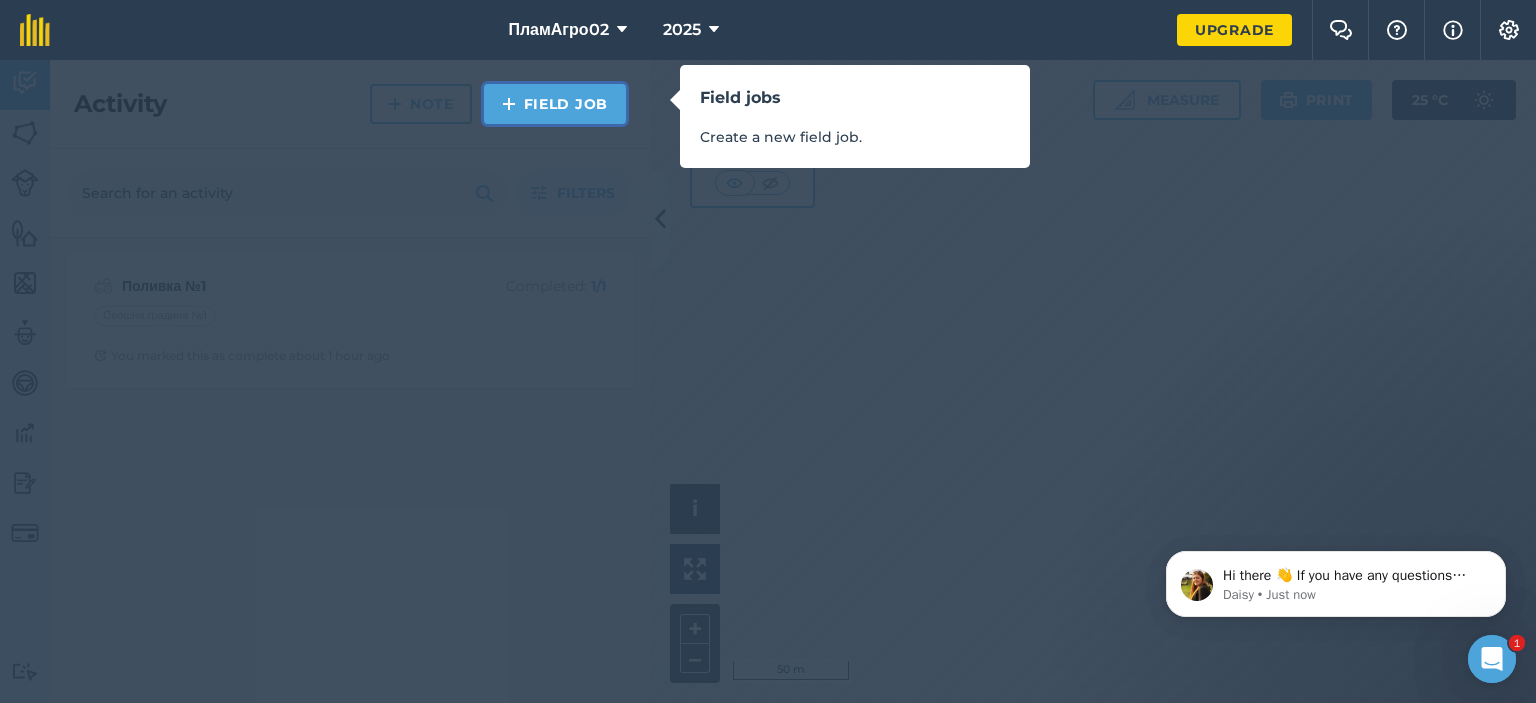 click on "Field Job" at bounding box center [555, 104] 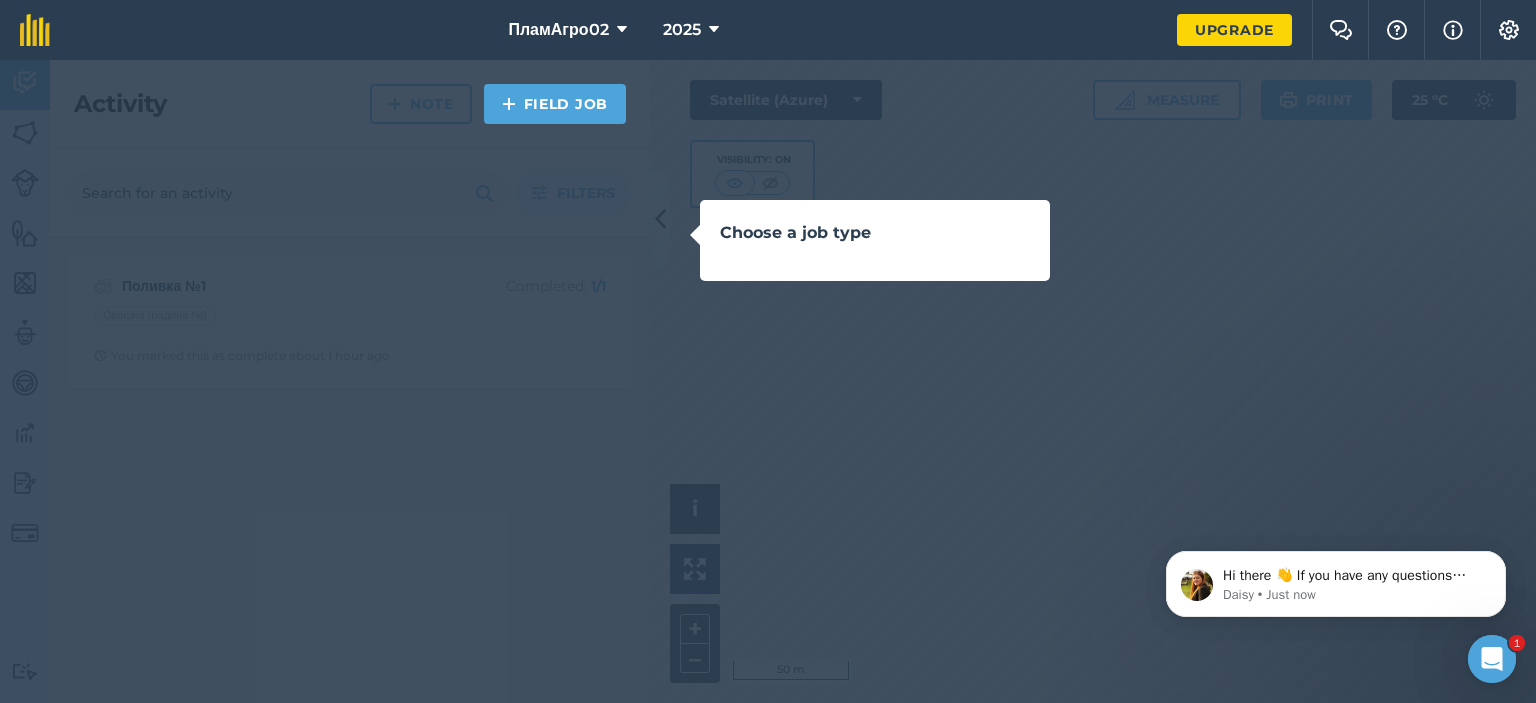 click on "Choose a job type" at bounding box center [875, 233] 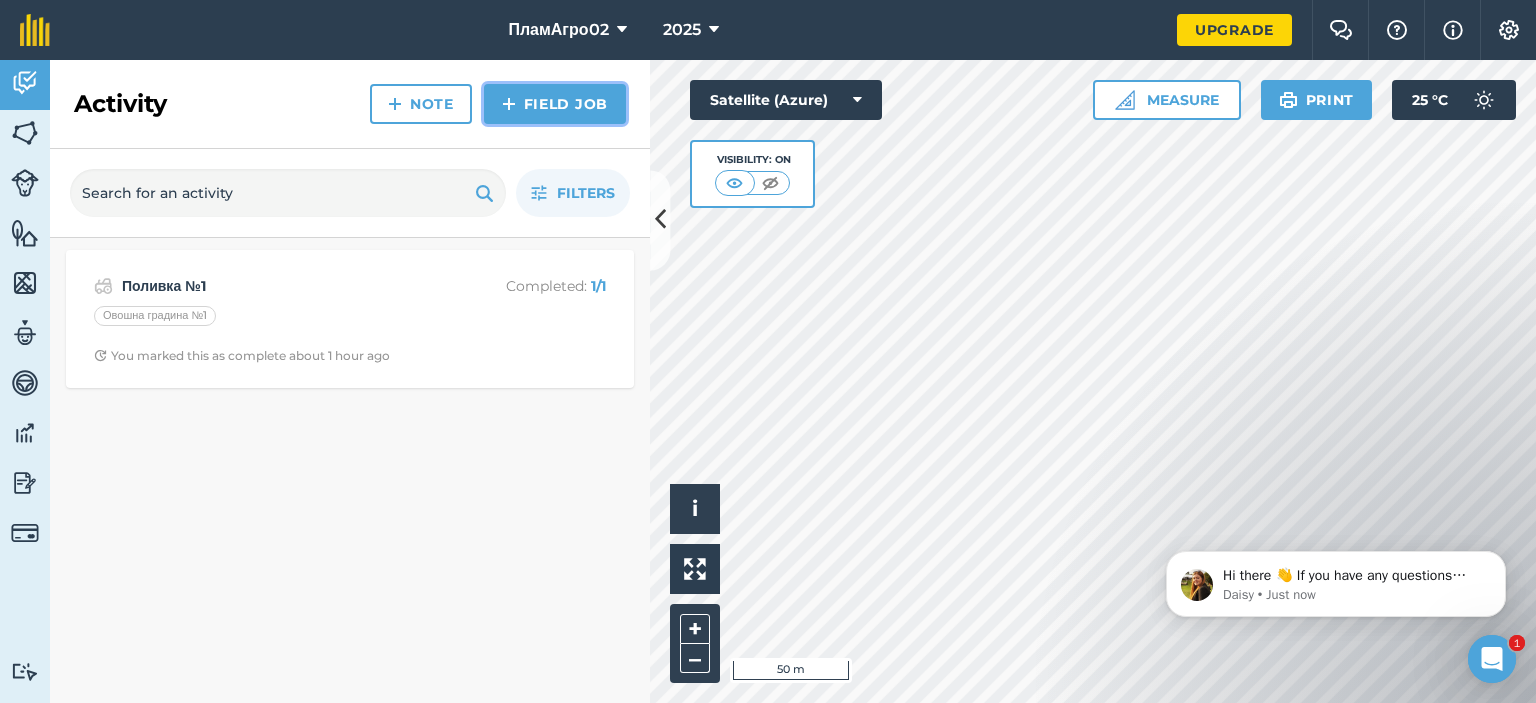 click on "Field Job" at bounding box center (555, 104) 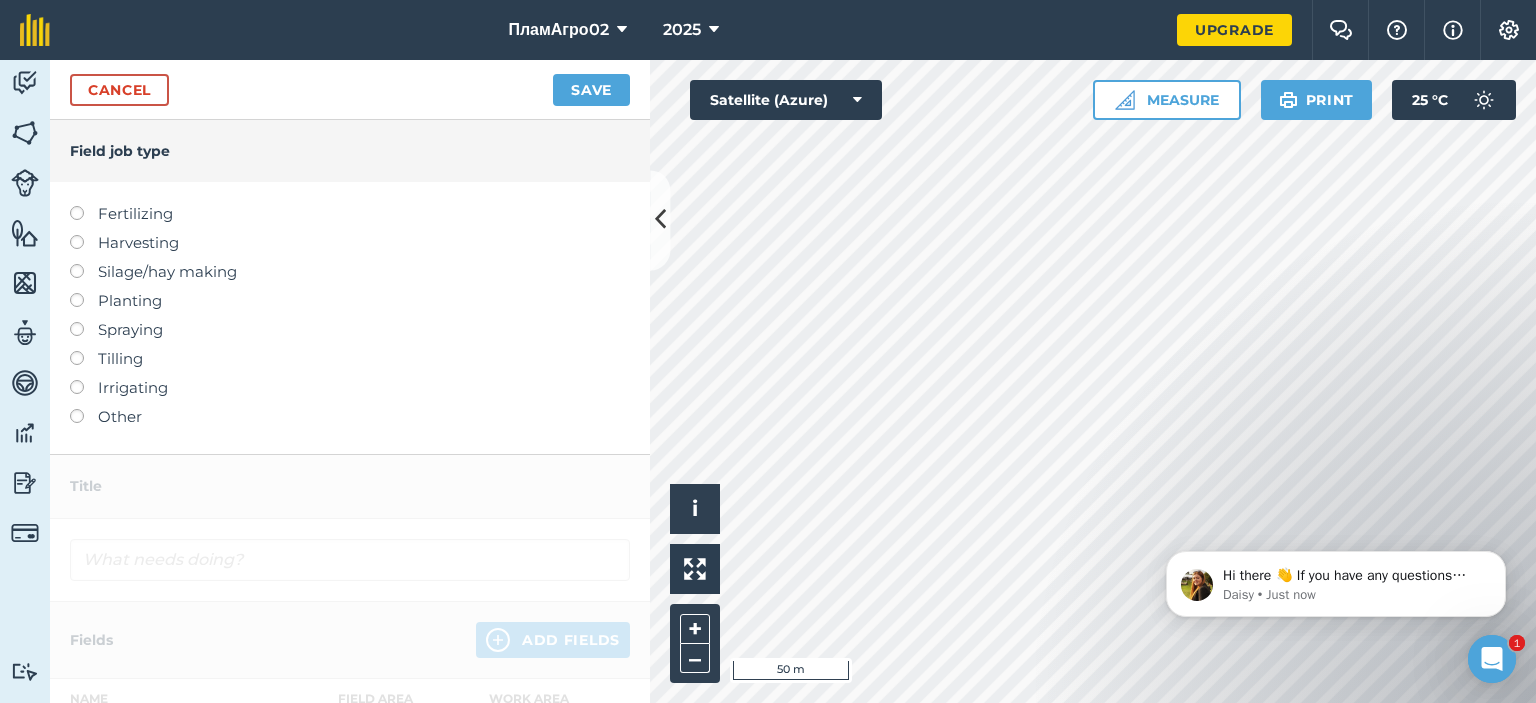 click at bounding box center (84, 380) 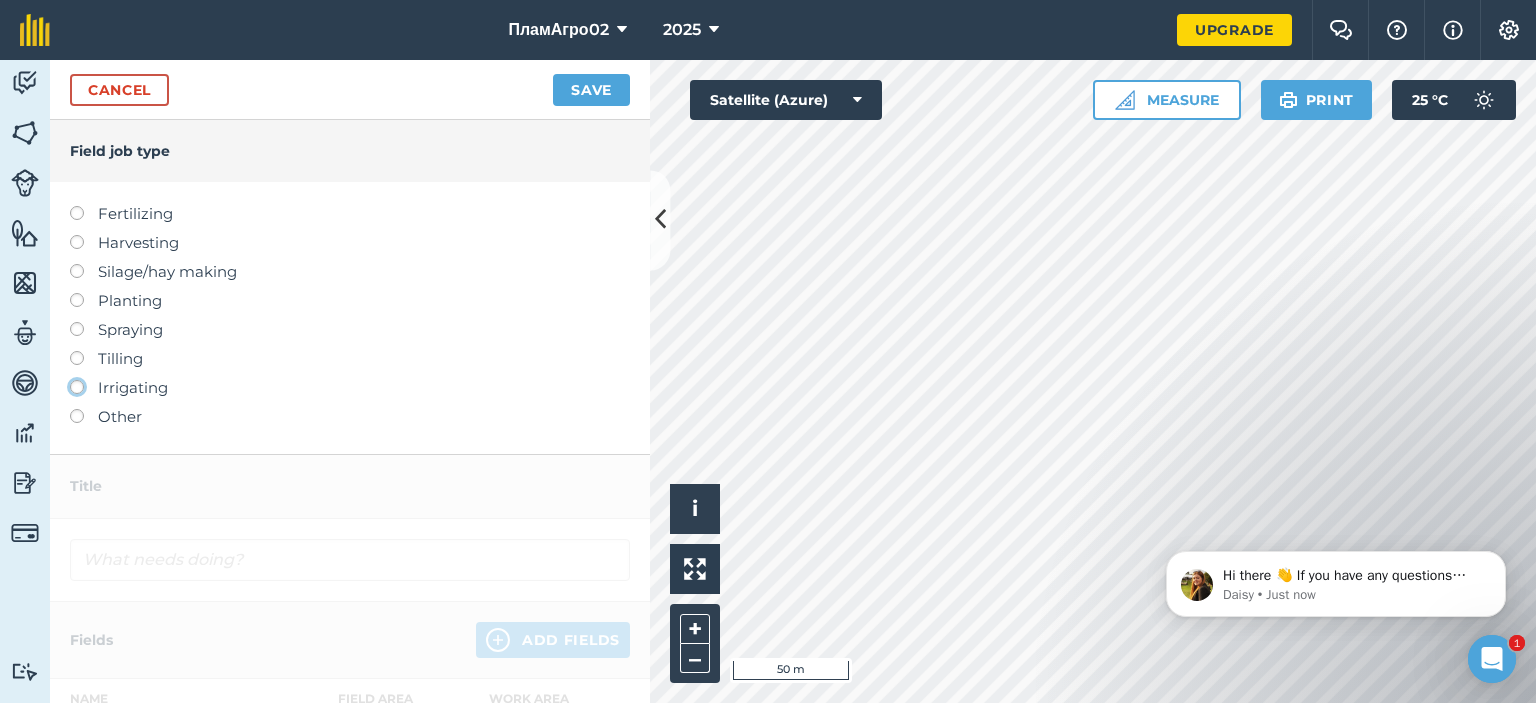 click on "Irrigating" at bounding box center [-9943, 386] 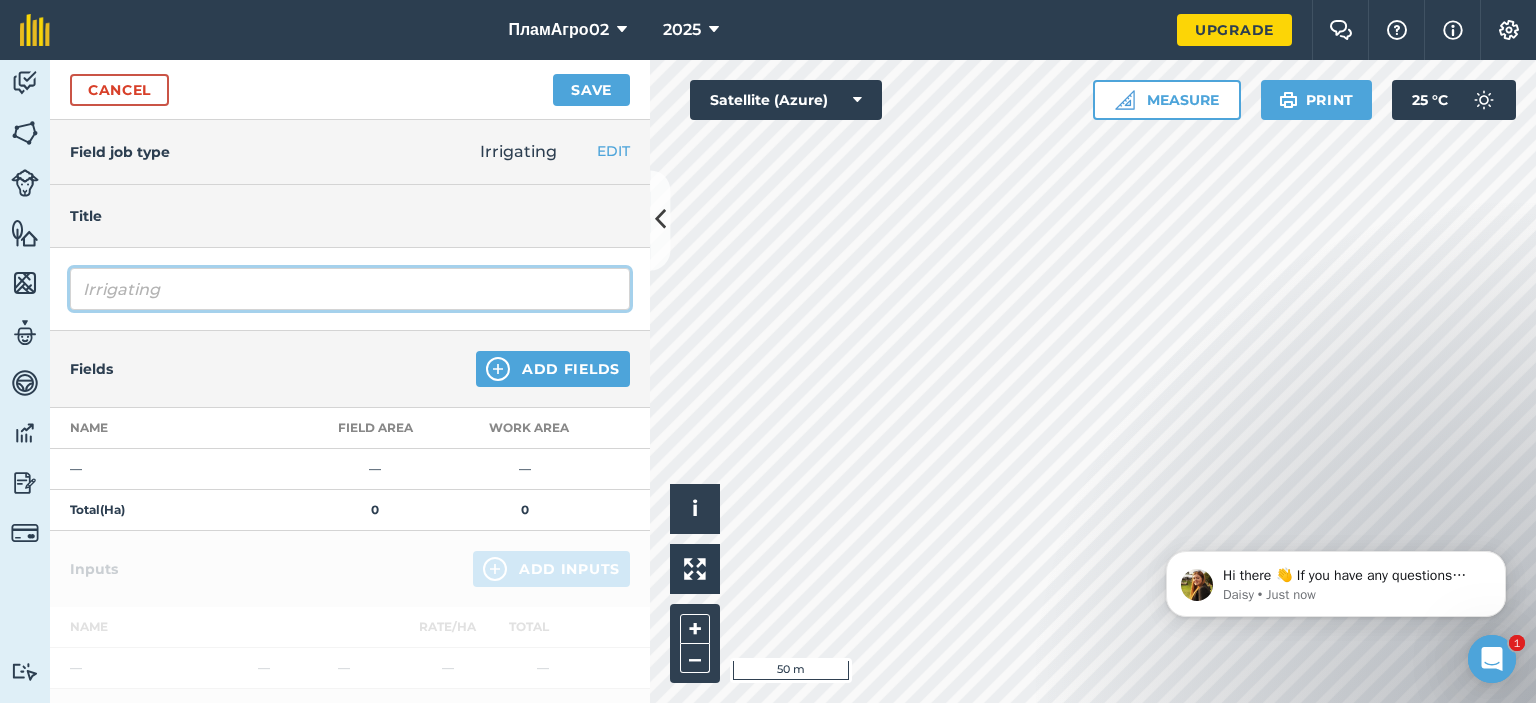 click on "Irrigating" at bounding box center [350, 289] 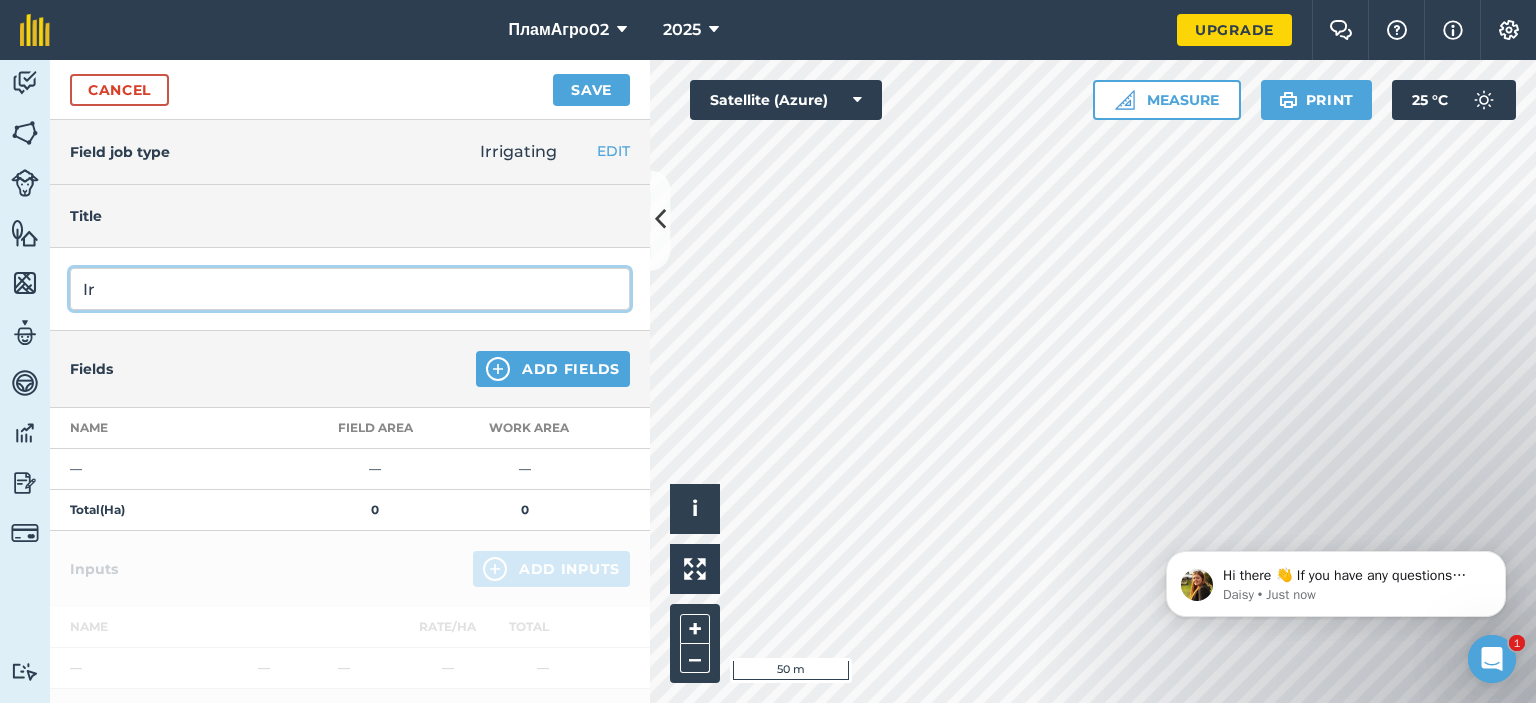 type on "I" 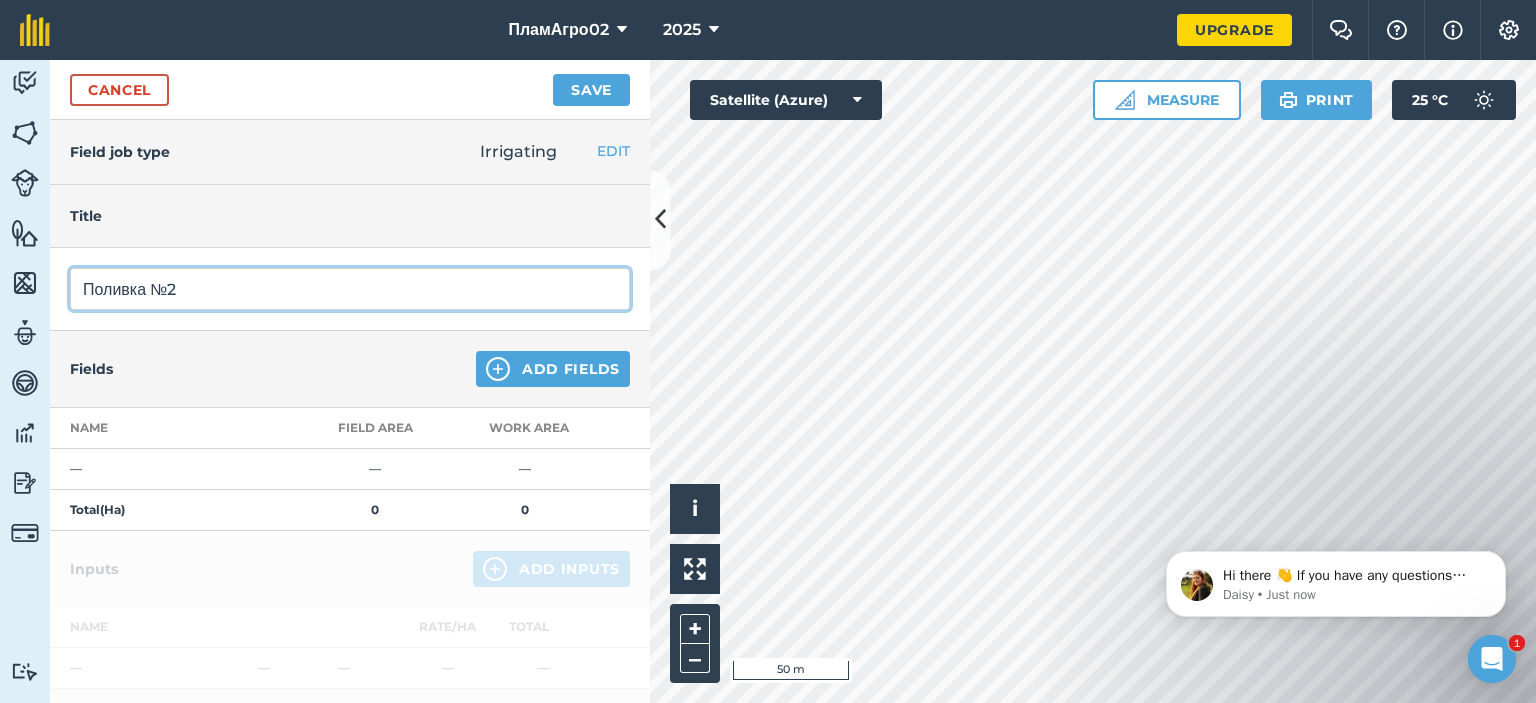 type on "Поливка №2" 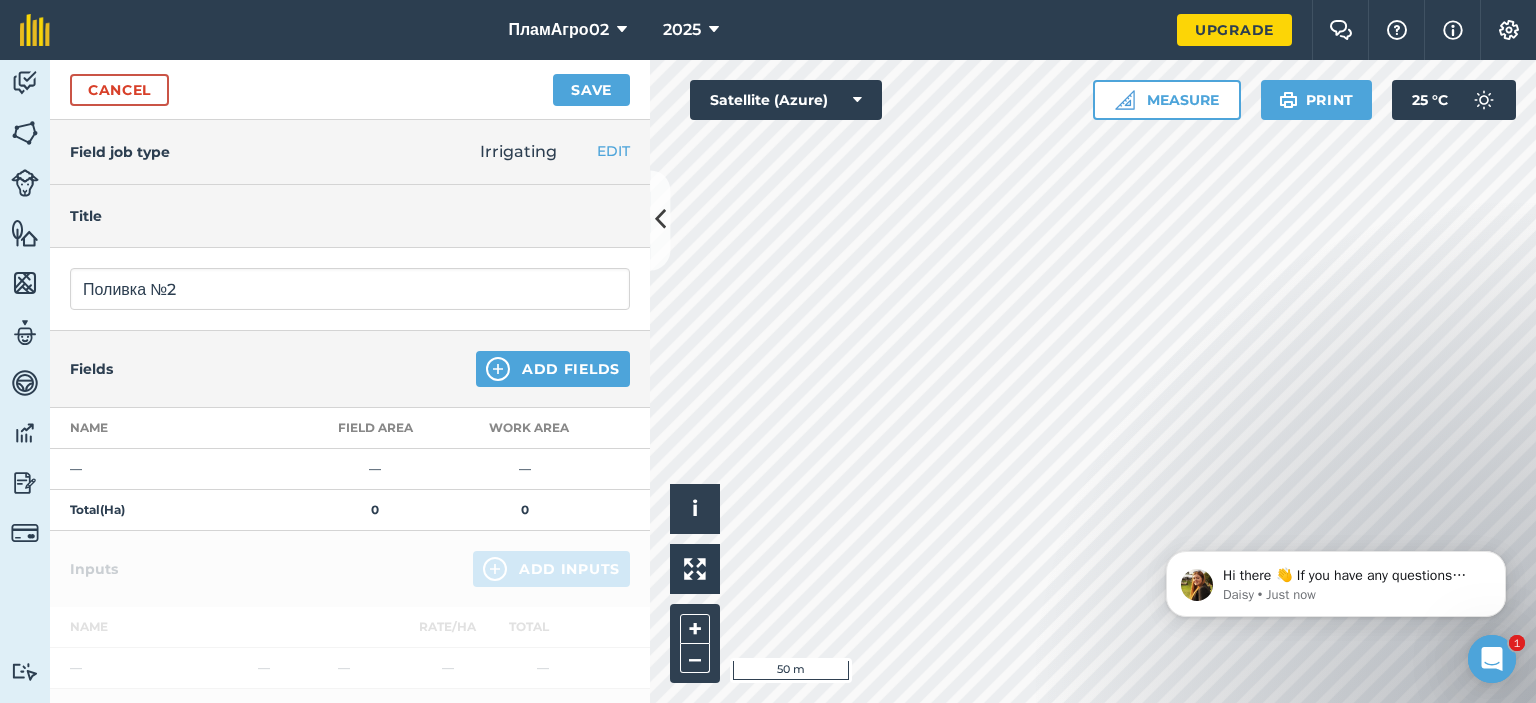click on "Fields   Add Fields" at bounding box center [350, 369] 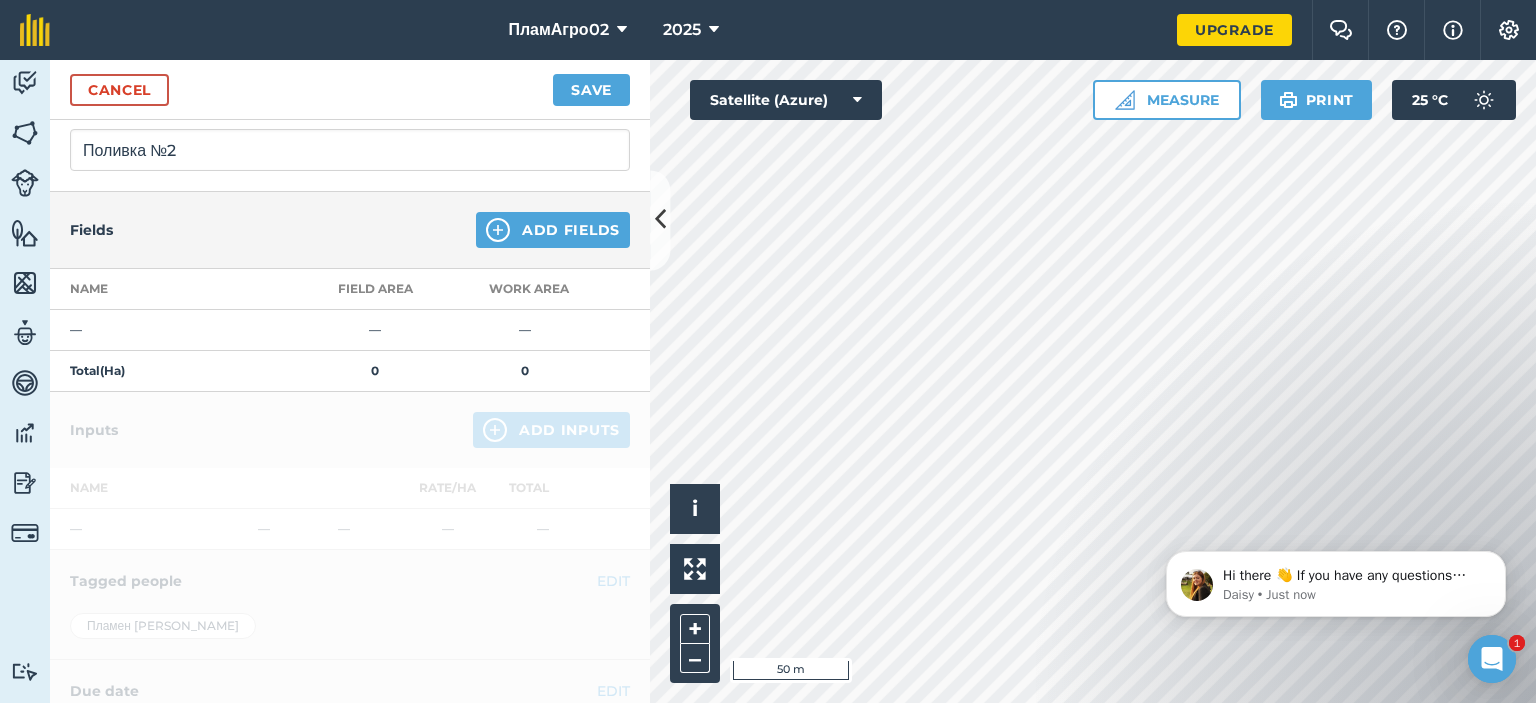 scroll, scrollTop: 140, scrollLeft: 0, axis: vertical 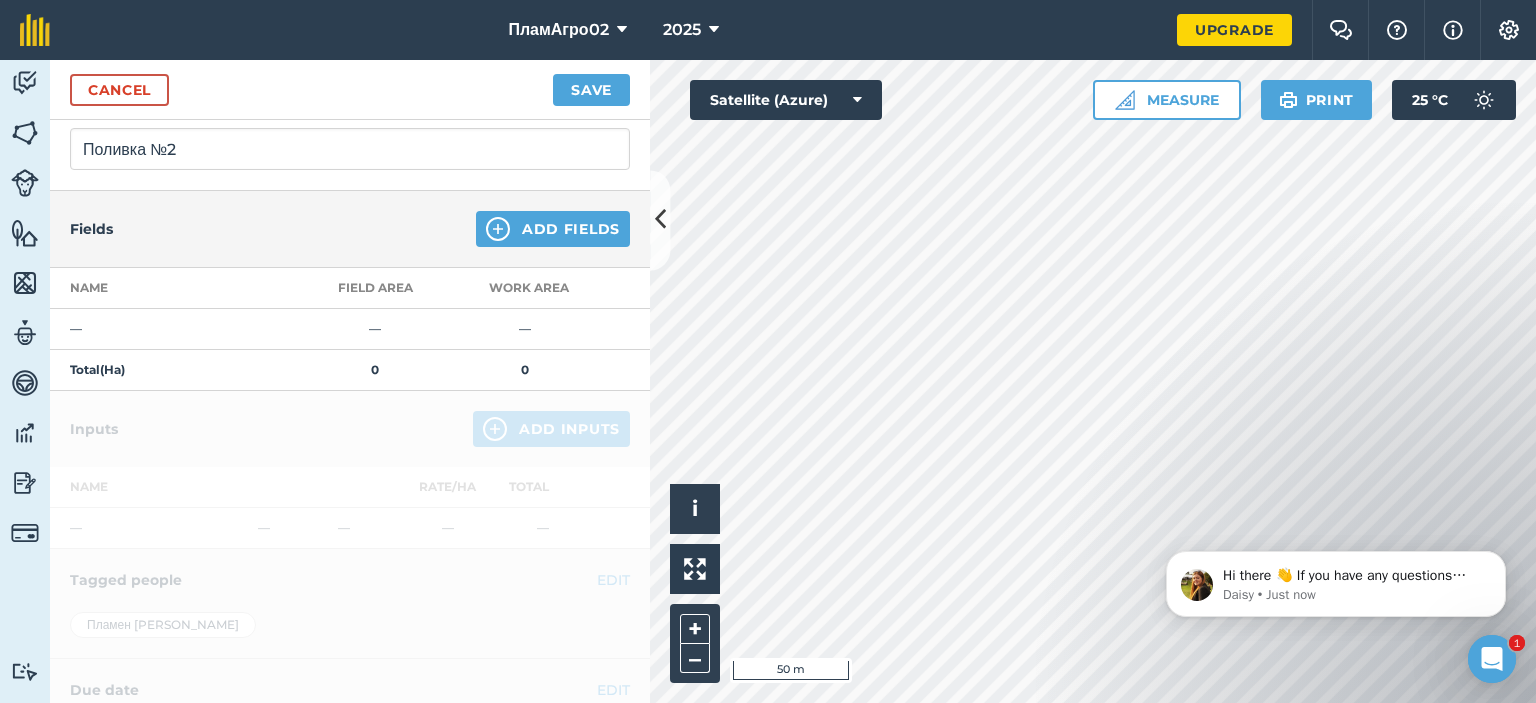 drag, startPoint x: 496, startPoint y: 412, endPoint x: 484, endPoint y: 398, distance: 18.439089 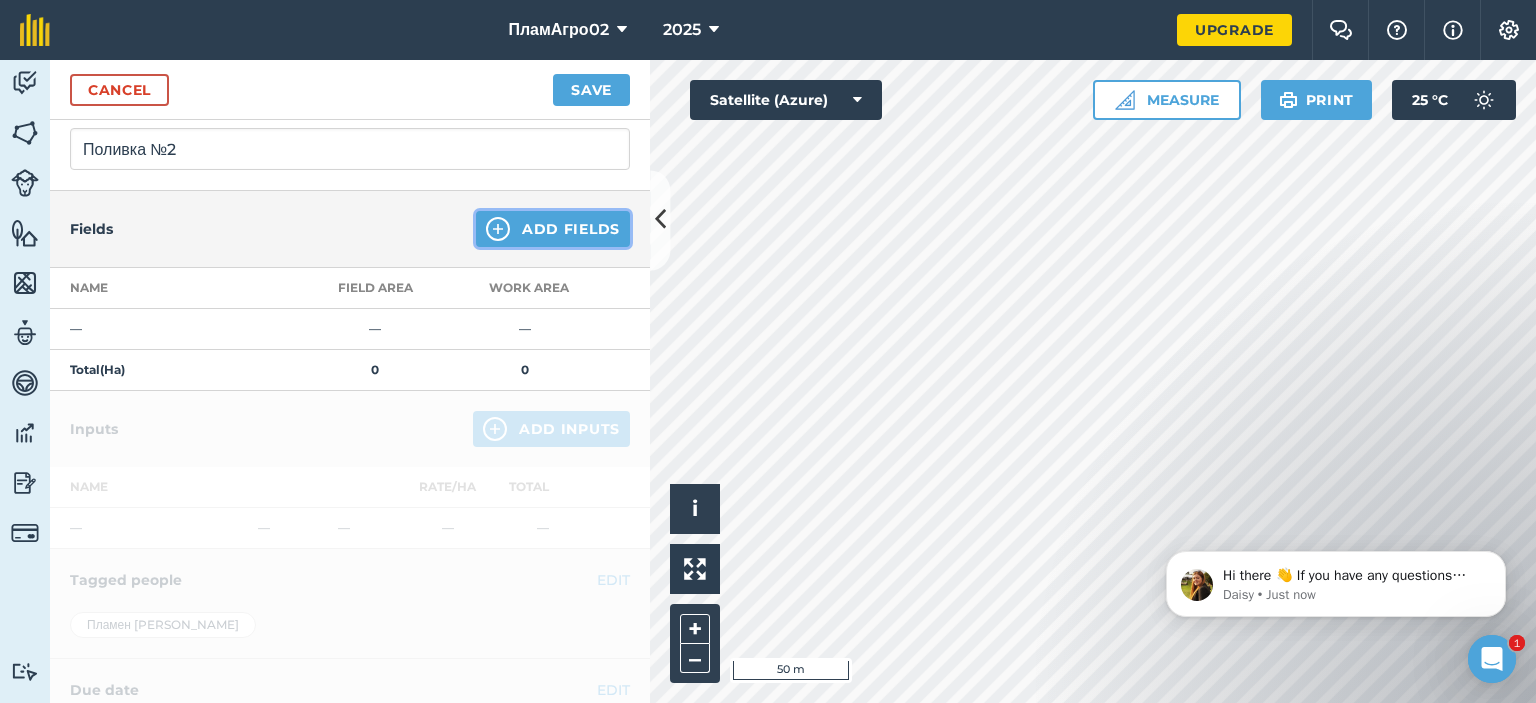 click on "Add Fields" at bounding box center (553, 229) 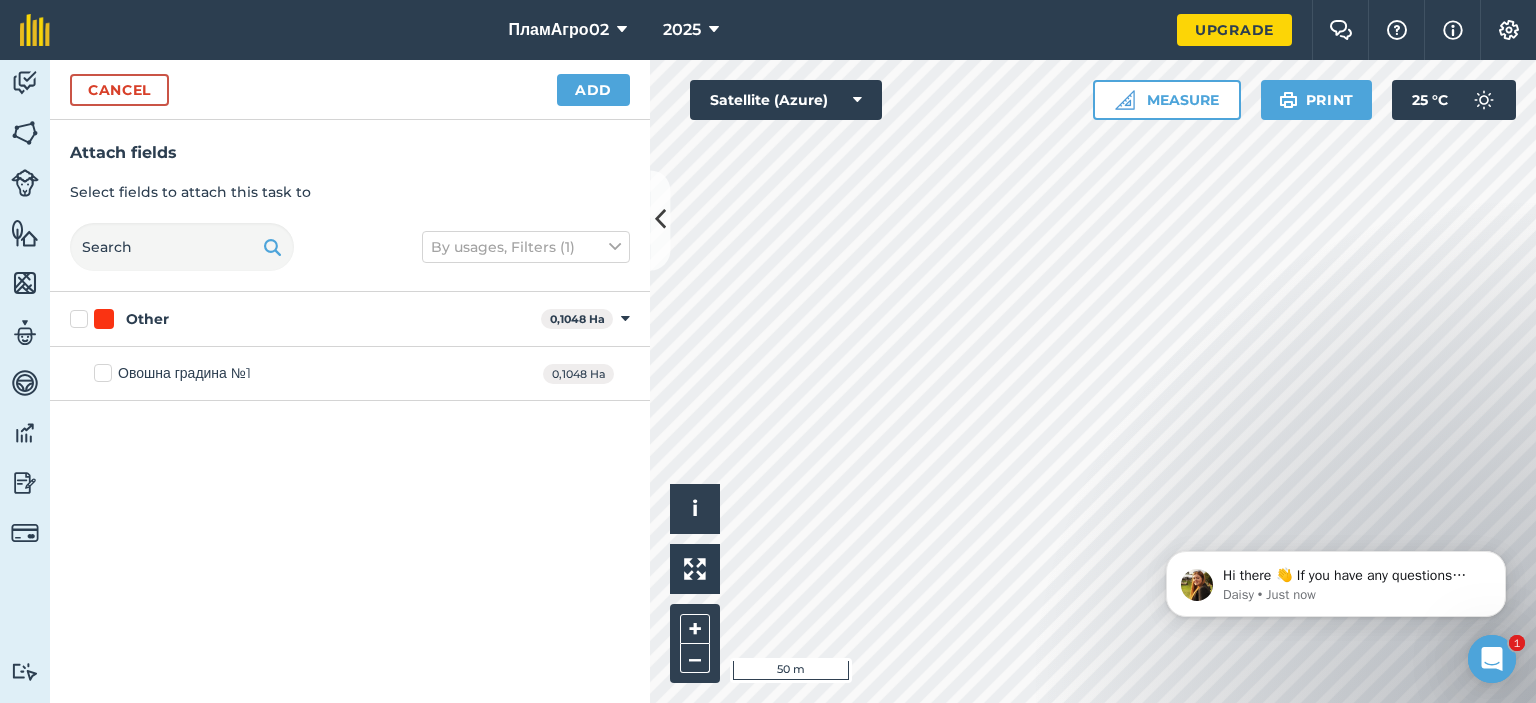 click on "Овошна градина №1" at bounding box center (172, 373) 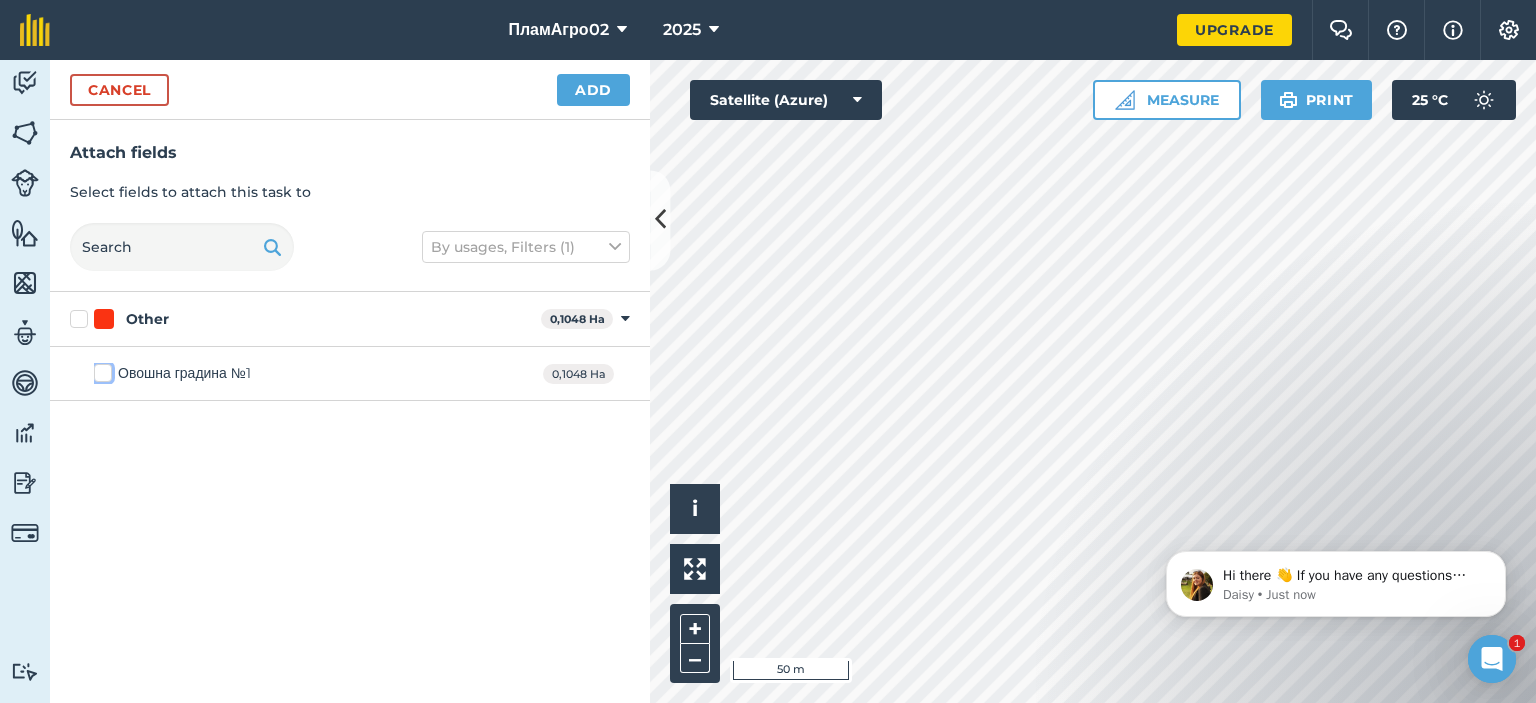 click on "Овошна градина №1" at bounding box center (100, 369) 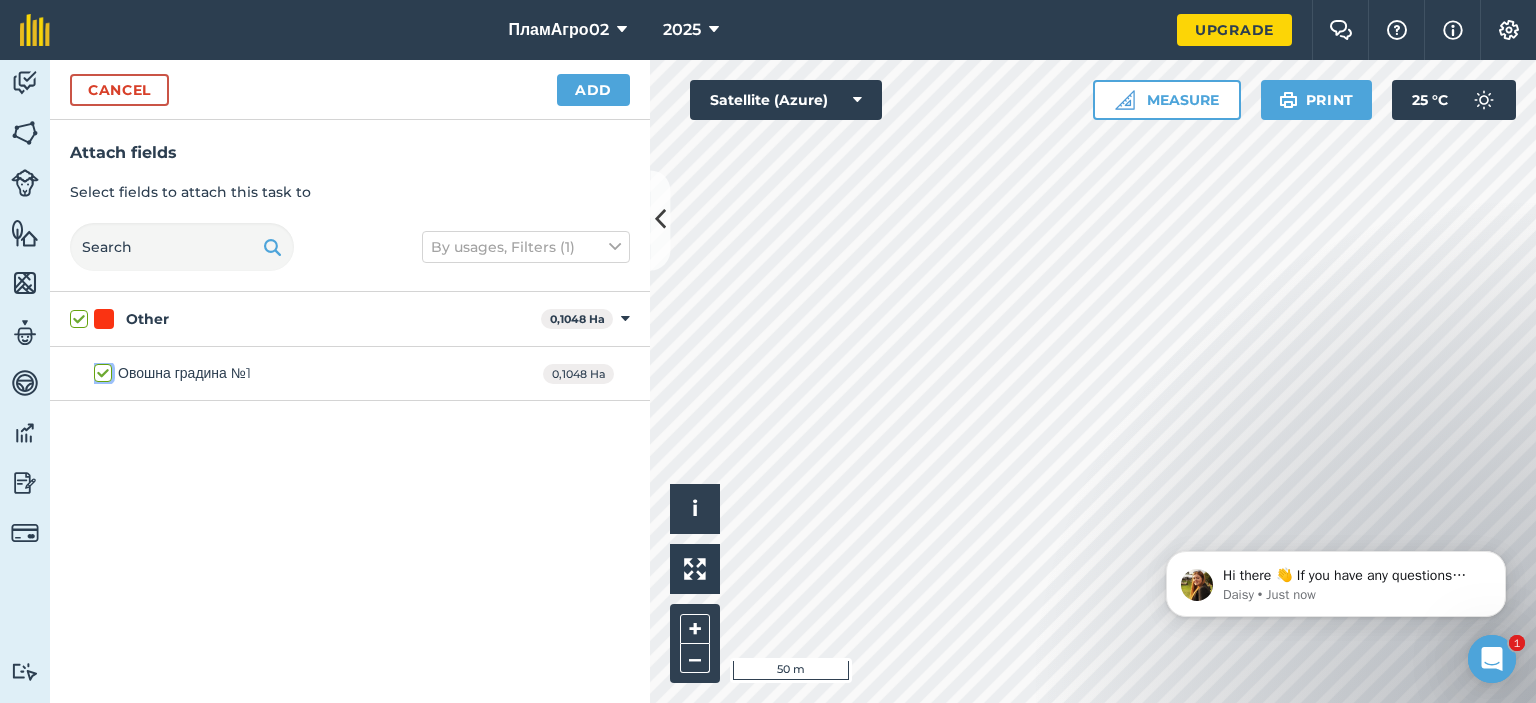 checkbox on "true" 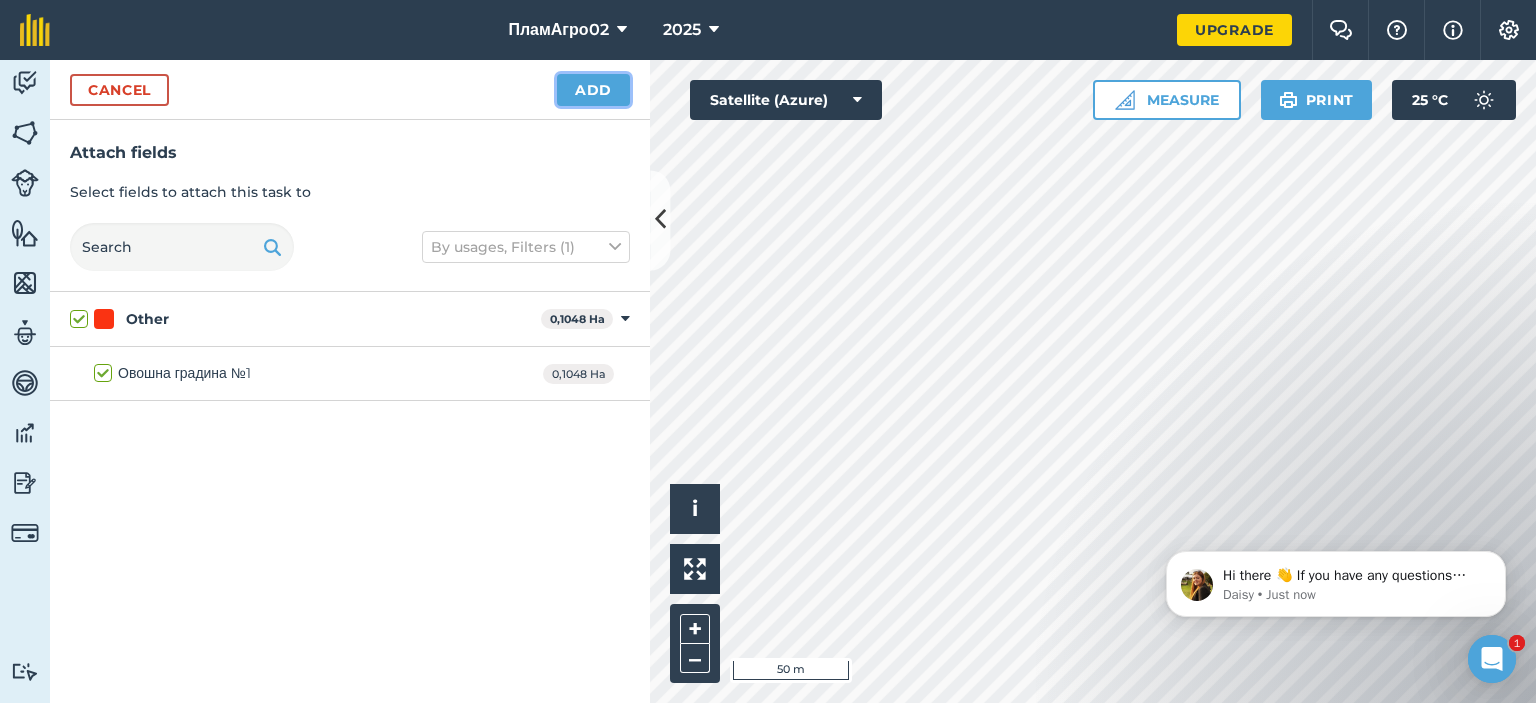 click on "Add" at bounding box center [593, 90] 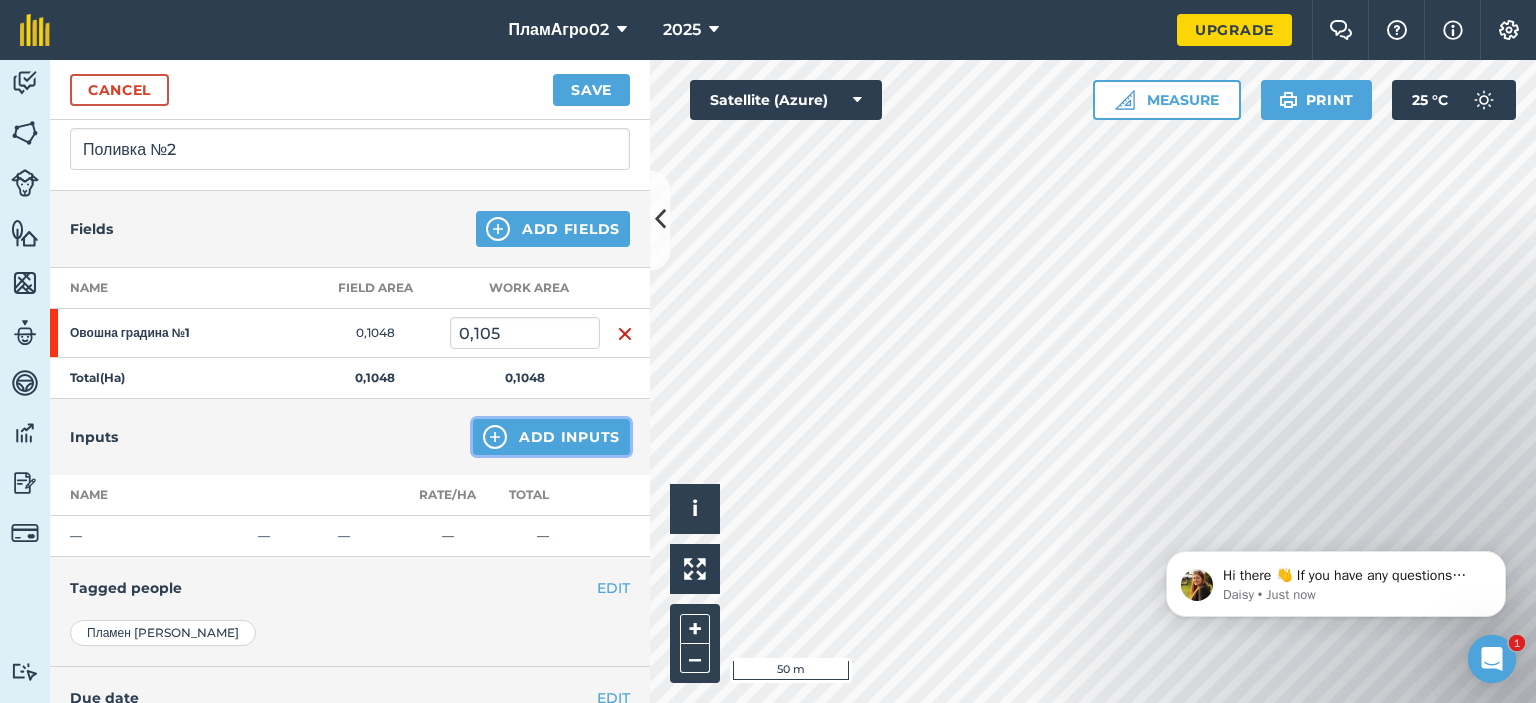 click on "Add Inputs" at bounding box center [551, 437] 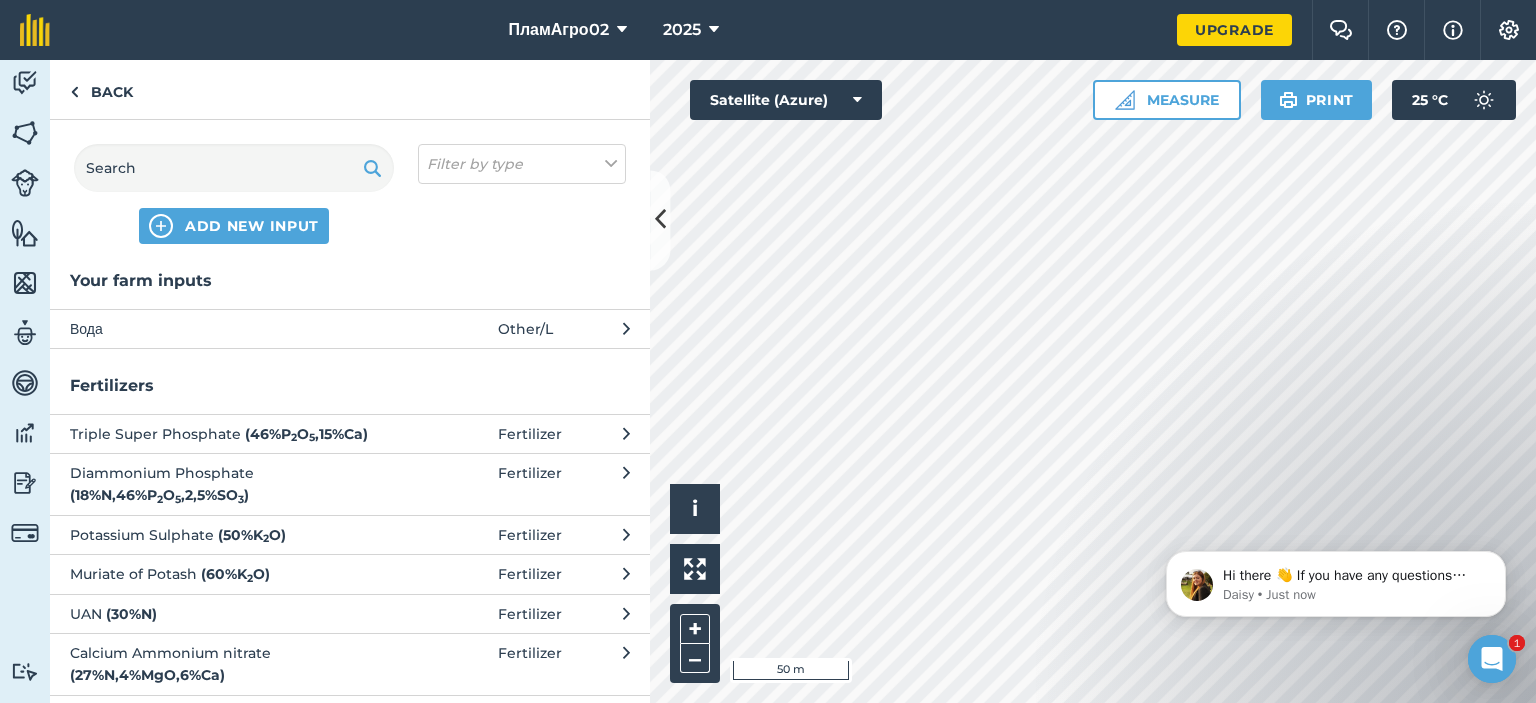 click on "Вода   Other /  L" at bounding box center (350, 328) 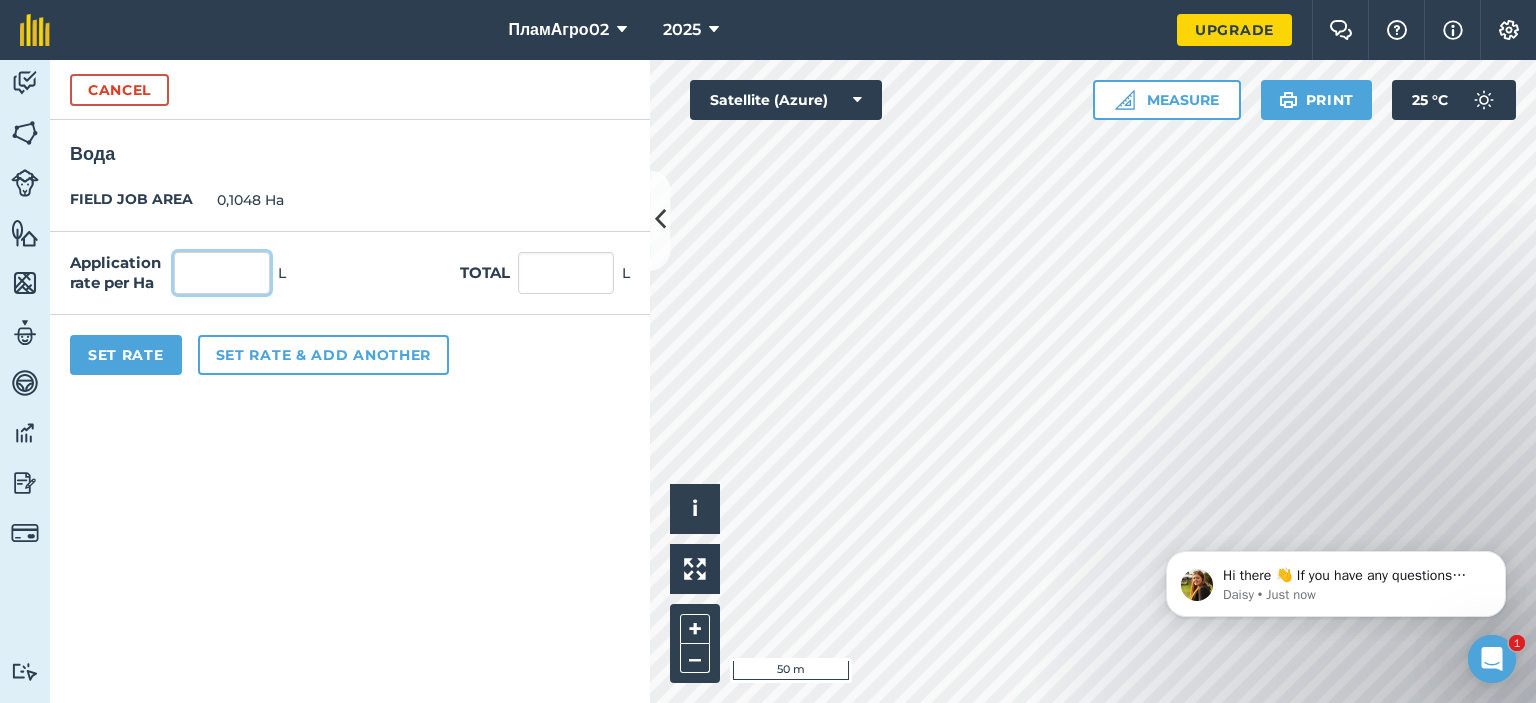 click at bounding box center (222, 273) 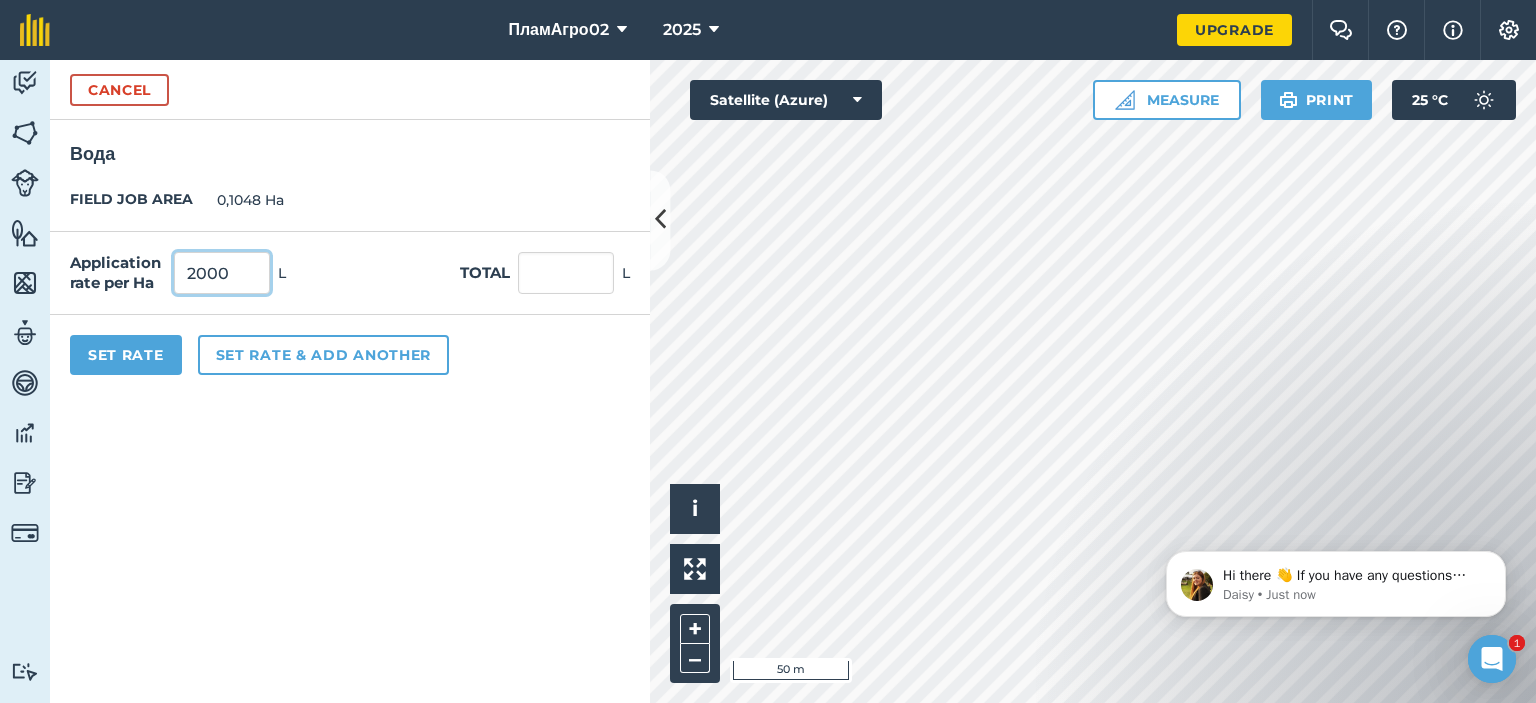 type on "2000" 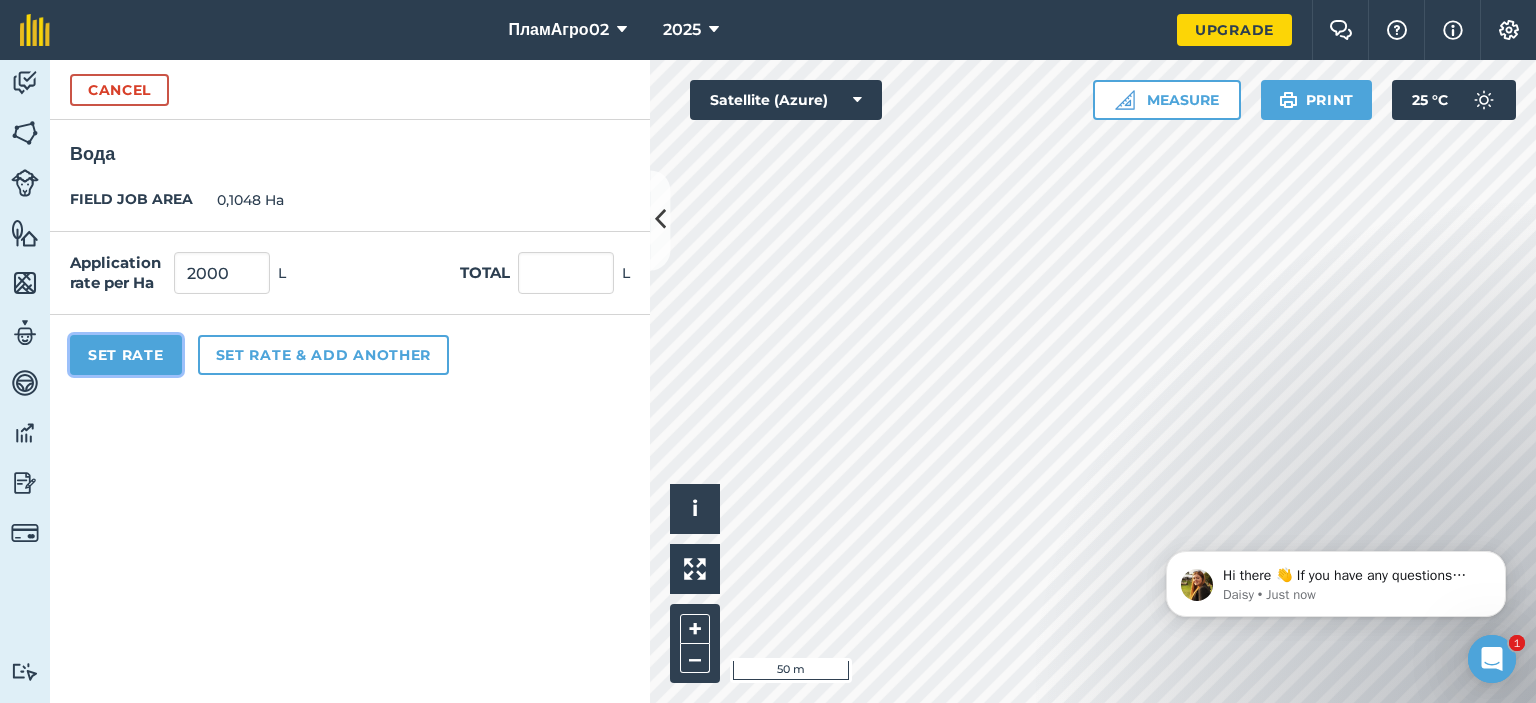 type on "209,6" 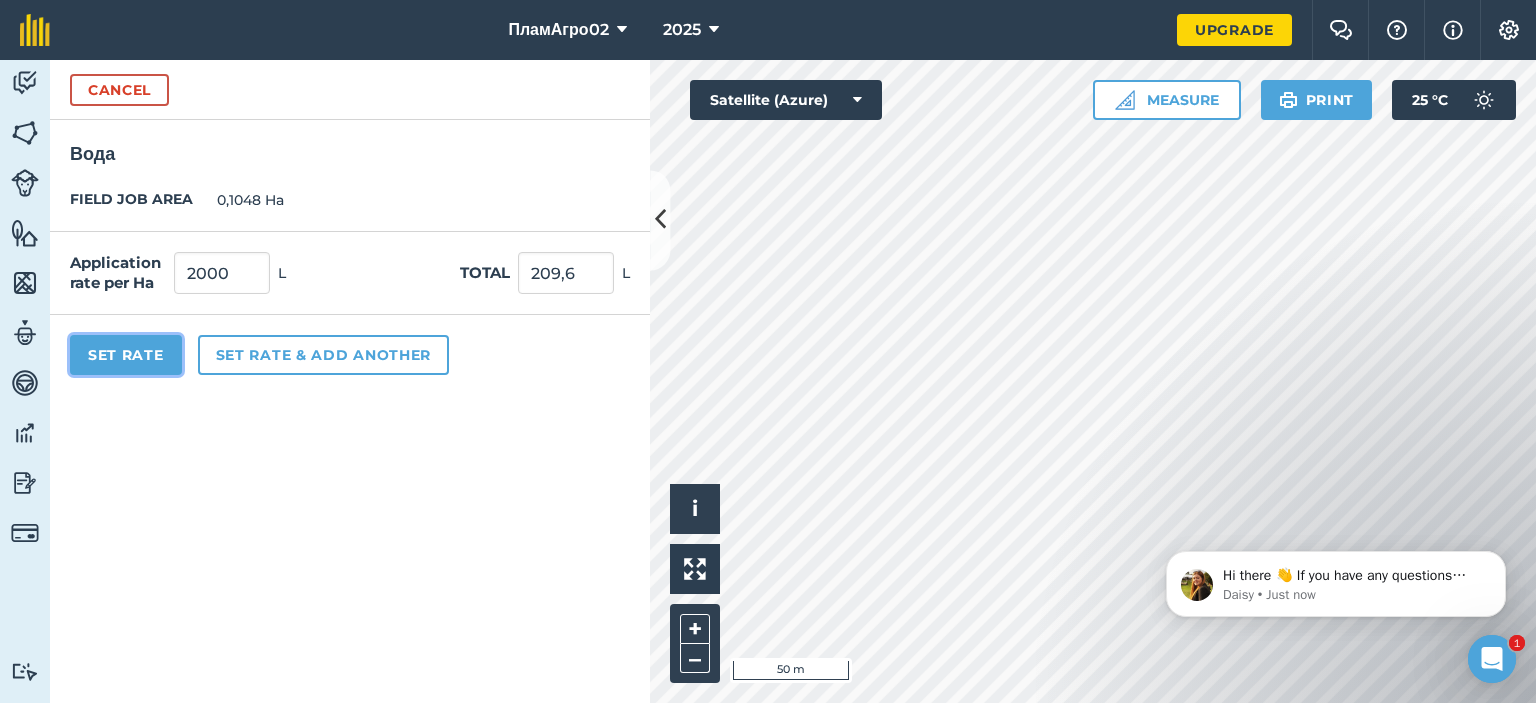 click on "Set Rate" at bounding box center (126, 355) 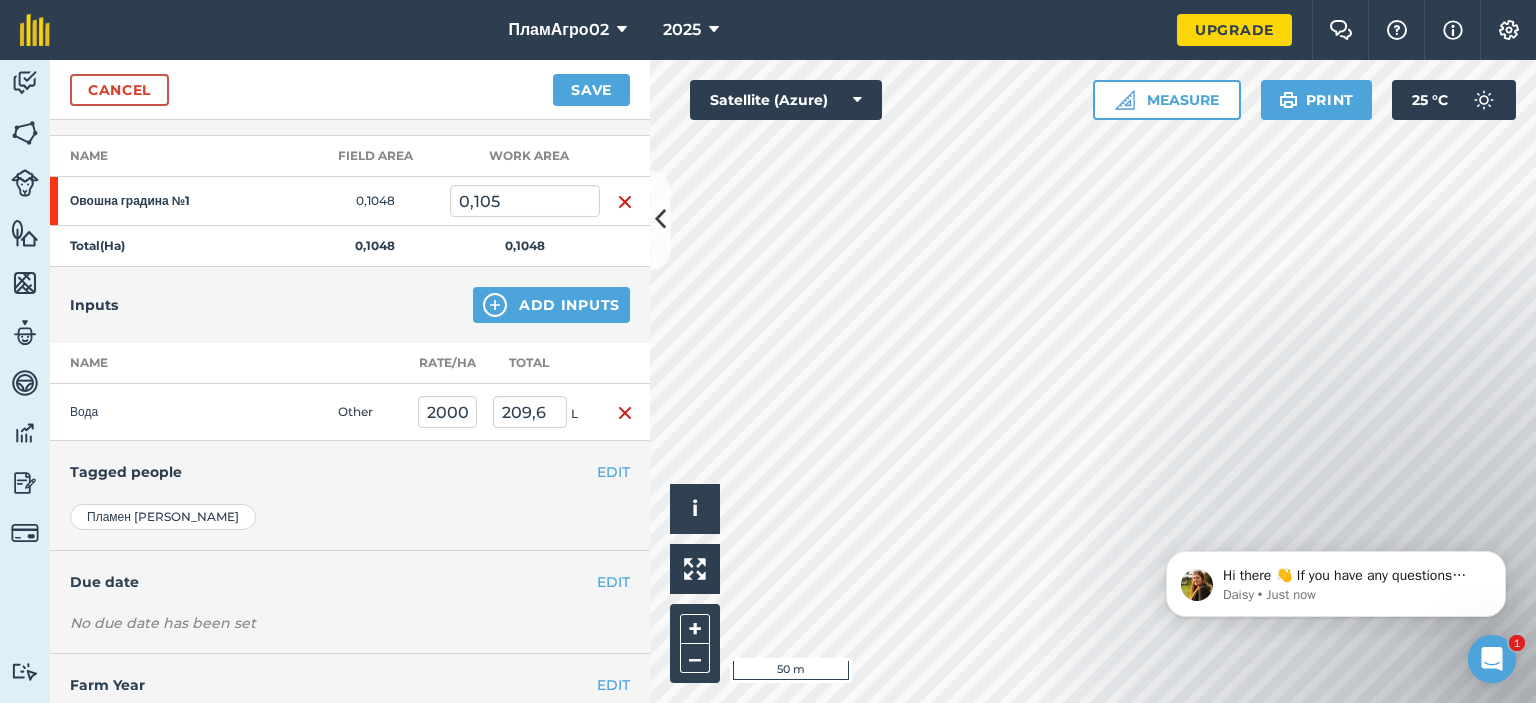 scroll, scrollTop: 324, scrollLeft: 0, axis: vertical 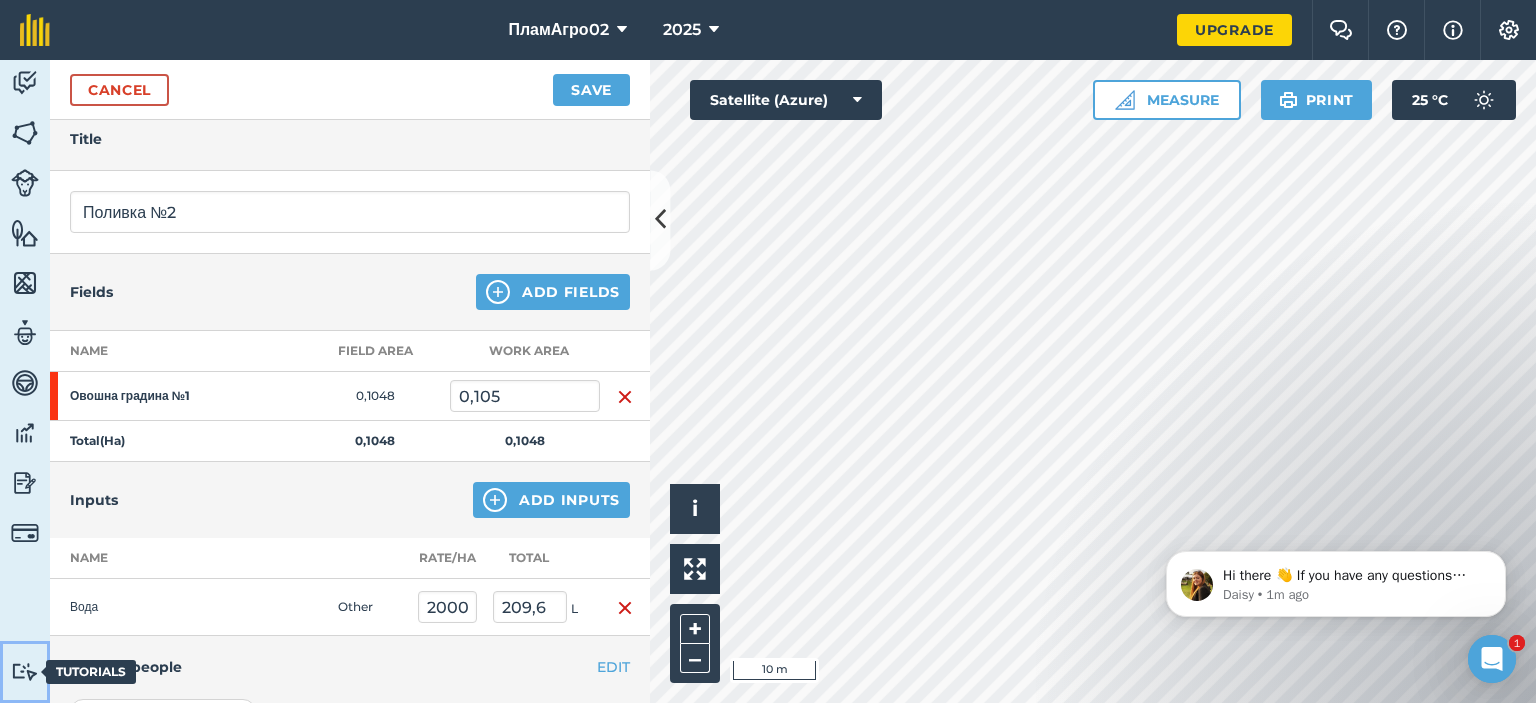 click on "Tutorials Tutorials" at bounding box center (25, 672) 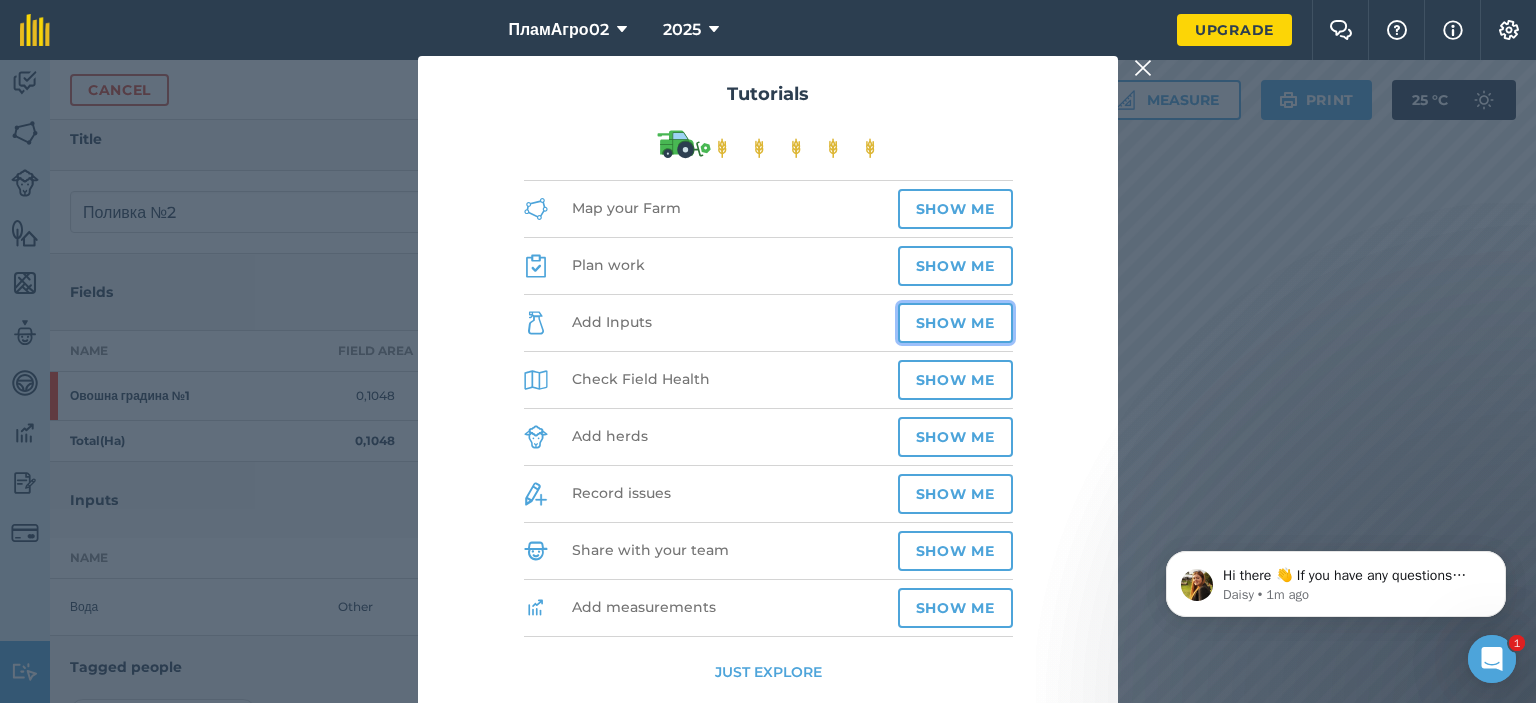click on "Show me" at bounding box center (955, 323) 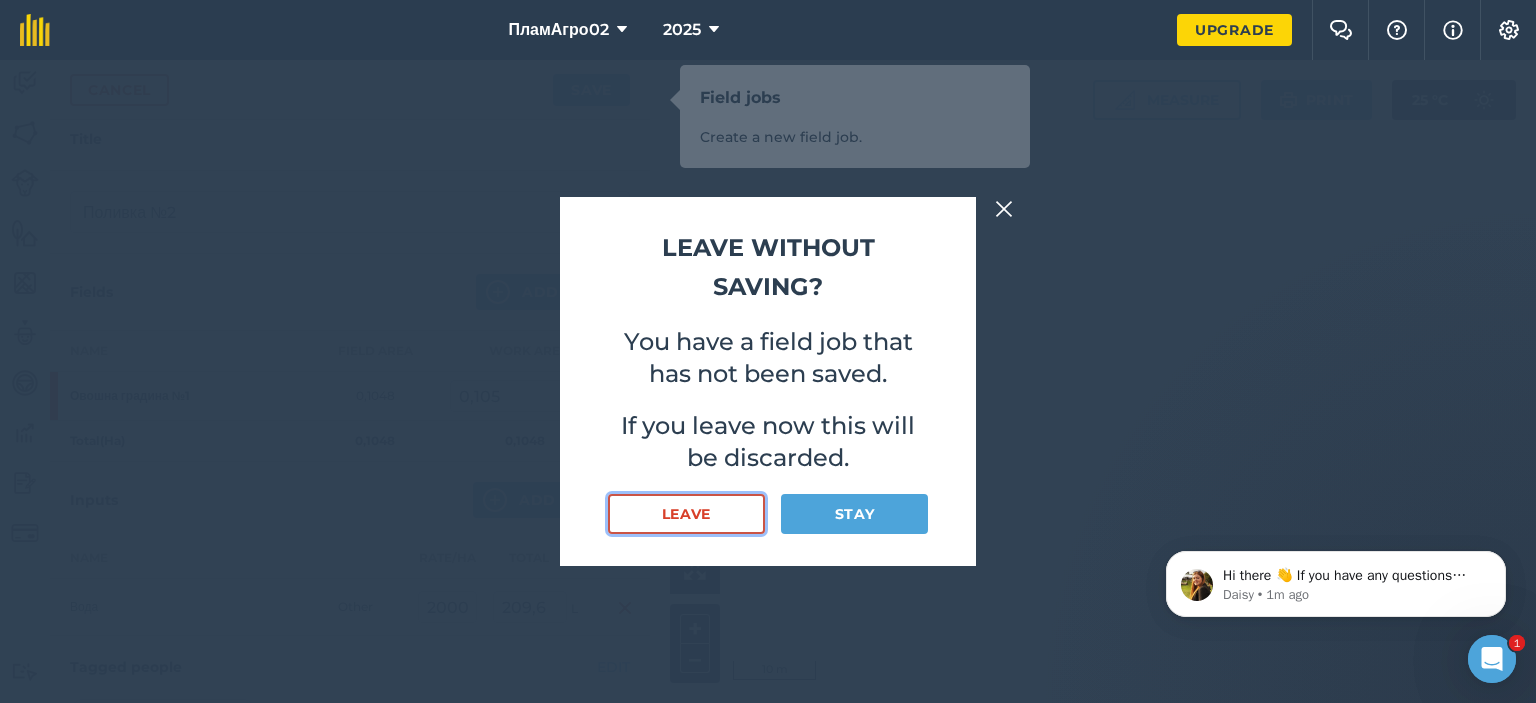 click on "Leave" at bounding box center (686, 514) 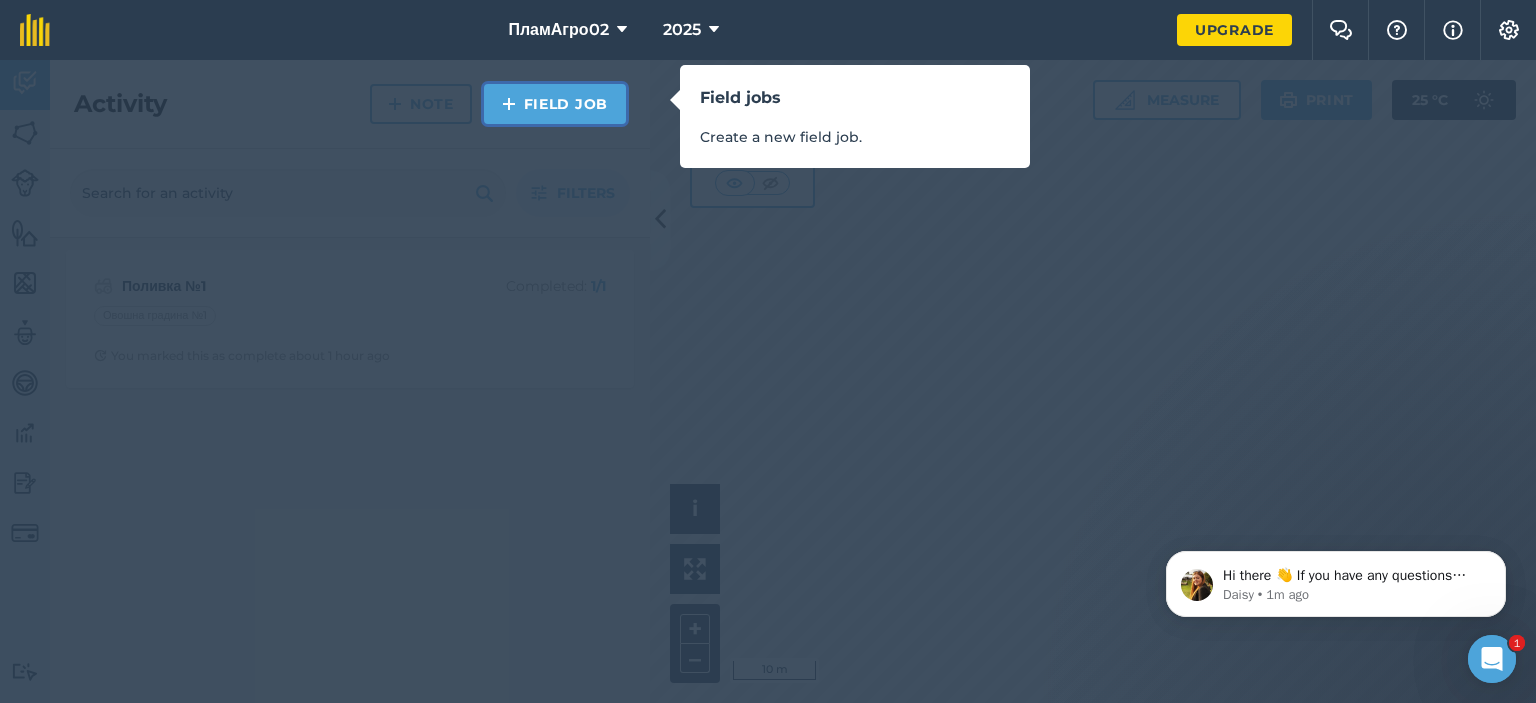 click on "Field Job" at bounding box center [555, 104] 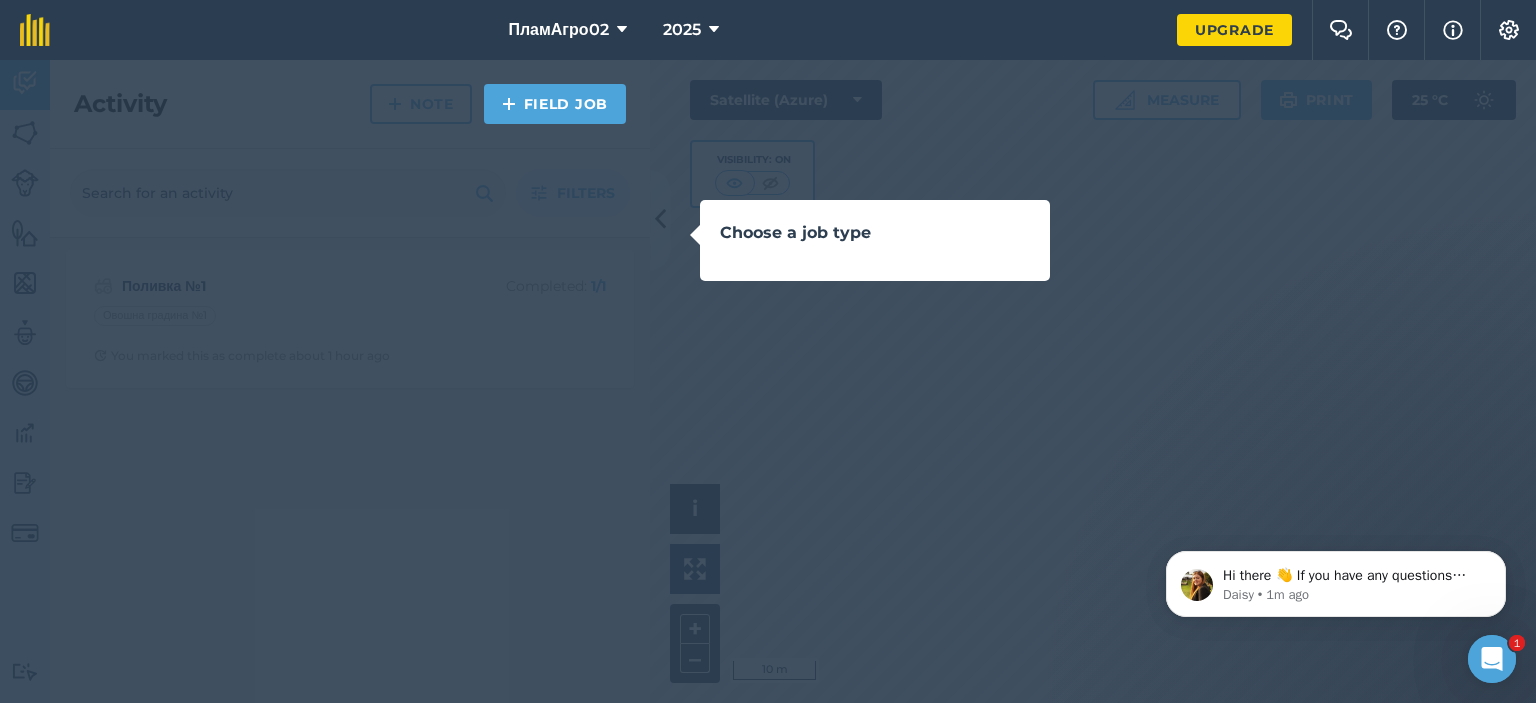 click on "Choose a job type" at bounding box center (768, 351) 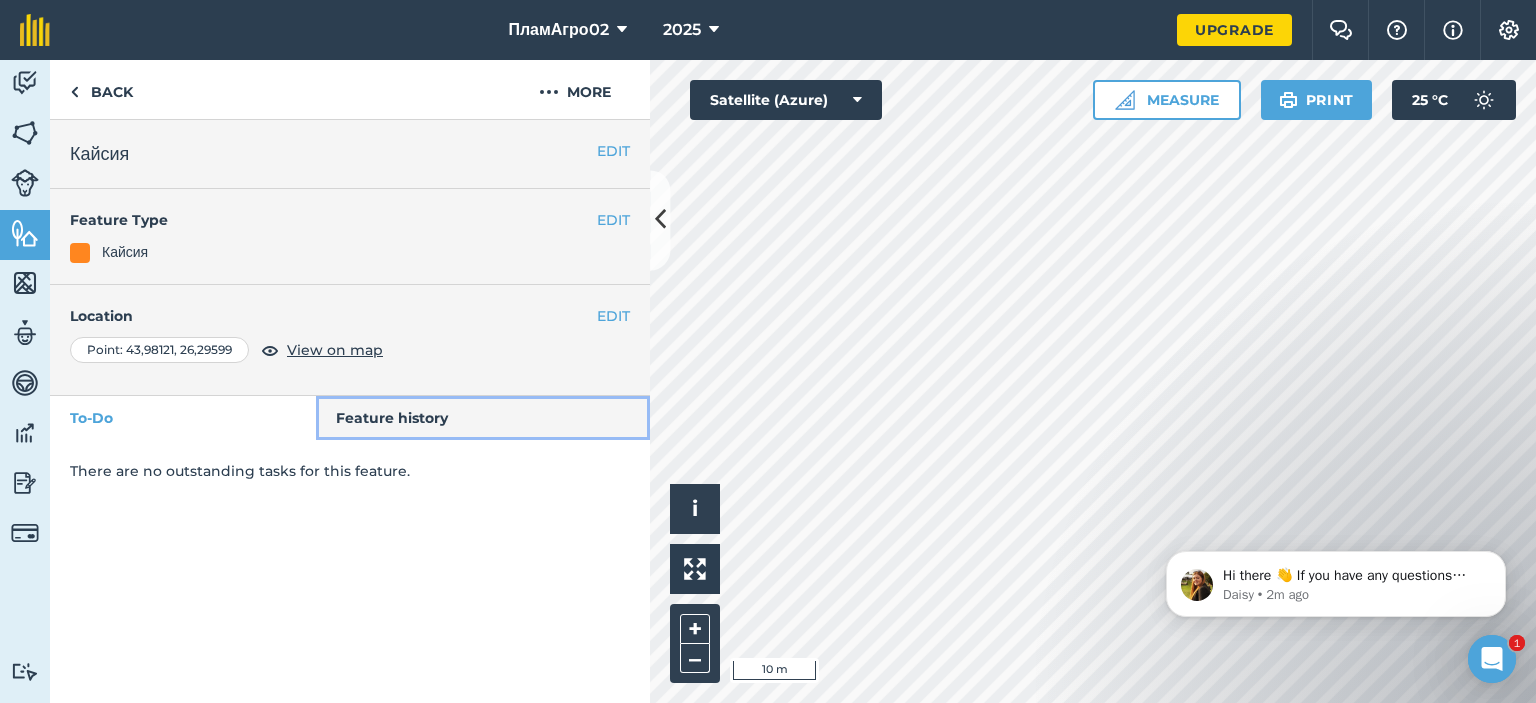 click on "Feature history" at bounding box center (483, 418) 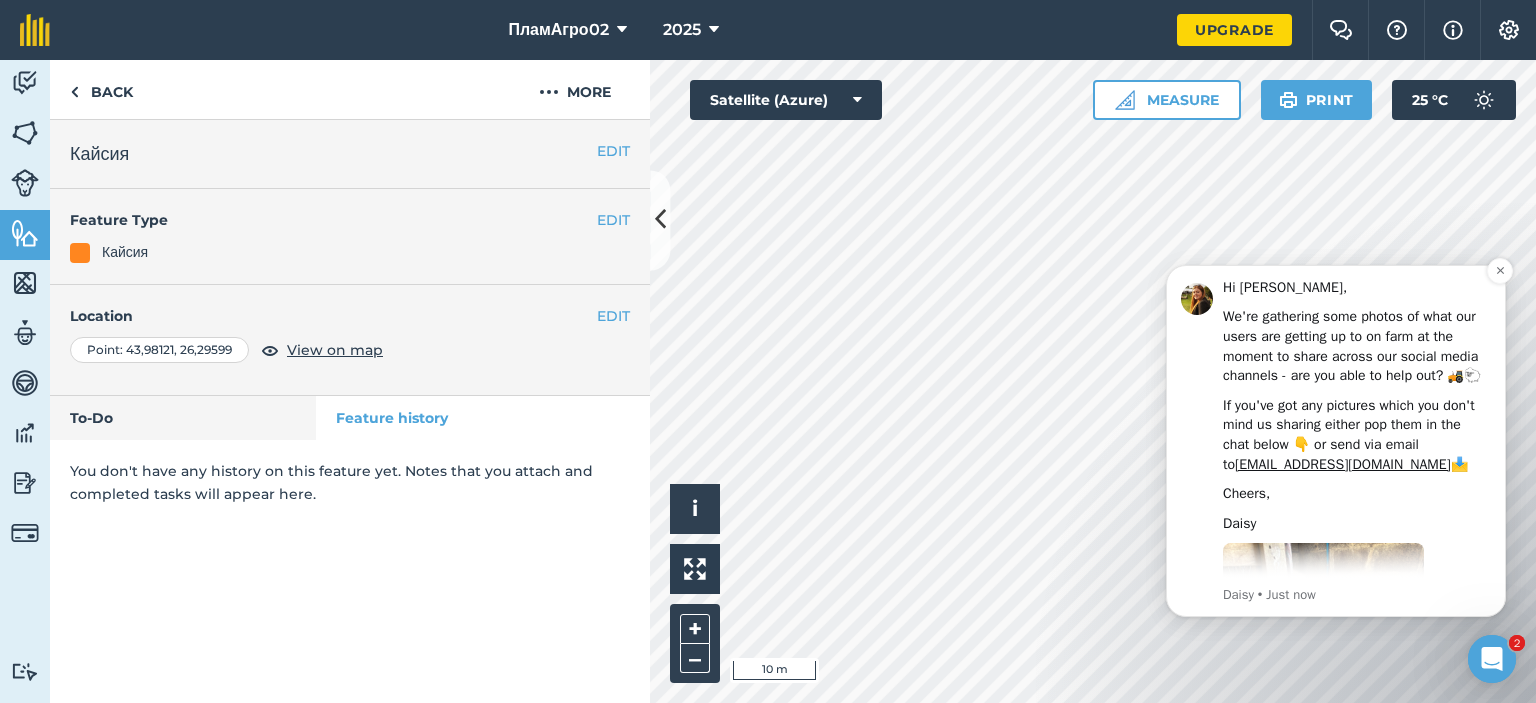 click on "Hi [PERSON_NAME],   We're gathering some photos of what our users are getting up to on farm at the moment to share across our social media channels - are you able to help out? 🚜🐑   If you've got any pictures which you don't mind us sharing either pop them in the chat below 👇 or send via email to  [EMAIL_ADDRESS][DOMAIN_NAME]  📩   Cheers,  [PERSON_NAME]" at bounding box center [1357, 639] 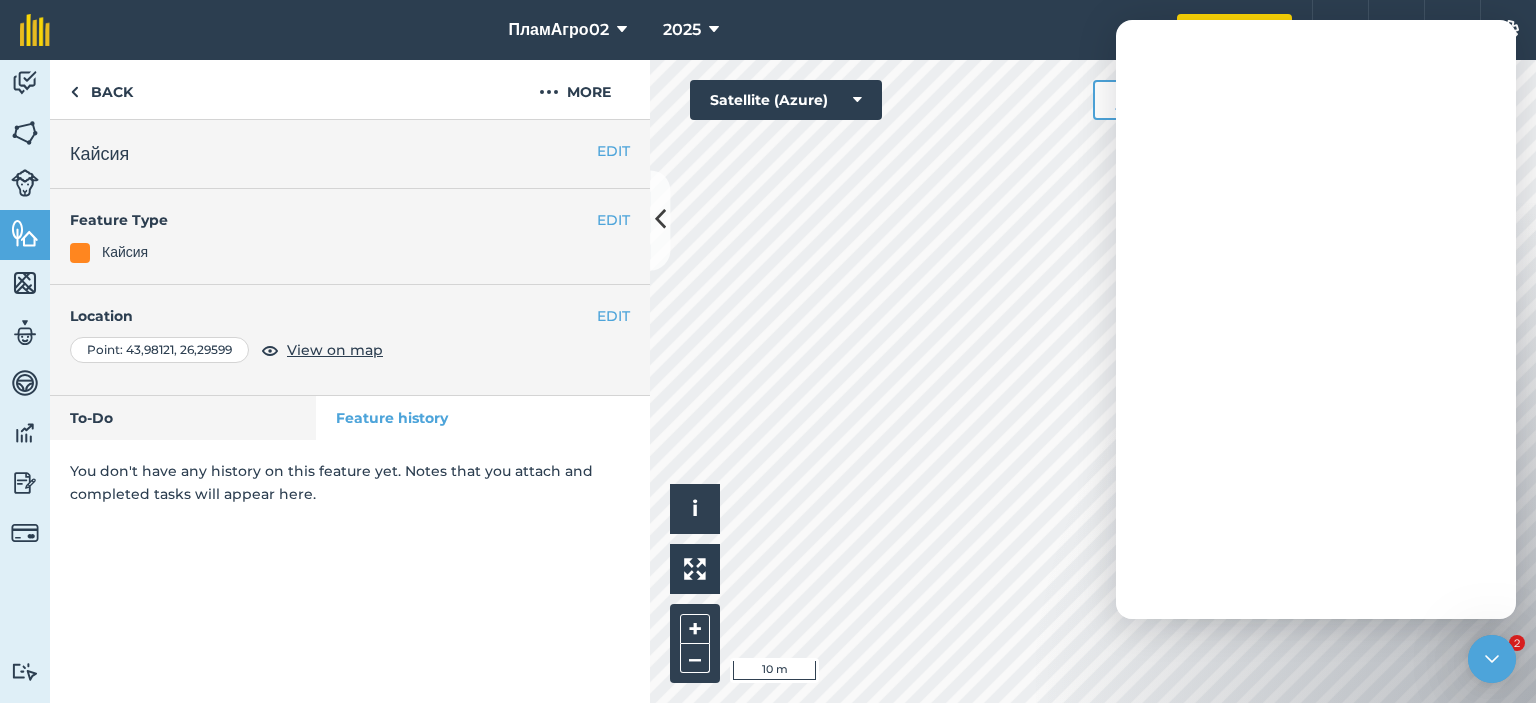 scroll, scrollTop: 0, scrollLeft: 0, axis: both 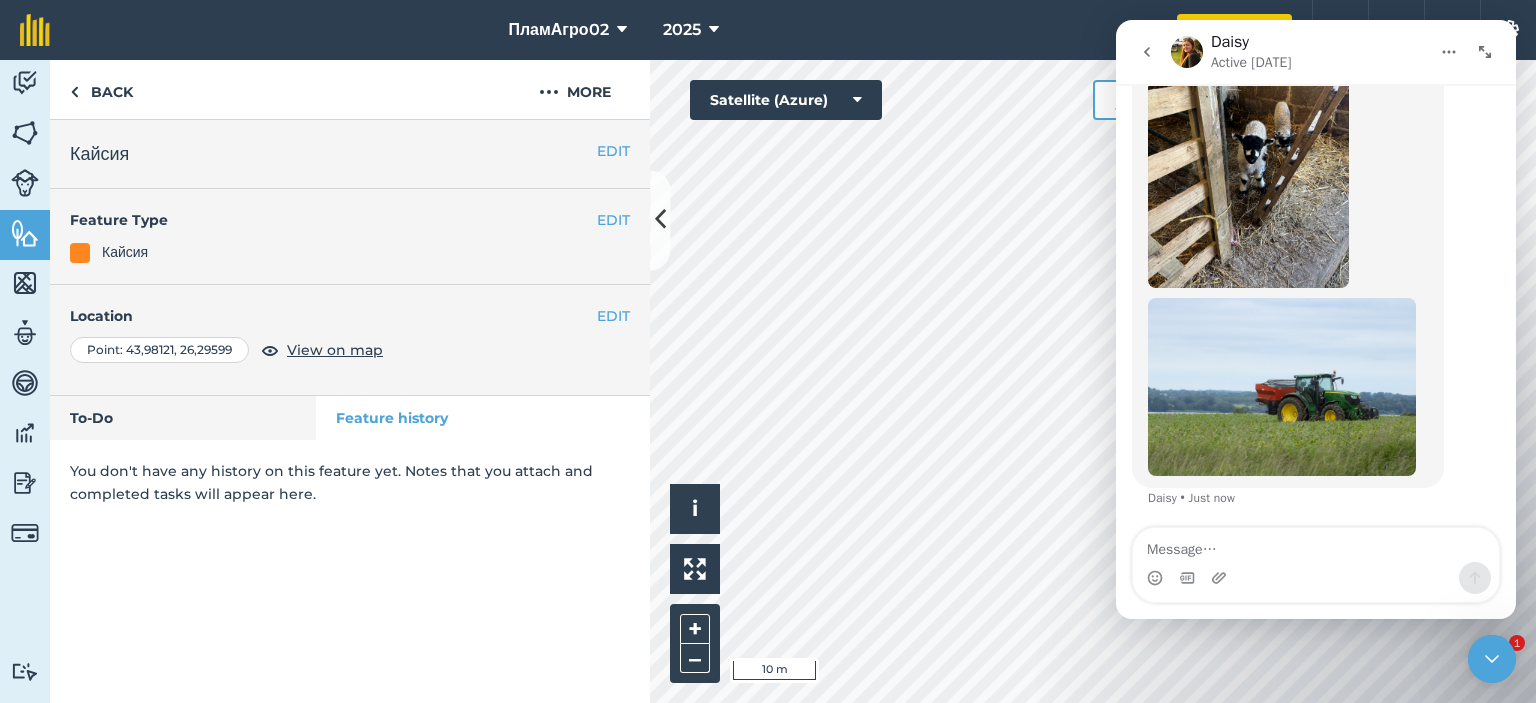 click at bounding box center (1248, 154) 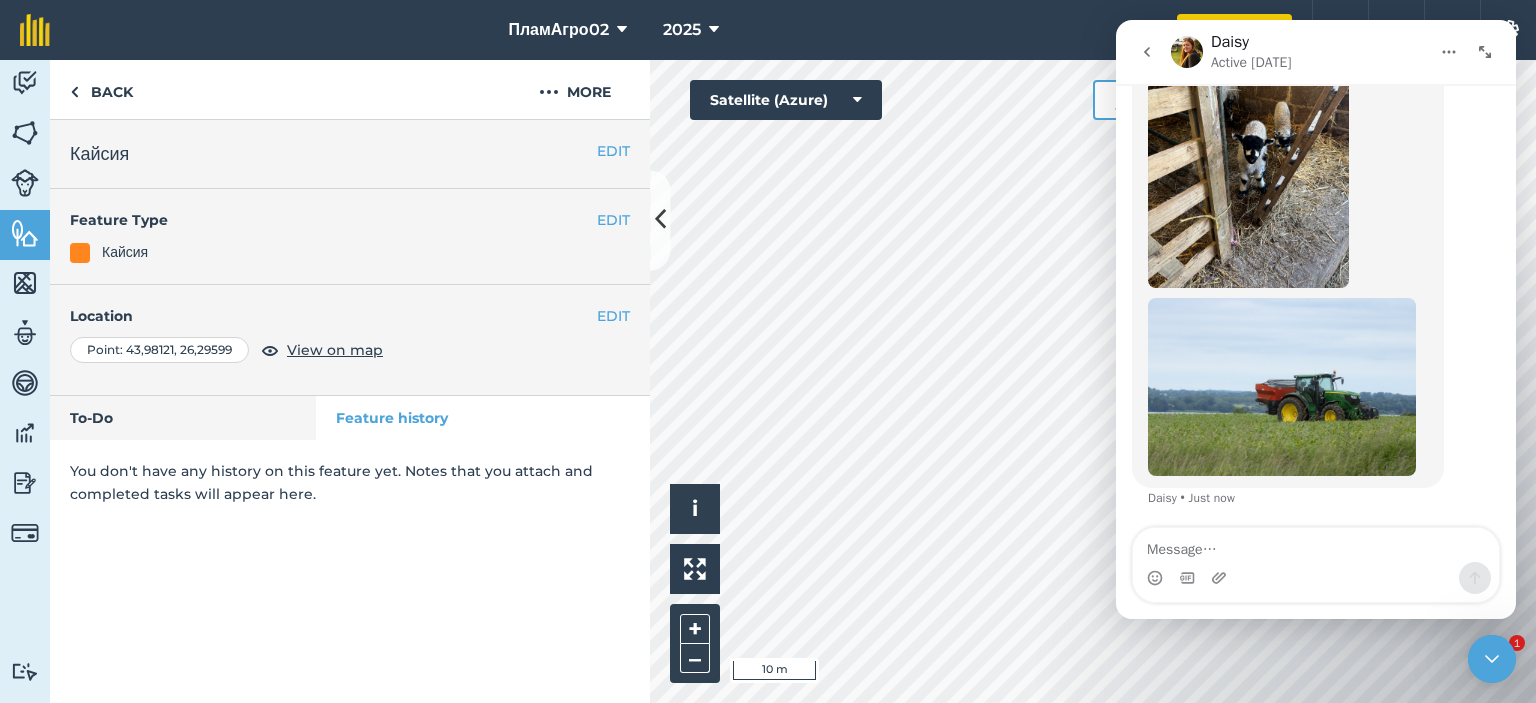 scroll, scrollTop: 0, scrollLeft: 0, axis: both 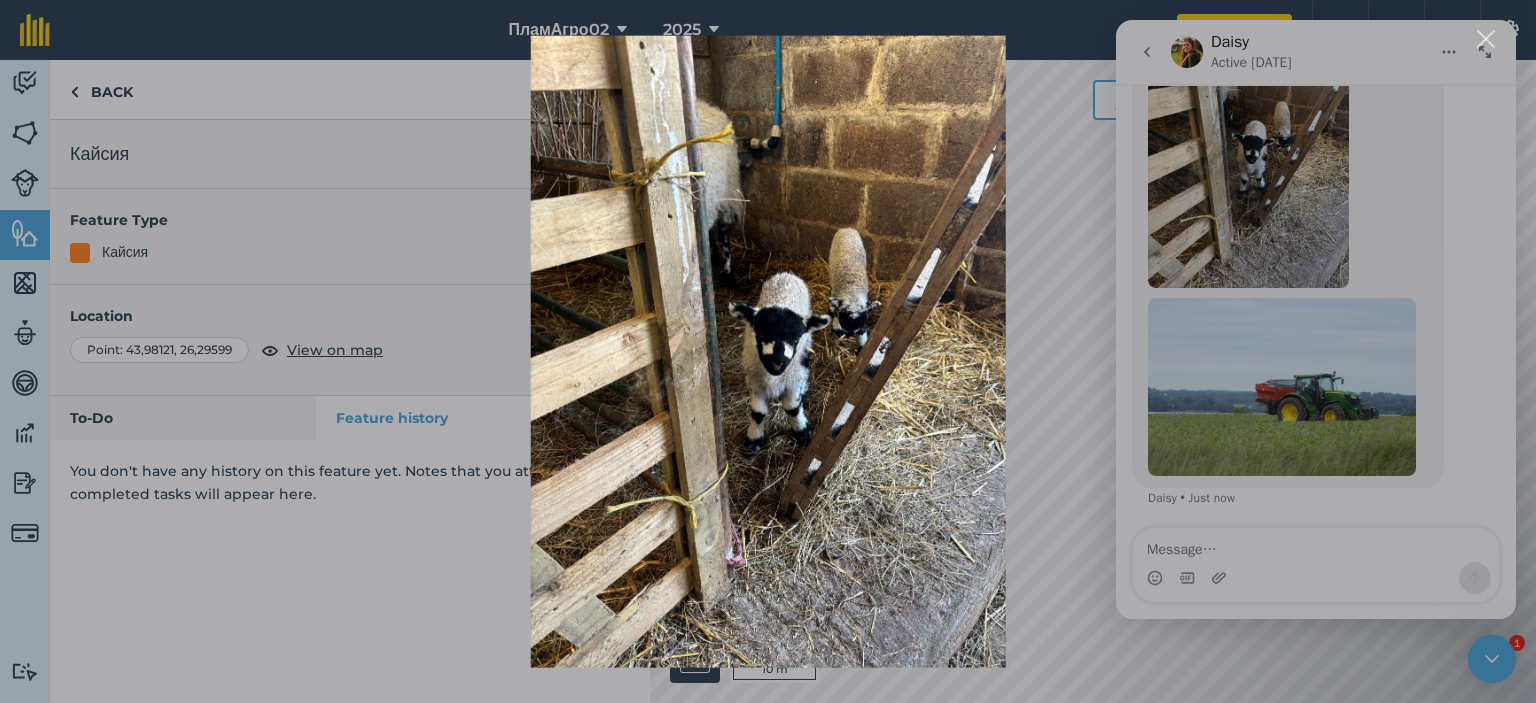 click at bounding box center [768, 351] 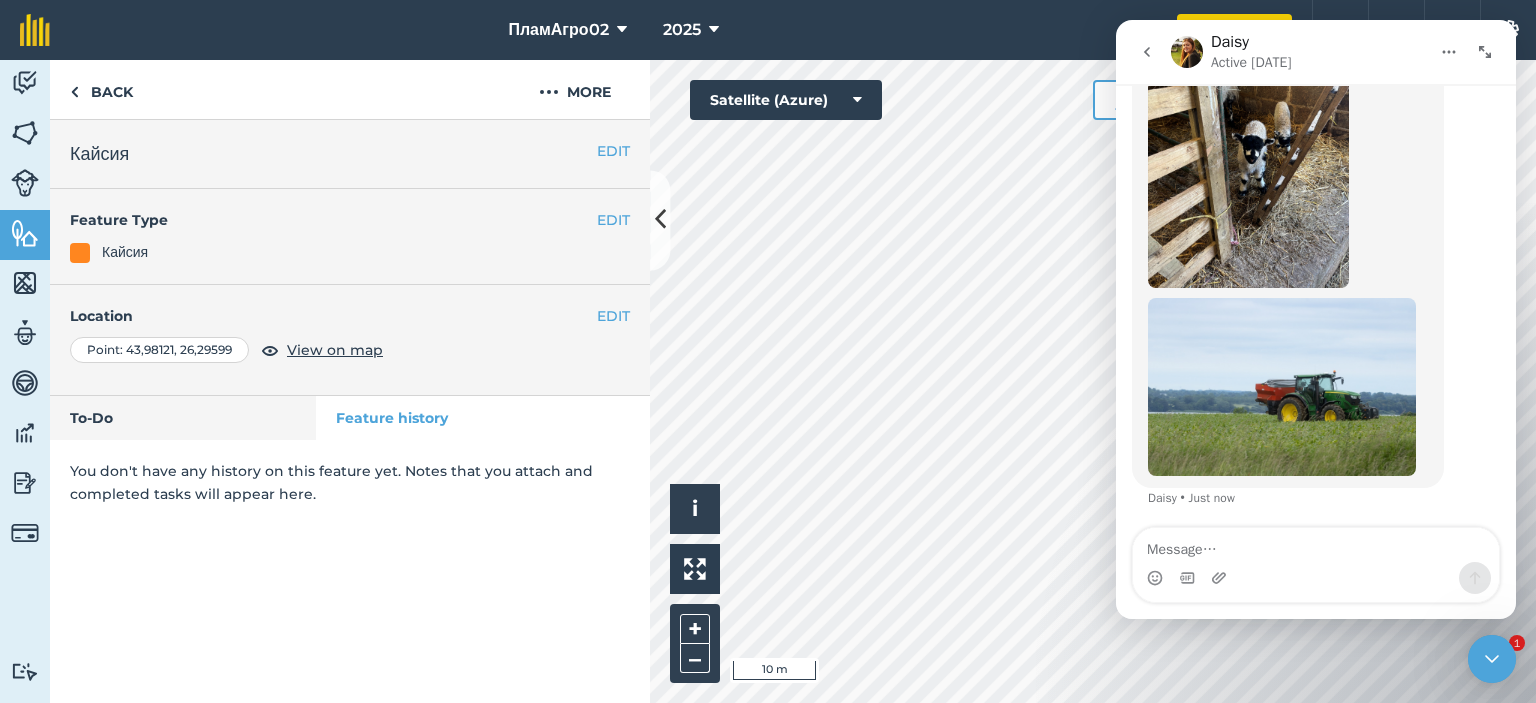 scroll, scrollTop: 338, scrollLeft: 0, axis: vertical 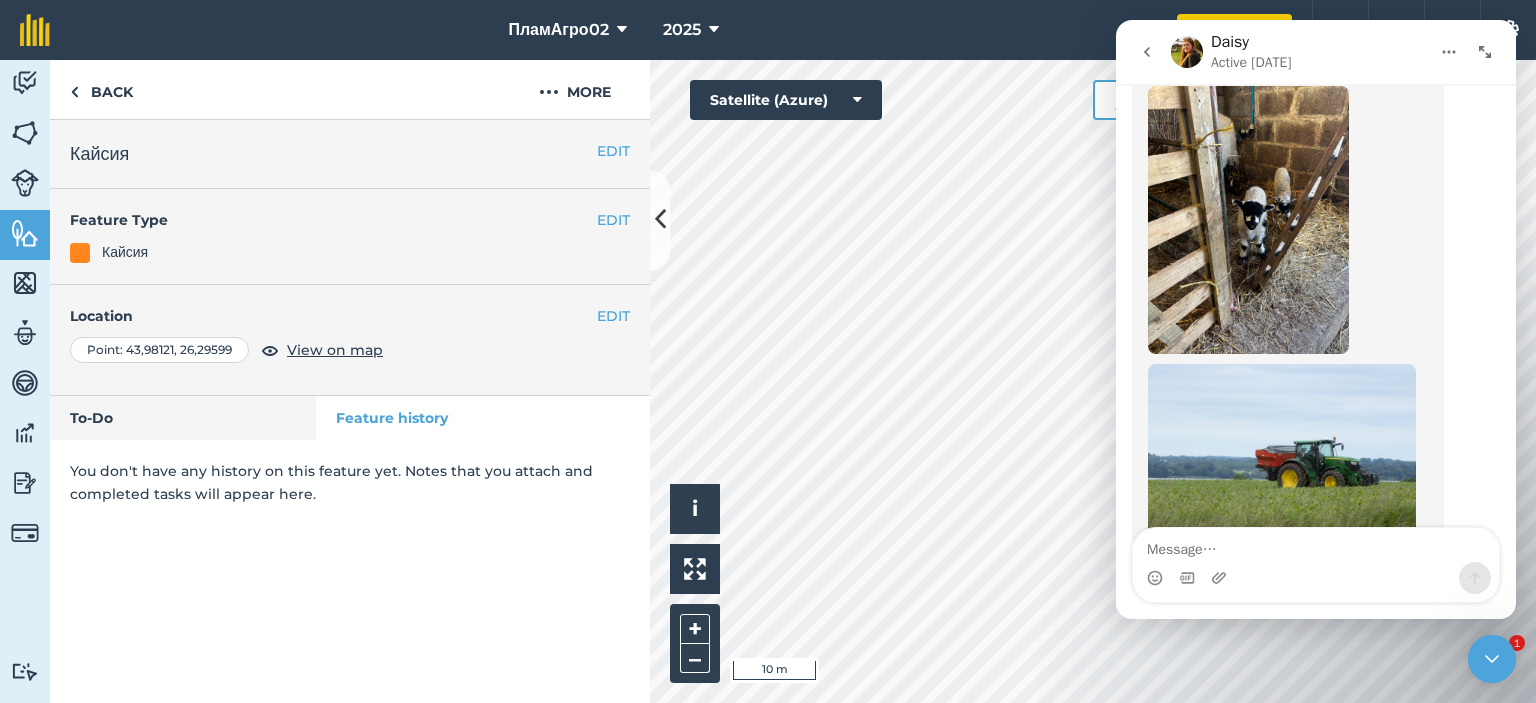 click at bounding box center (1449, 52) 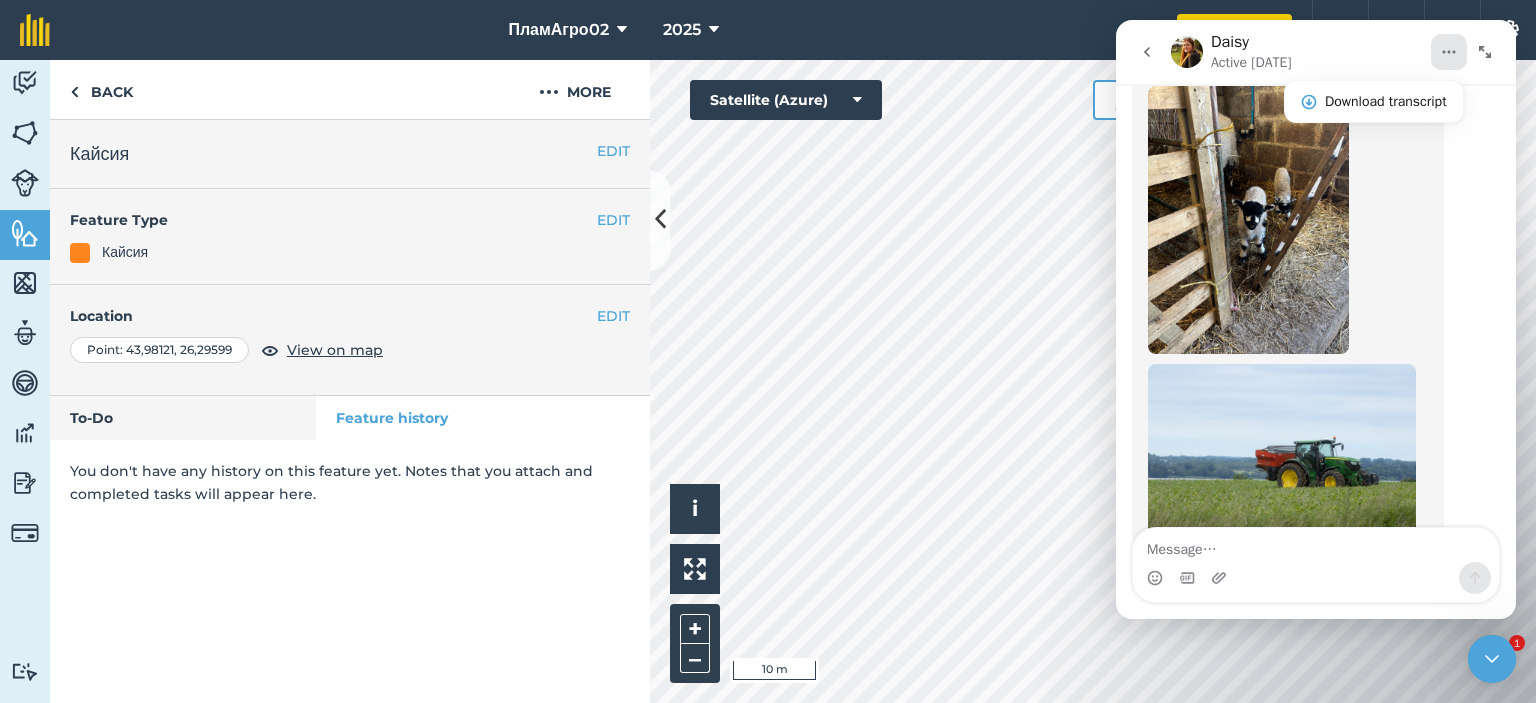 click at bounding box center [1147, 52] 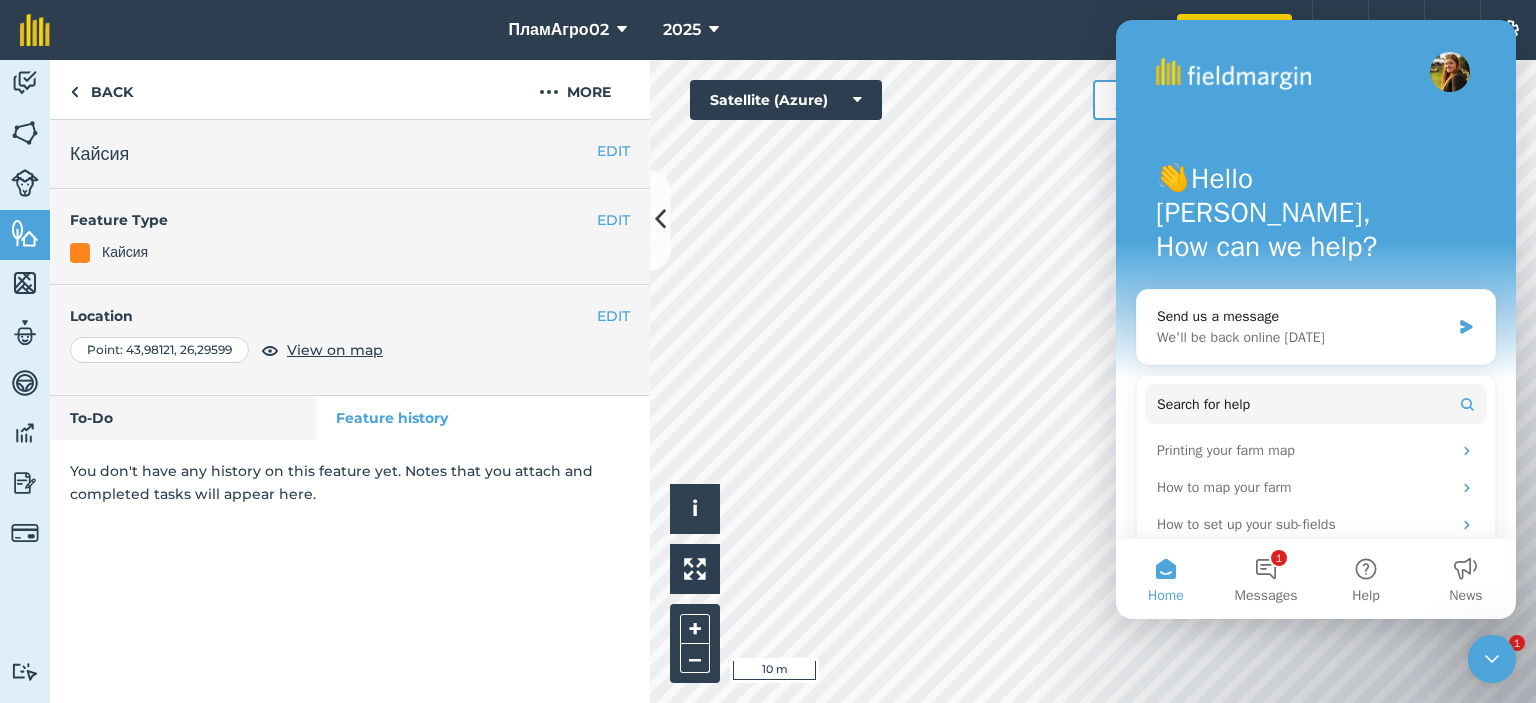 scroll, scrollTop: 0, scrollLeft: 0, axis: both 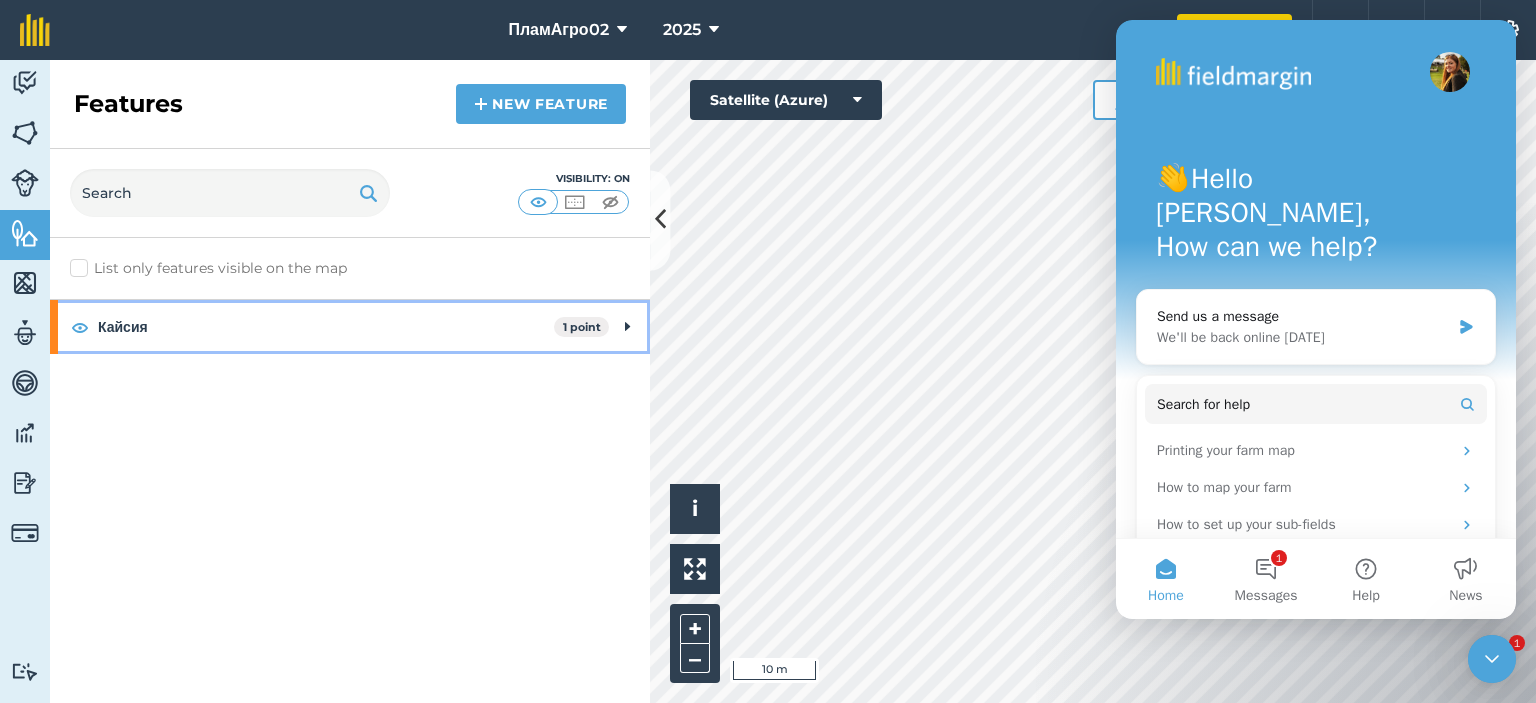 click on "Кайсия" at bounding box center (326, 327) 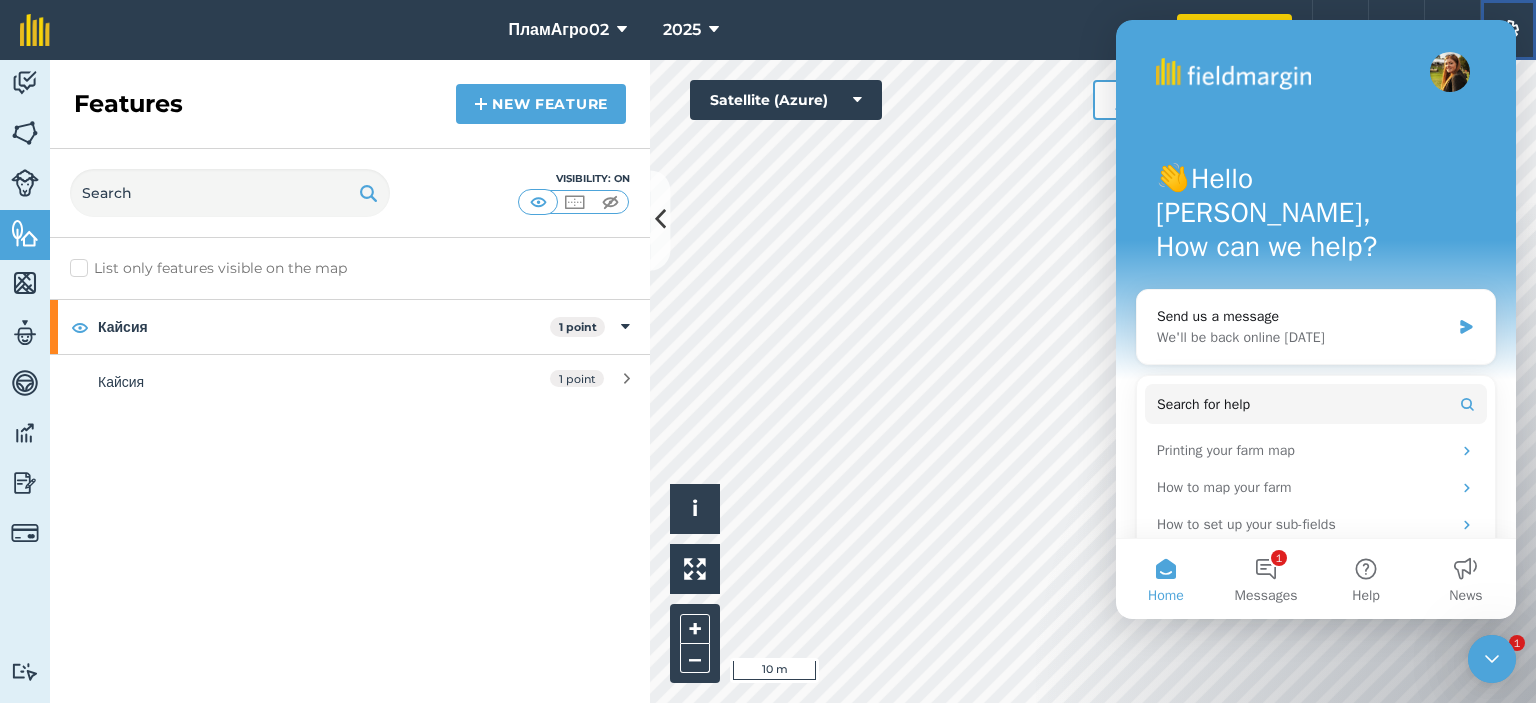 click on "Settings" at bounding box center (1508, 30) 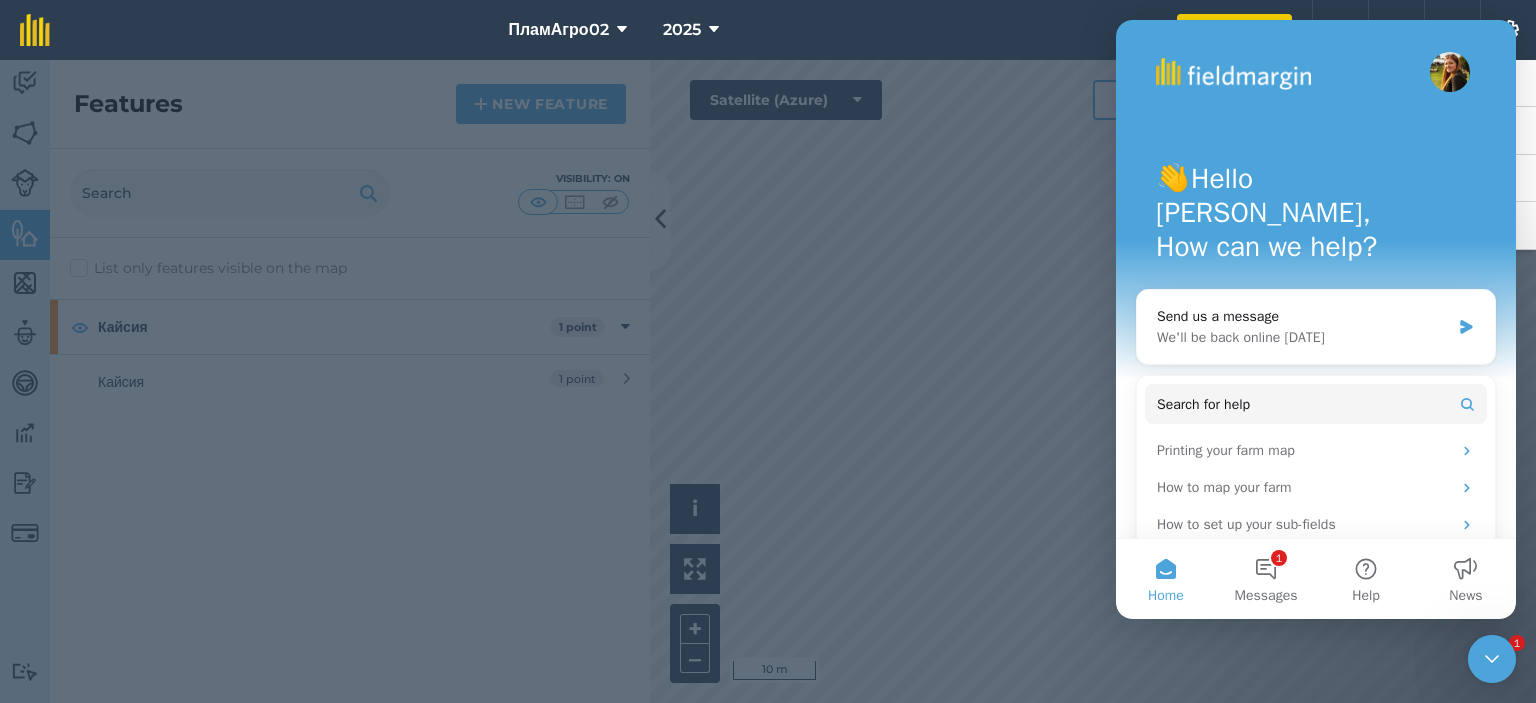 click 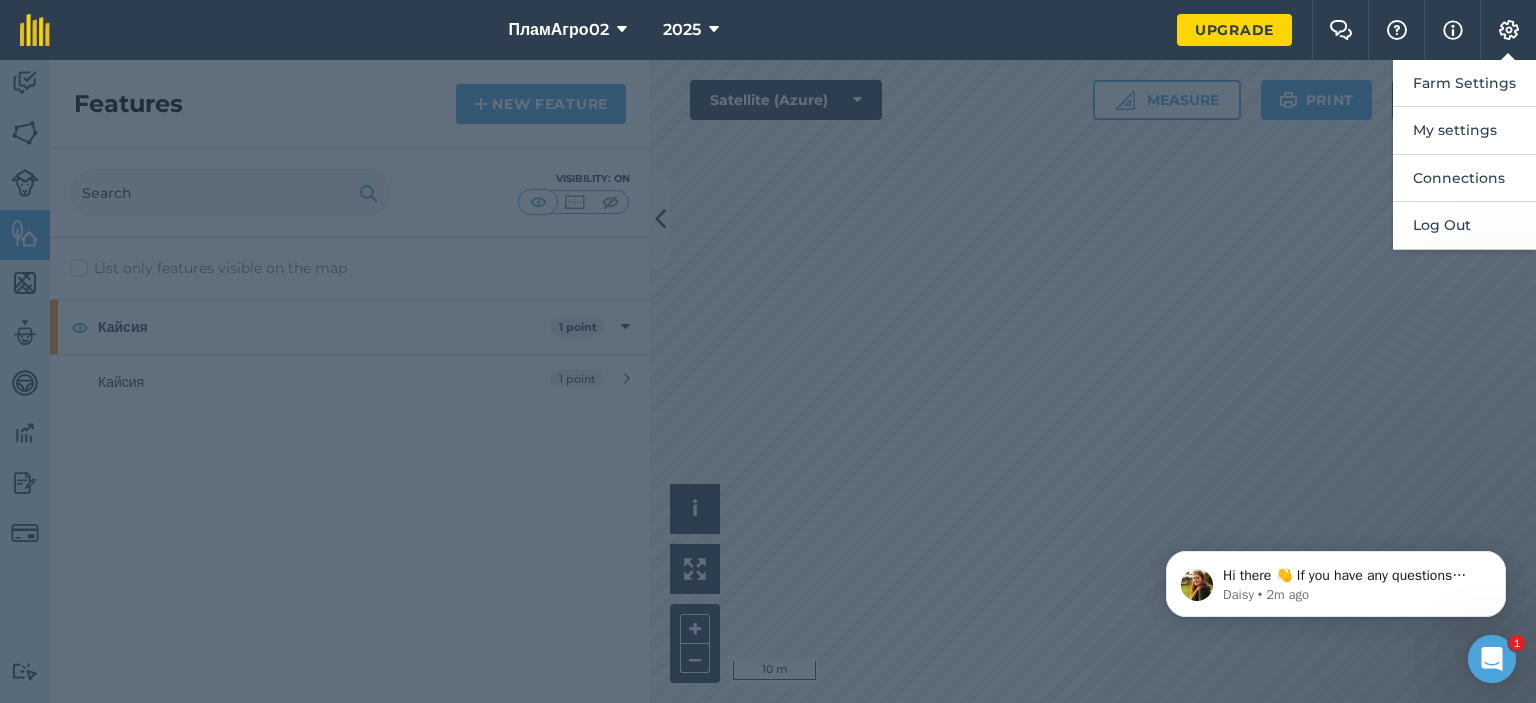 scroll, scrollTop: 0, scrollLeft: 0, axis: both 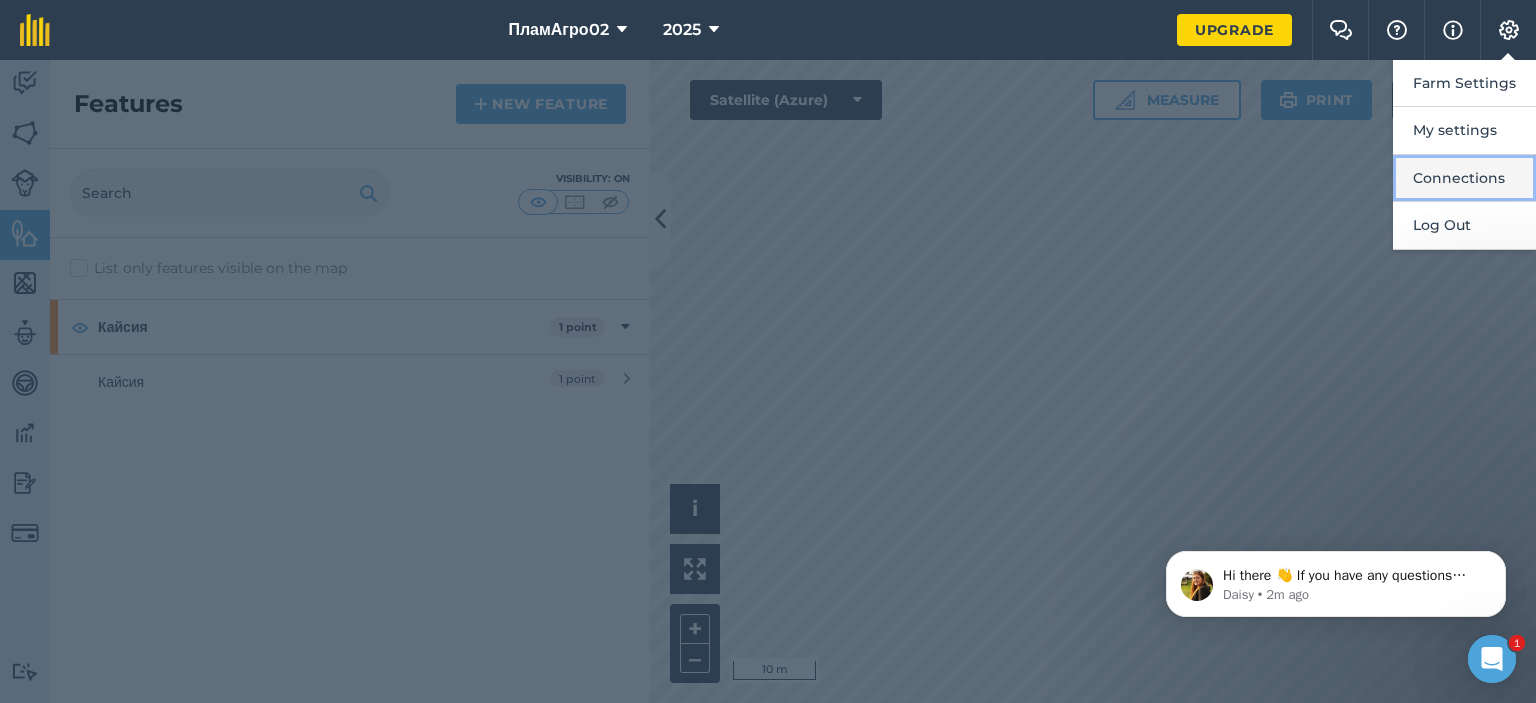 click on "Connections" at bounding box center [1464, 178] 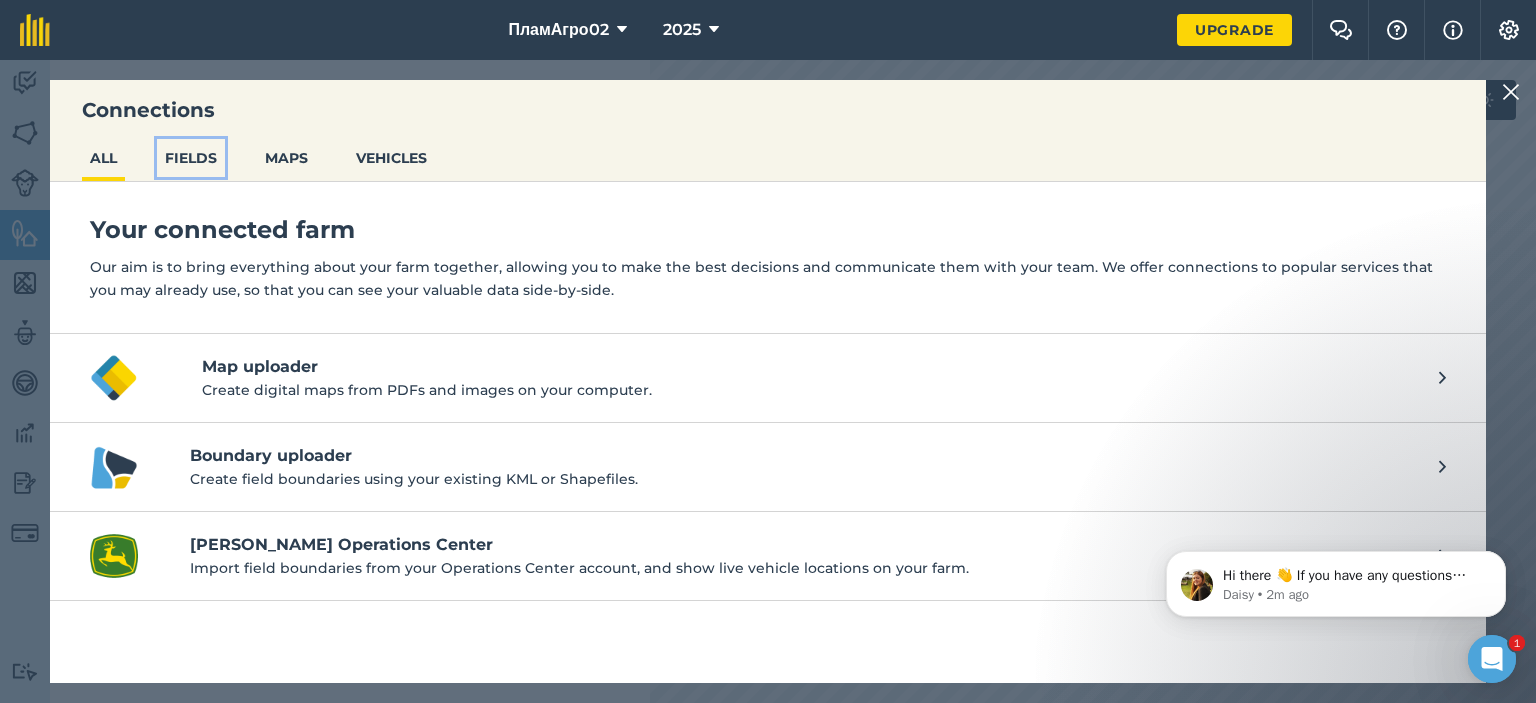 click on "FIELDS" at bounding box center (191, 158) 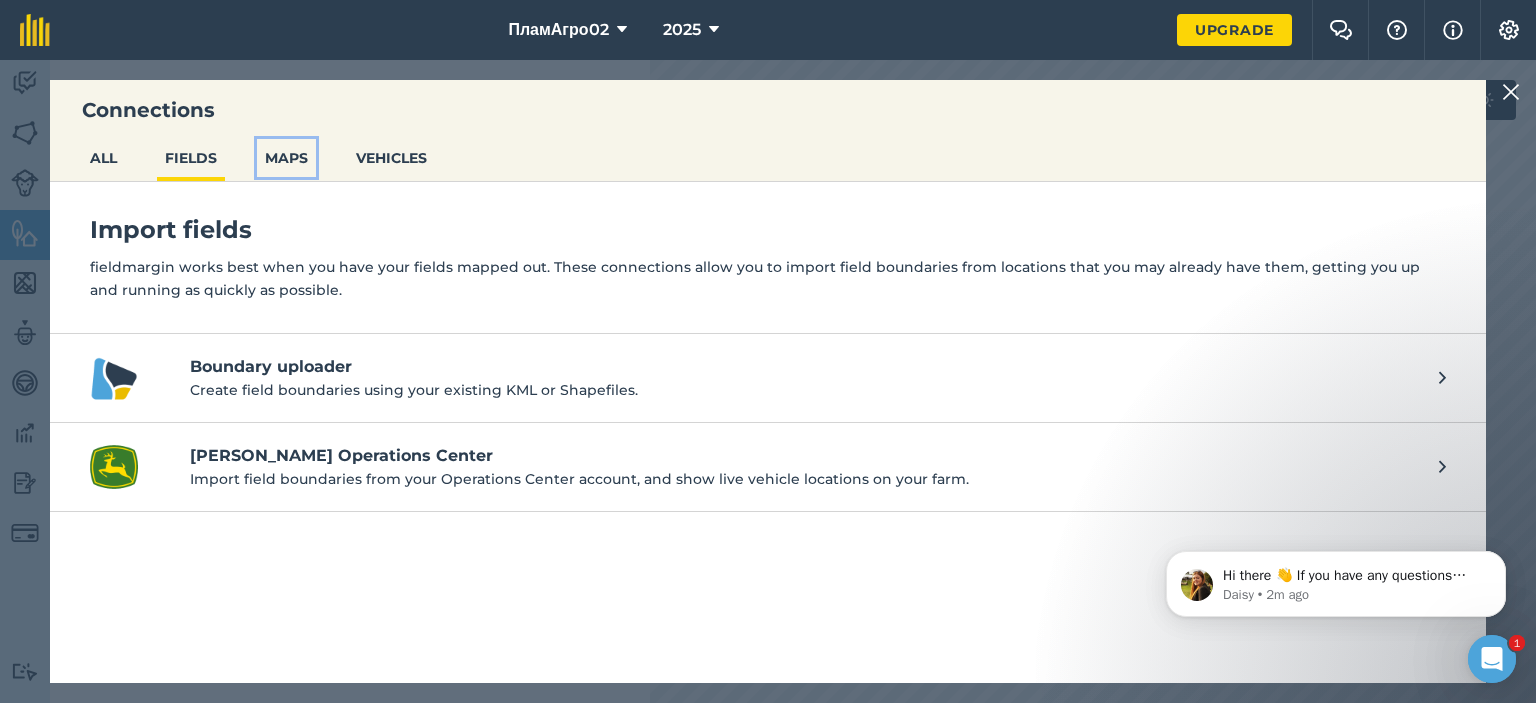 click on "MAPS" at bounding box center [286, 158] 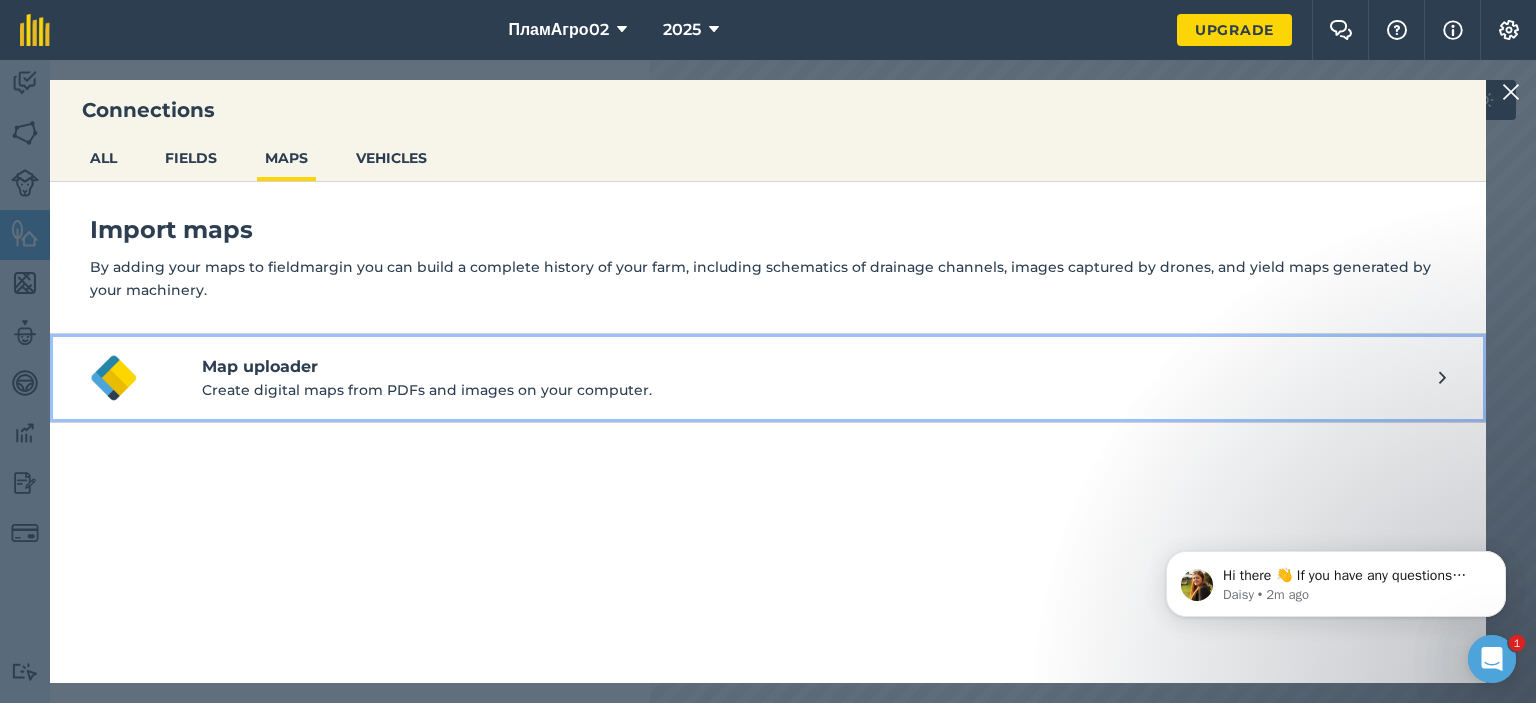 click on "Map uploader" at bounding box center (820, 367) 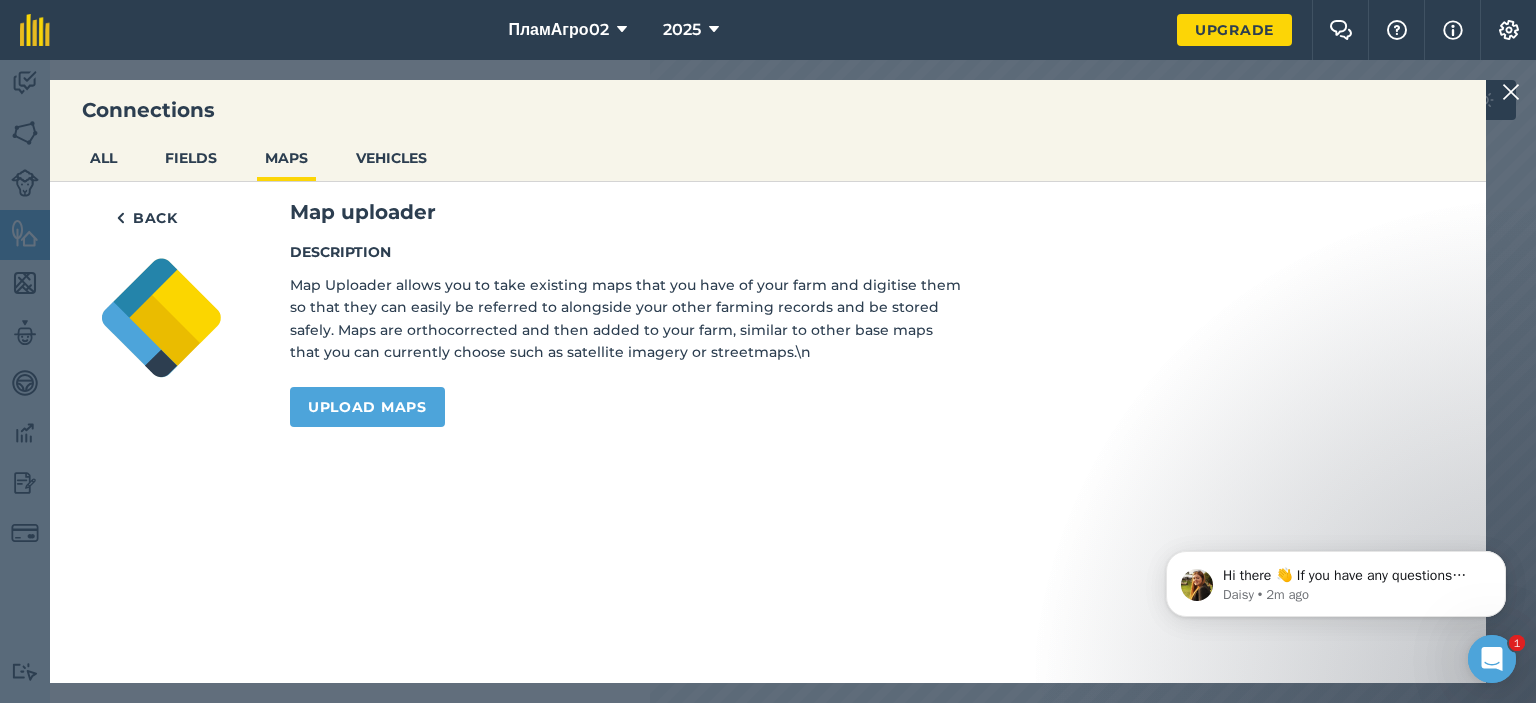 click at bounding box center (1511, 92) 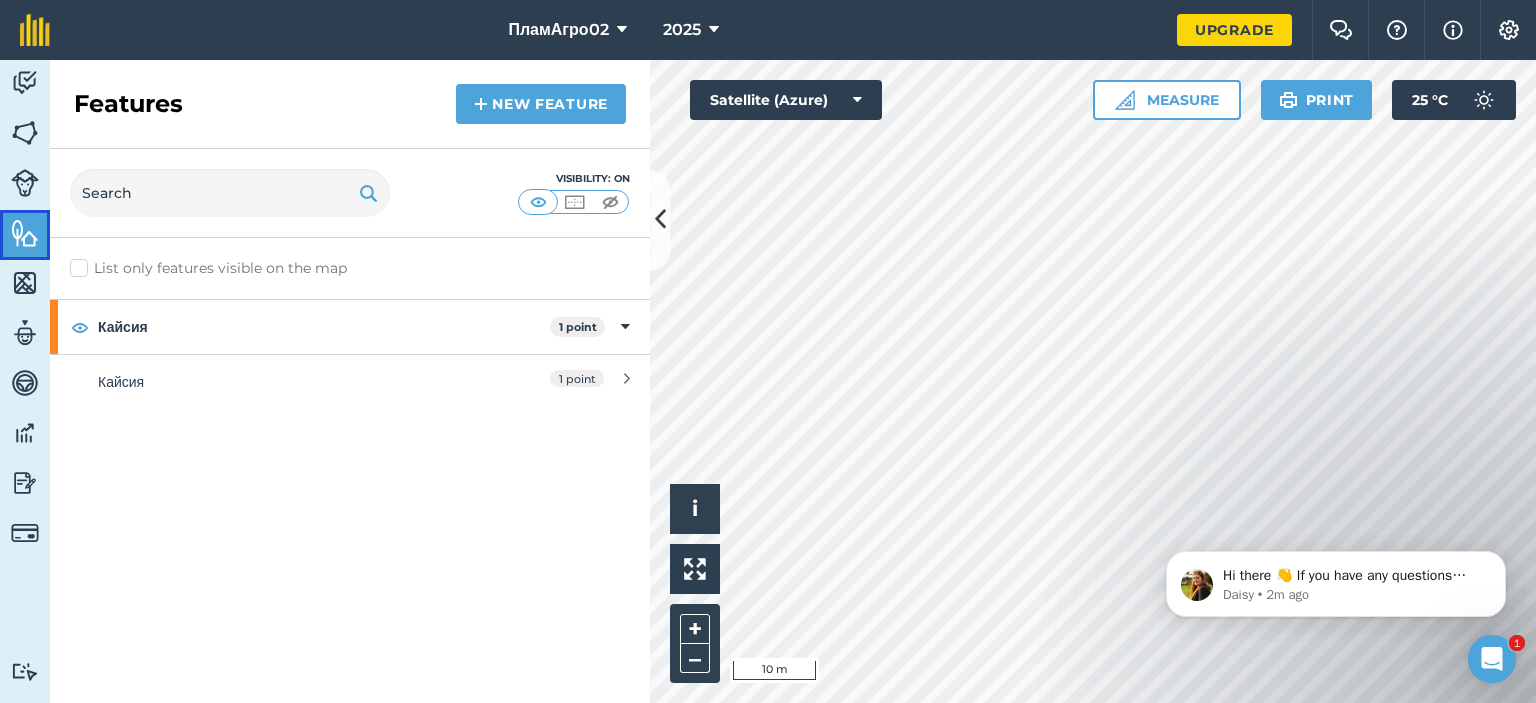 click on "Features" at bounding box center (25, 235) 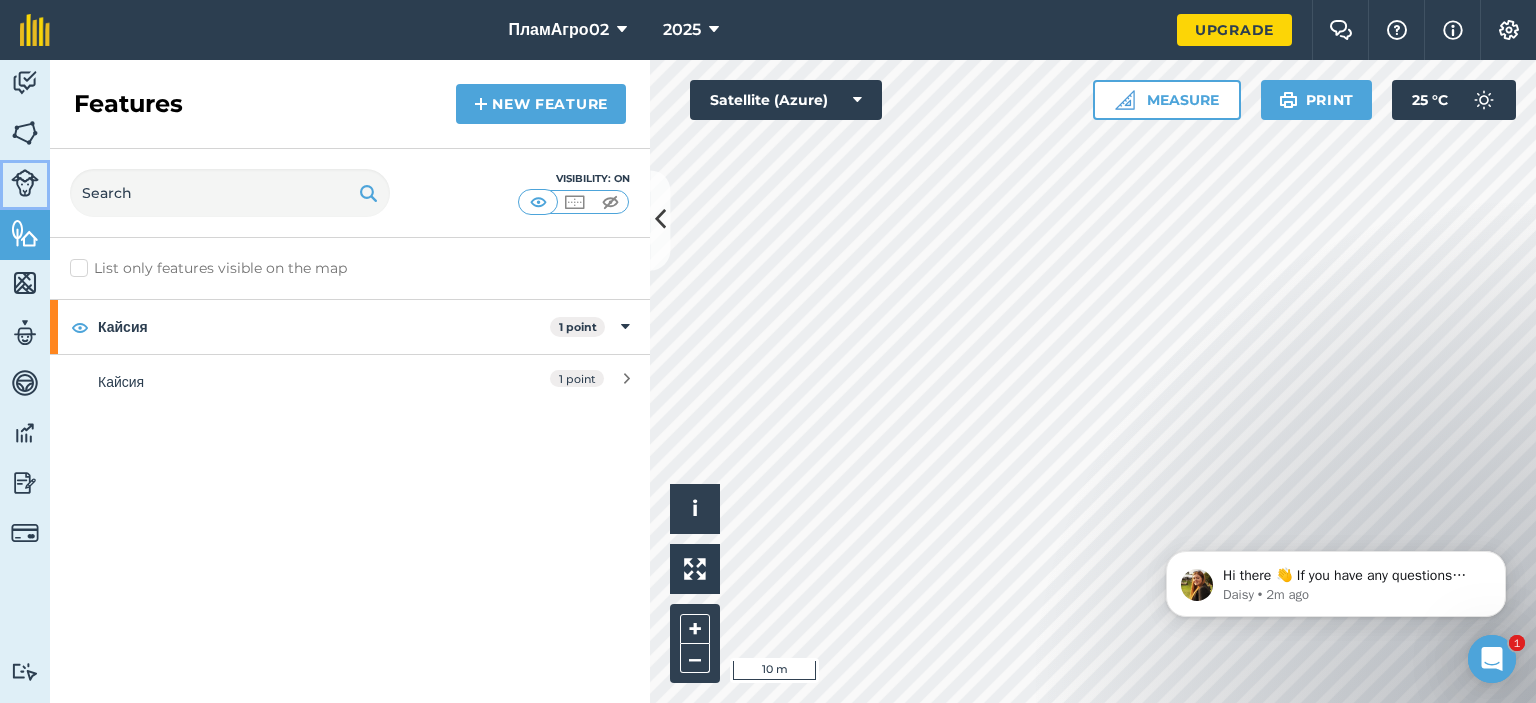 click at bounding box center [25, 183] 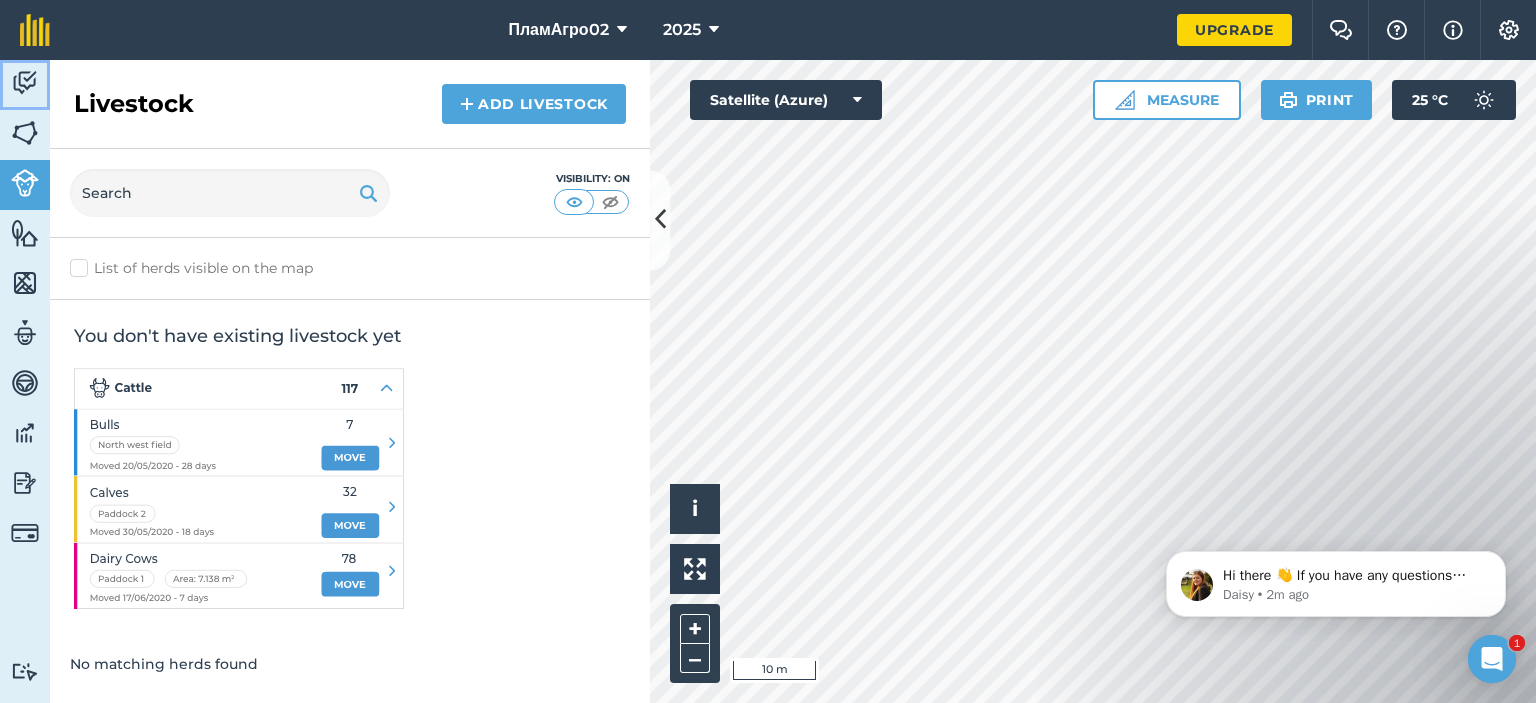 click on "Activity" at bounding box center [25, 85] 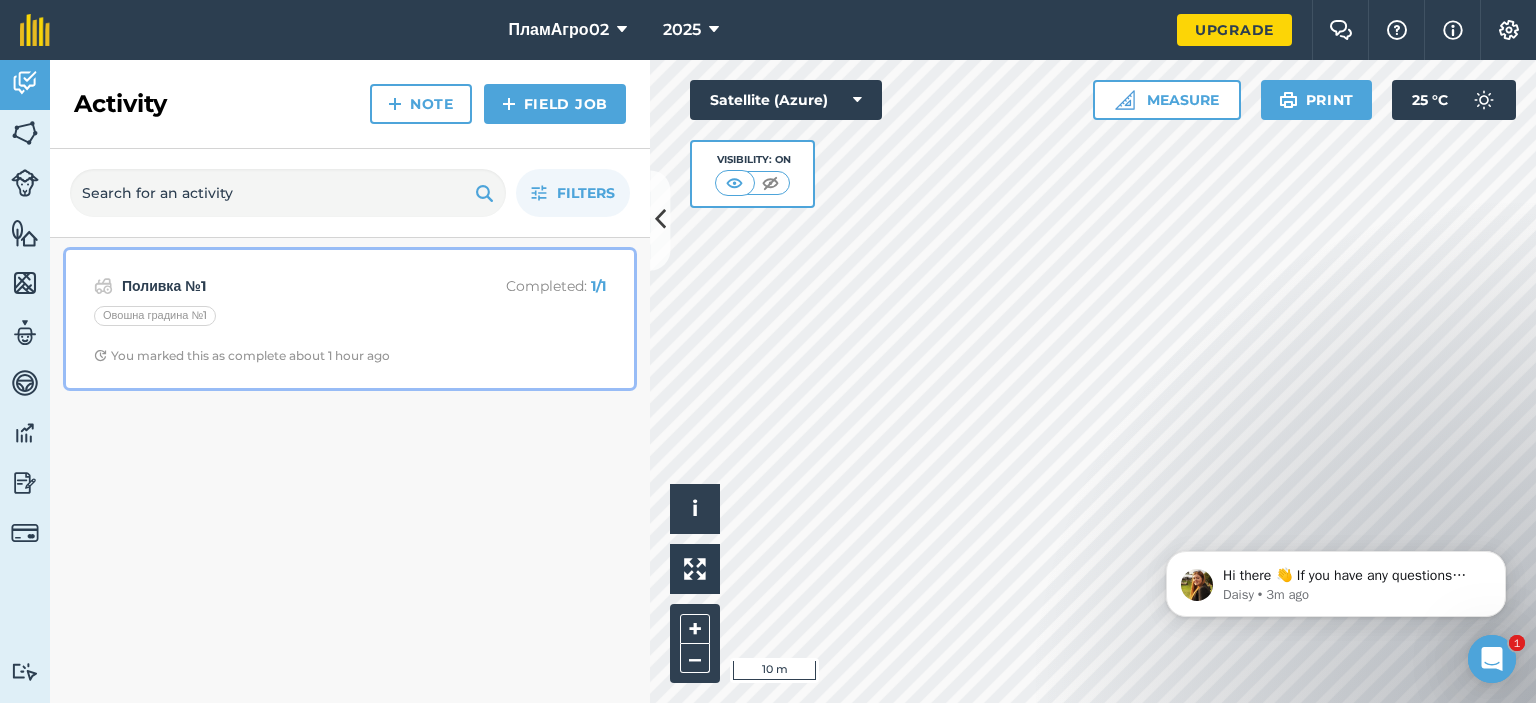 click on "Овошна градина №1" at bounding box center (350, 319) 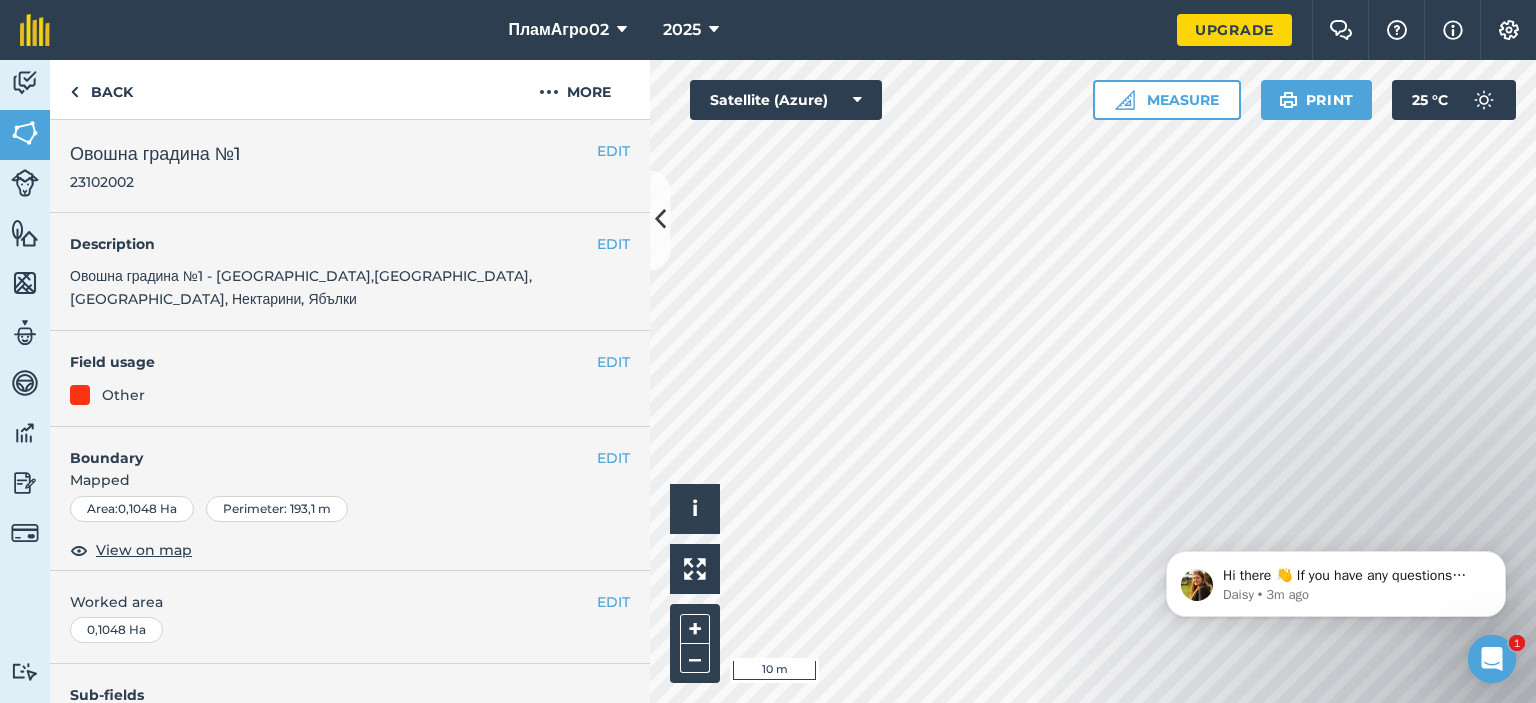click on "Other" at bounding box center (350, 395) 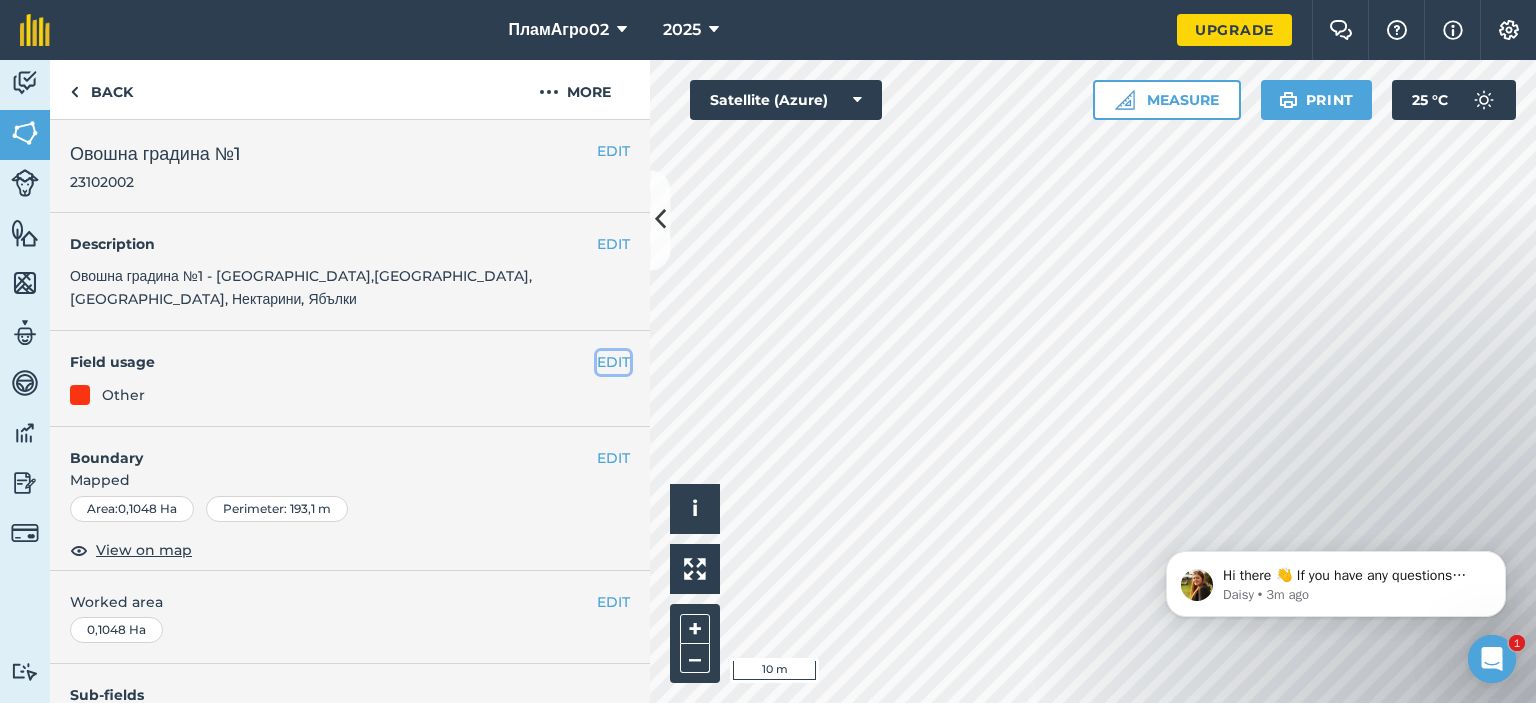 click on "EDIT" at bounding box center [613, 362] 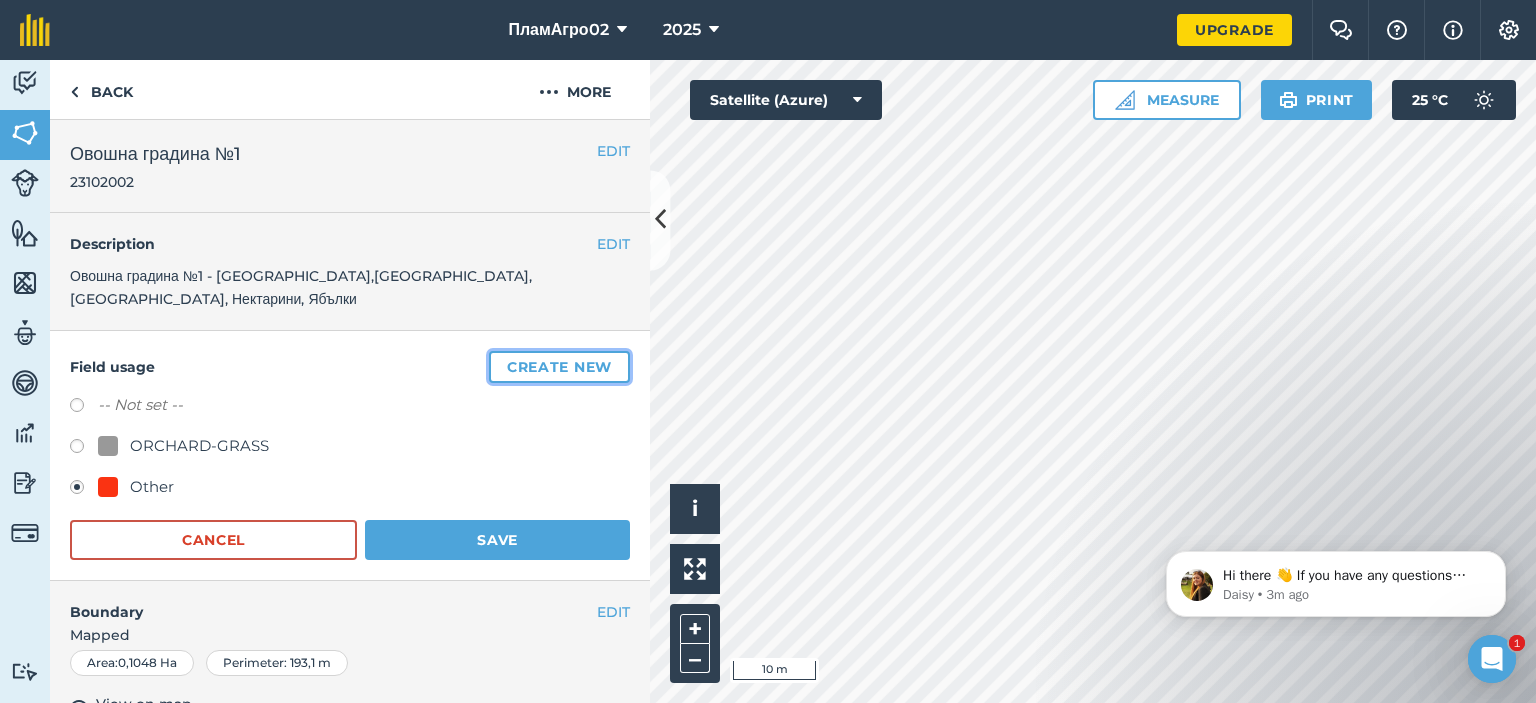 click on "Create new" at bounding box center [559, 367] 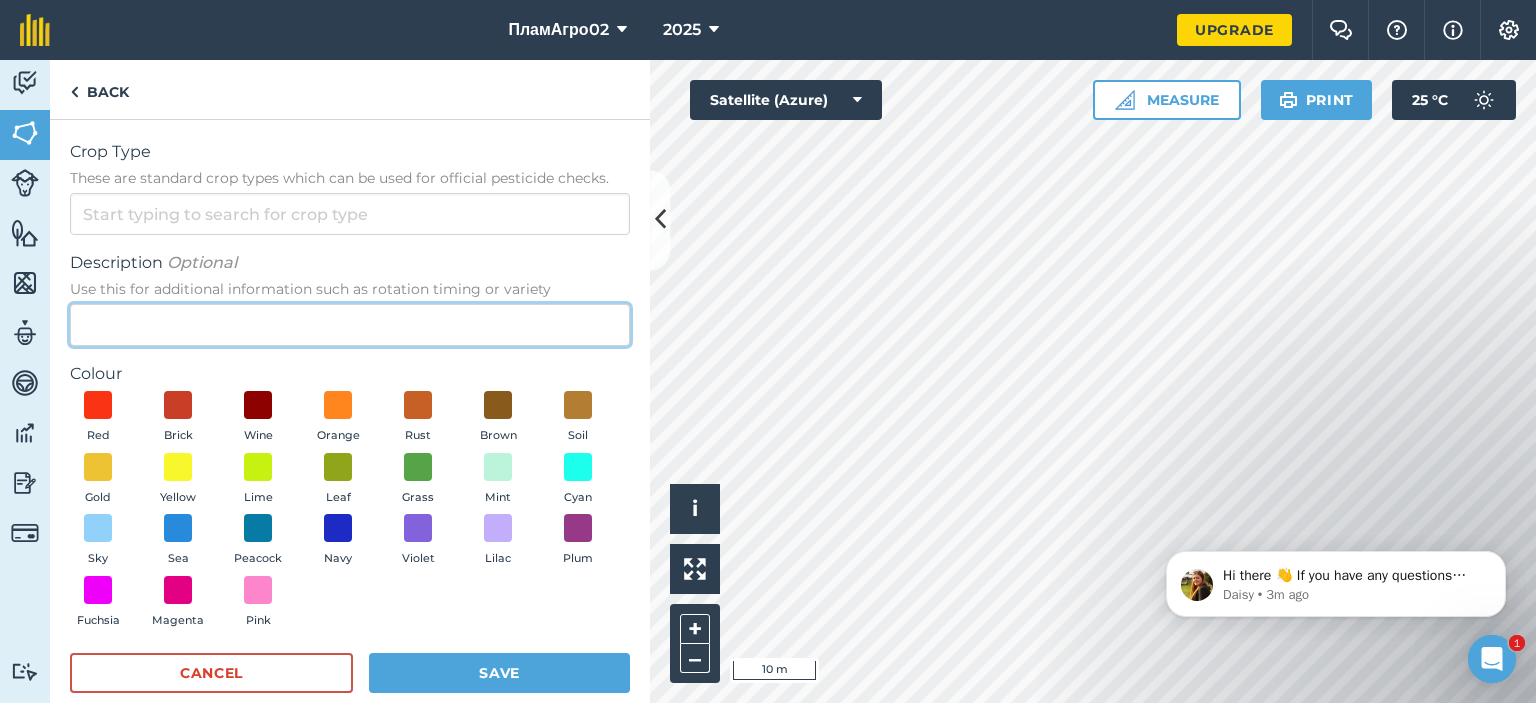 click on "Description   Optional Use this for additional information such as rotation timing or variety" at bounding box center [350, 325] 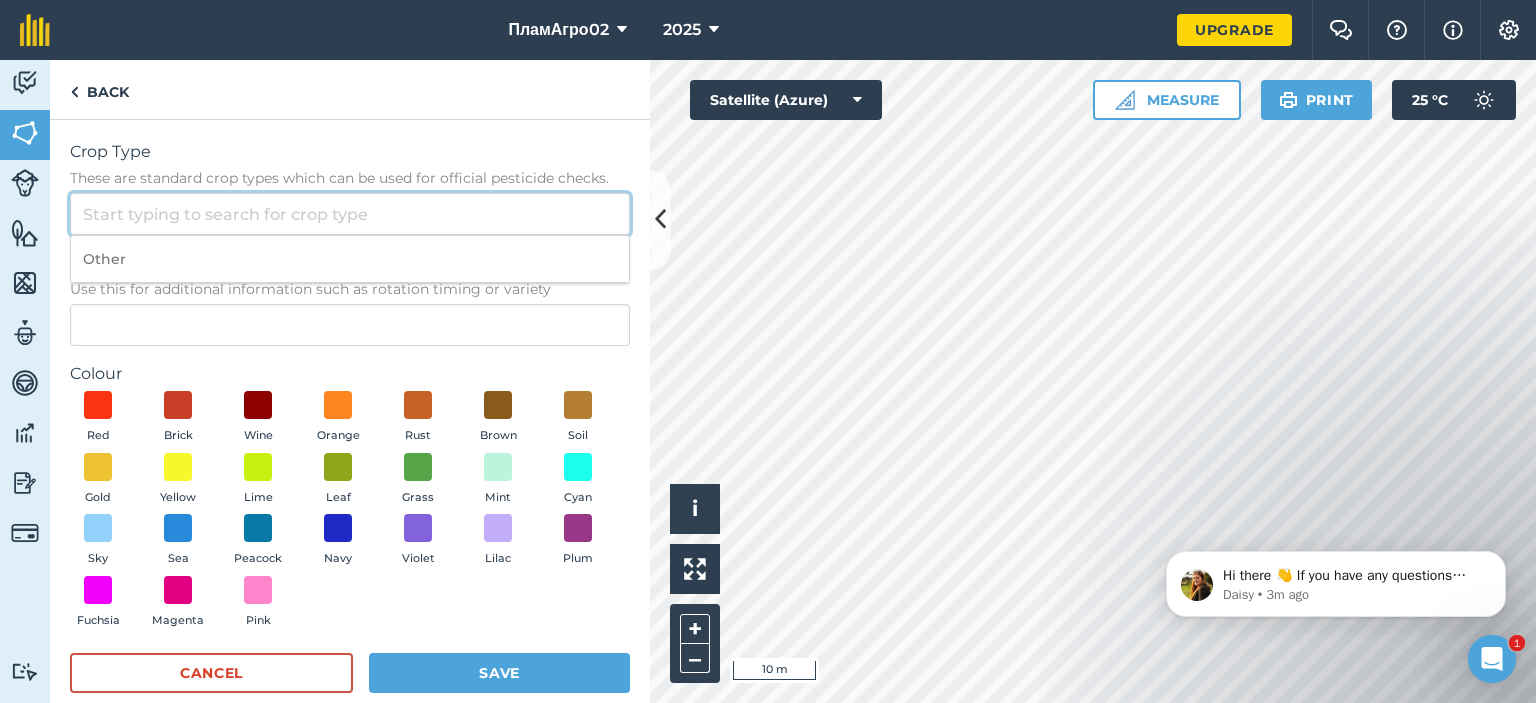 click on "Crop Type These are standard crop types which can be used for official pesticide checks." at bounding box center [350, 214] 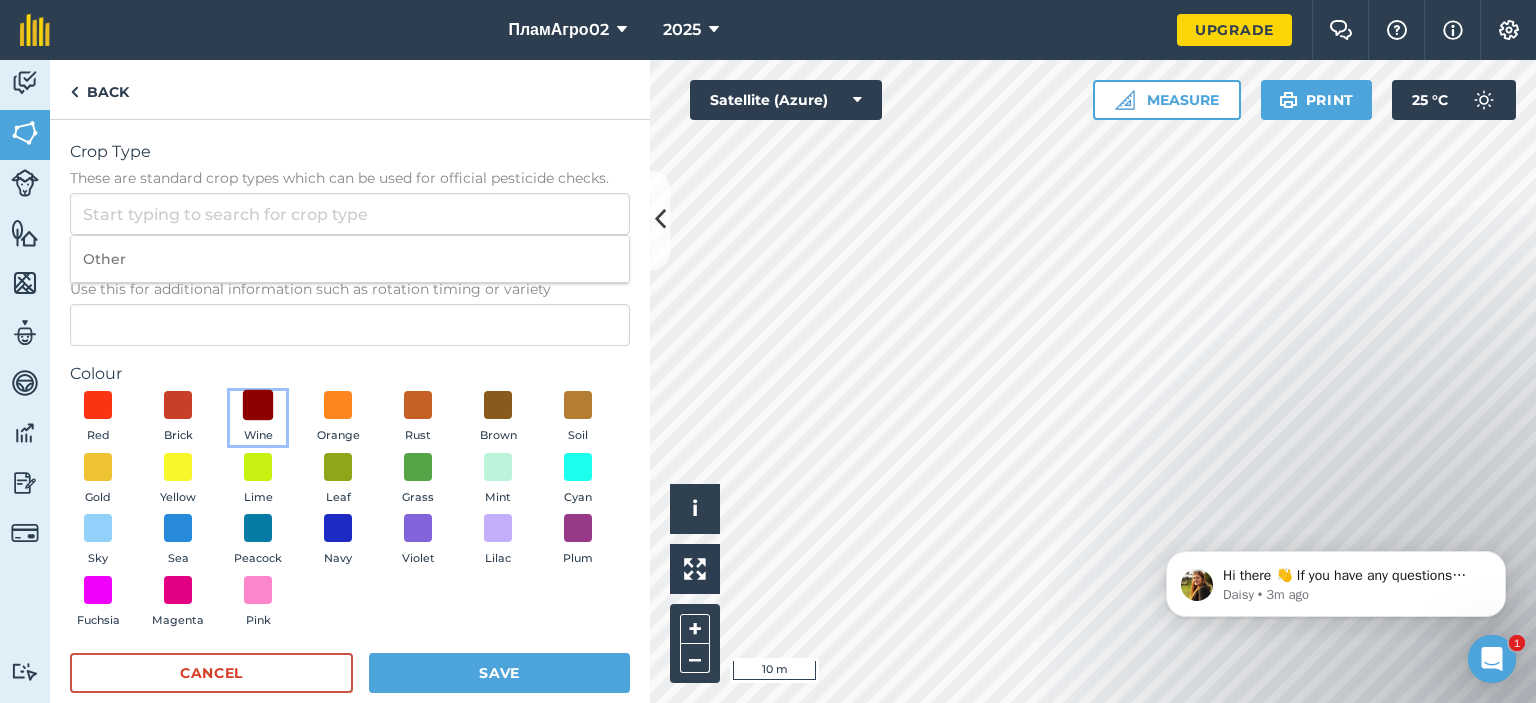 click at bounding box center [258, 405] 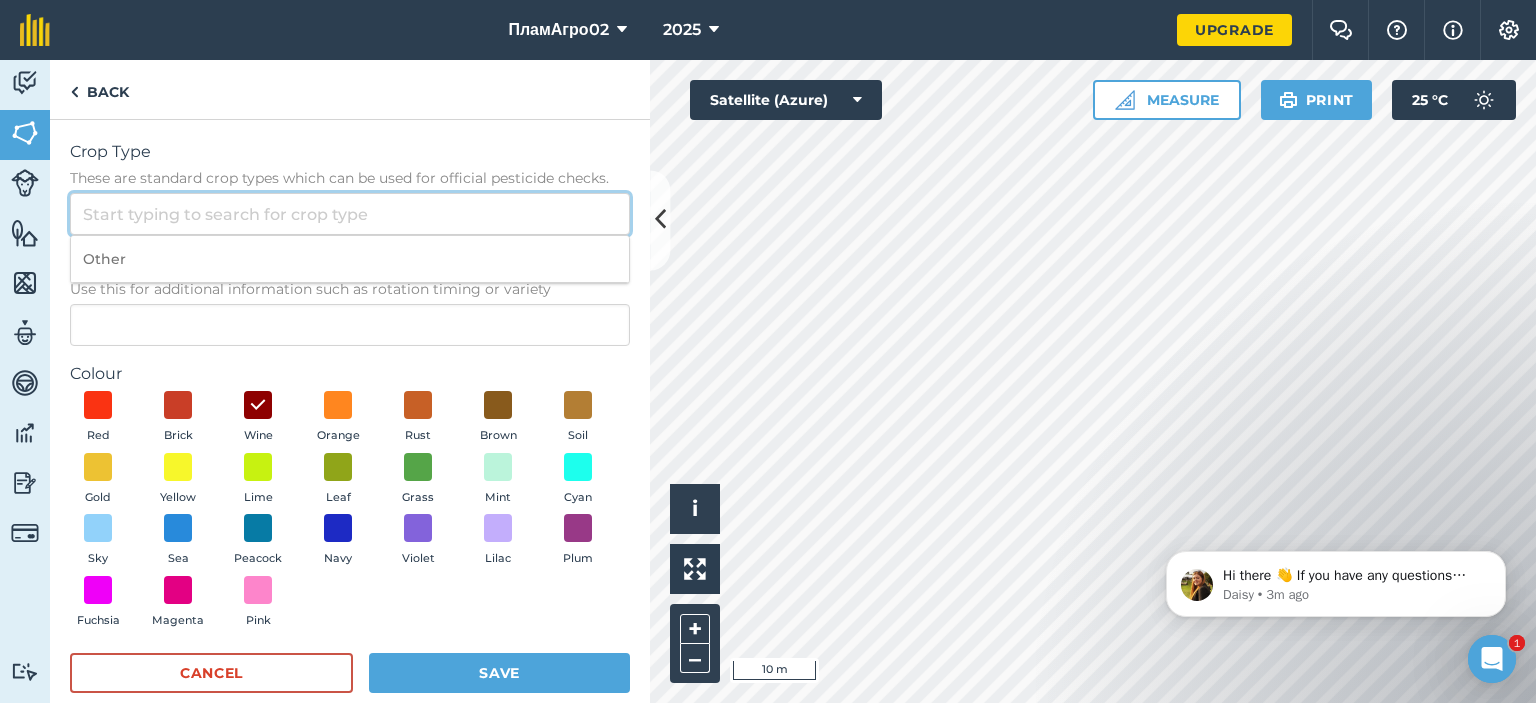 click on "Crop Type These are standard crop types which can be used for official pesticide checks." at bounding box center (350, 214) 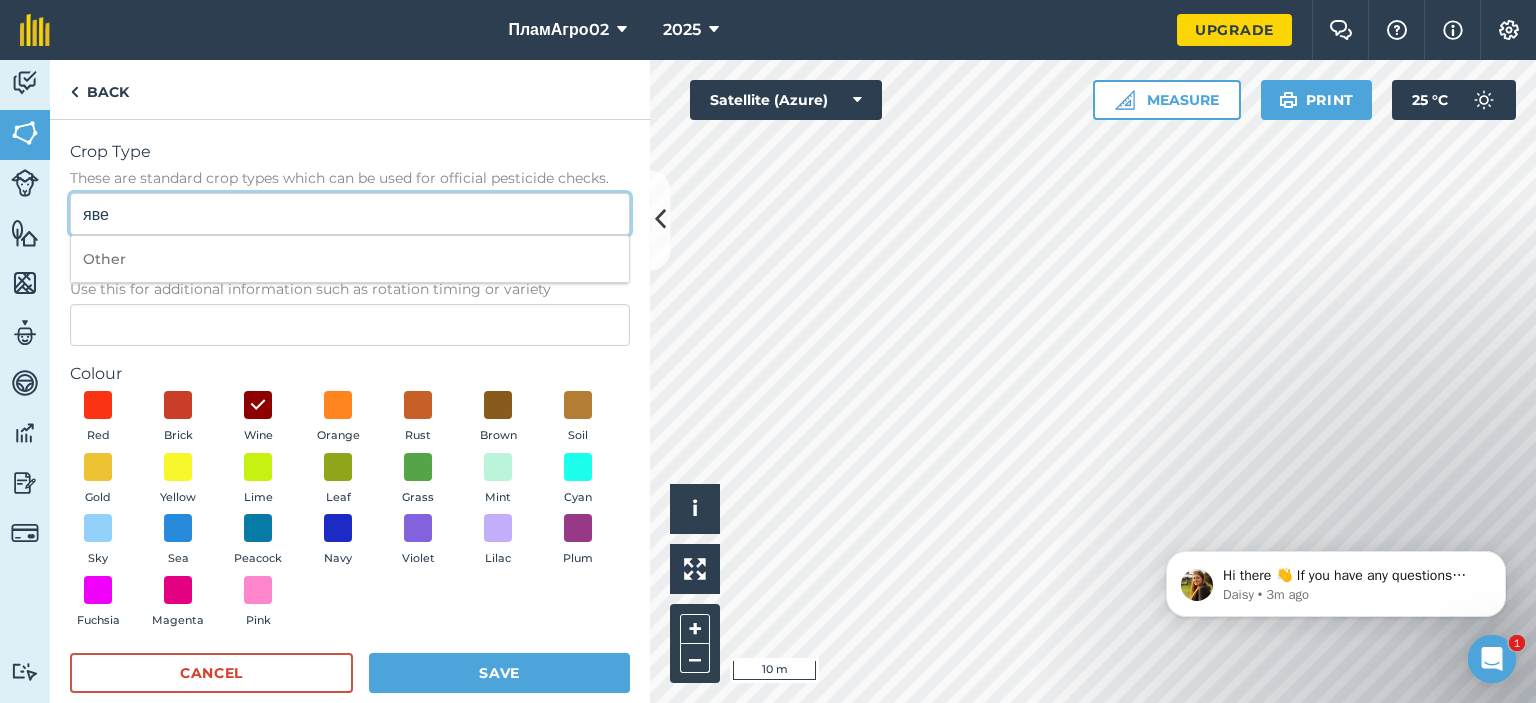 type on "яве" 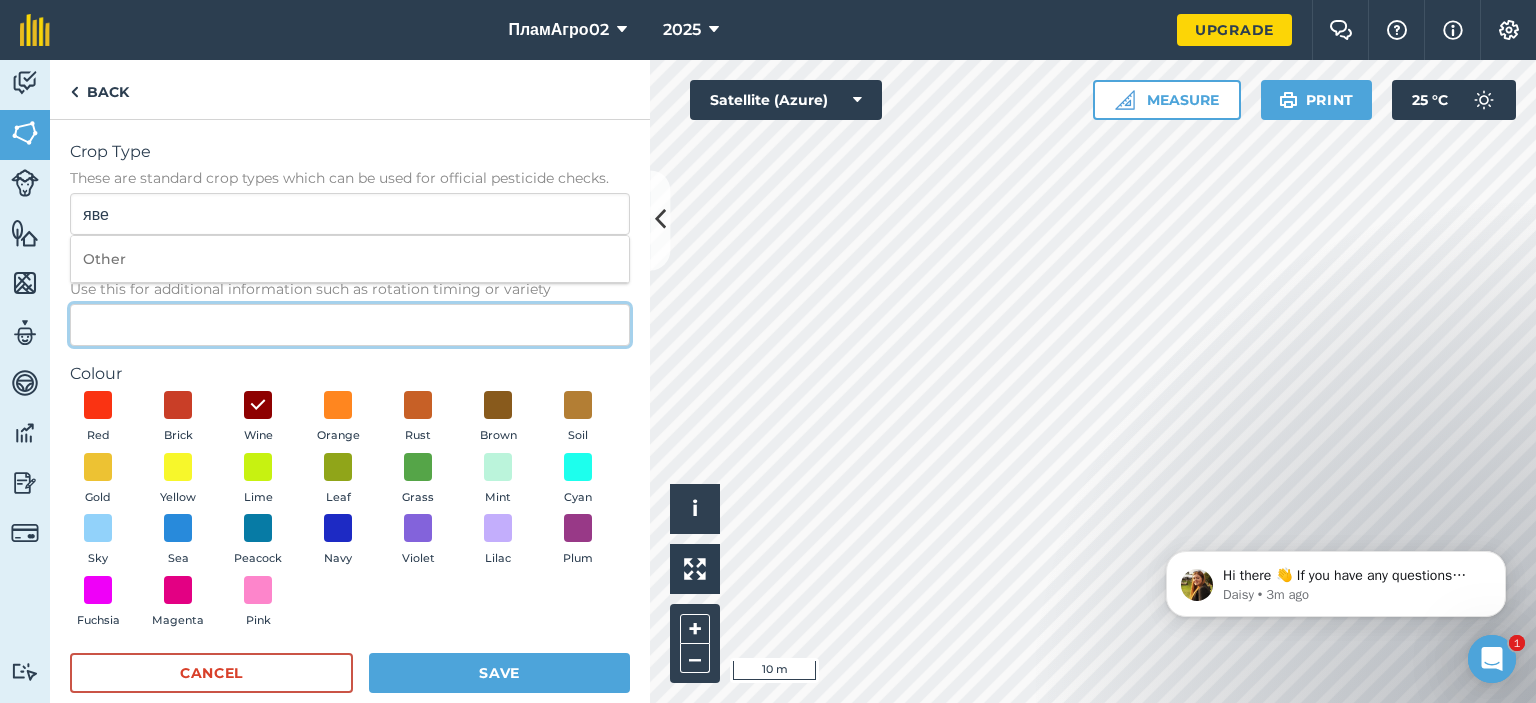 click on "Description   Optional Use this for additional information such as rotation timing or variety" at bounding box center [350, 325] 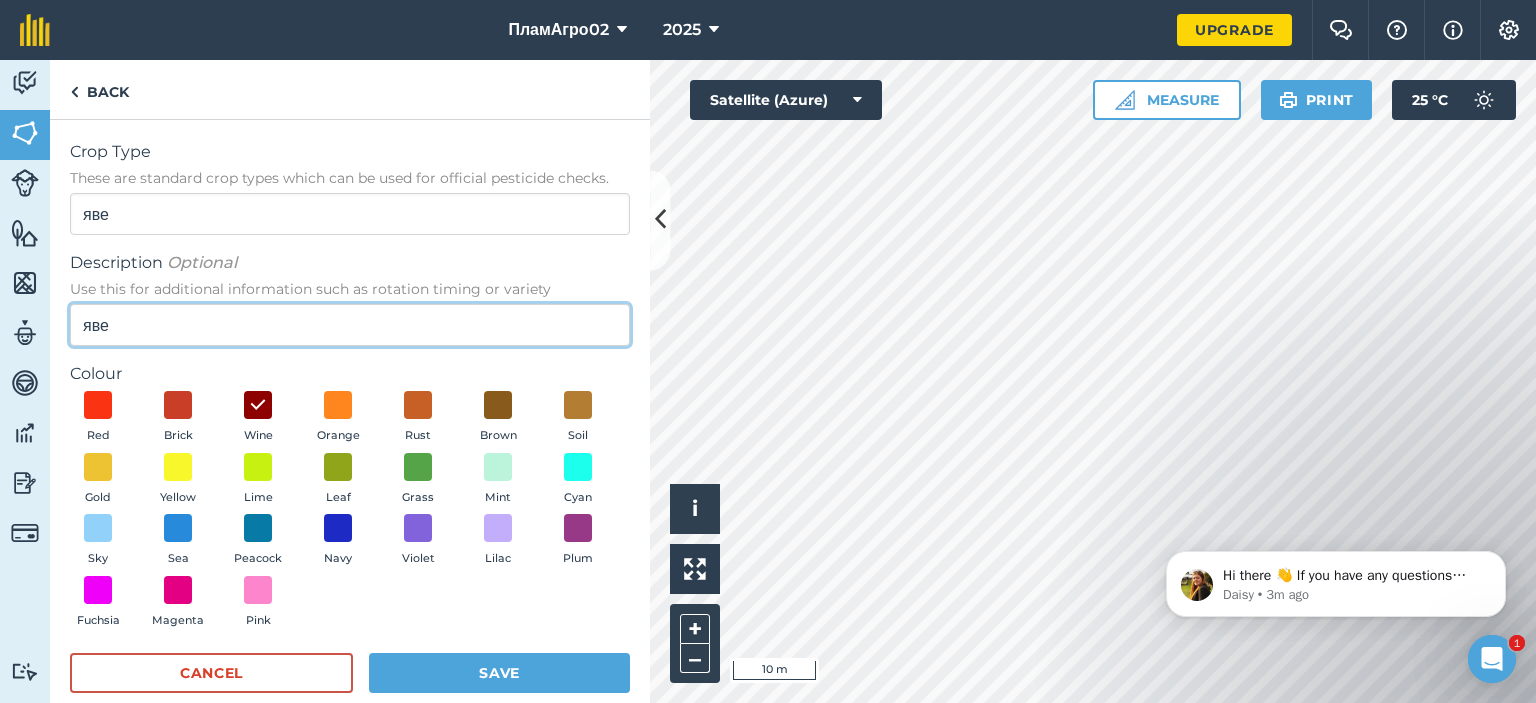 type on "яве" 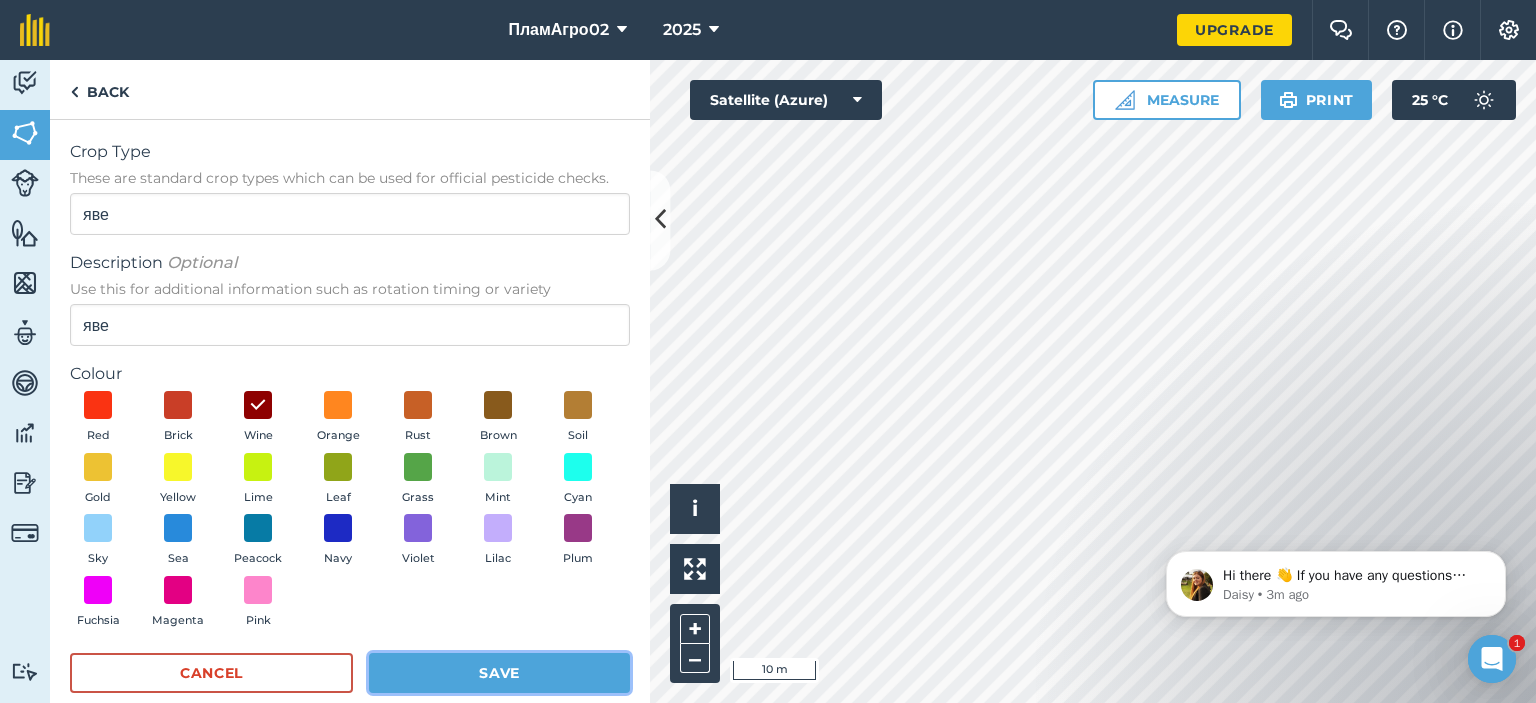 click on "Save" at bounding box center [499, 673] 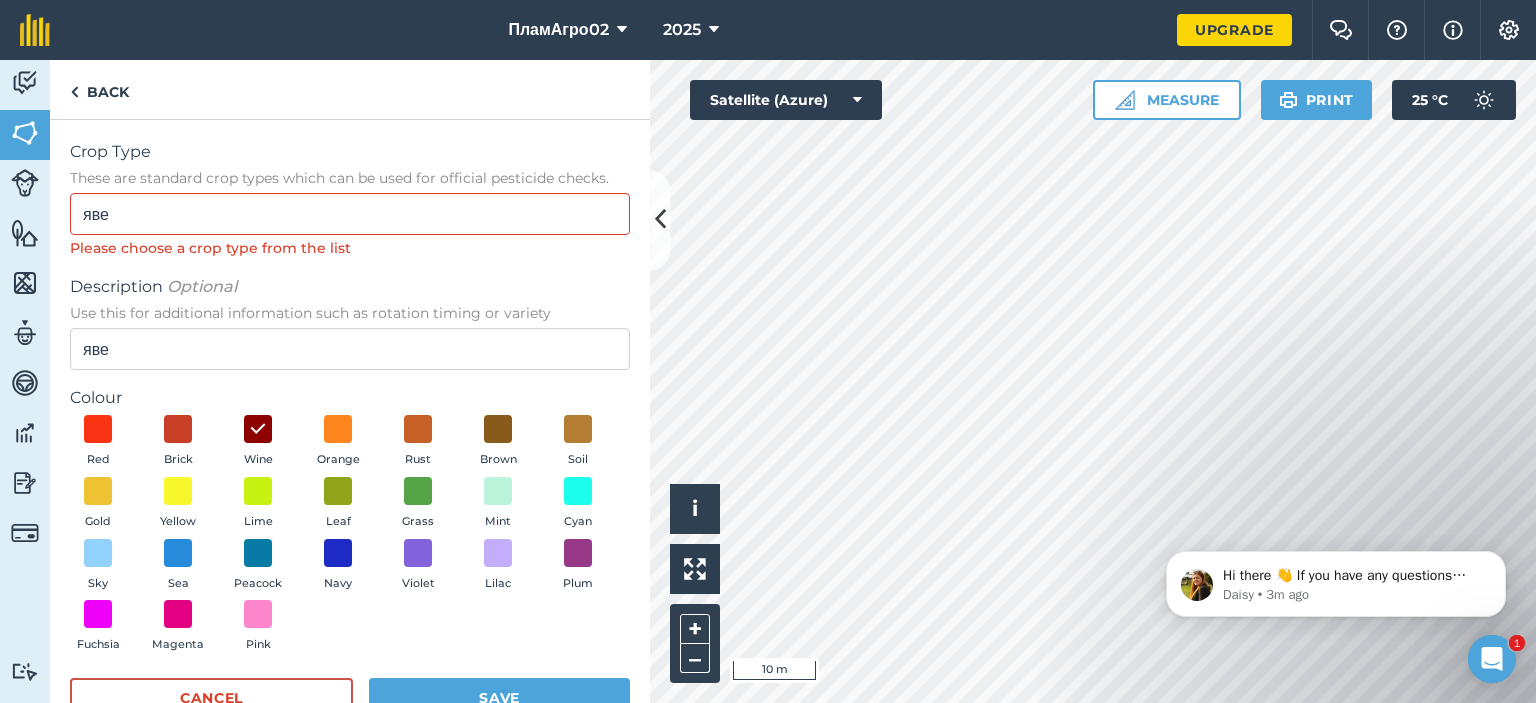 click on "Crop Type These are standard crop types which can be used for official pesticide checks. яве Please choose a crop type from the list" at bounding box center (350, 199) 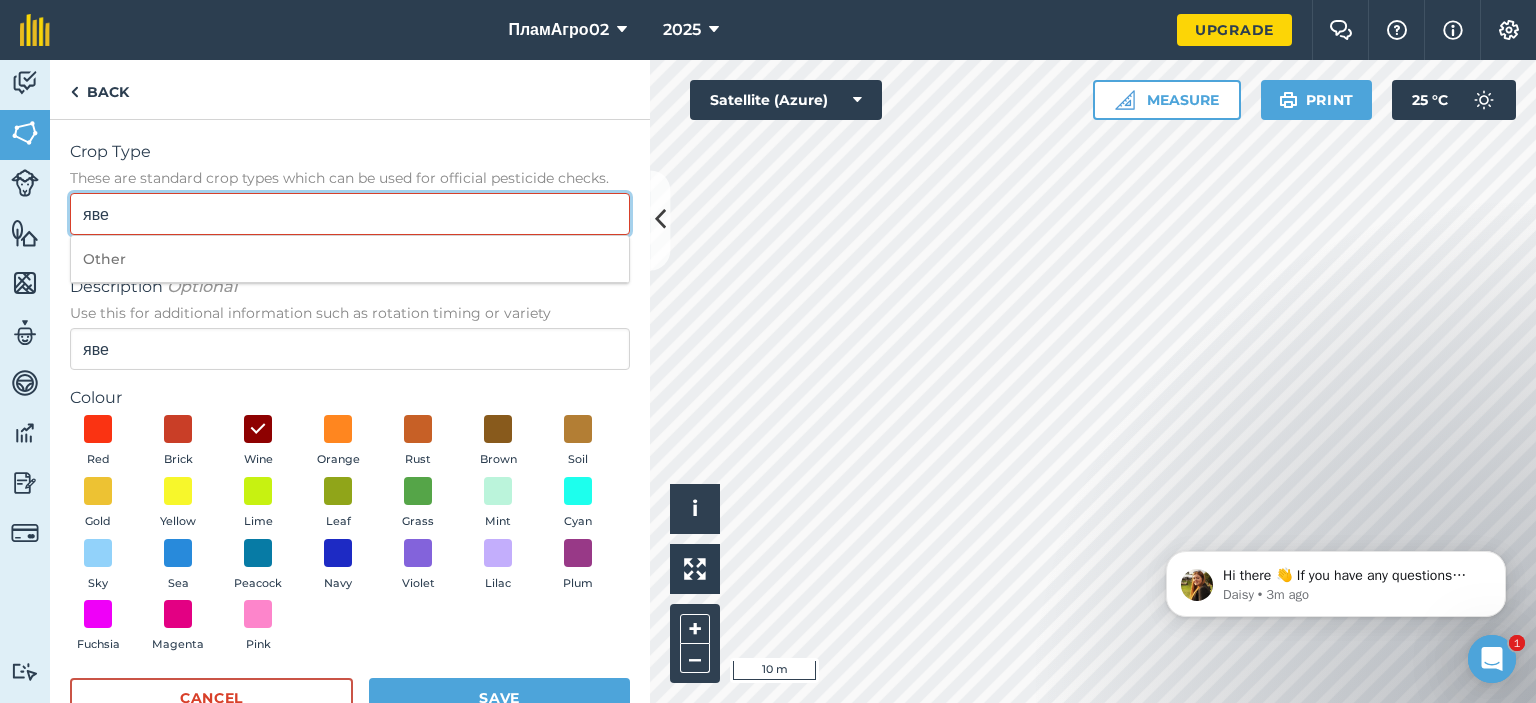 click on "яве" at bounding box center (350, 214) 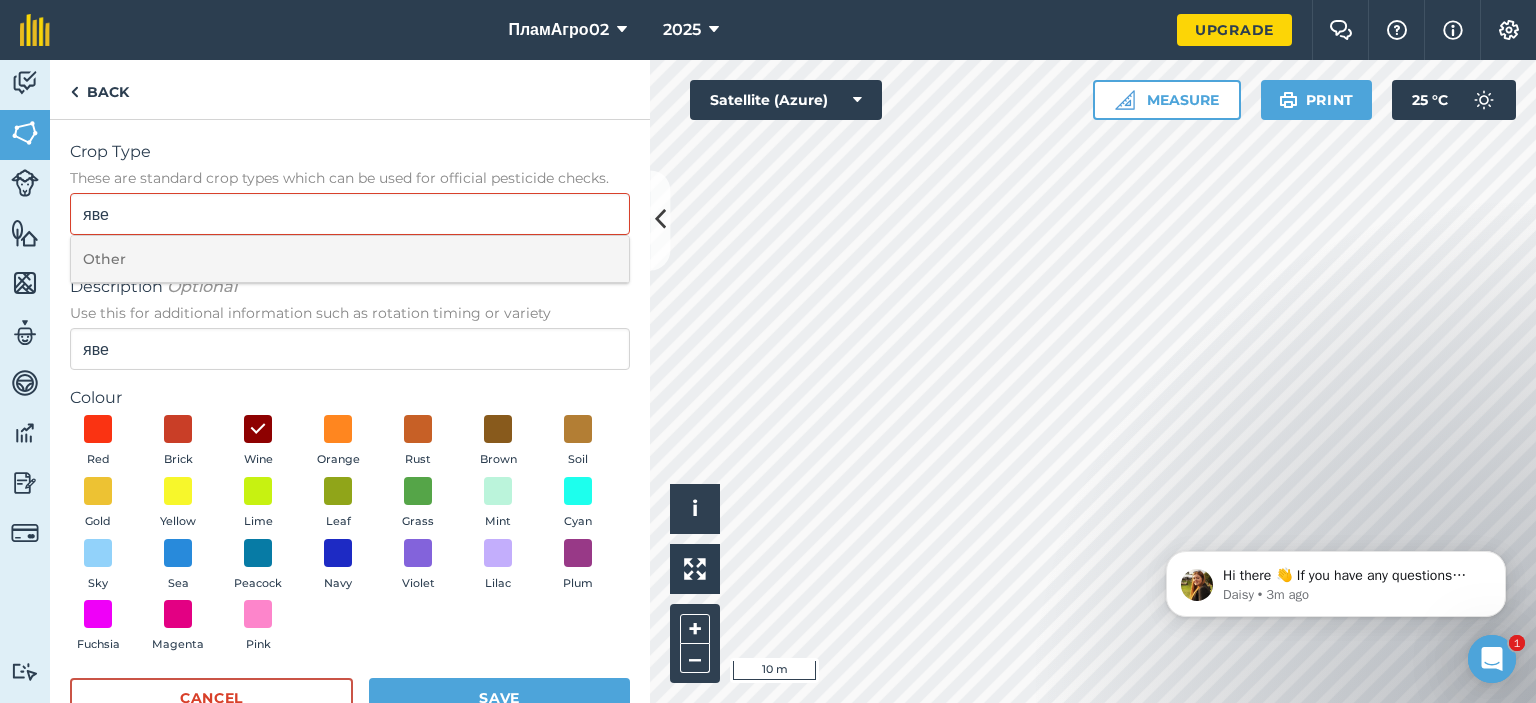 click on "Other" at bounding box center (350, 259) 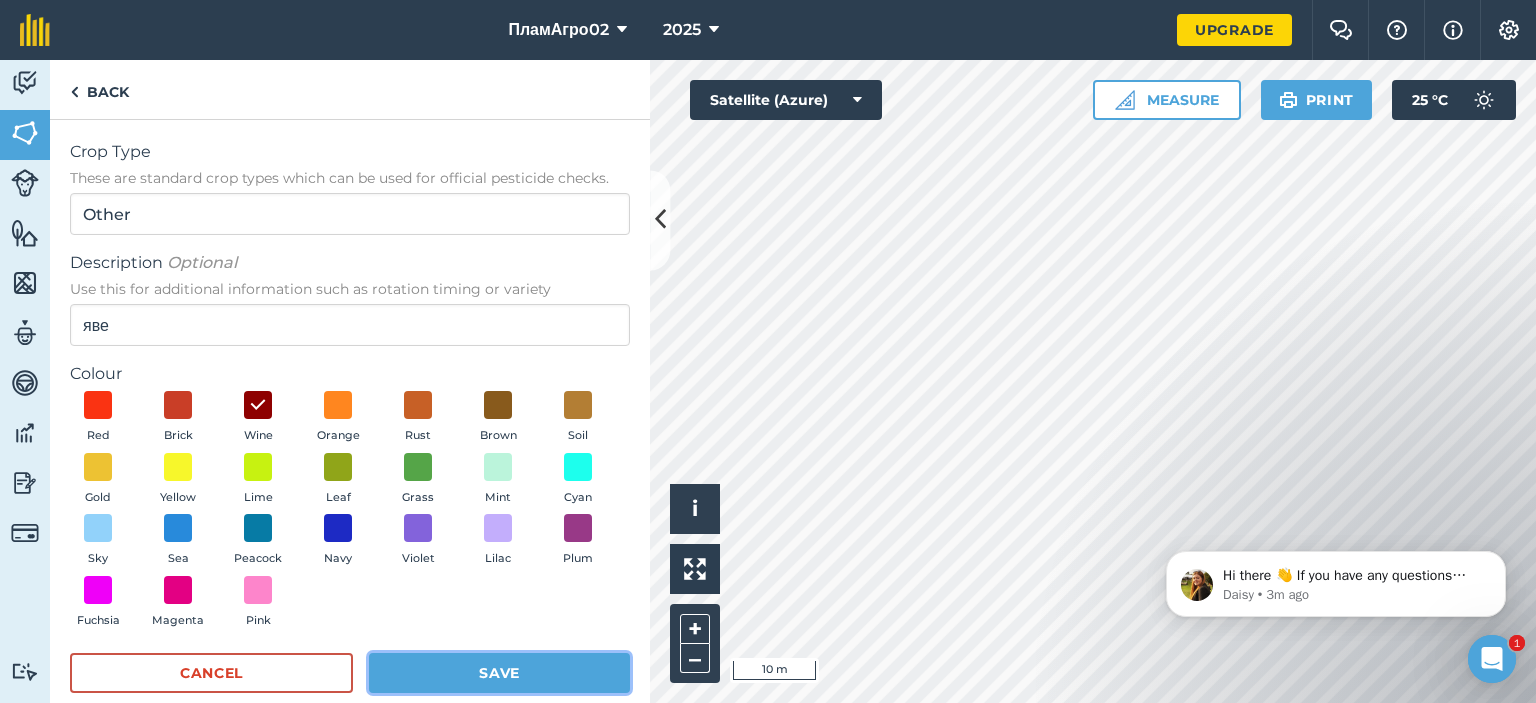 click on "Save" at bounding box center [499, 673] 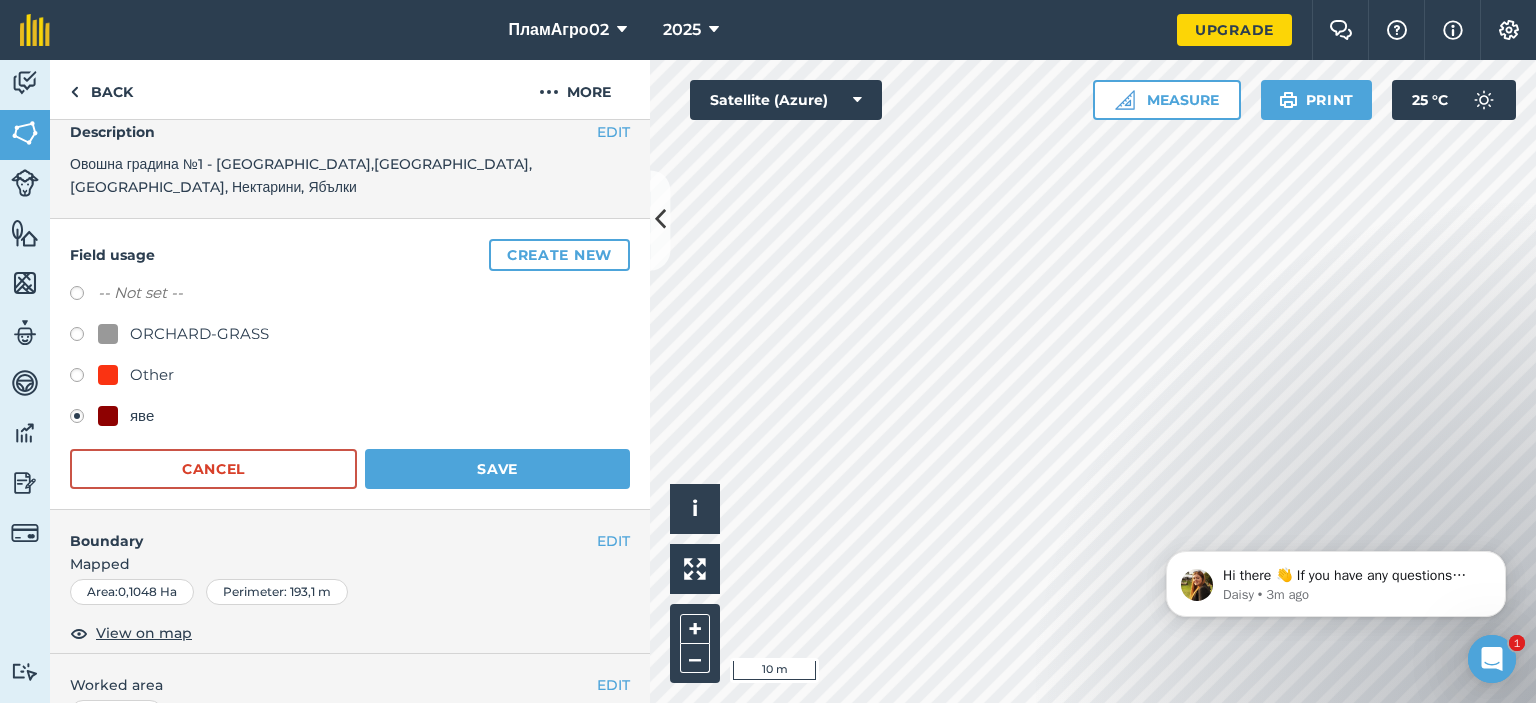 scroll, scrollTop: 114, scrollLeft: 0, axis: vertical 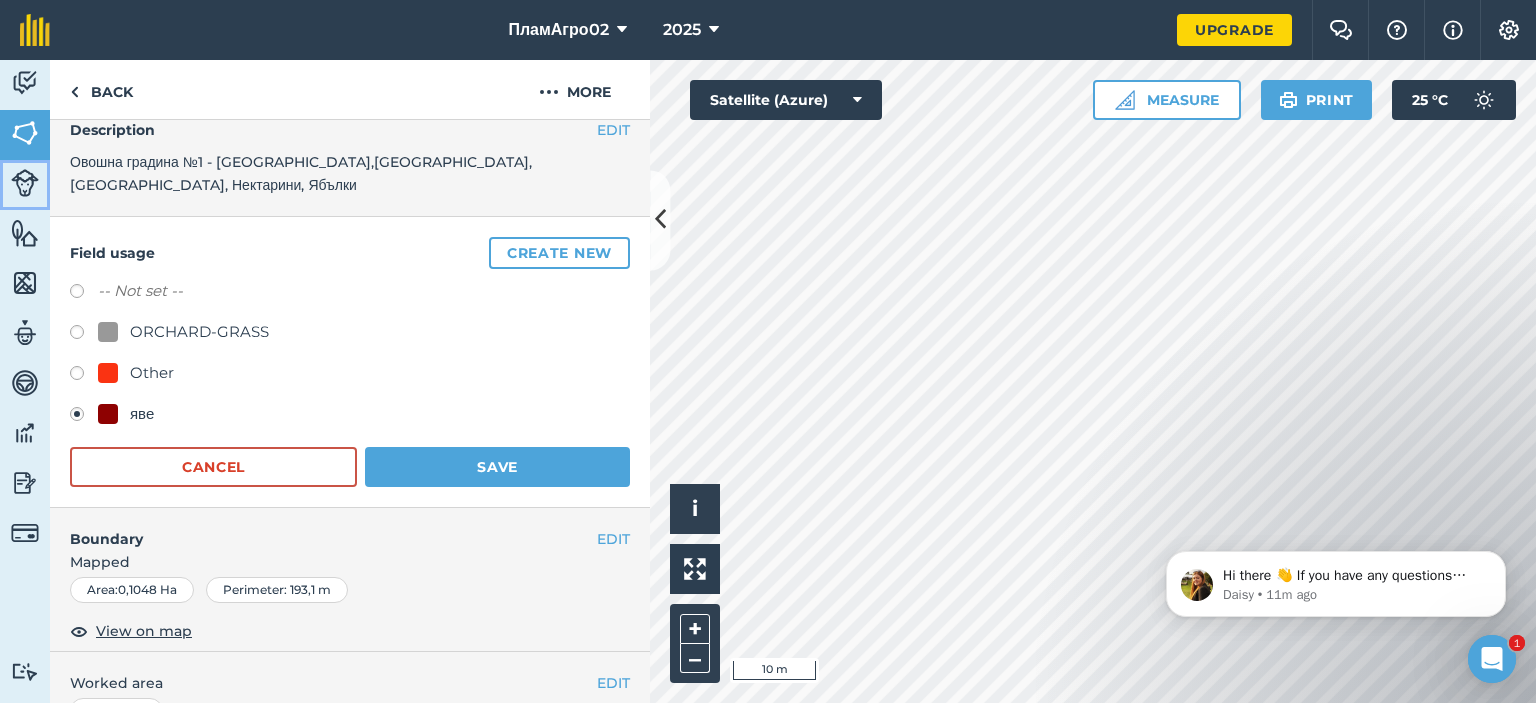 click on "Livestock" at bounding box center (25, 185) 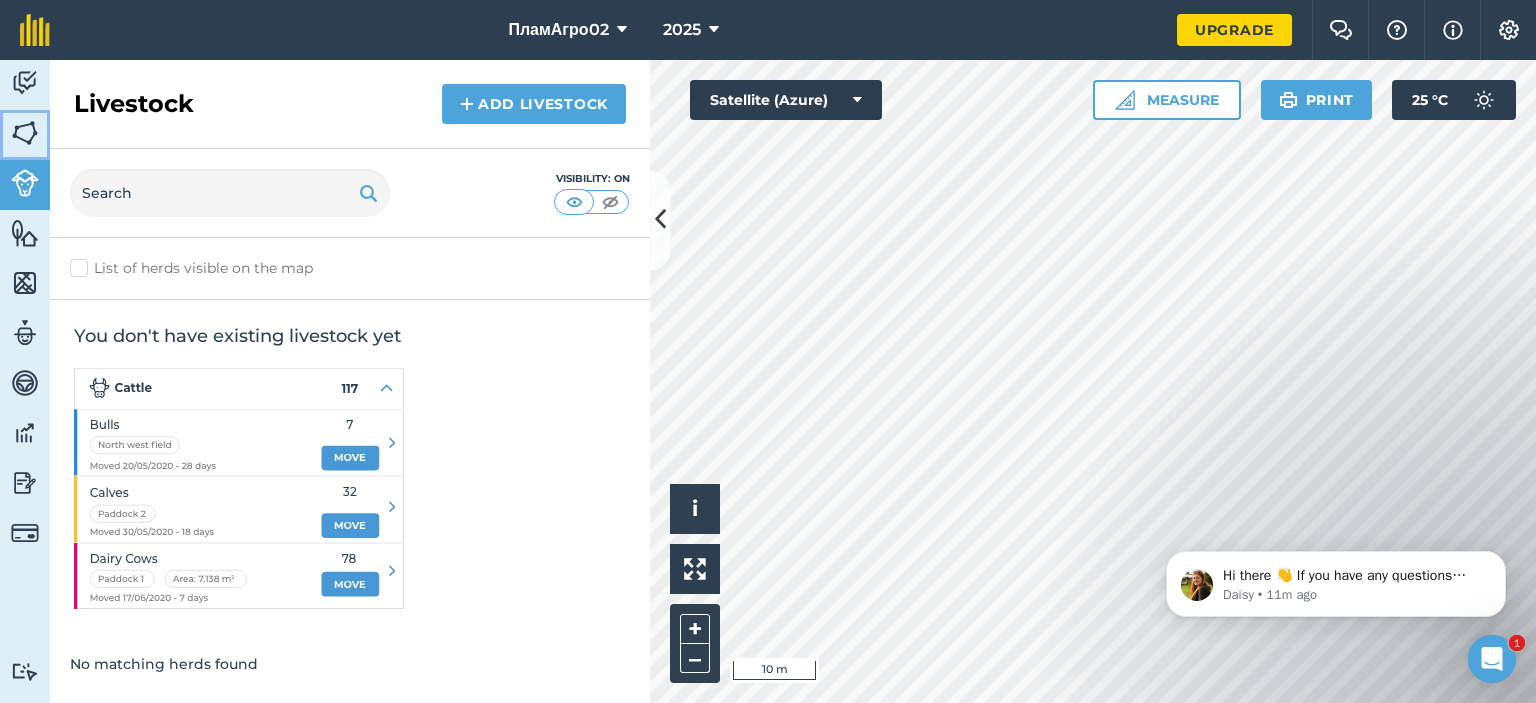 click at bounding box center [25, 133] 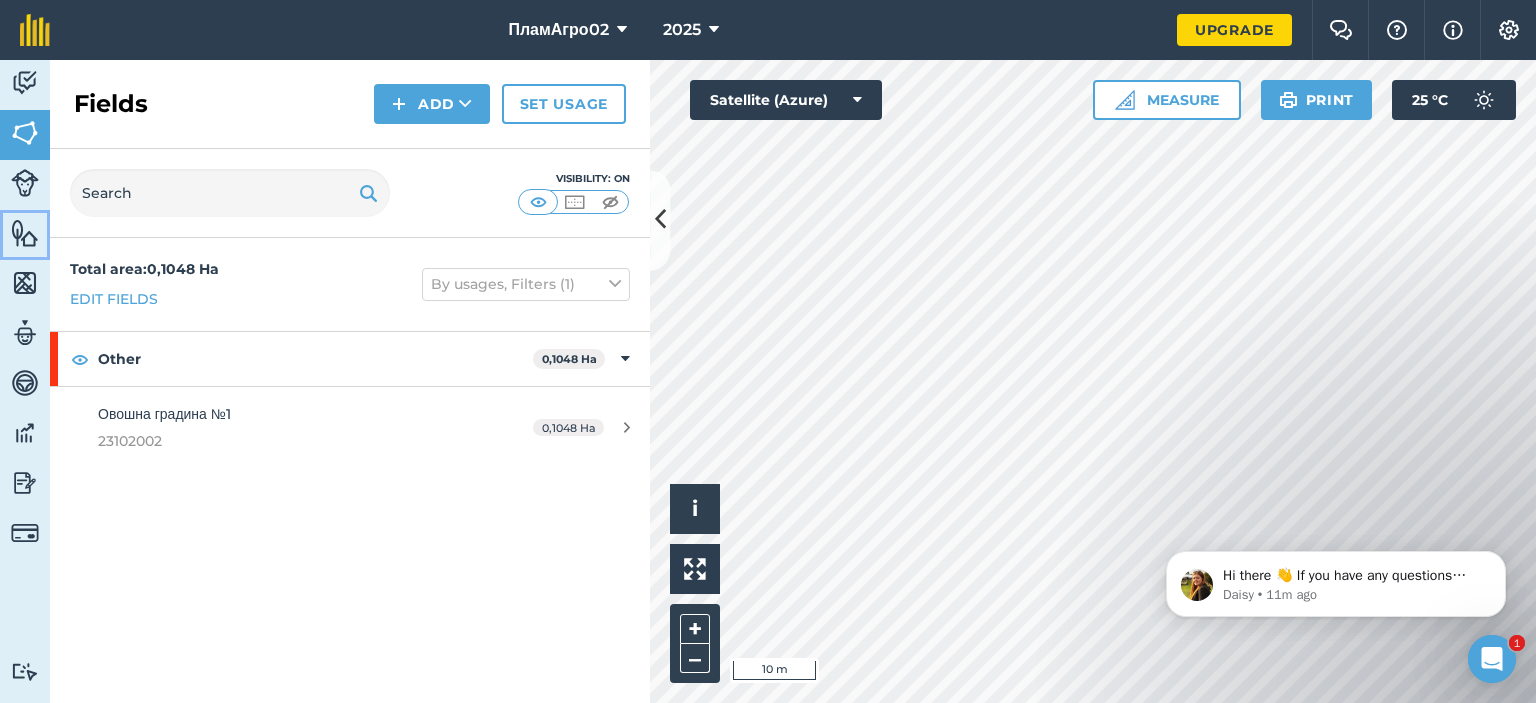 click at bounding box center (25, 233) 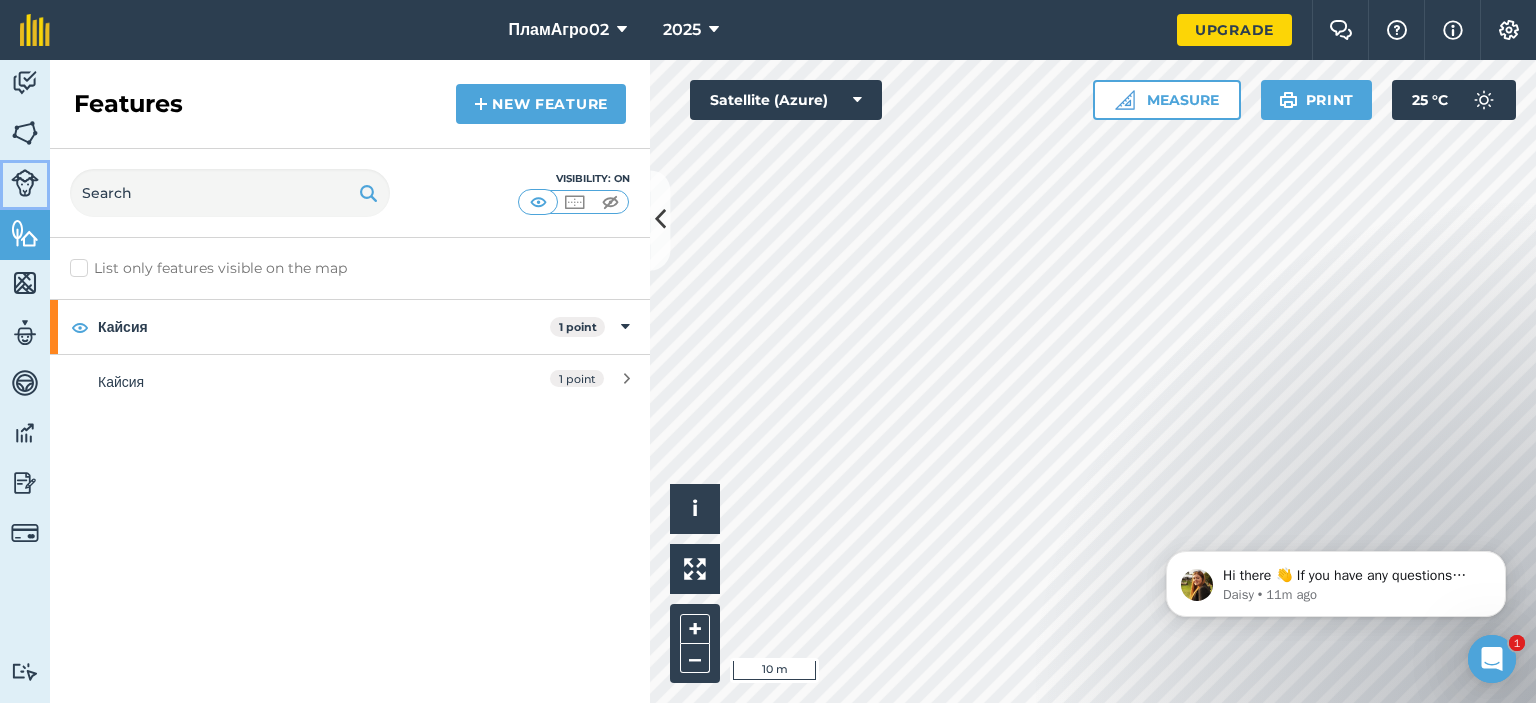 click at bounding box center [25, 183] 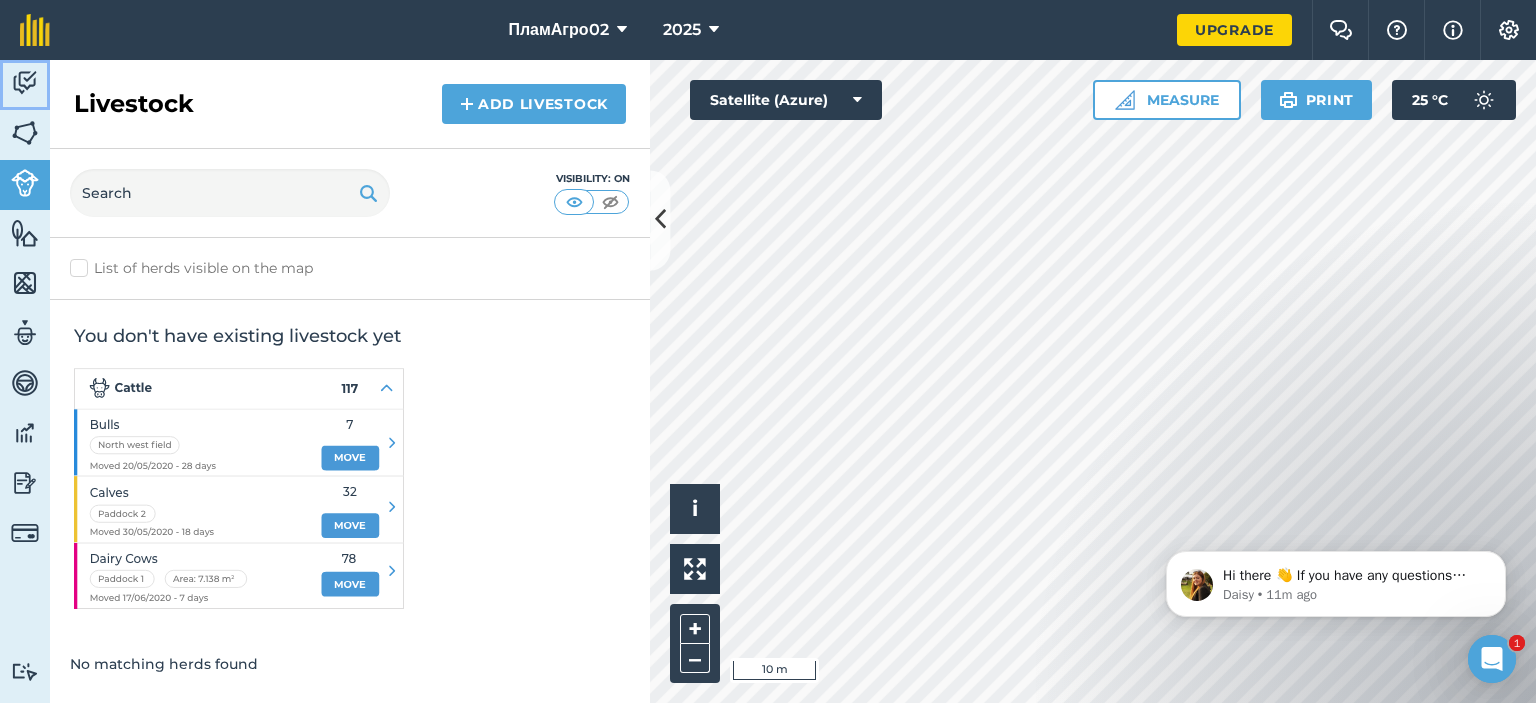 click on "Activity" at bounding box center [25, 85] 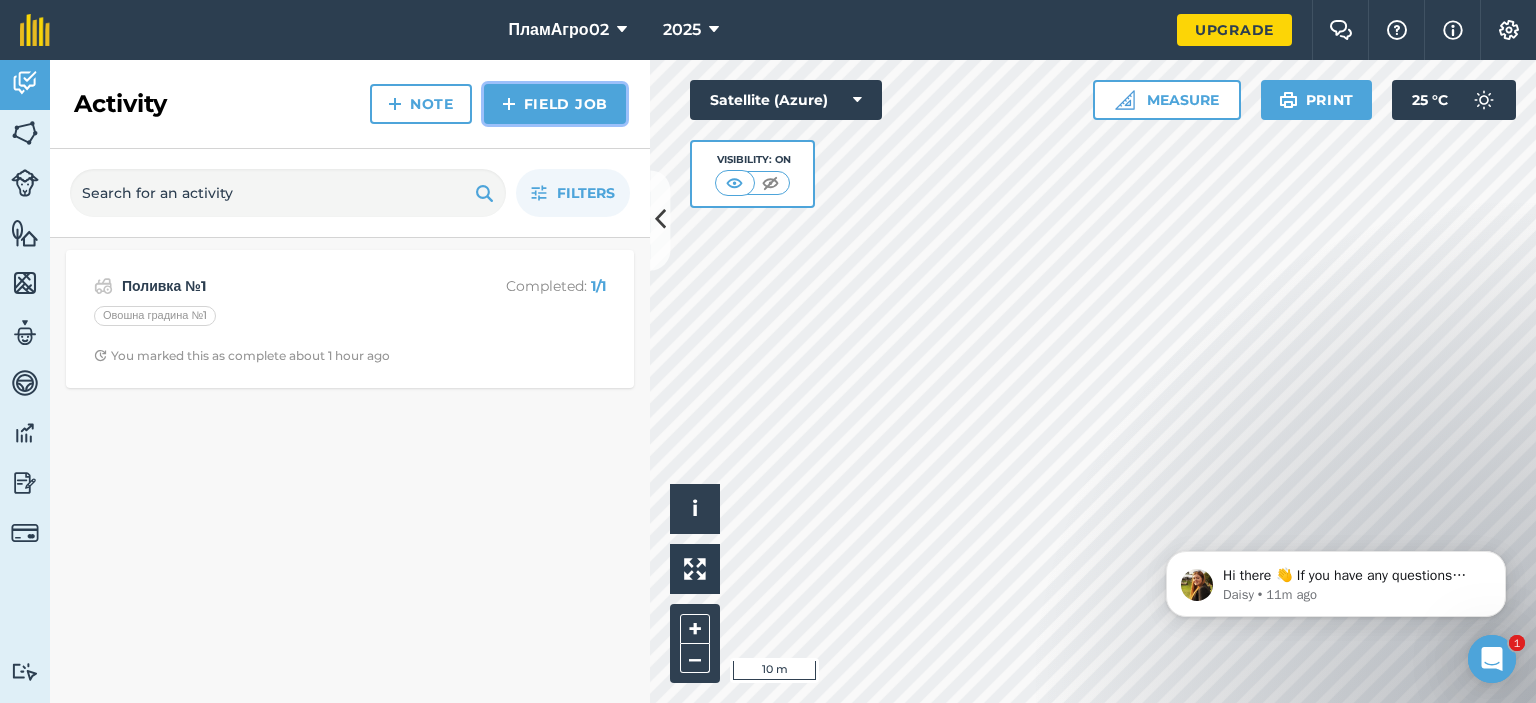 click at bounding box center (509, 104) 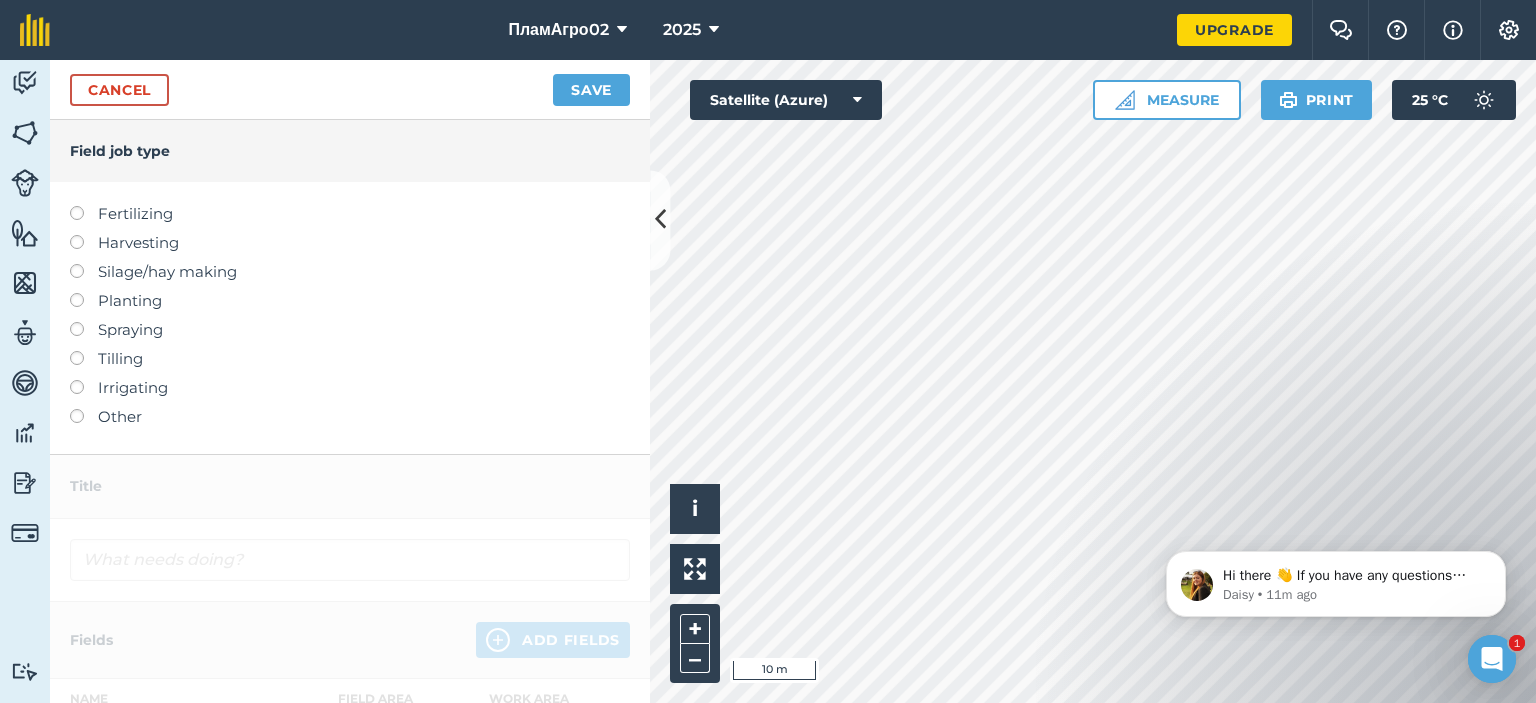 click at bounding box center (84, 380) 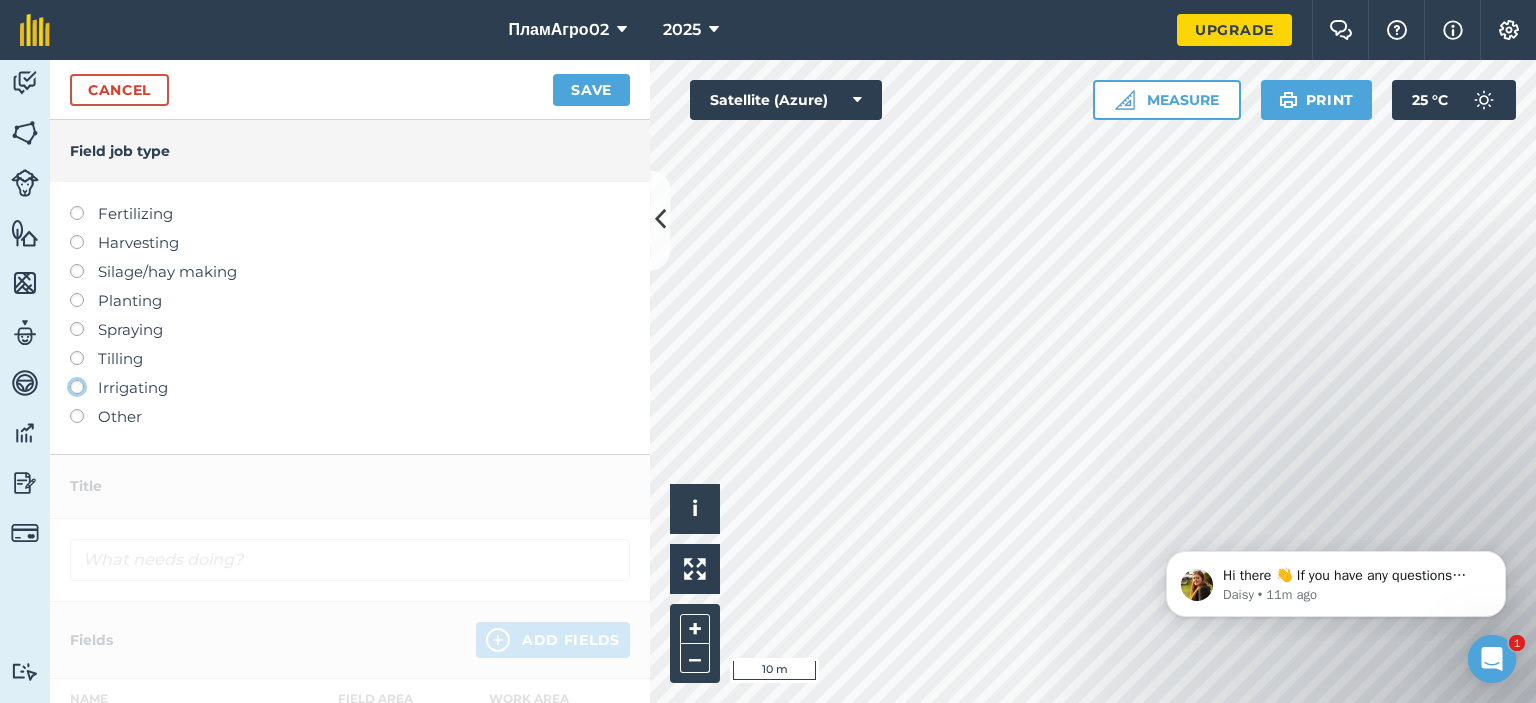 click on "Irrigating" at bounding box center [-9943, 386] 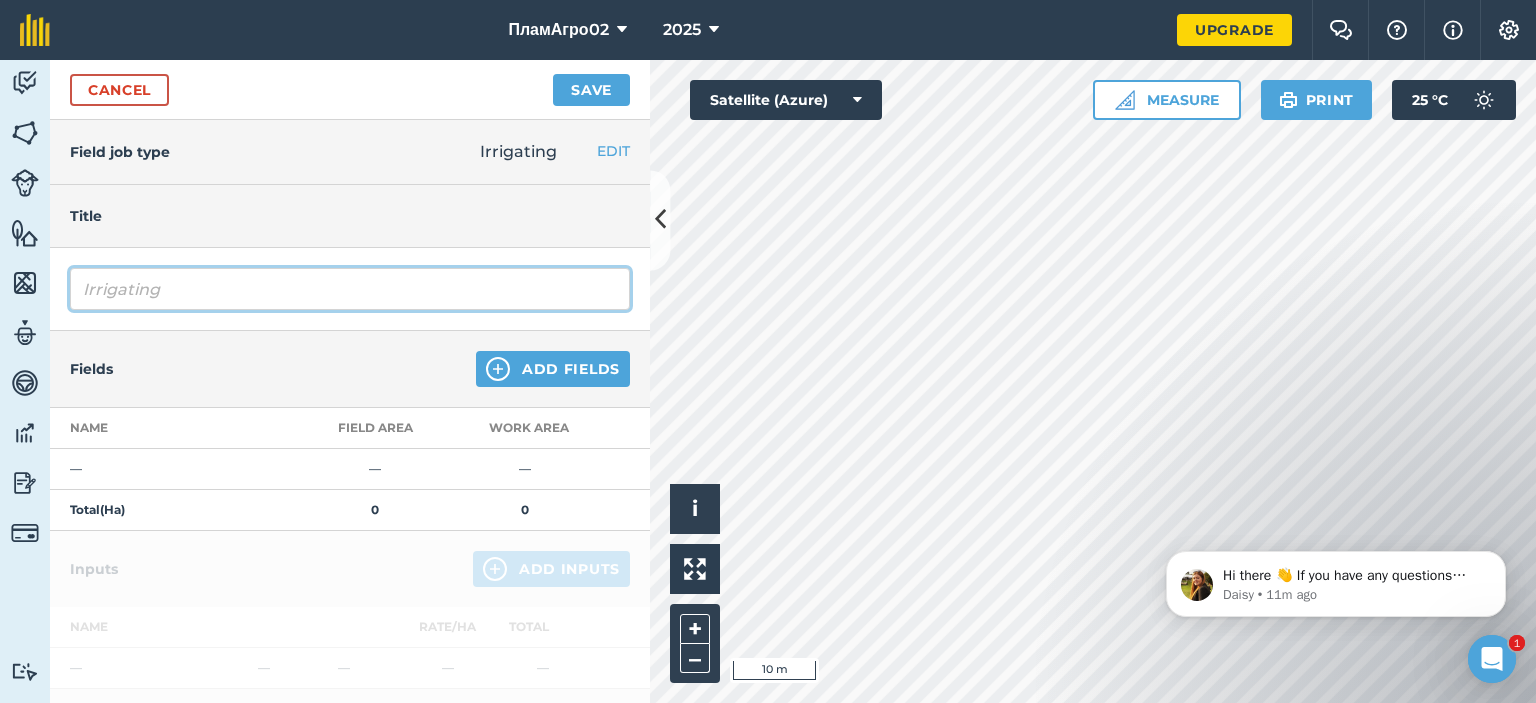 click on "Irrigating" at bounding box center (350, 289) 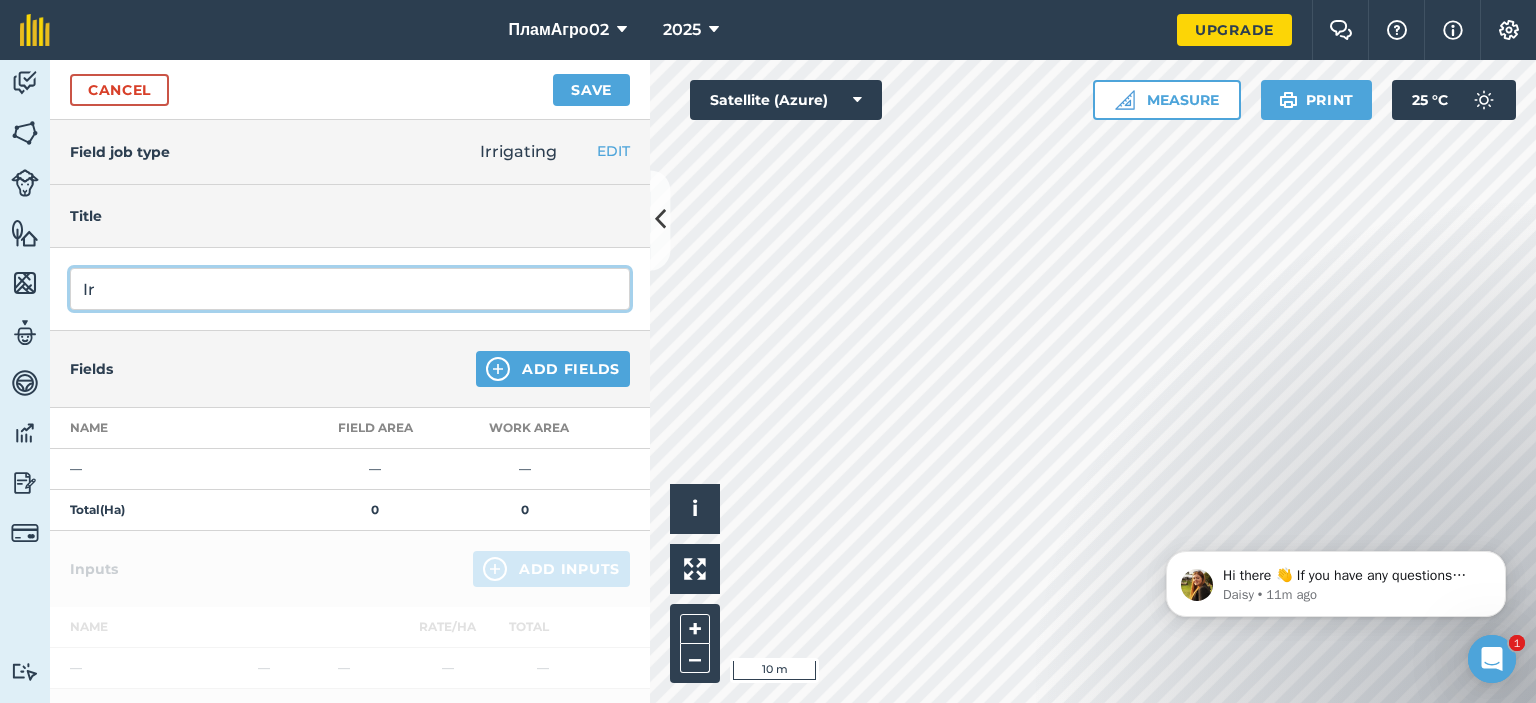 type on "I" 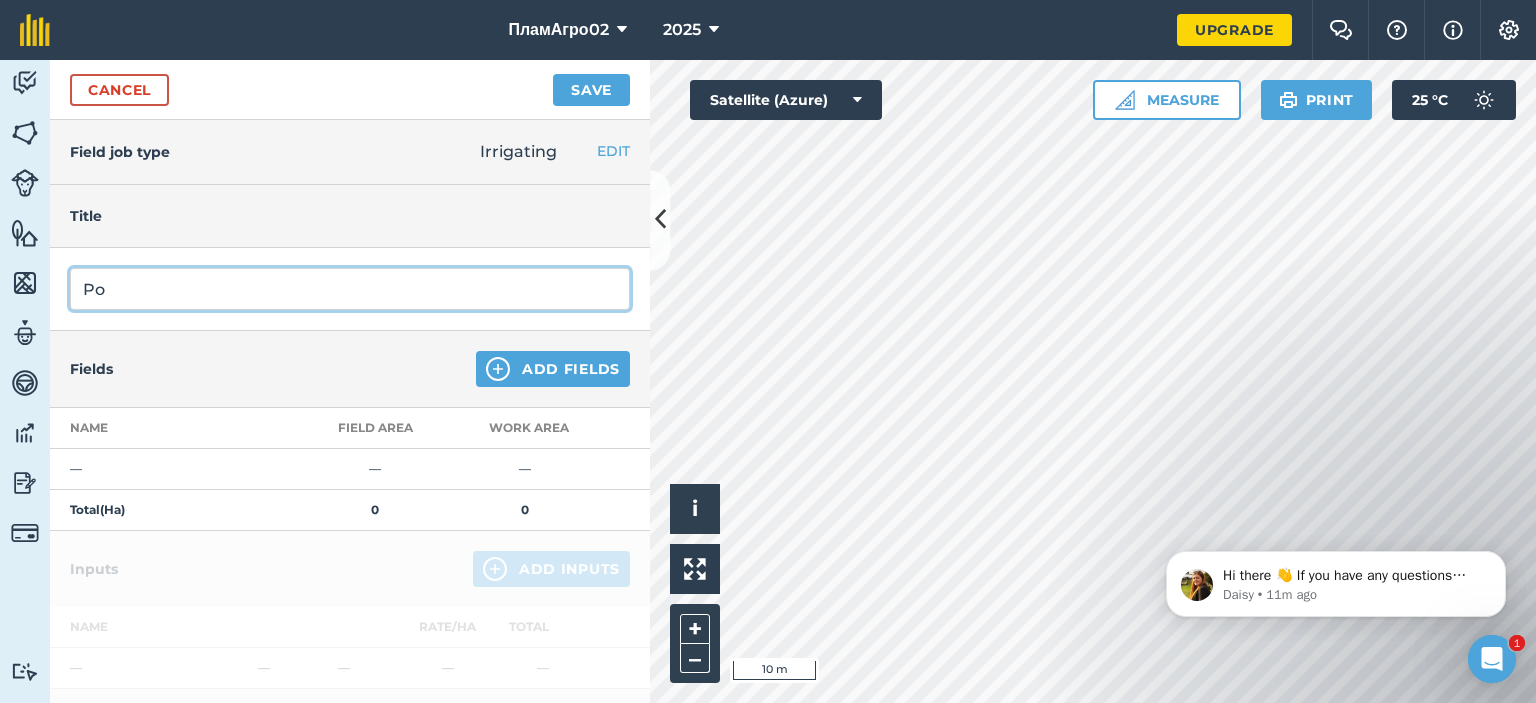 type on "P" 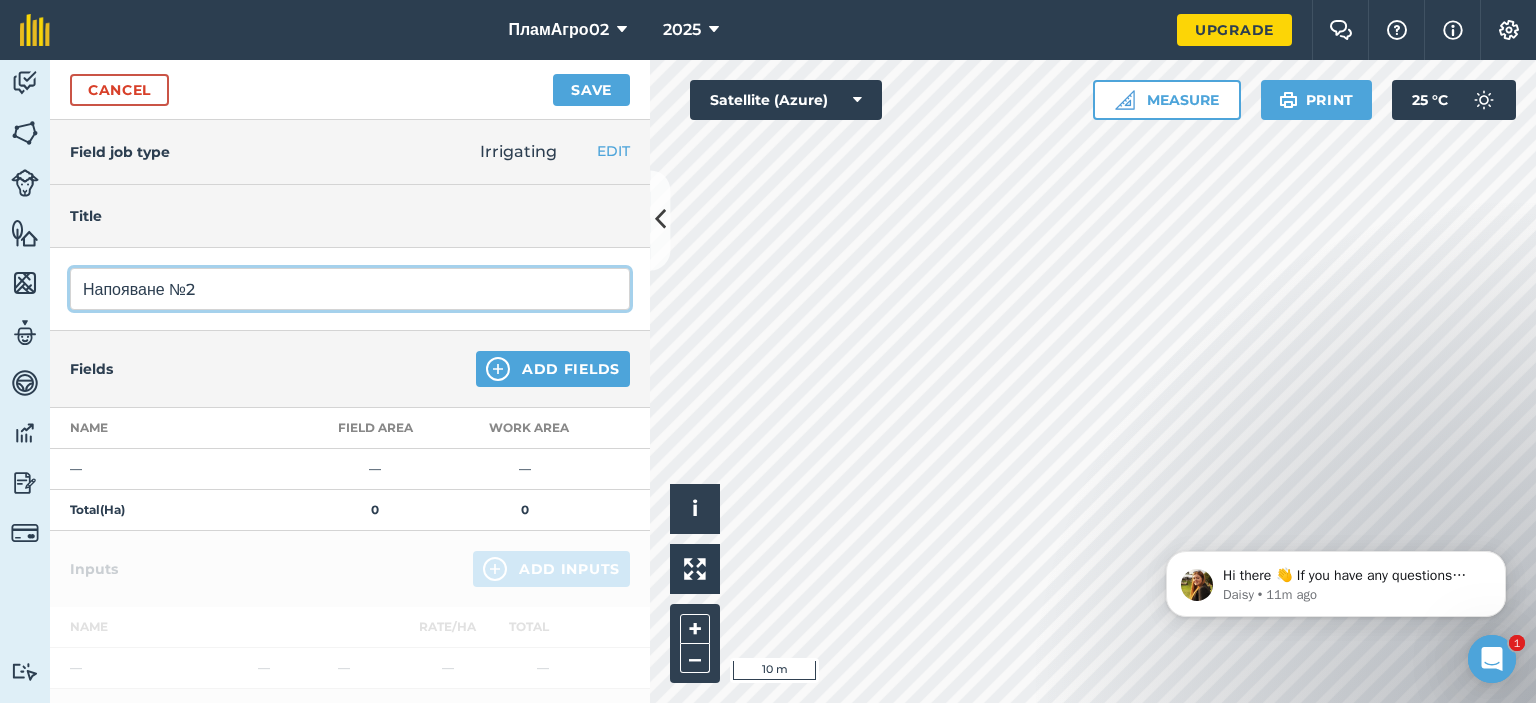 type on "Напояване №2" 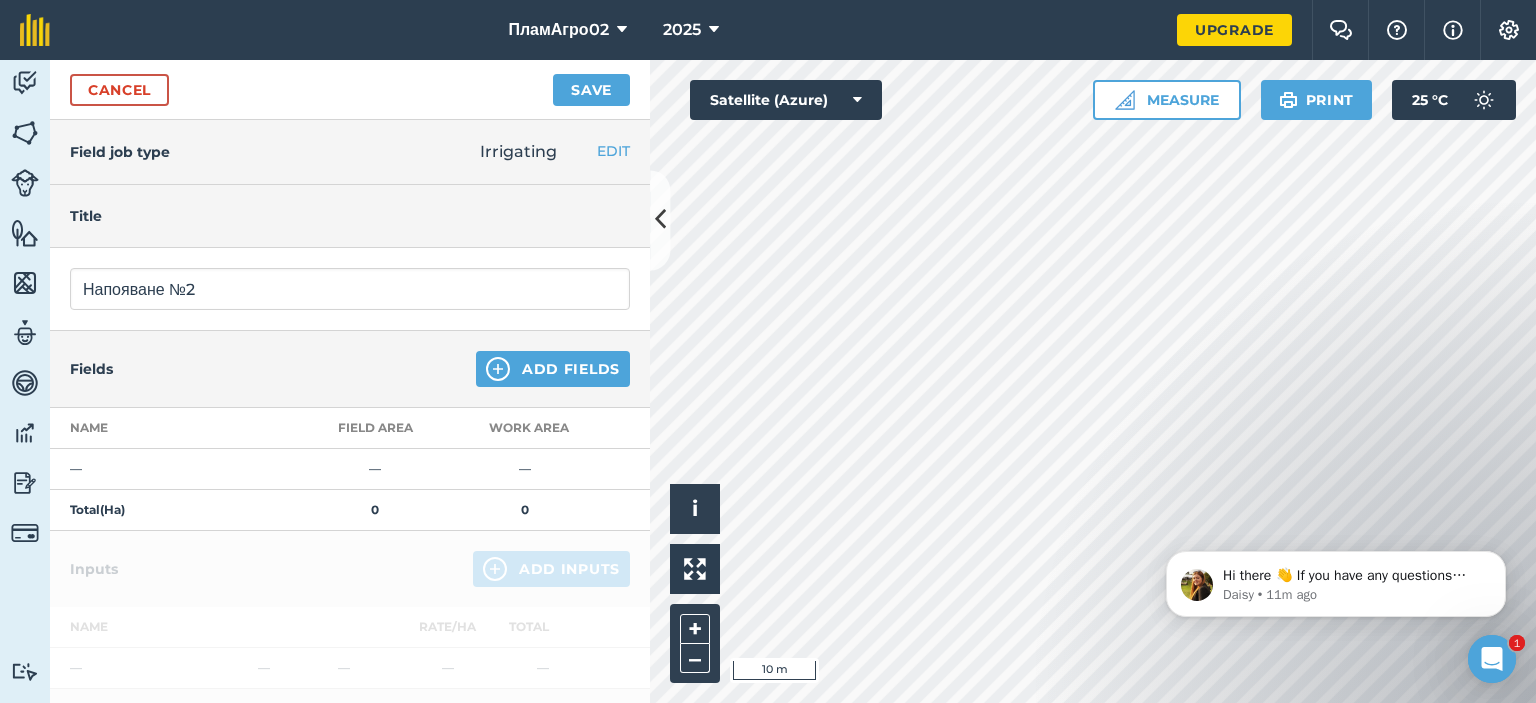 click on "Irrigating" at bounding box center [518, 151] 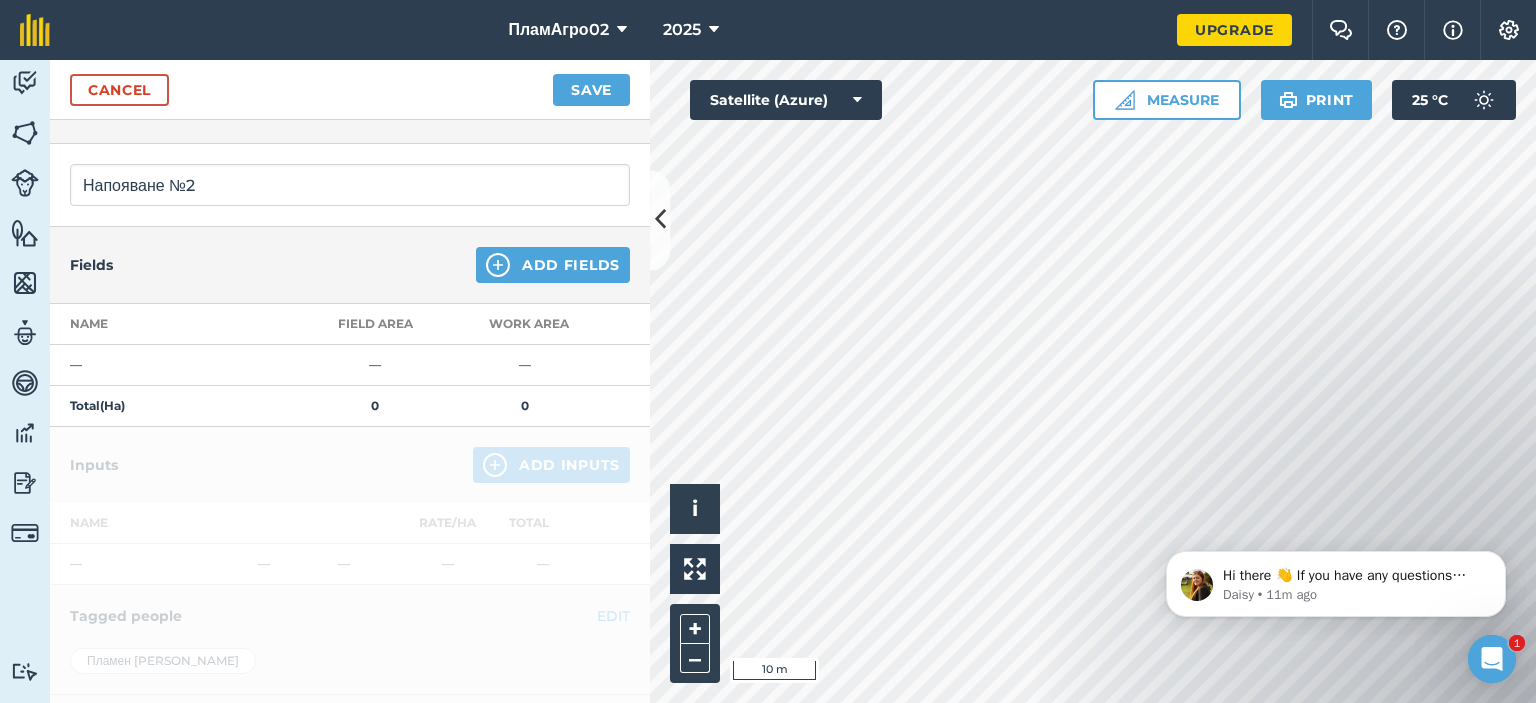 scroll, scrollTop: 109, scrollLeft: 0, axis: vertical 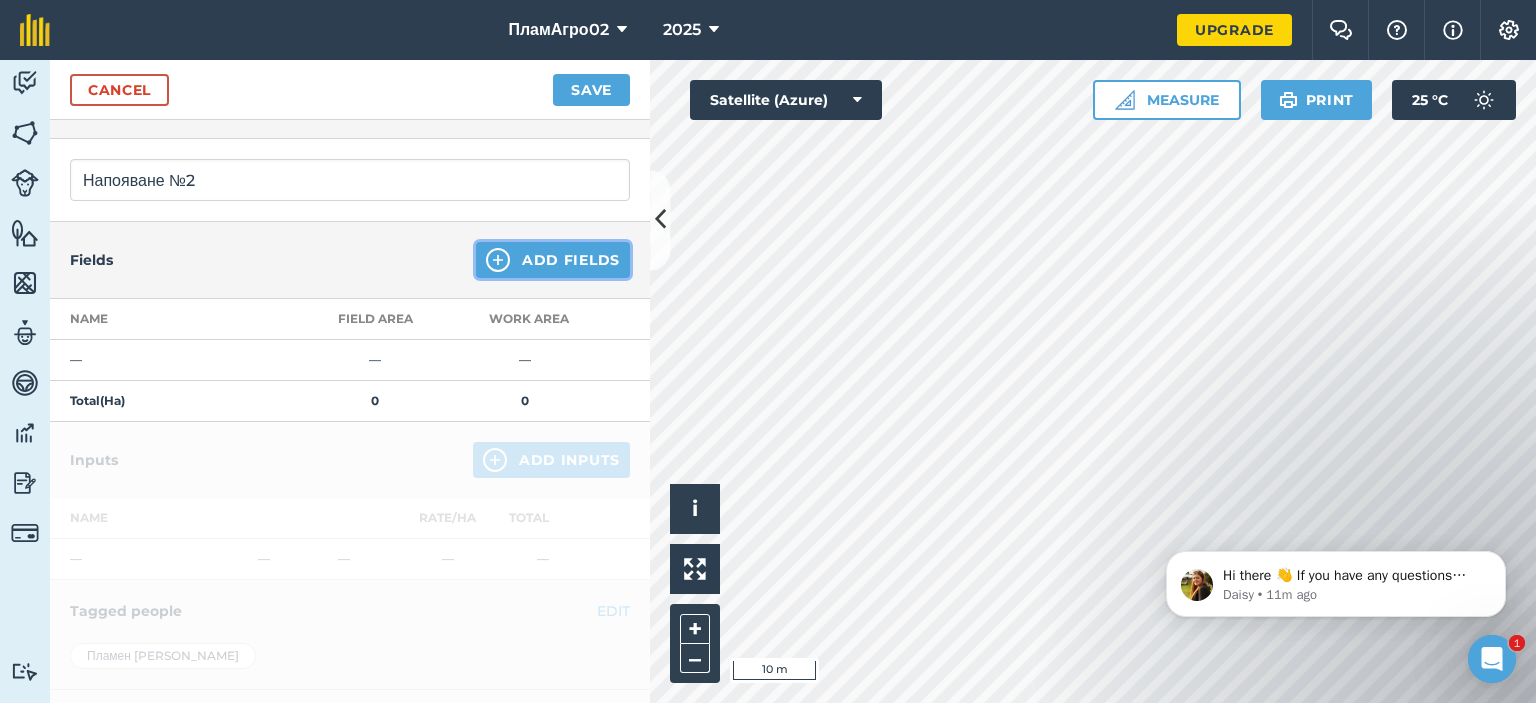 click on "Add Fields" at bounding box center (553, 260) 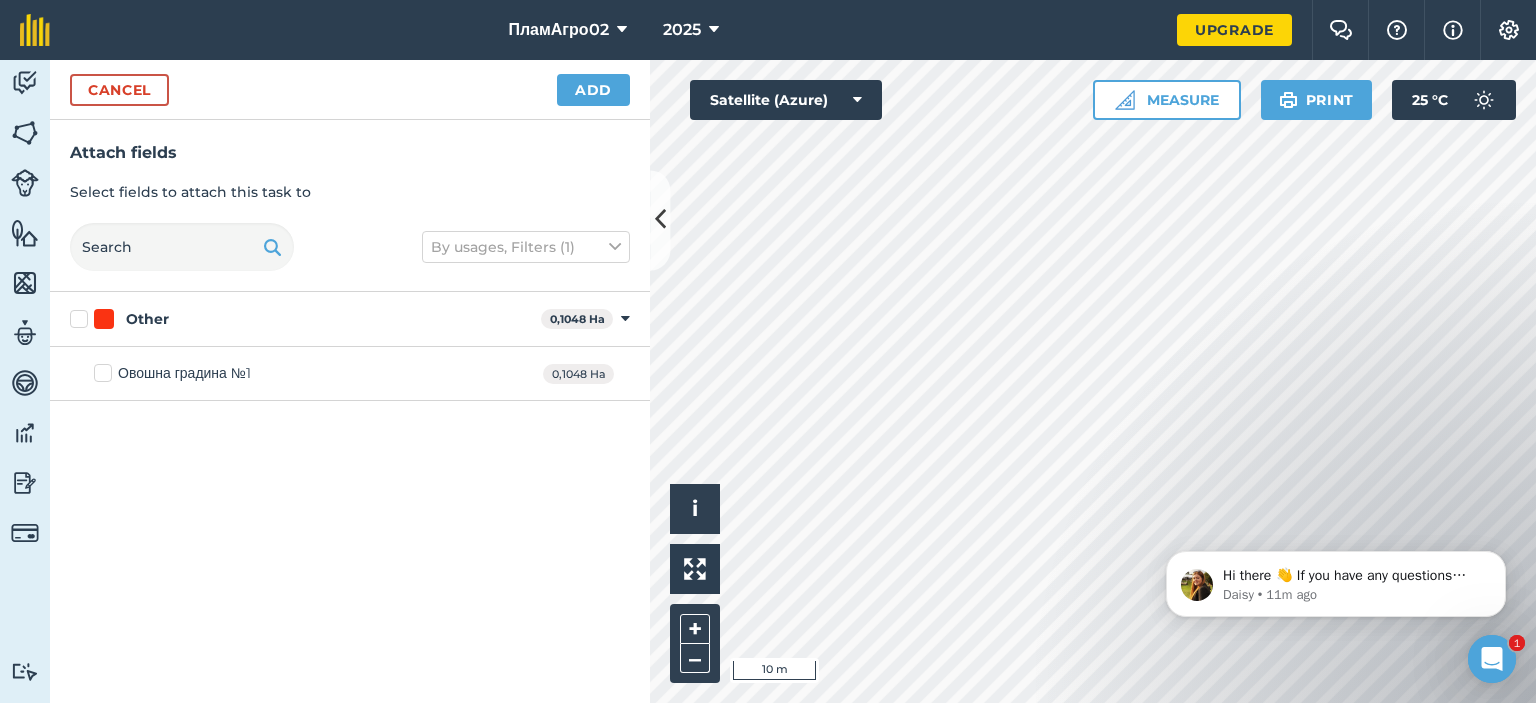 click on "Овошна градина №1" at bounding box center [172, 373] 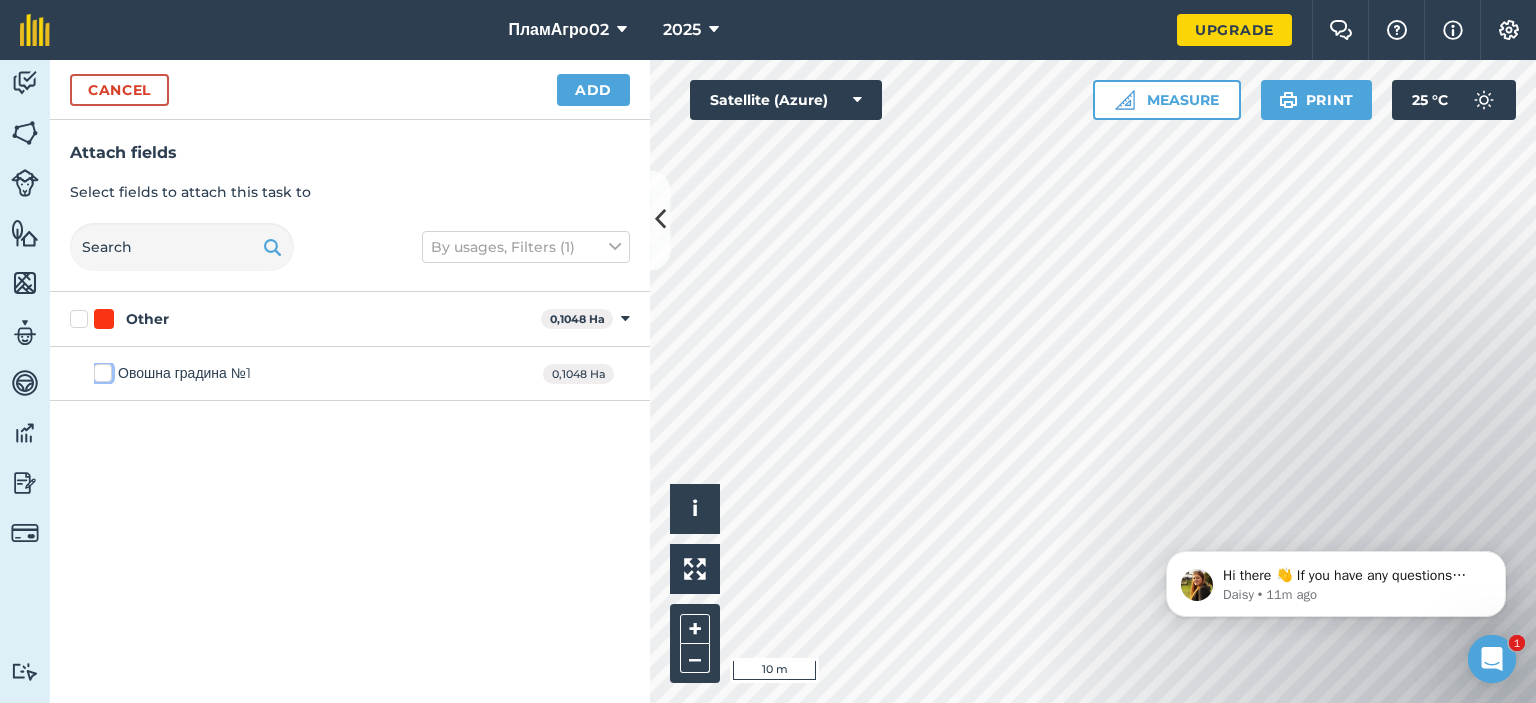 click on "Овошна градина №1" at bounding box center [100, 369] 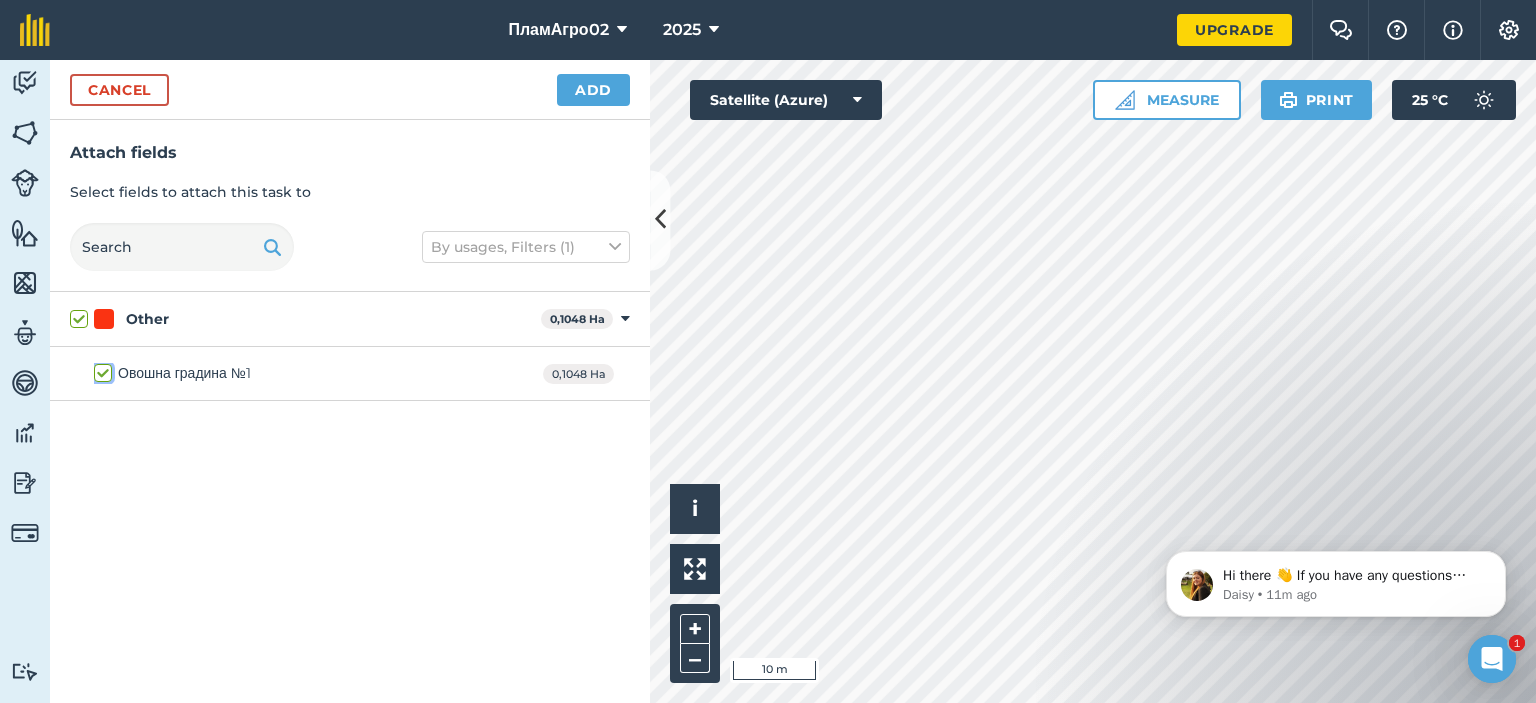 checkbox on "true" 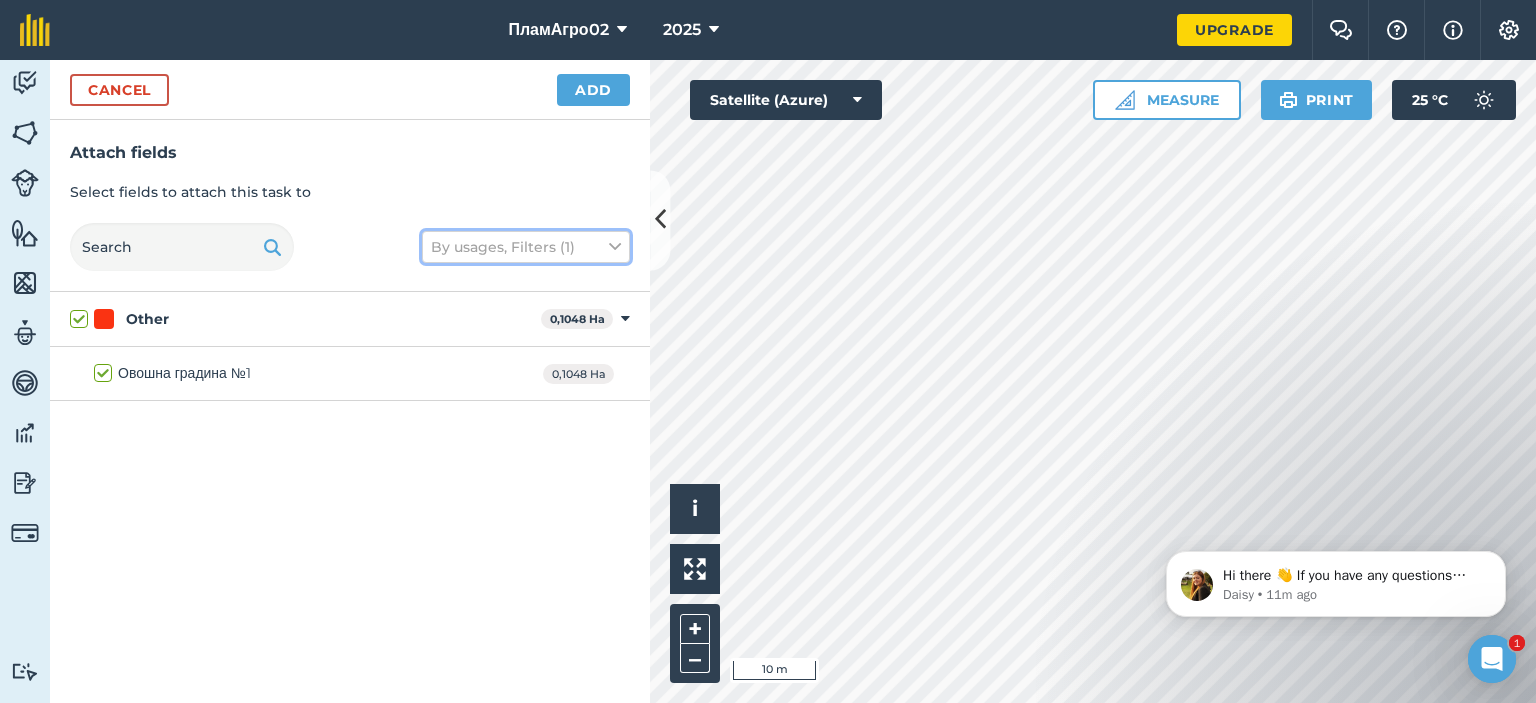 click on "By usages, Filters (1)" at bounding box center [526, 247] 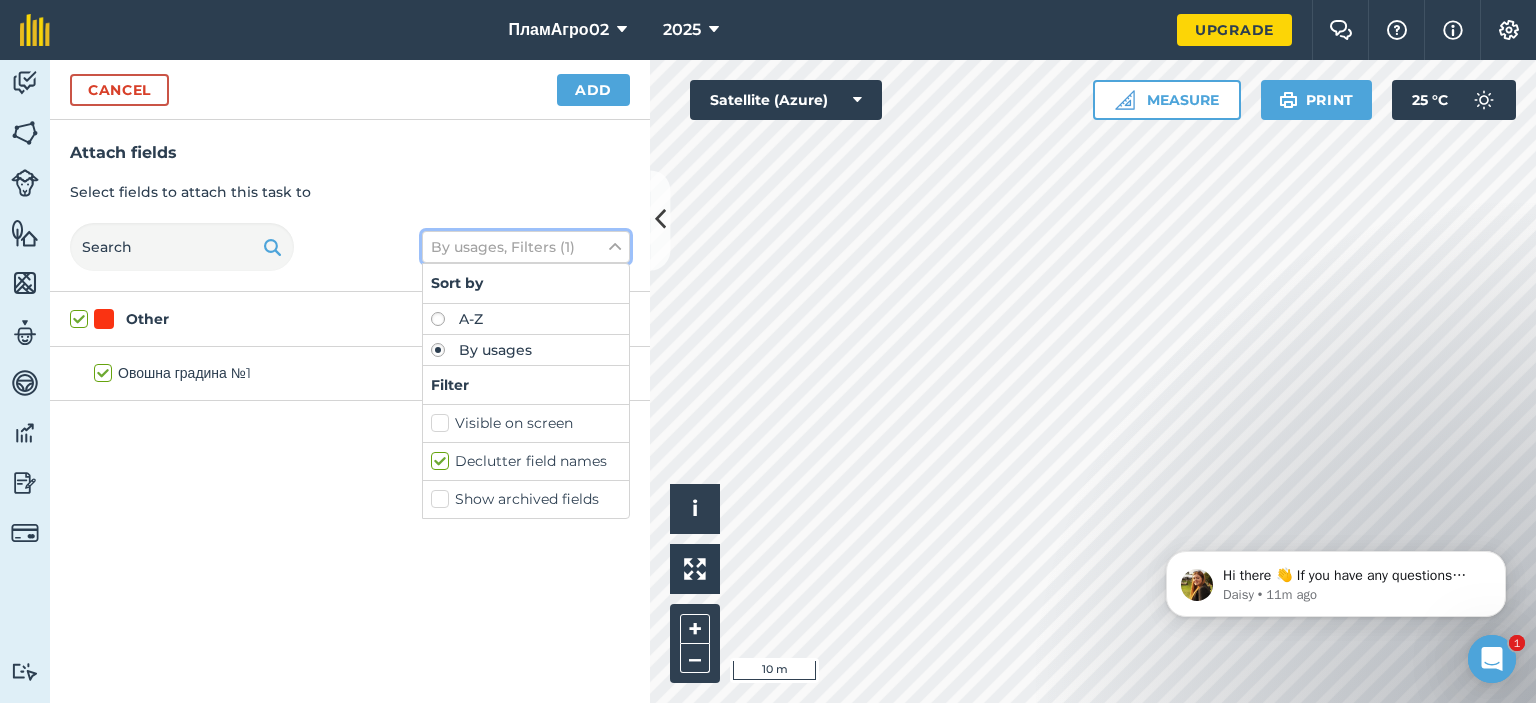 click on "By usages, Filters (1)" at bounding box center (526, 247) 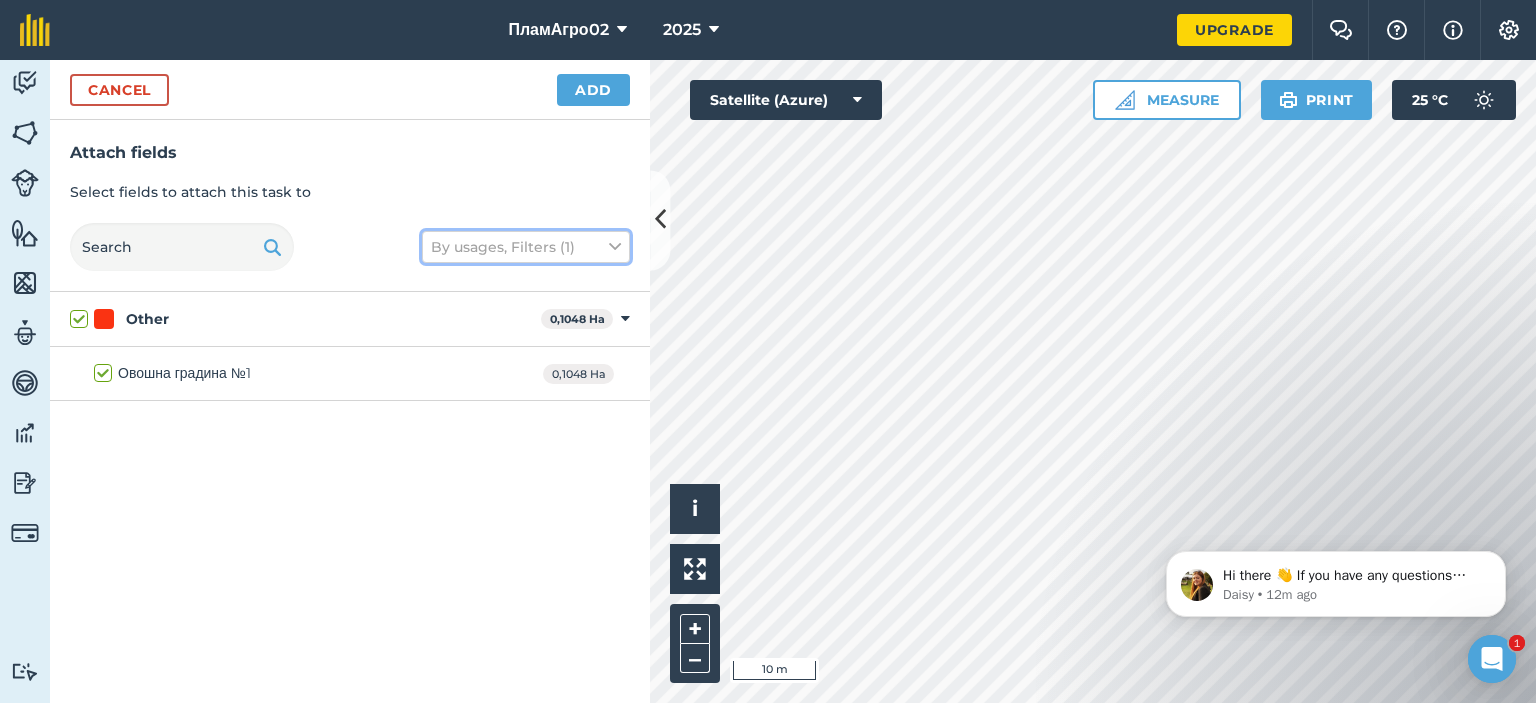 click on "By usages, Filters (1)" at bounding box center [526, 247] 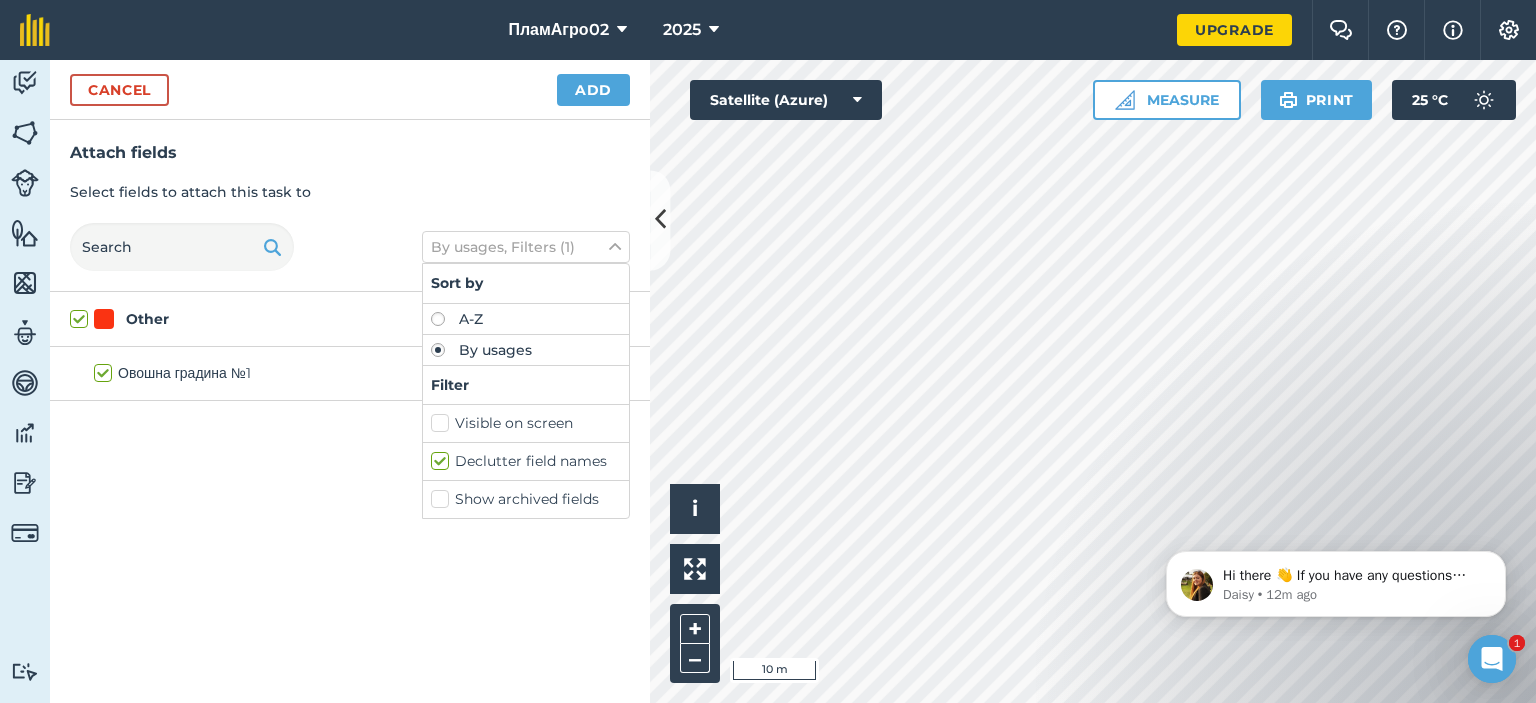 click on "A-Z" at bounding box center [526, 319] 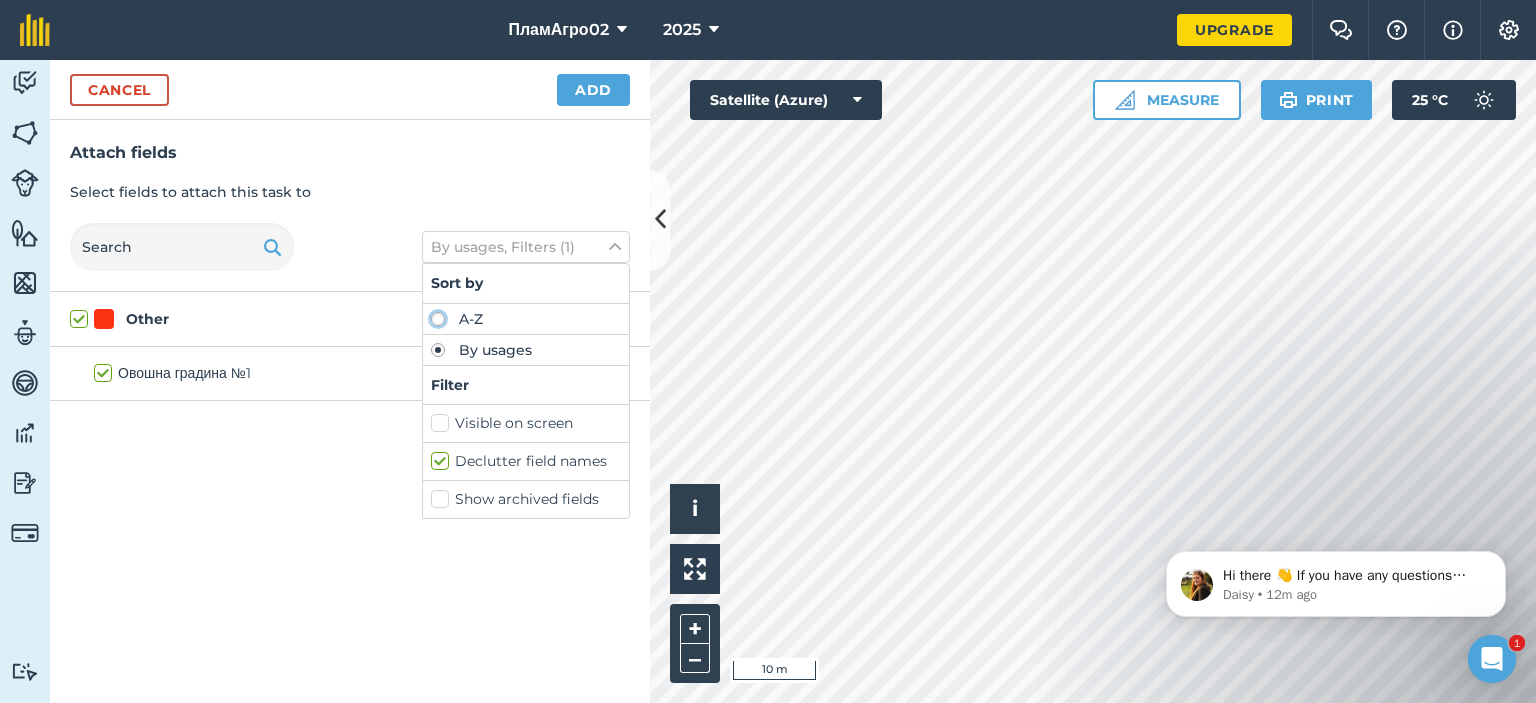 click on "A-Z" at bounding box center [-9570, 318] 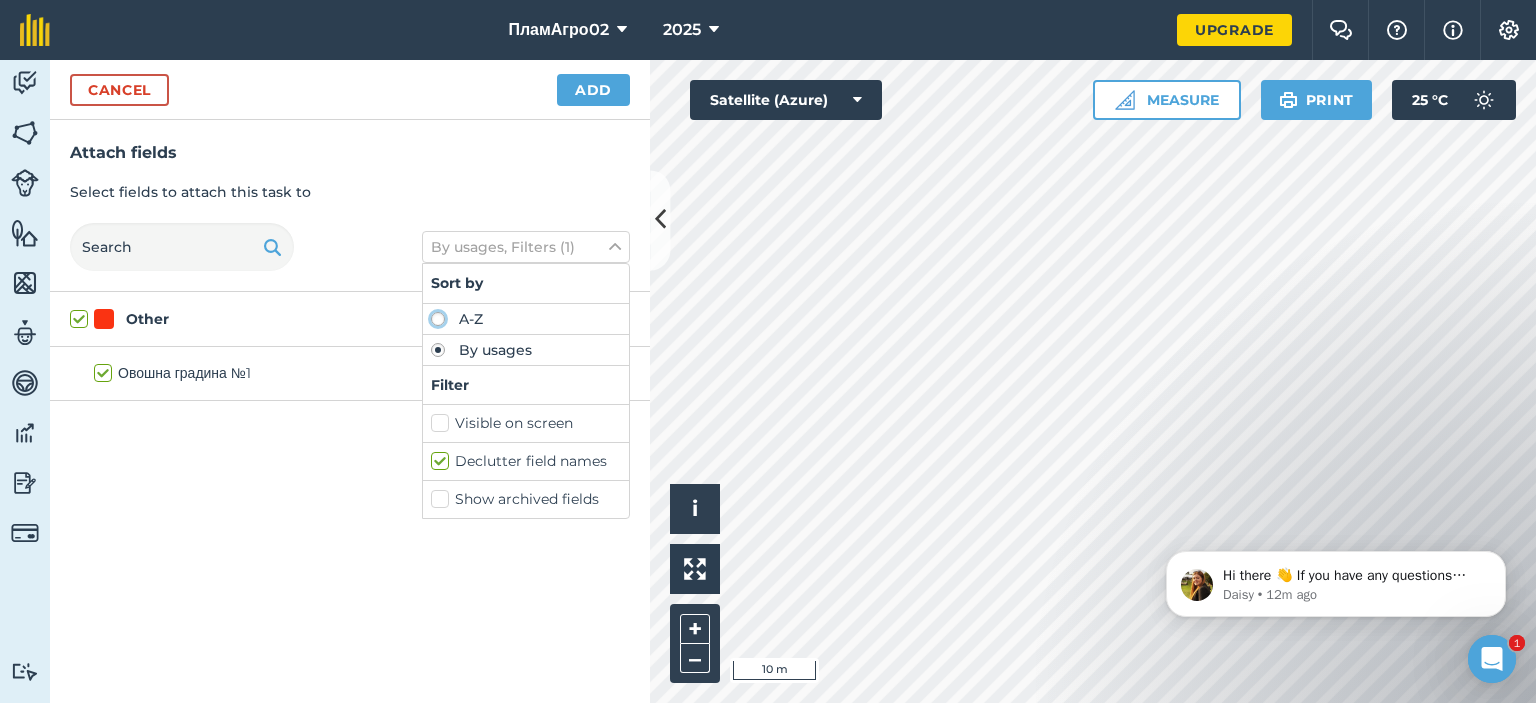 radio on "true" 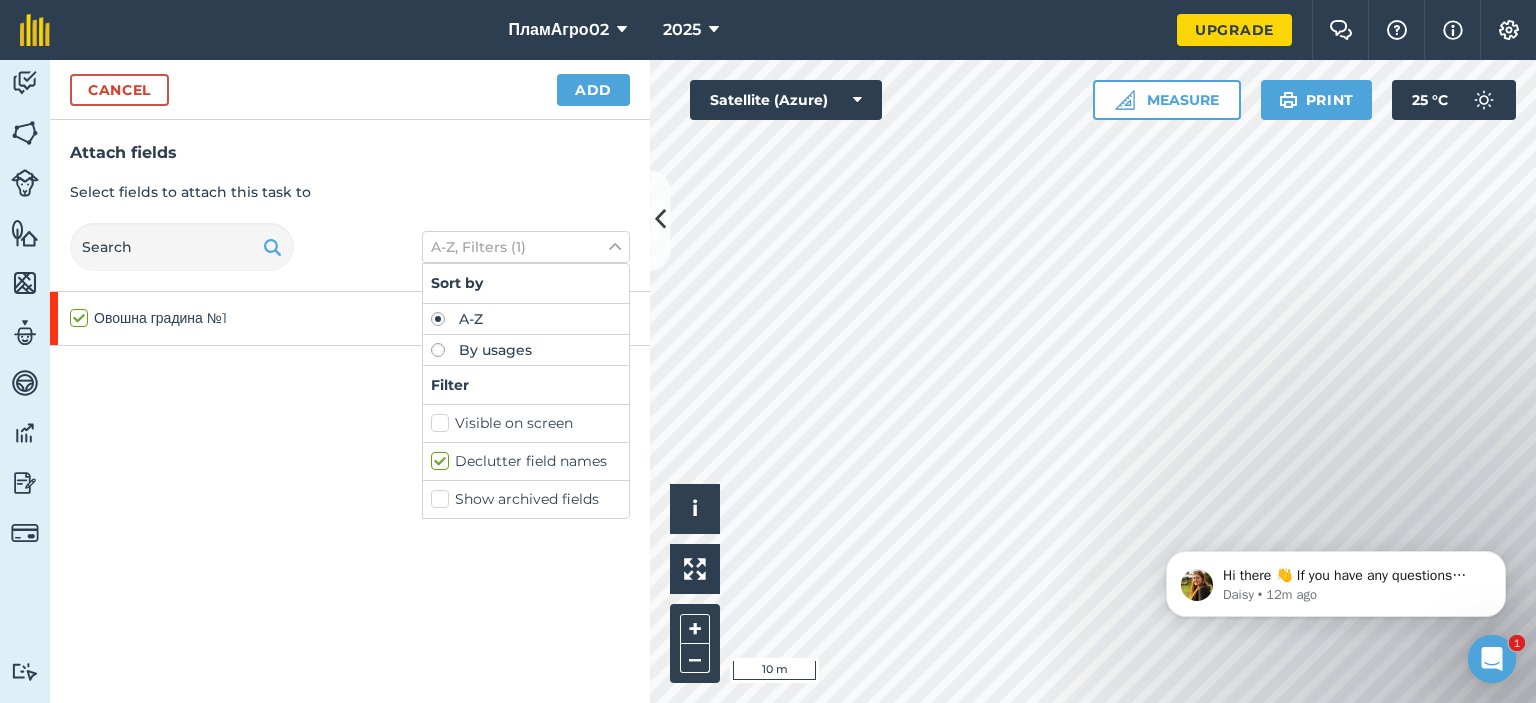 click on "By usages" at bounding box center (526, 350) 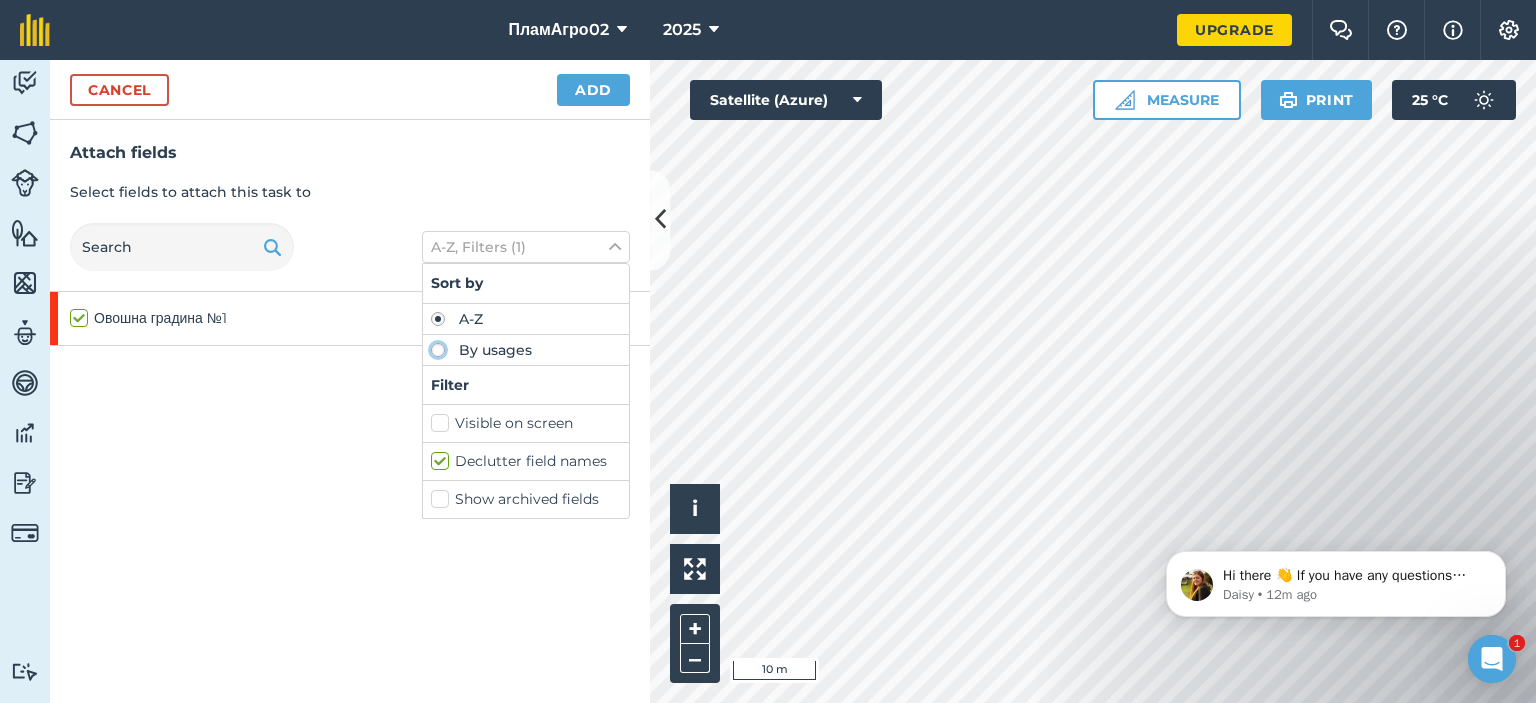 click on "By usages" at bounding box center [-9570, 349] 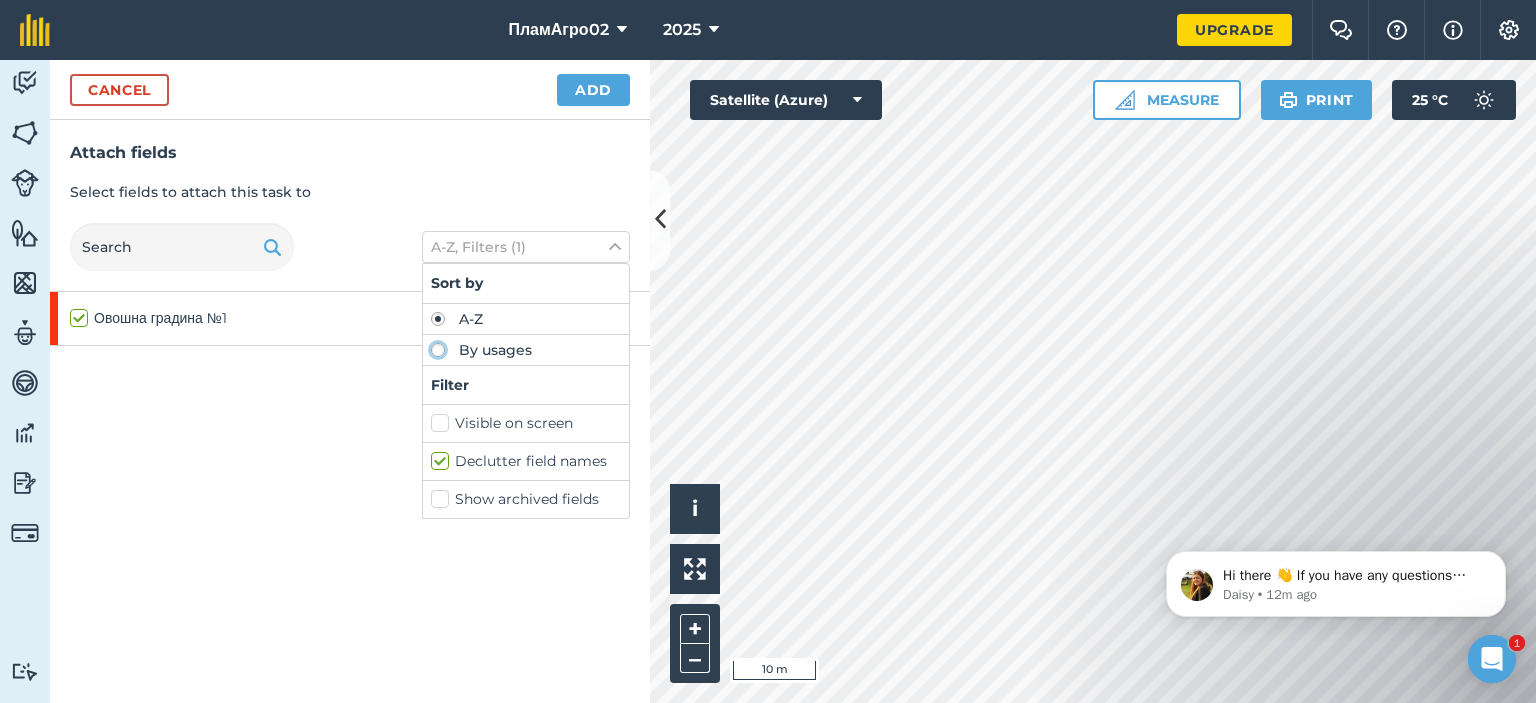 radio on "true" 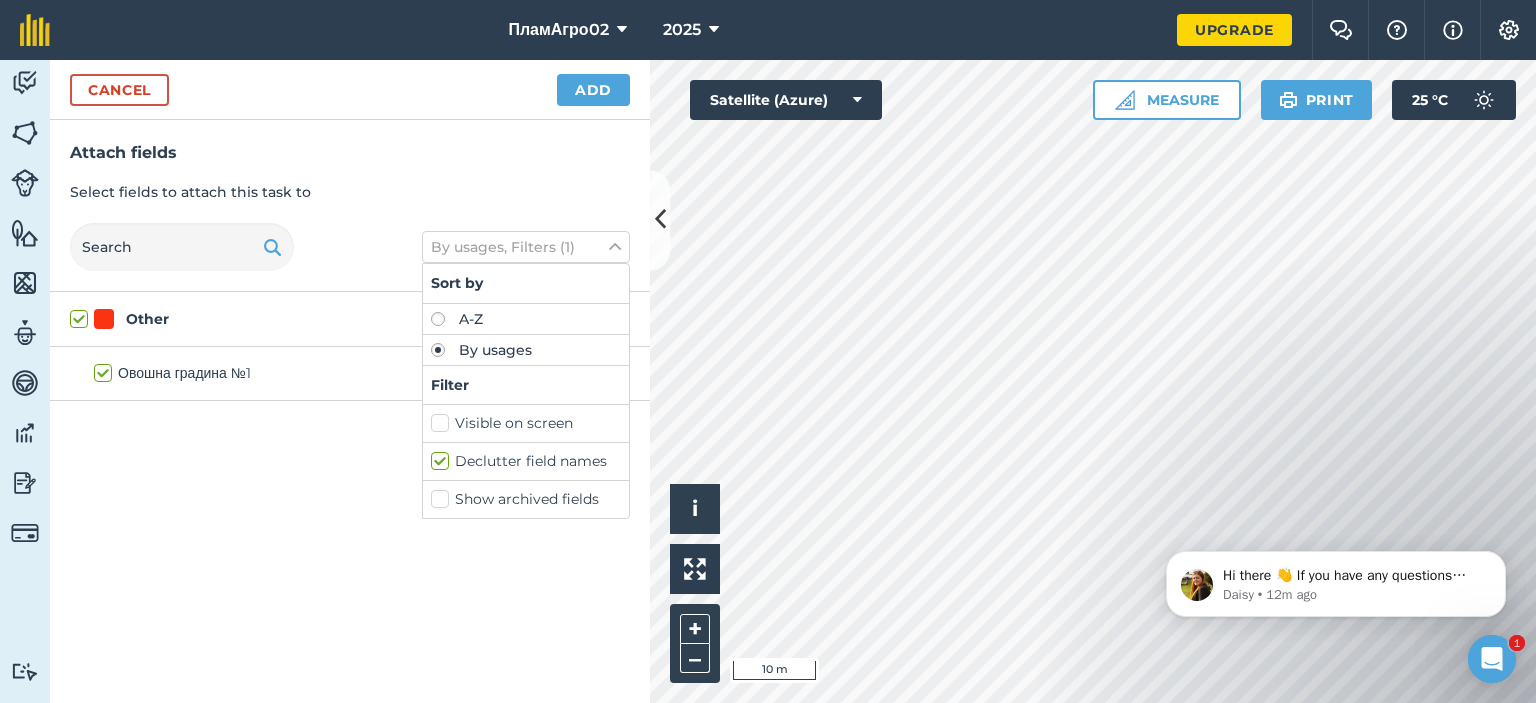 click on "A-Z" at bounding box center (526, 319) 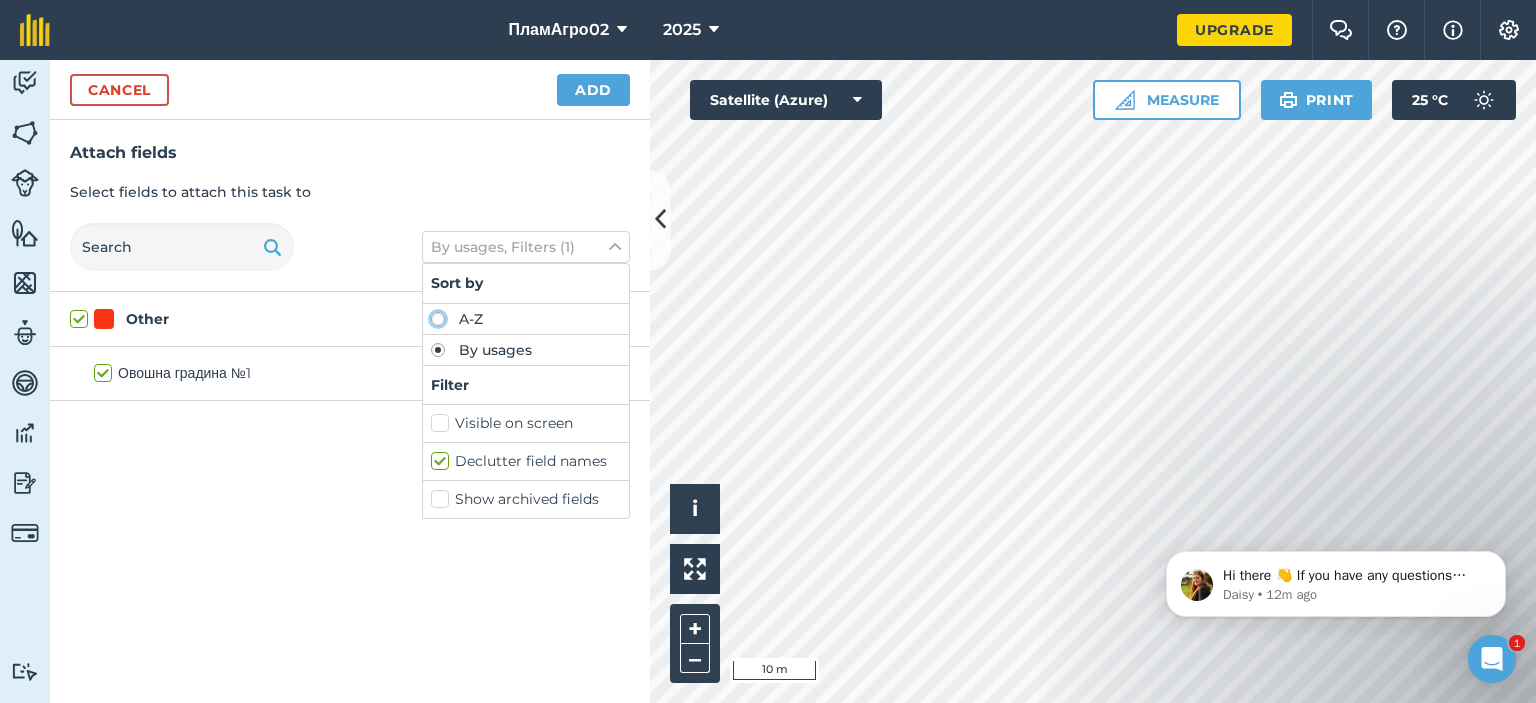click on "A-Z" at bounding box center [-9570, 318] 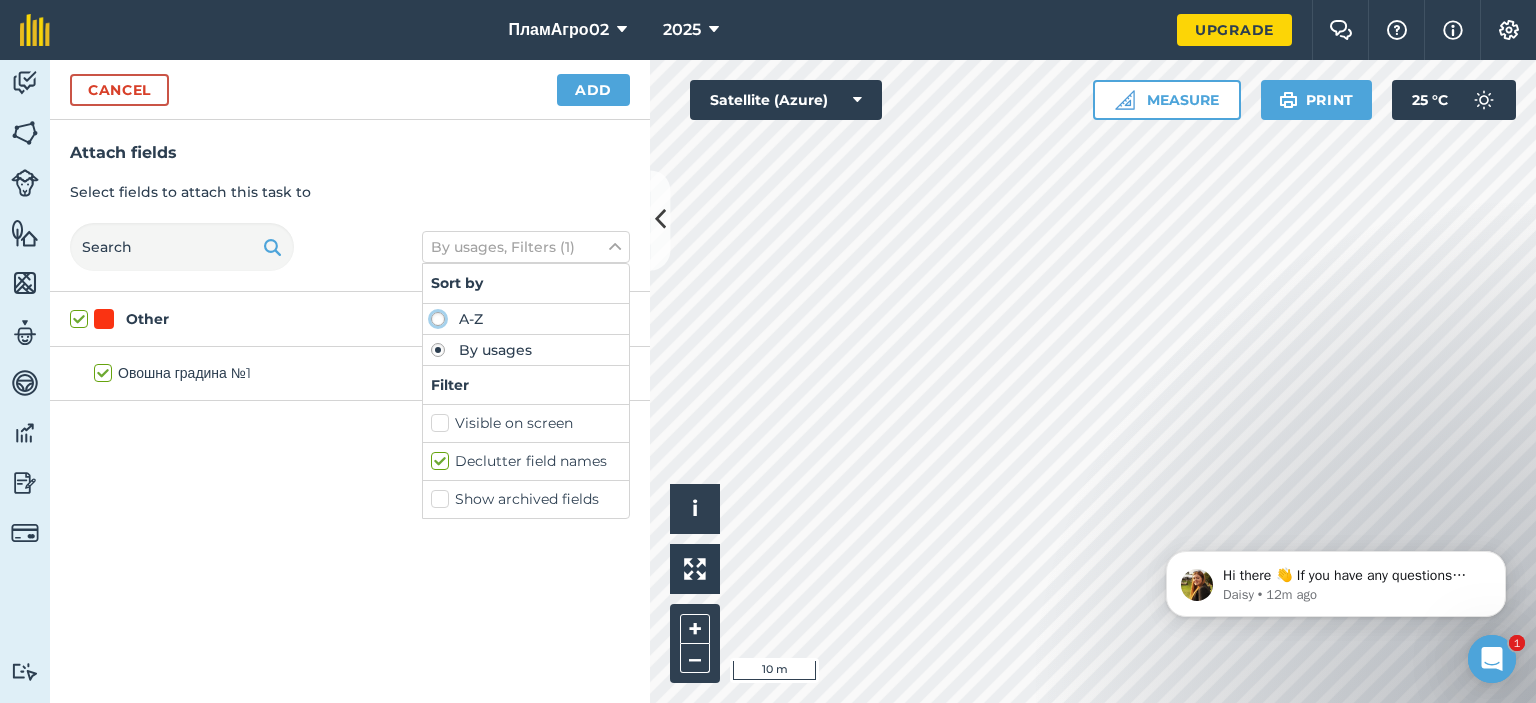 radio on "true" 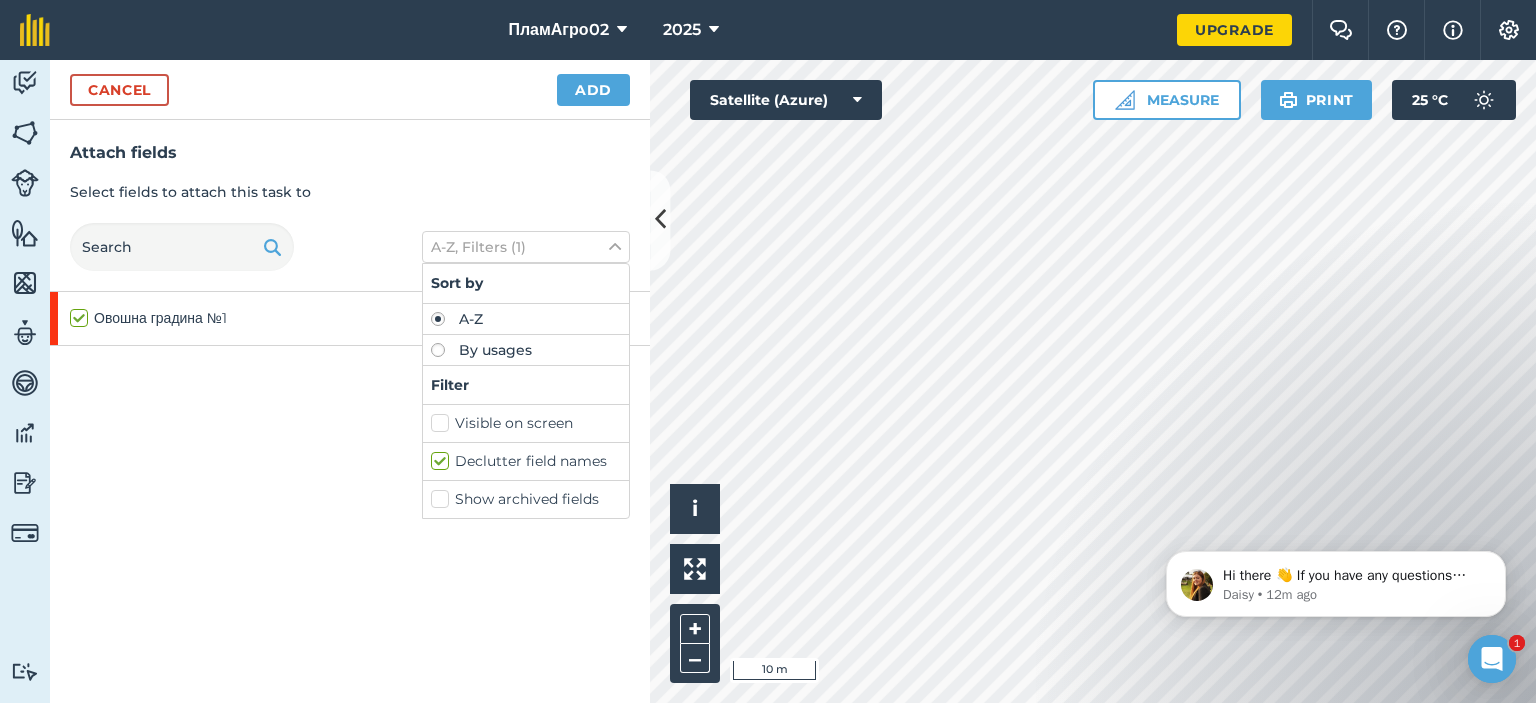 click on "By usages" at bounding box center (526, 350) 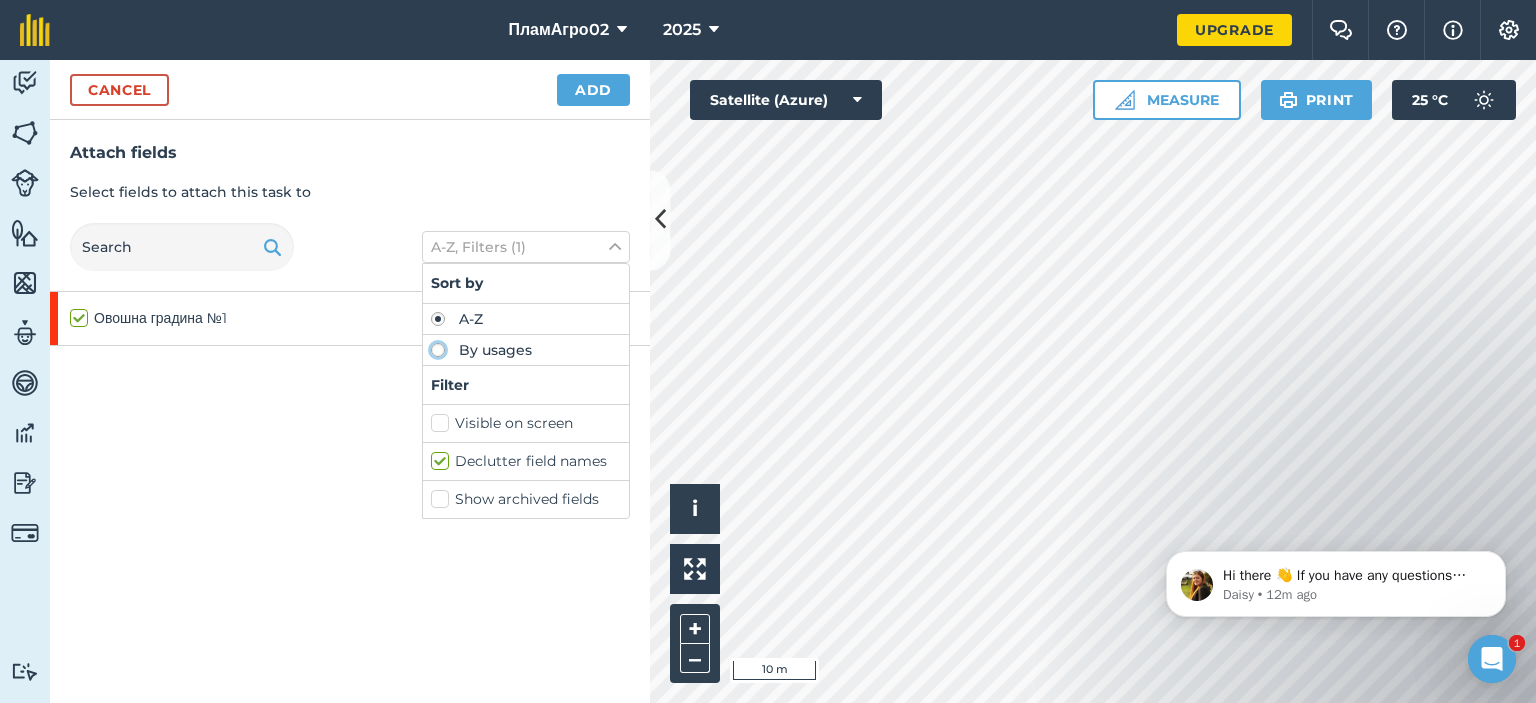 click on "By usages" at bounding box center [-9570, 349] 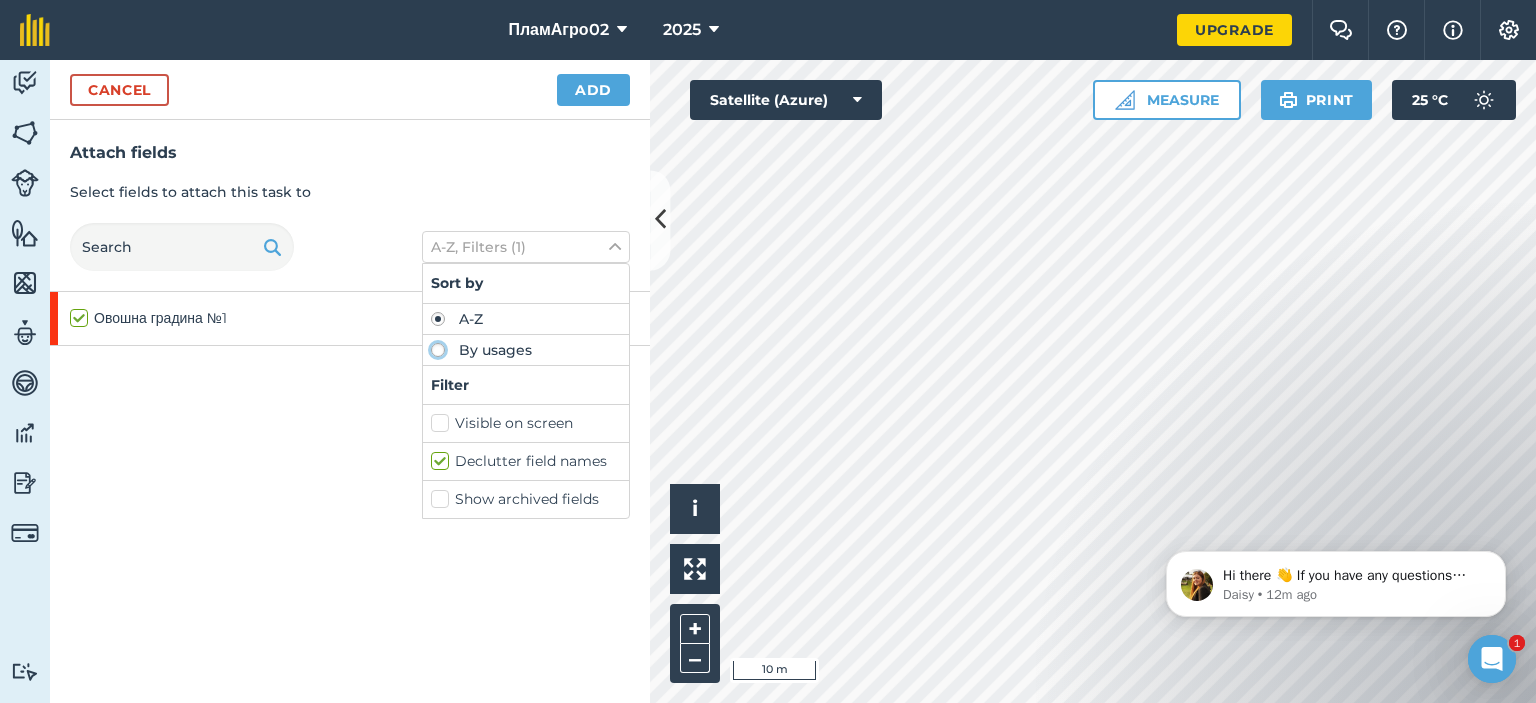 radio on "true" 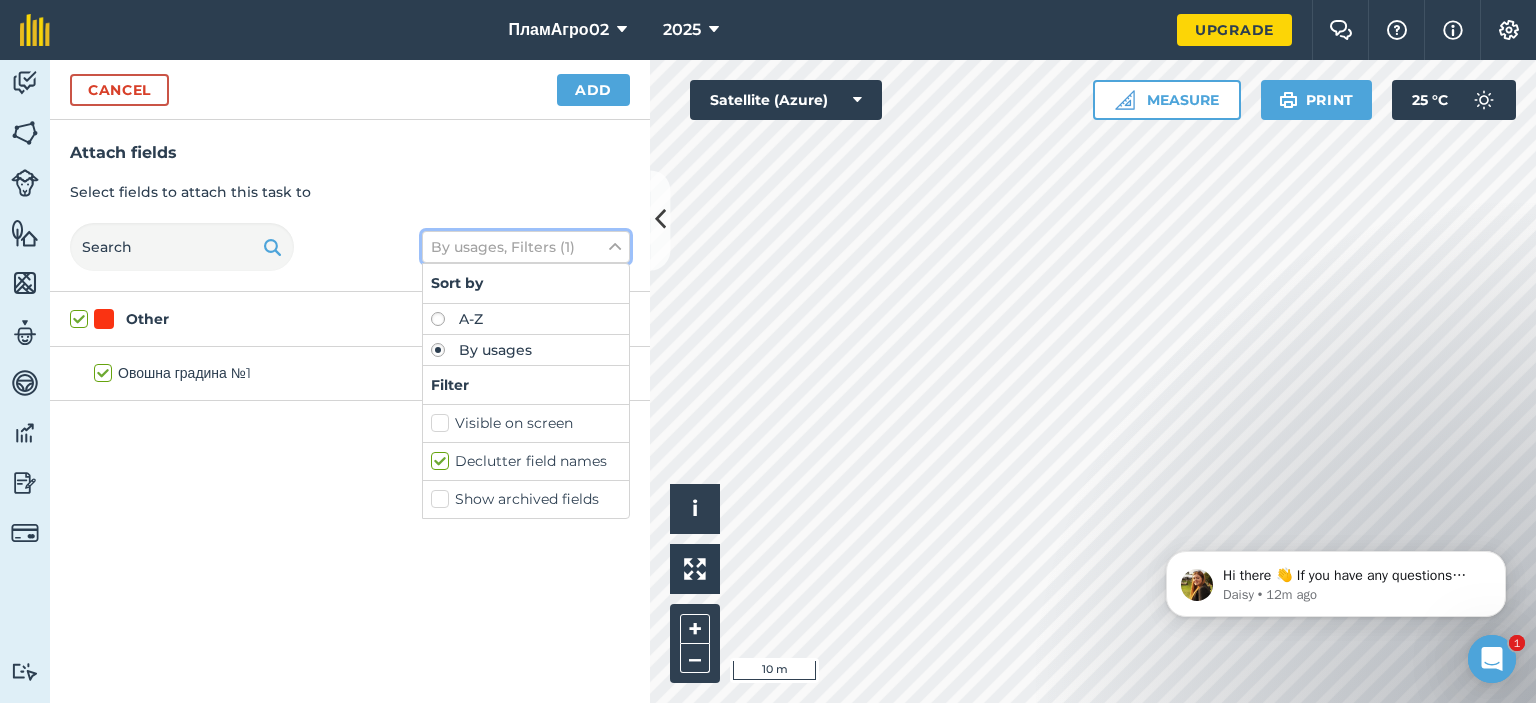 click on "By usages, Filters (1)" at bounding box center [526, 247] 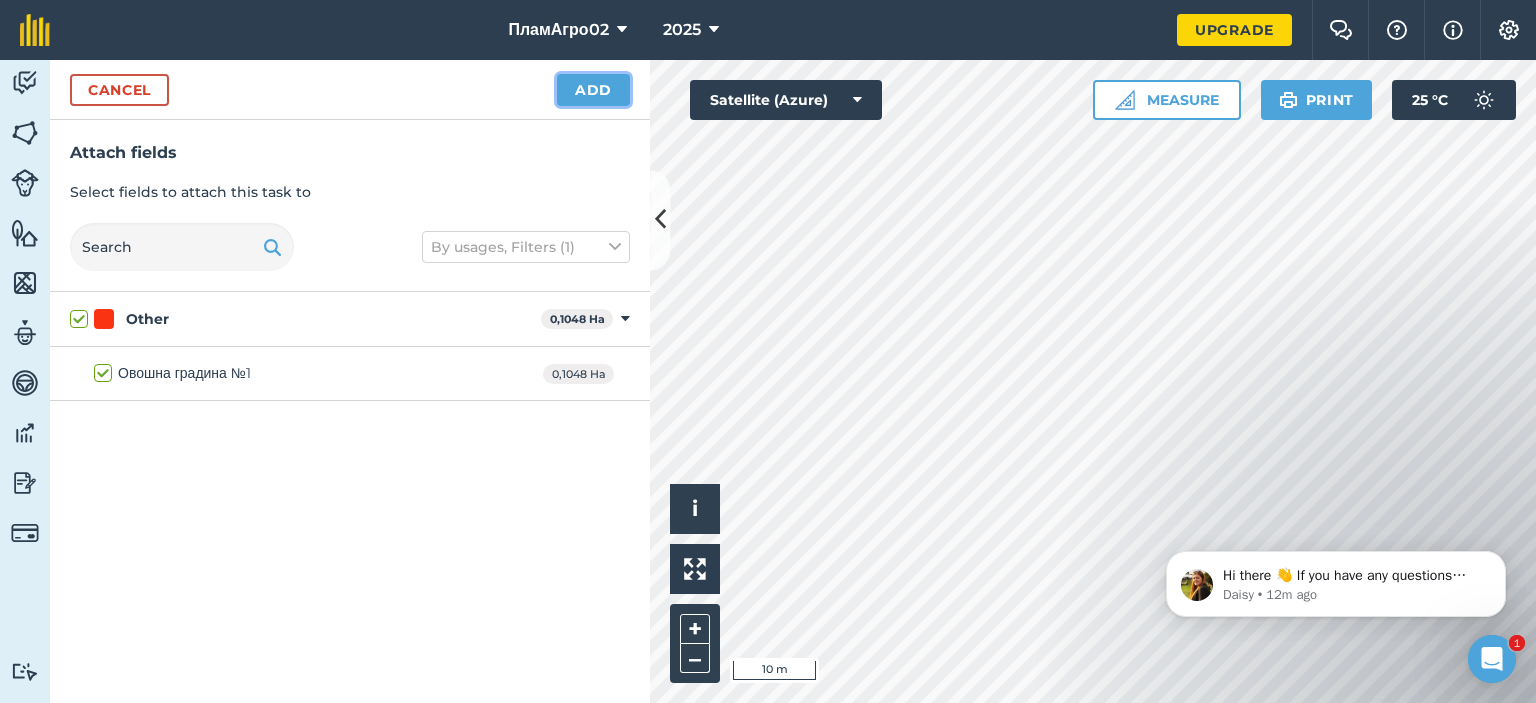 click on "Add" at bounding box center (593, 90) 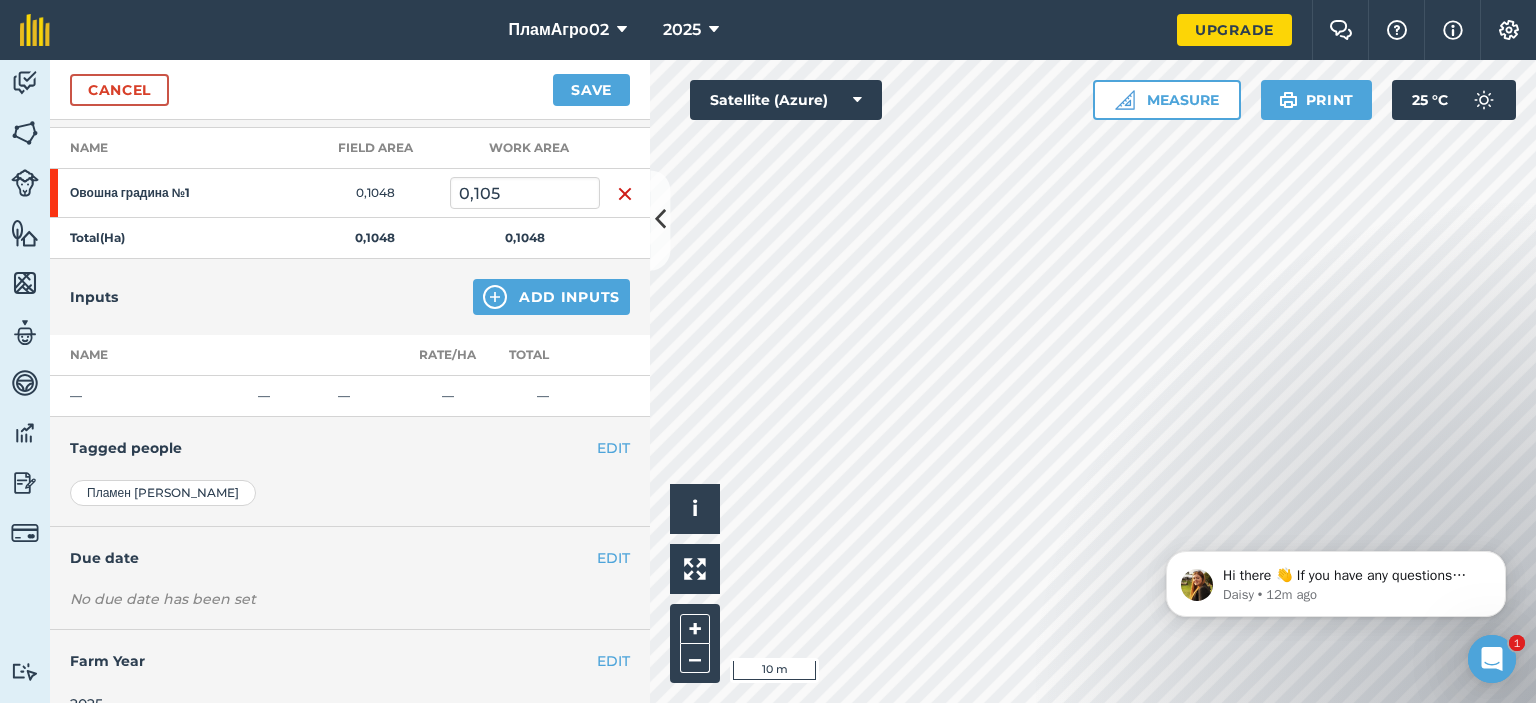 scroll, scrollTop: 308, scrollLeft: 0, axis: vertical 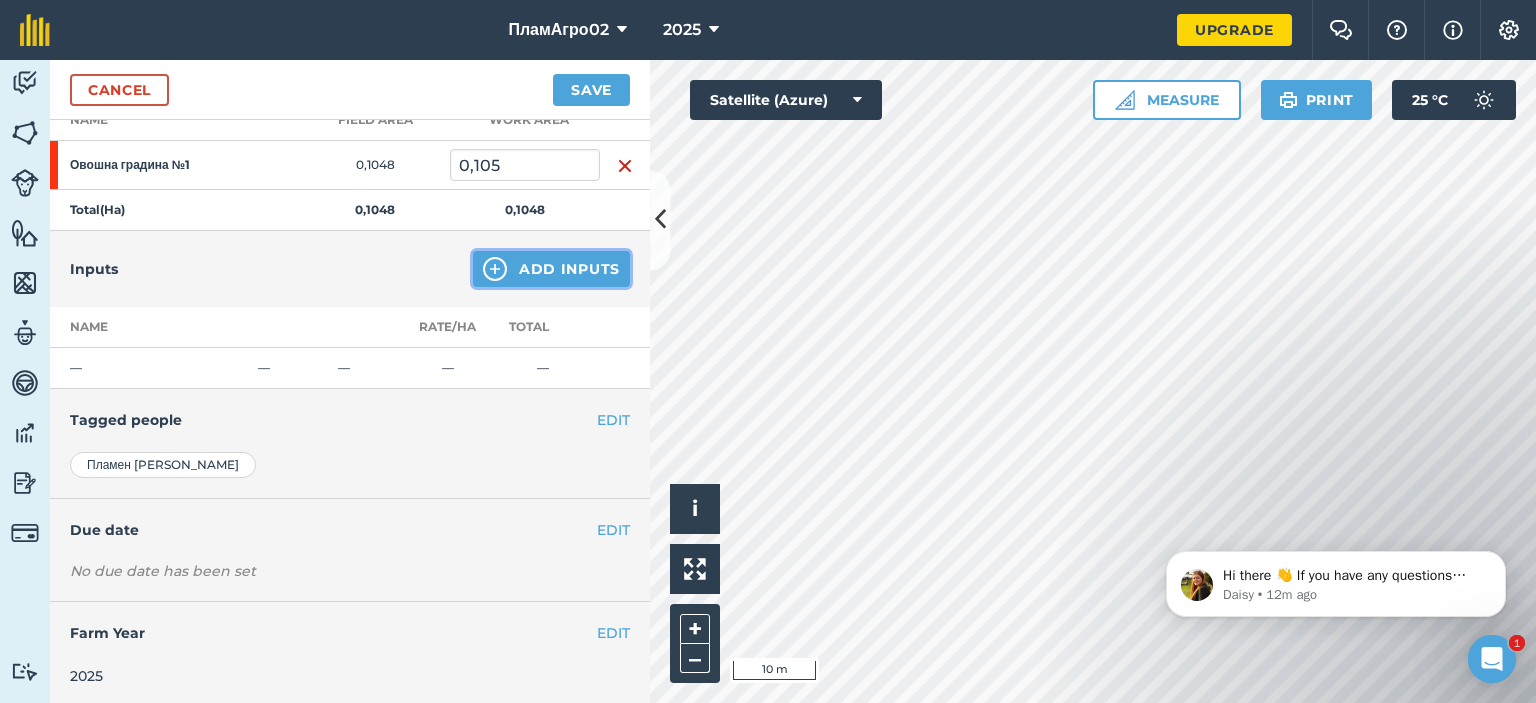 click on "Add Inputs" at bounding box center [551, 269] 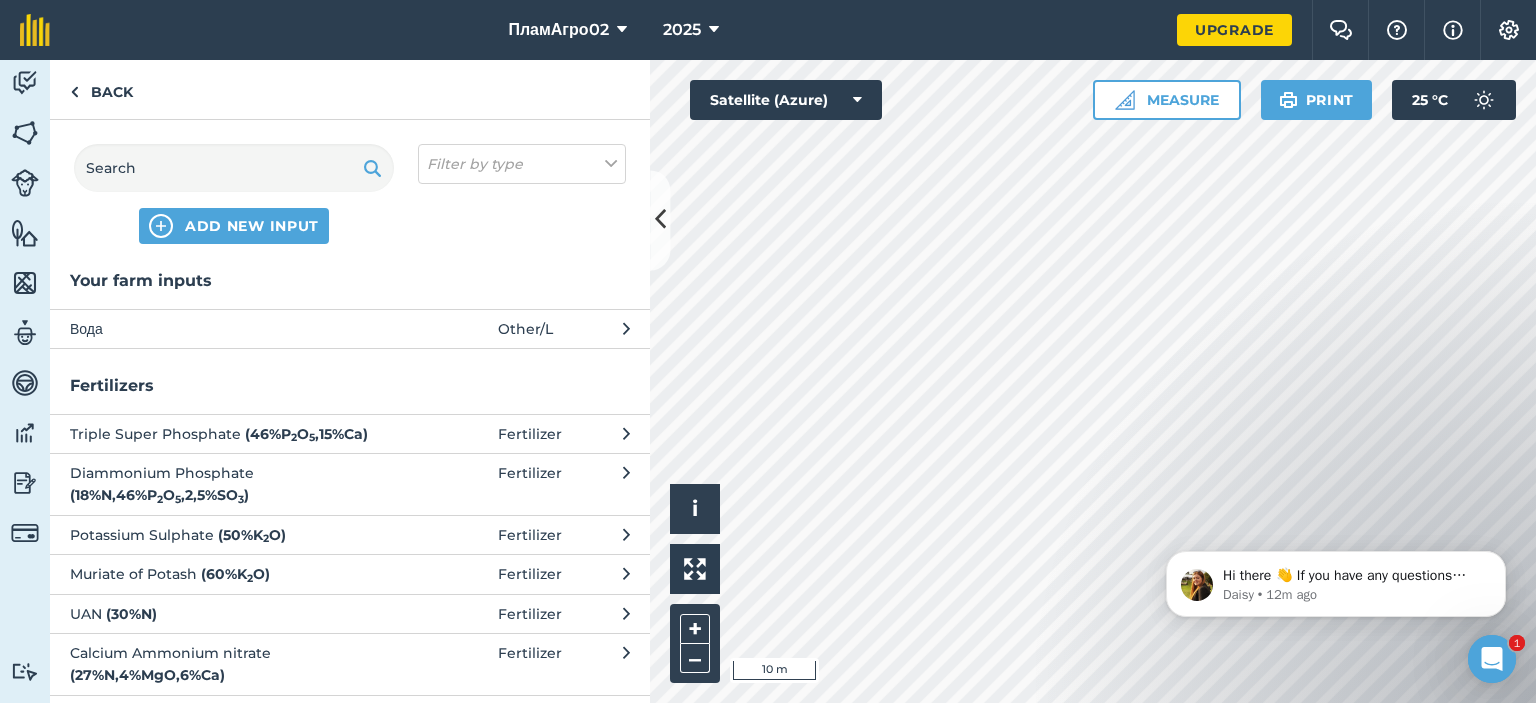 click on "Вода" at bounding box center [233, 329] 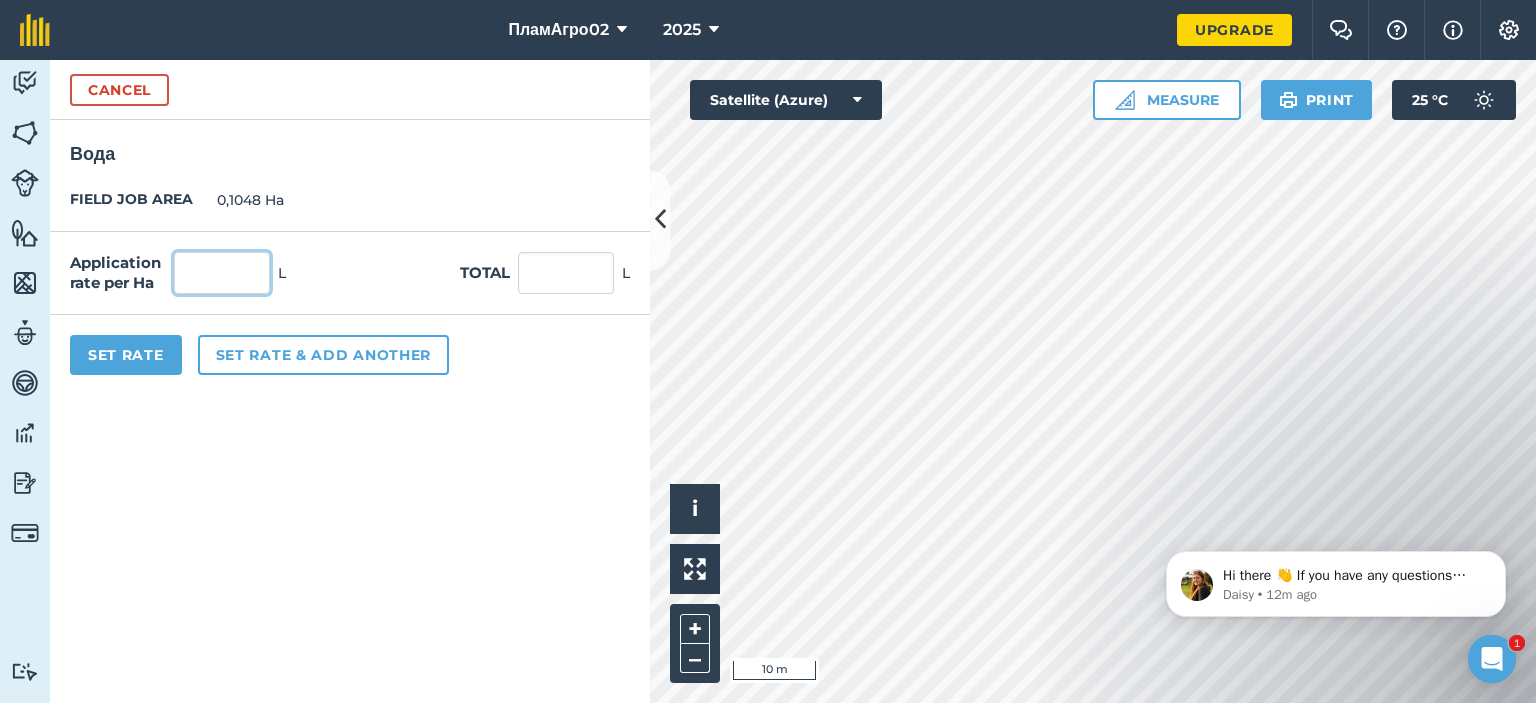 click at bounding box center [222, 273] 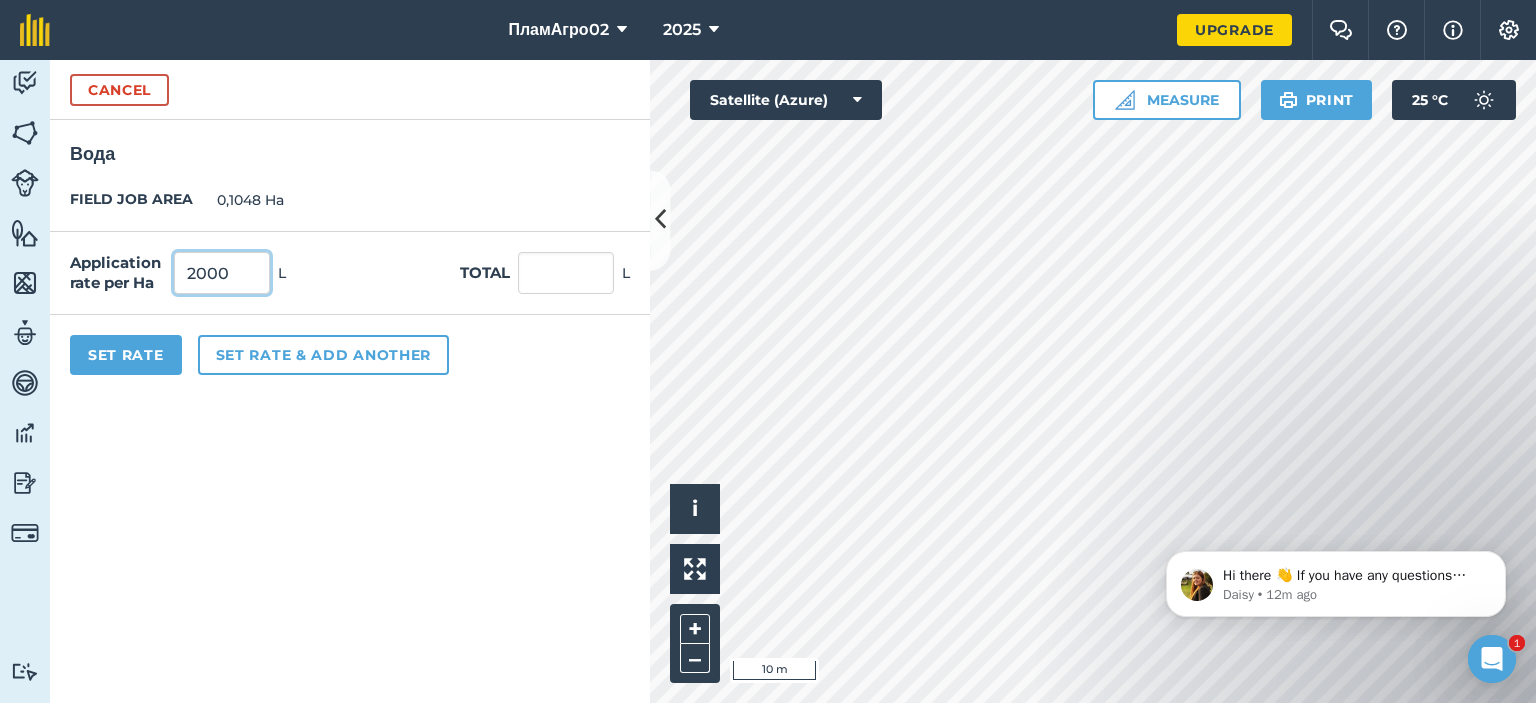 type on "2000" 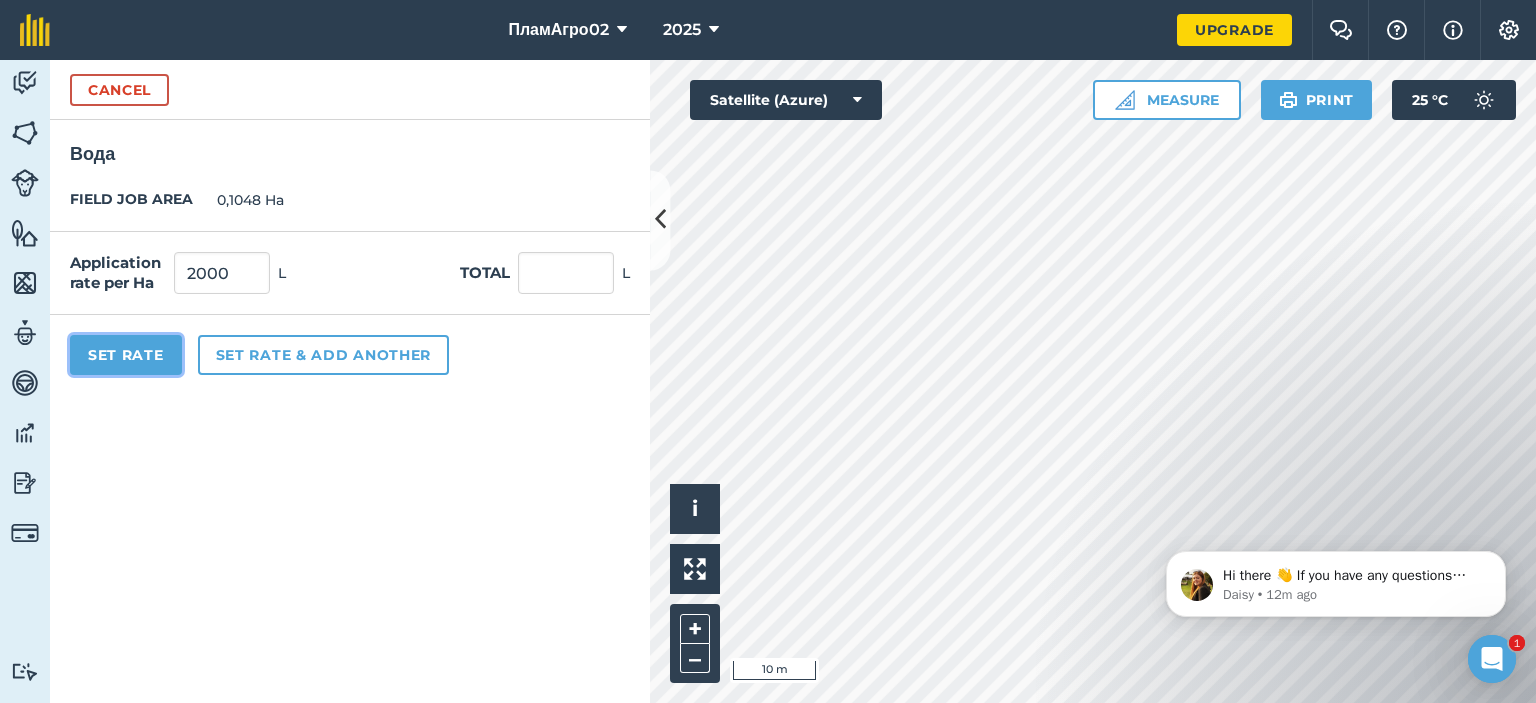 type on "209,6" 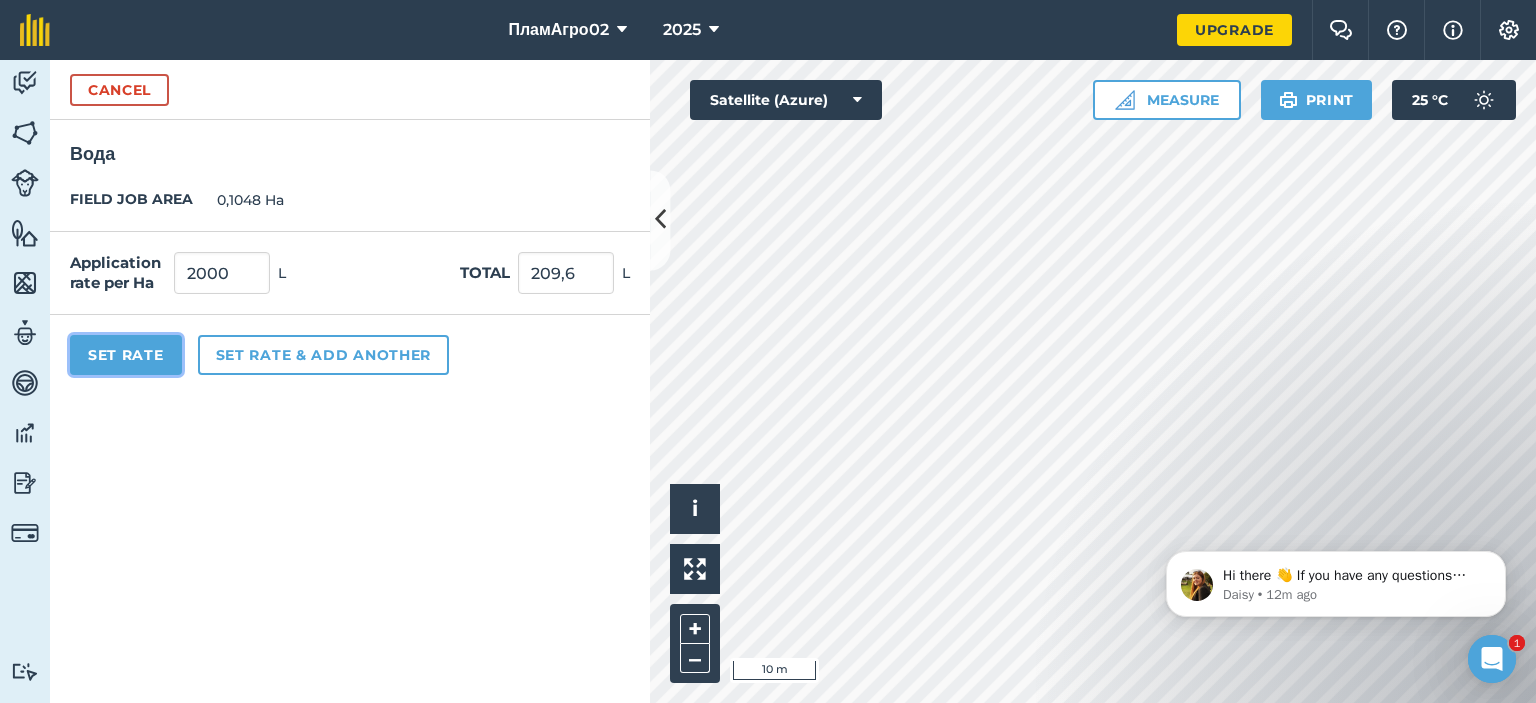 click on "Set Rate" at bounding box center [126, 355] 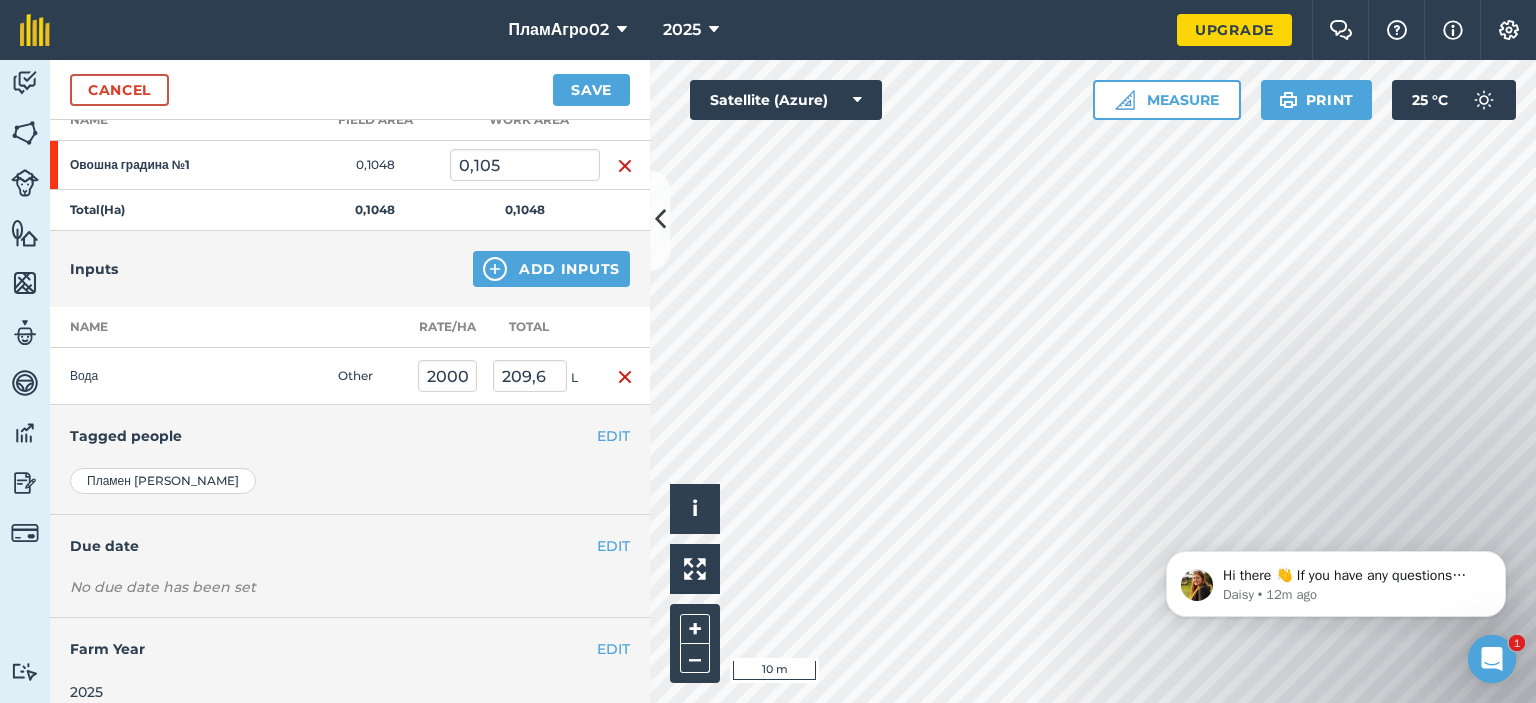 scroll, scrollTop: 286, scrollLeft: 0, axis: vertical 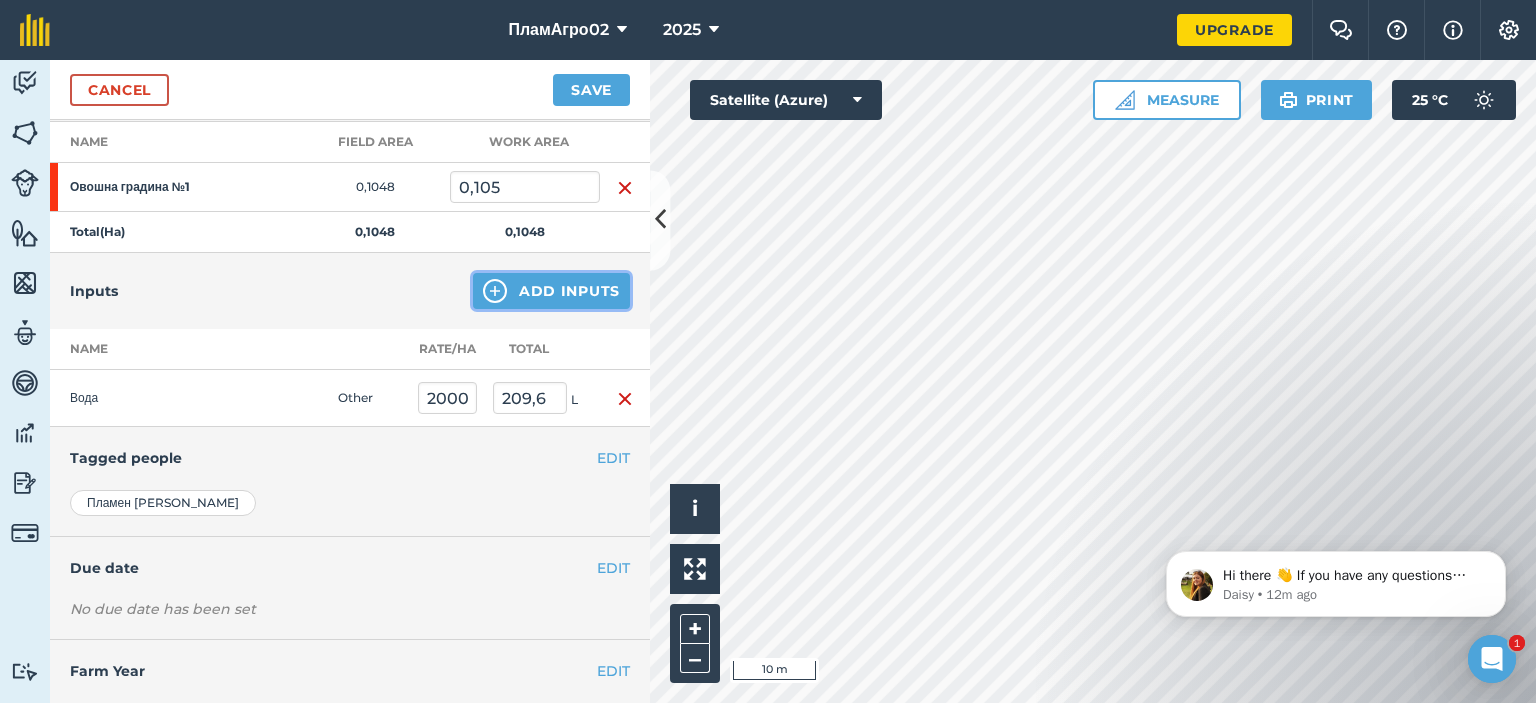 click on "Add Inputs" at bounding box center [551, 291] 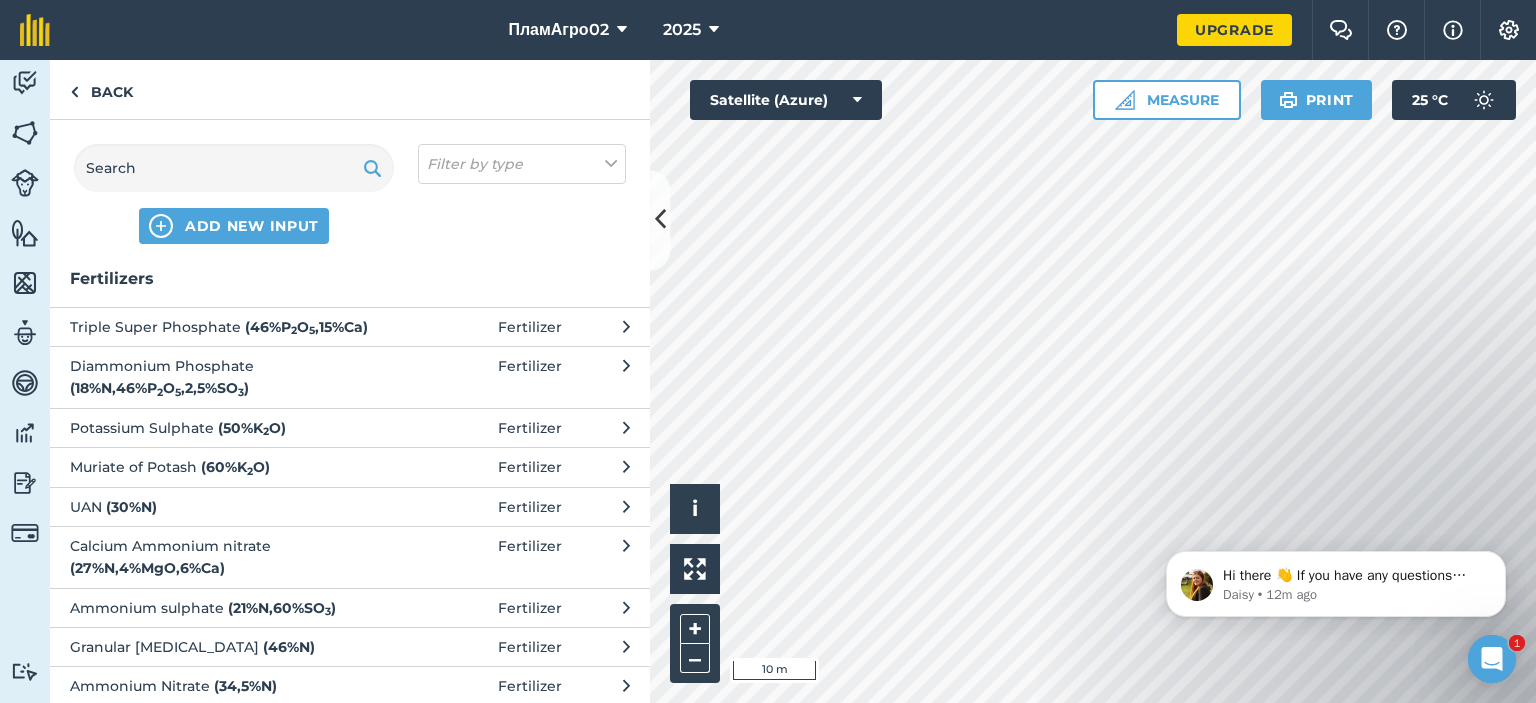 scroll, scrollTop: 0, scrollLeft: 0, axis: both 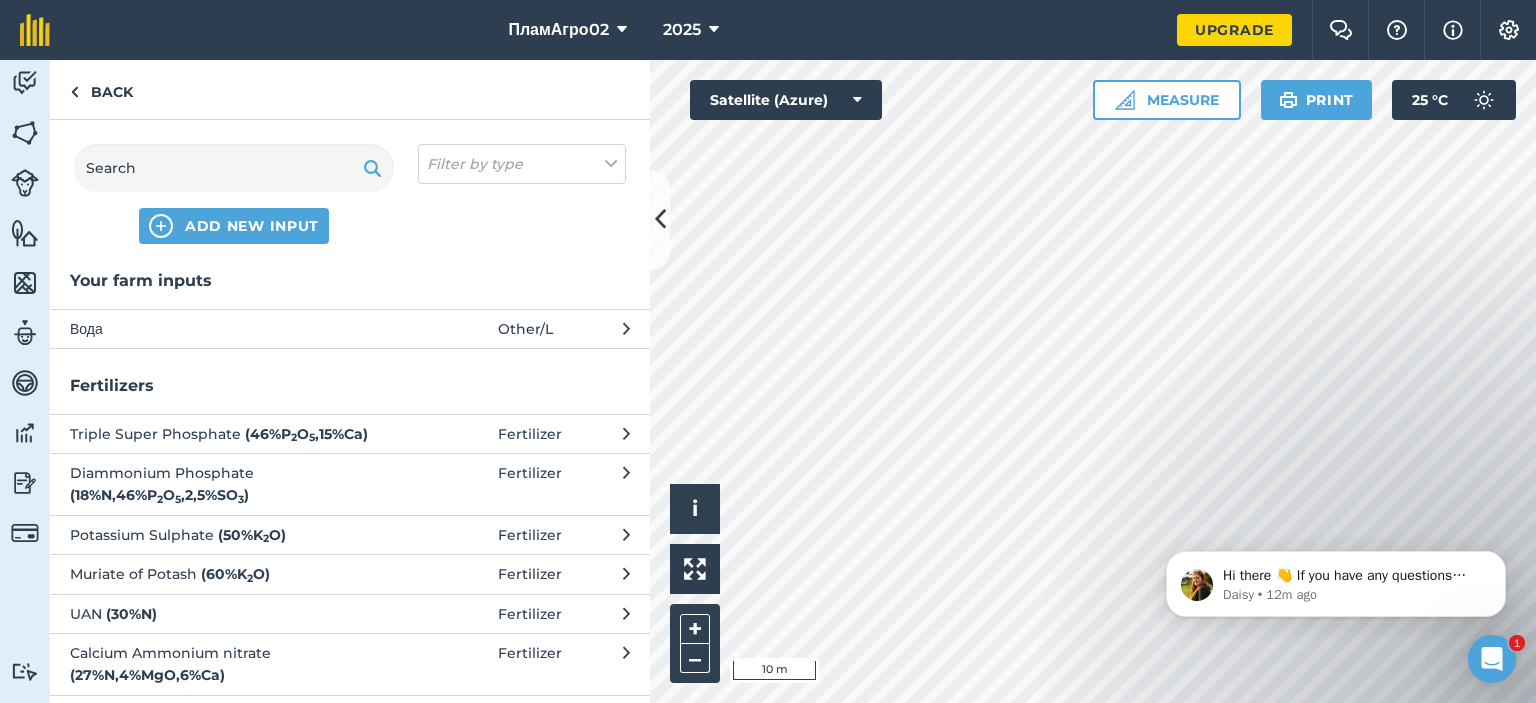 drag, startPoint x: 649, startPoint y: 403, endPoint x: 586, endPoint y: 162, distance: 249.09837 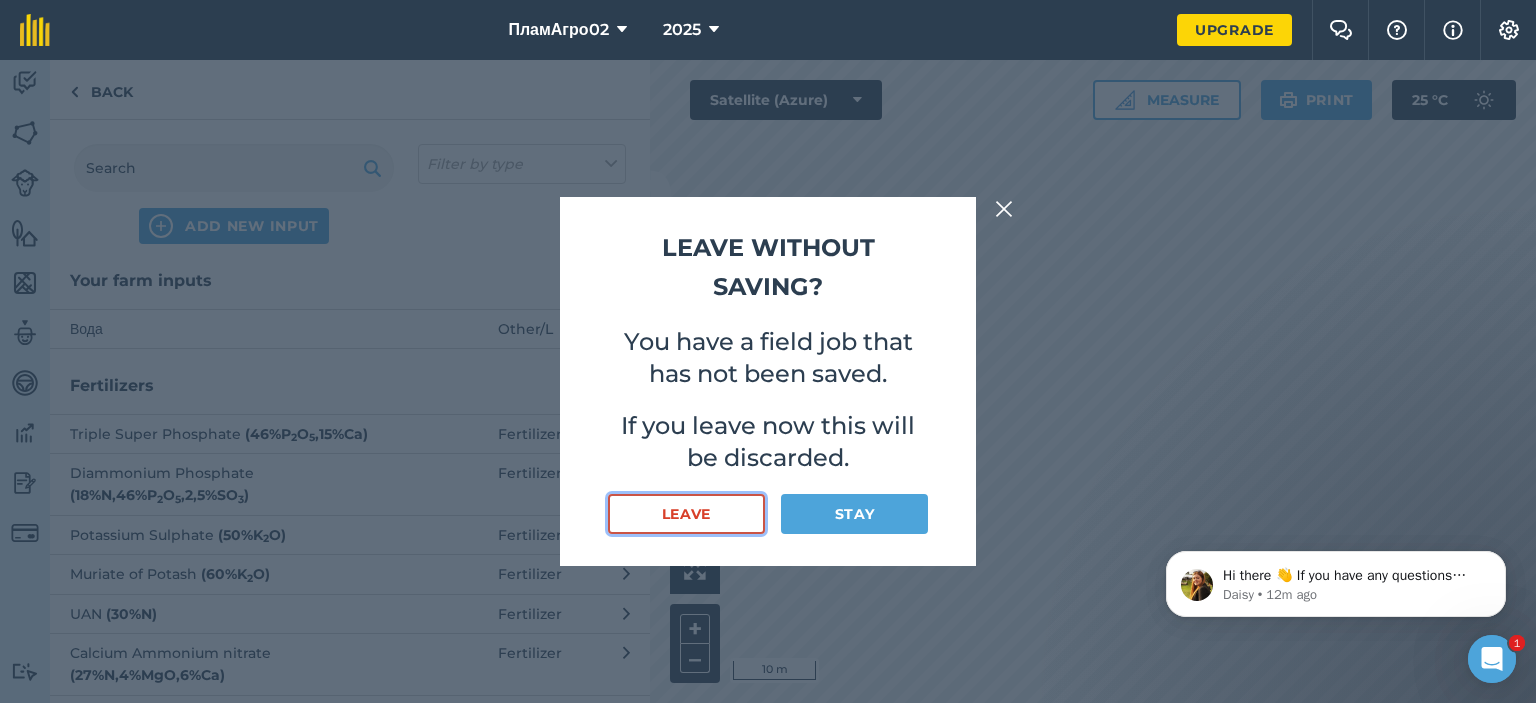 click on "Leave" at bounding box center (686, 514) 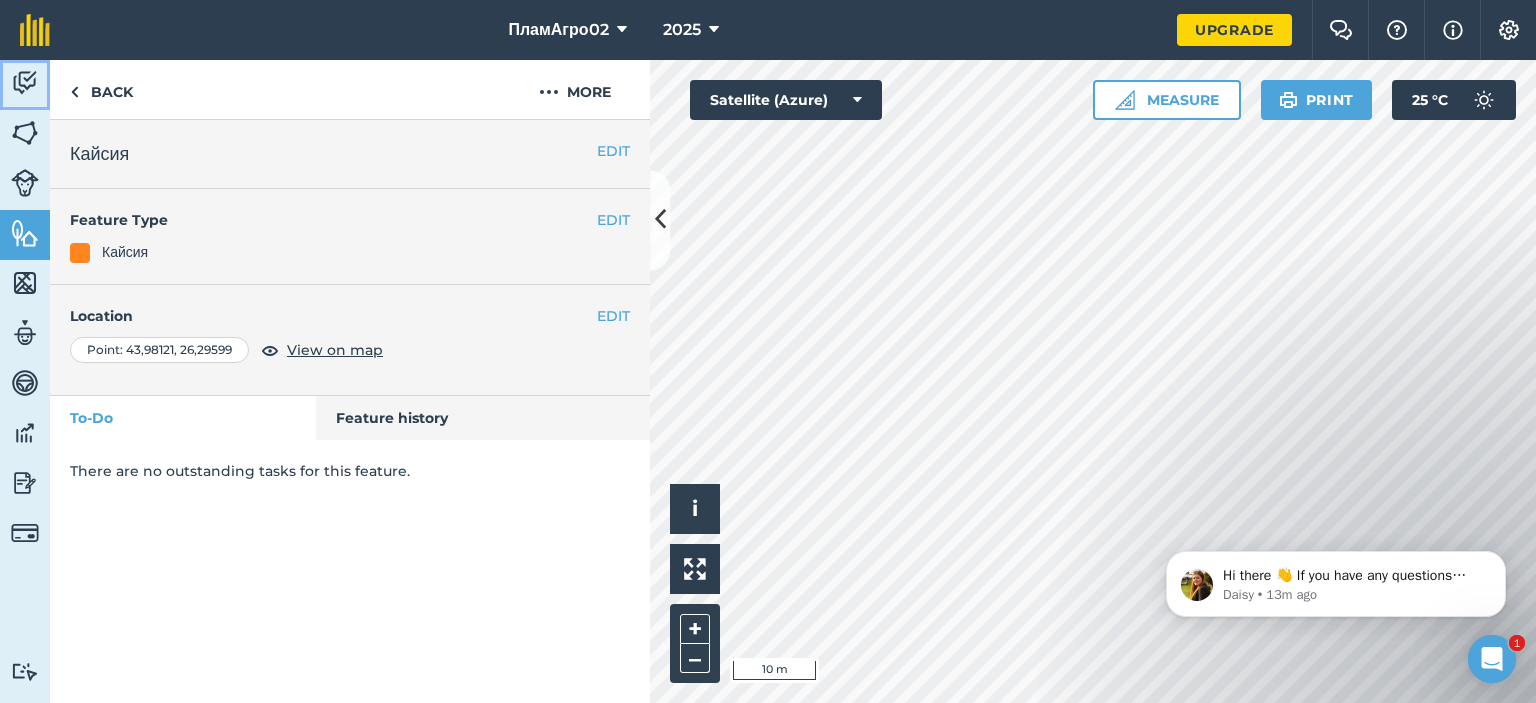 click at bounding box center [25, 83] 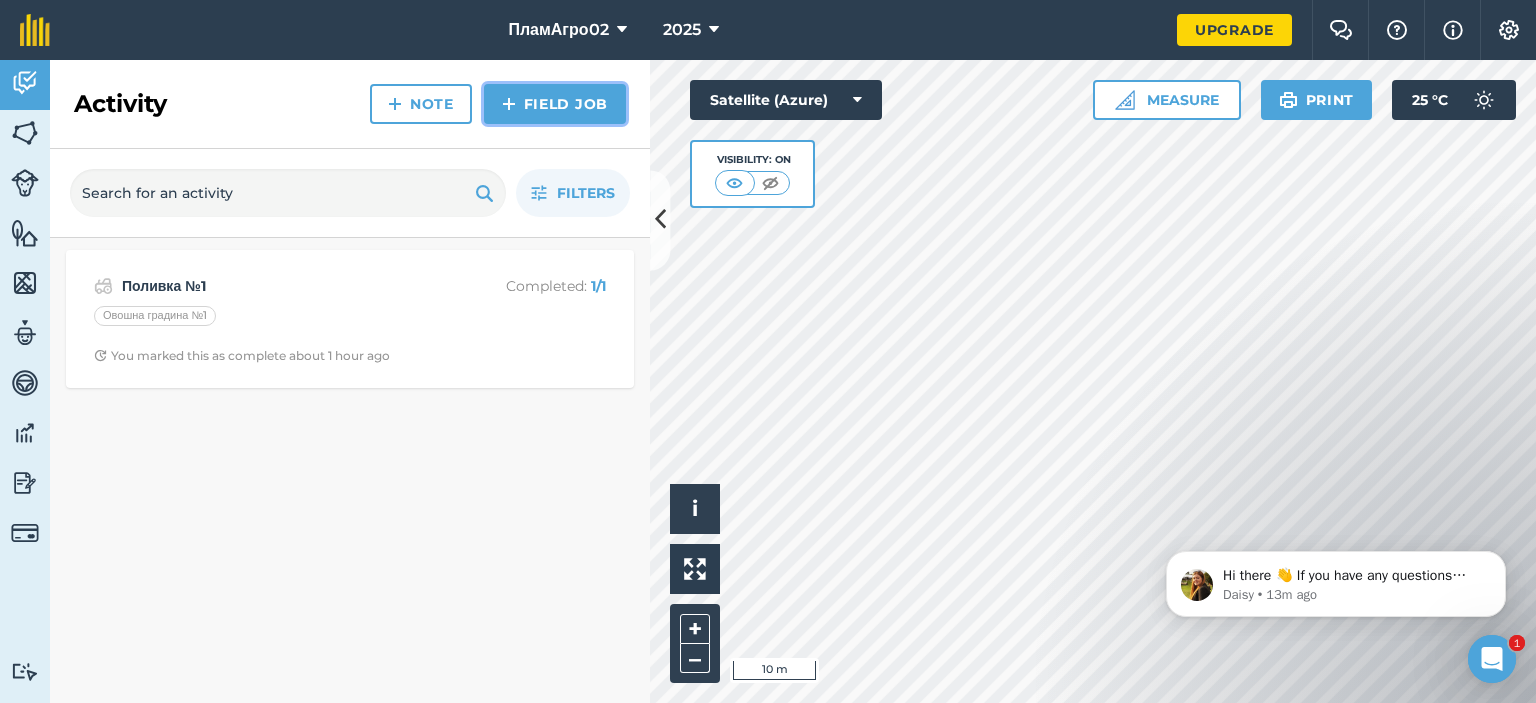 click on "Field Job" at bounding box center (555, 104) 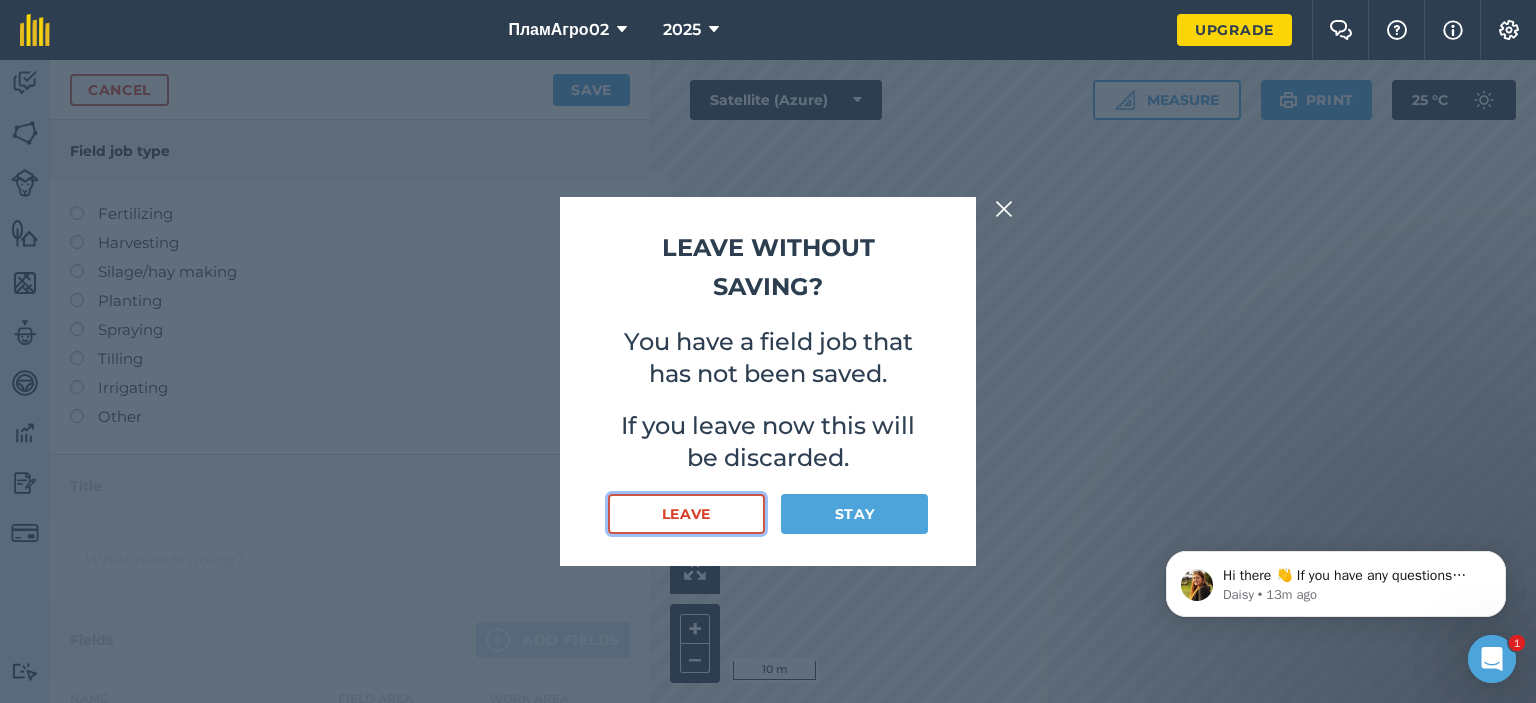 click on "Leave" at bounding box center (686, 514) 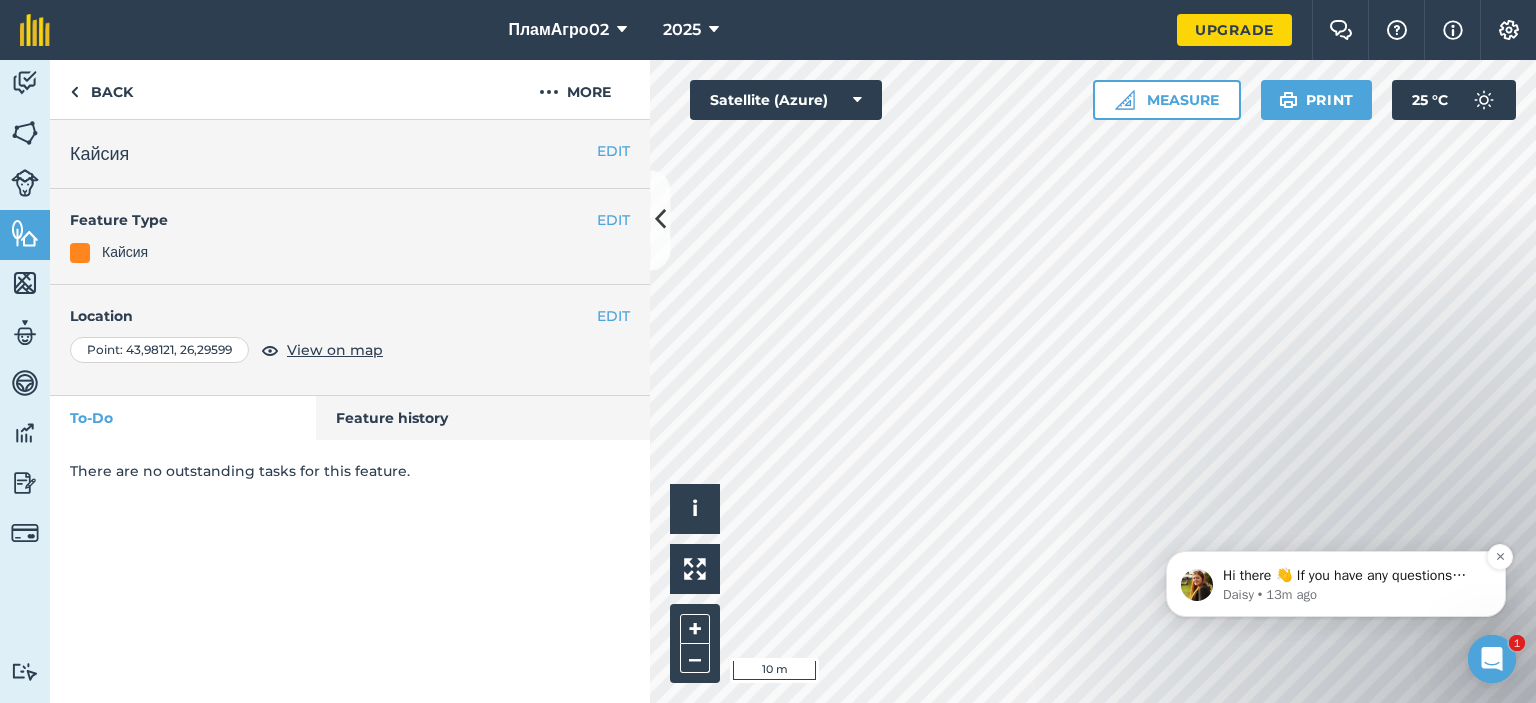 click on "Daisy • 13m ago" at bounding box center [1352, 595] 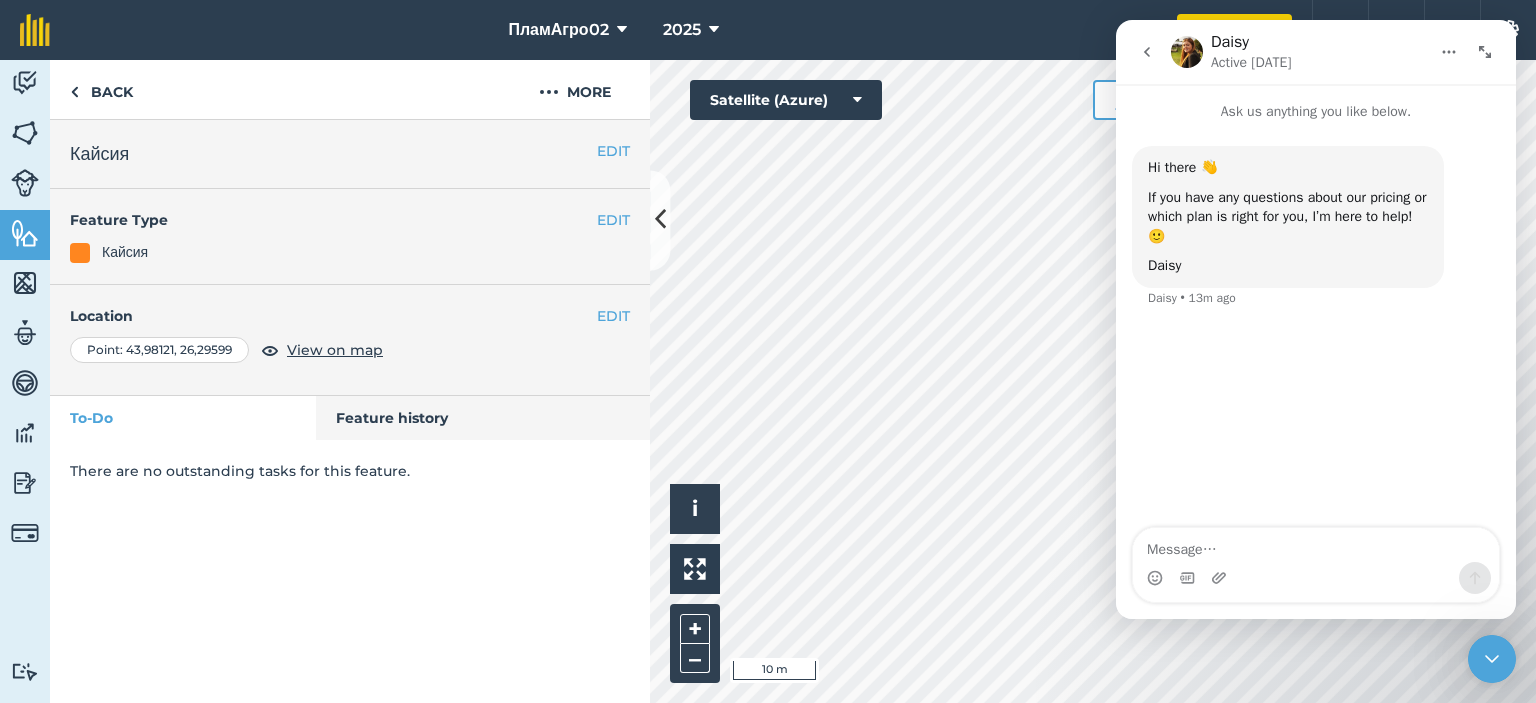click at bounding box center [1316, 545] 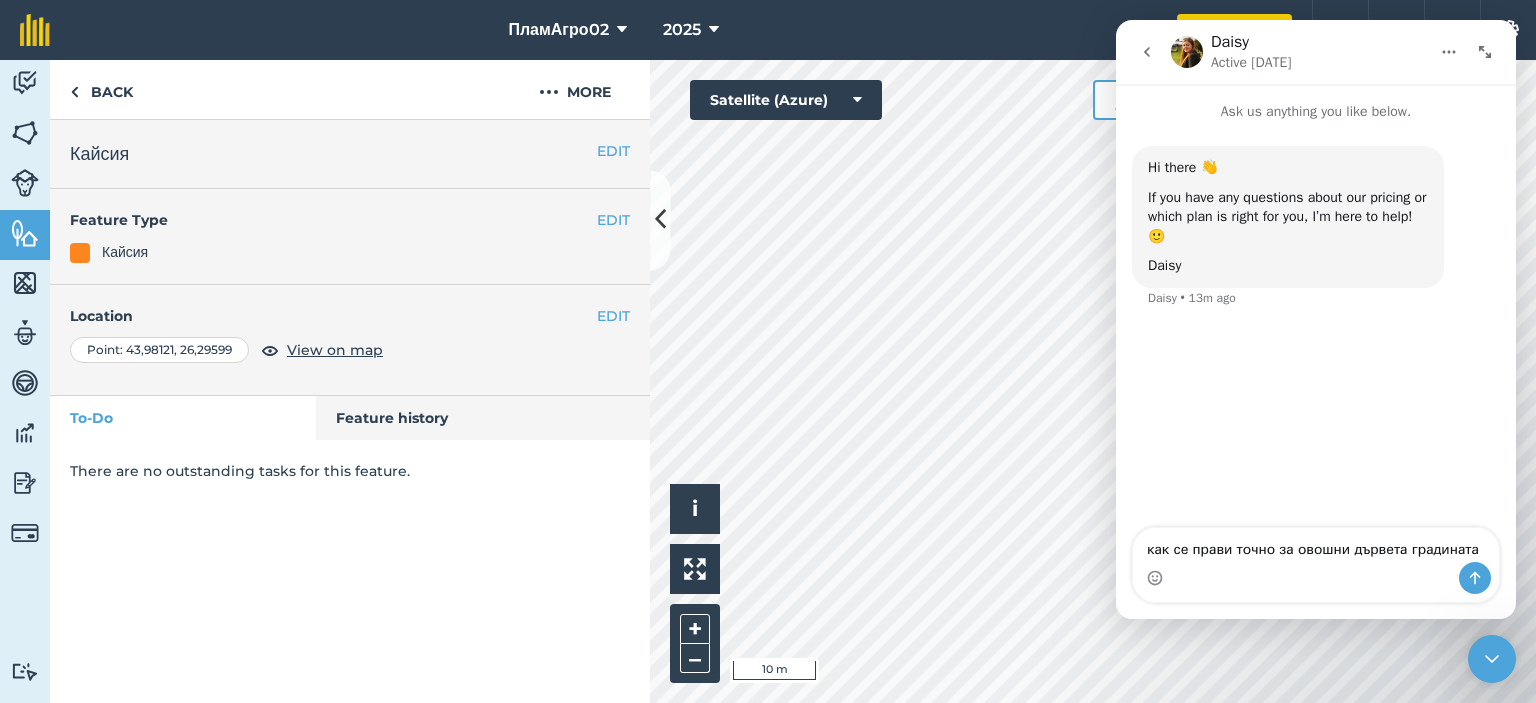 type on "как се прави точно за овошни дървета градината" 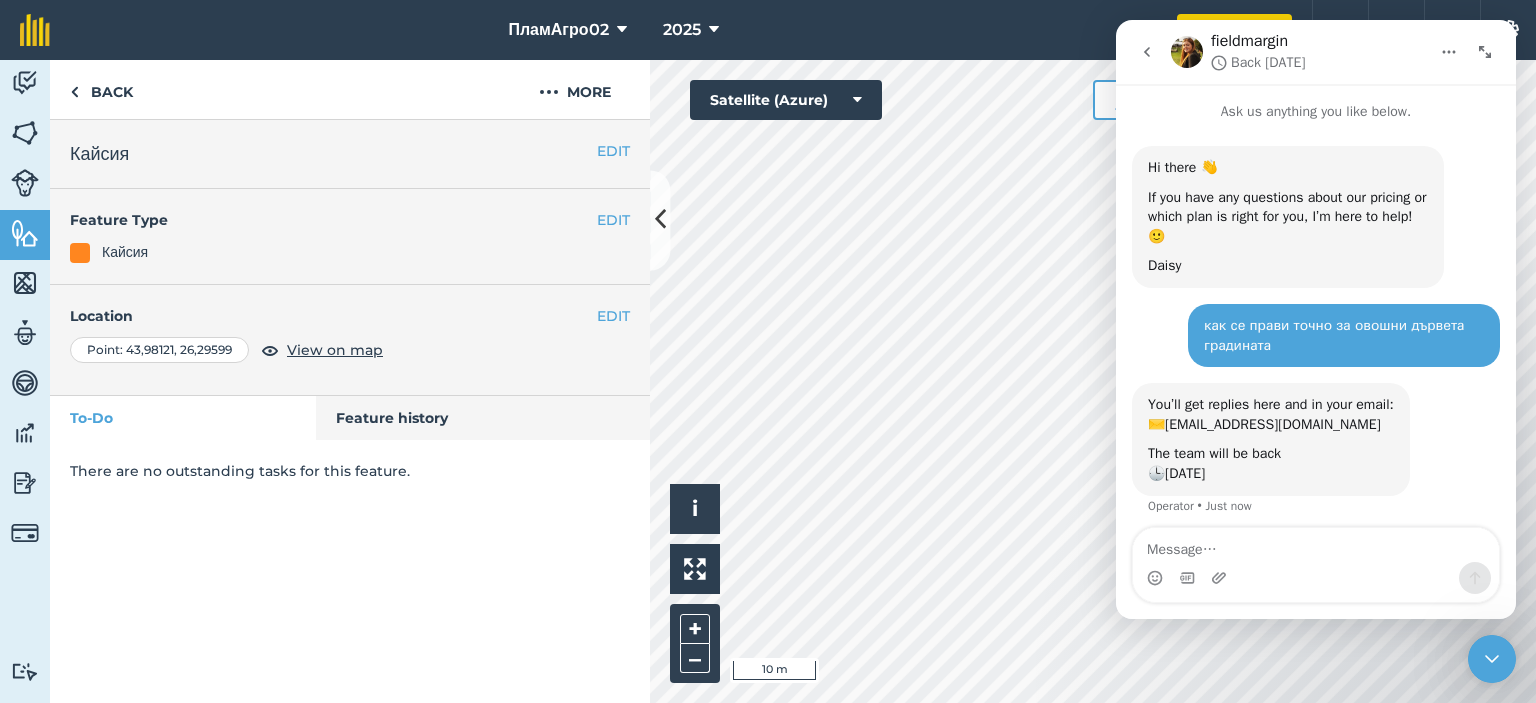 click at bounding box center (1187, 52) 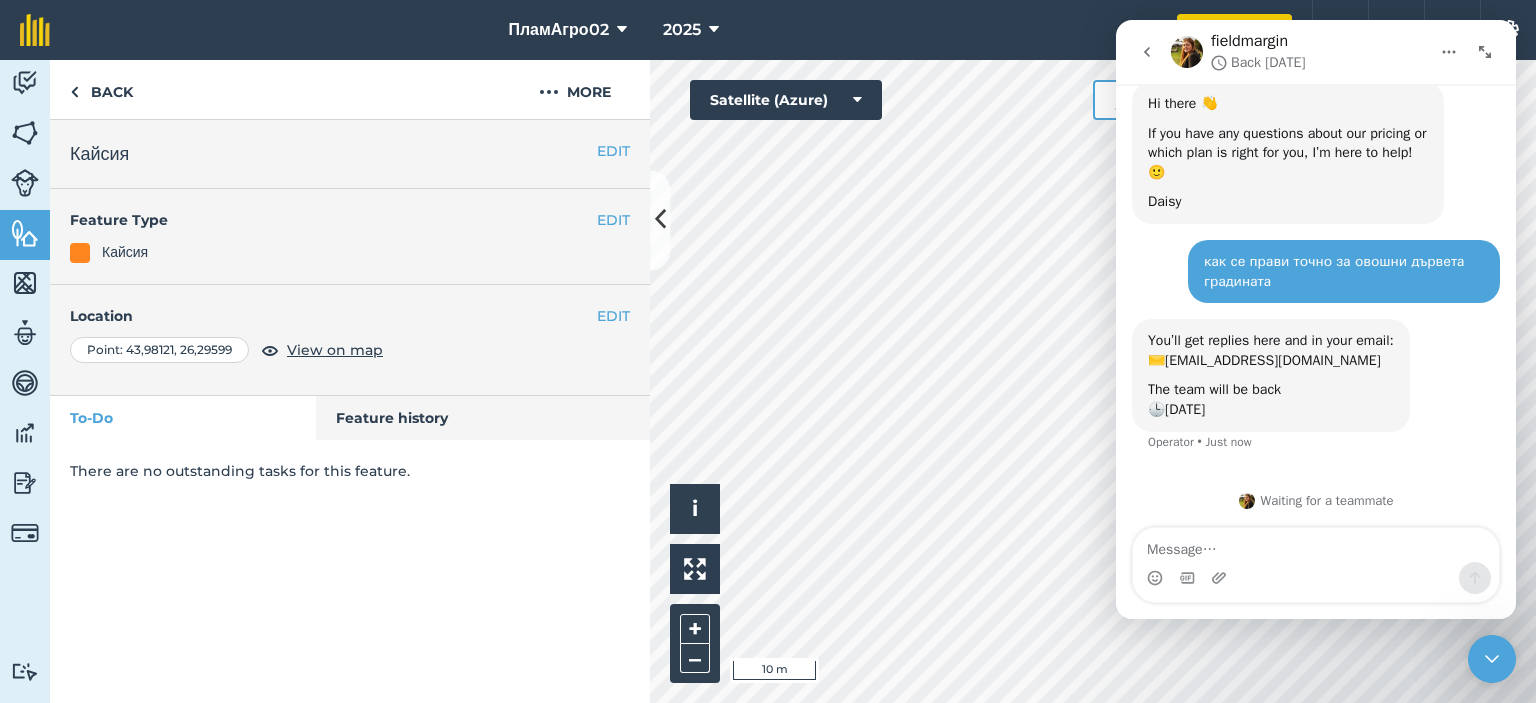 click on "Back [DATE]" at bounding box center [1268, 62] 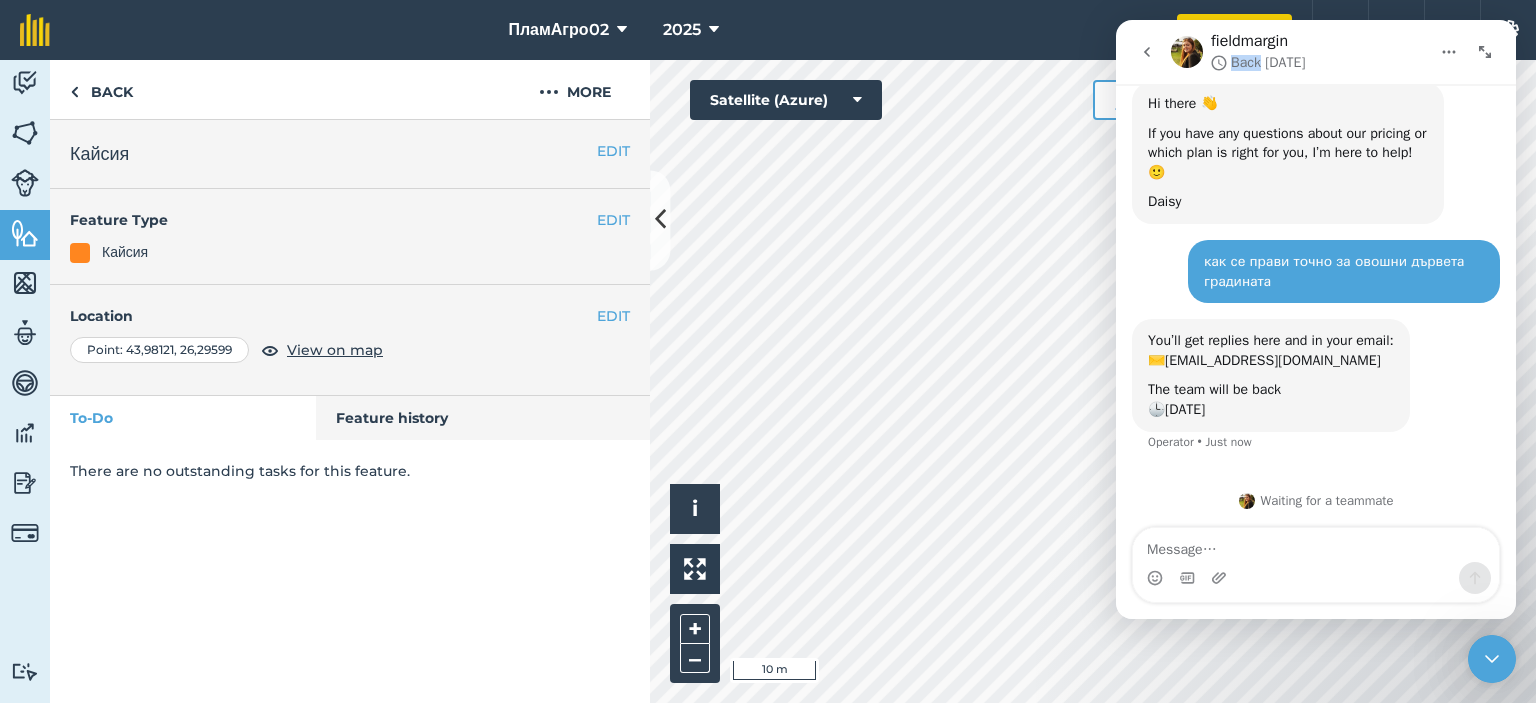 click on "Back [DATE]" at bounding box center (1268, 62) 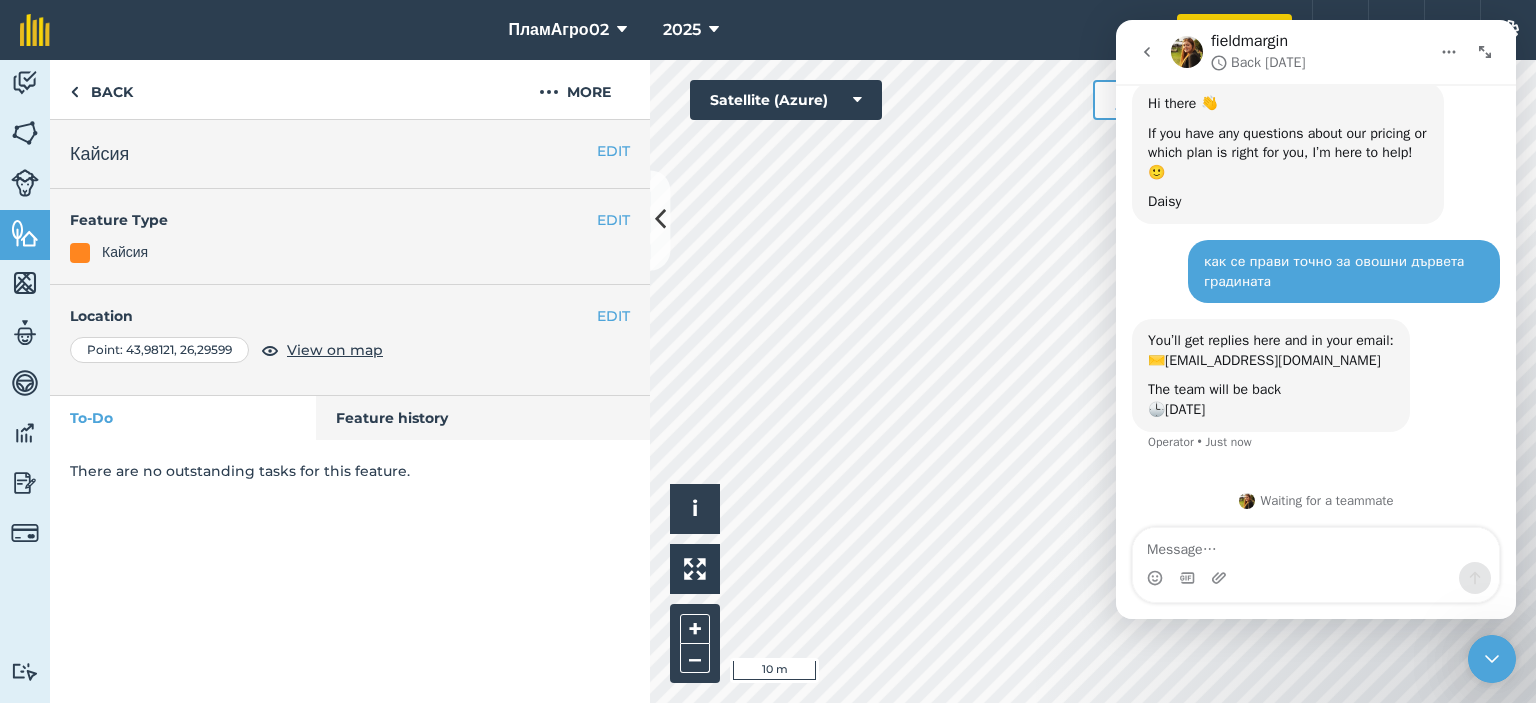 click on "fieldmargin" at bounding box center (1249, 42) 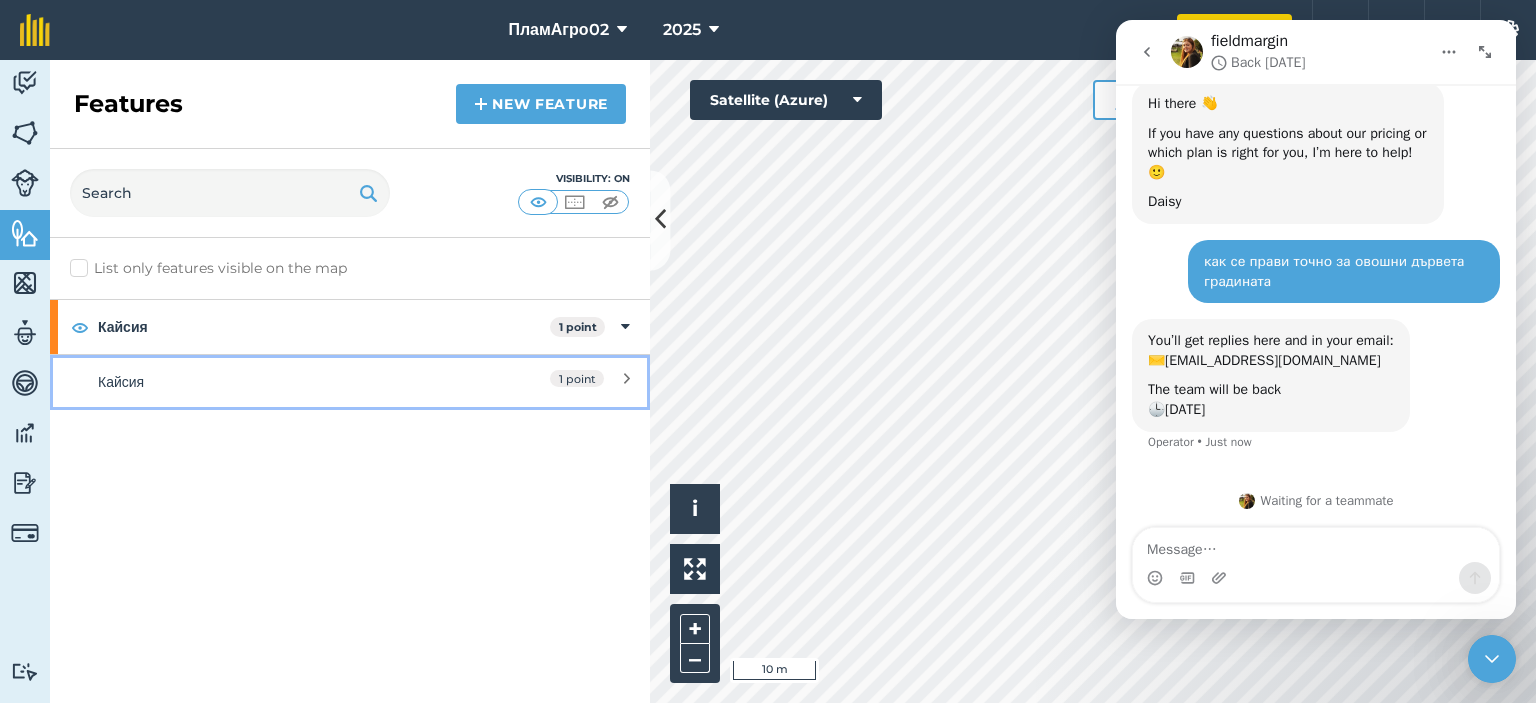 click on "Кайсия" at bounding box center (275, 382) 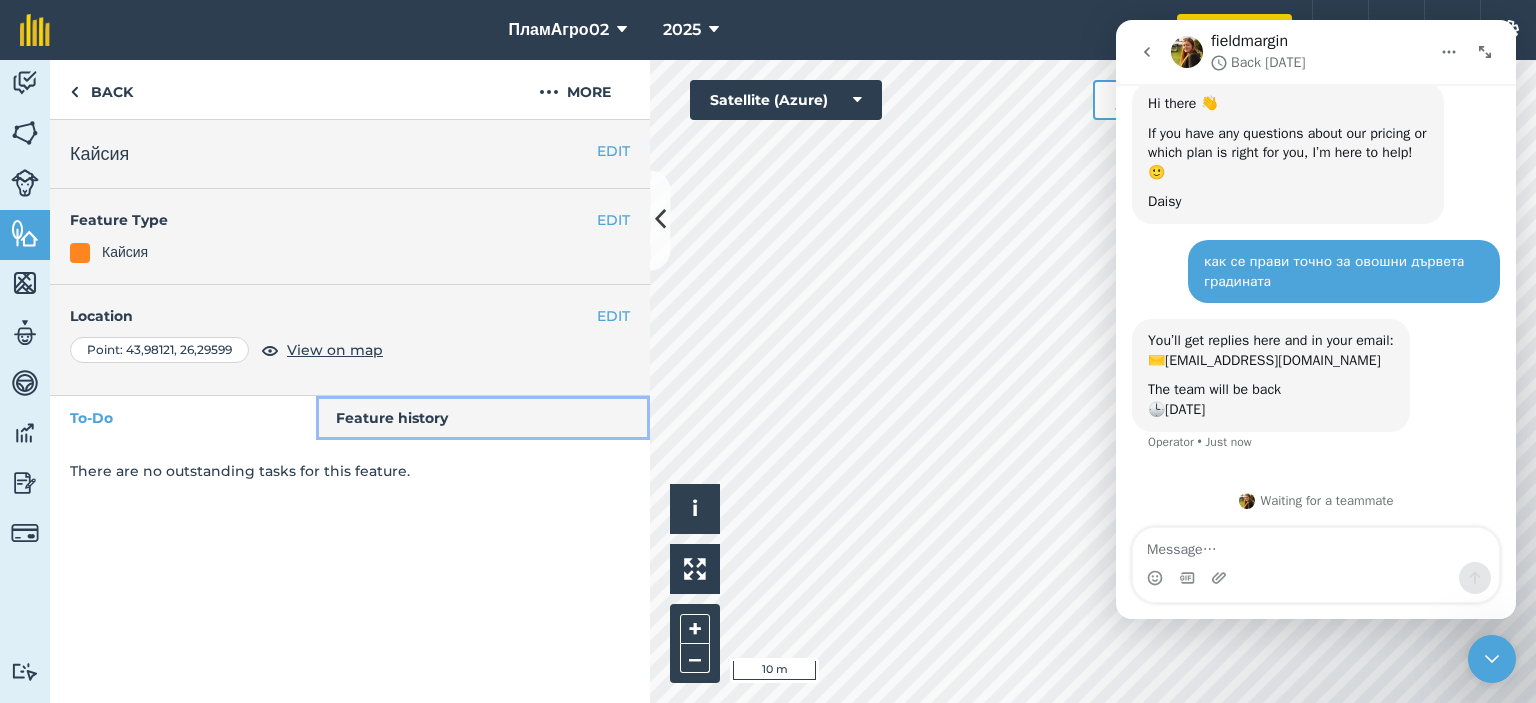 click on "Feature history" at bounding box center (483, 418) 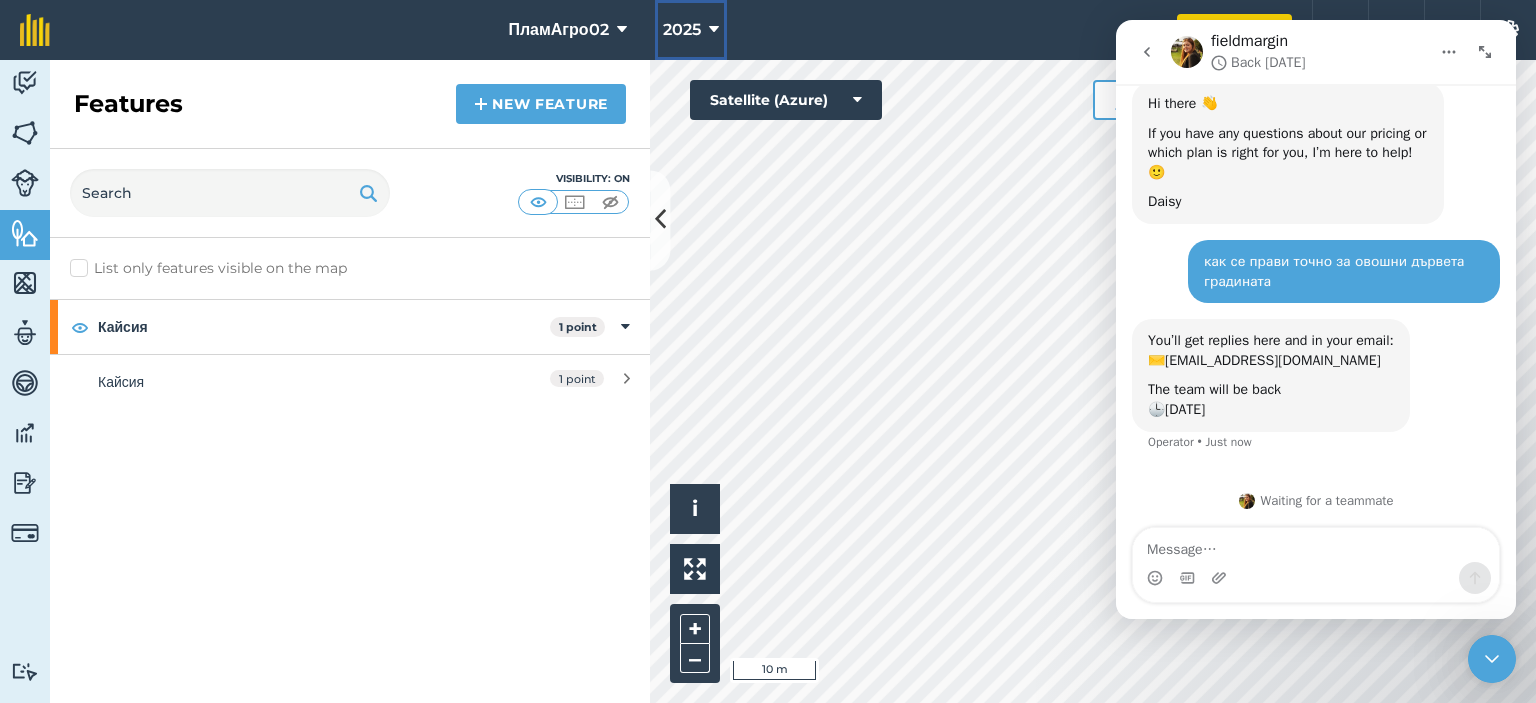 click on "2025" at bounding box center [691, 30] 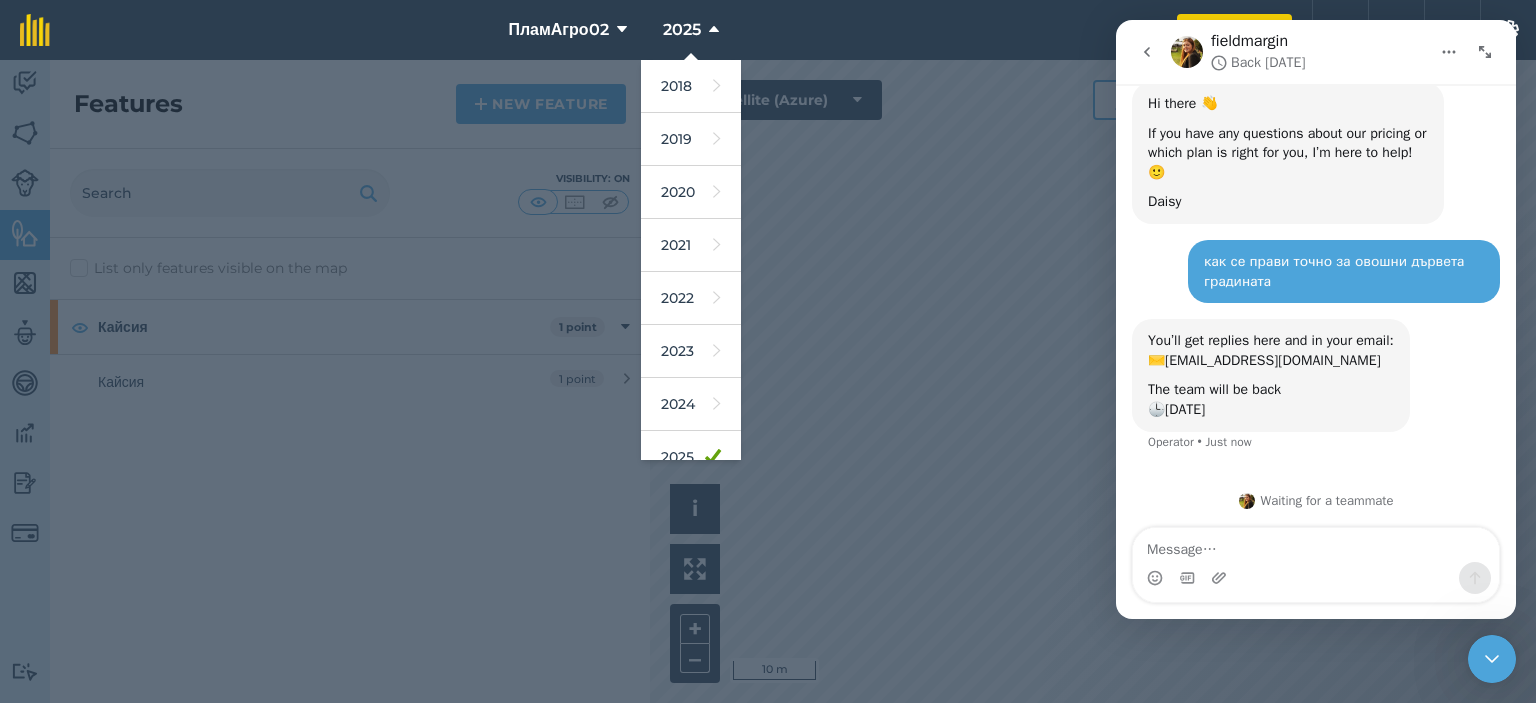 click at bounding box center (768, 381) 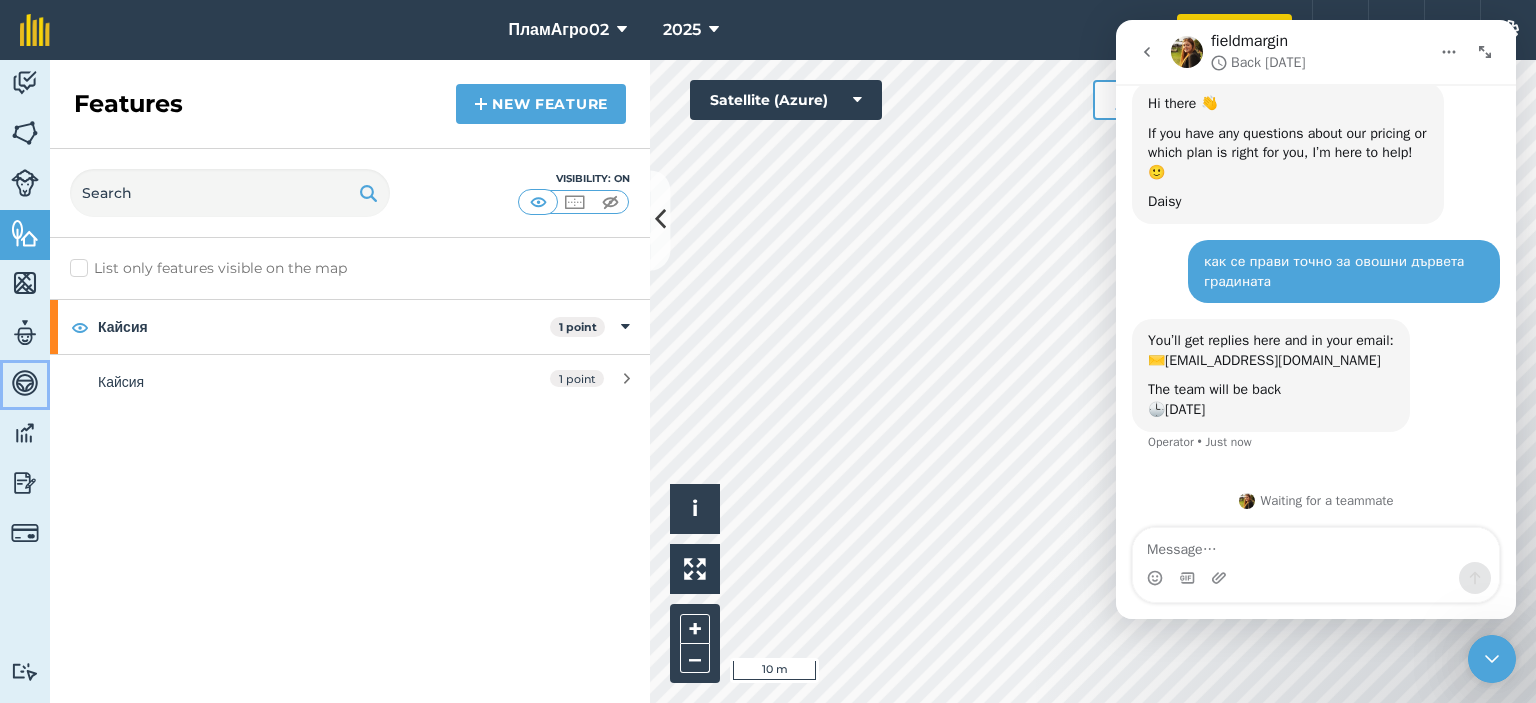 click at bounding box center [25, 383] 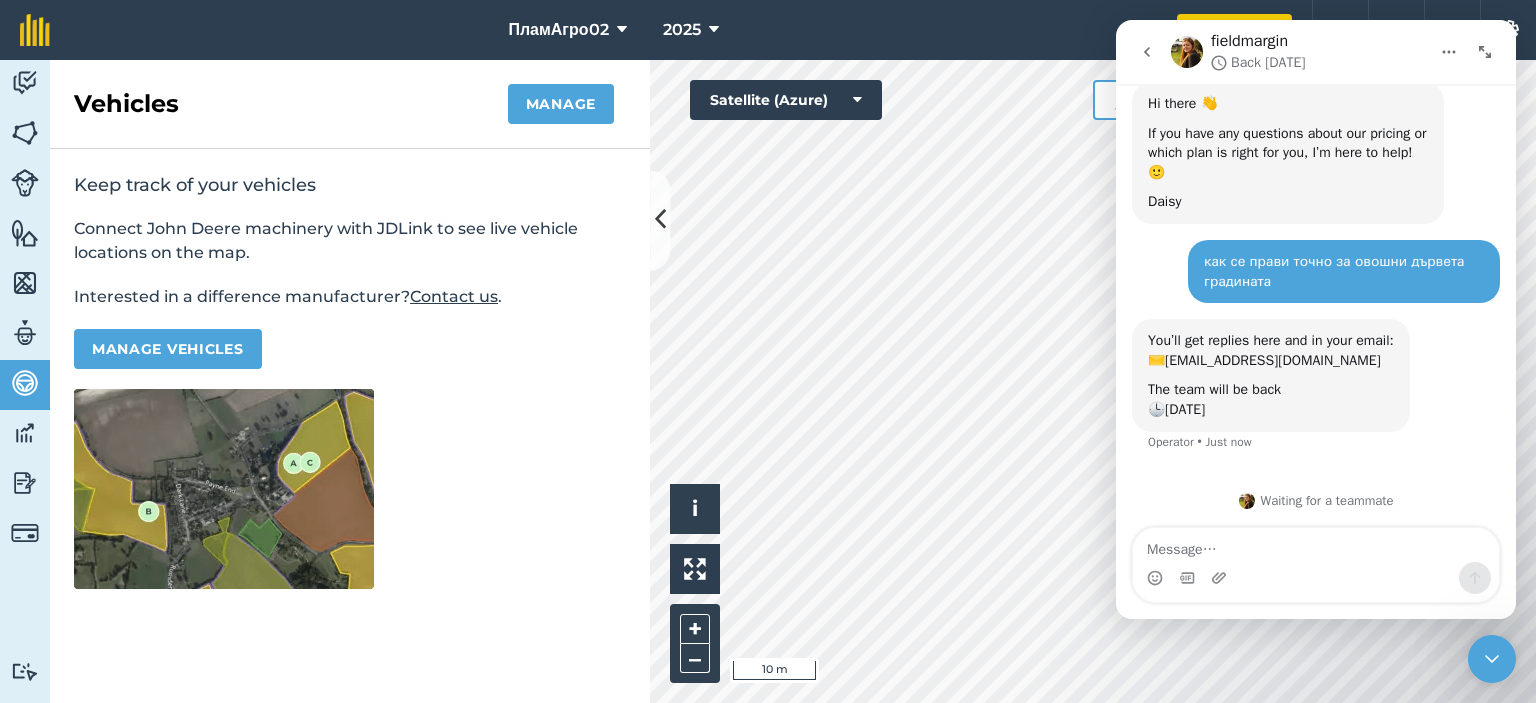 click at bounding box center (224, 489) 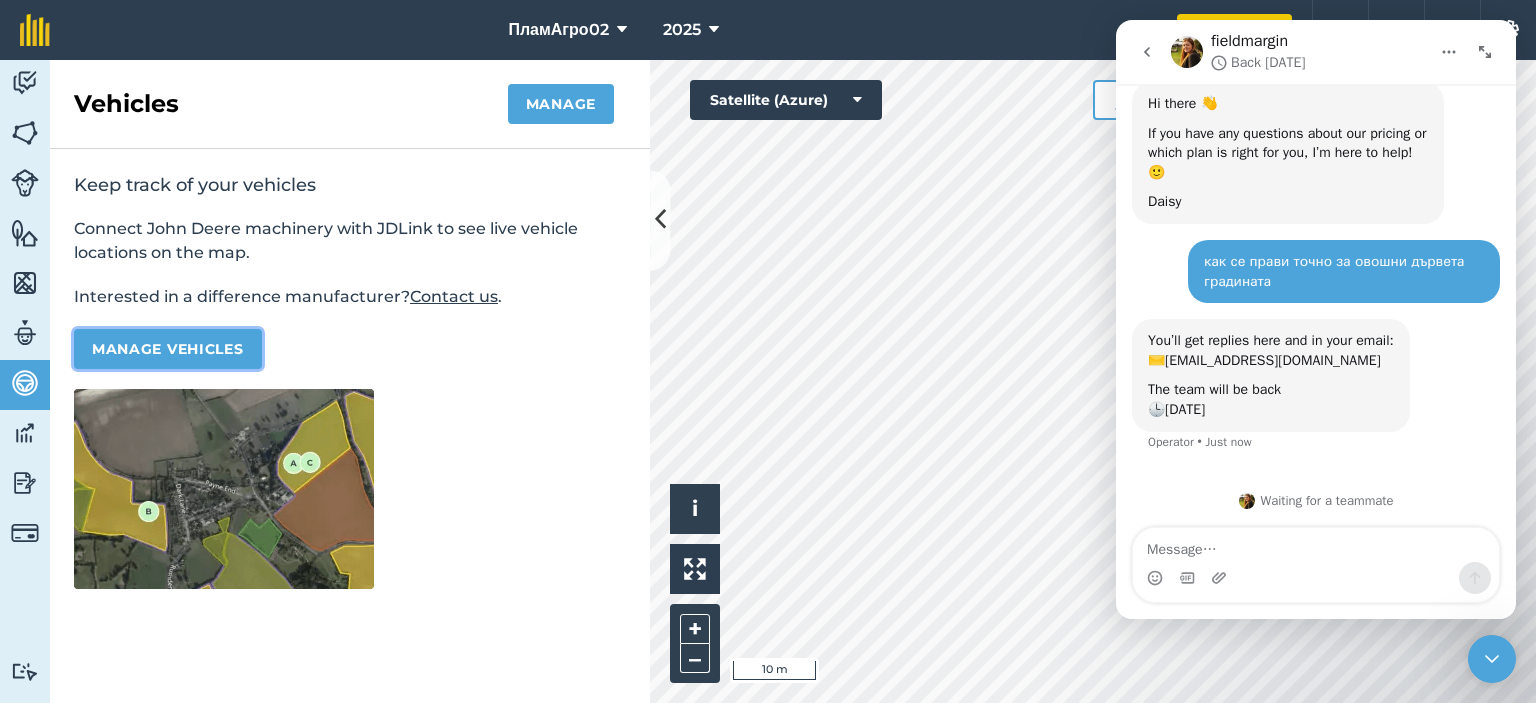 click on "Manage vehicles" at bounding box center [168, 349] 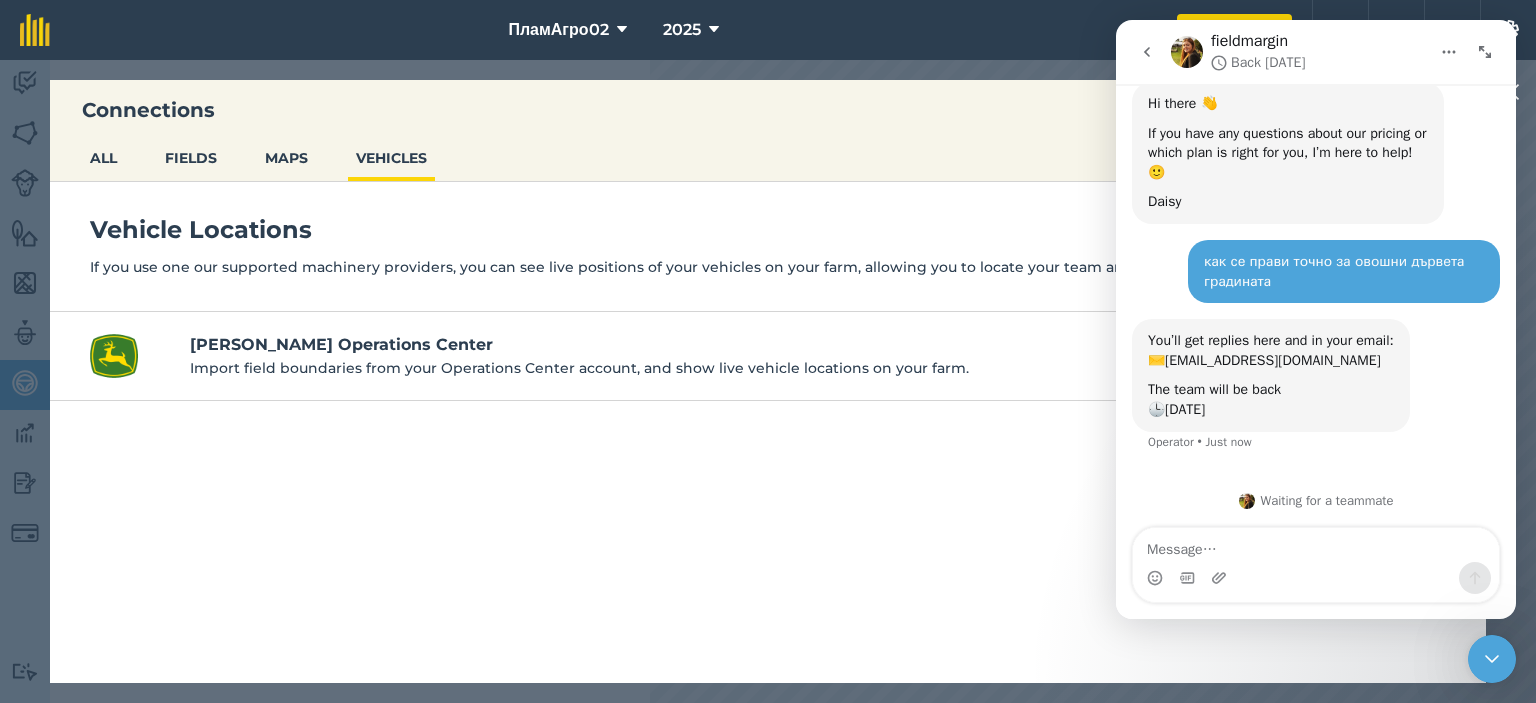 click 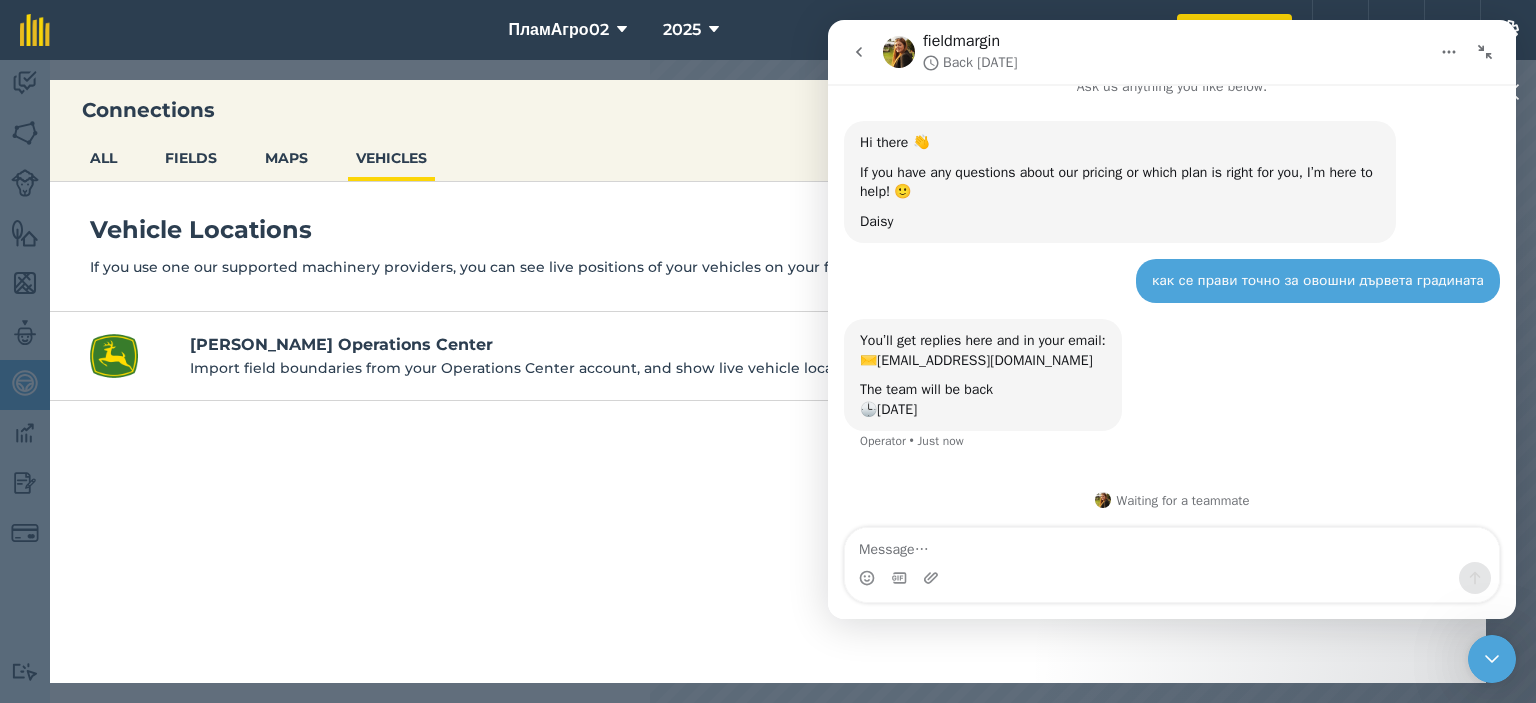 click 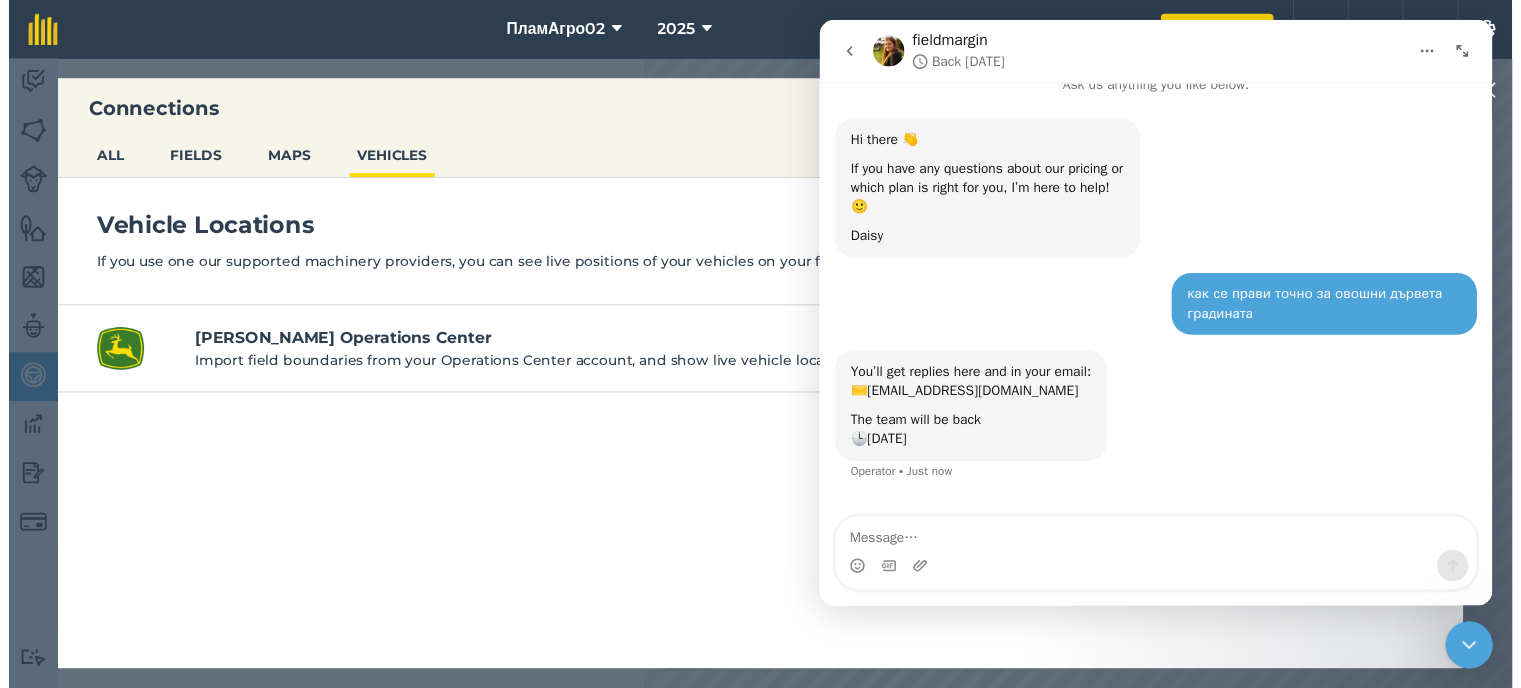 scroll, scrollTop: 64, scrollLeft: 0, axis: vertical 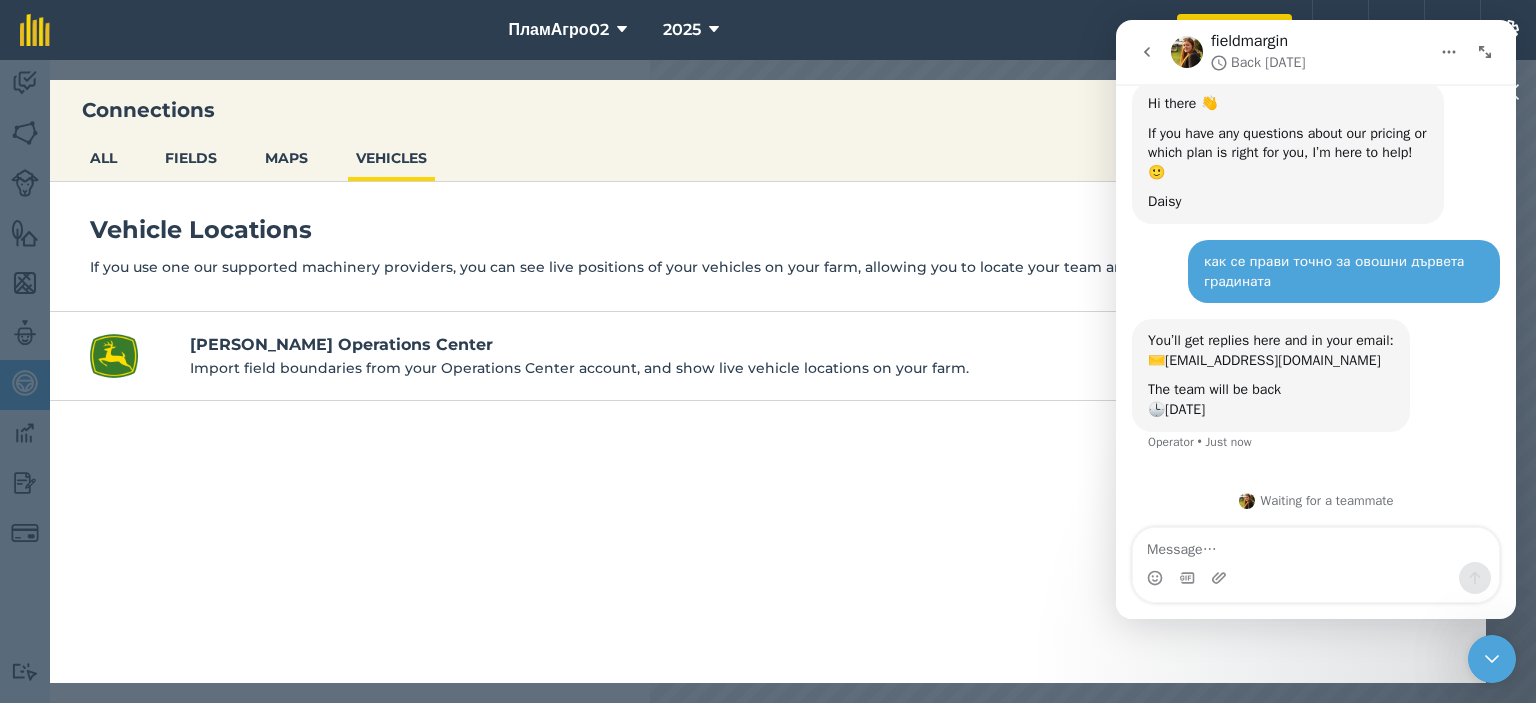 click 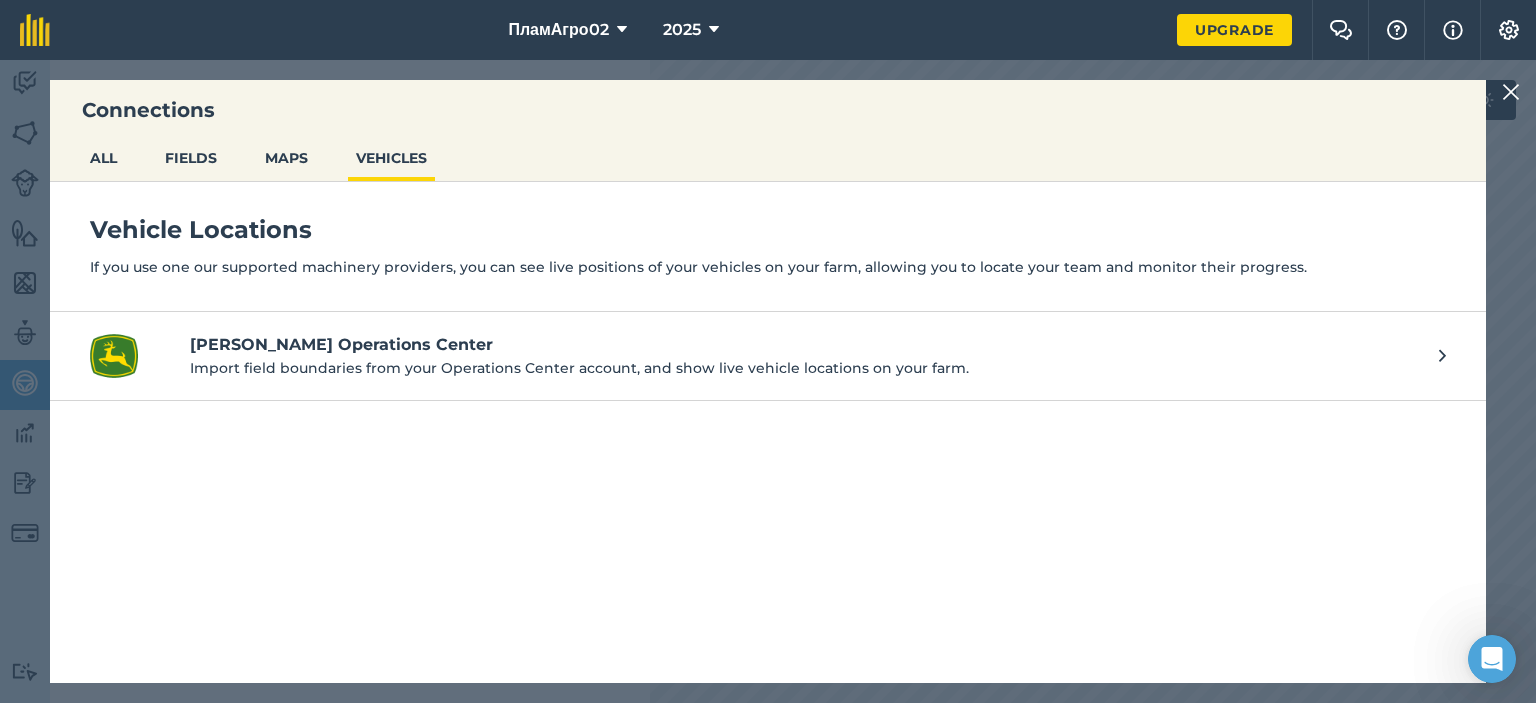 click on "Import field boundaries from your Operations Center account, and show live vehicle locations on your farm." at bounding box center (804, 368) 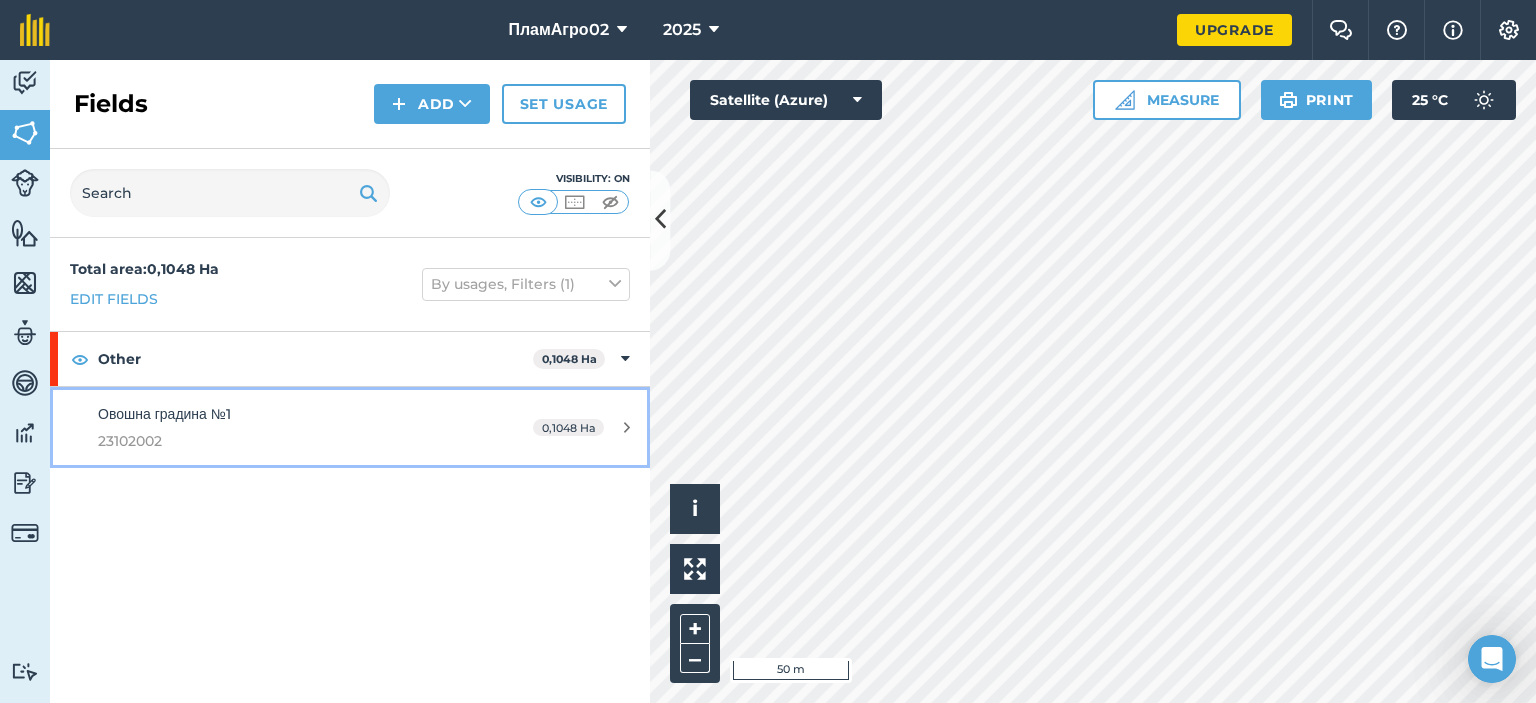 click on "23102002" at bounding box center [286, 441] 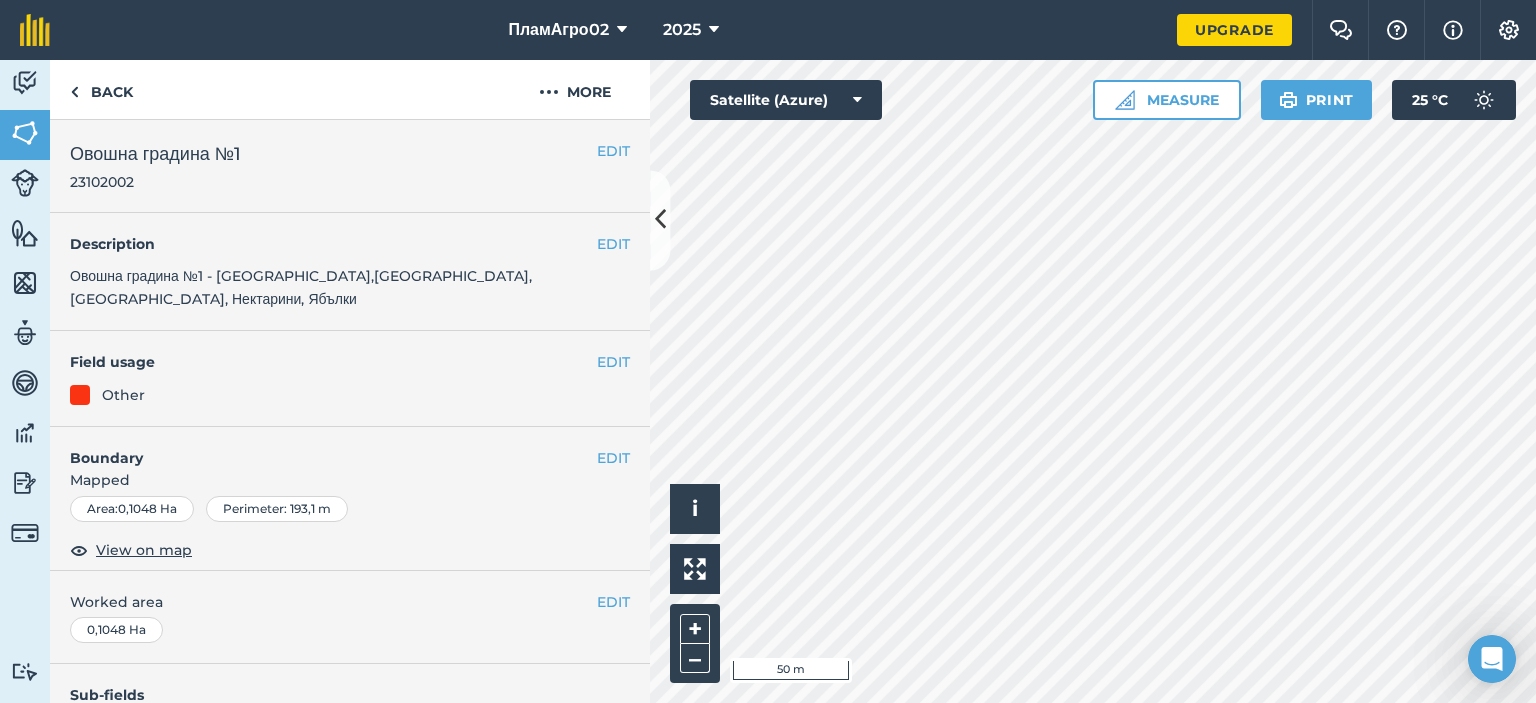 click on "Other" at bounding box center [350, 395] 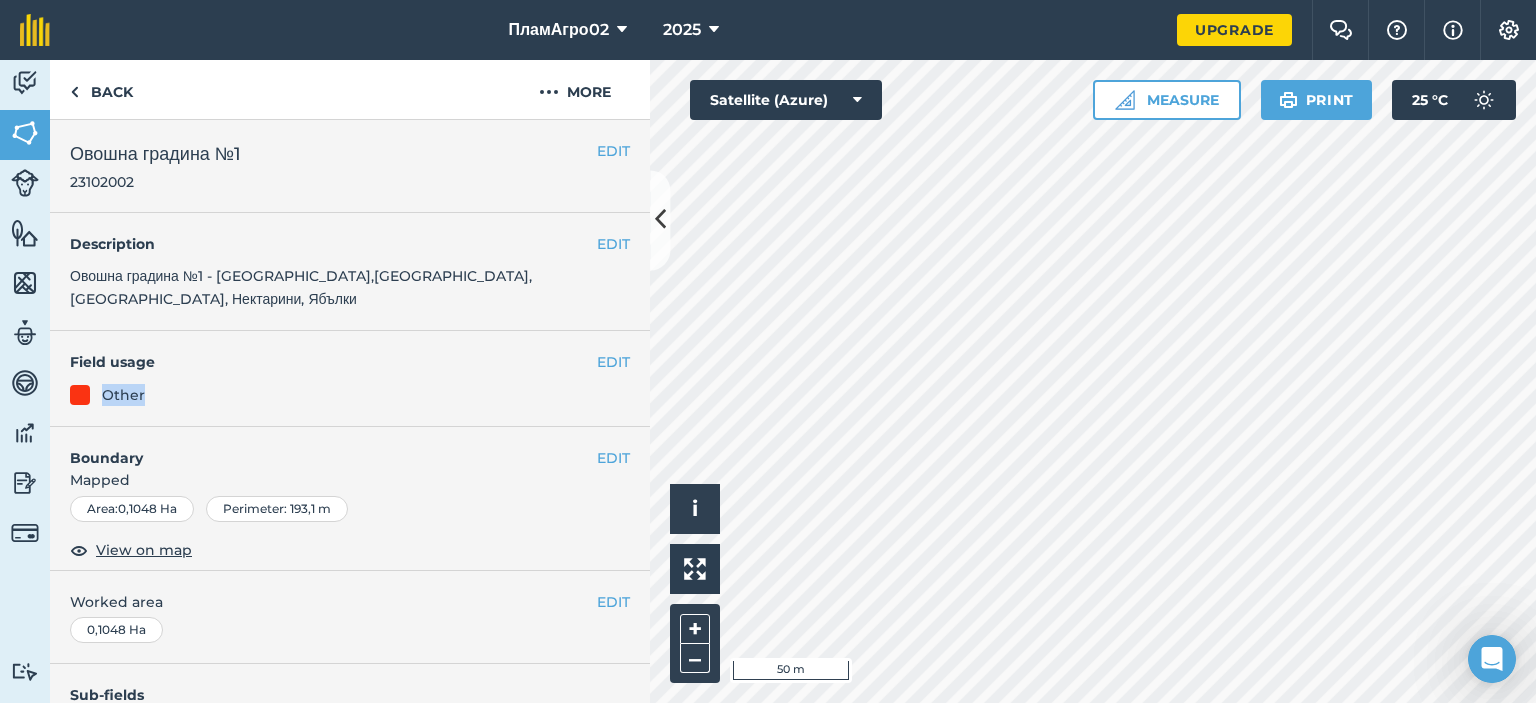 click on "Other" at bounding box center [350, 395] 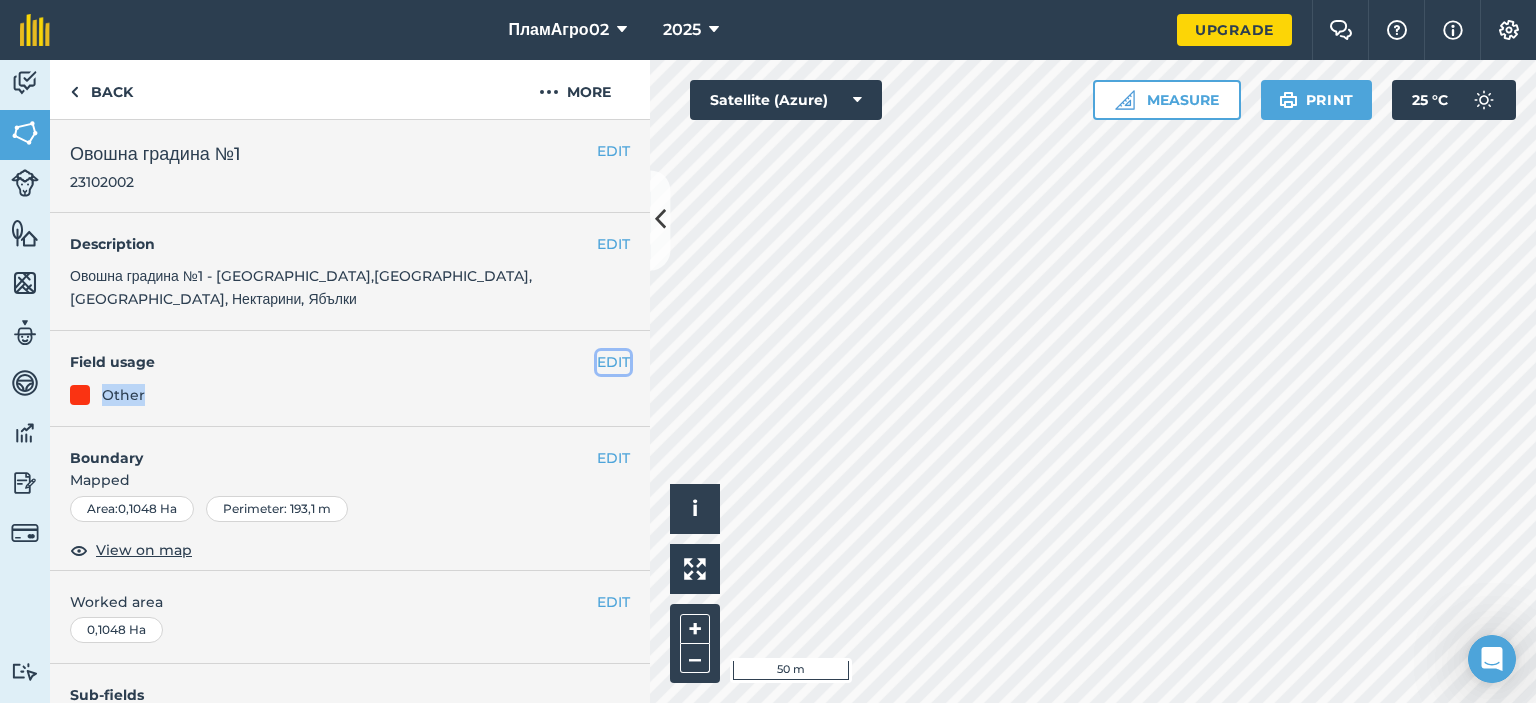 click on "EDIT" at bounding box center (613, 362) 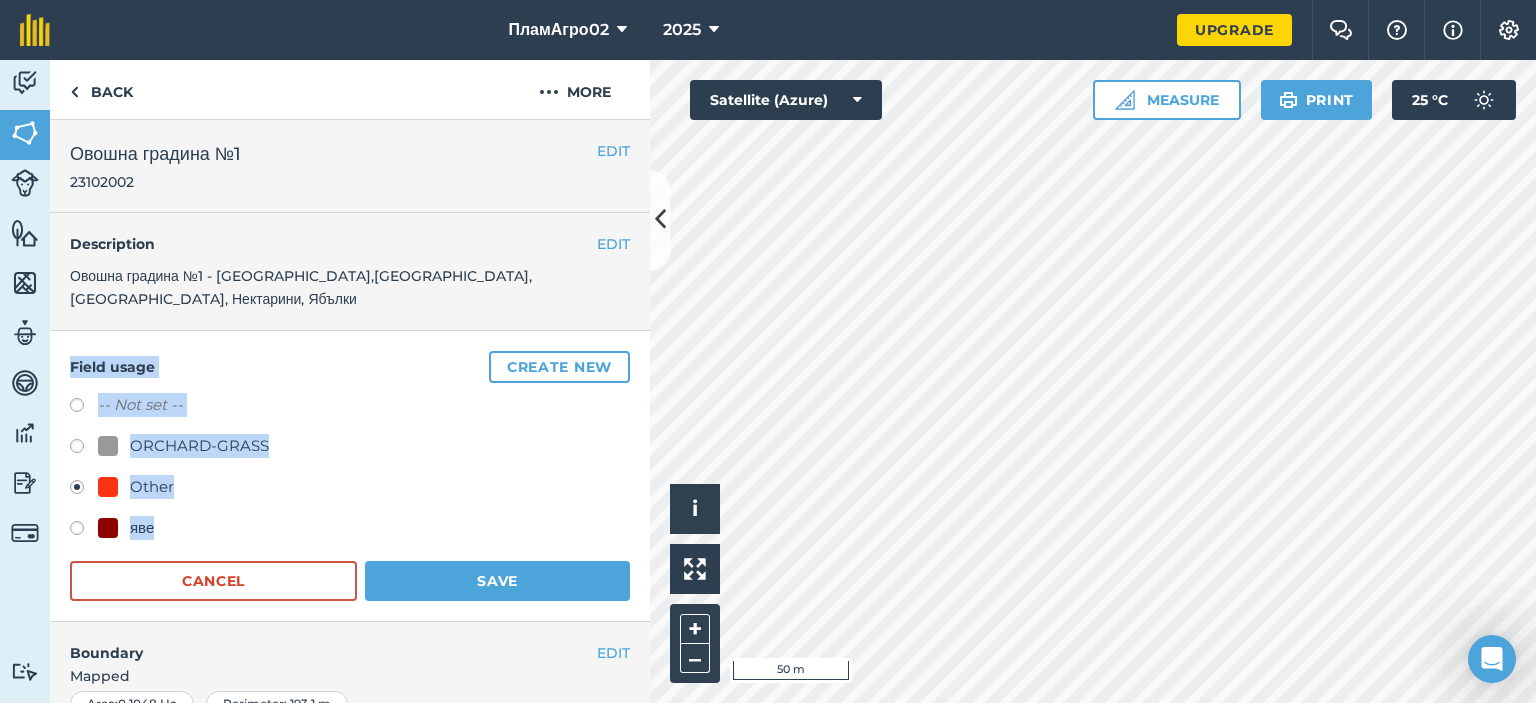 click on "ORCHARD-GRASS" at bounding box center (199, 446) 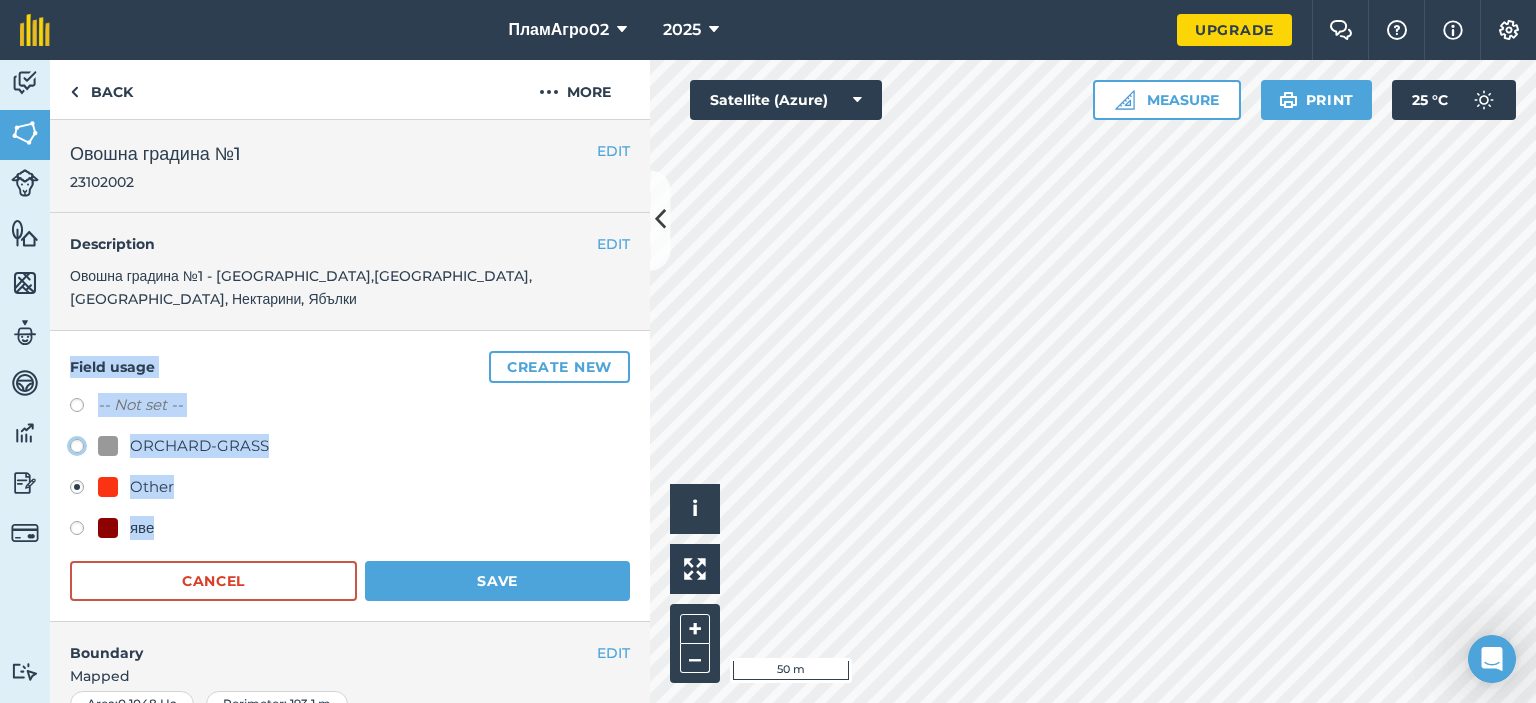 click on "ORCHARD-GRASS" at bounding box center [-9923, 445] 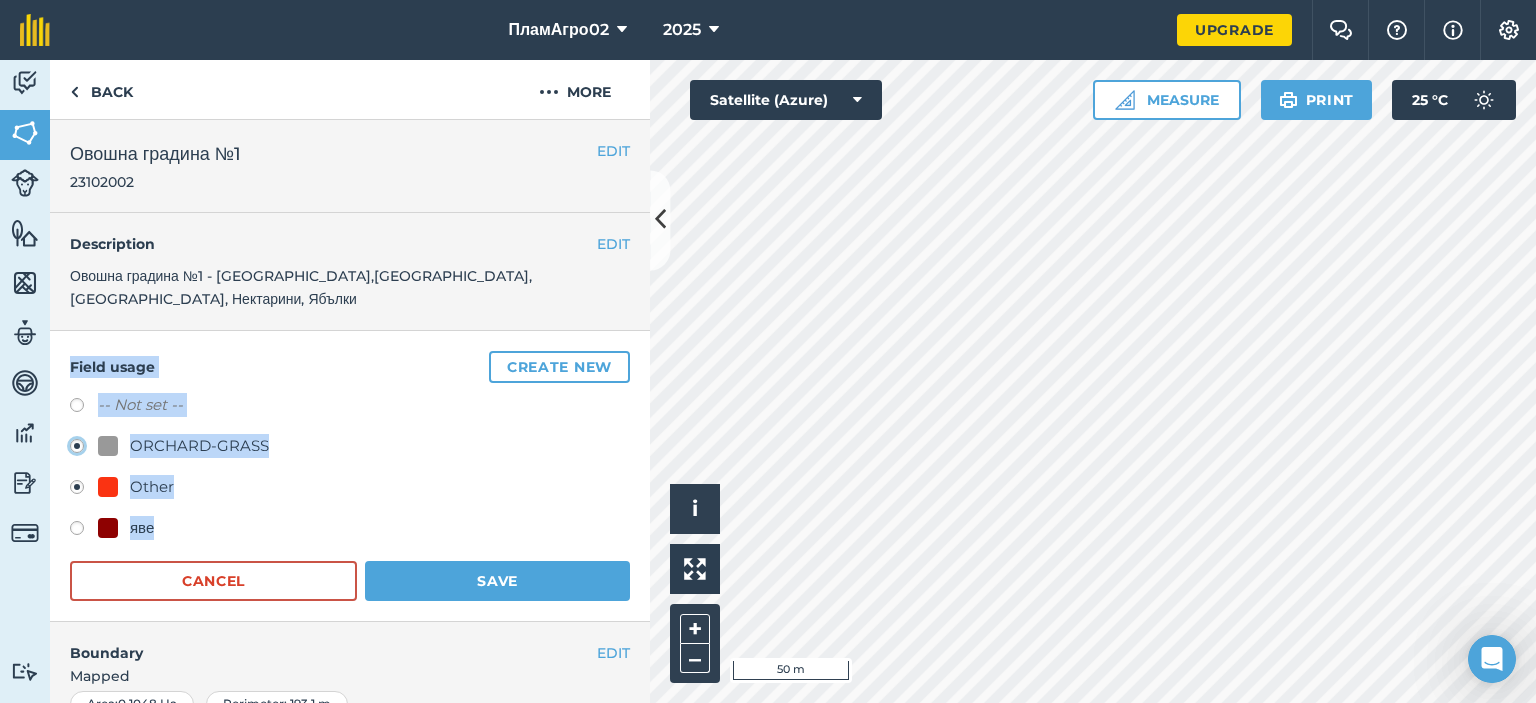 radio on "true" 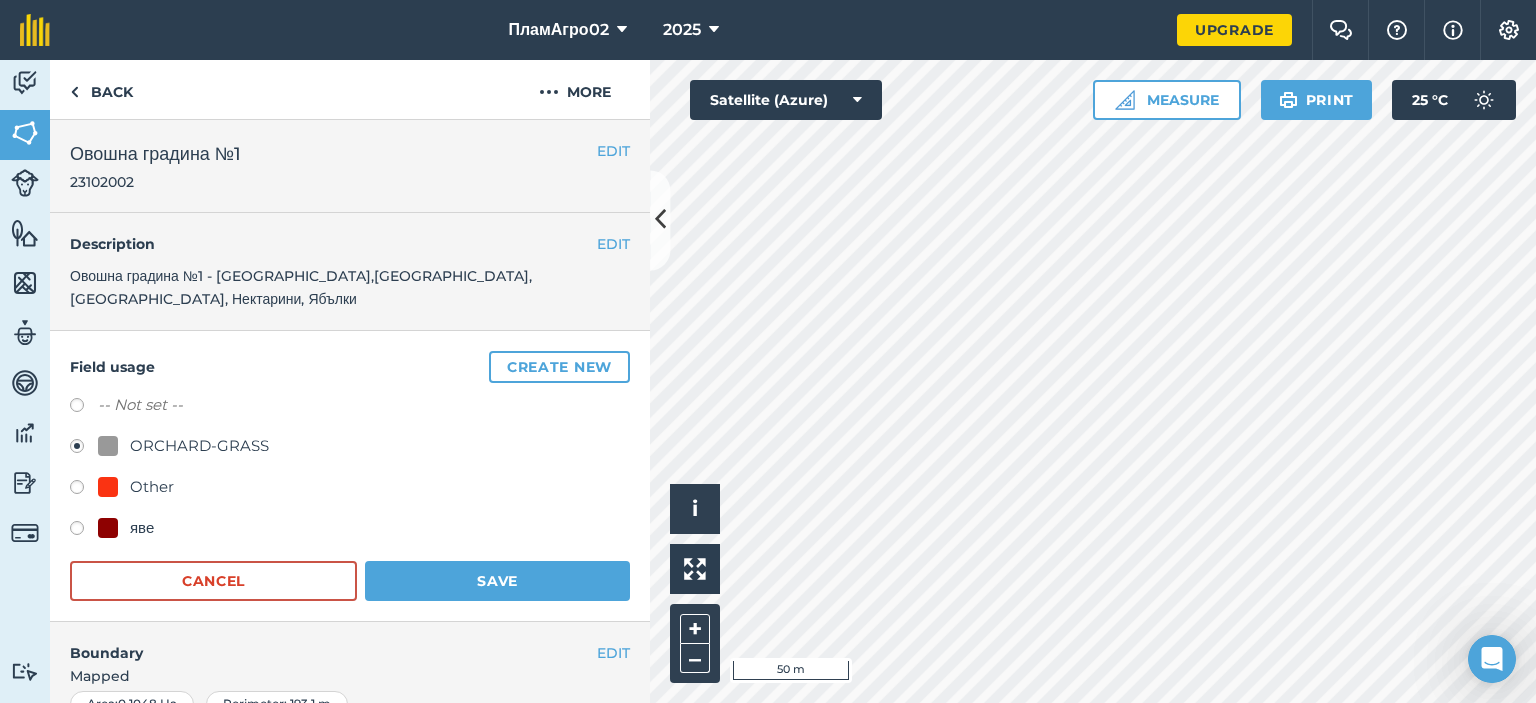click at bounding box center [84, 531] 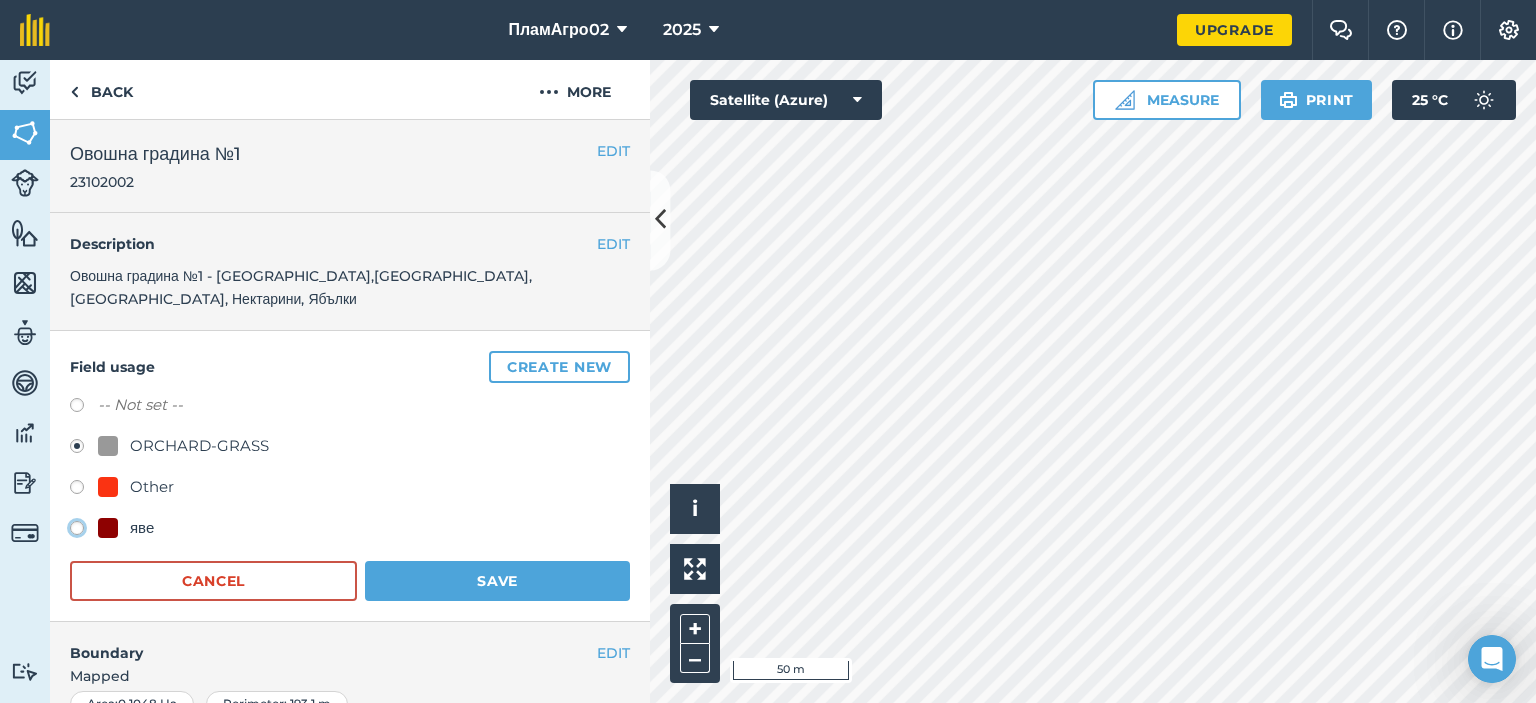 click on "яве" at bounding box center [-9923, 527] 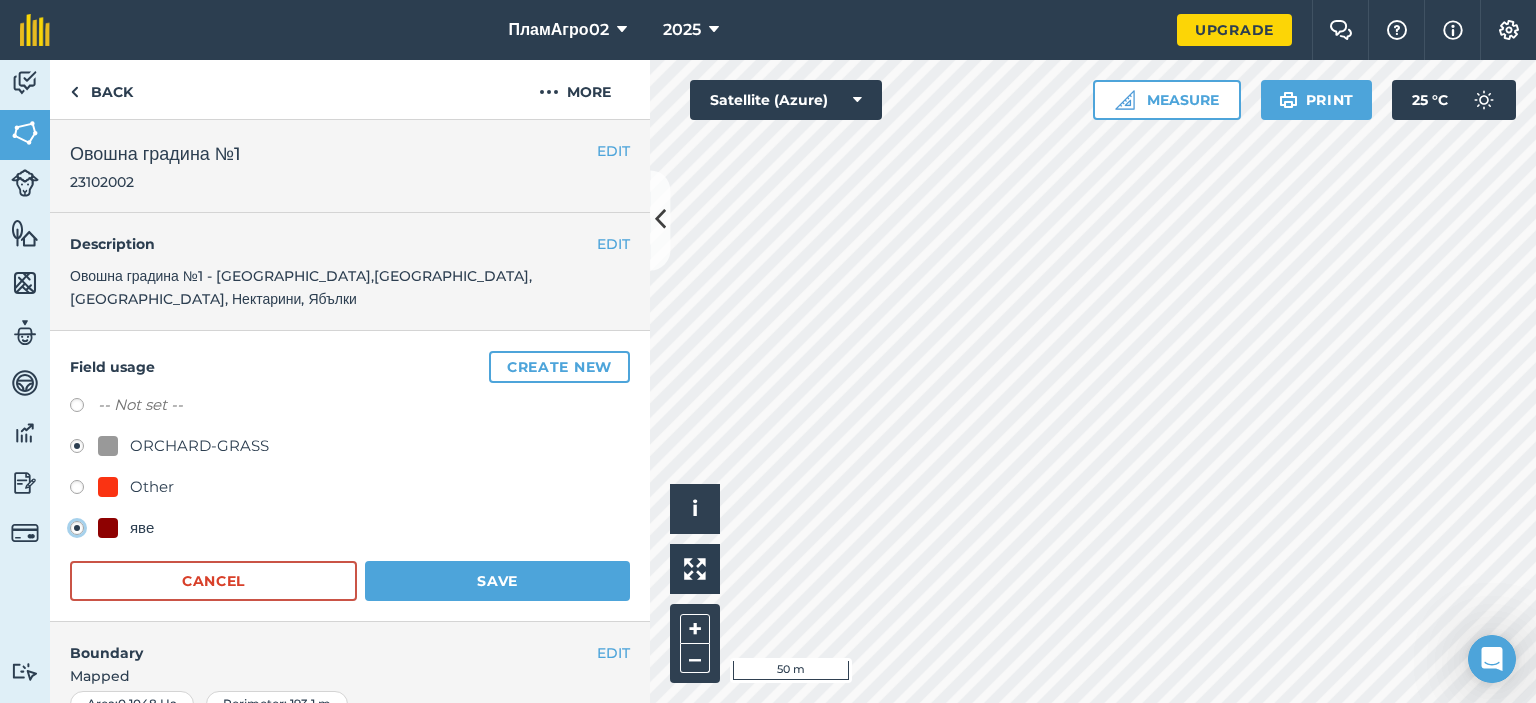 radio on "true" 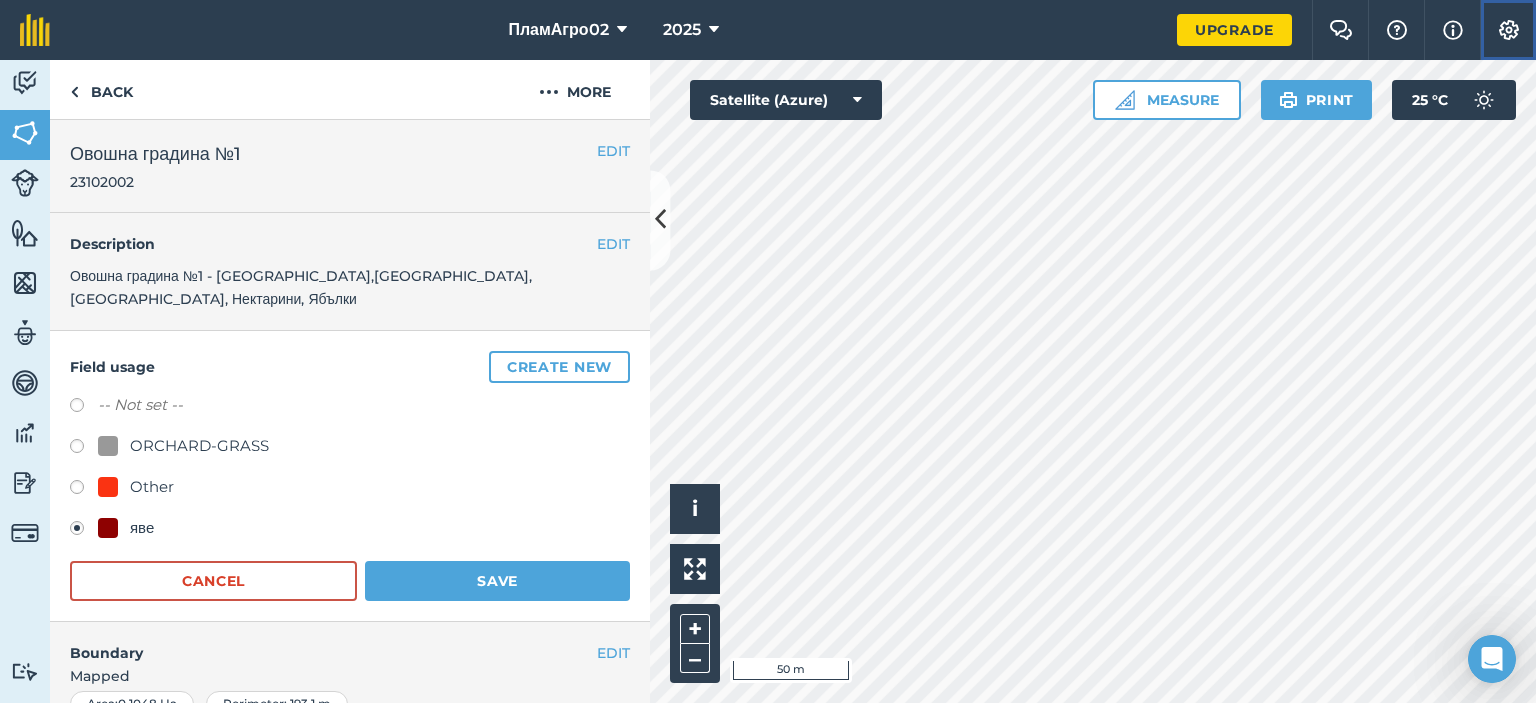 click on "Settings" at bounding box center [1508, 30] 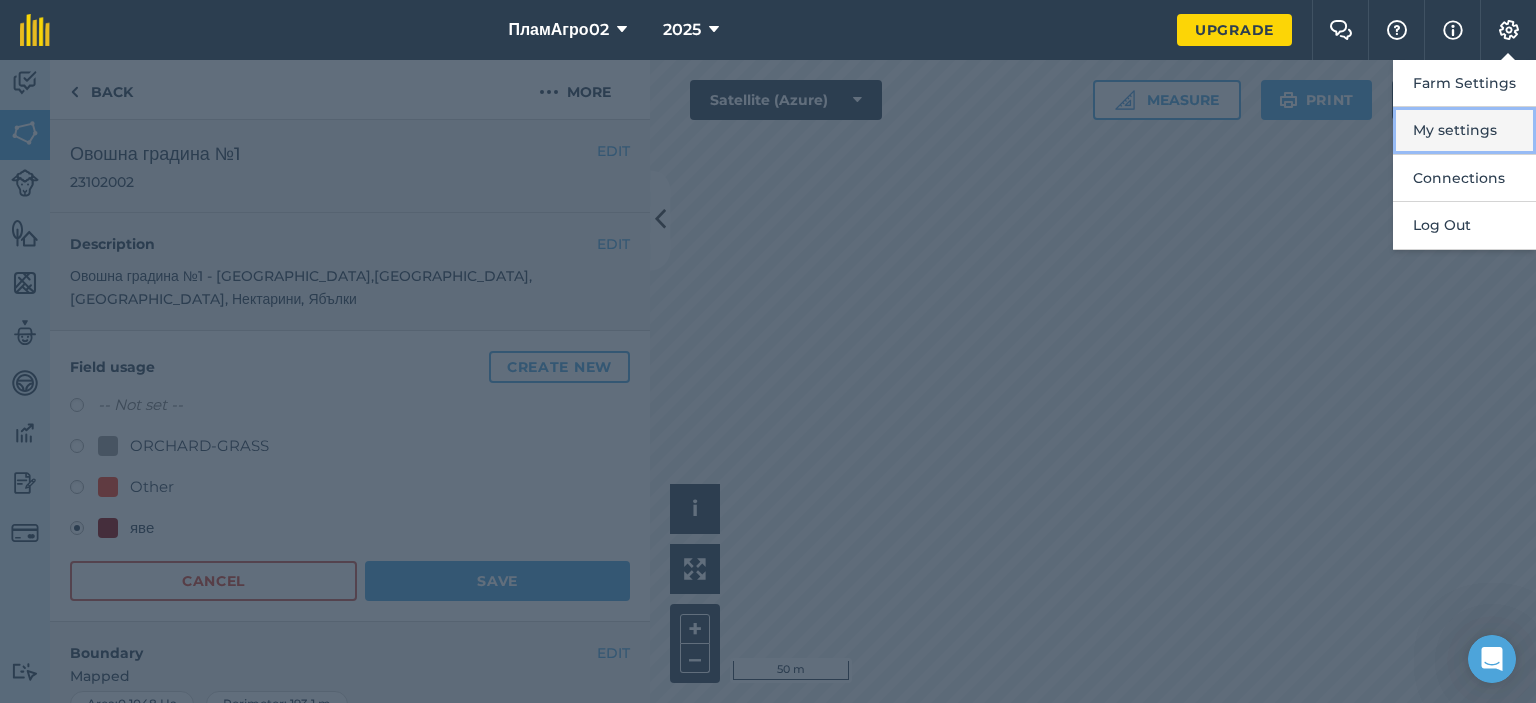 click on "My settings" at bounding box center [1464, 130] 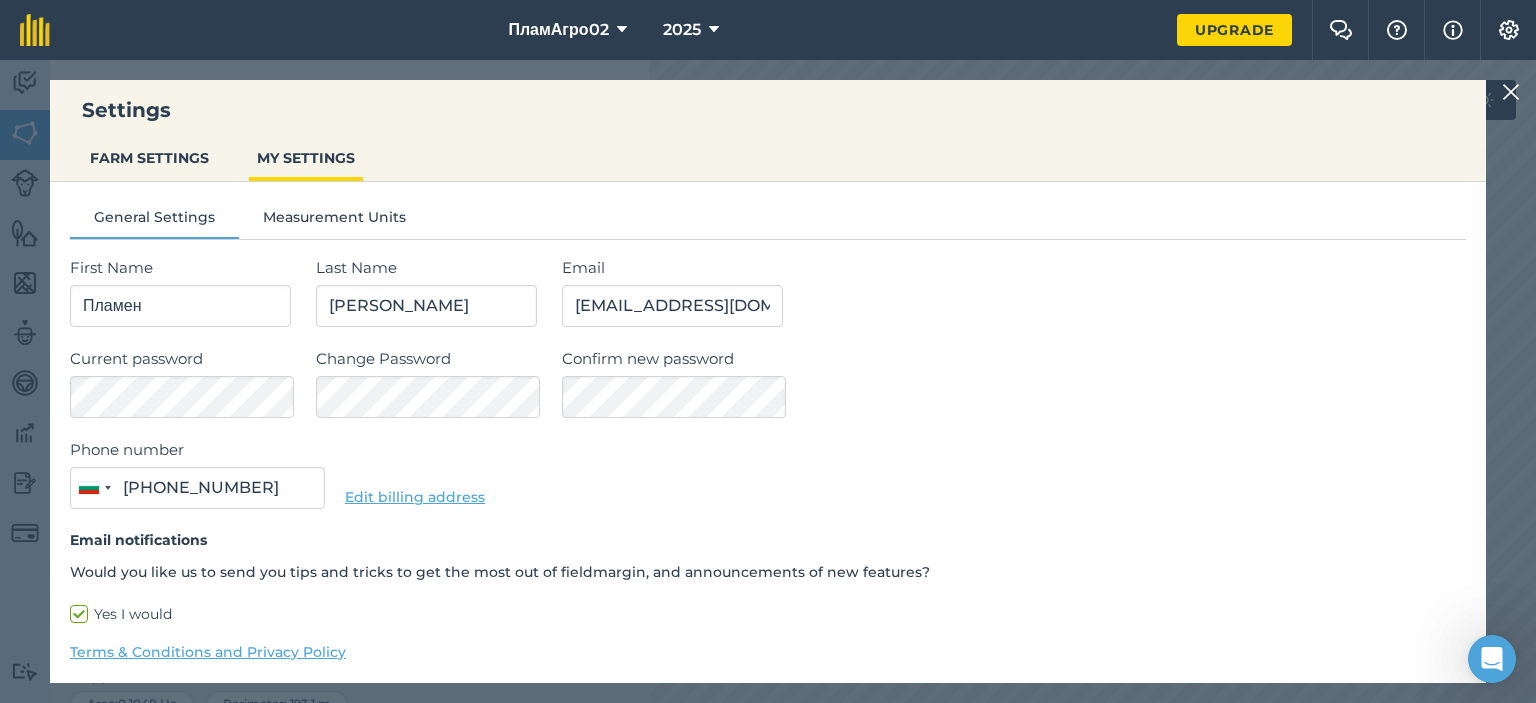 type on "087 711 1446" 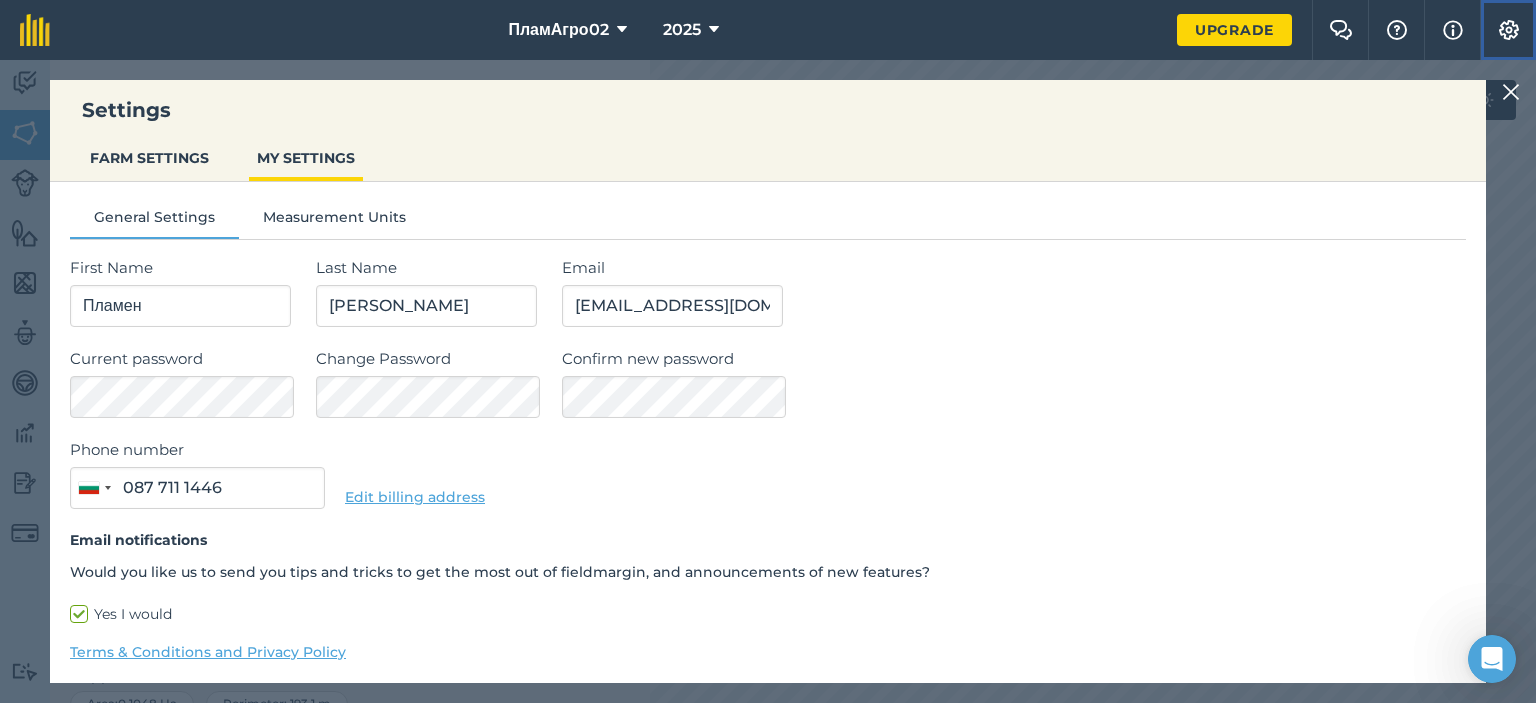 click on "Settings" at bounding box center (1508, 30) 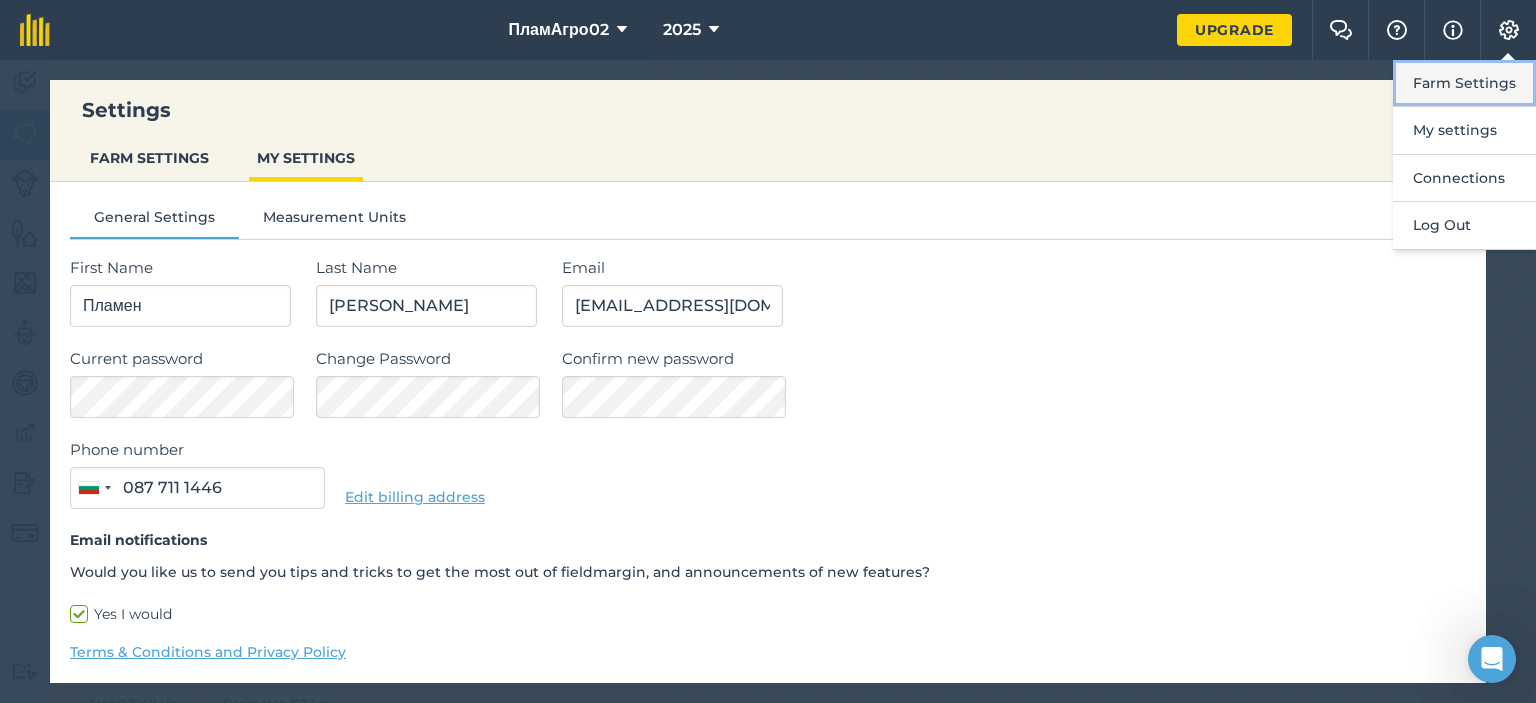 click on "Farm Settings" at bounding box center (1464, 83) 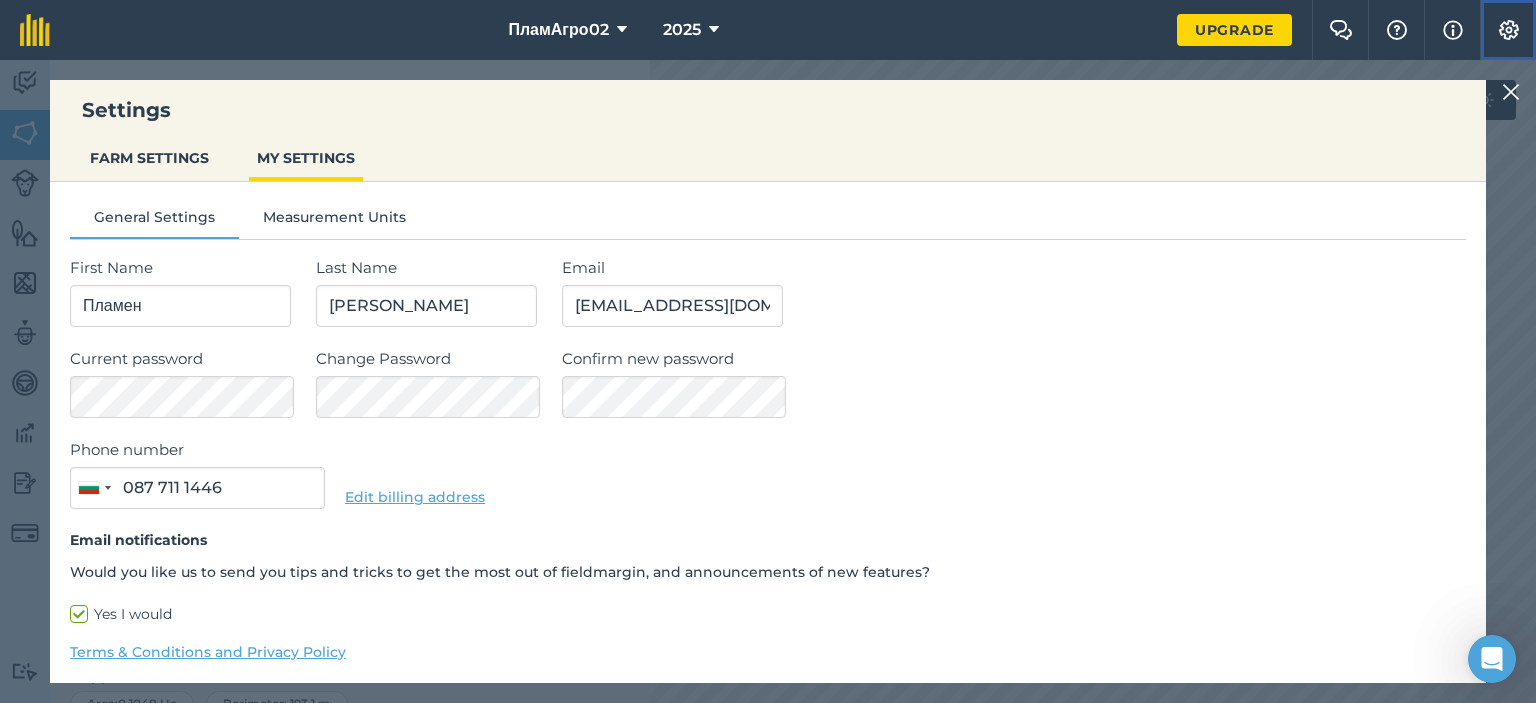 click on "Settings" at bounding box center (1508, 30) 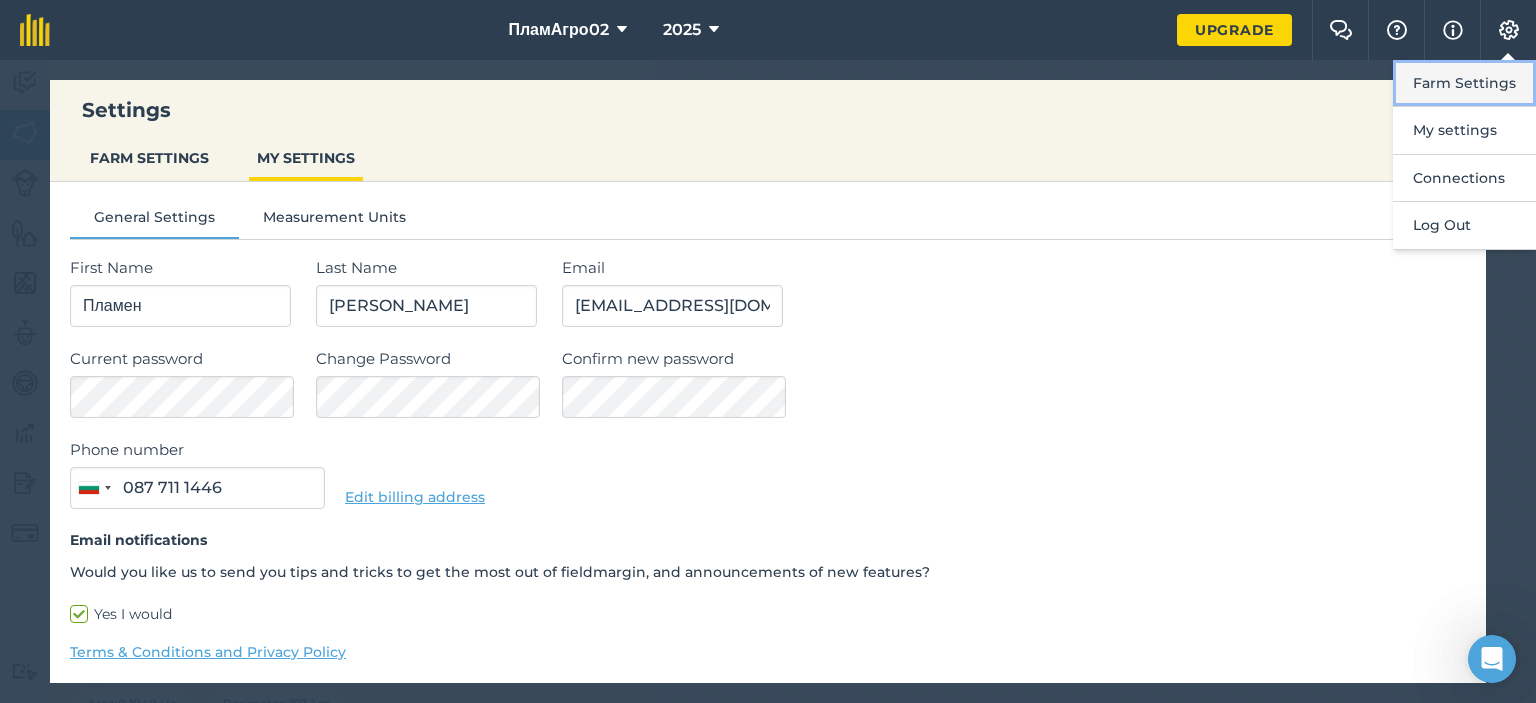 click on "Farm Settings" at bounding box center [1464, 83] 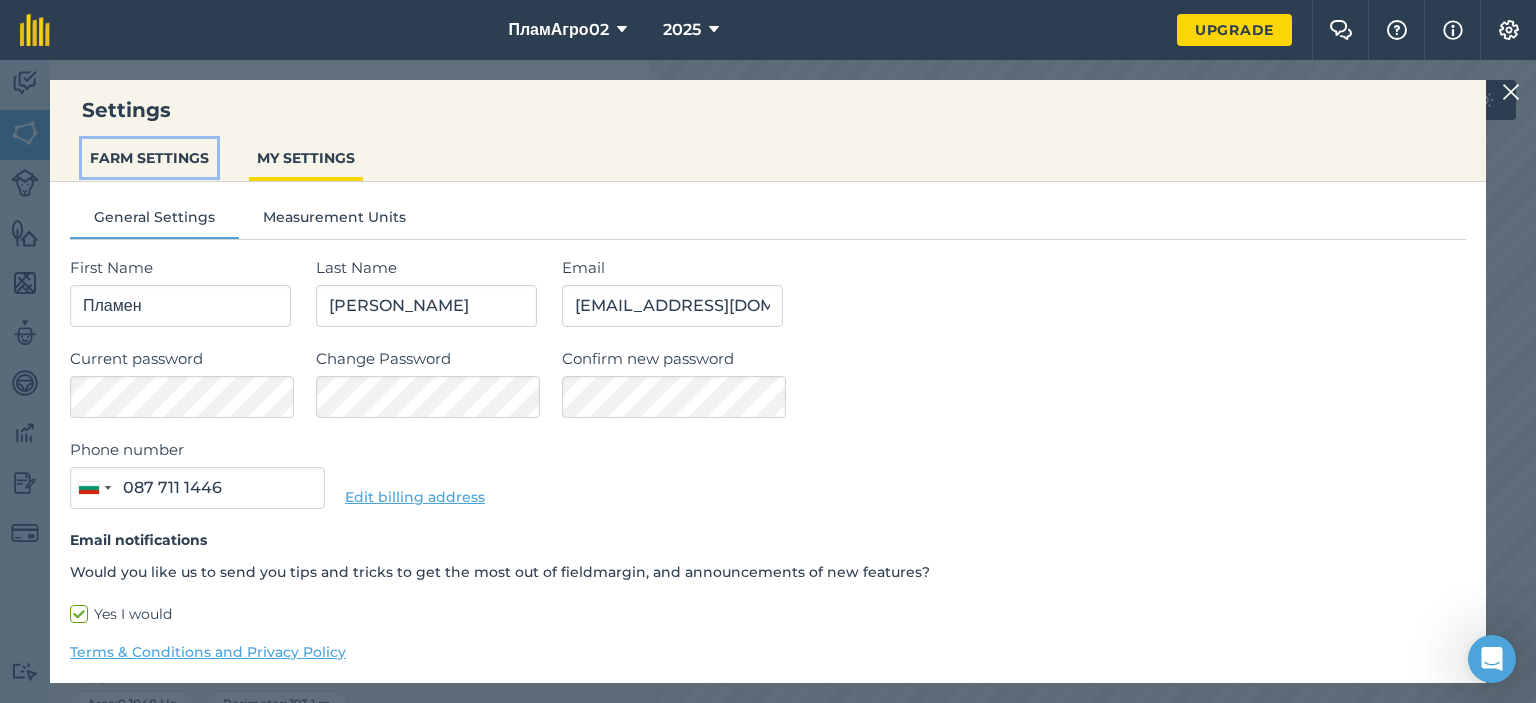 click on "FARM SETTINGS" at bounding box center [149, 158] 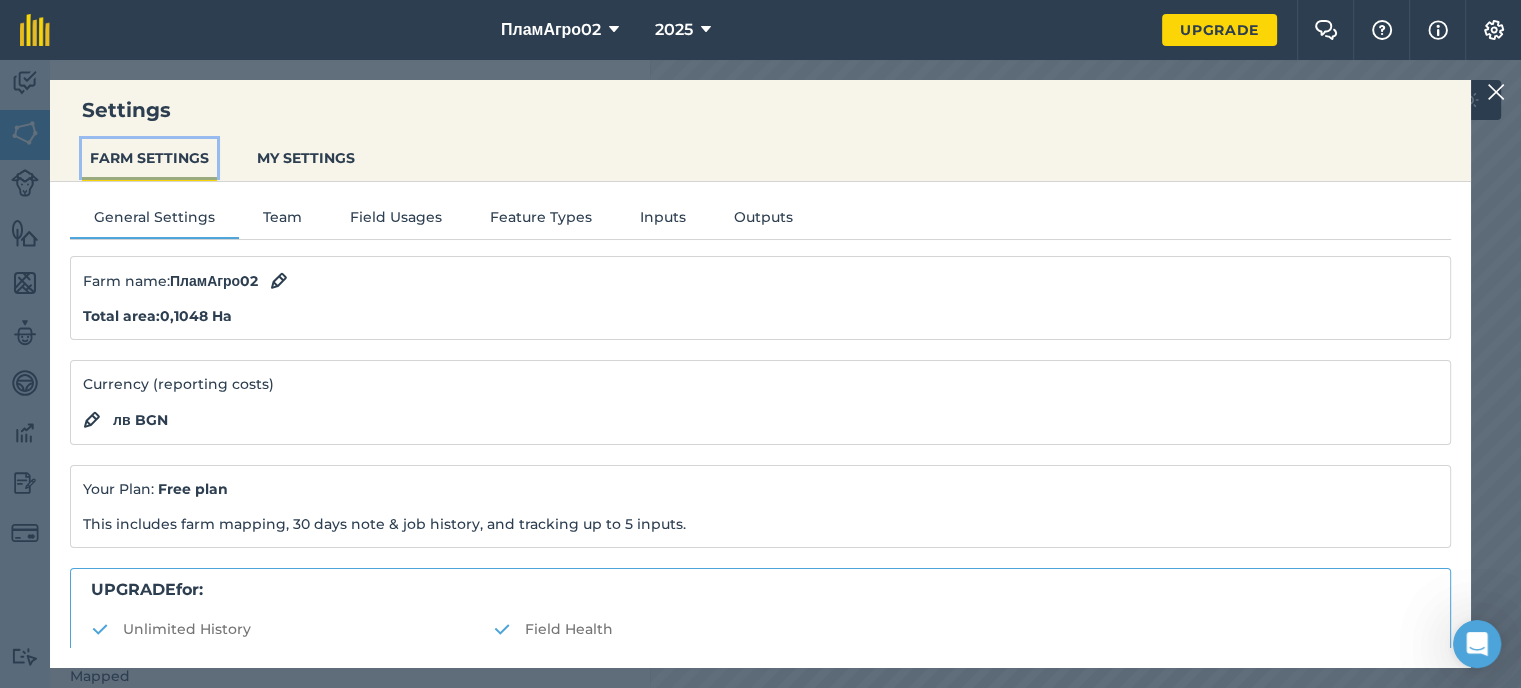 scroll, scrollTop: 80, scrollLeft: 0, axis: vertical 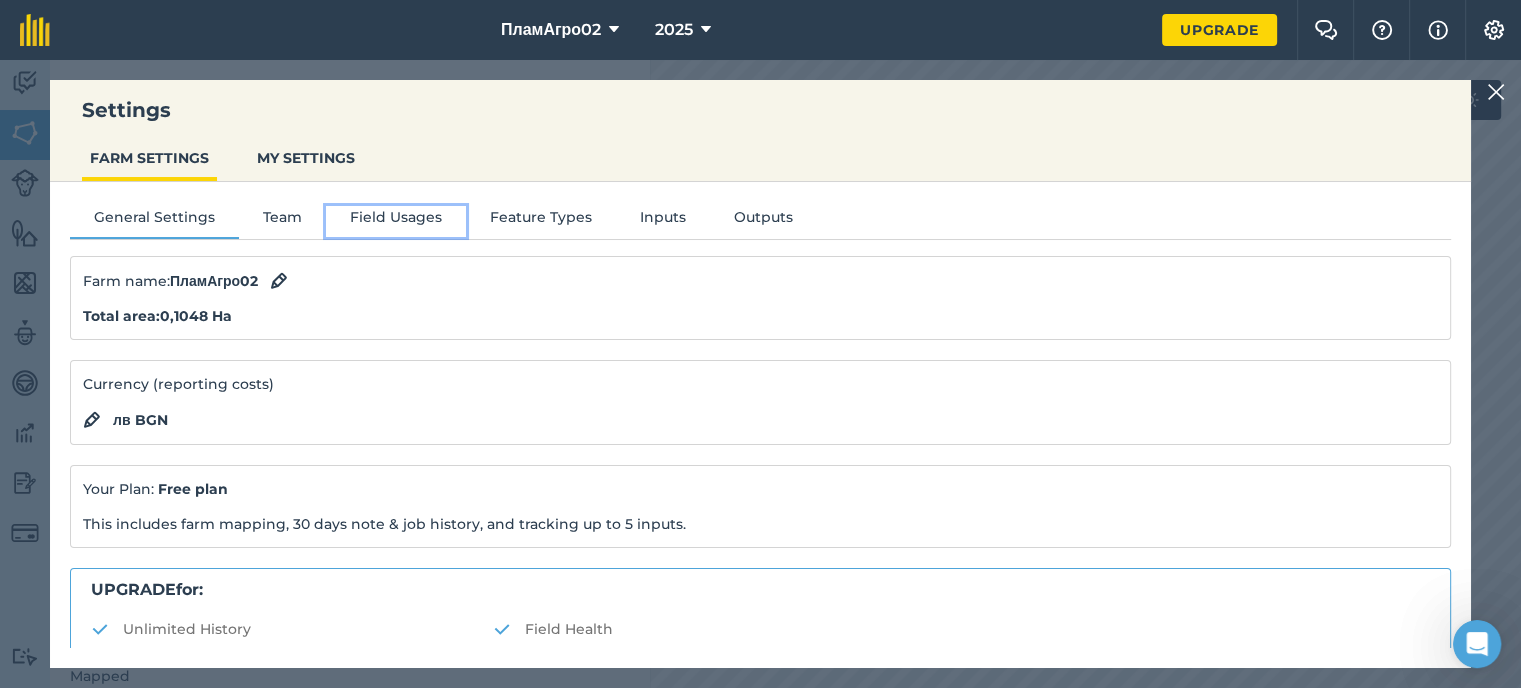 click on "Field Usages" at bounding box center [396, 221] 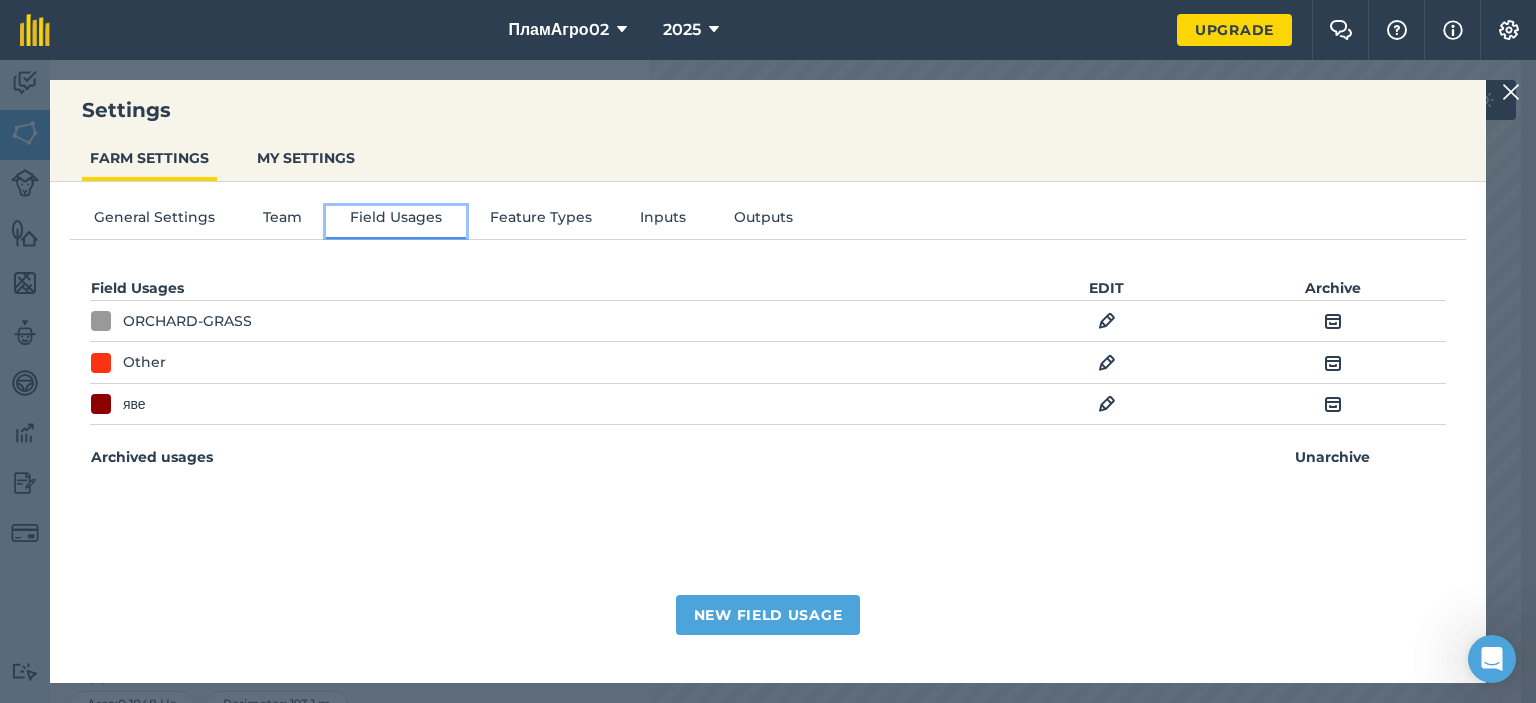 scroll, scrollTop: 64, scrollLeft: 0, axis: vertical 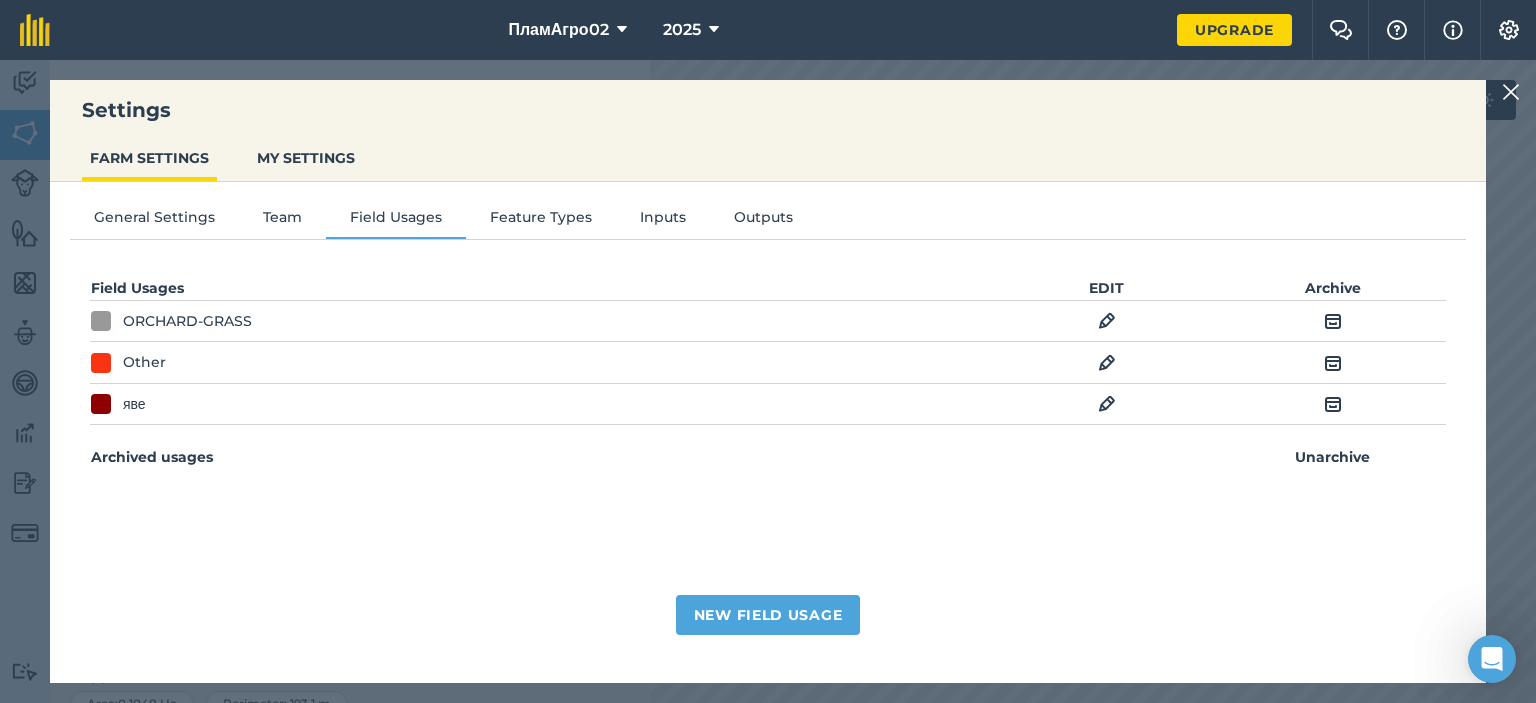 click at bounding box center (1107, 404) 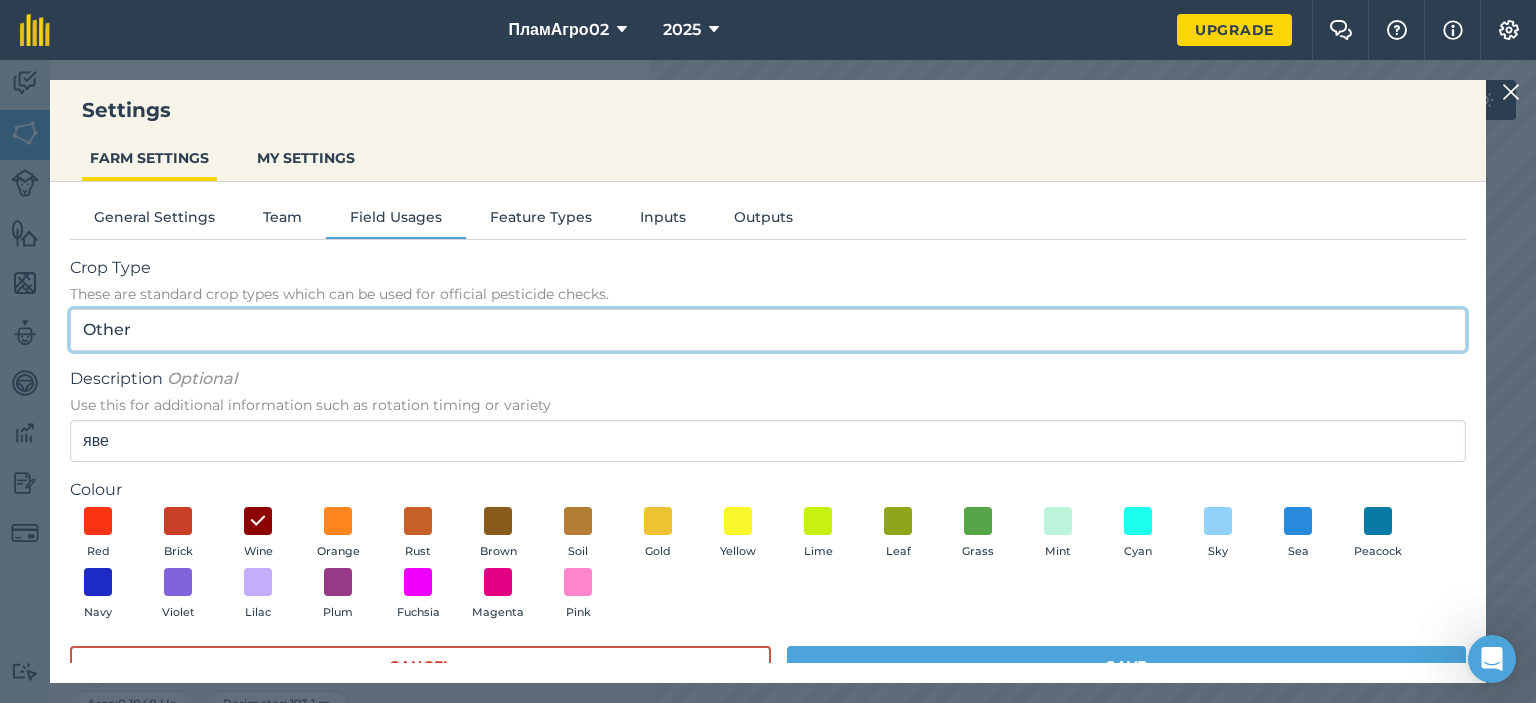 click on "Other" at bounding box center [768, 330] 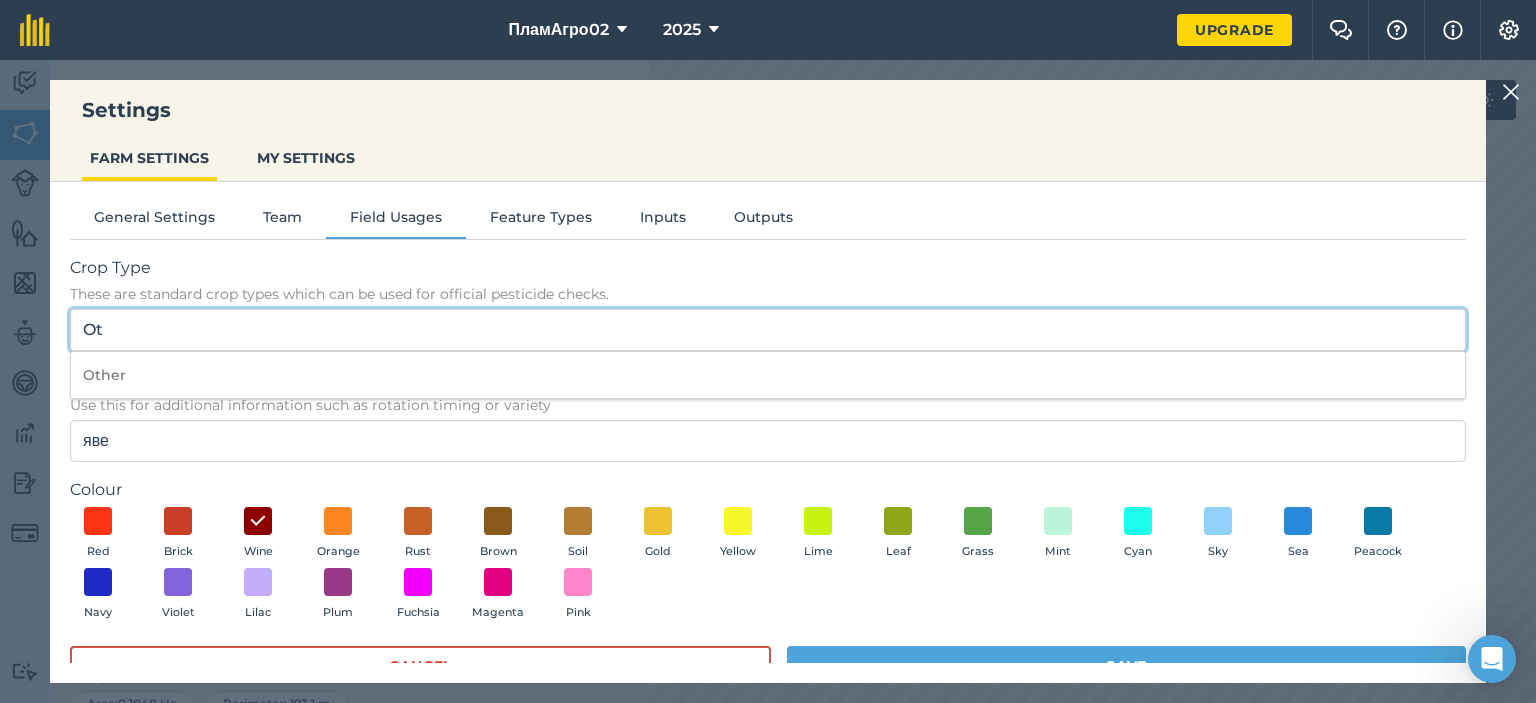 type on "O" 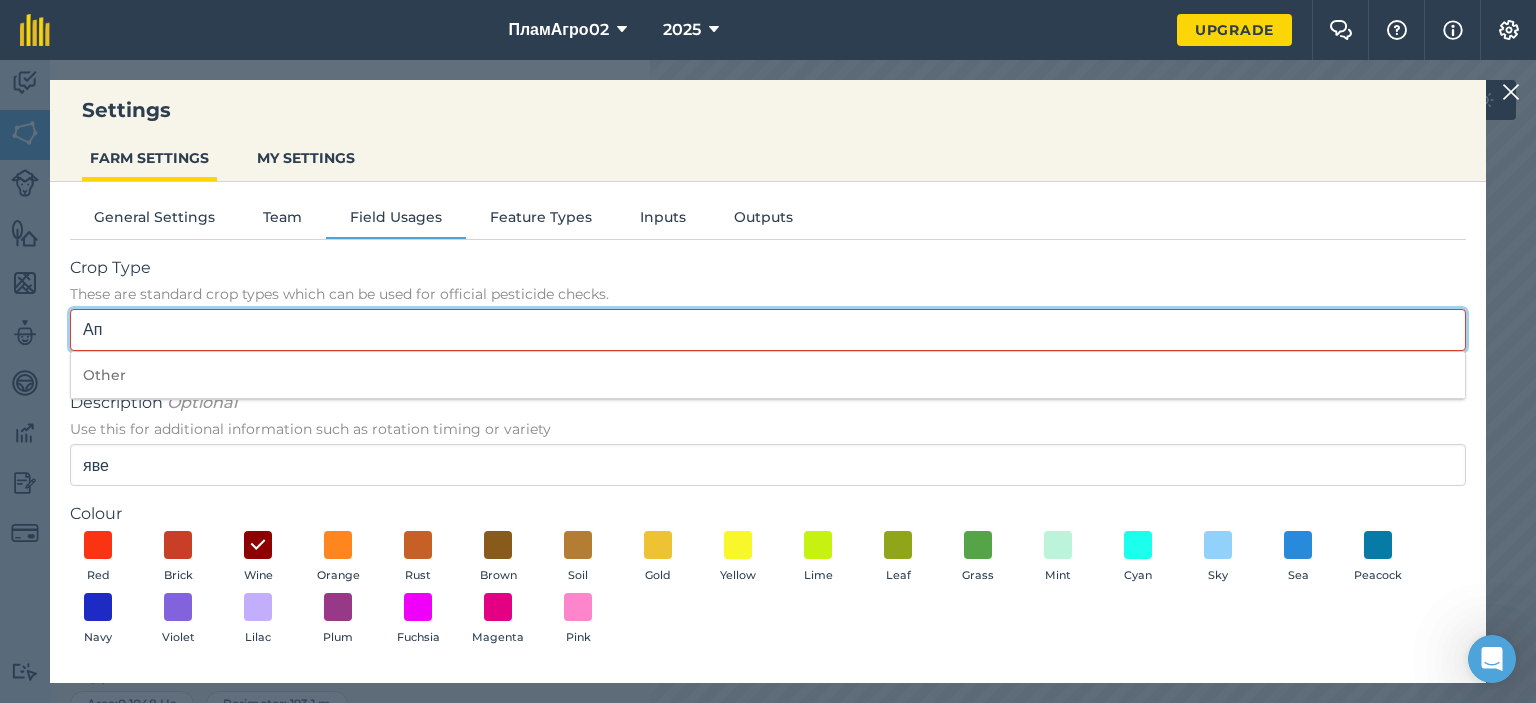 type on "[PERSON_NAME]" 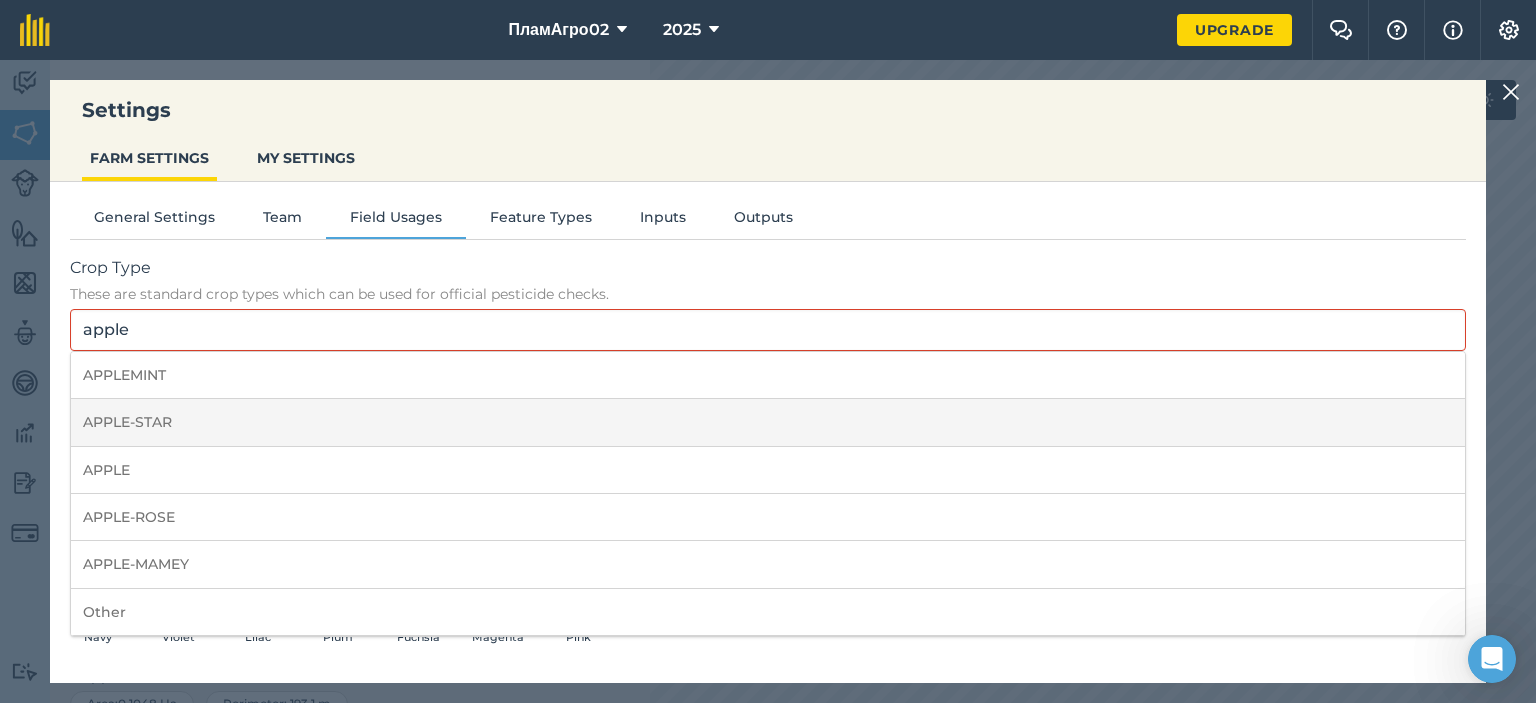 click on "APPLE-STAR" at bounding box center [768, 422] 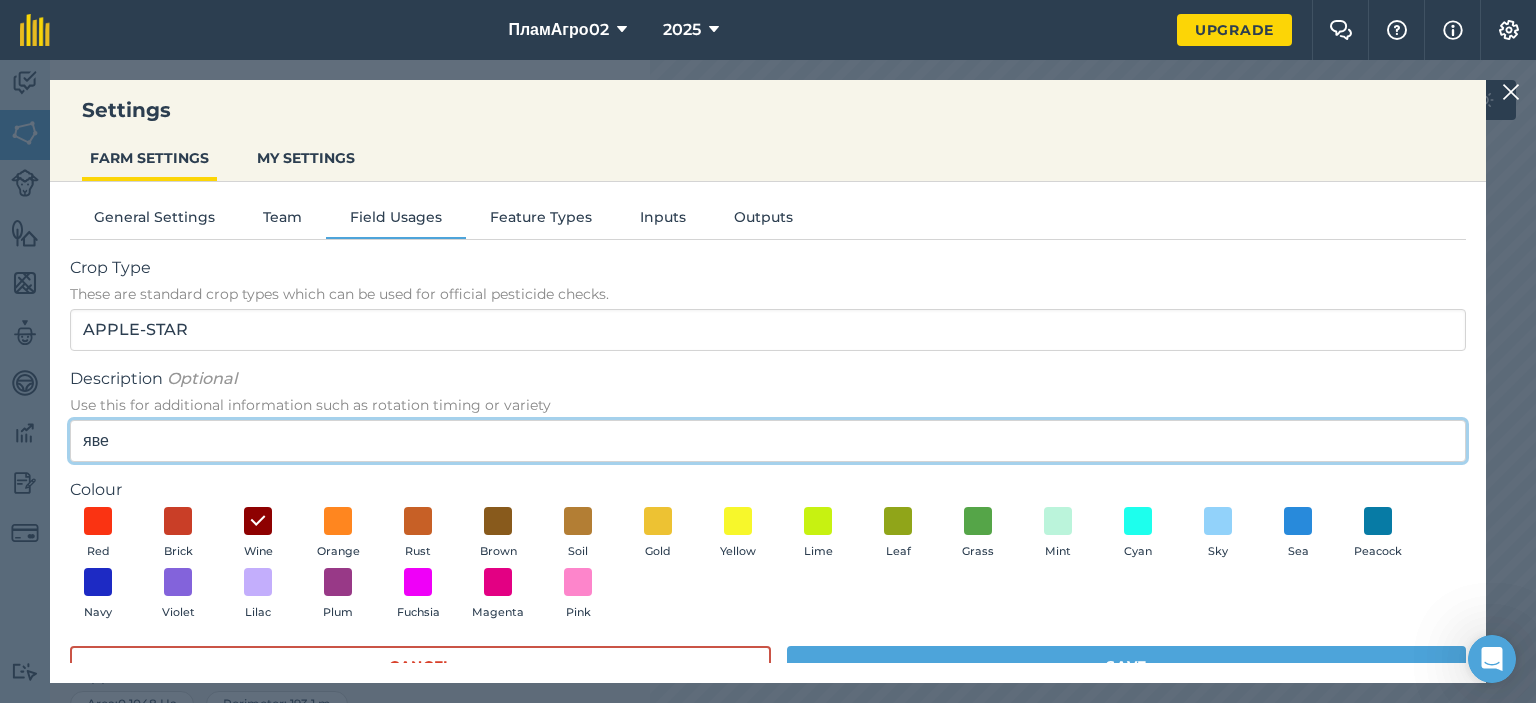 click on "яве" at bounding box center (768, 441) 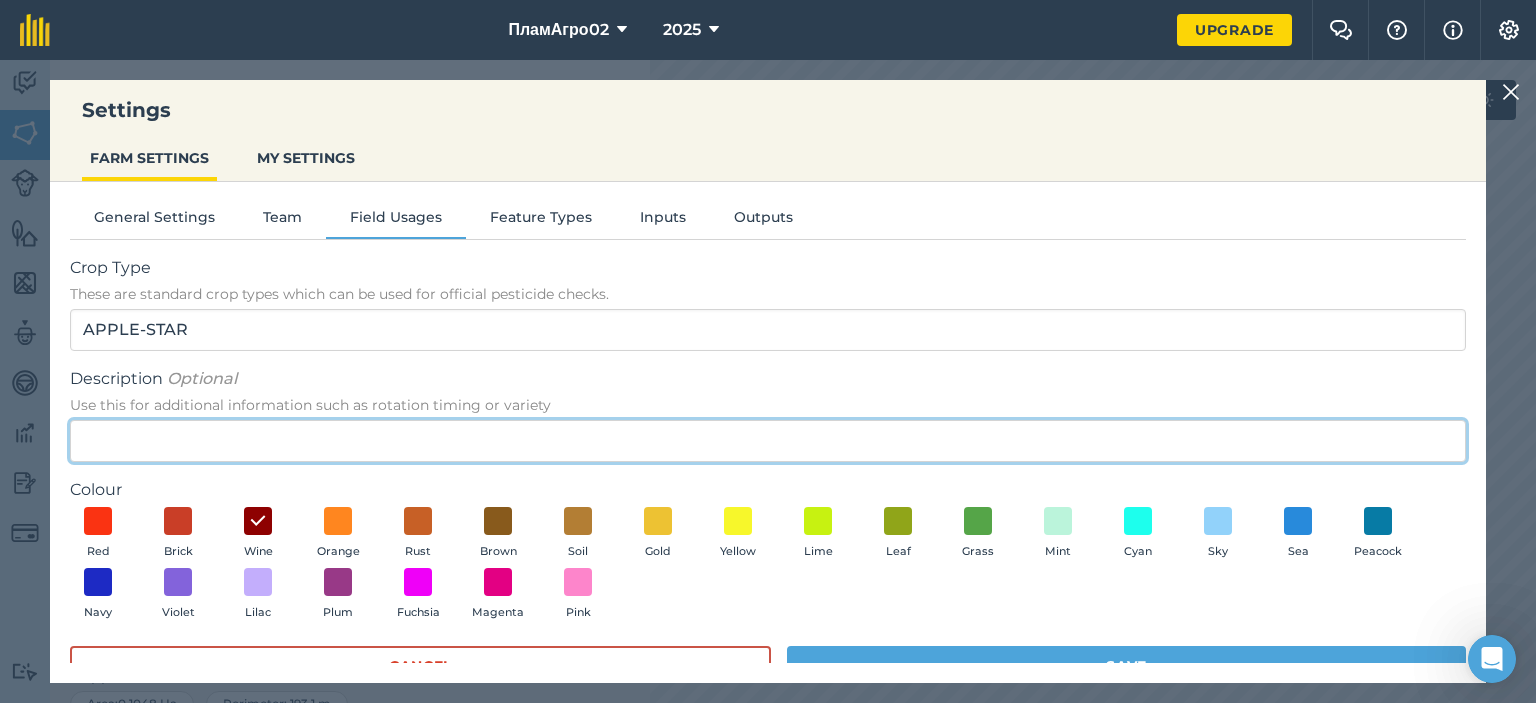 type on "Q" 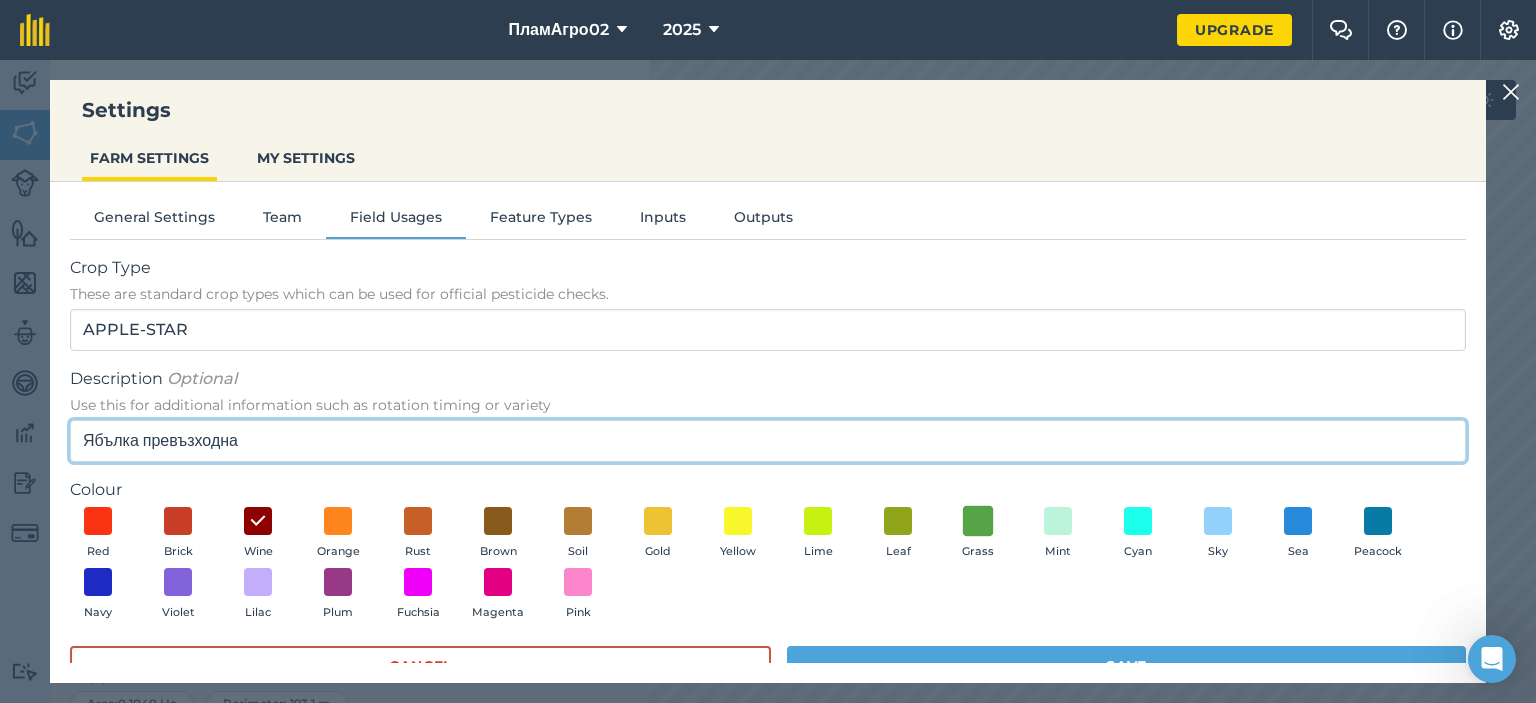 type on "Ябълка превъзходна" 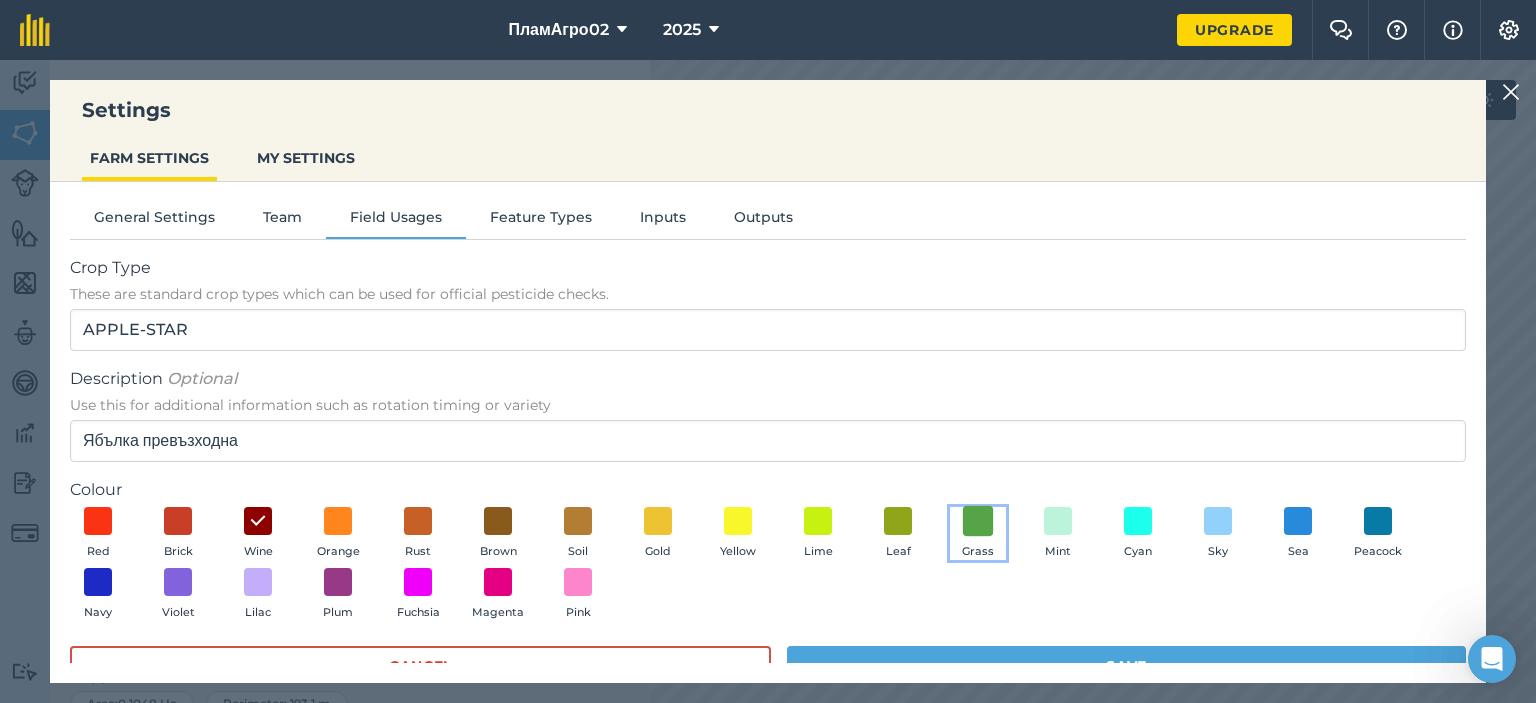 click at bounding box center (978, 520) 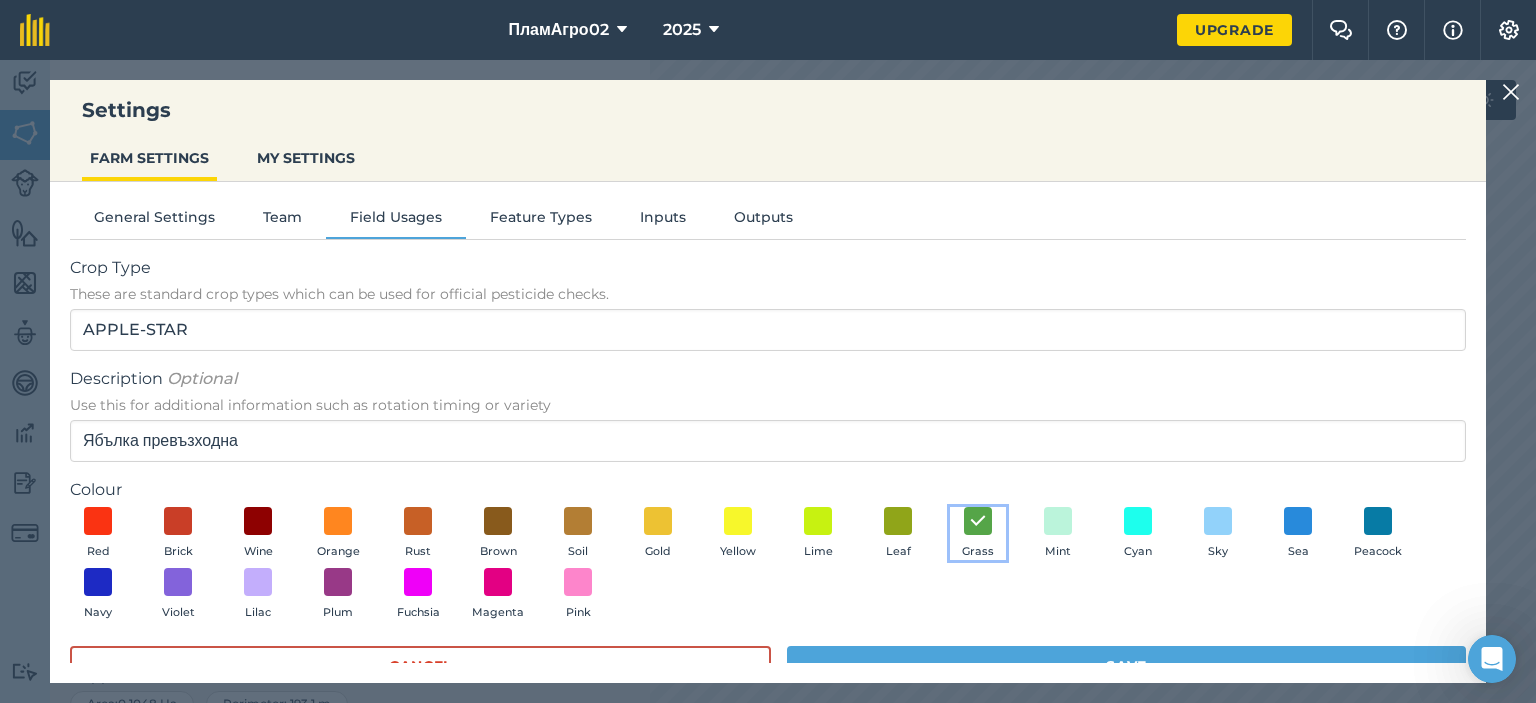 scroll, scrollTop: 41, scrollLeft: 0, axis: vertical 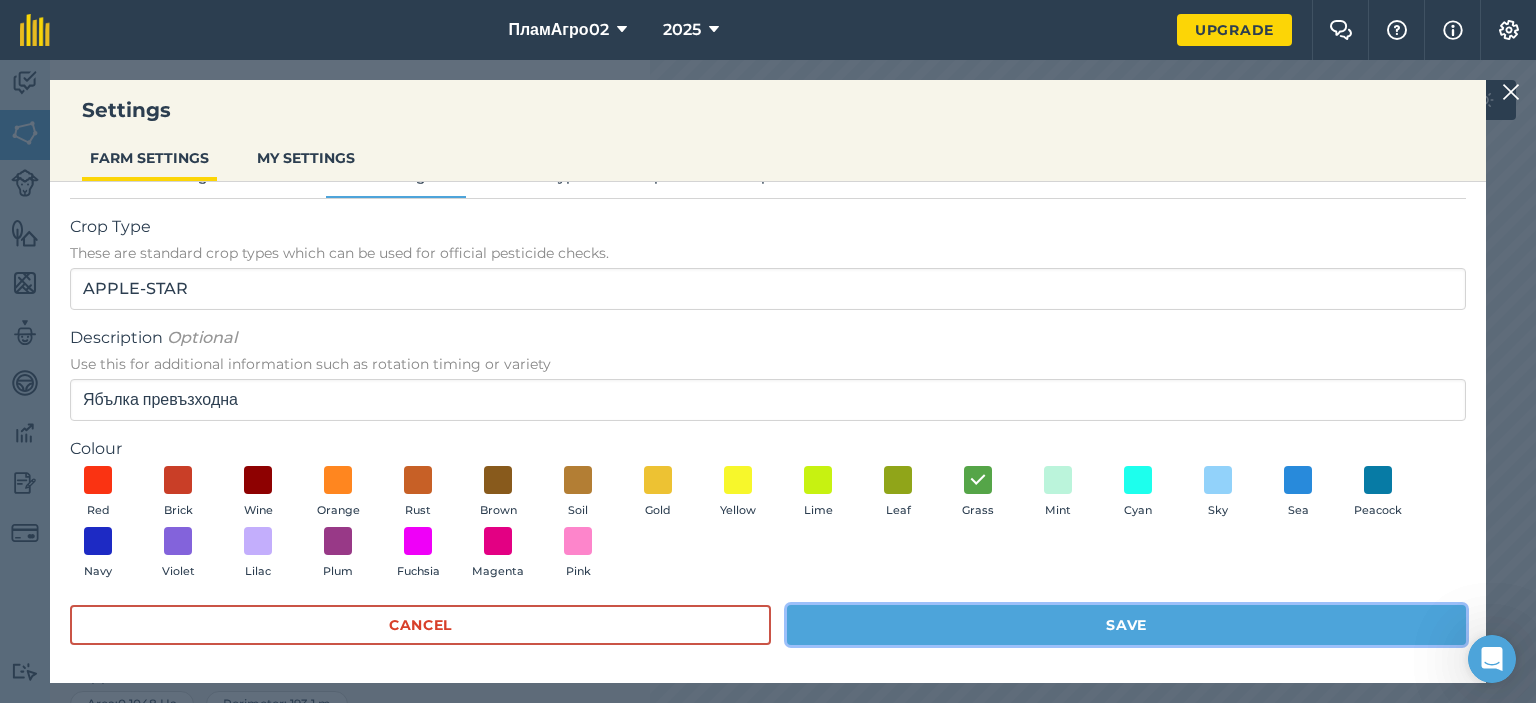 click on "Save" at bounding box center [1126, 625] 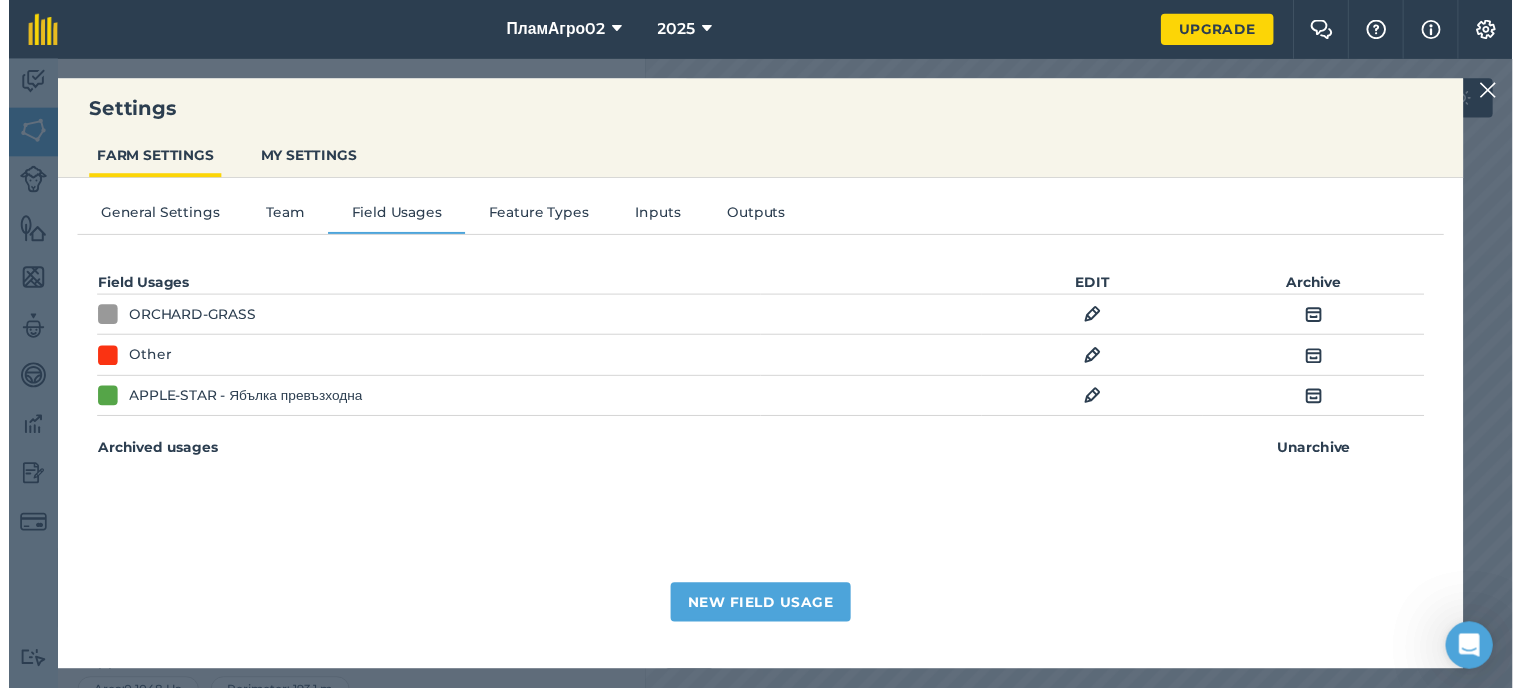 scroll, scrollTop: 0, scrollLeft: 0, axis: both 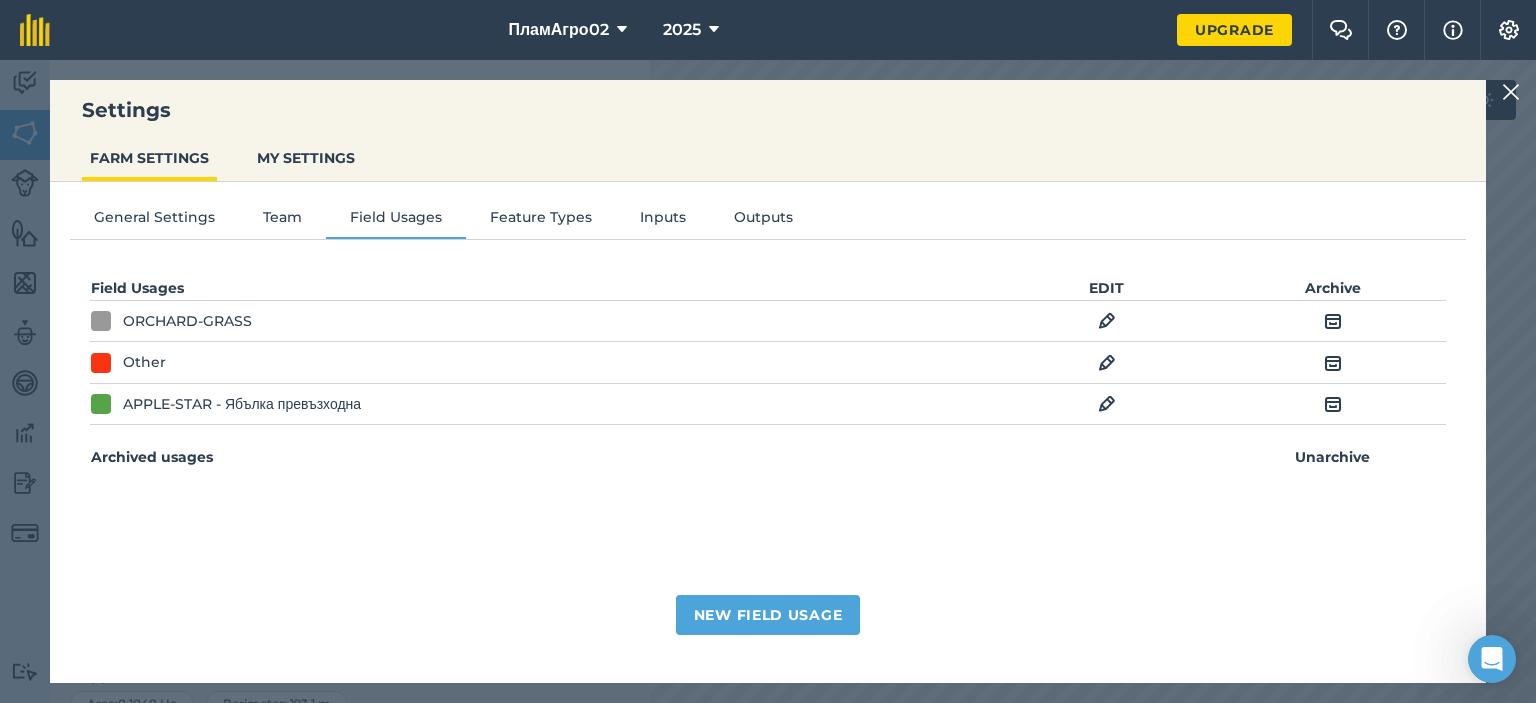 click at bounding box center (1511, 92) 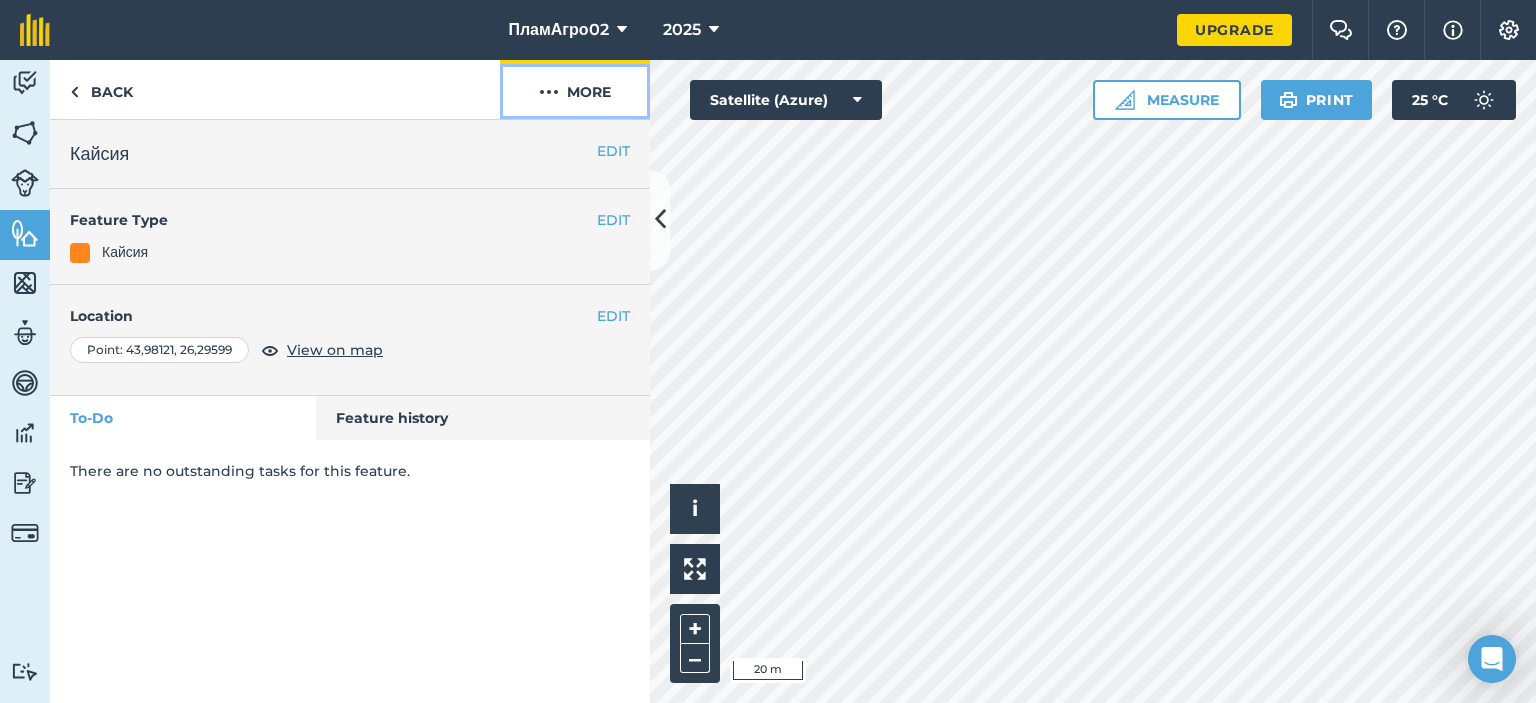 click at bounding box center (549, 92) 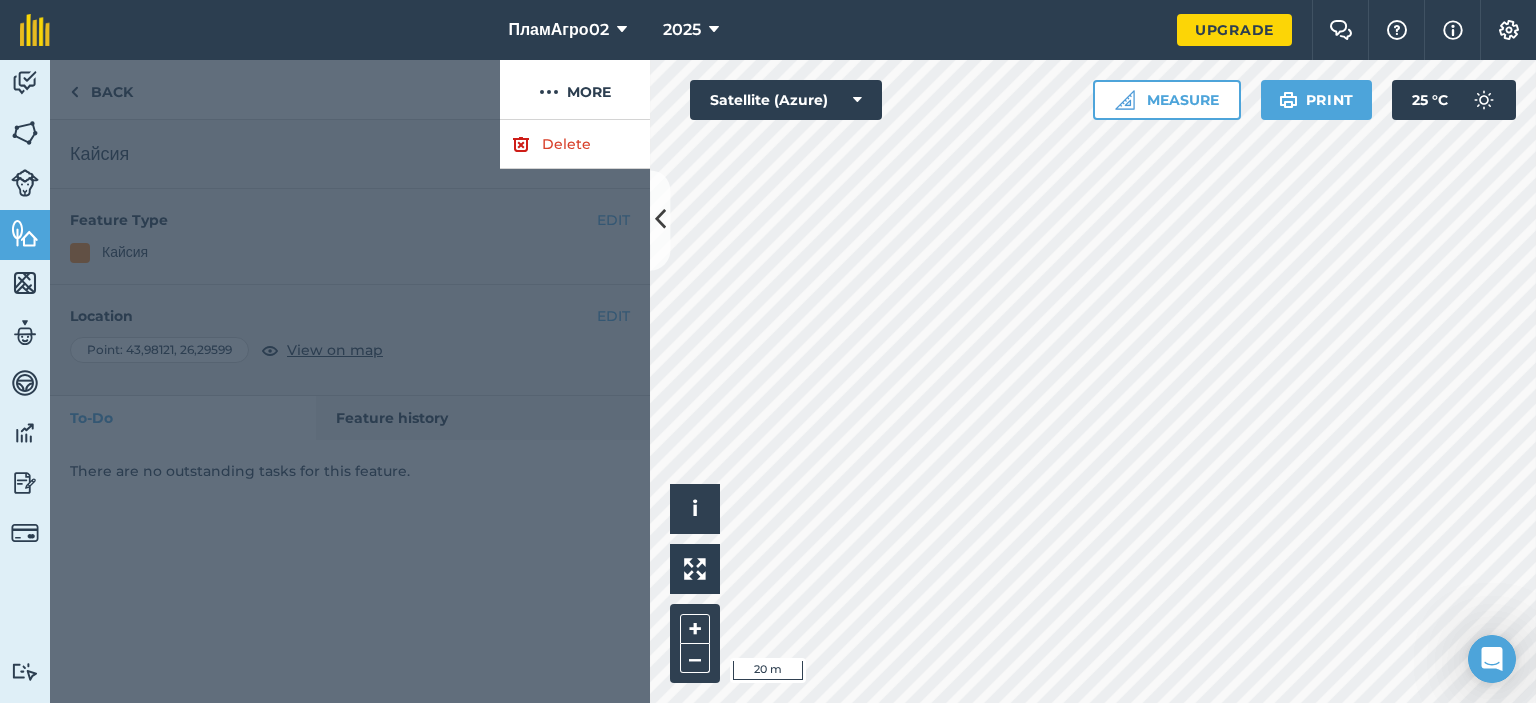 click at bounding box center (275, 90) 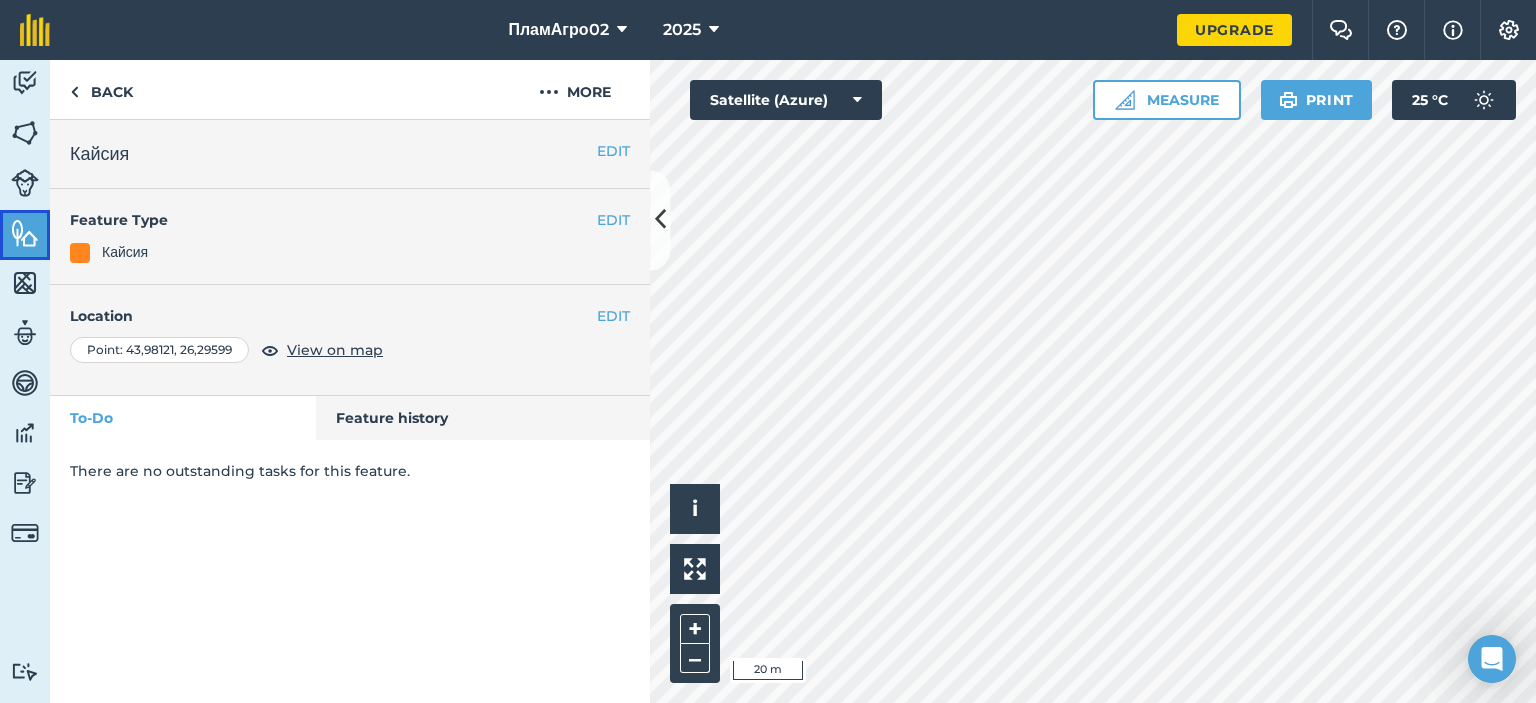click on "Features" at bounding box center [25, 235] 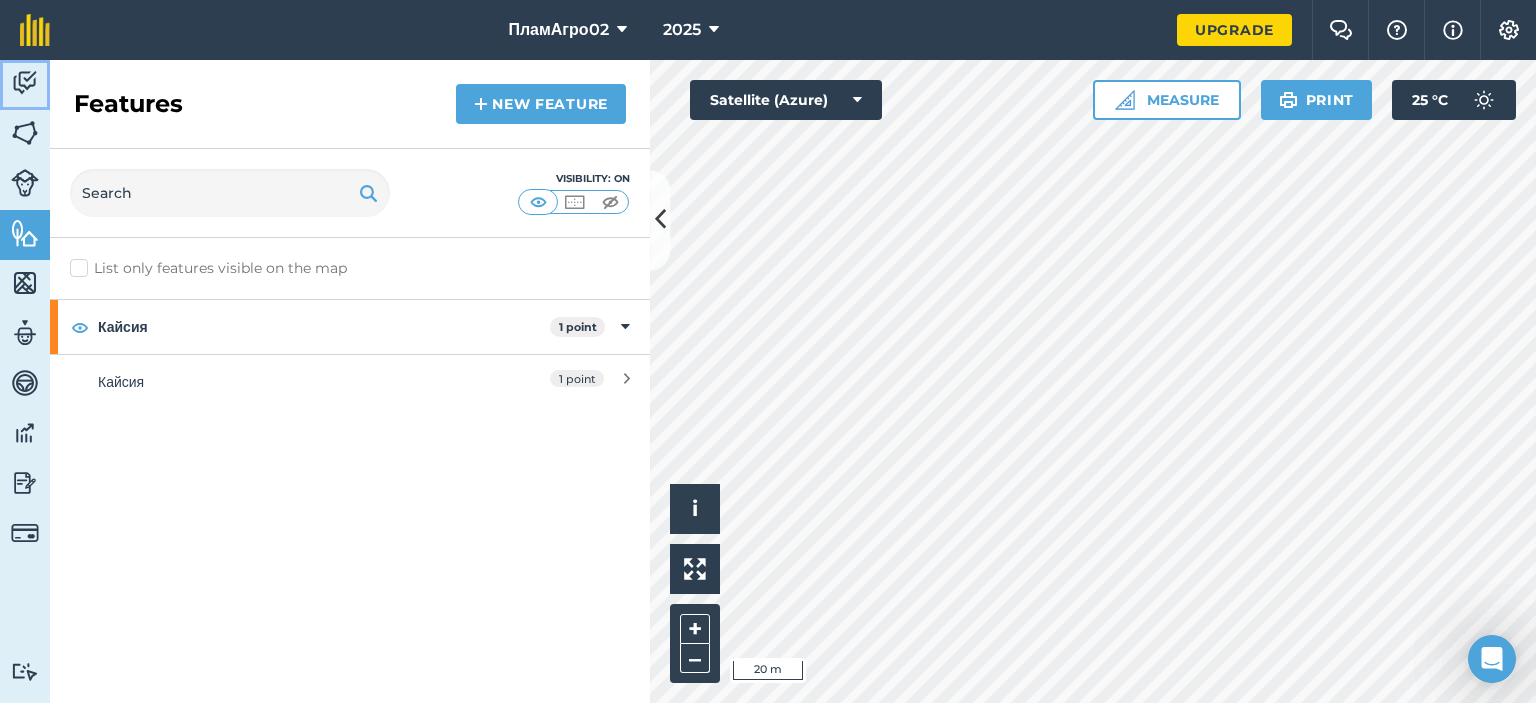 click on "Activity" at bounding box center (25, 85) 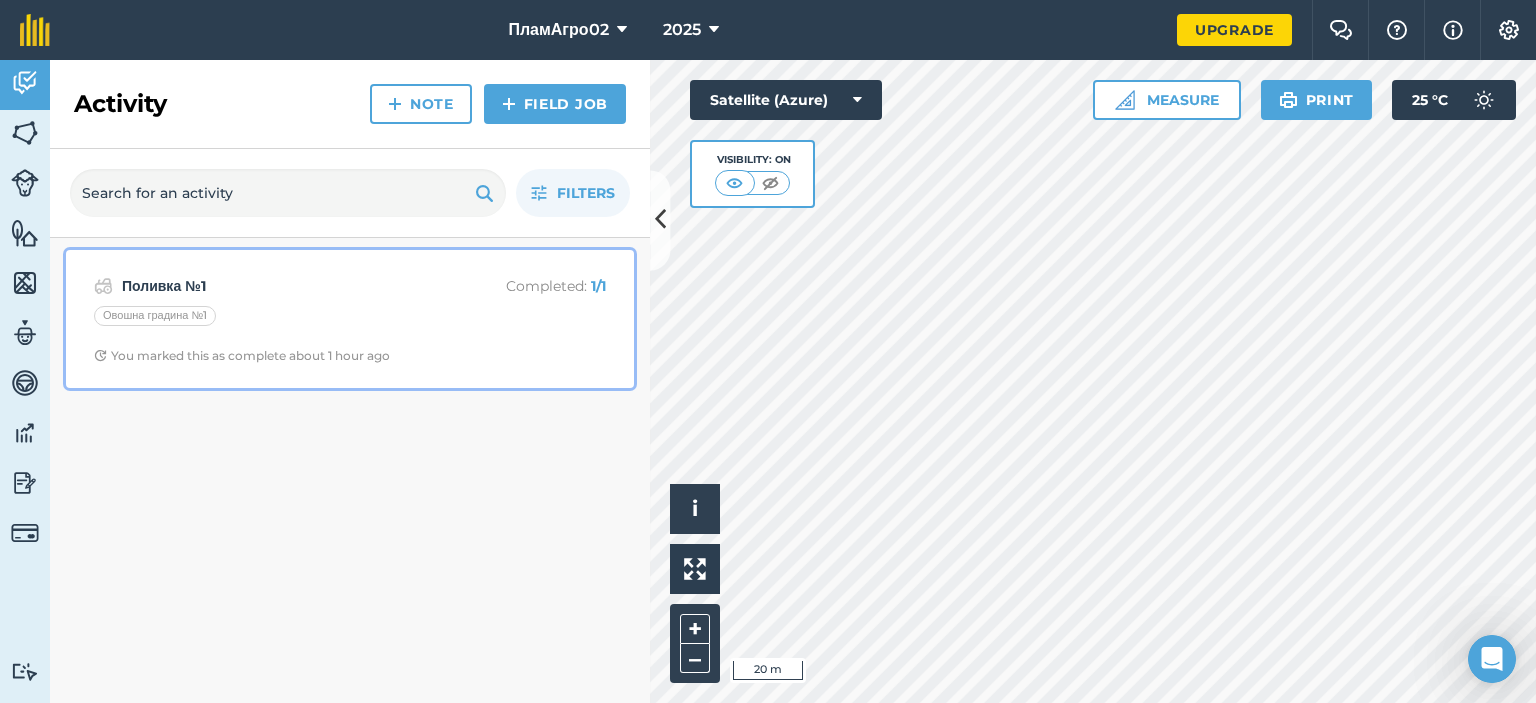 click on "Поливка №1 Completed :   1 / 1 Овошна градина №1 You marked this as complete about 1 hour ago" at bounding box center [350, 319] 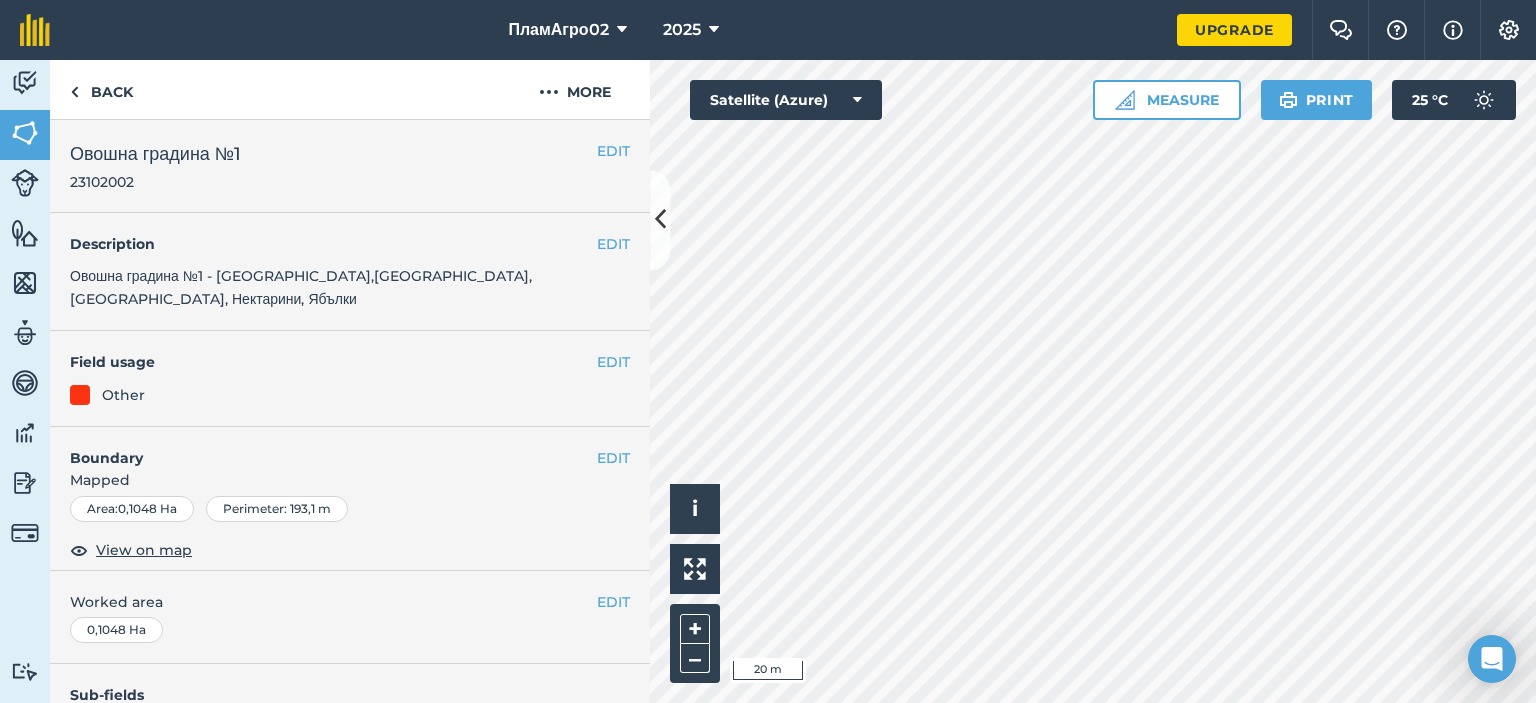 click on "Other" at bounding box center (123, 395) 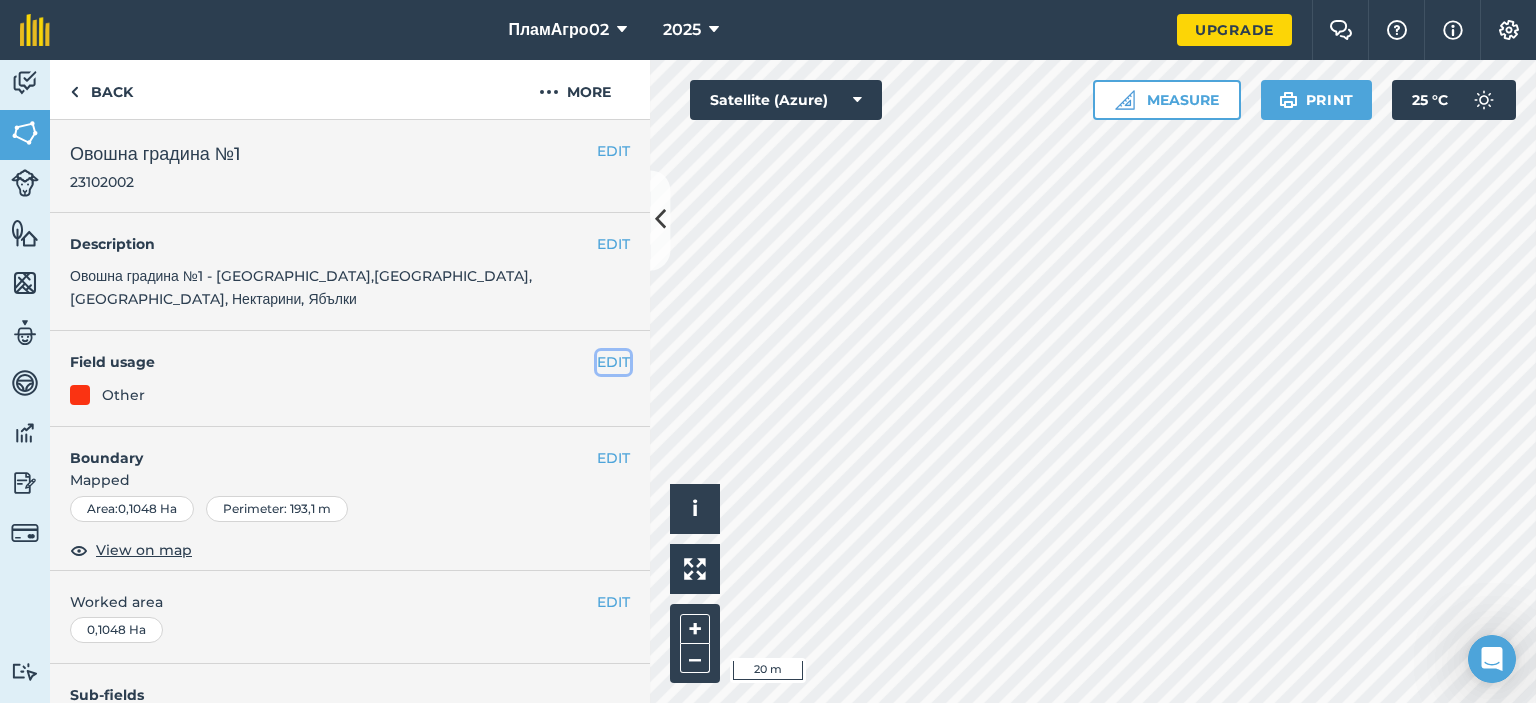 click on "EDIT" at bounding box center (613, 362) 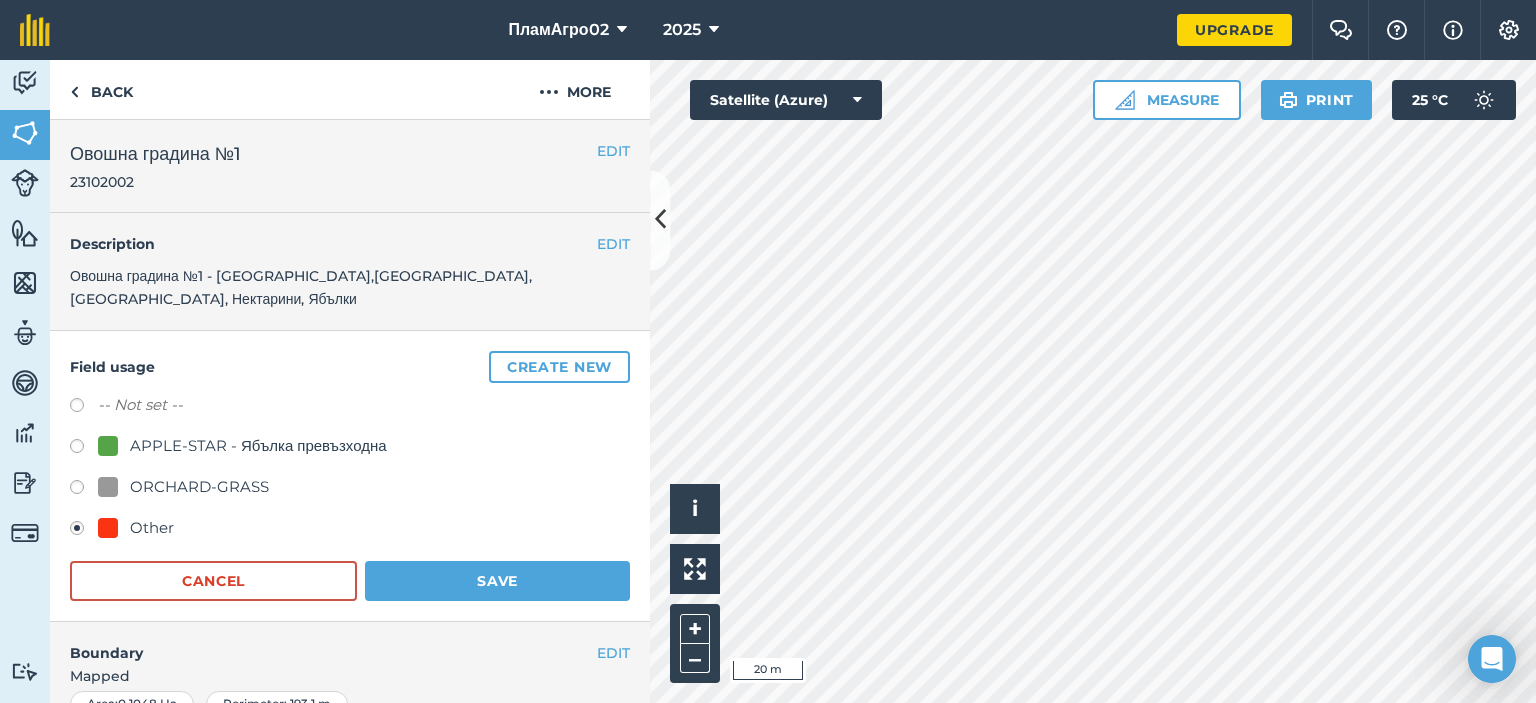 click on "APPLE-STAR - Ябълка превъзходна" at bounding box center (350, 448) 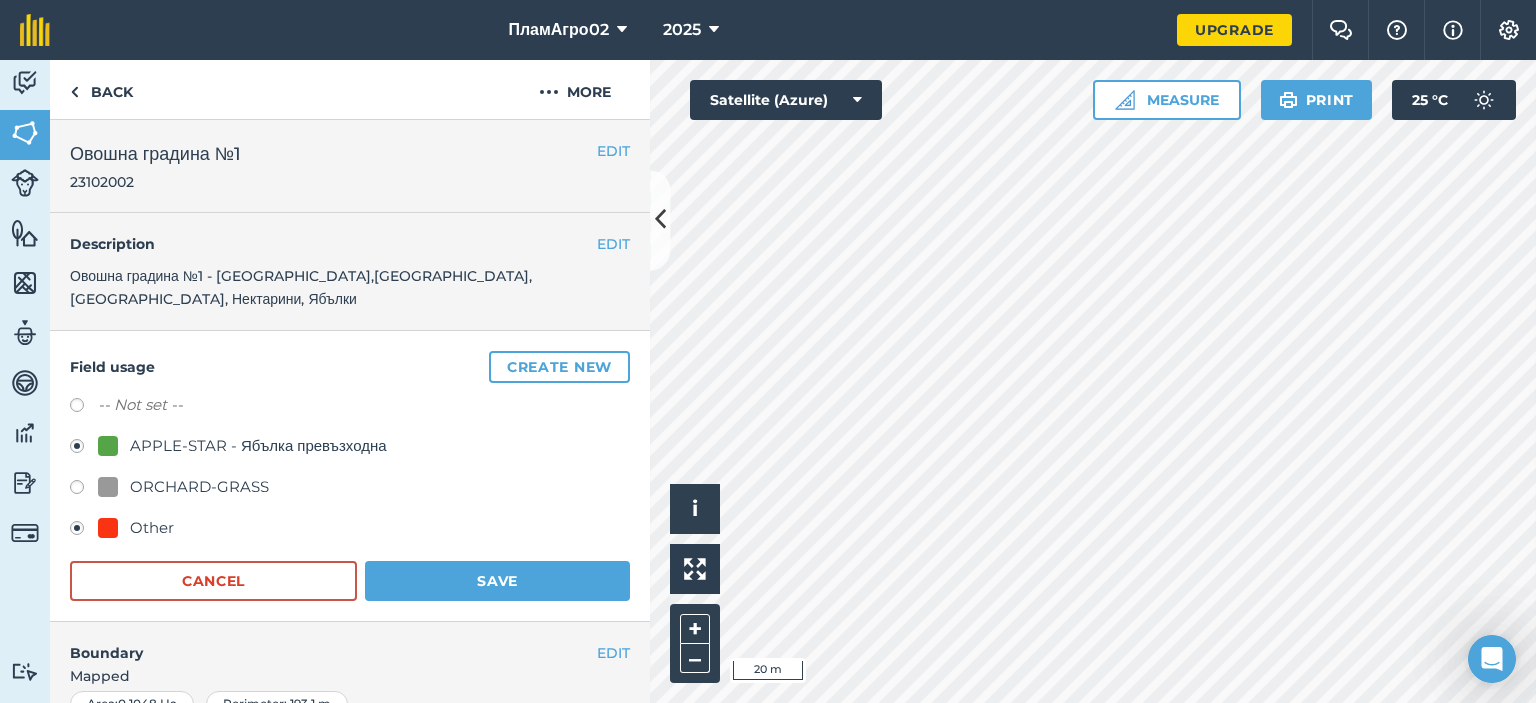 radio on "true" 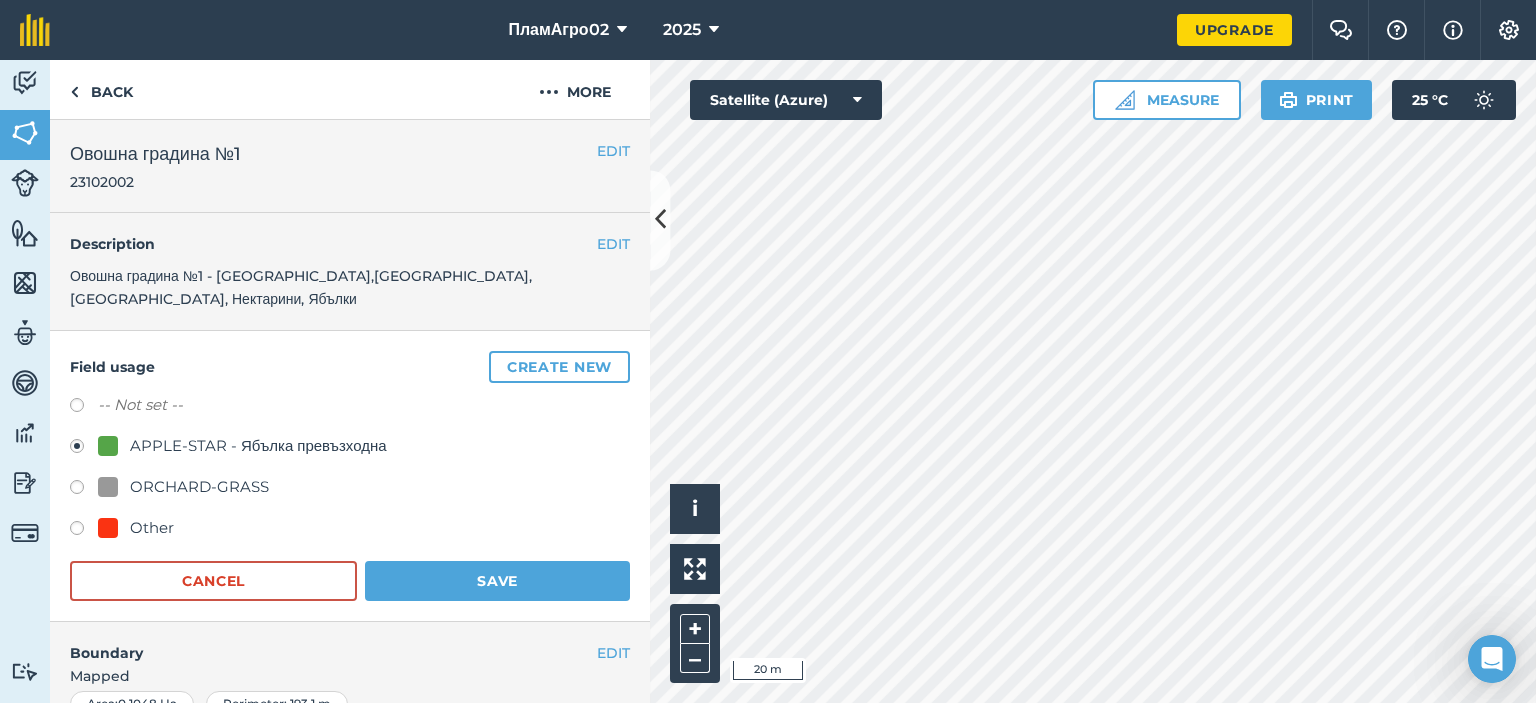 click at bounding box center [84, 490] 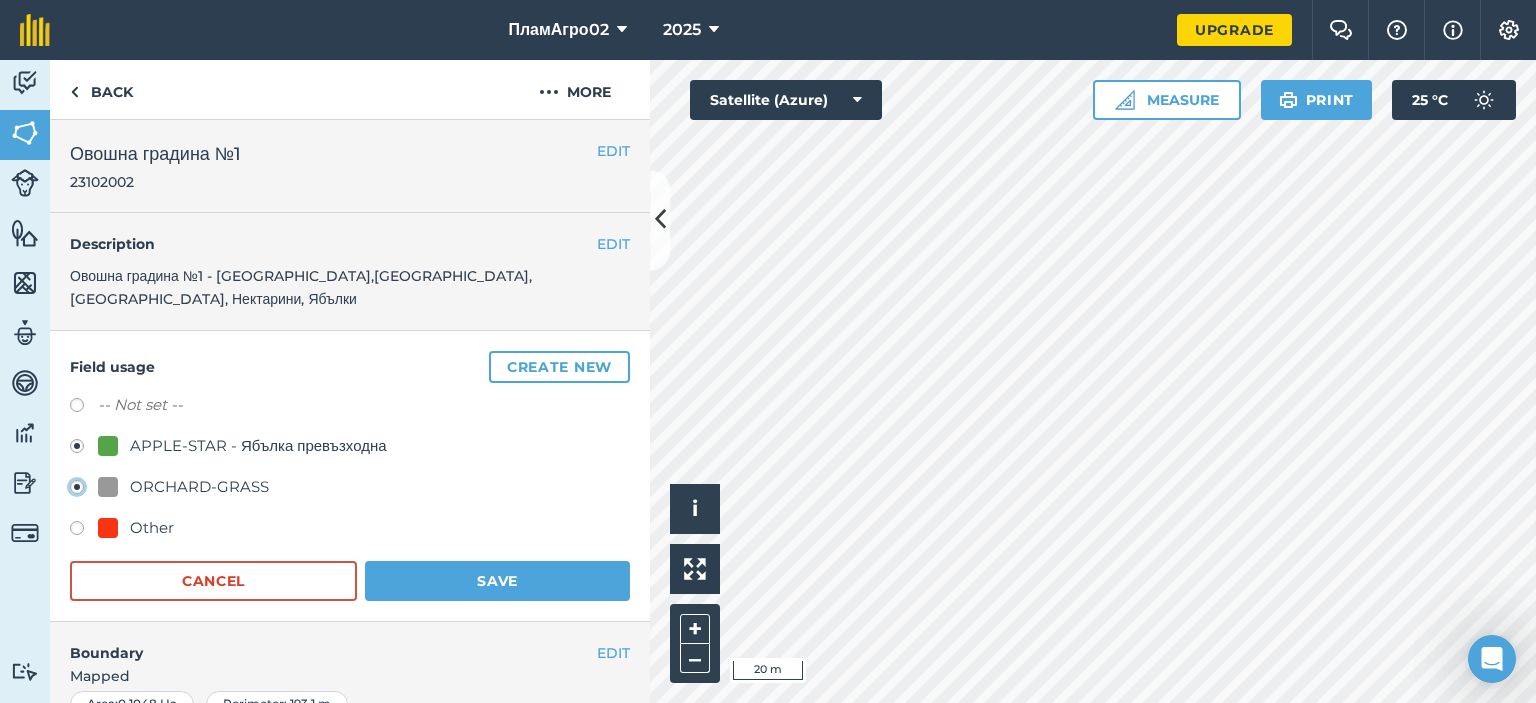 radio on "true" 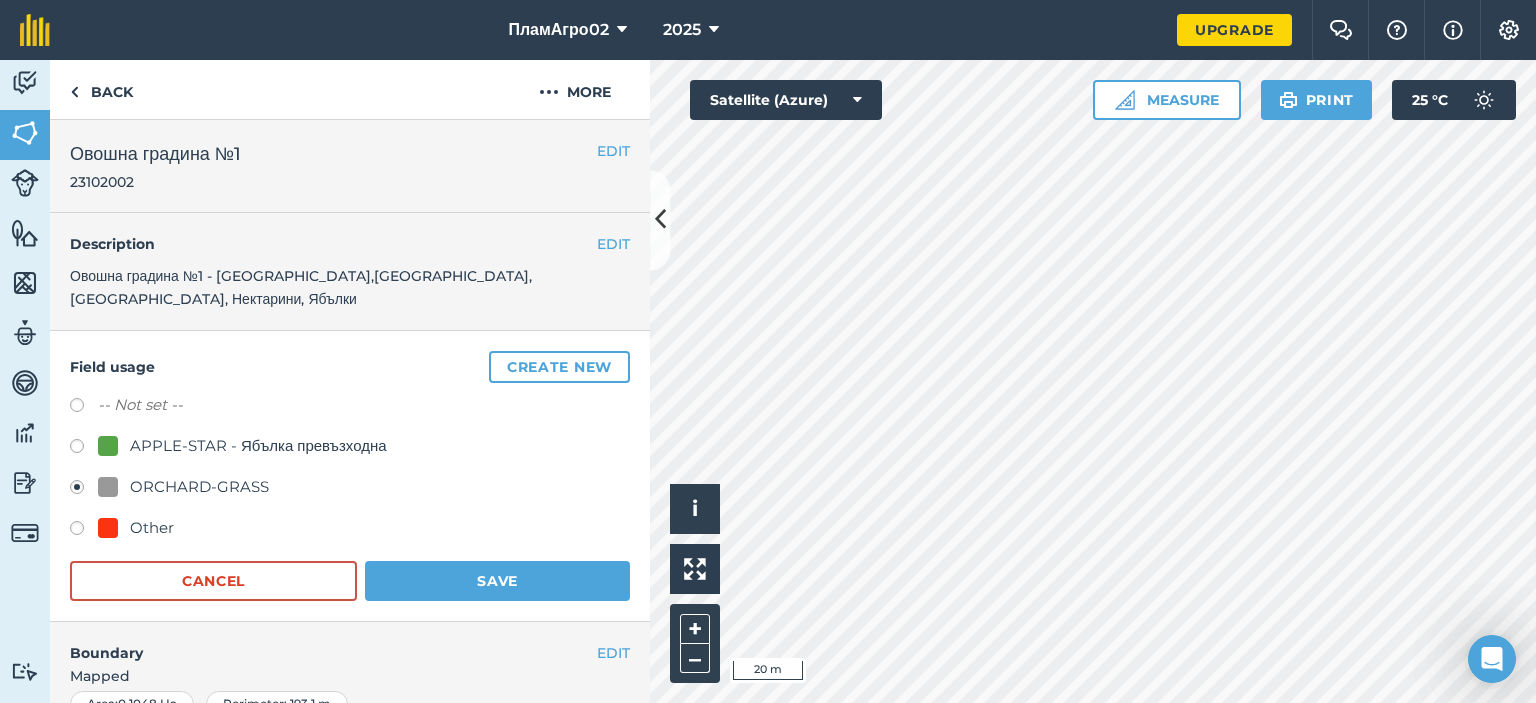 click at bounding box center (84, 449) 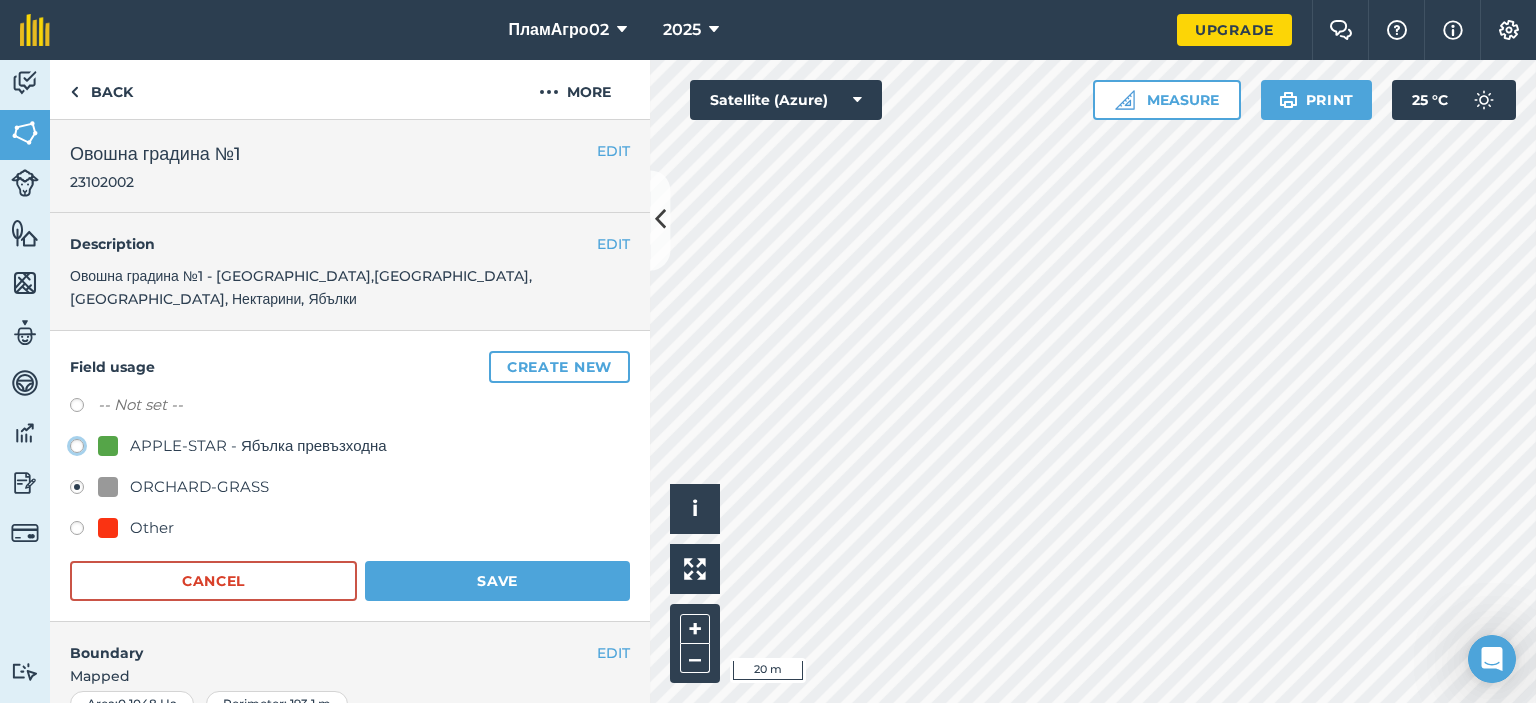 click on "APPLE-STAR - Ябълка превъзходна" at bounding box center [-9923, 445] 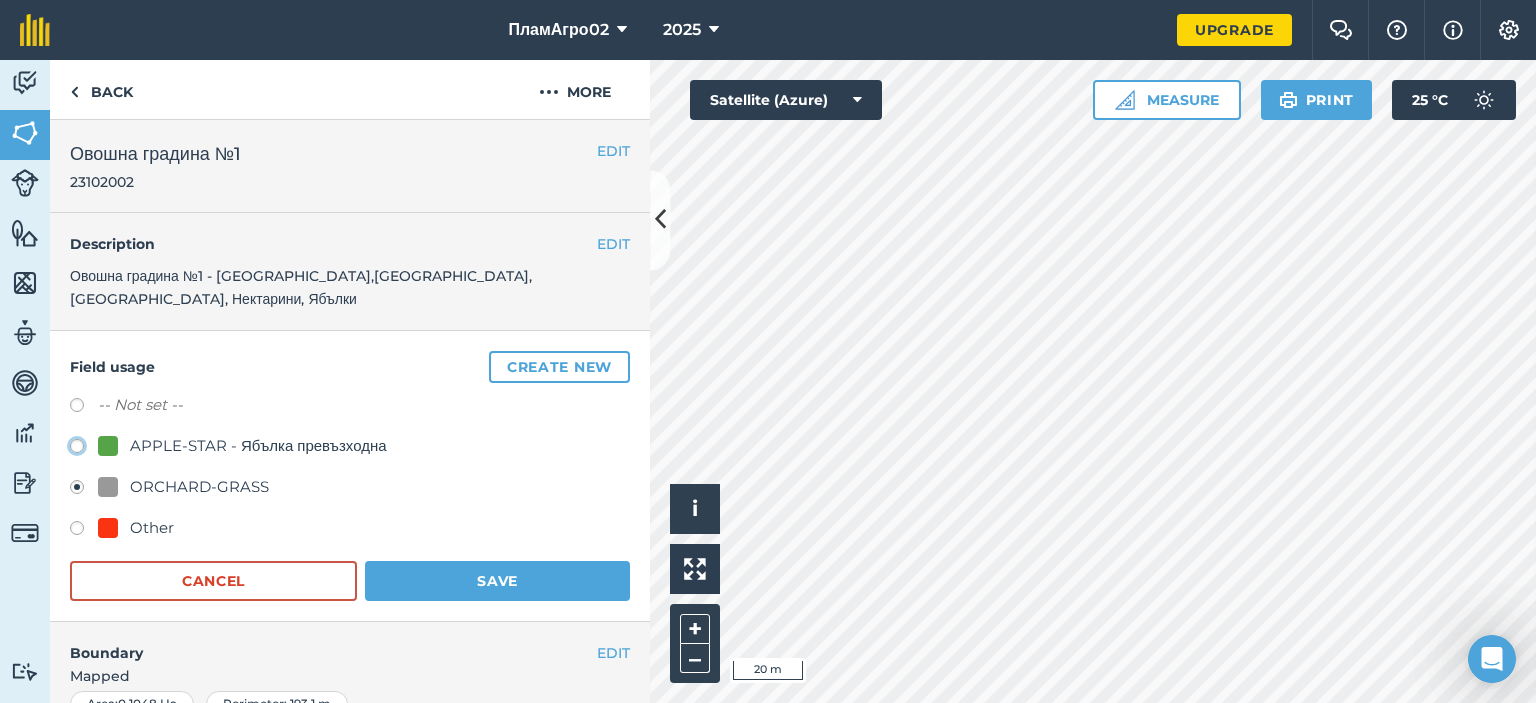 radio on "true" 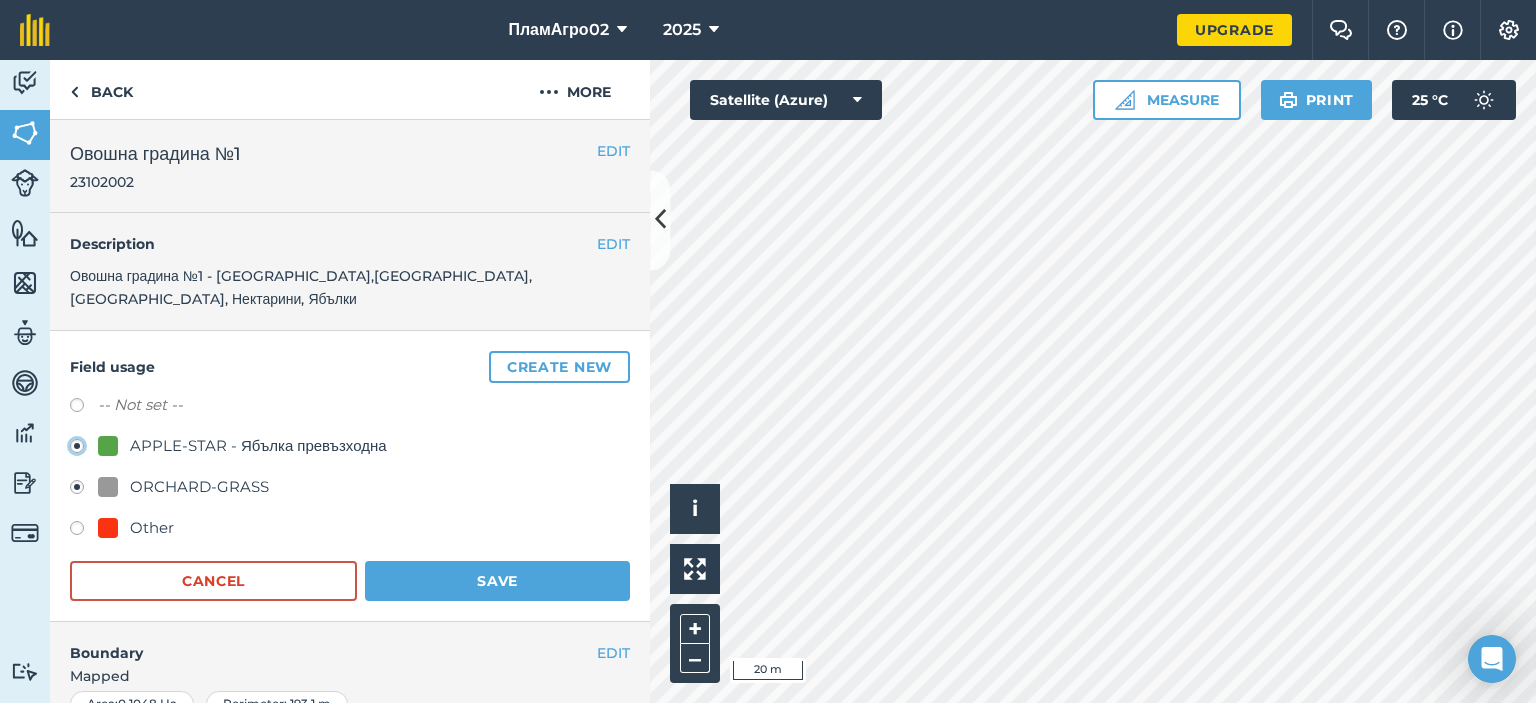radio on "false" 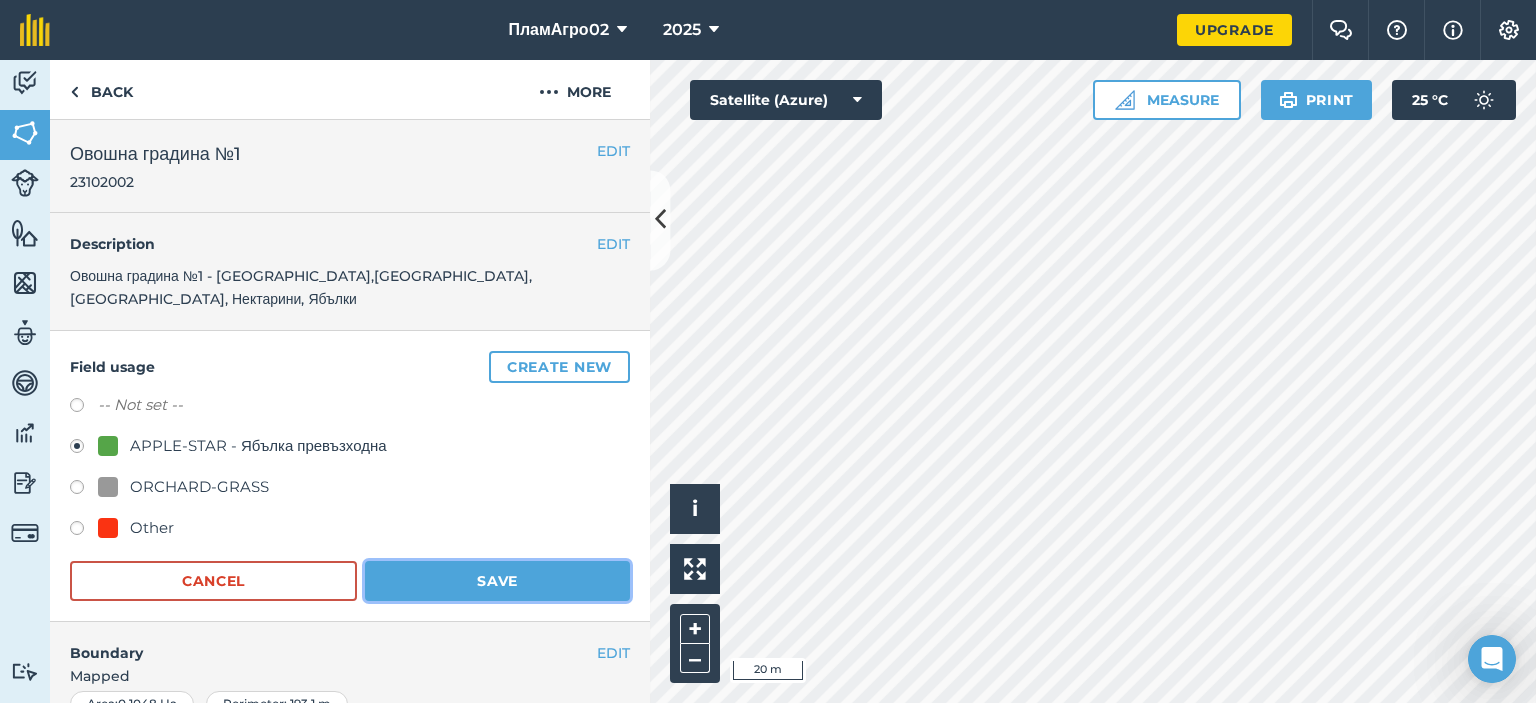 click on "Save" at bounding box center (497, 581) 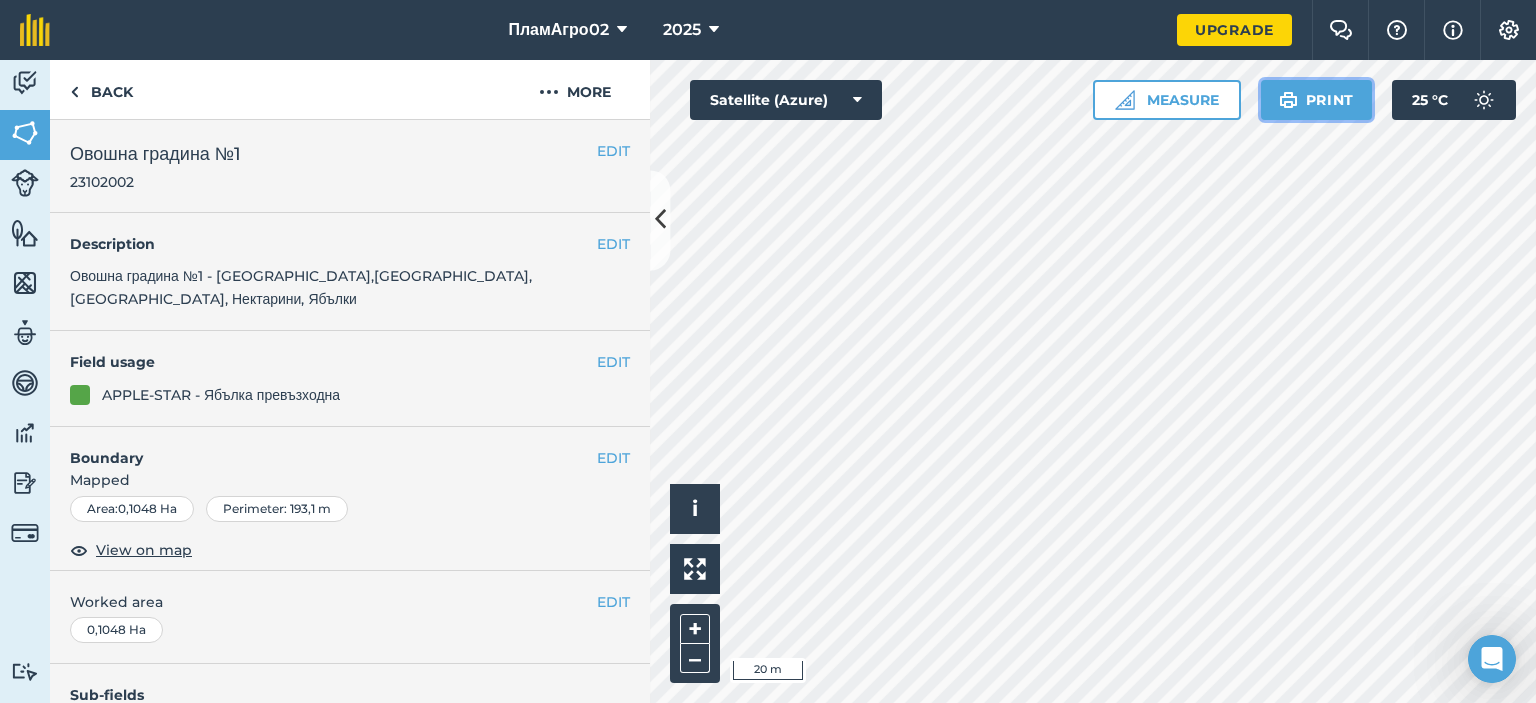 click on "Print" at bounding box center [1317, 100] 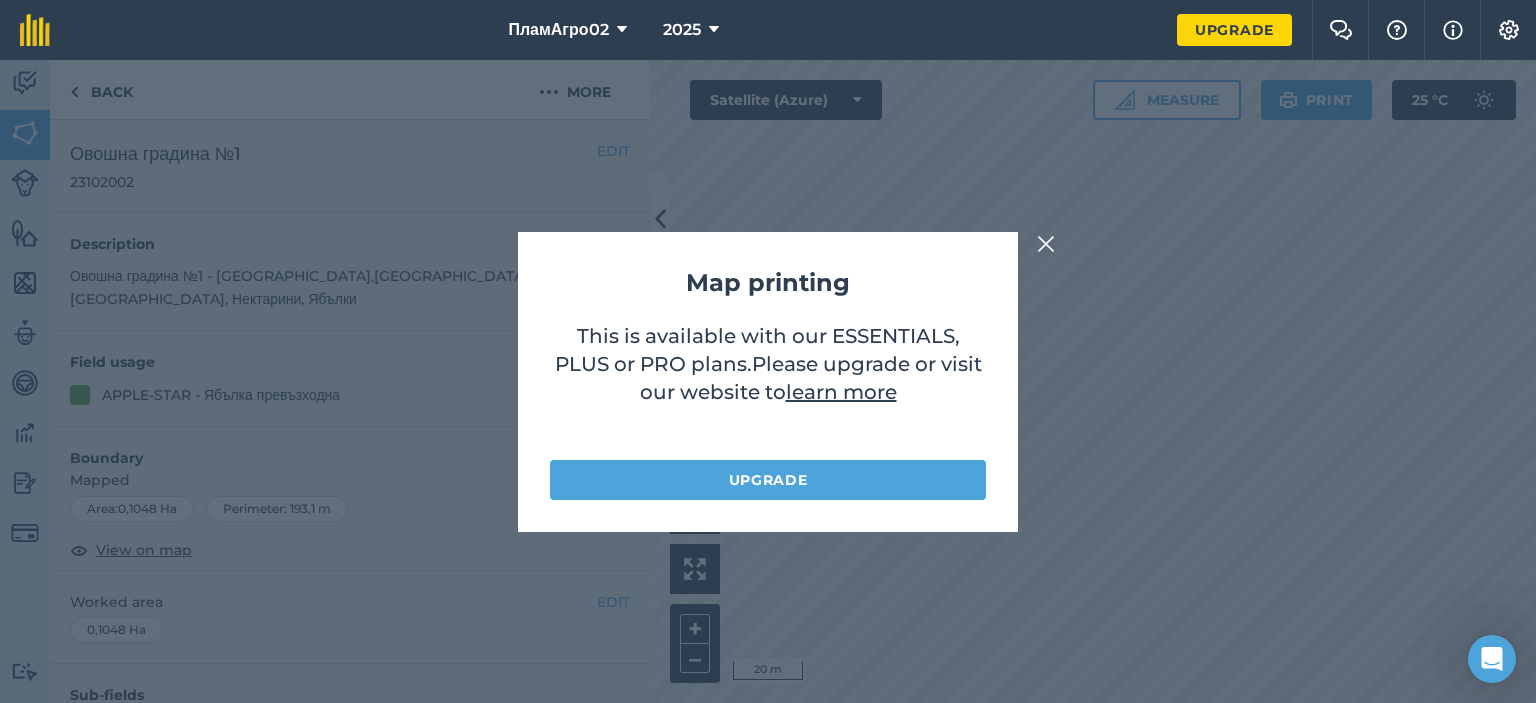 click at bounding box center [1046, 244] 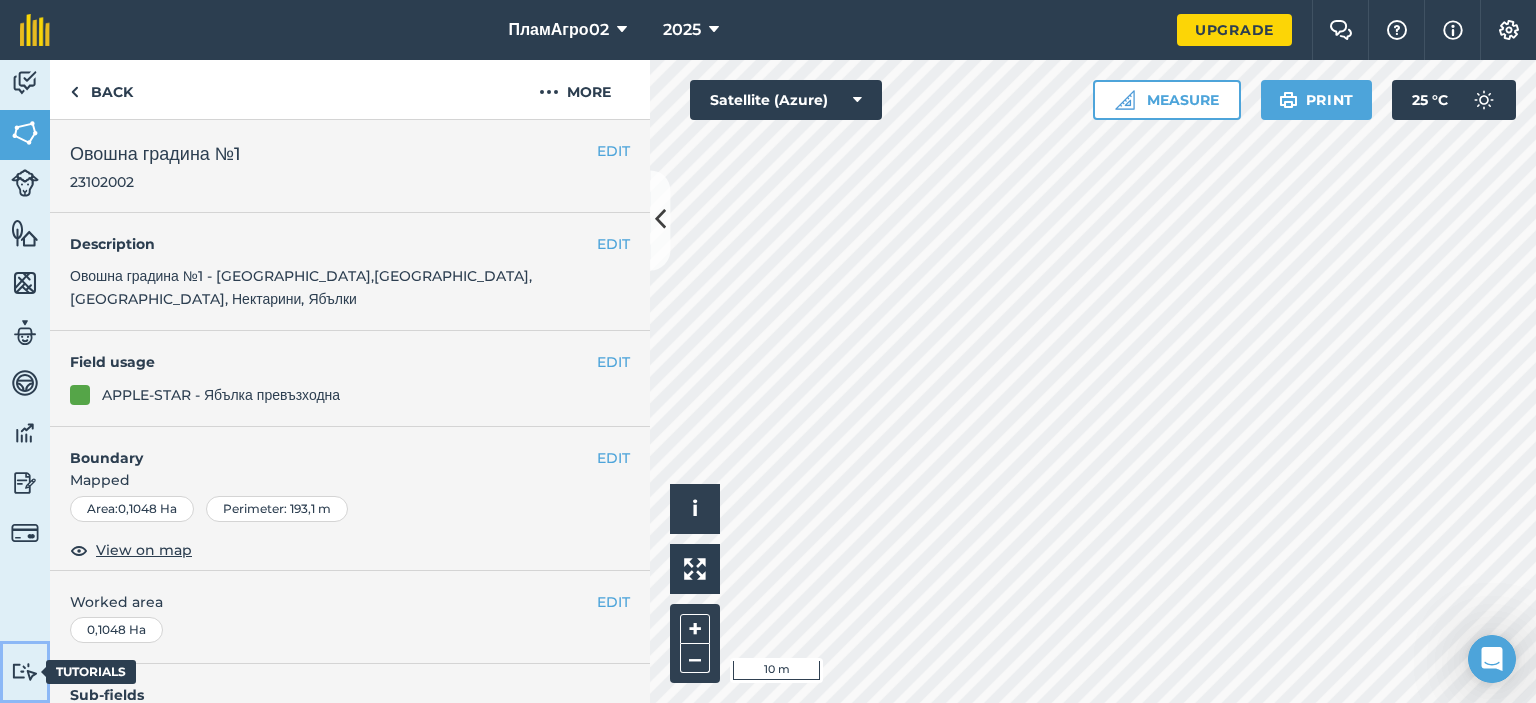 click on "Tutorials Tutorials" at bounding box center (25, 672) 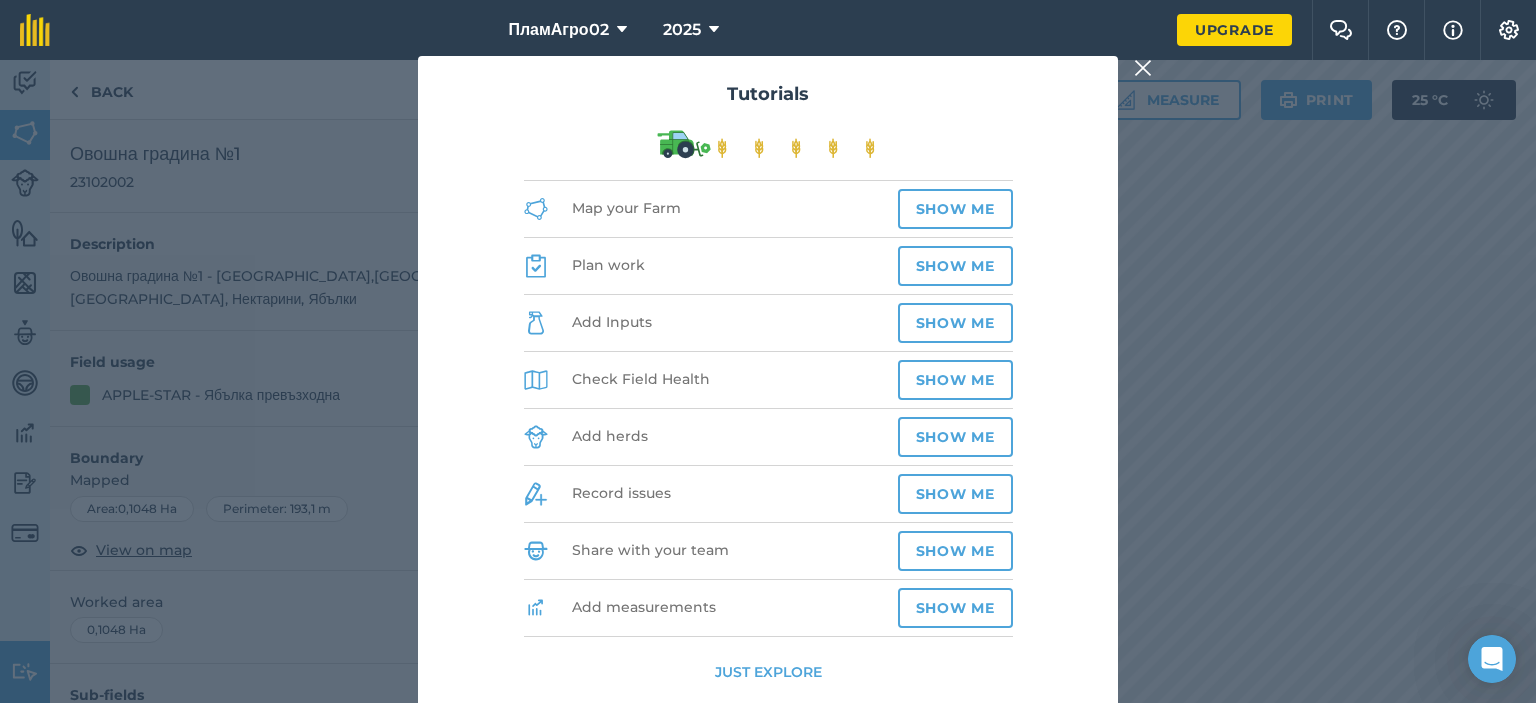 click at bounding box center [768, 144] 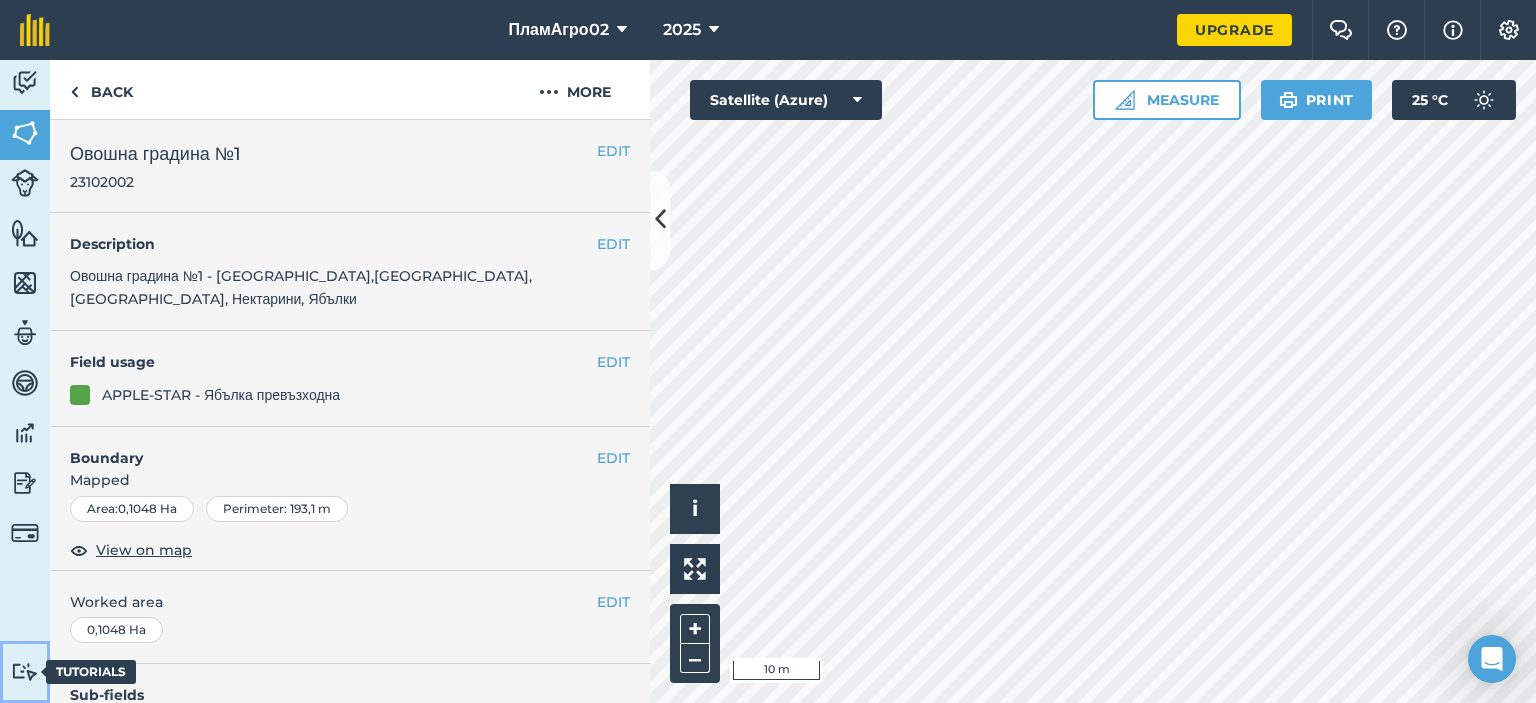 click on "Tutorials Tutorials" at bounding box center (25, 672) 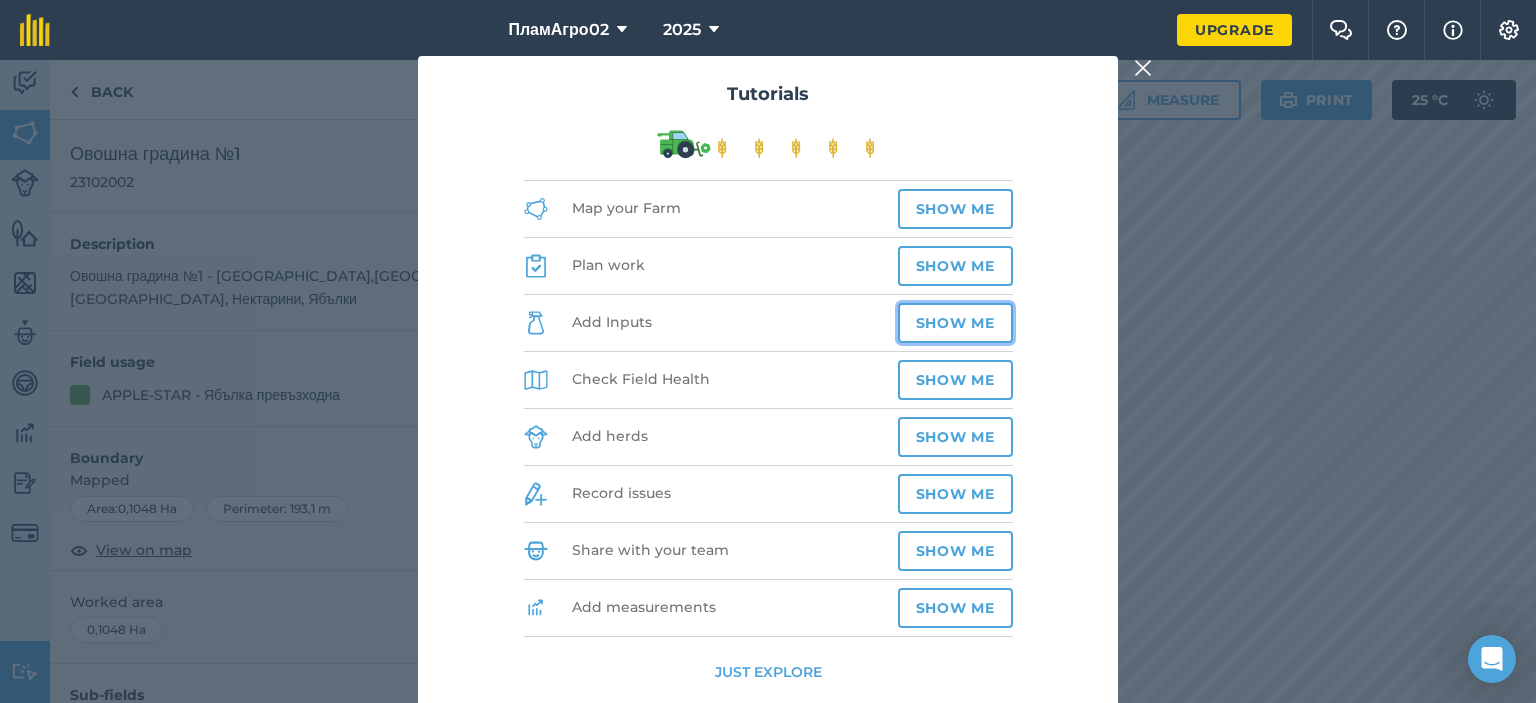 click on "Show me" at bounding box center [955, 323] 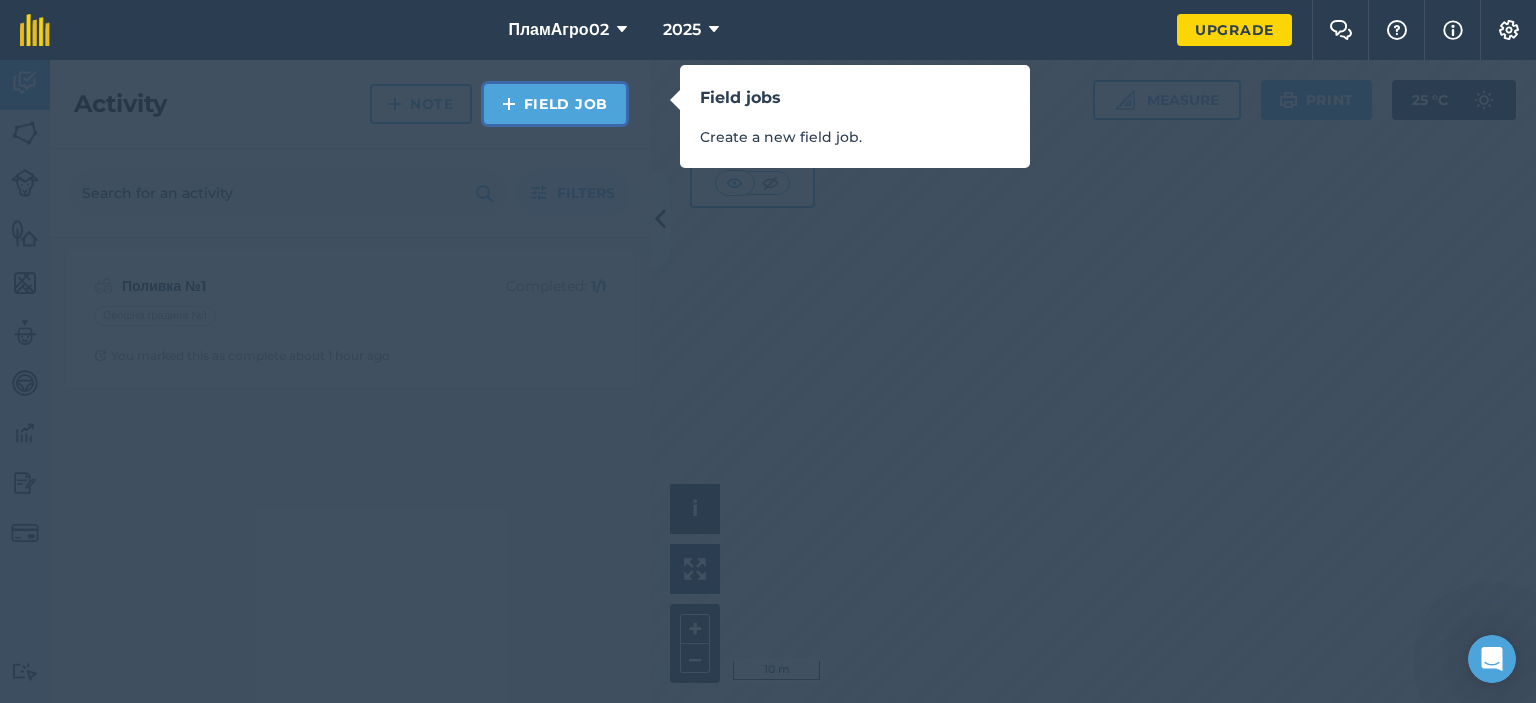 click on "Field Job" at bounding box center (555, 104) 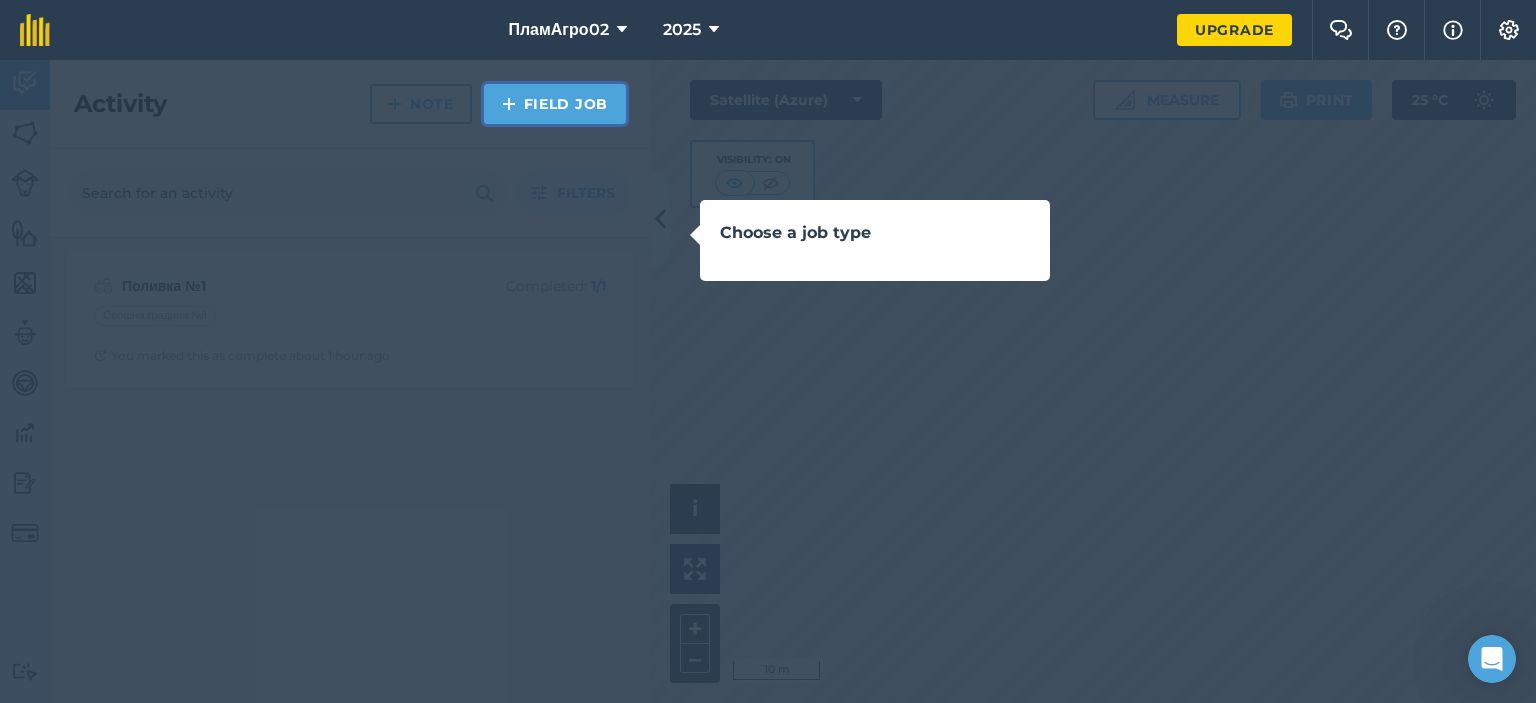 click on "Field Job" at bounding box center (555, 104) 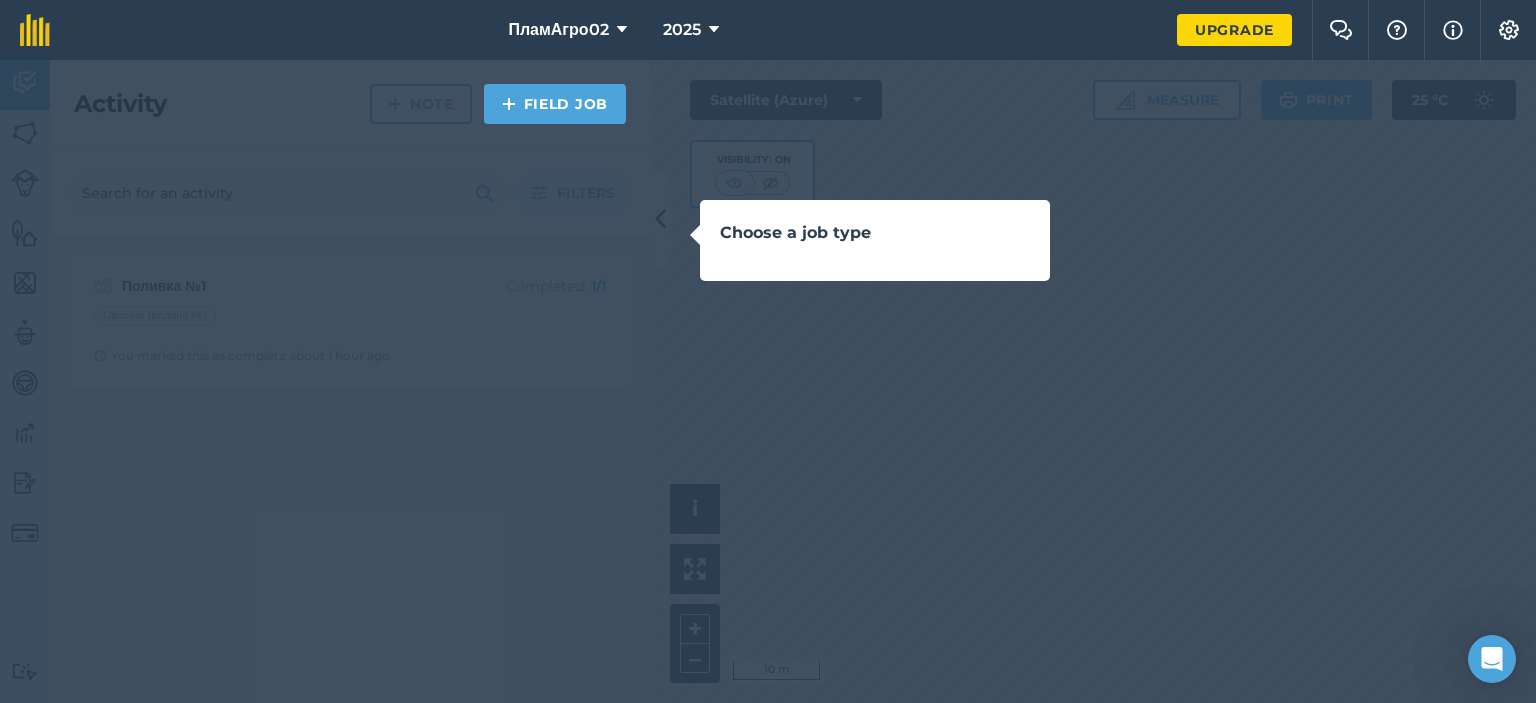 click on "Choose a job type" at bounding box center [875, 240] 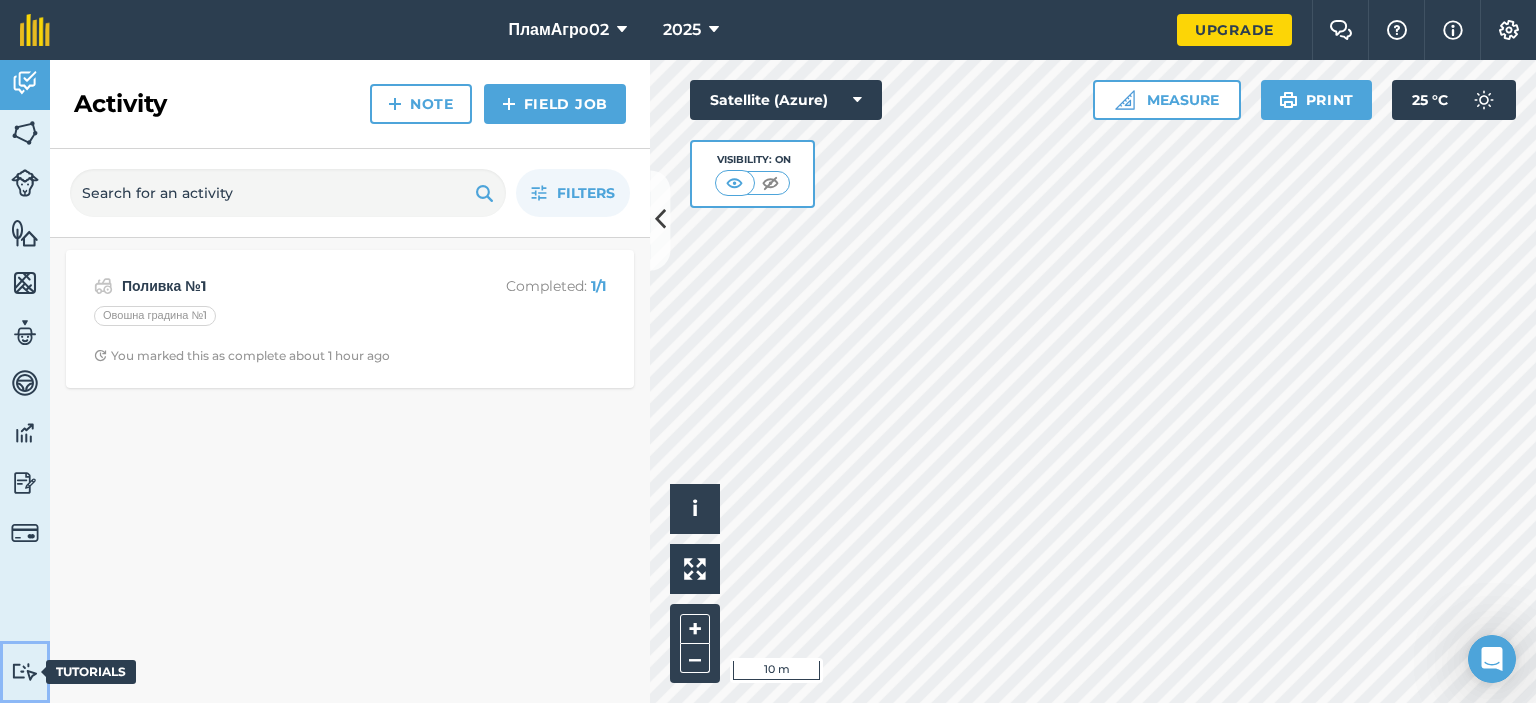 click on "Tutorials Tutorials" at bounding box center (25, 672) 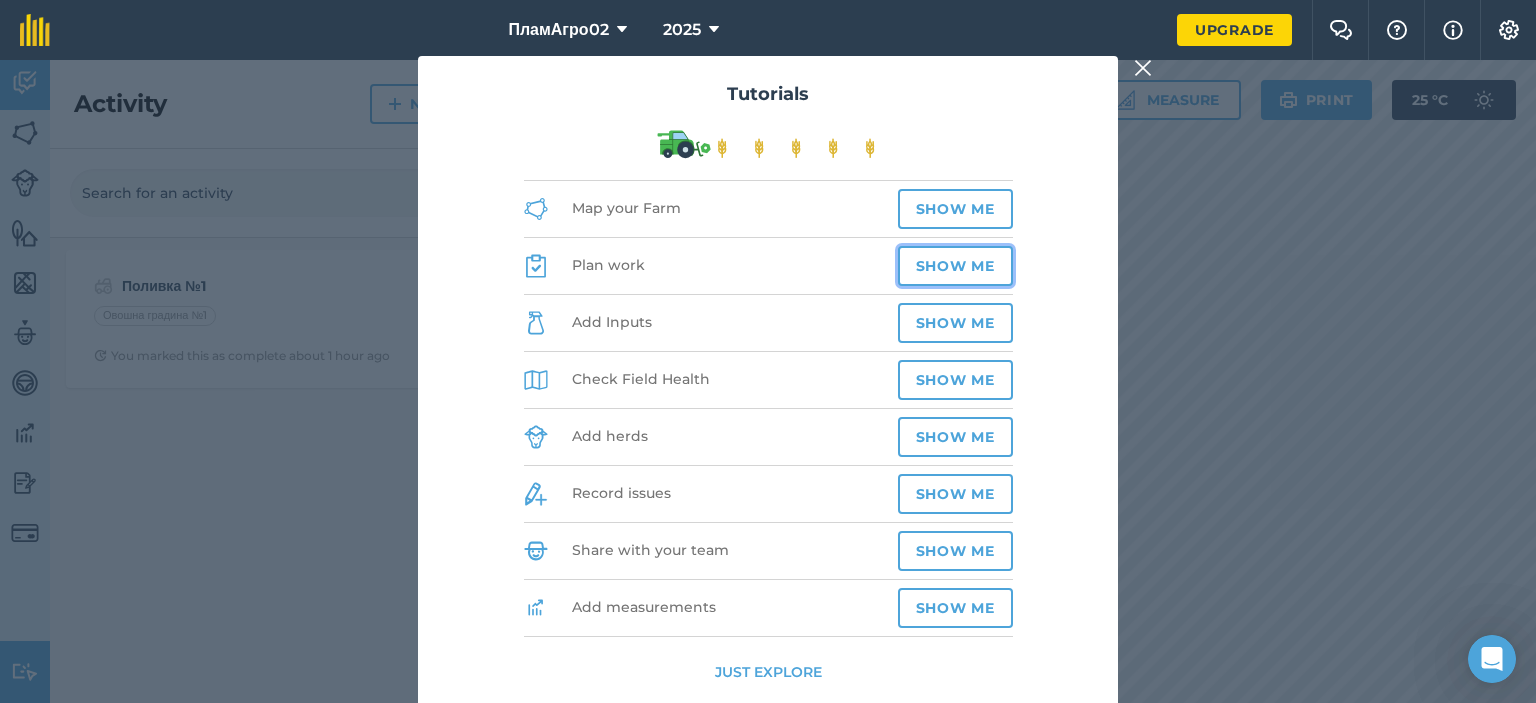 click on "Show me" at bounding box center [955, 266] 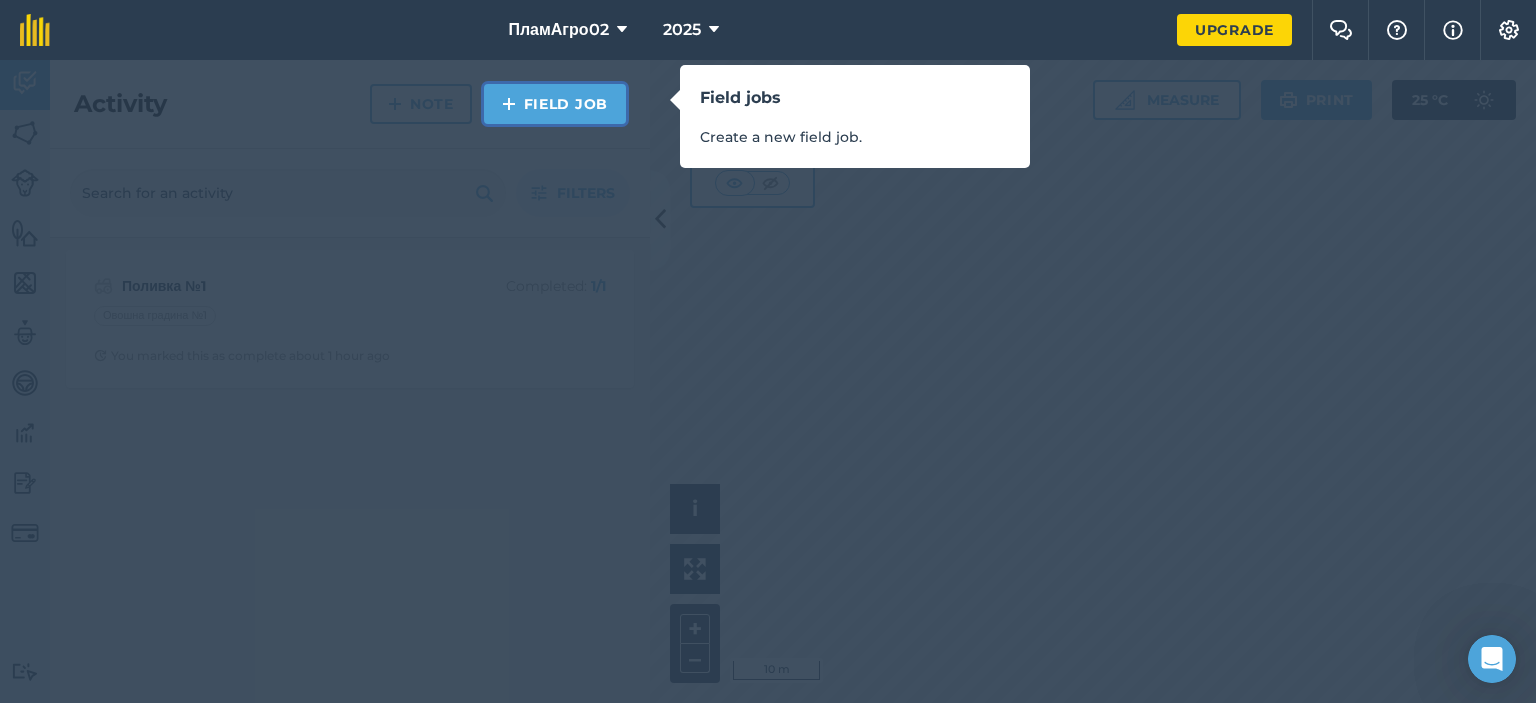 click on "Field Job" at bounding box center (555, 104) 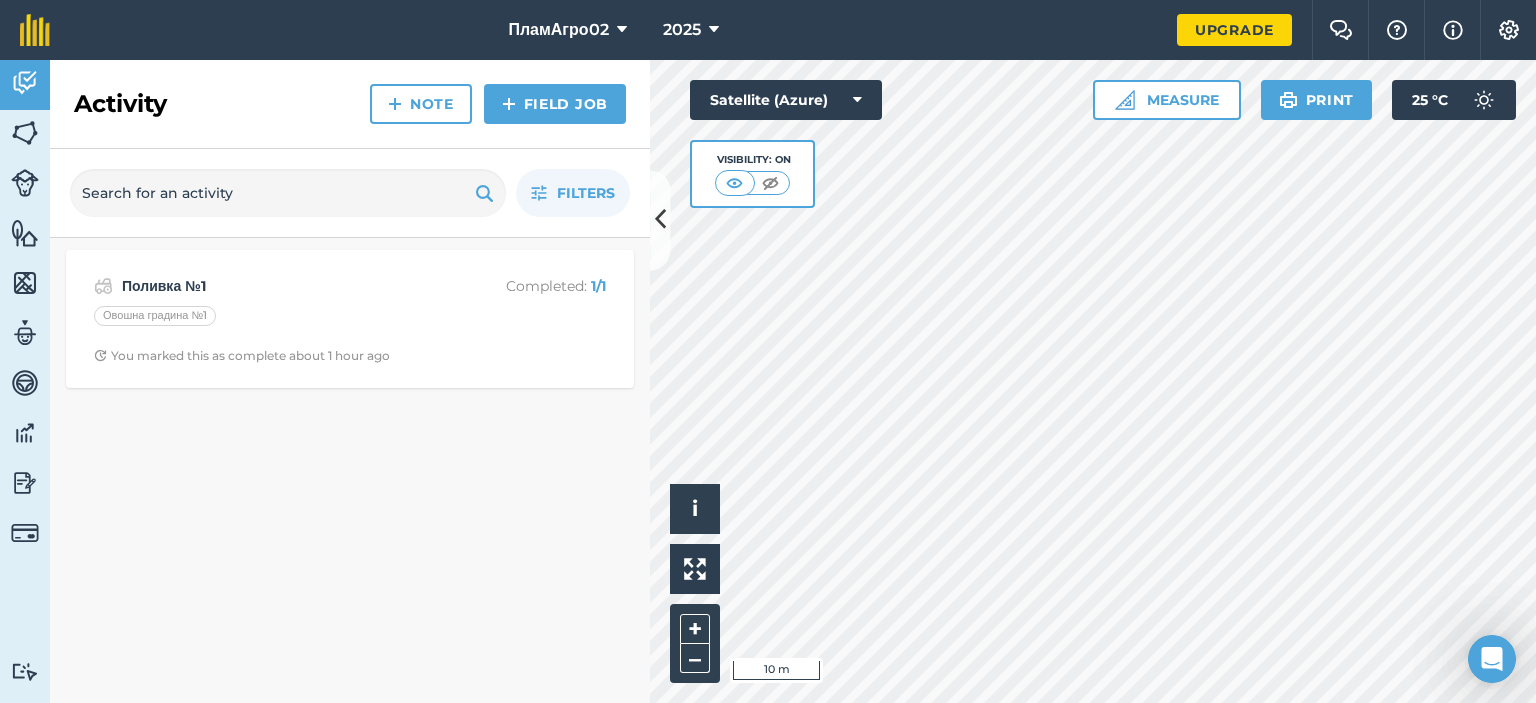 click on "Filters" at bounding box center [350, 193] 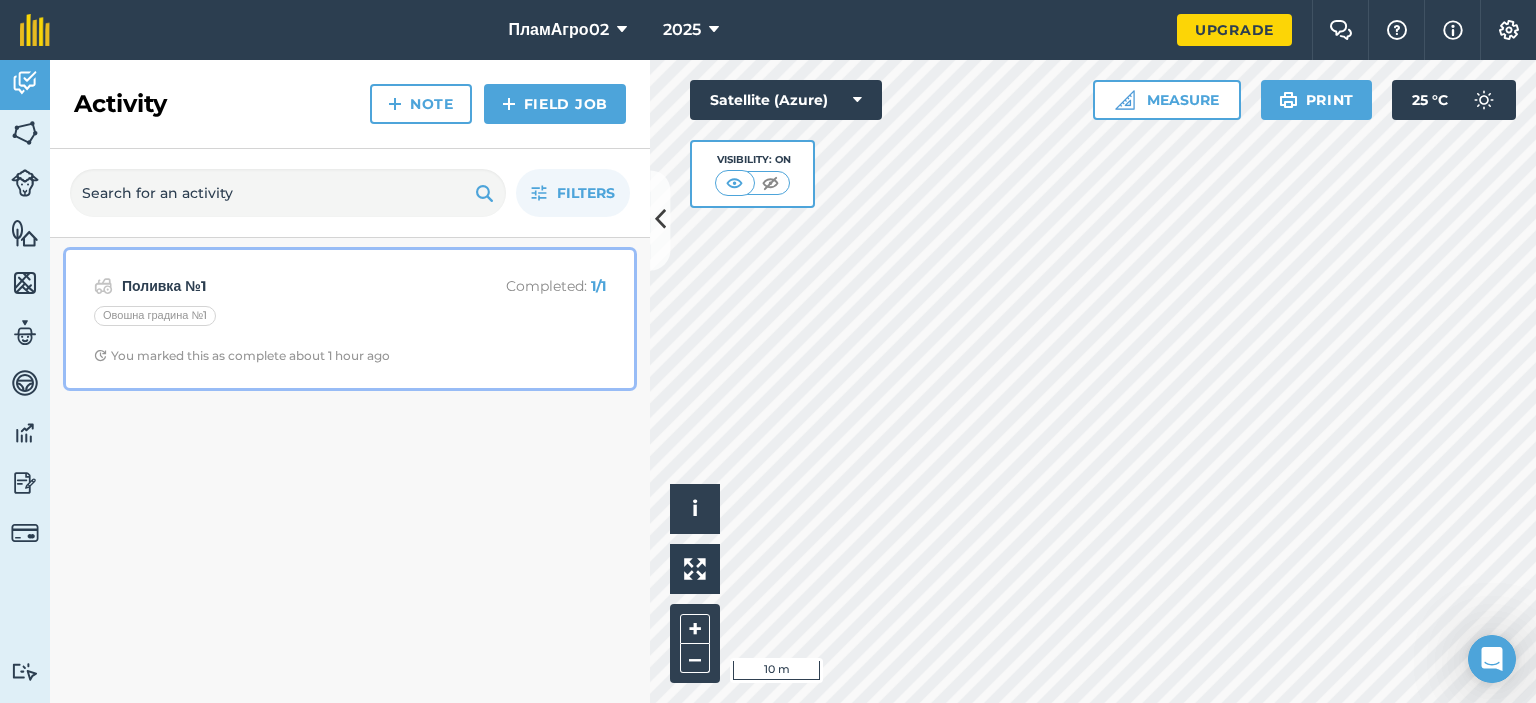 click on "Поливка №1 Completed :   1 / 1 Овошна градина №1 You marked this as complete about 1 hour ago" at bounding box center [350, 319] 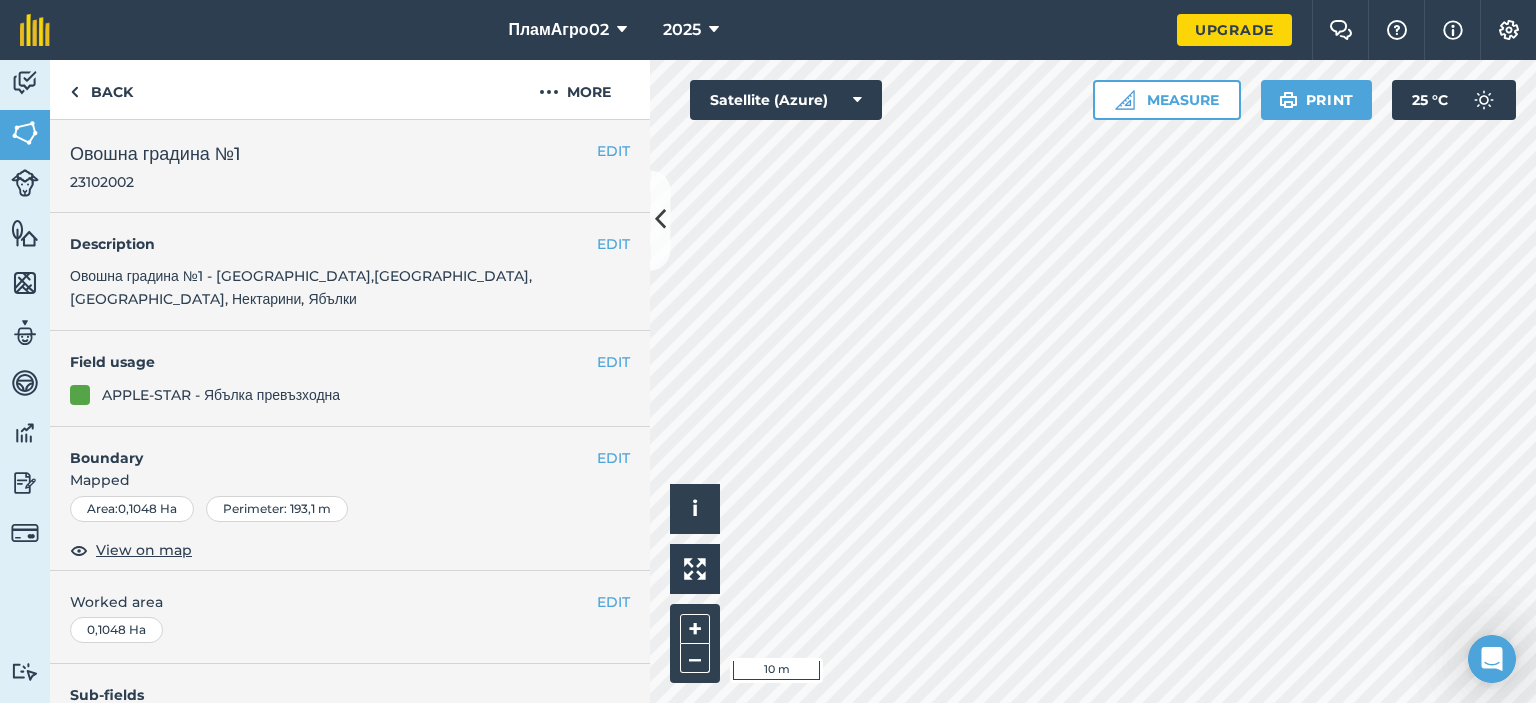 click on "Boundary" at bounding box center (323, 448) 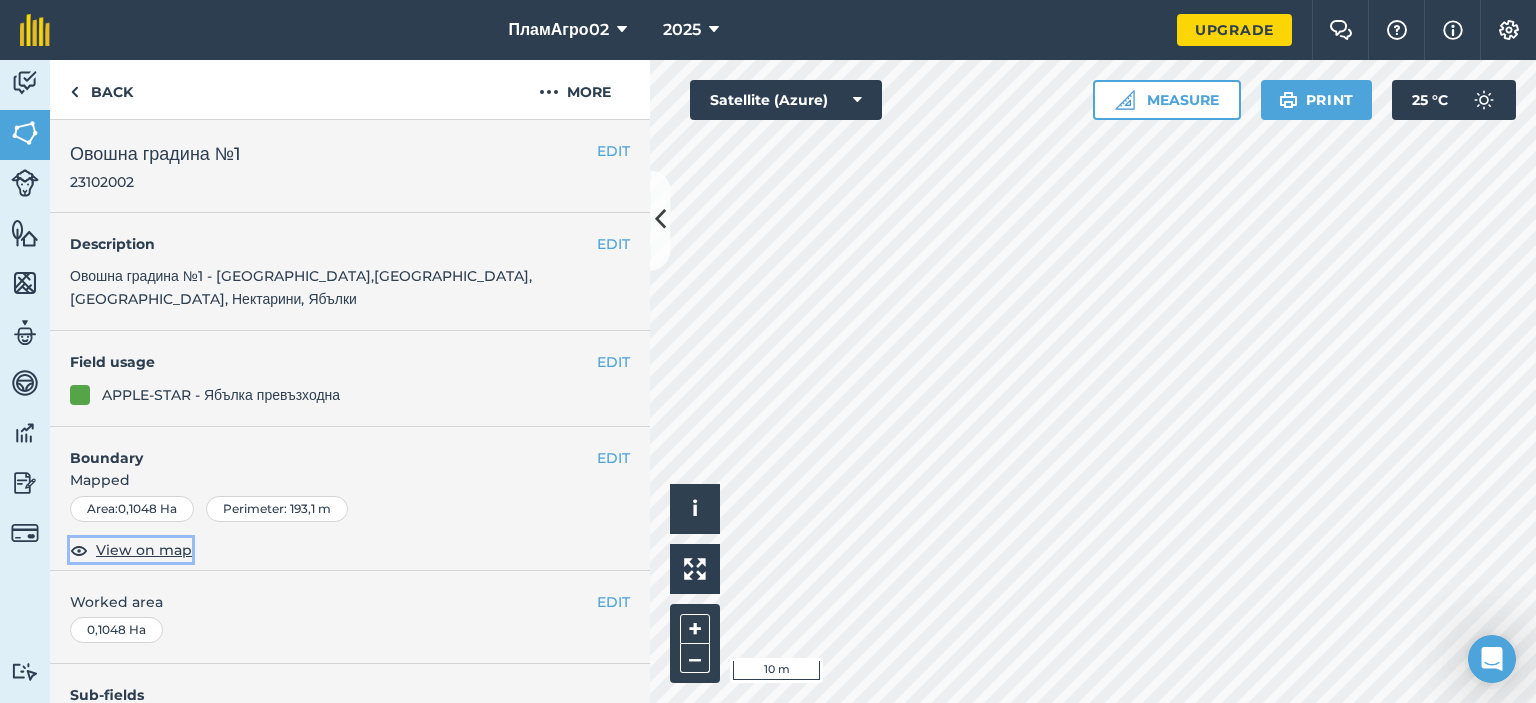 click on "View on map" at bounding box center (144, 550) 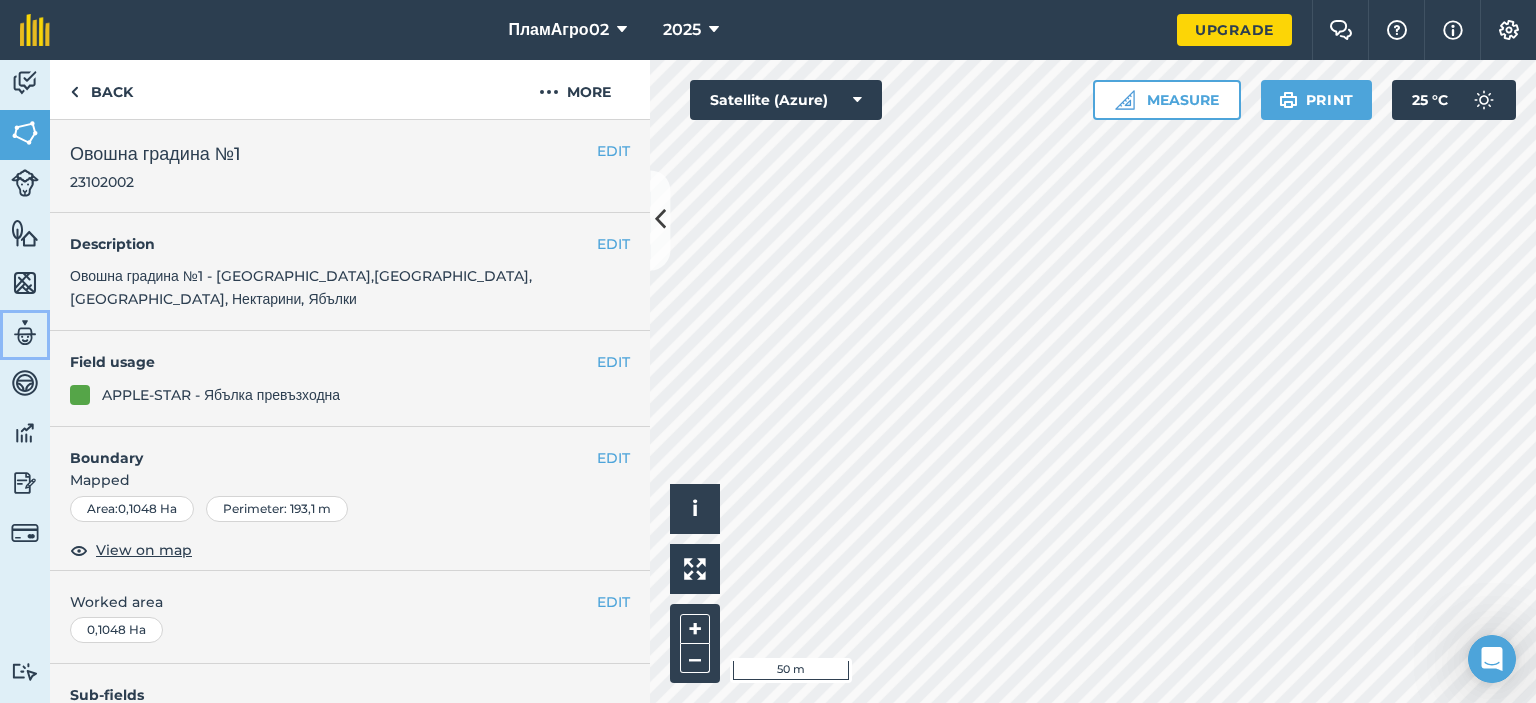 click at bounding box center [25, 333] 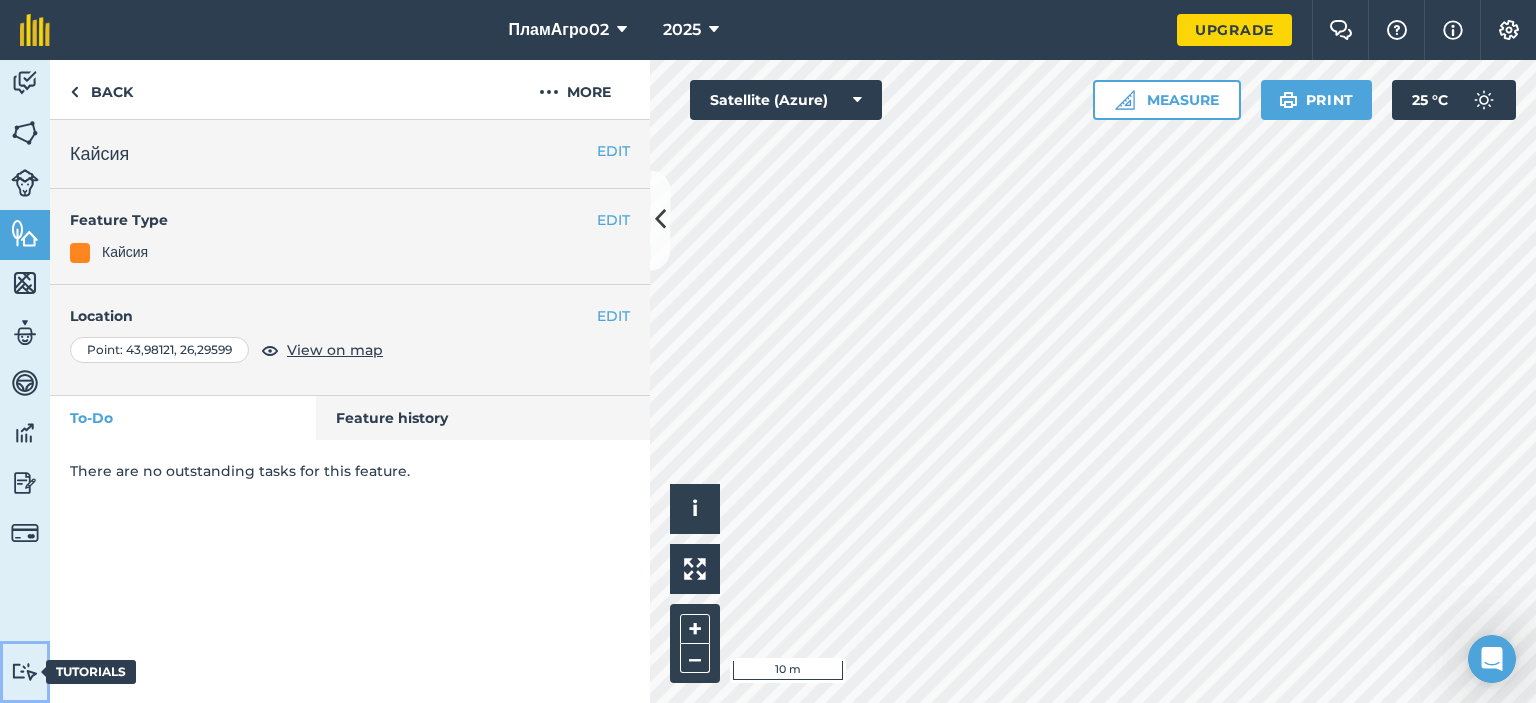 click at bounding box center [25, 671] 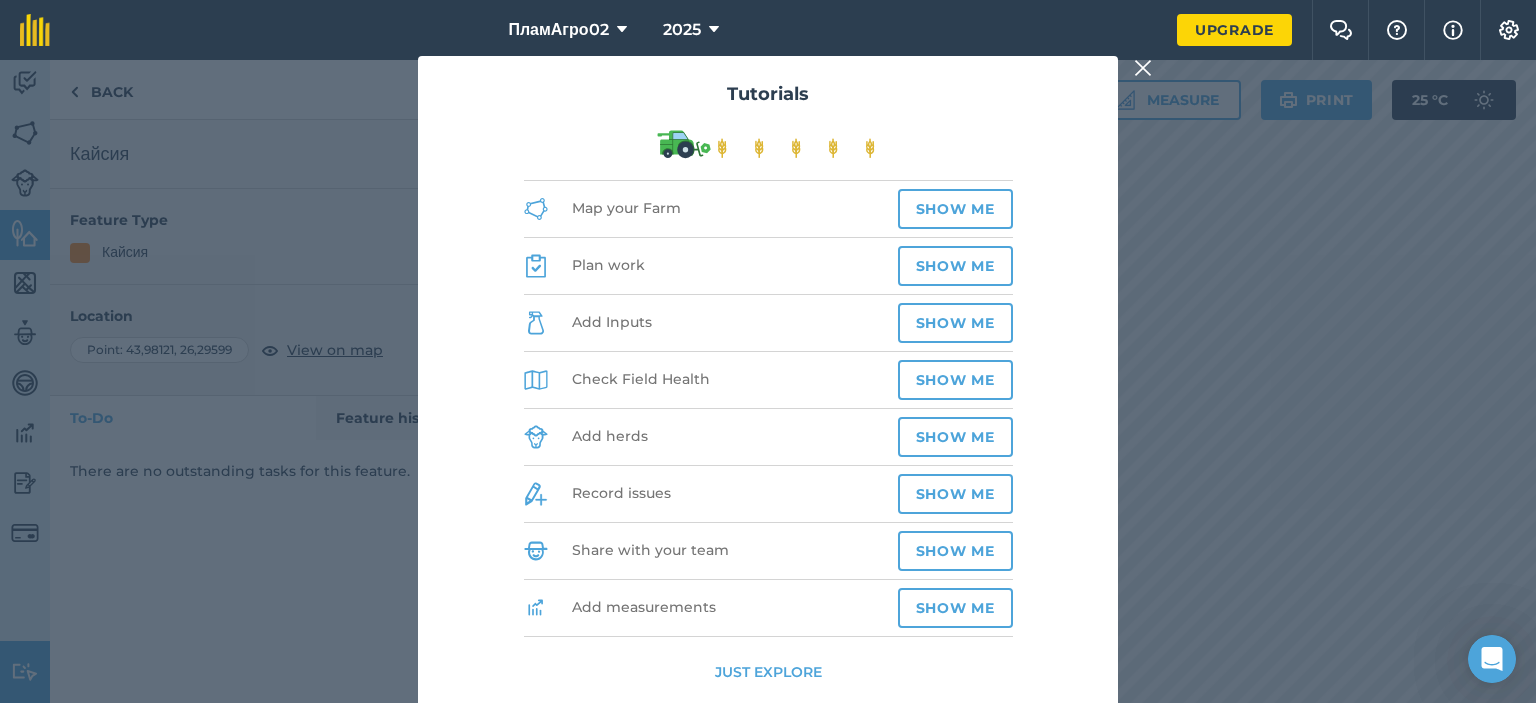 click on "Tutorials Map your Farm Show me Plan work Show me Add Inputs Show me Check Field Health Show me Add herds Show me Record issues Show me Share with your team Show me Add measurements Show me Just explore" at bounding box center (768, 381) 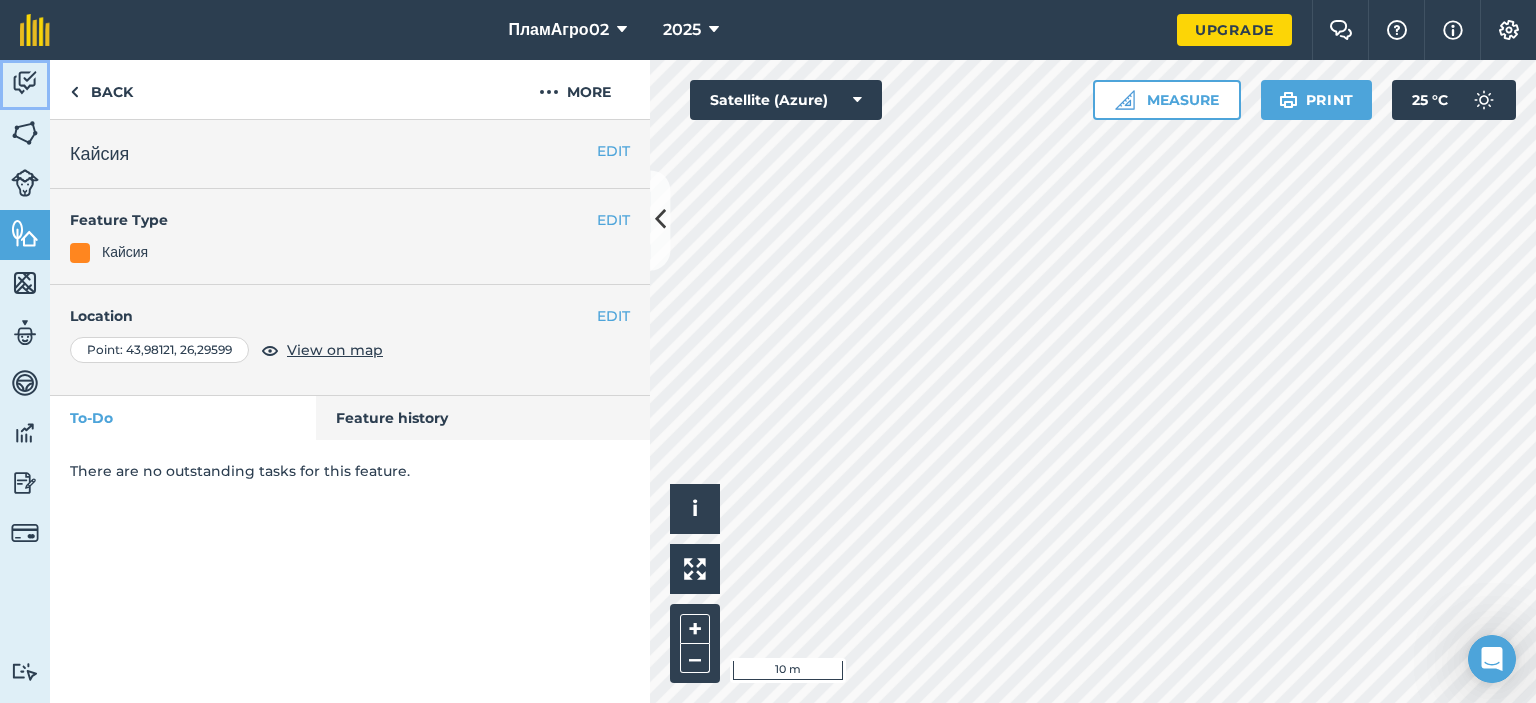 click at bounding box center [25, 83] 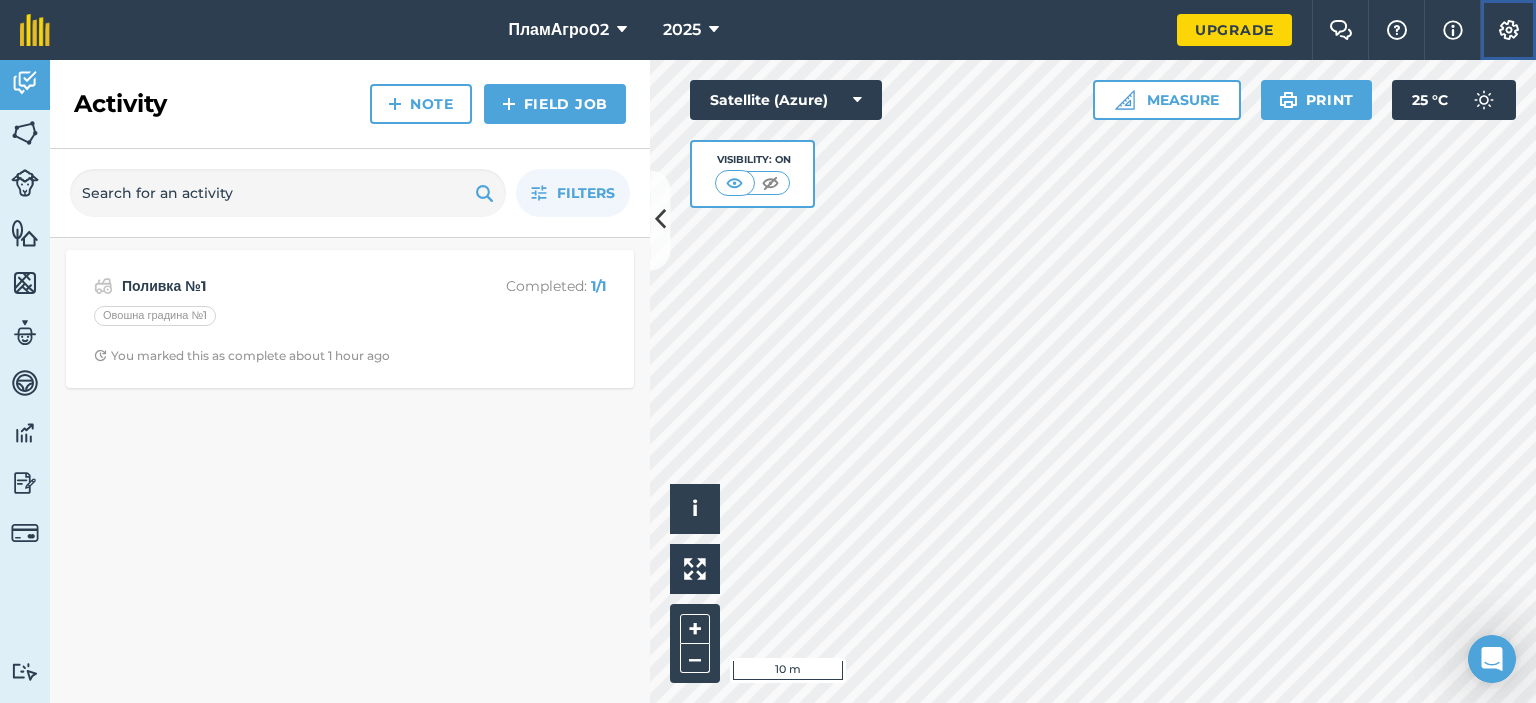 click at bounding box center (1509, 30) 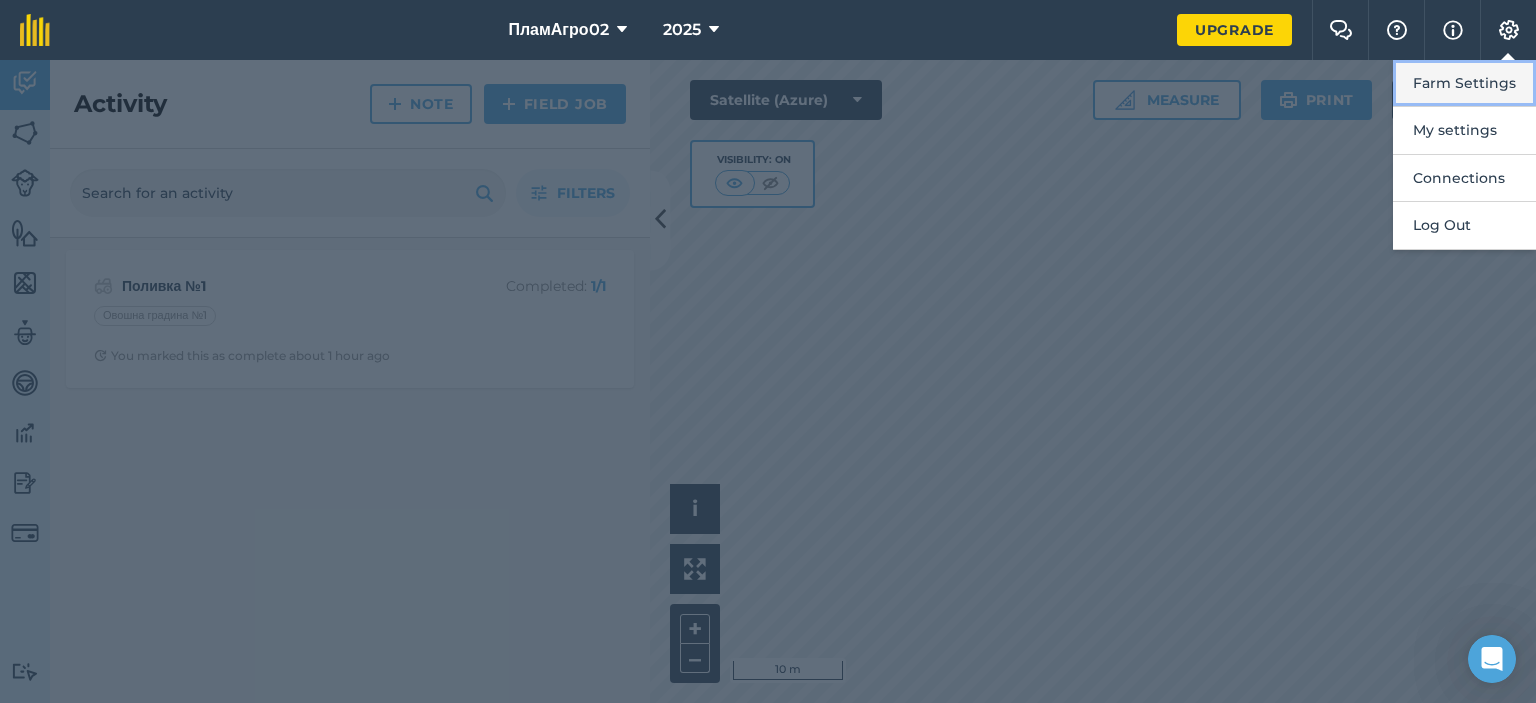 click on "Farm Settings" at bounding box center (1464, 83) 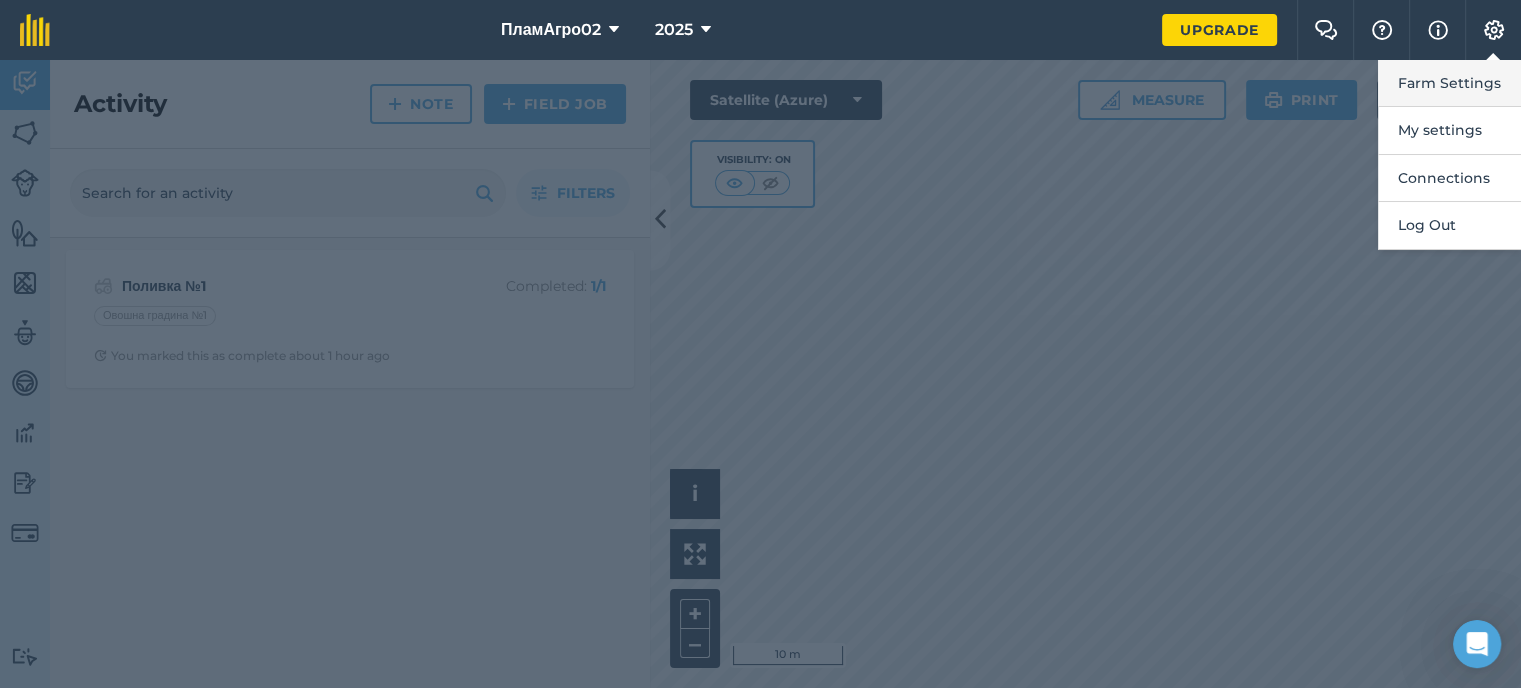 scroll, scrollTop: 80, scrollLeft: 0, axis: vertical 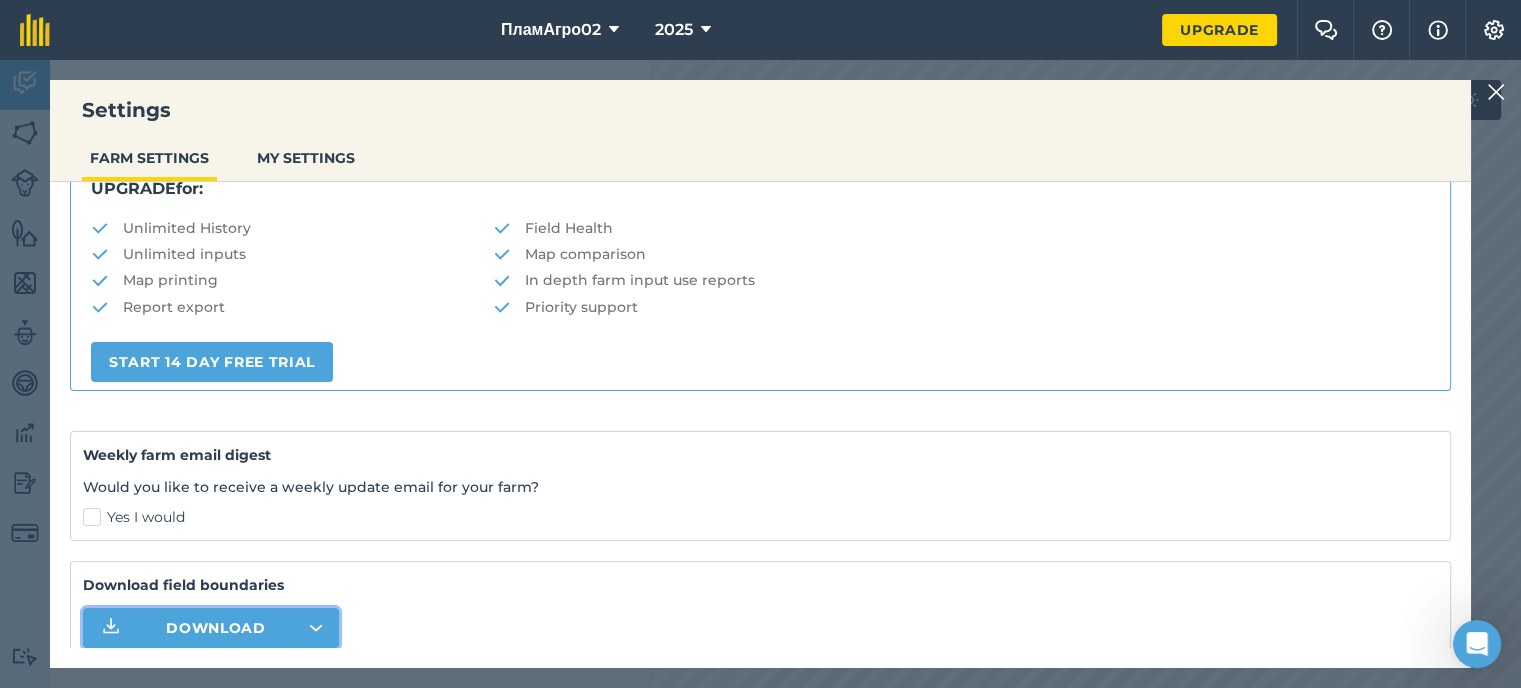 click on "Download" at bounding box center (216, 628) 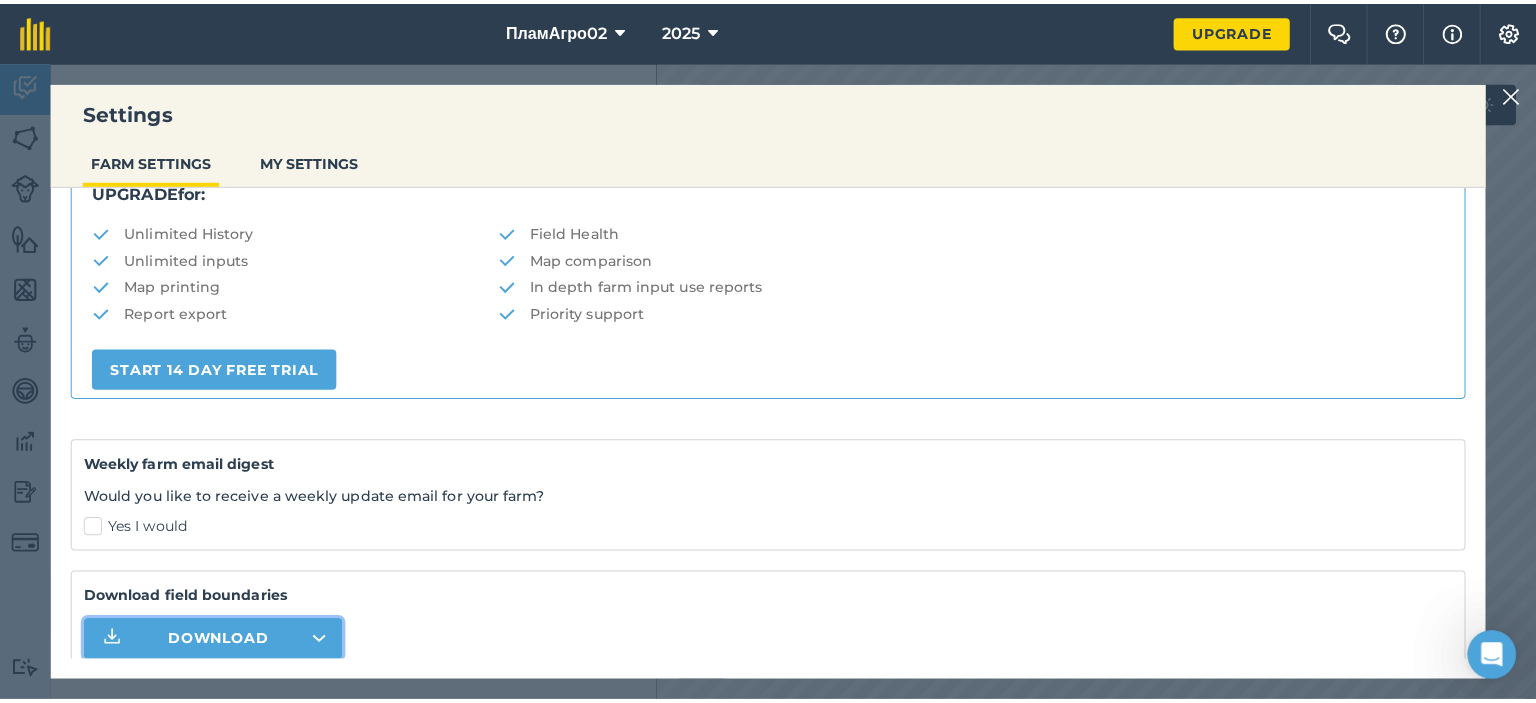 scroll, scrollTop: 64, scrollLeft: 0, axis: vertical 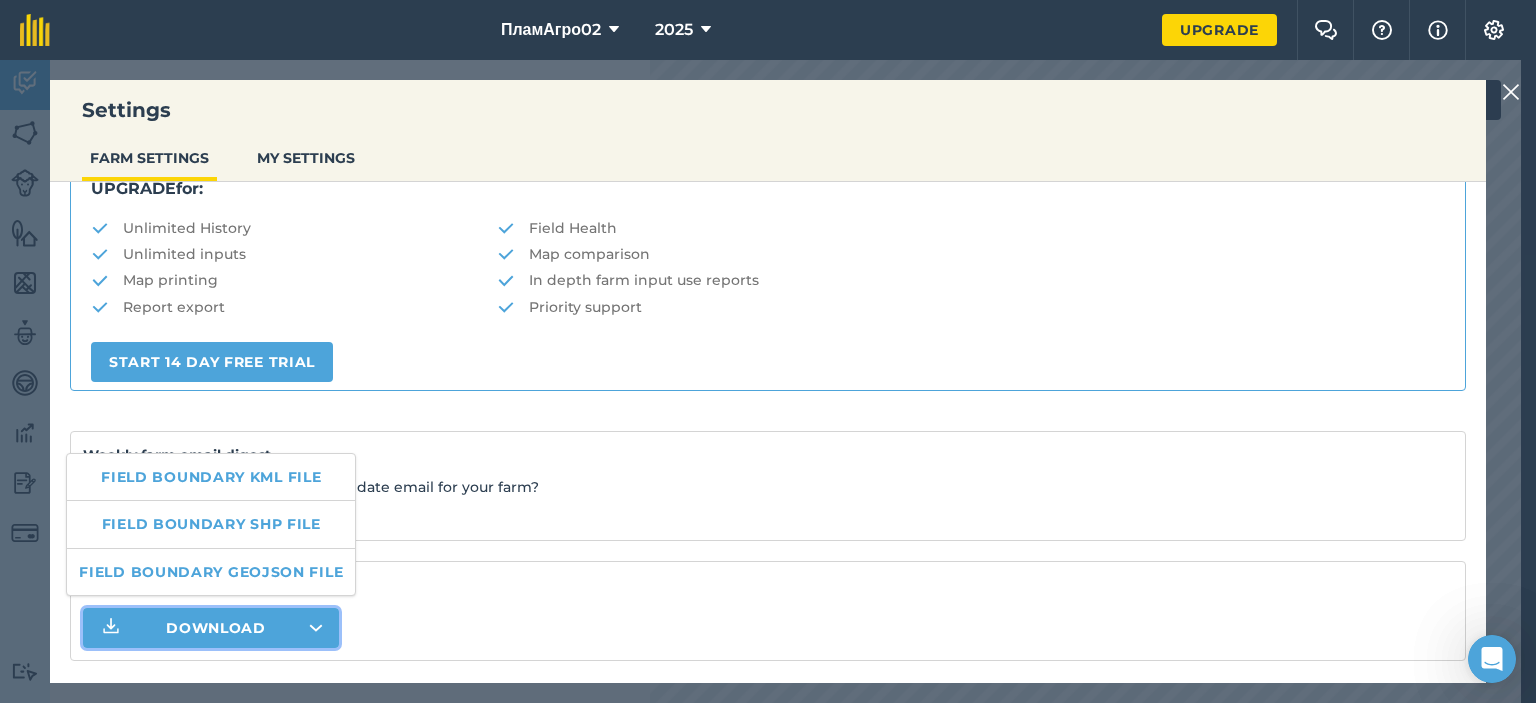 click at bounding box center (1511, 92) 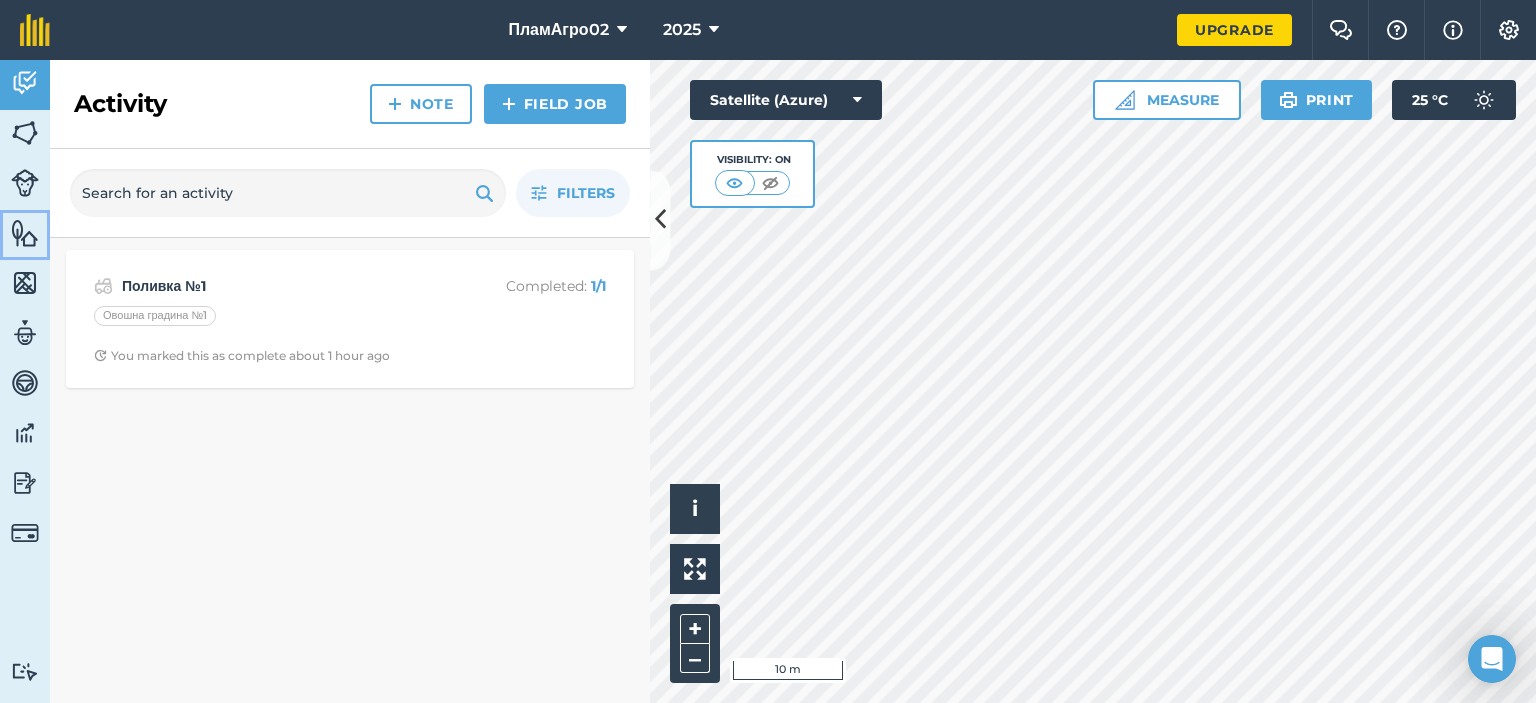 click on "Features" at bounding box center (25, 235) 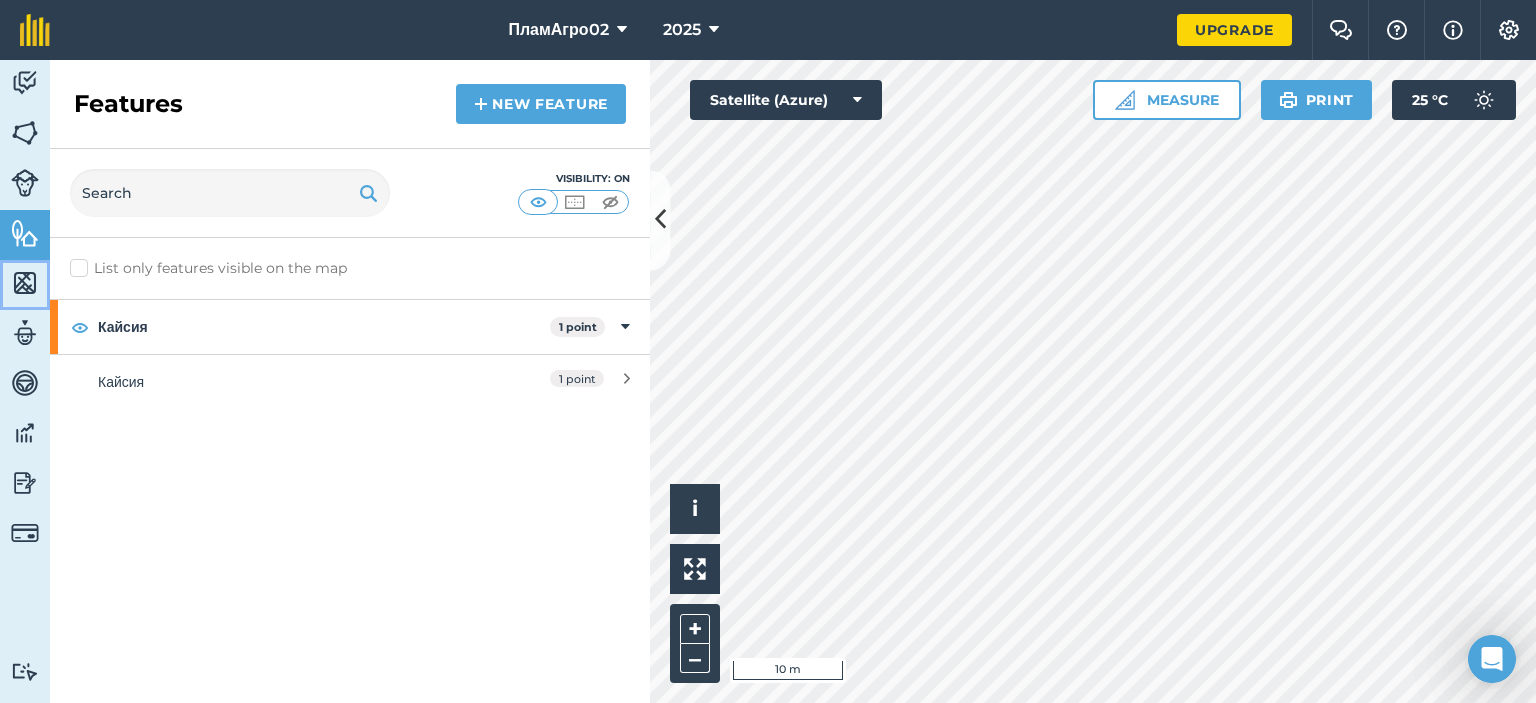 click on "Maps" at bounding box center [25, 285] 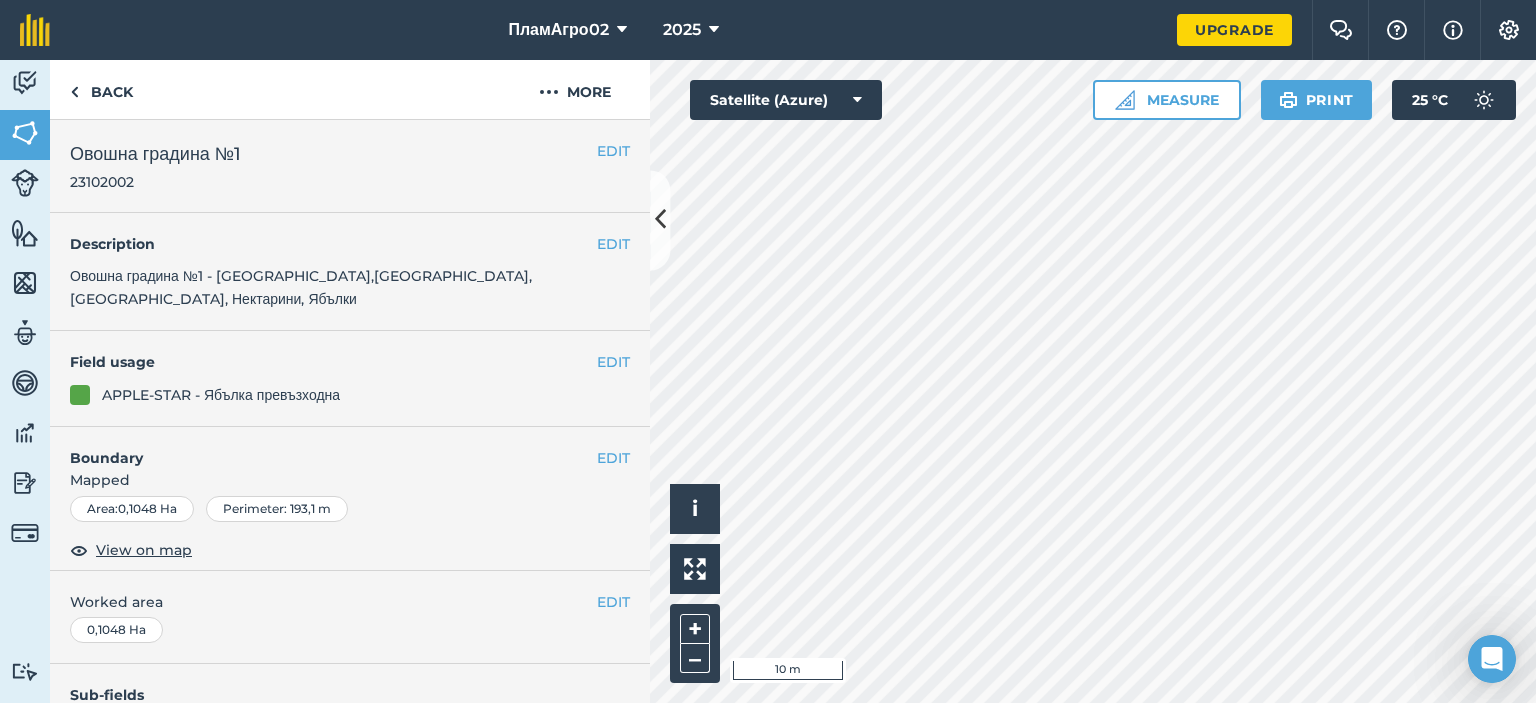 click on "APPLE-STAR - Ябълка превъзходна" at bounding box center (221, 395) 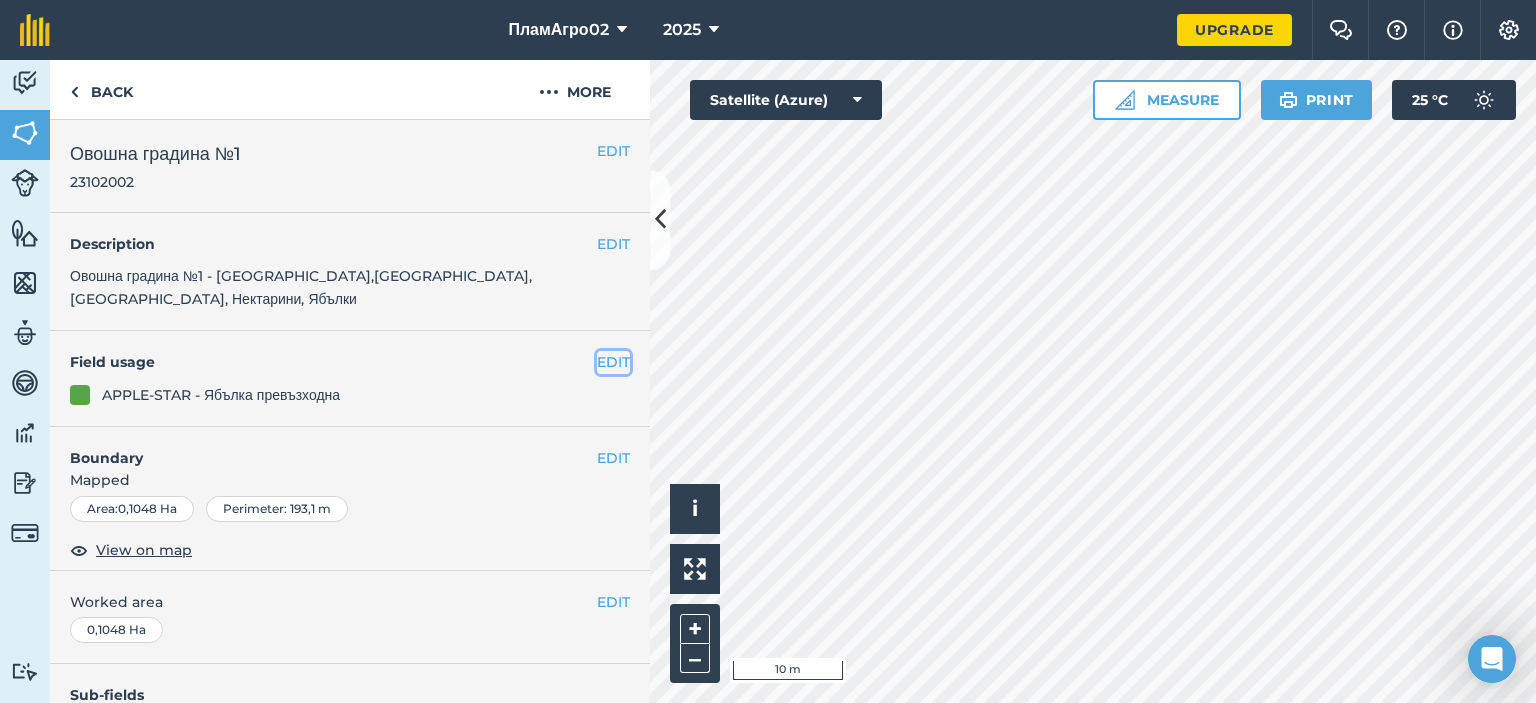 click on "EDIT" at bounding box center (613, 362) 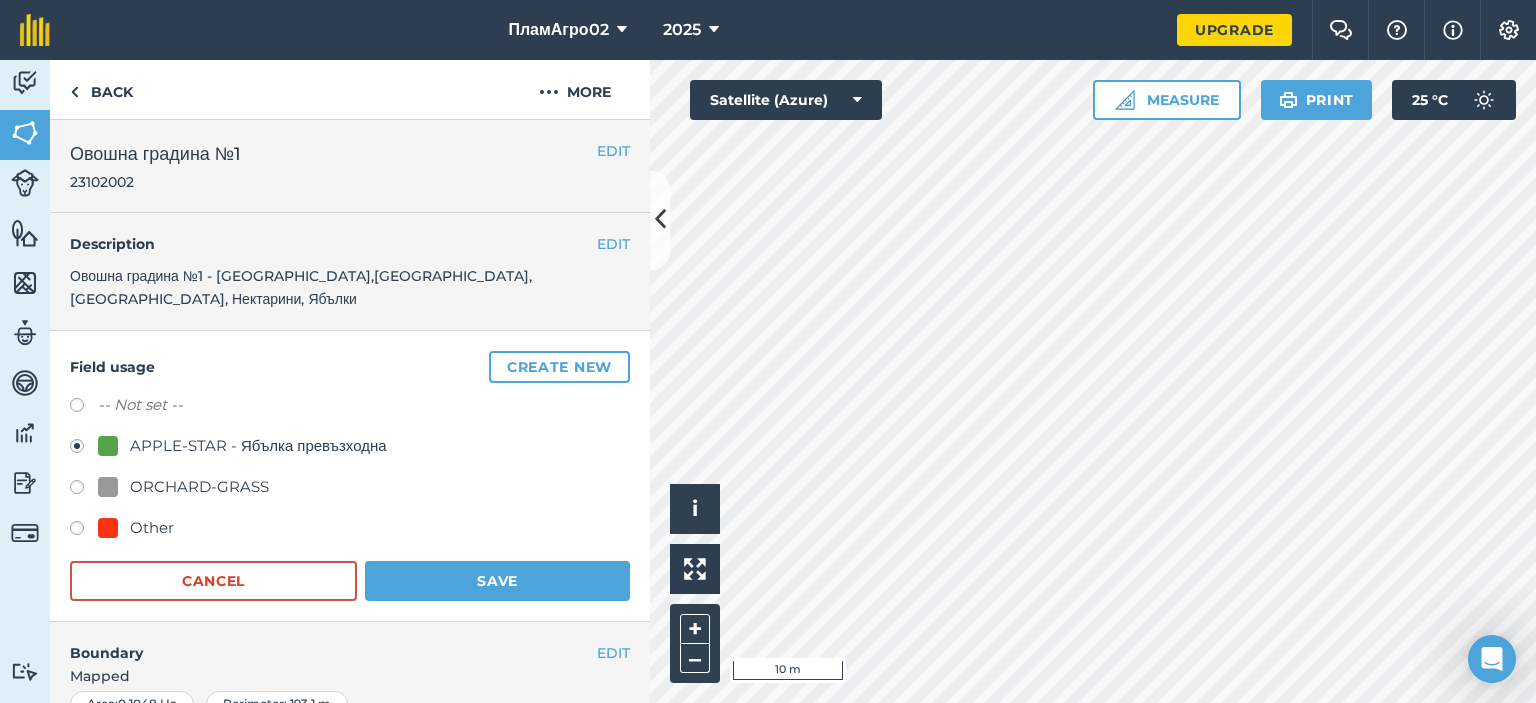 click on "Other" at bounding box center (152, 528) 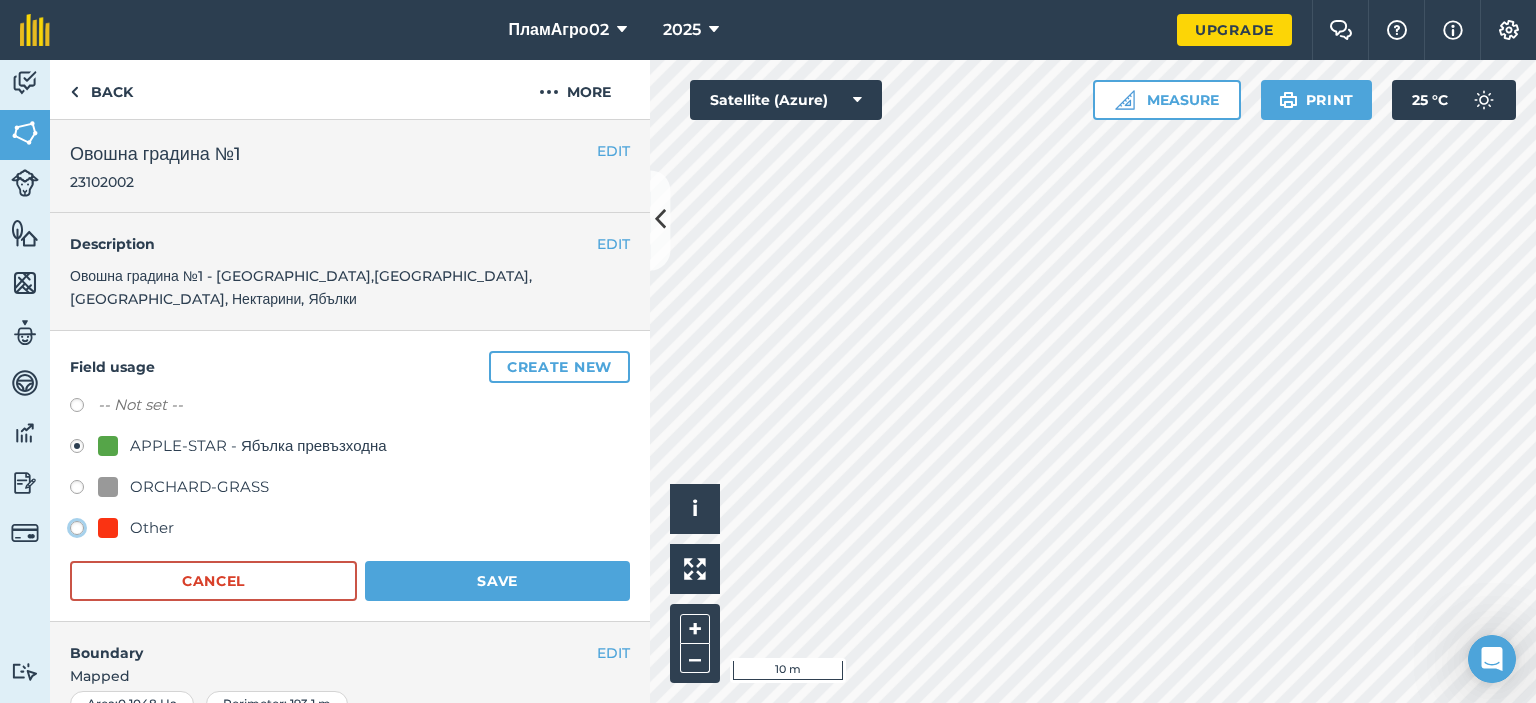 click on "Other" at bounding box center [-9923, 527] 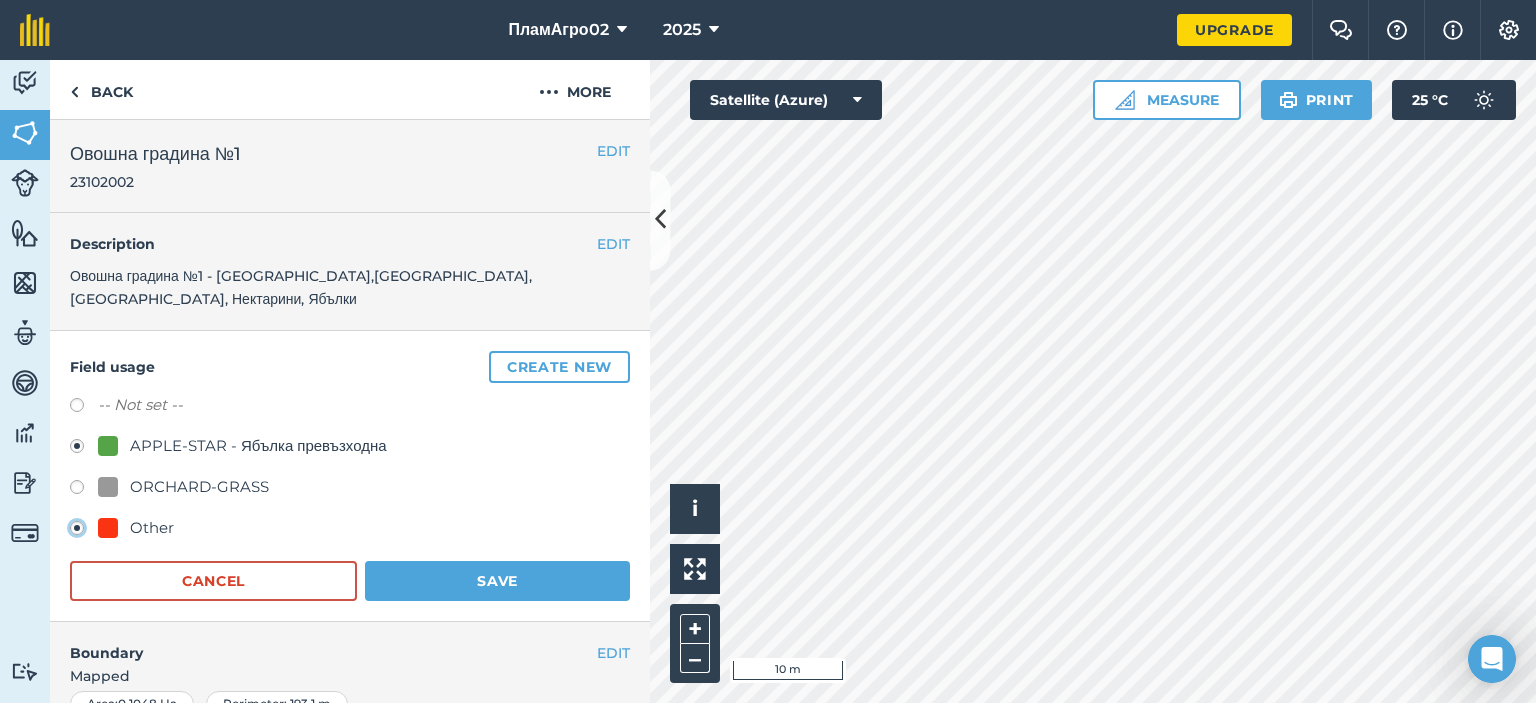 radio on "true" 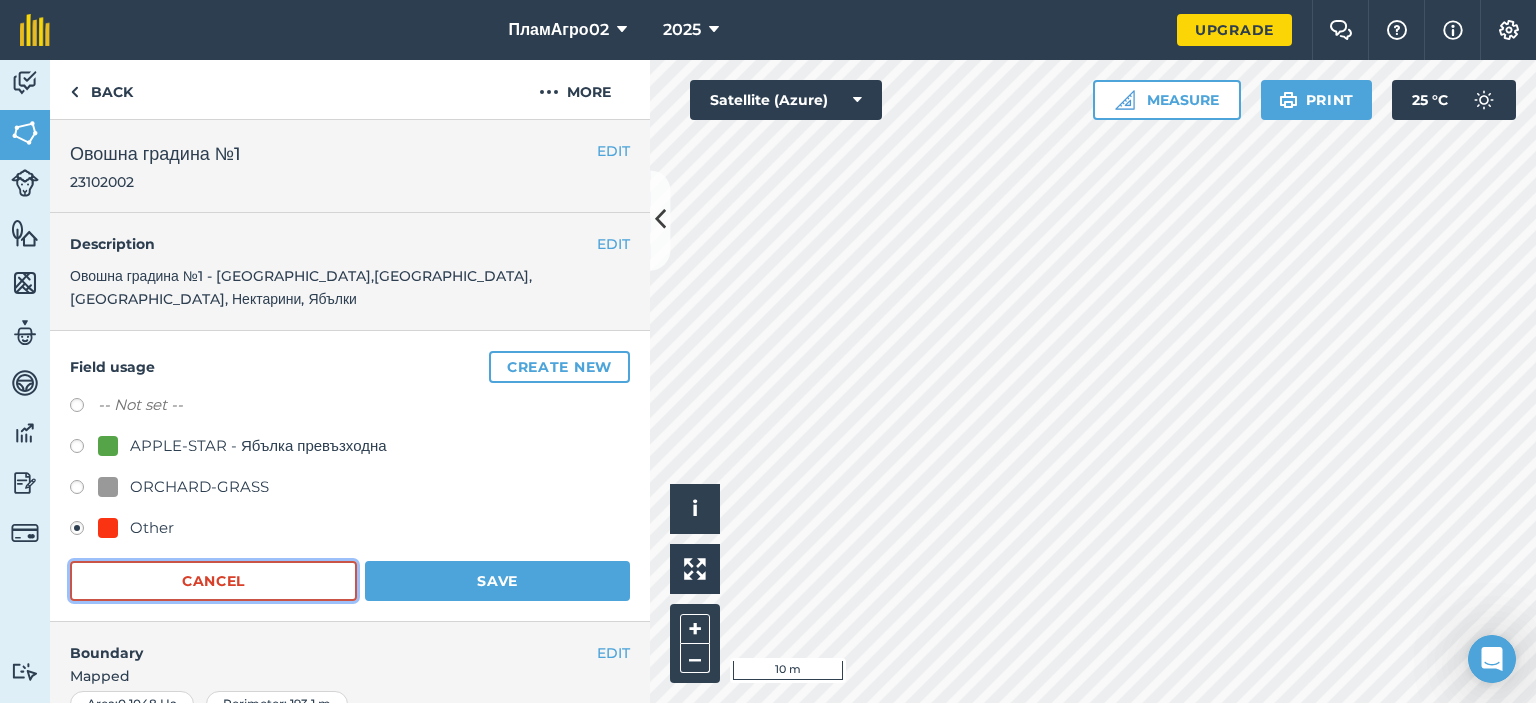 click on "Cancel" at bounding box center [213, 581] 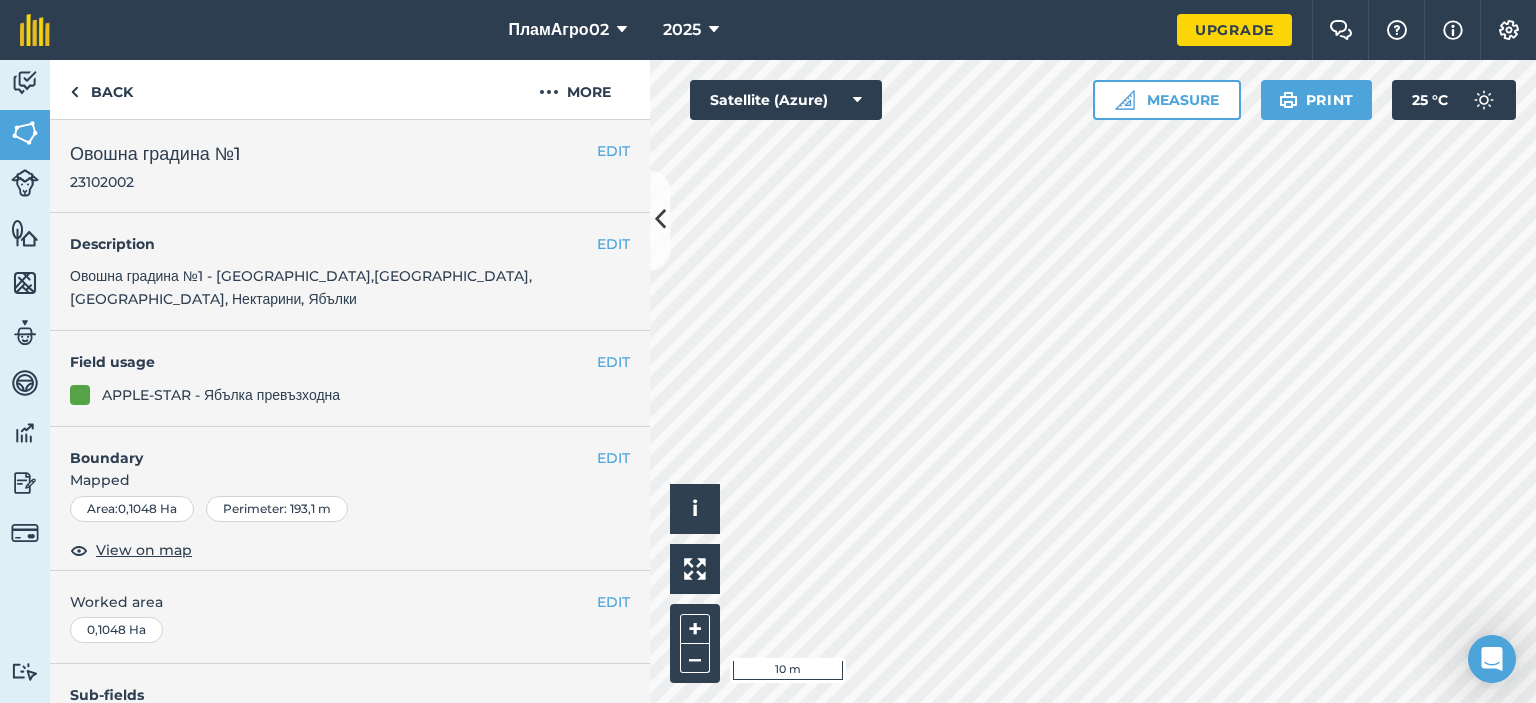click on "Field usage" at bounding box center (333, 362) 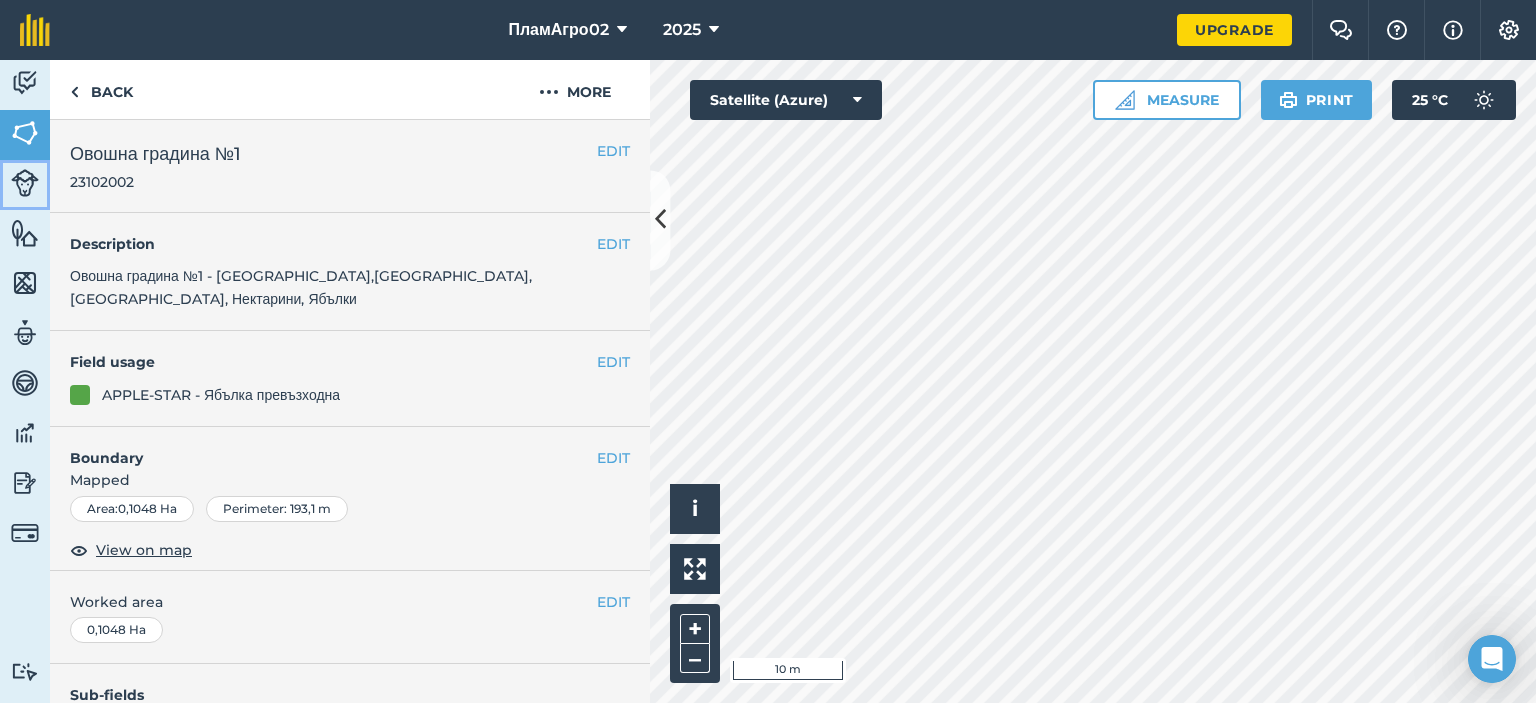 click at bounding box center [25, 183] 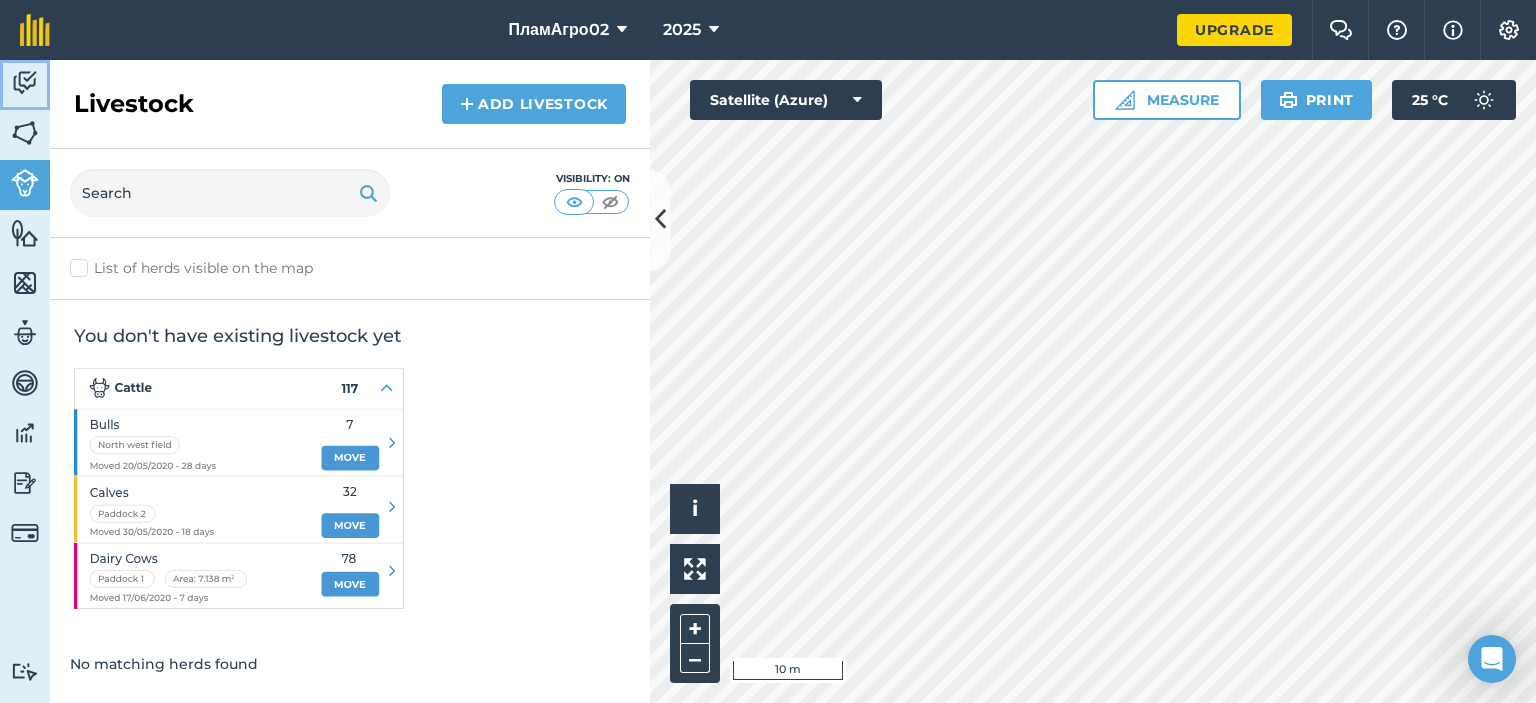 click on "Activity" at bounding box center [25, 85] 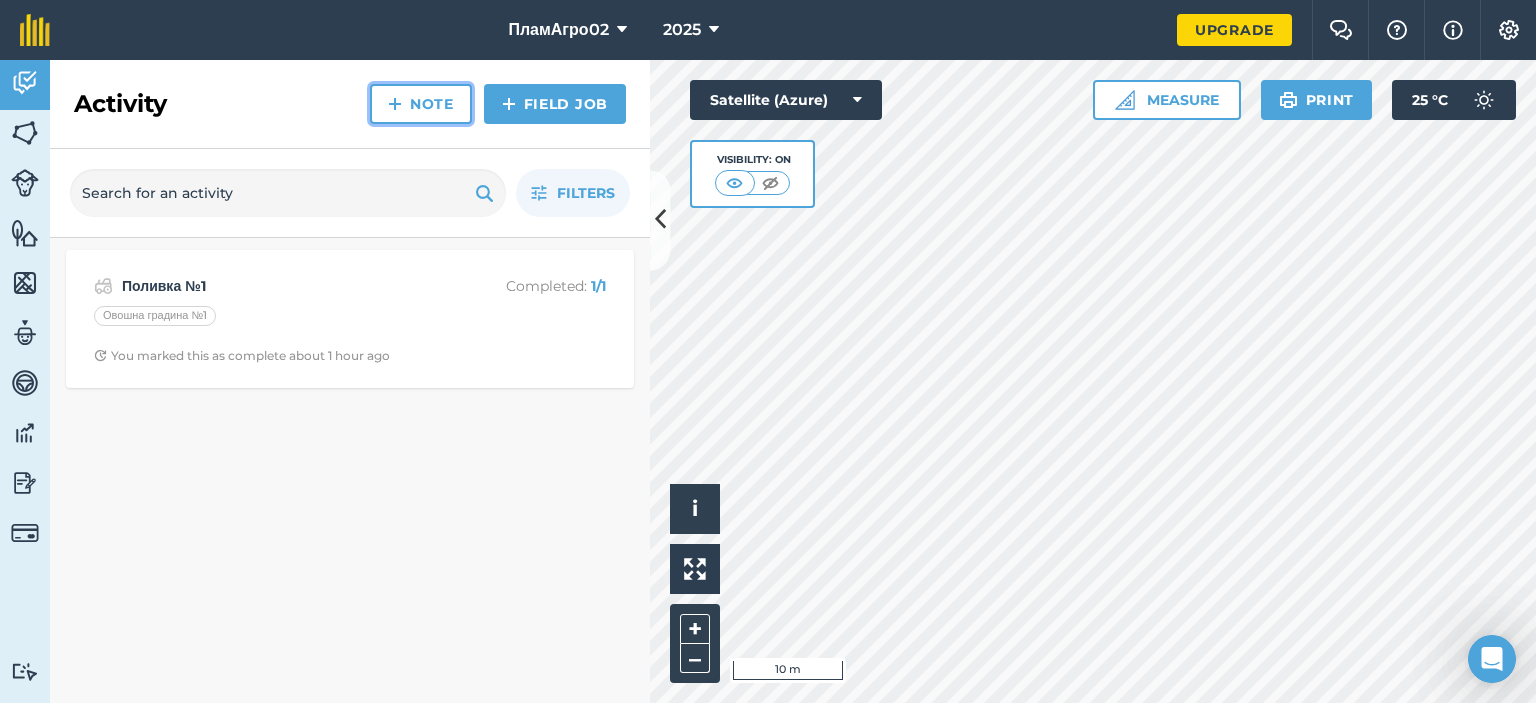 click at bounding box center (395, 104) 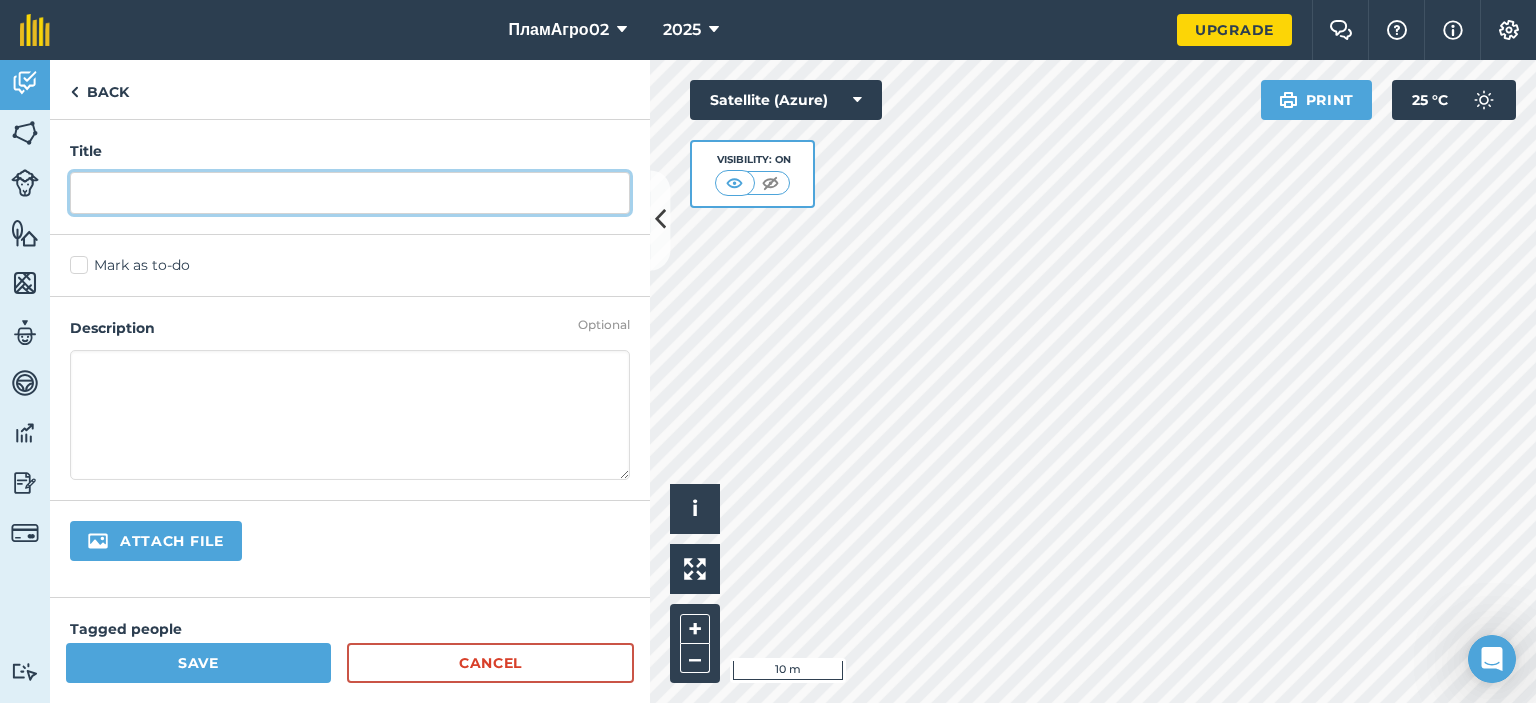 click at bounding box center [350, 193] 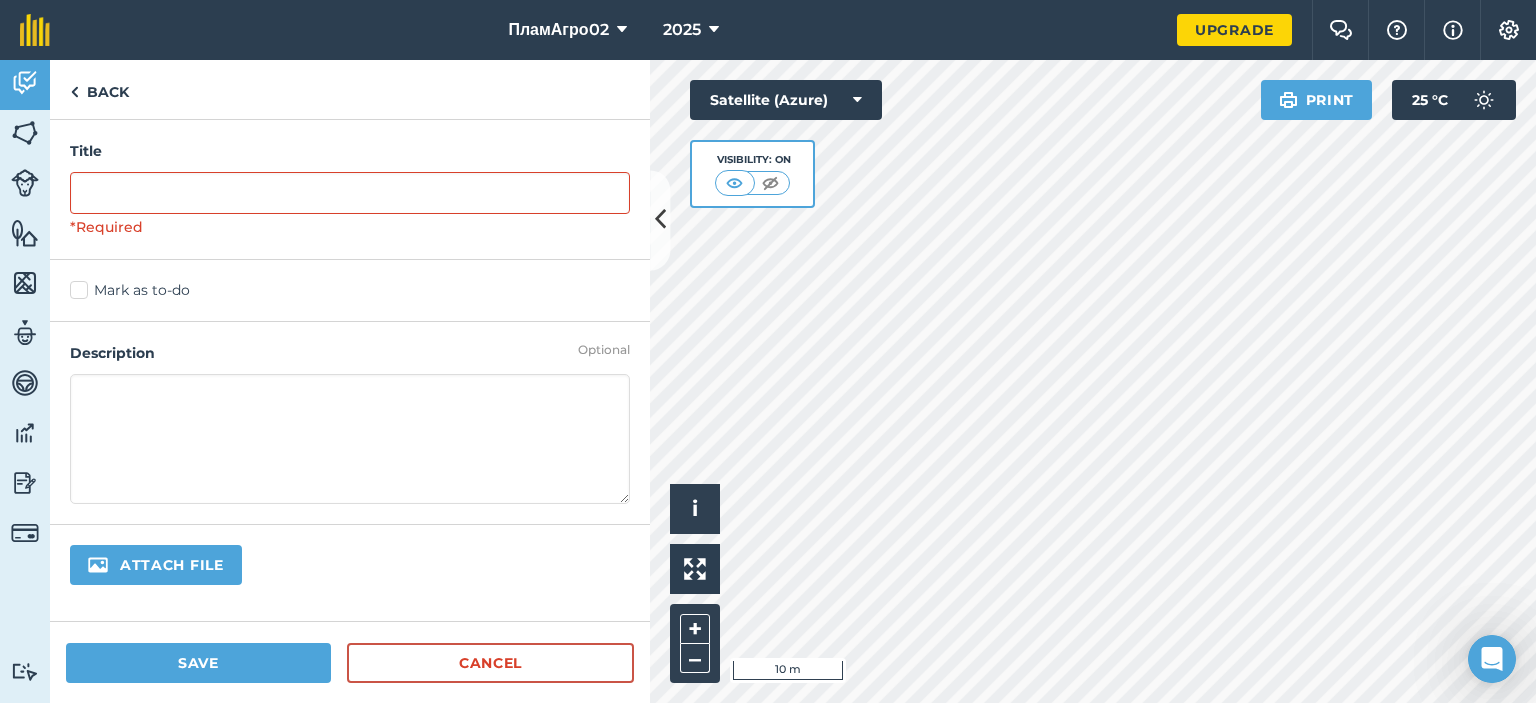 click at bounding box center (223, 566) 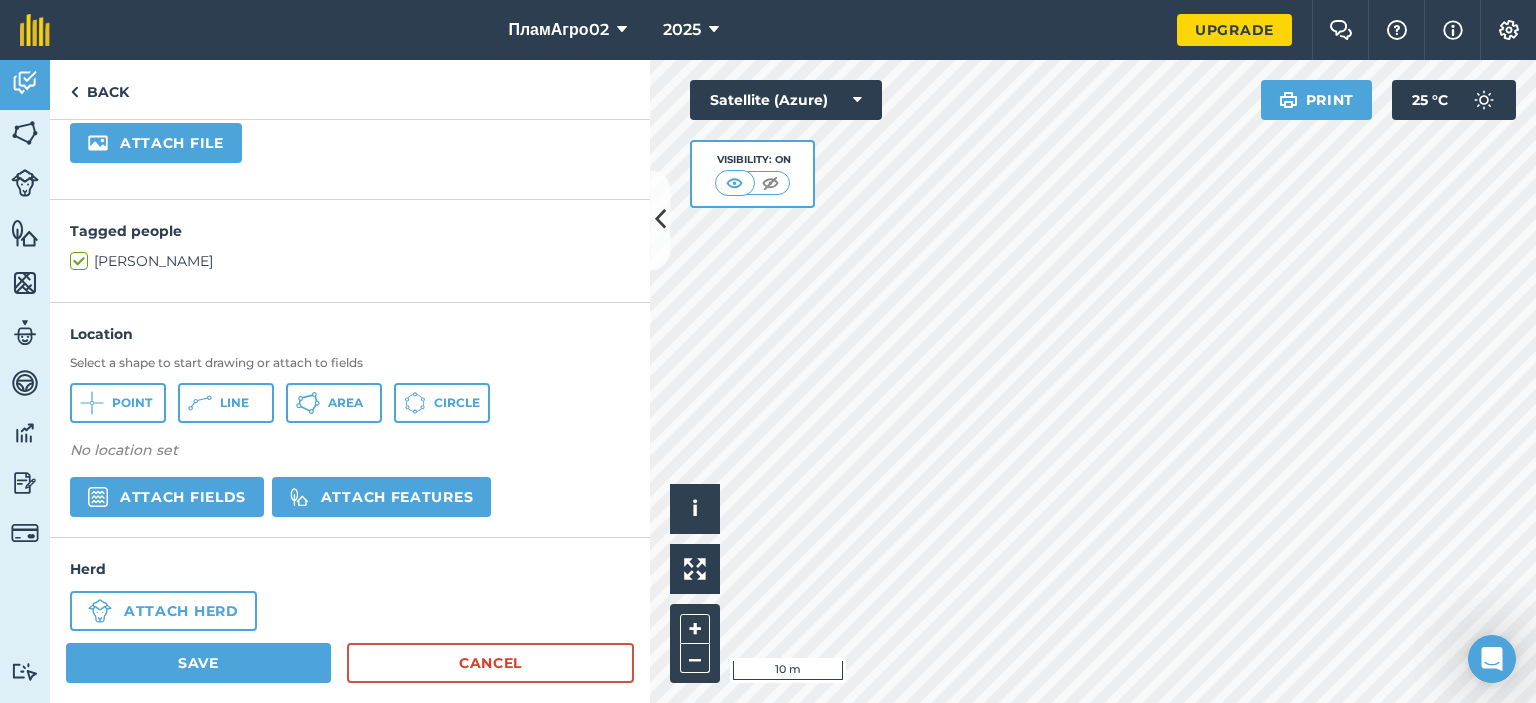 scroll, scrollTop: 433, scrollLeft: 0, axis: vertical 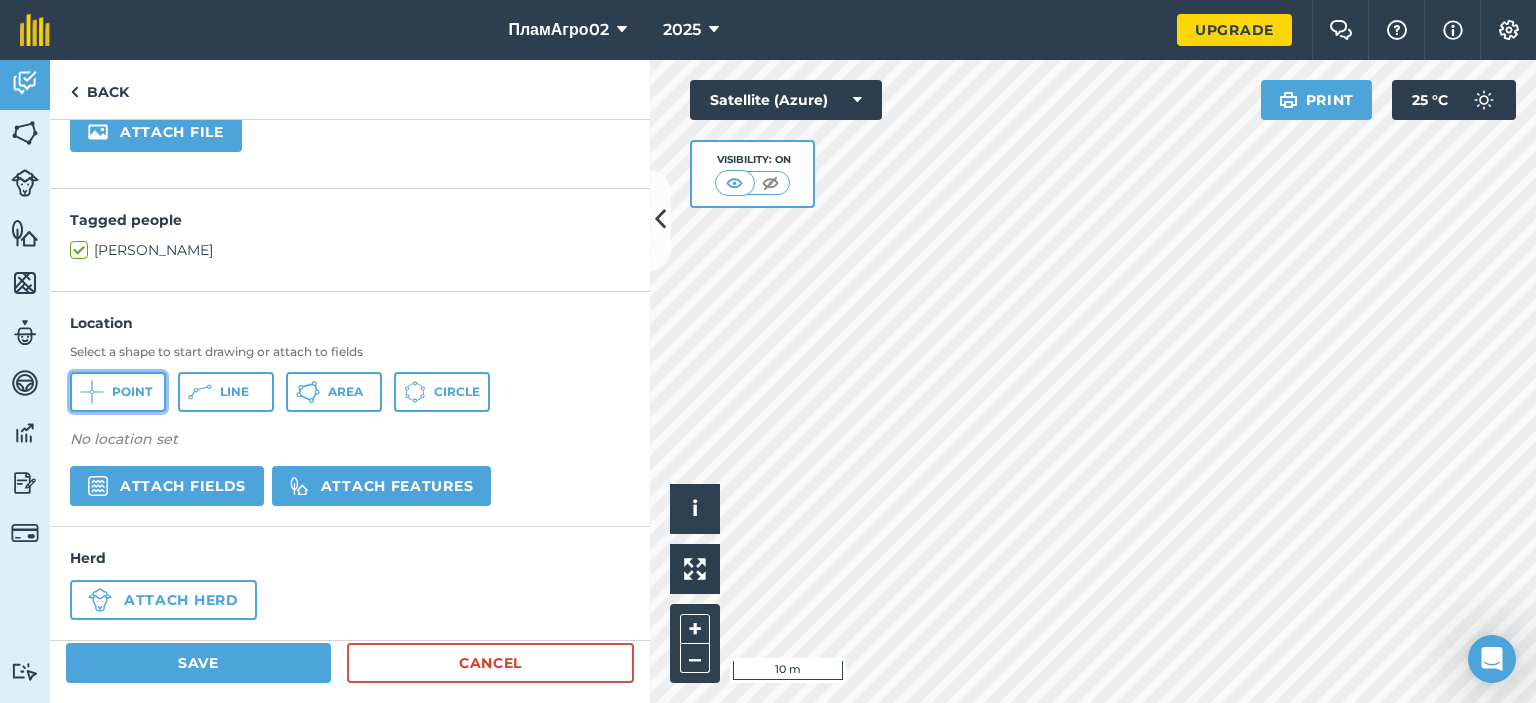click on "Point" at bounding box center (118, 392) 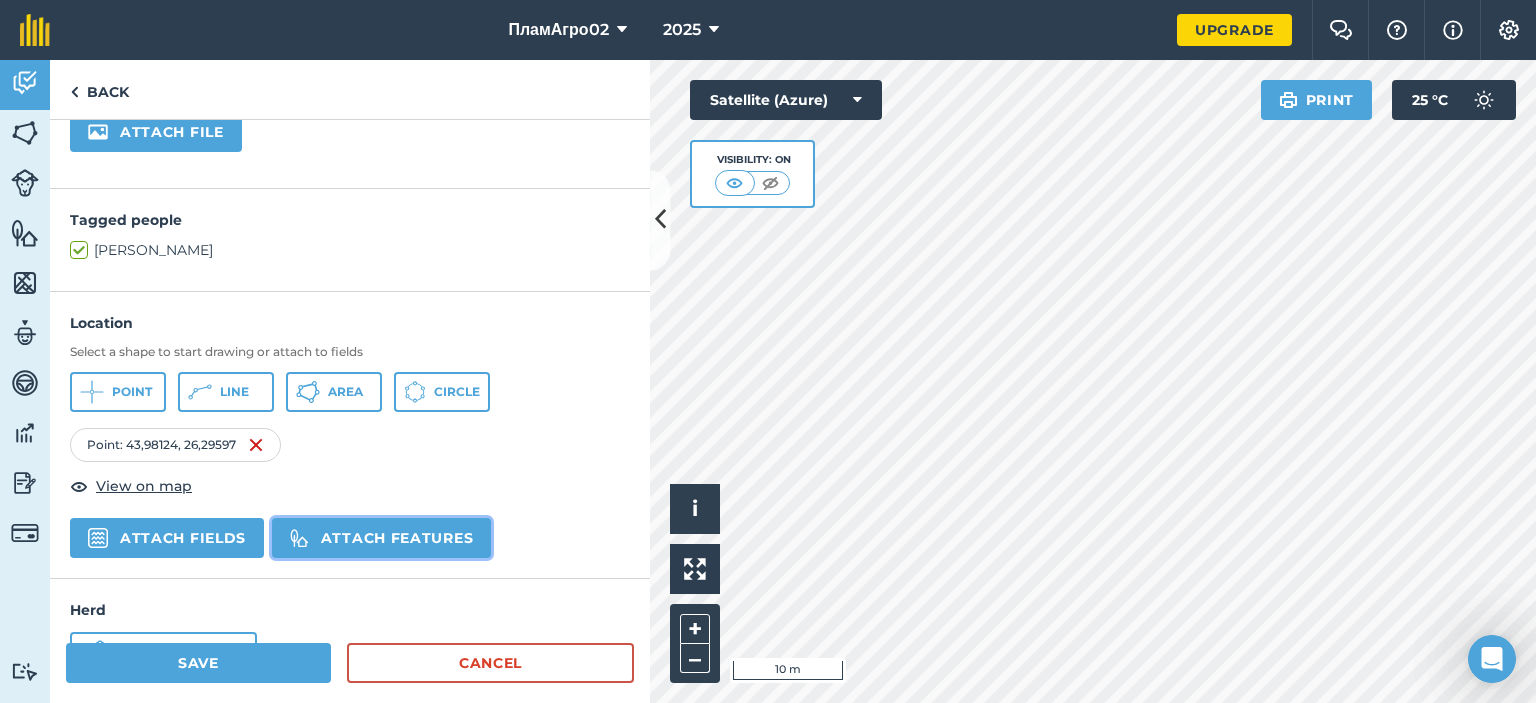 click on "Attach features" at bounding box center (381, 538) 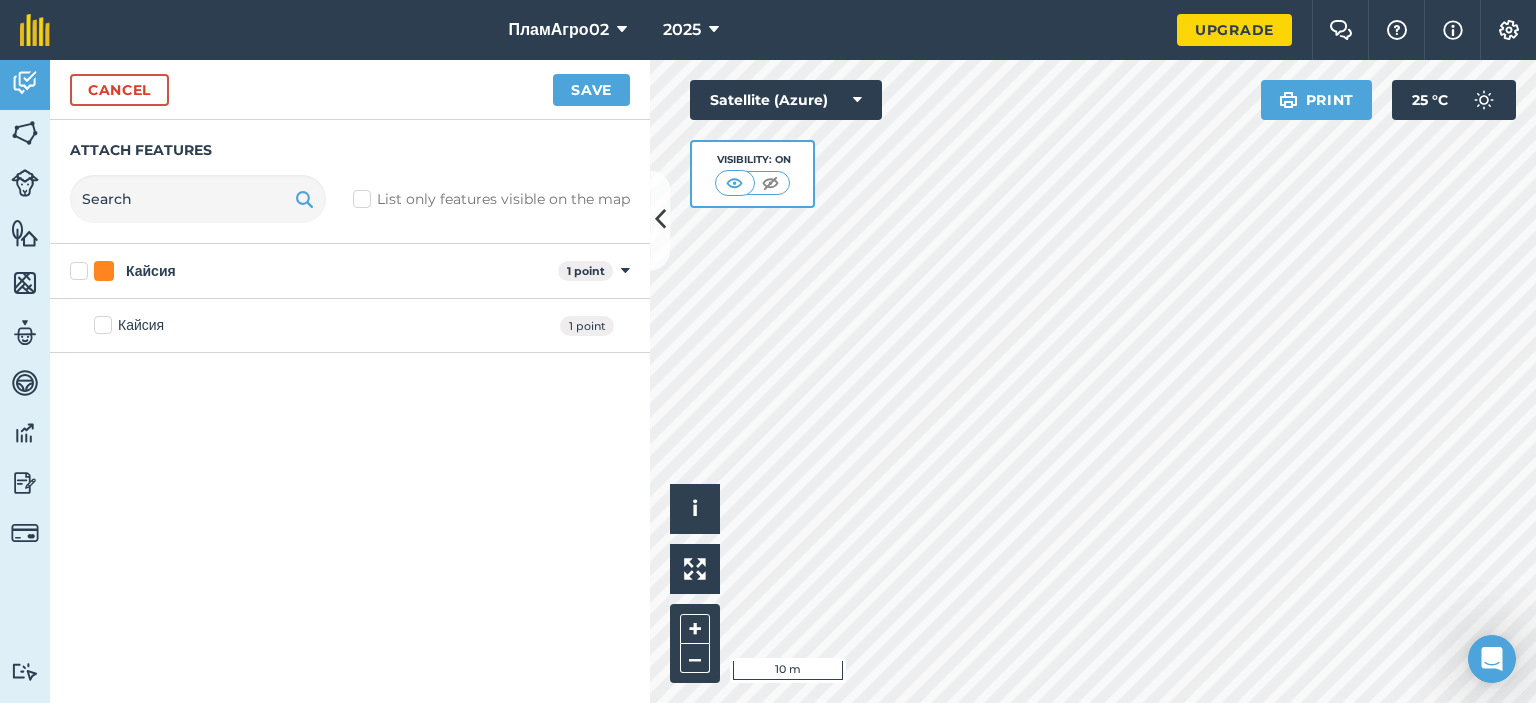 click on "Кайсия" at bounding box center [129, 325] 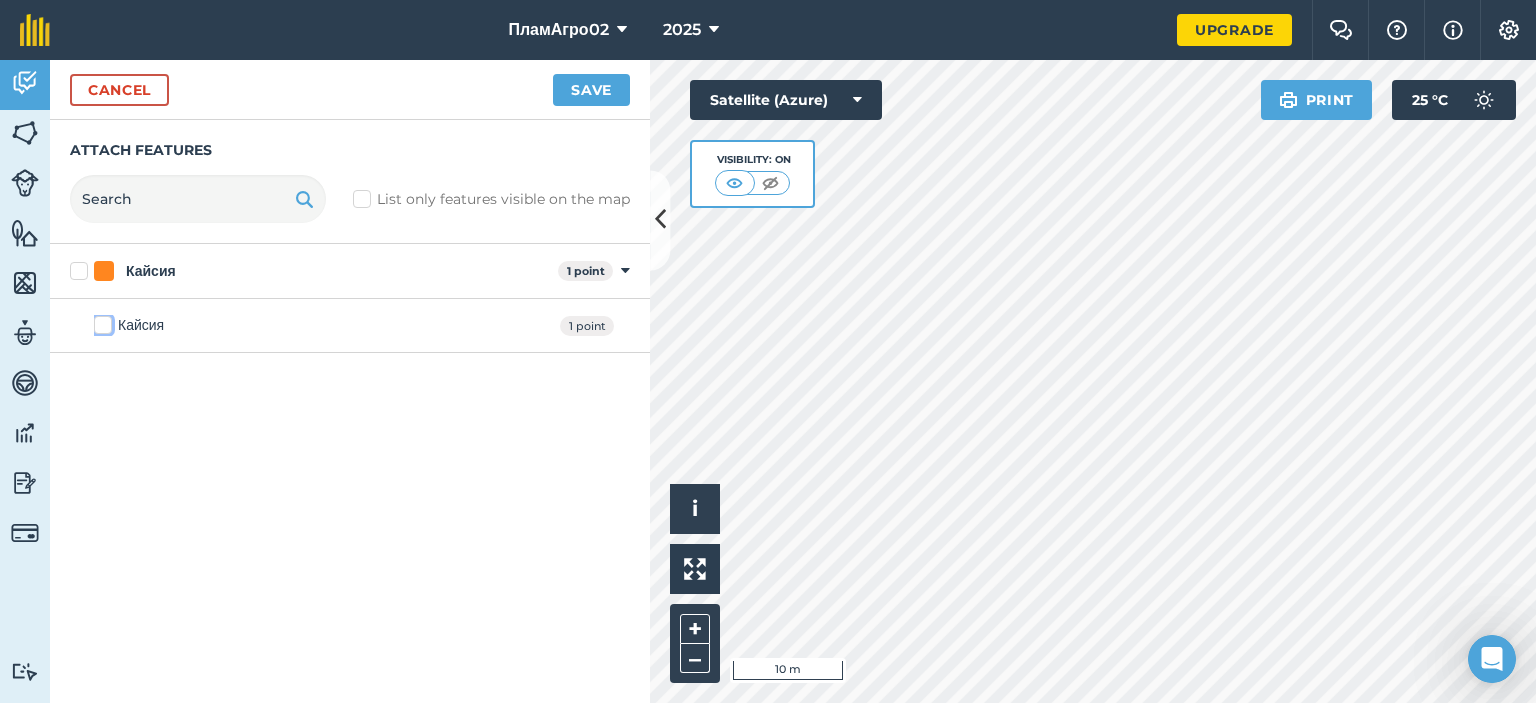 click on "Кайсия" at bounding box center [100, 321] 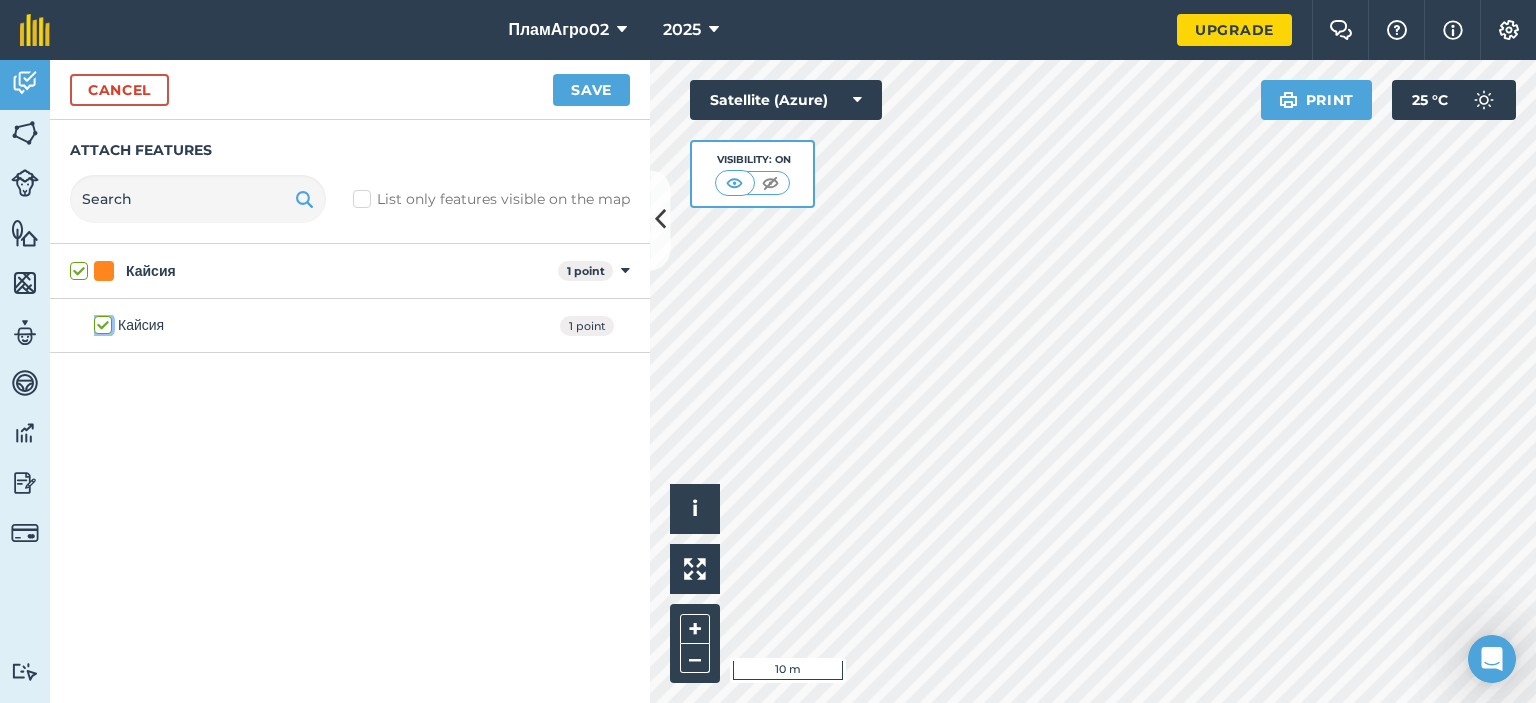 checkbox on "true" 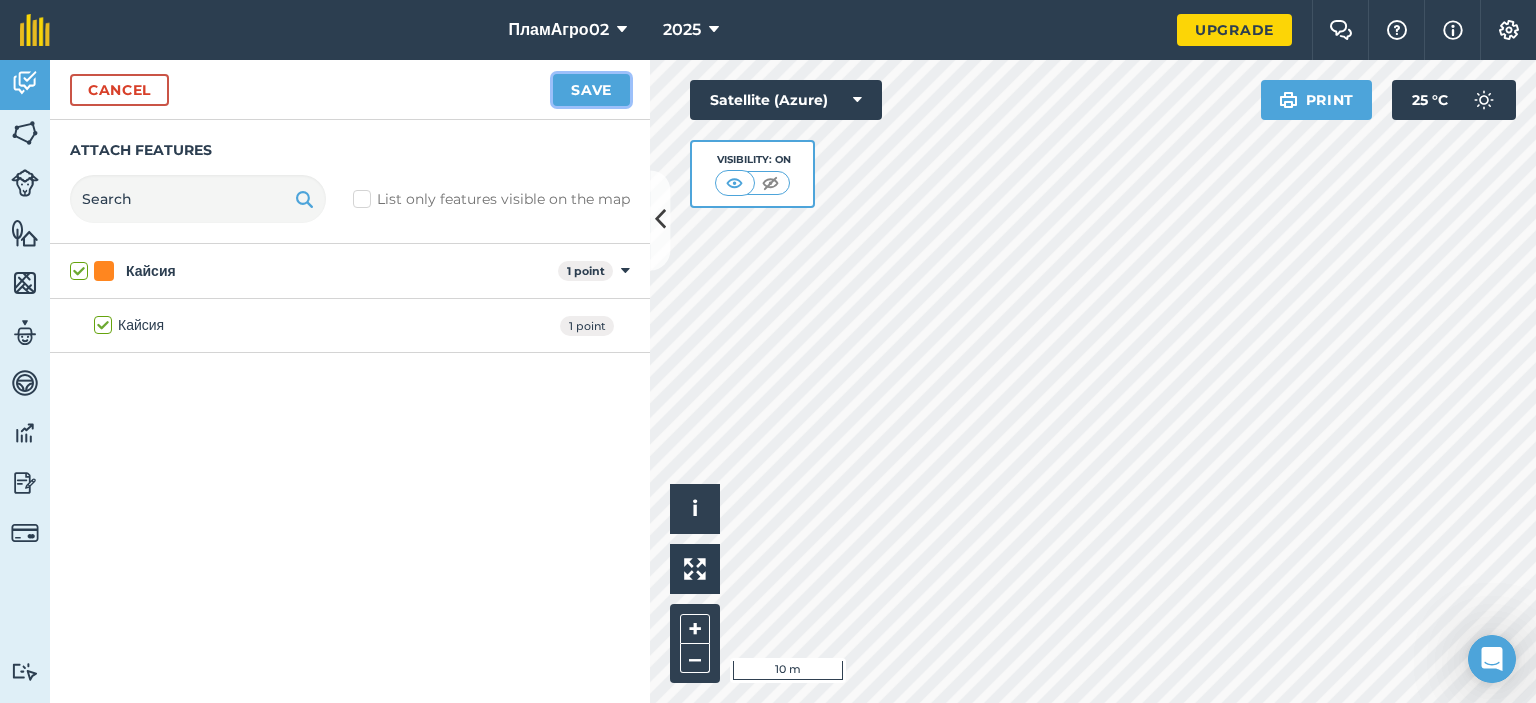 click on "Save" at bounding box center (591, 90) 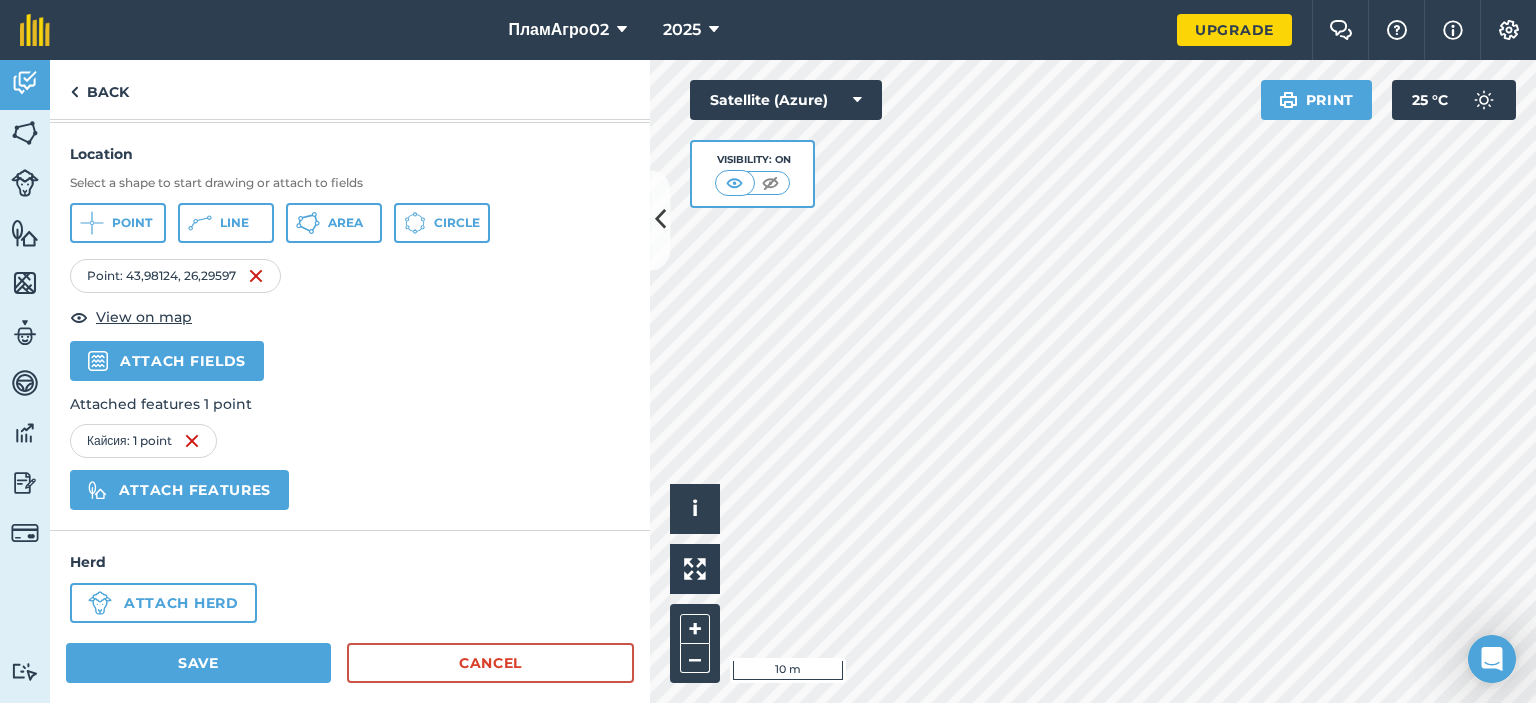 scroll, scrollTop: 617, scrollLeft: 0, axis: vertical 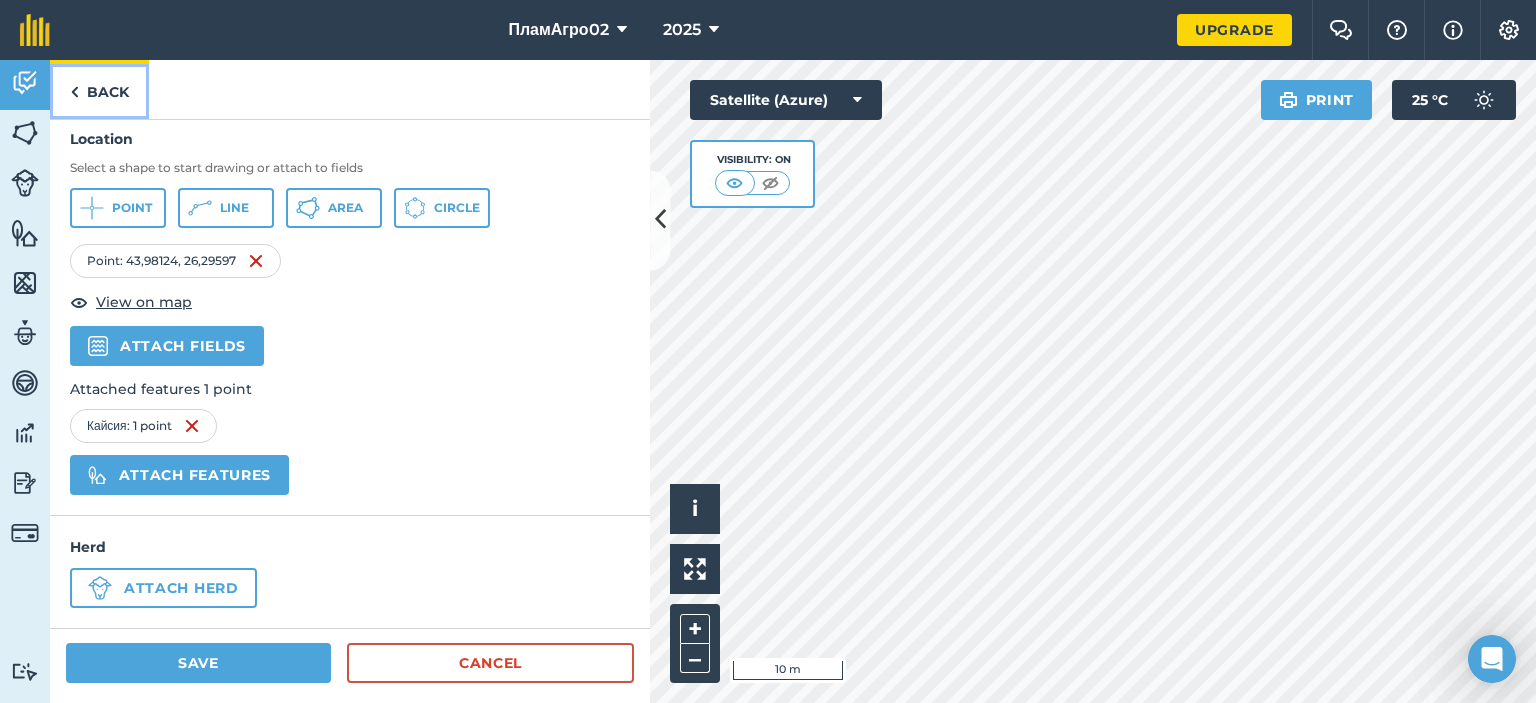 click on "Back" at bounding box center (99, 89) 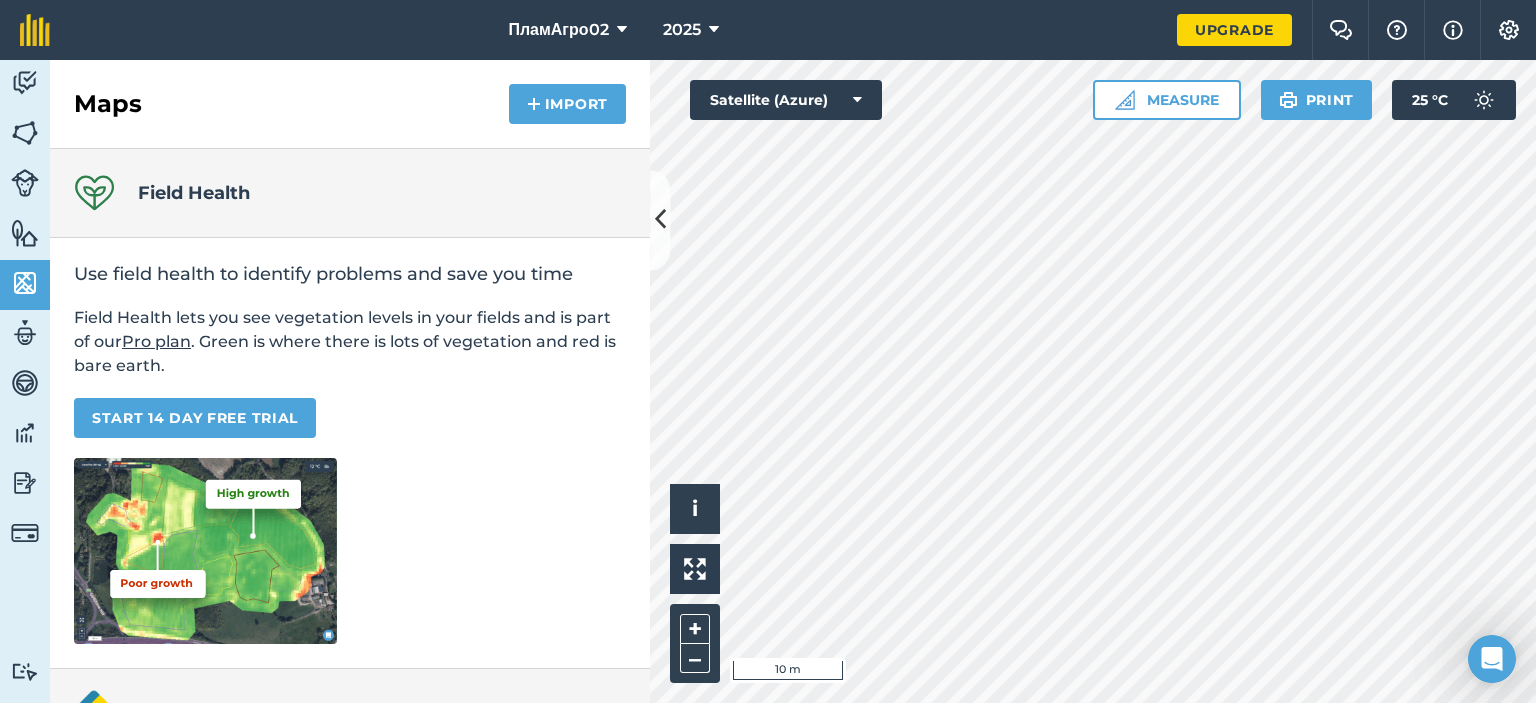 click on "Field Health lets you see vegetation levels in your fields and is part of our  Pro plan . Green is where there is lots of vegetation and red is bare earth." at bounding box center (350, 342) 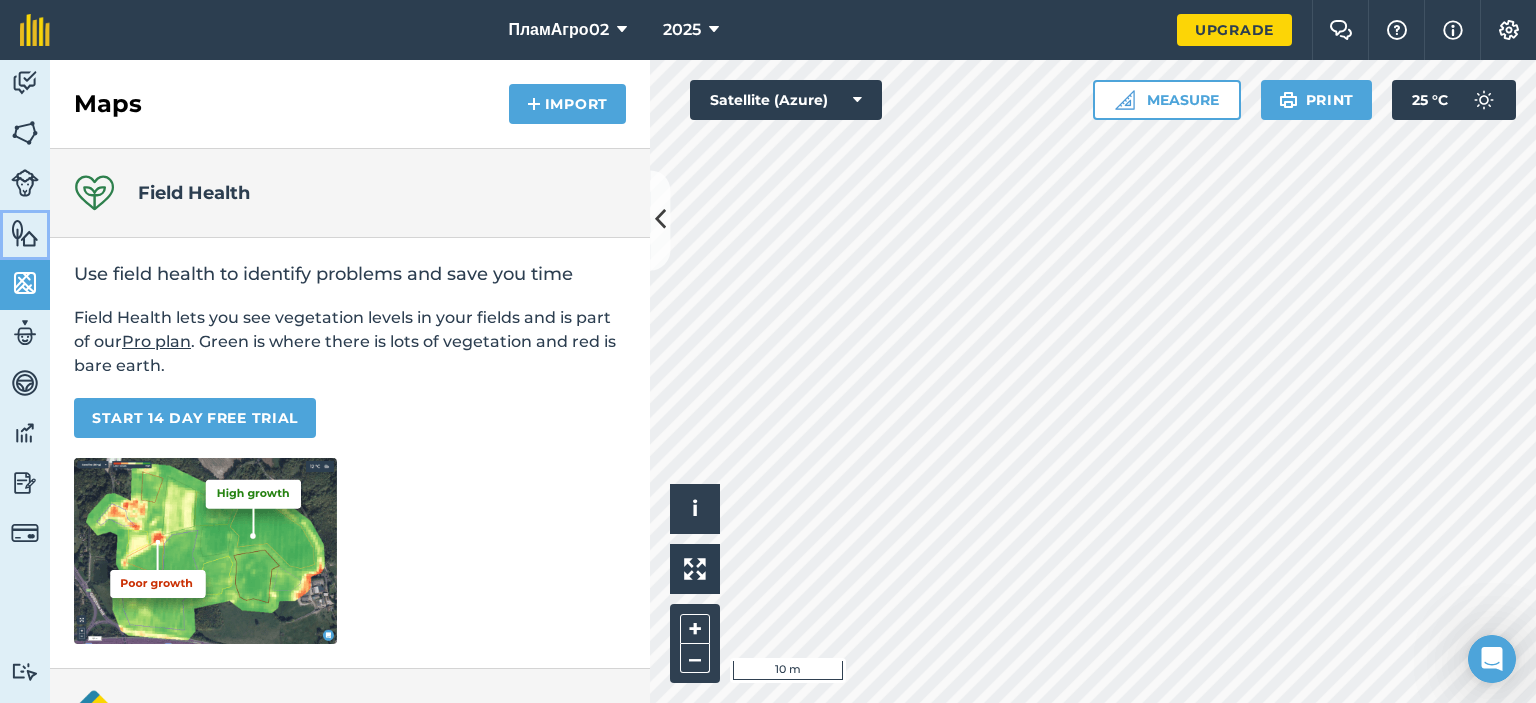 click on "Features" at bounding box center [25, 235] 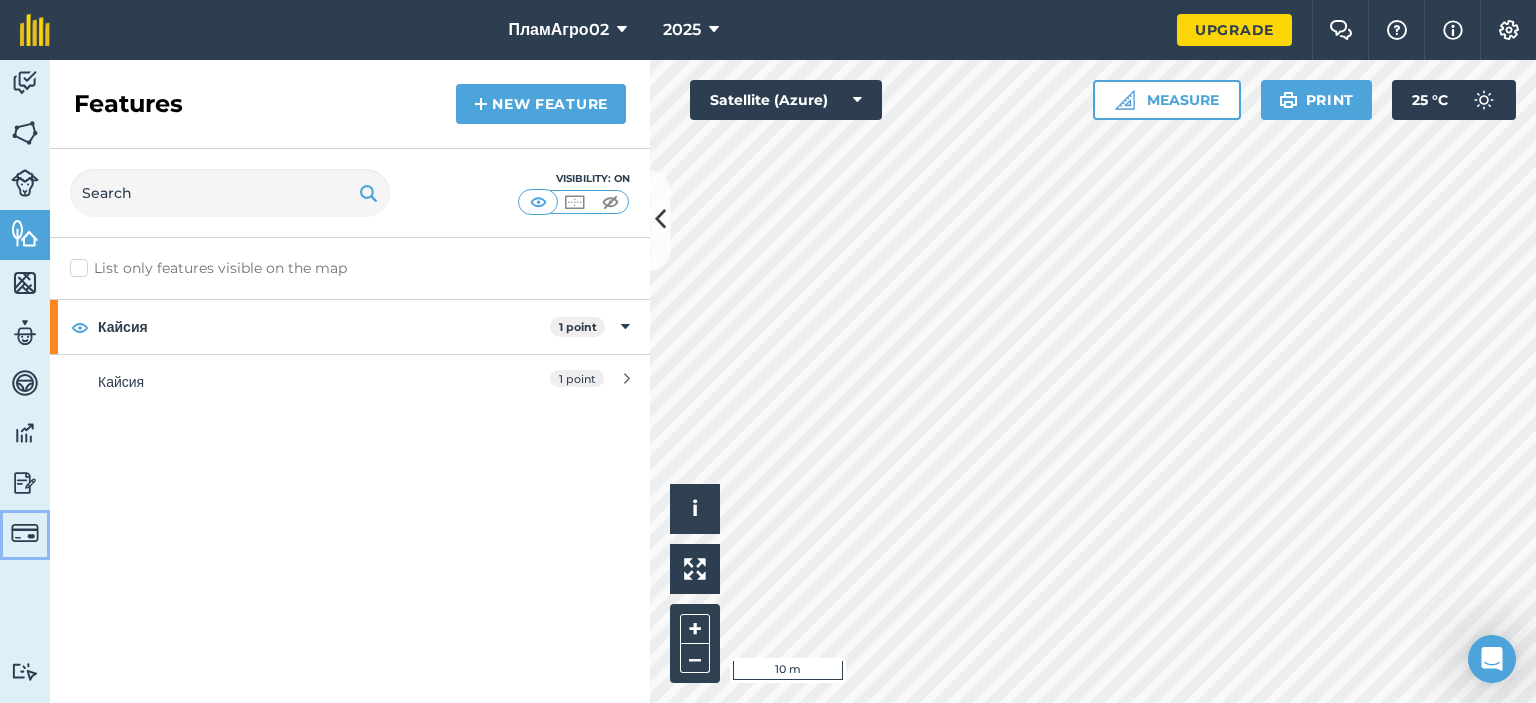 click at bounding box center [25, 533] 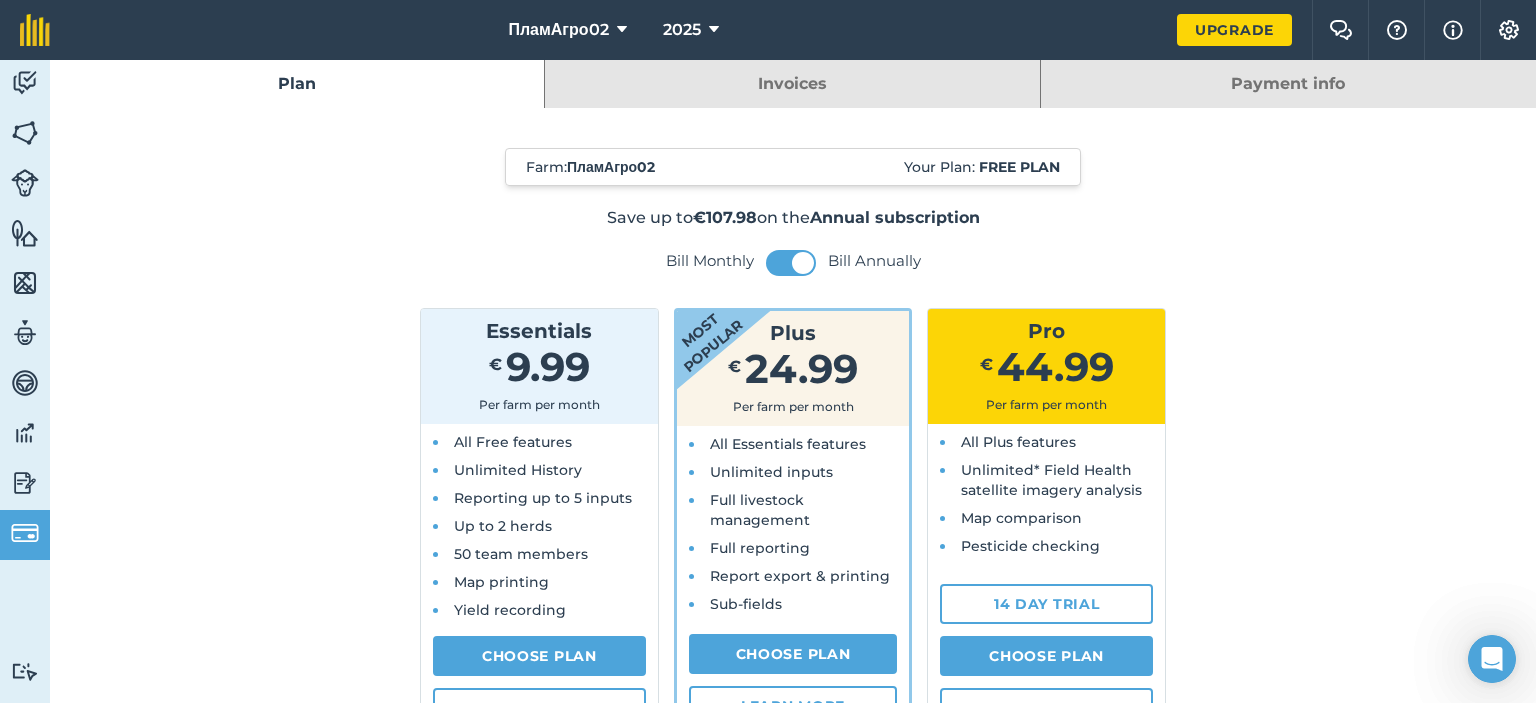 click on "Invoices" at bounding box center [792, 84] 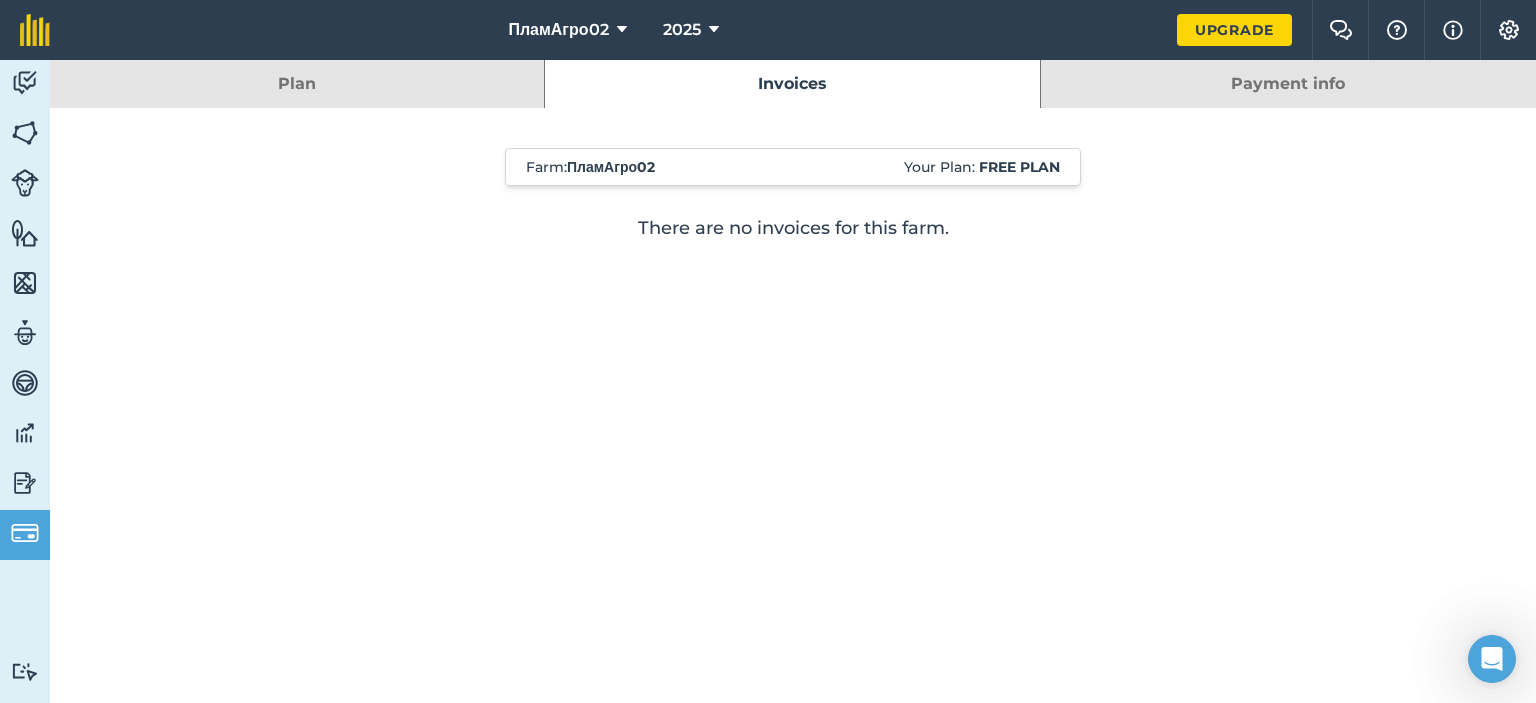 drag, startPoint x: 1535, startPoint y: 410, endPoint x: 1140, endPoint y: 271, distance: 418.74335 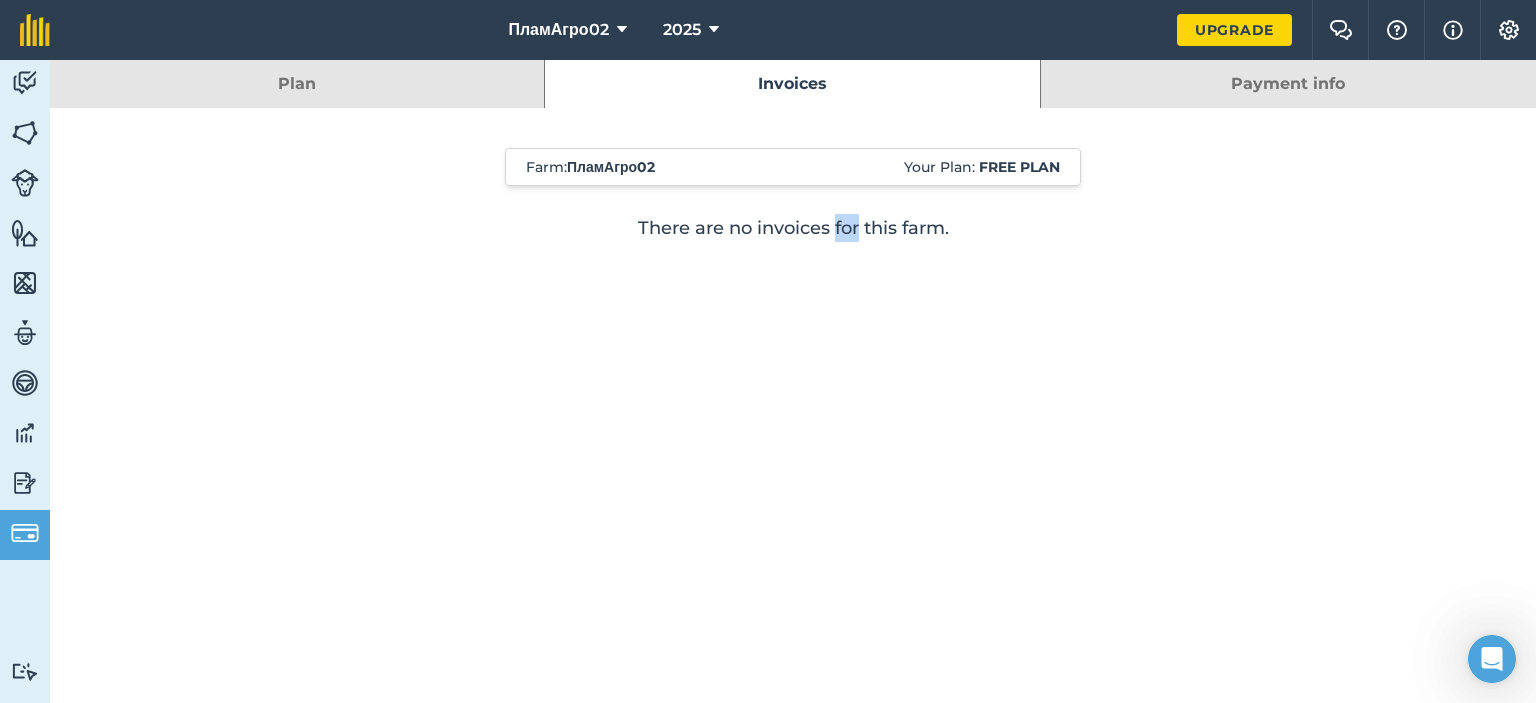 click on "There are no invoices for this farm." at bounding box center (793, 228) 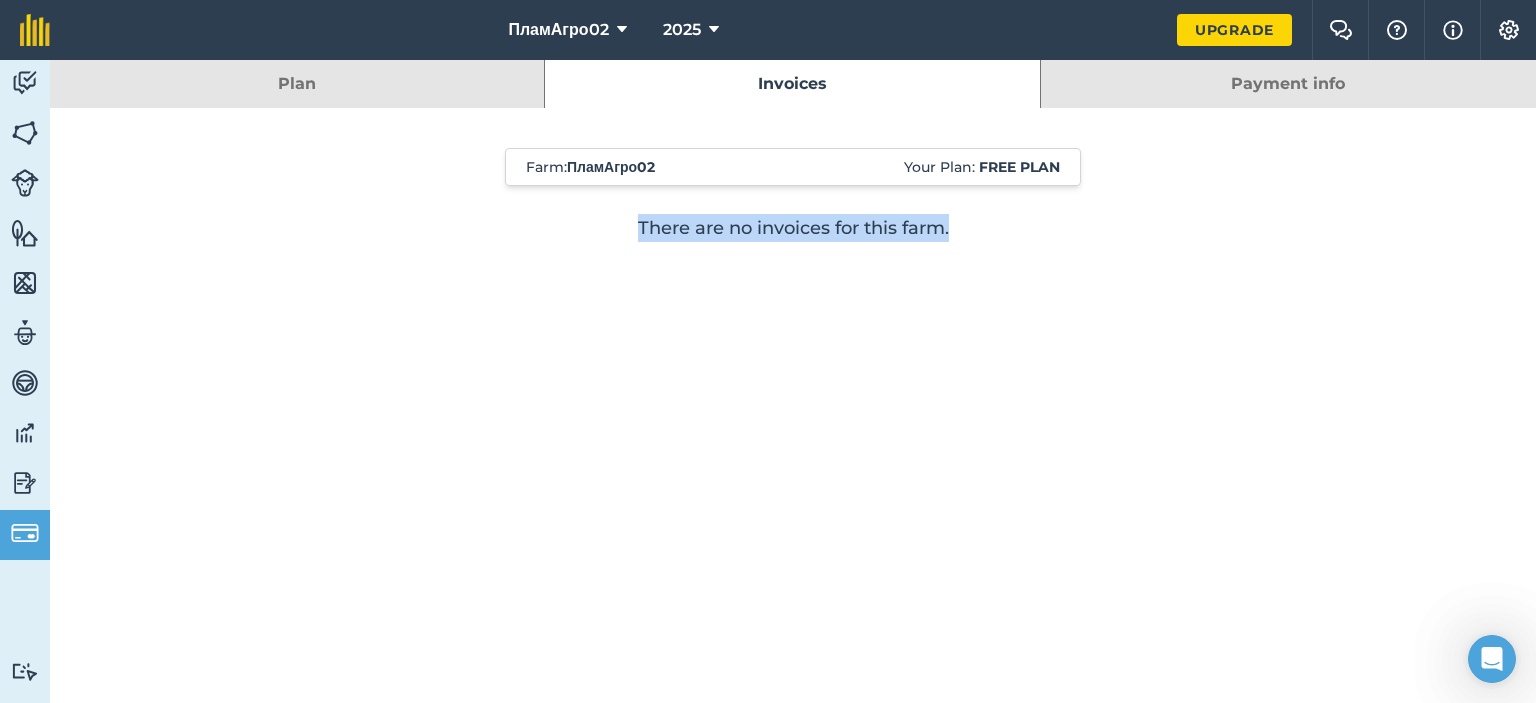 click on "There are no invoices for this farm." at bounding box center (793, 228) 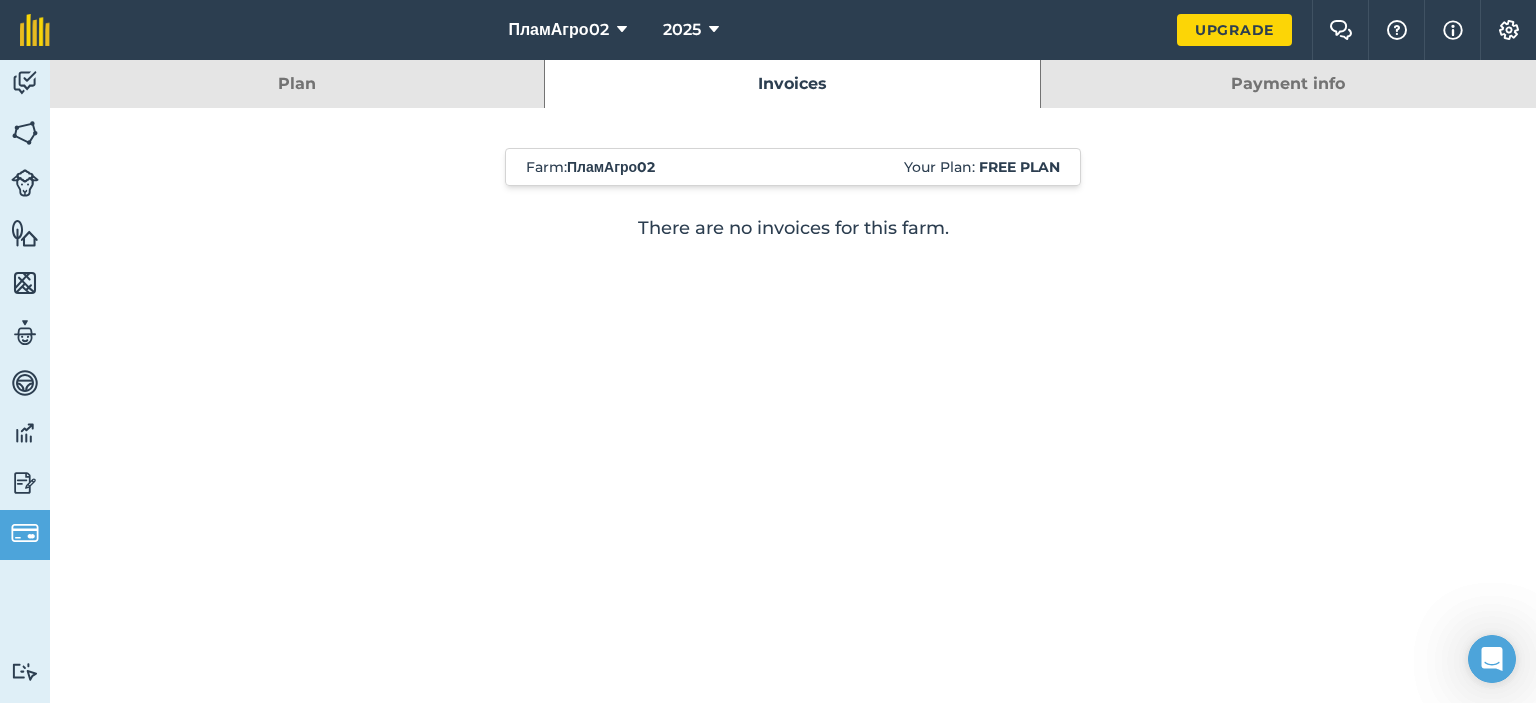 click on "Your Plan:   Free plan" at bounding box center (982, 167) 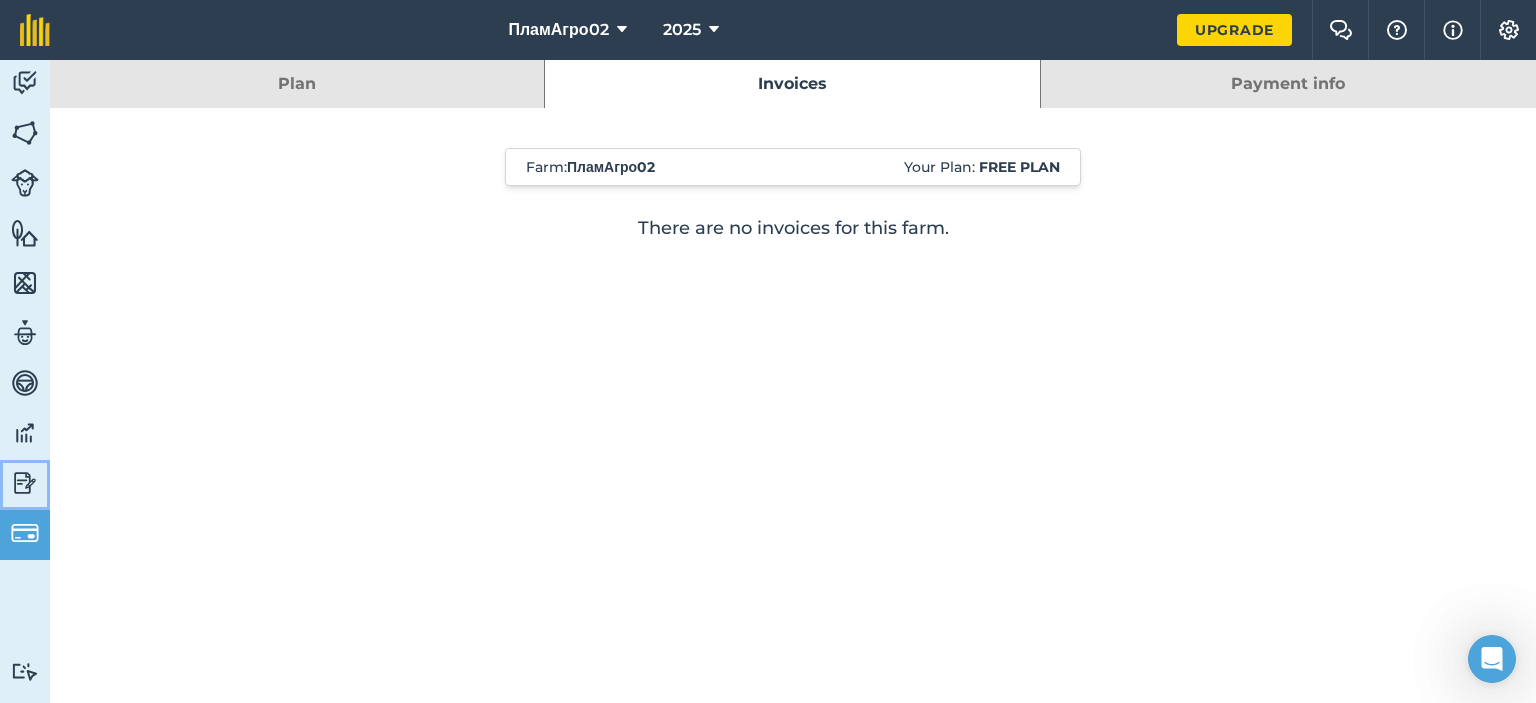 click on "Reporting" at bounding box center [25, 485] 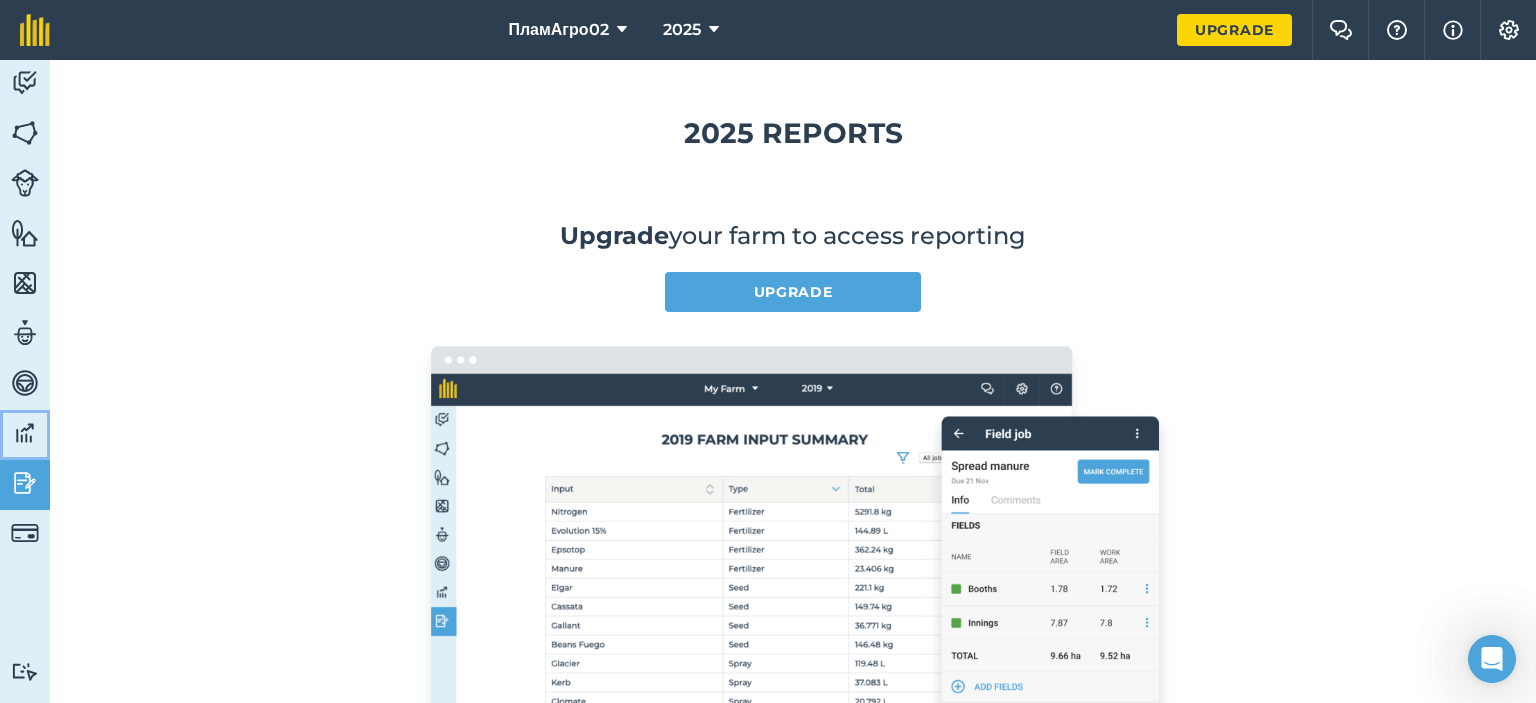 click on "Data" at bounding box center [25, 435] 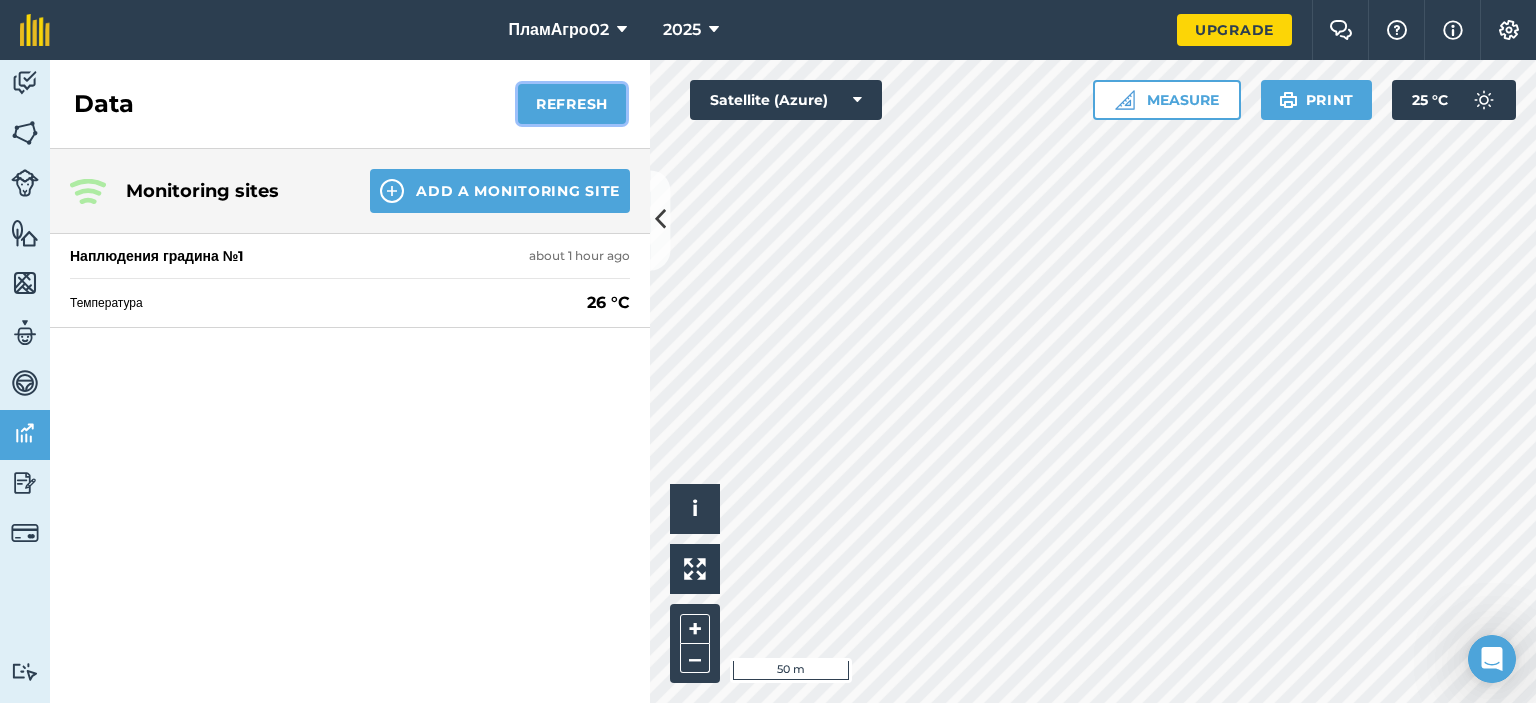 click on "Refresh" at bounding box center [572, 104] 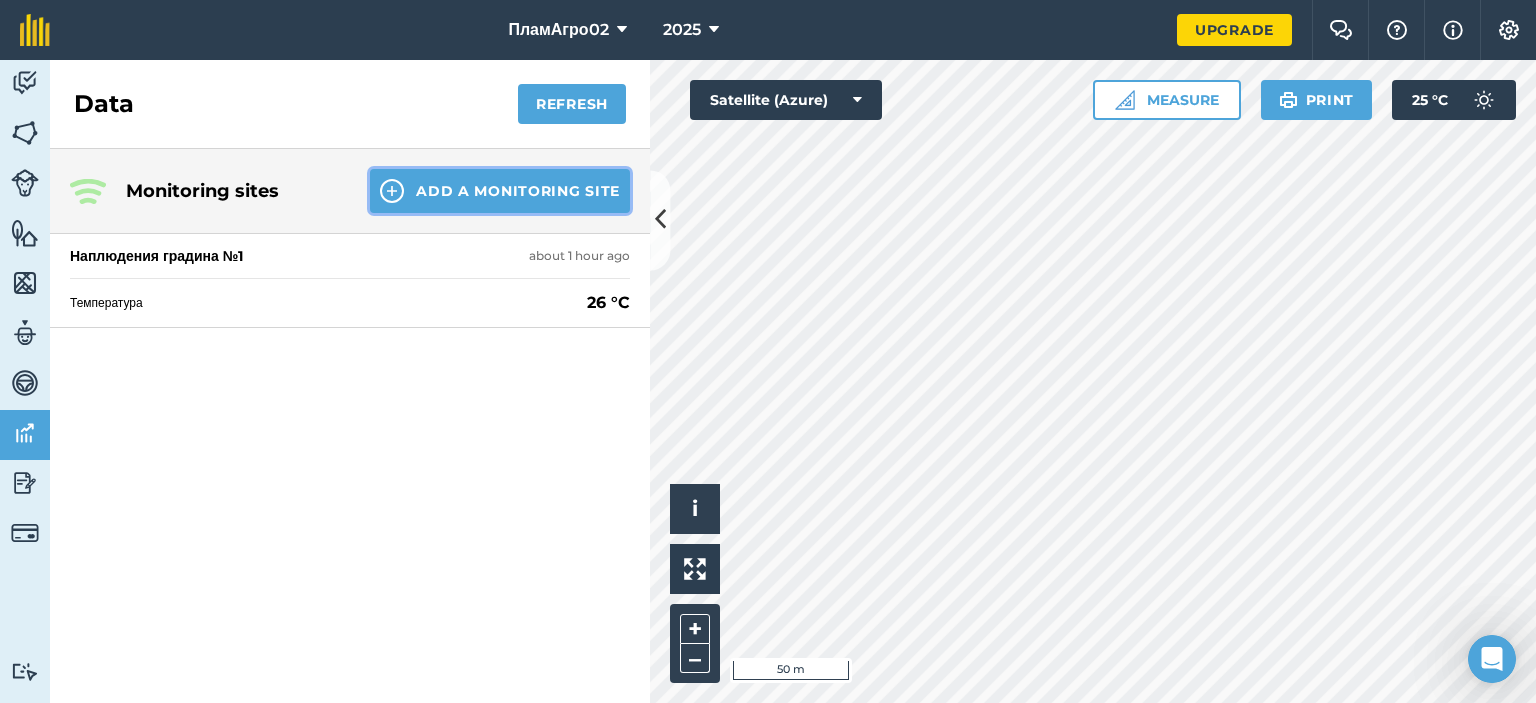 click on "Add a Monitoring Site" at bounding box center [500, 191] 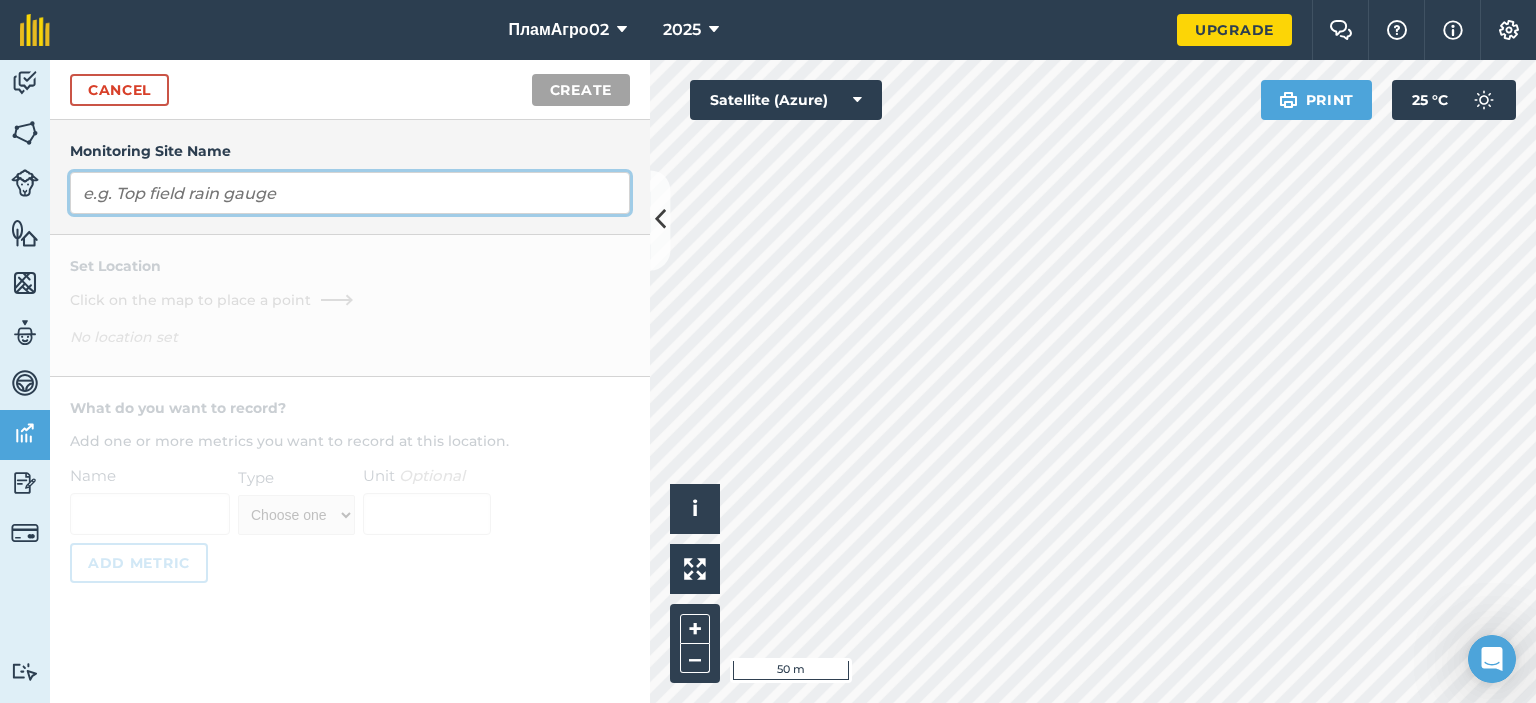 click at bounding box center [350, 193] 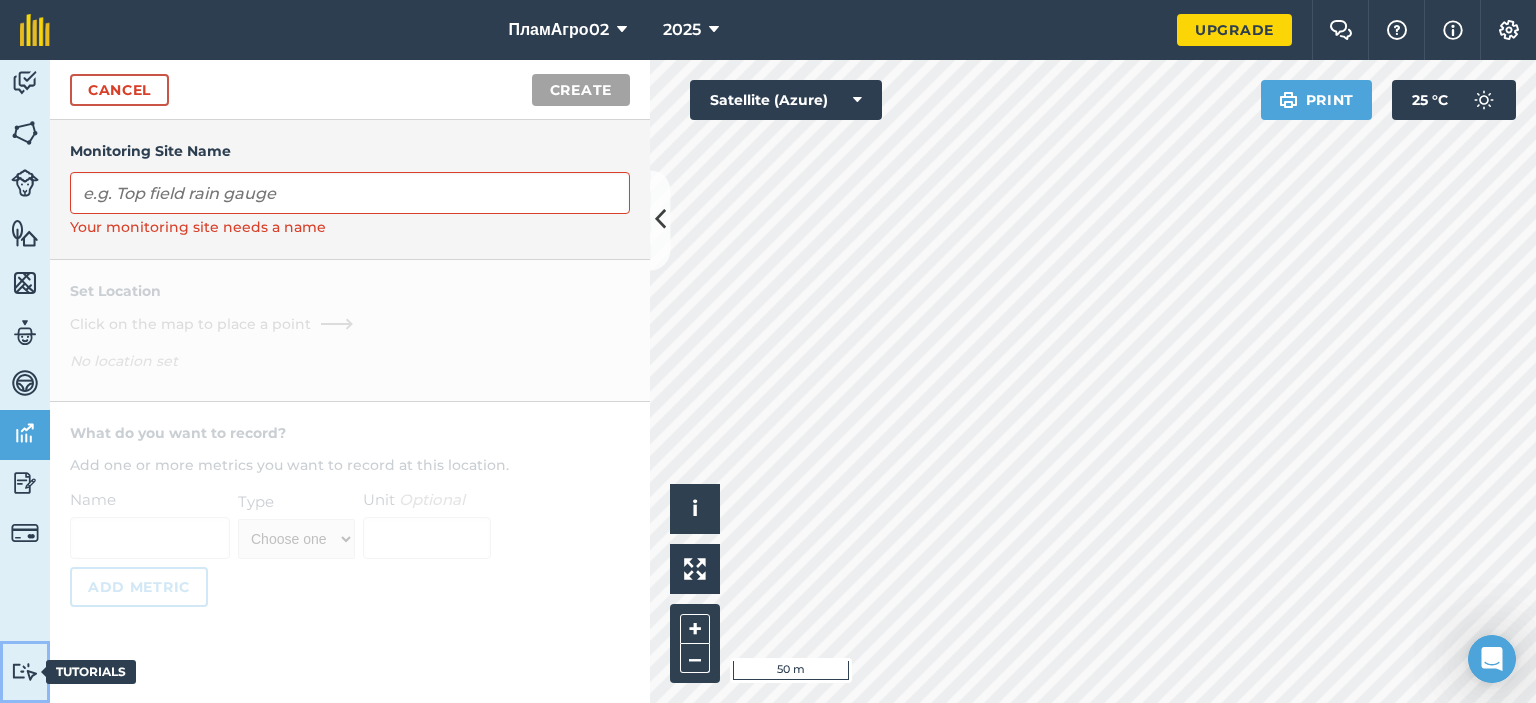 click at bounding box center (25, 671) 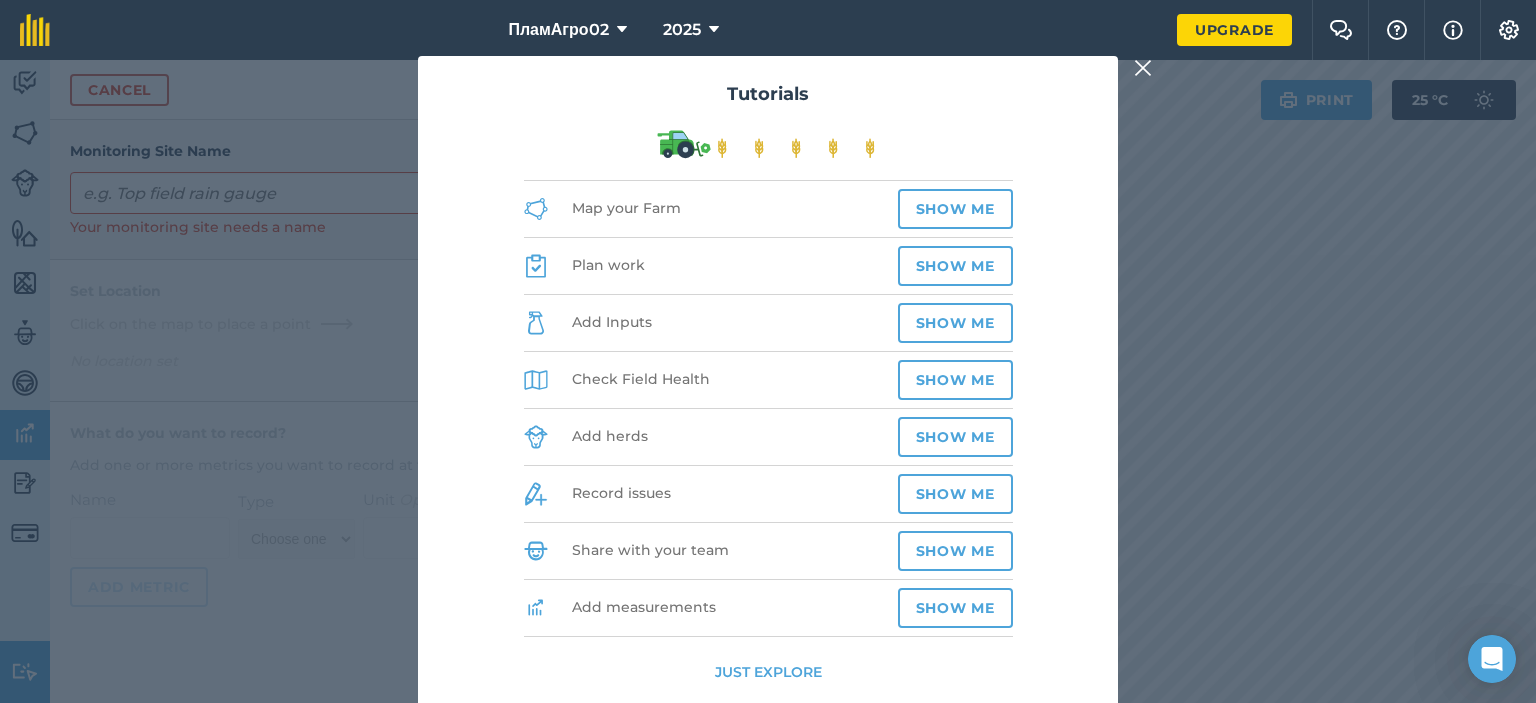 click on "Just explore" at bounding box center [768, 672] 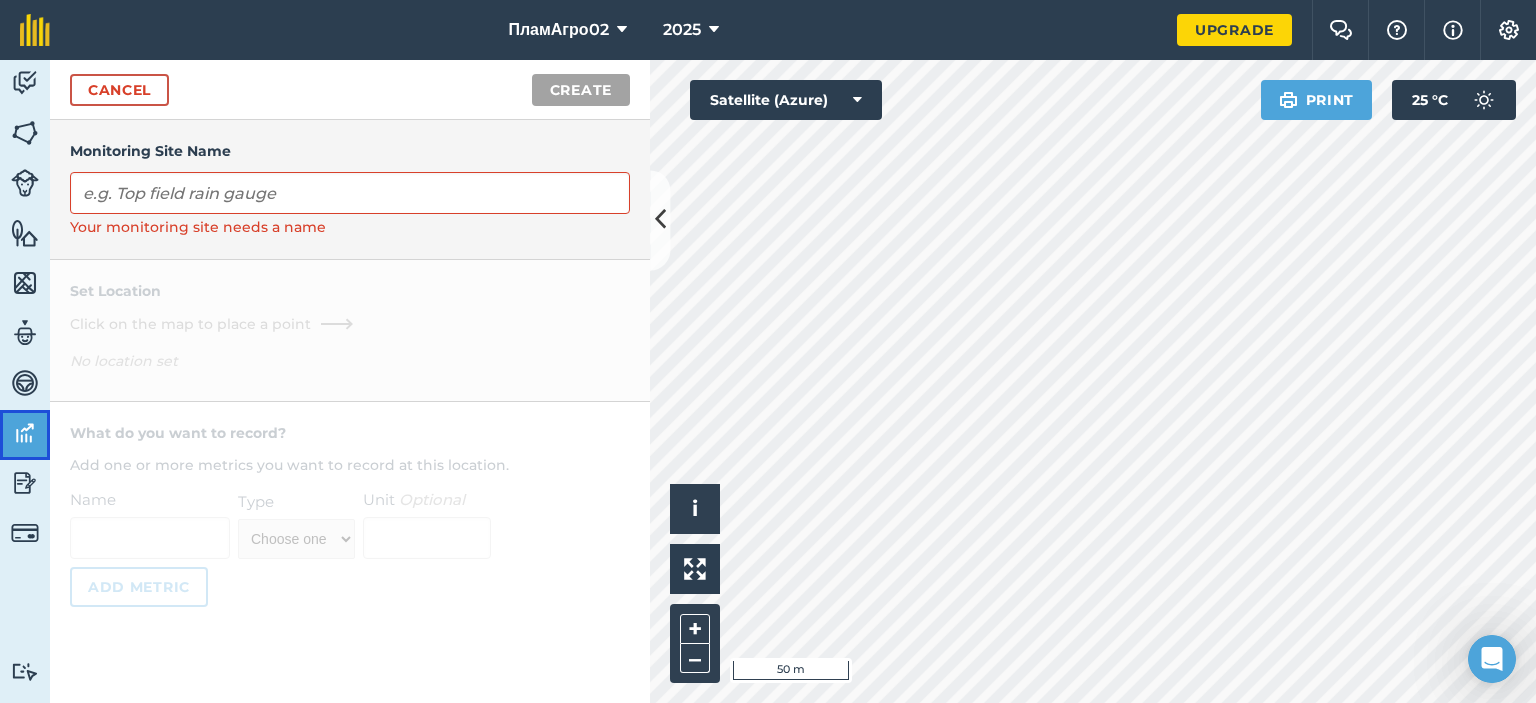 click on "Data" at bounding box center (25, 435) 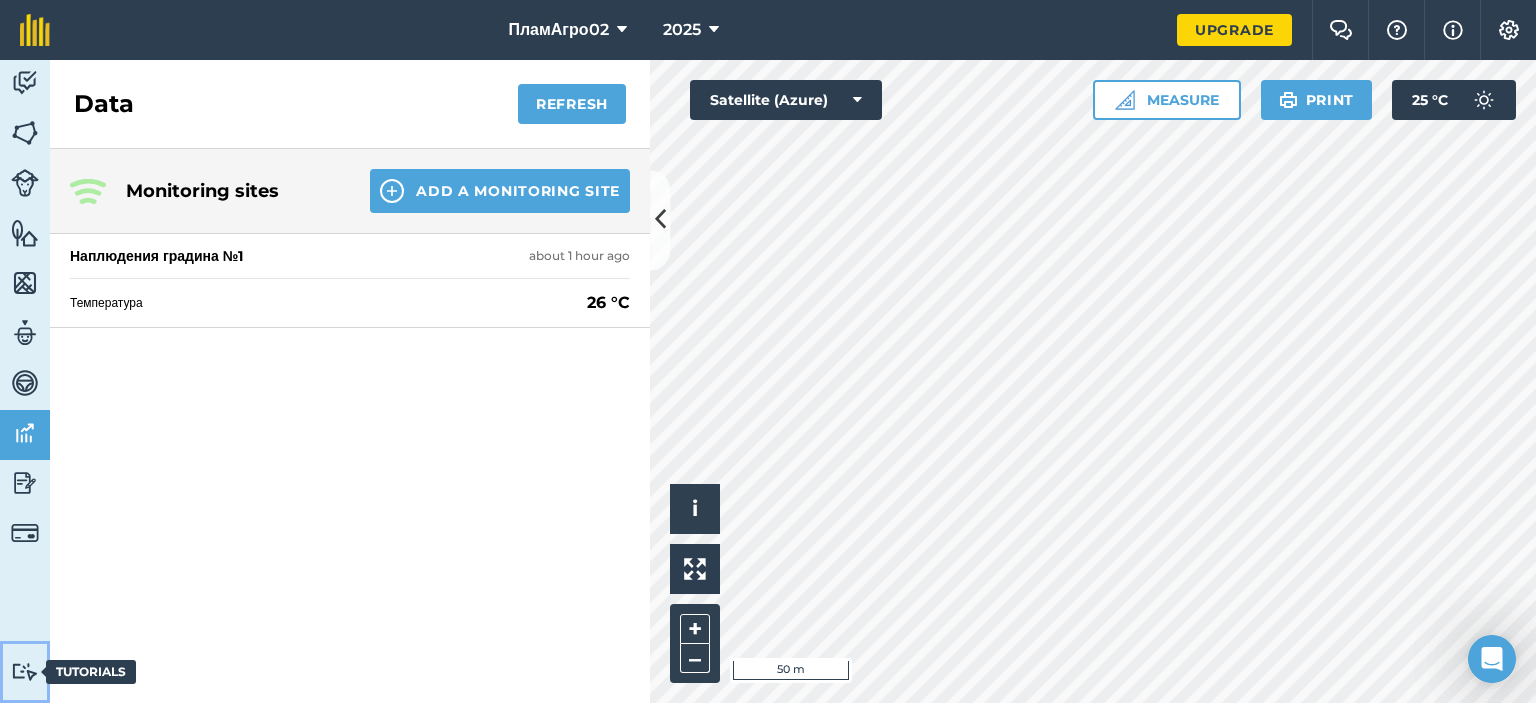 click on "Tutorials" at bounding box center (91, 672) 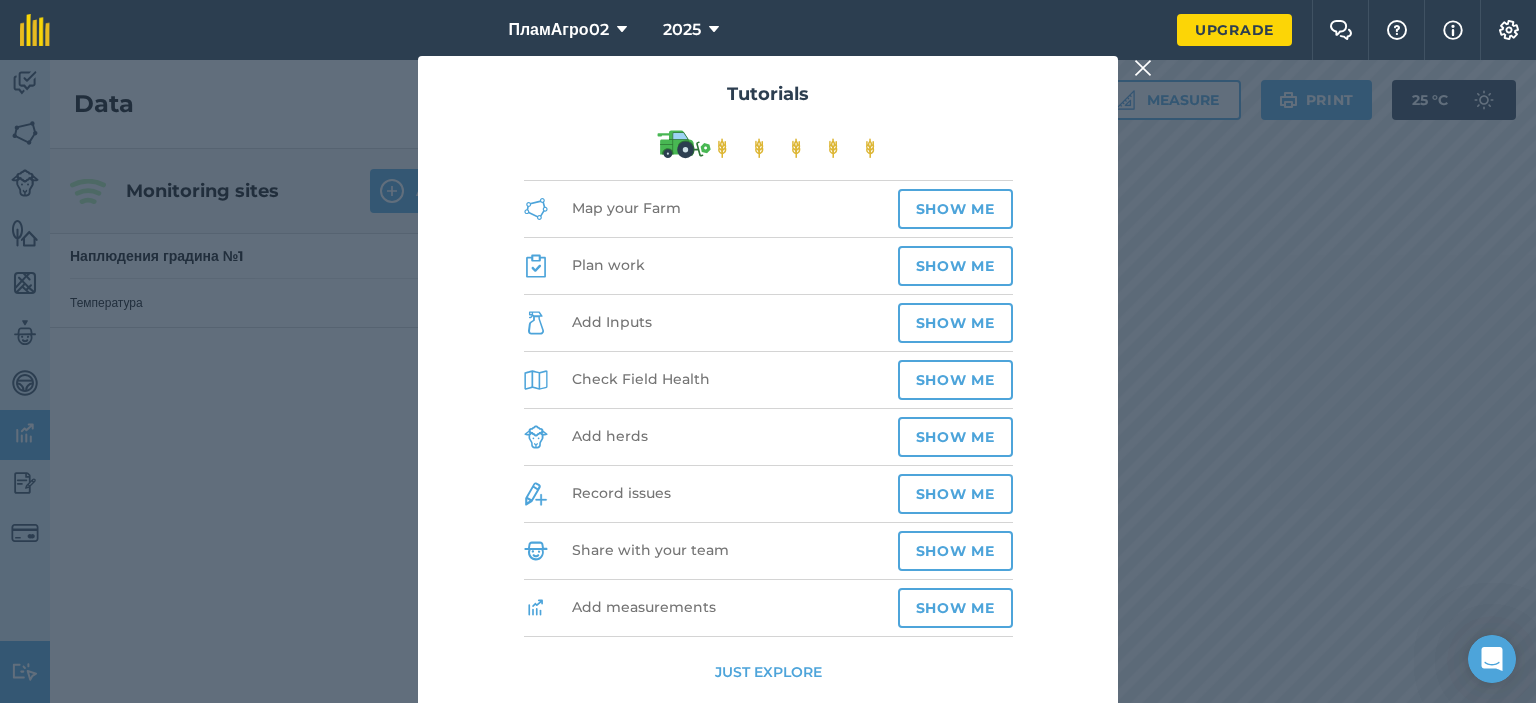 click on "Add measurements Show me" at bounding box center (768, 608) 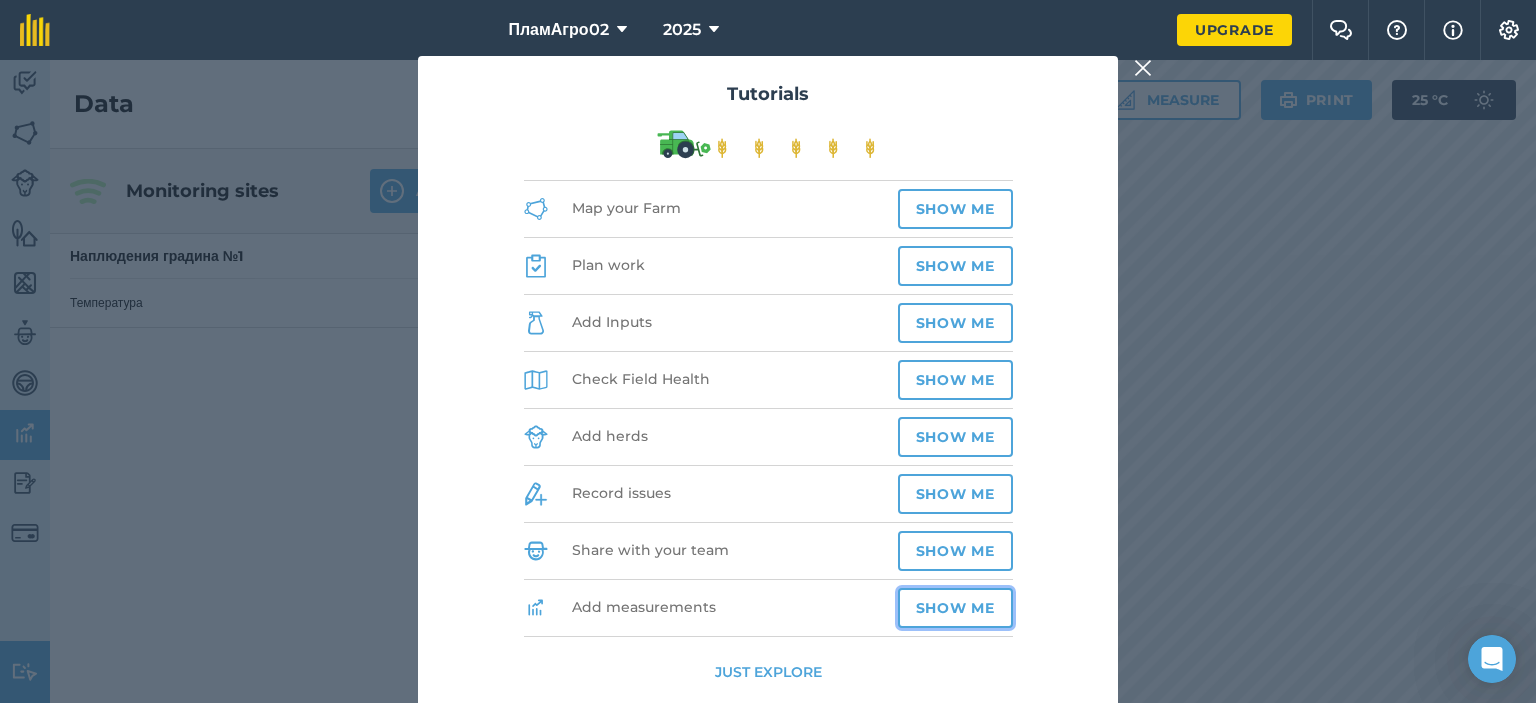 click on "Show me" at bounding box center [955, 608] 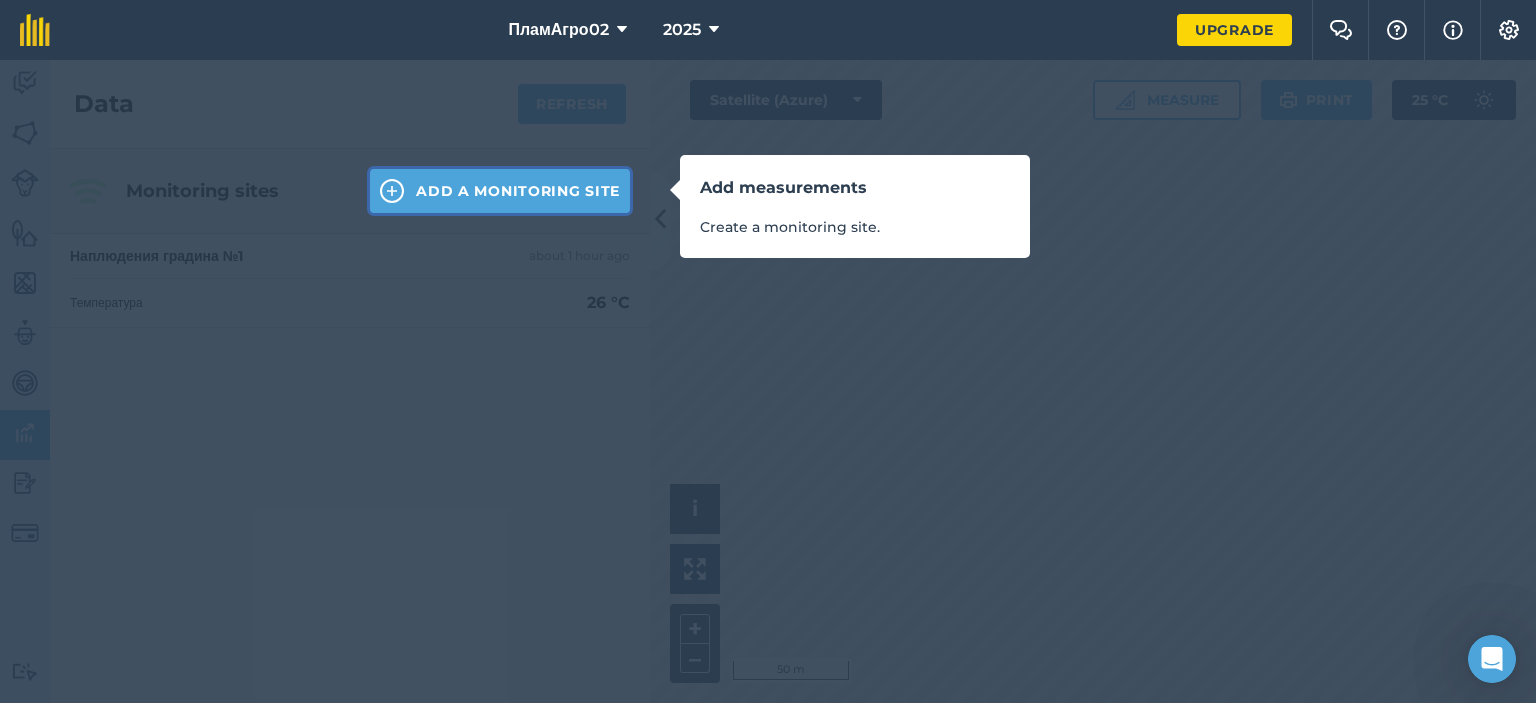 click on "Add a Monitoring Site" at bounding box center (500, 191) 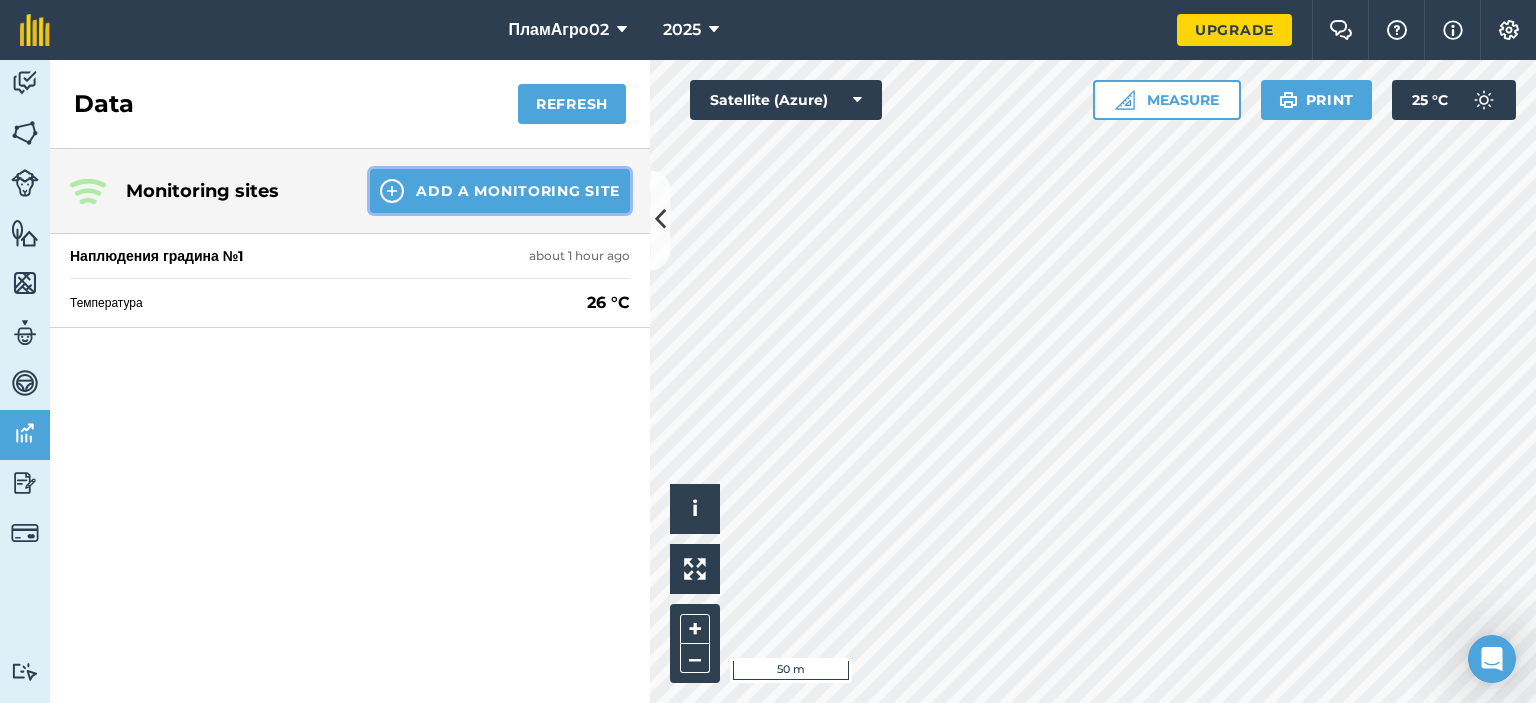 click on "Add a Monitoring Site" at bounding box center (500, 191) 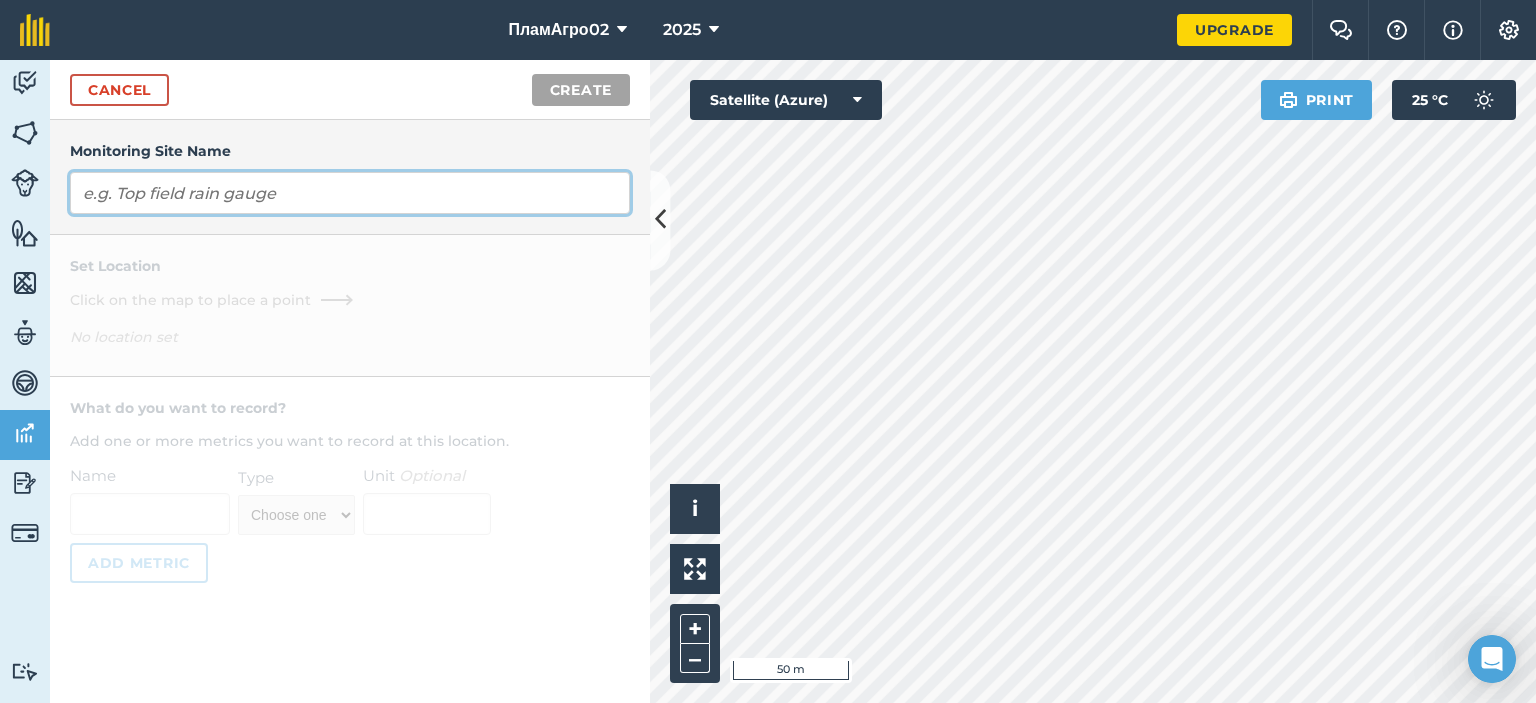 click at bounding box center (350, 193) 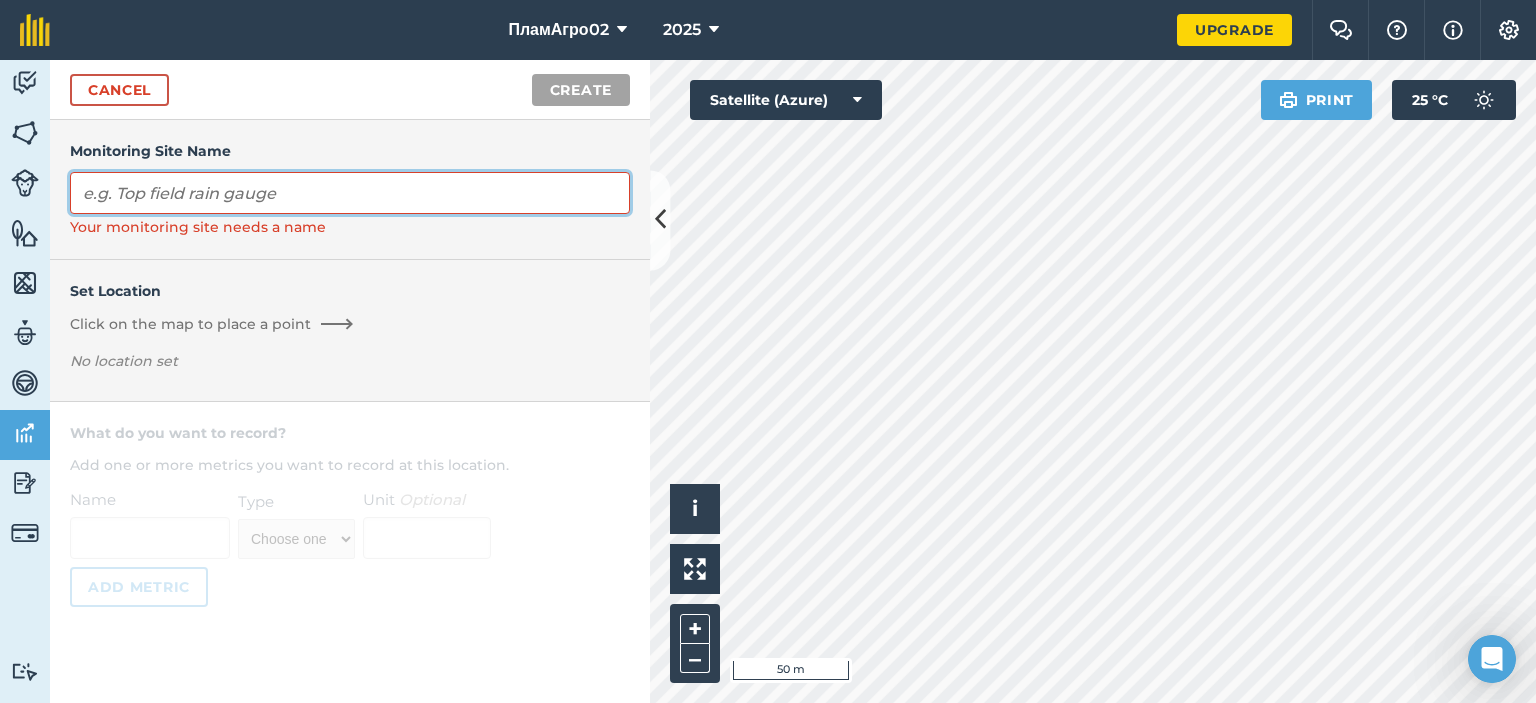 type on "D" 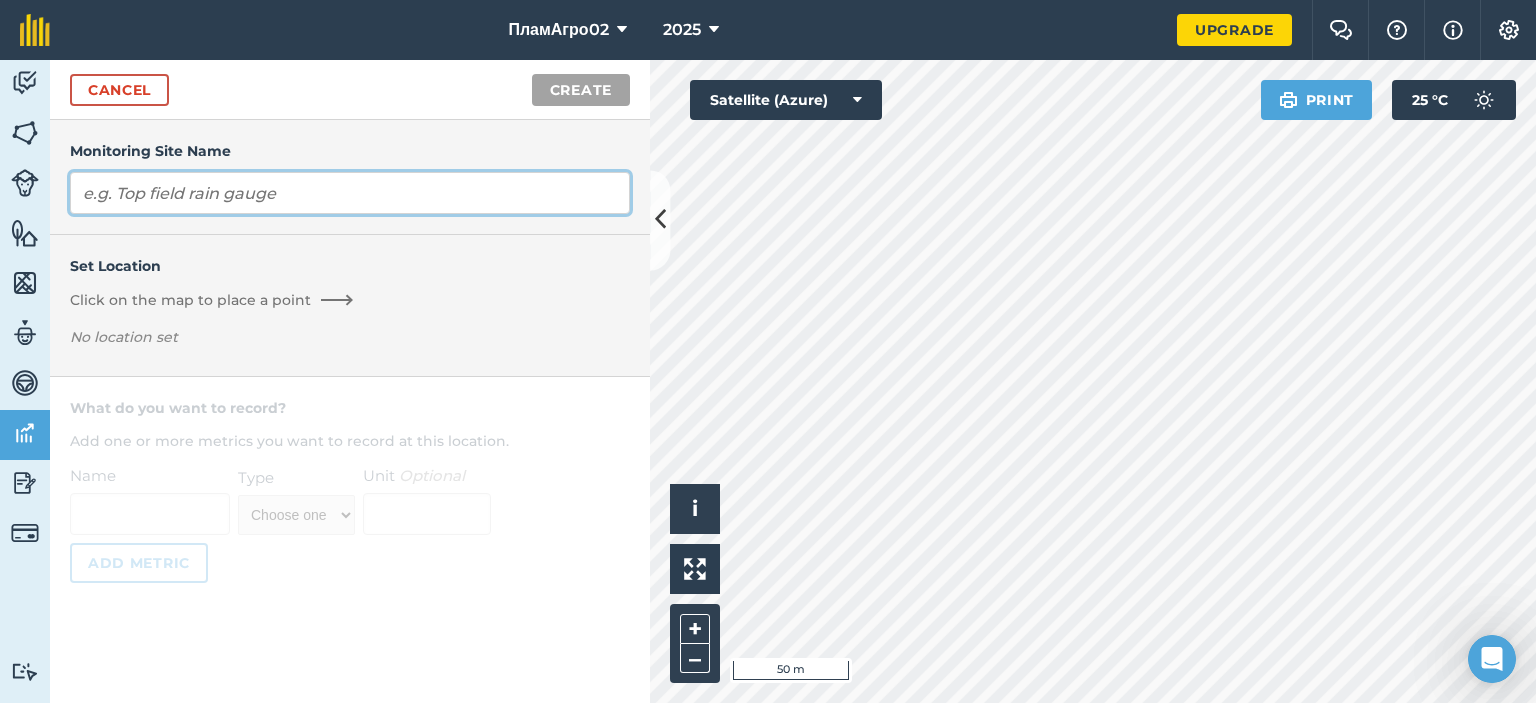 type on "d" 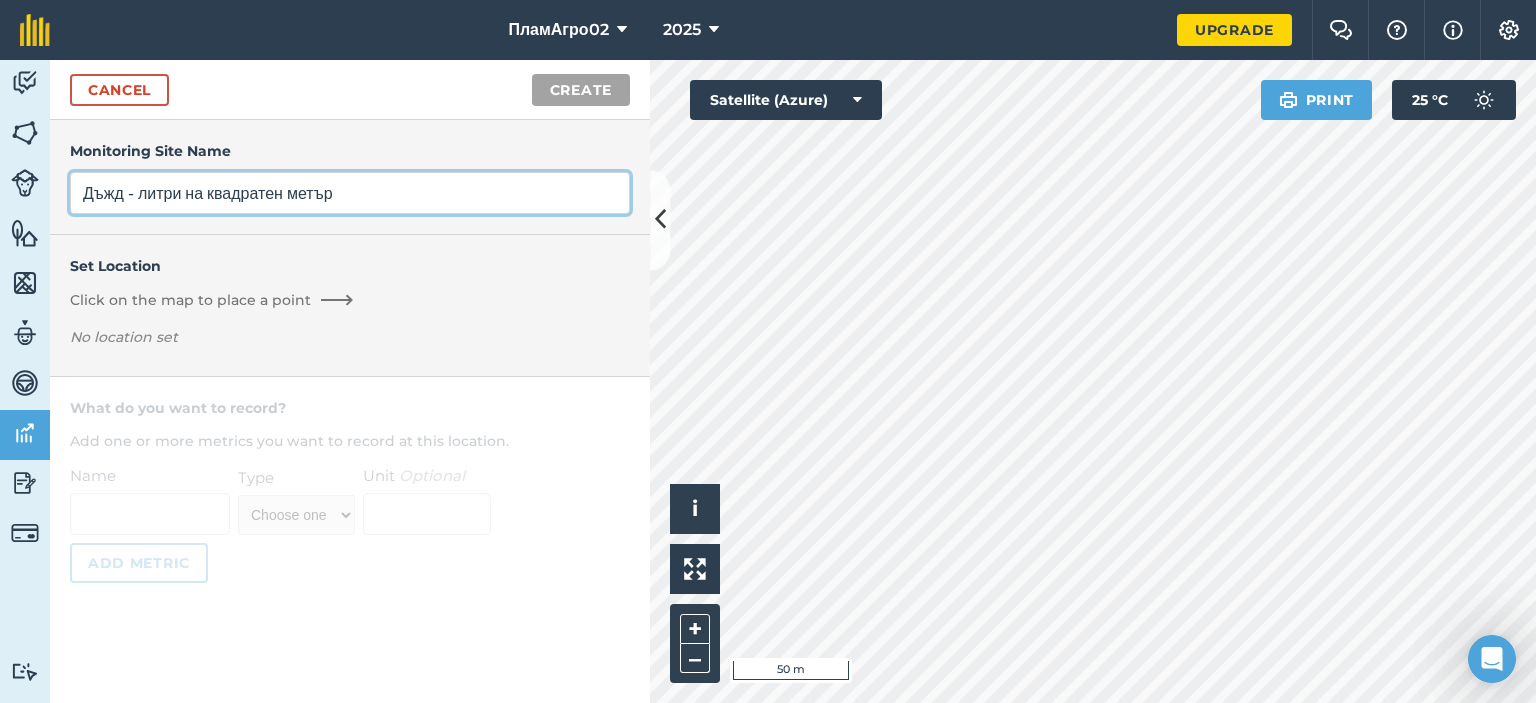 type on "Дъжд - литри на квадратен метър" 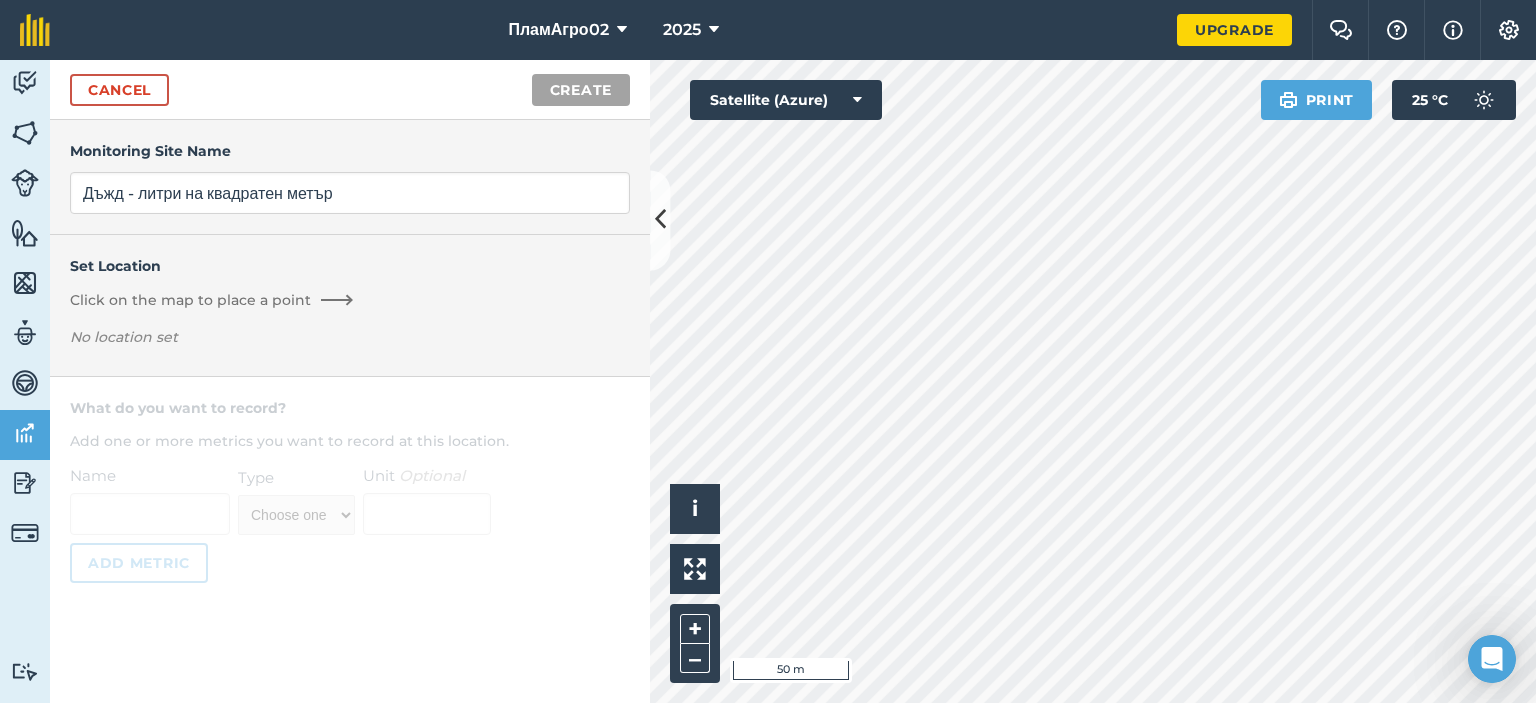 click on "Click on the map to place a point" at bounding box center (190, 300) 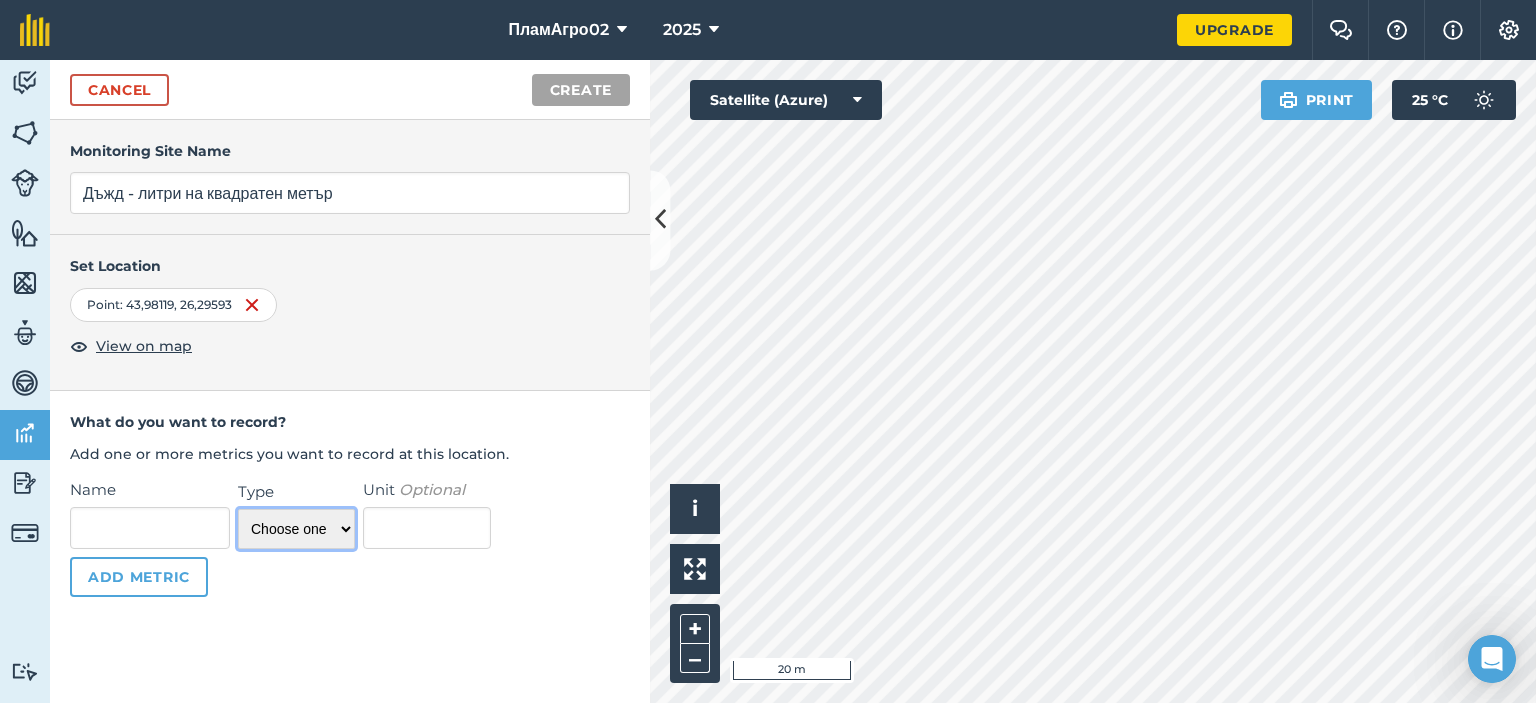 drag, startPoint x: 320, startPoint y: 525, endPoint x: 325, endPoint y: 516, distance: 10.29563 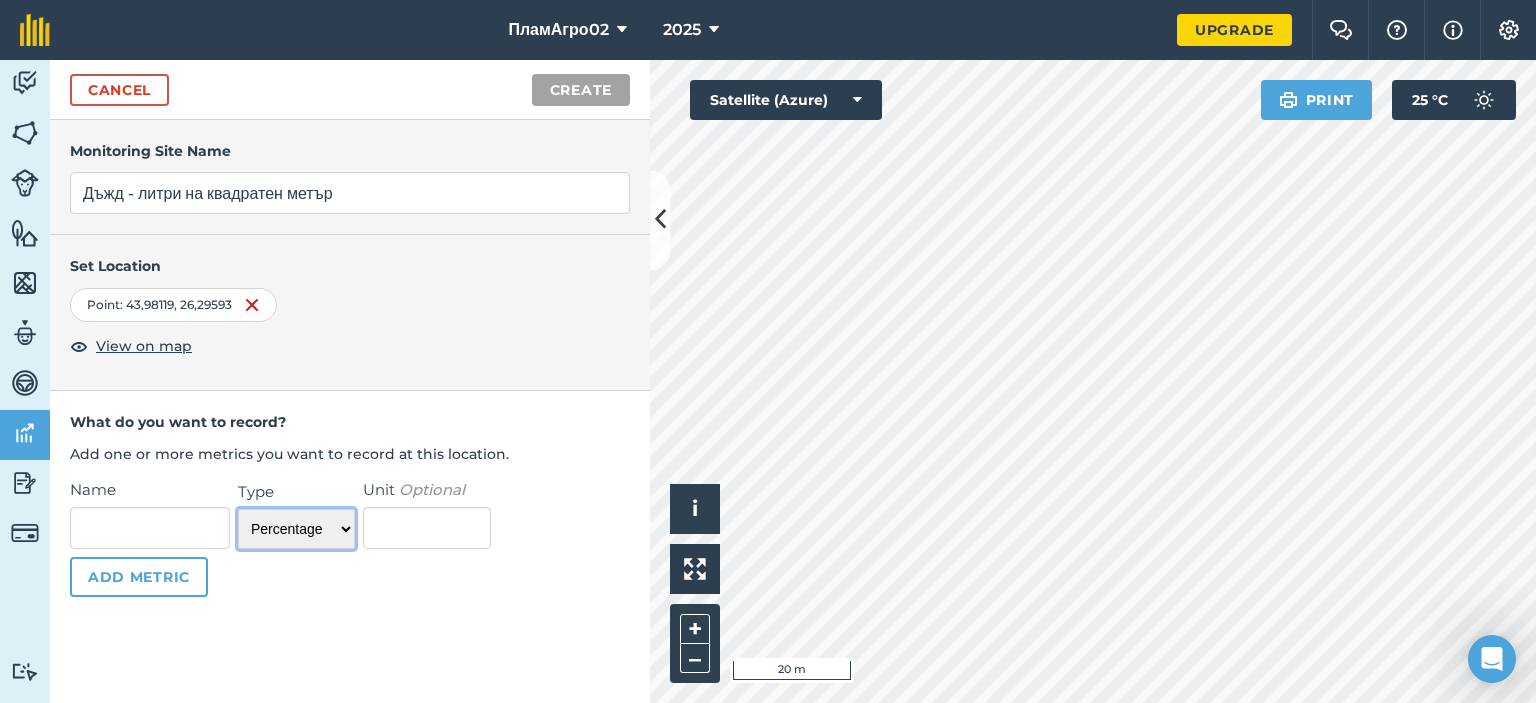 click on "Choose one Temperature Percentage Number Text" at bounding box center (296, 529) 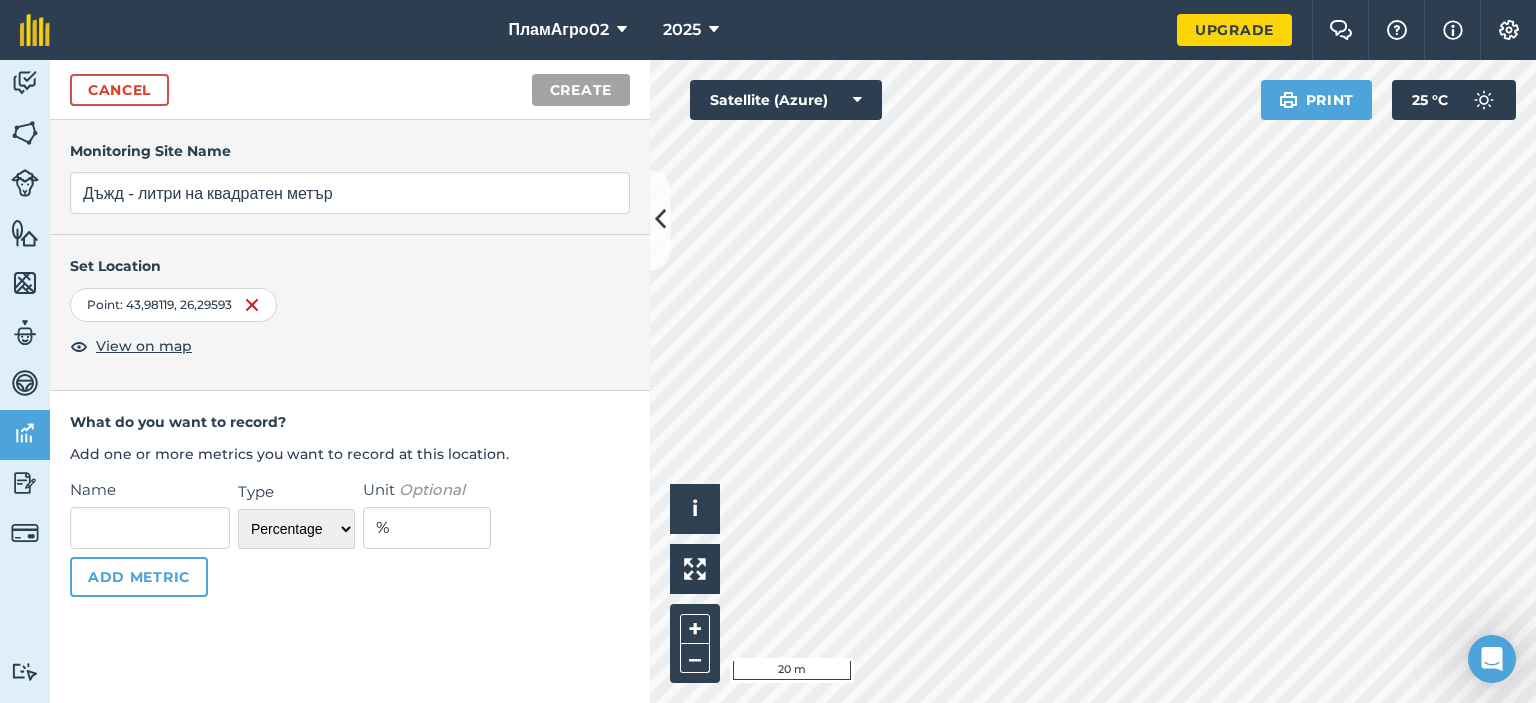 click on "%" at bounding box center [427, 528] 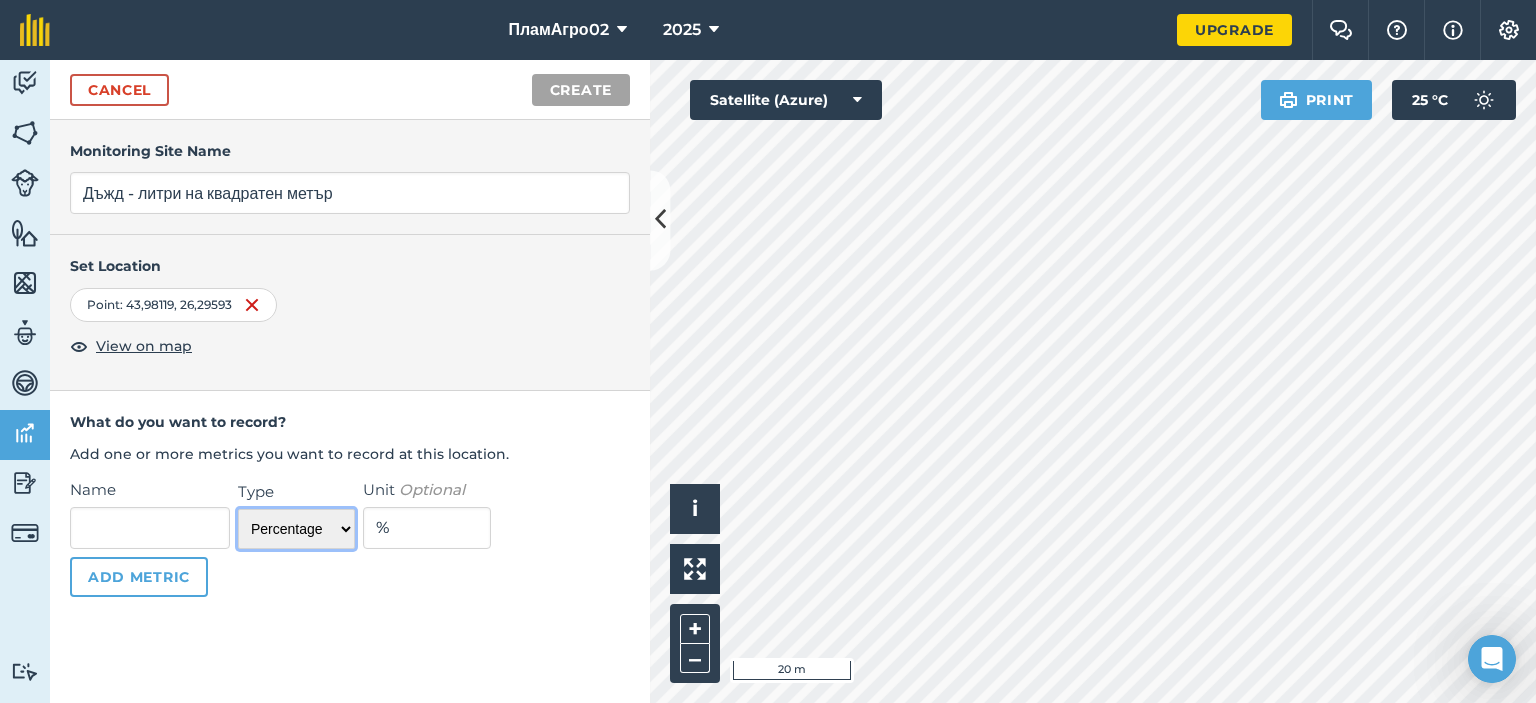 click on "Choose one Temperature Percentage Number Text" at bounding box center [296, 529] 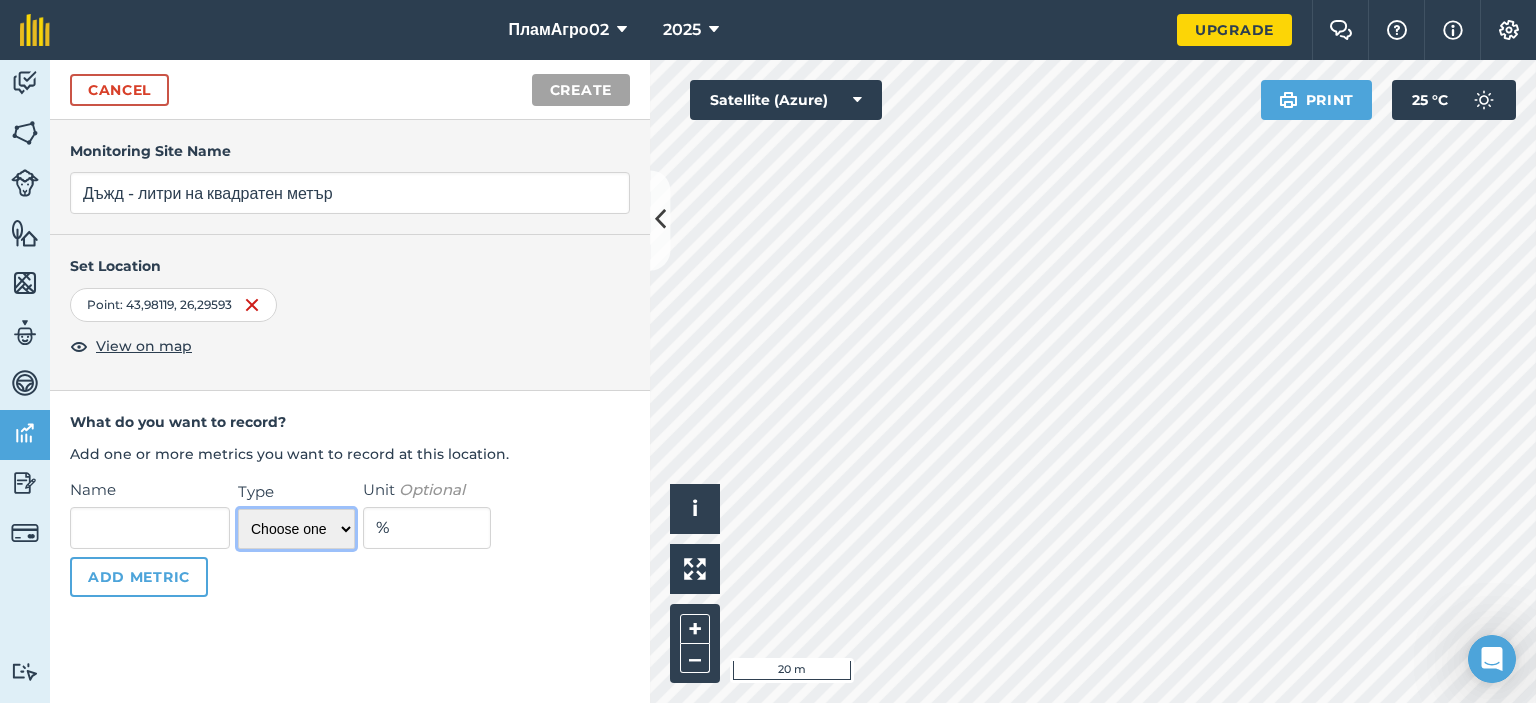 click on "Choose one Temperature Percentage Number Text" at bounding box center [296, 529] 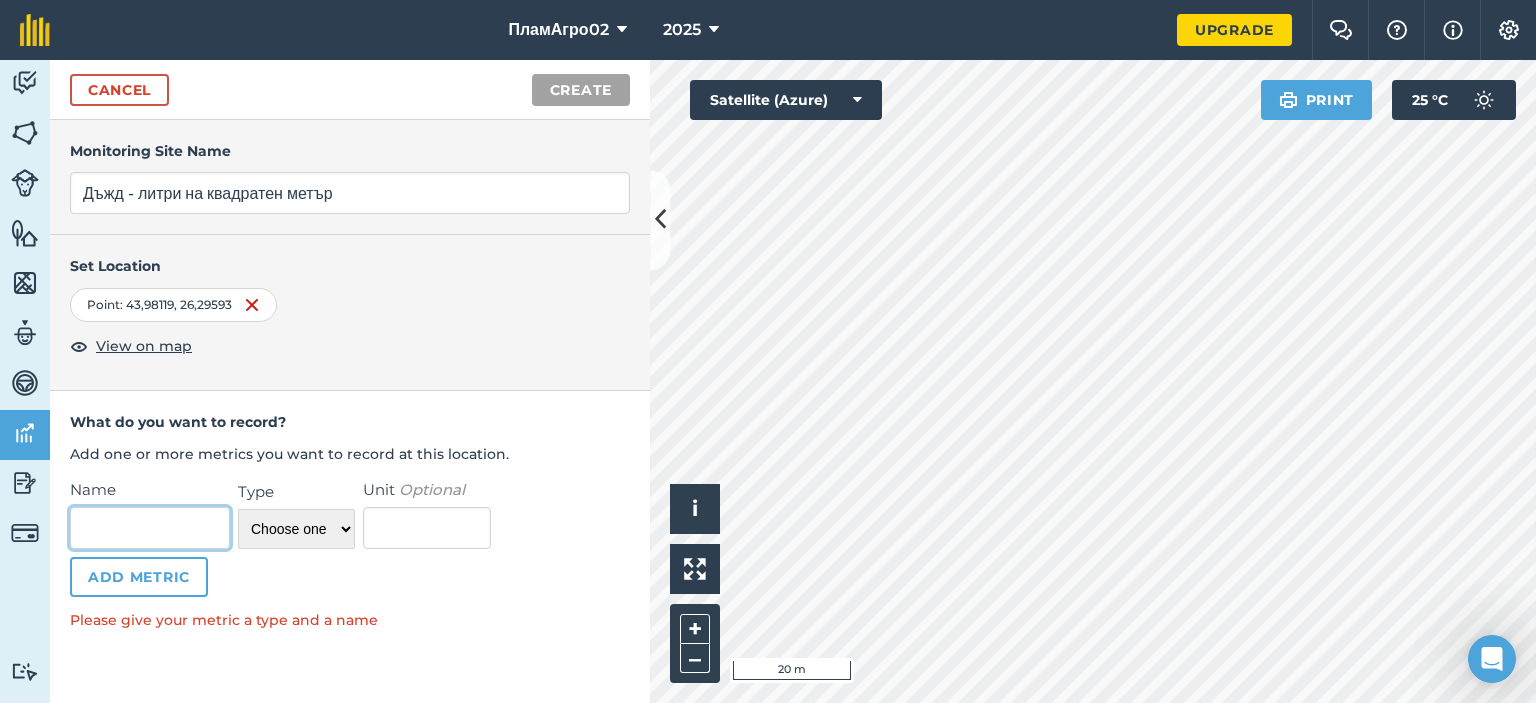 click on "Name" at bounding box center (150, 528) 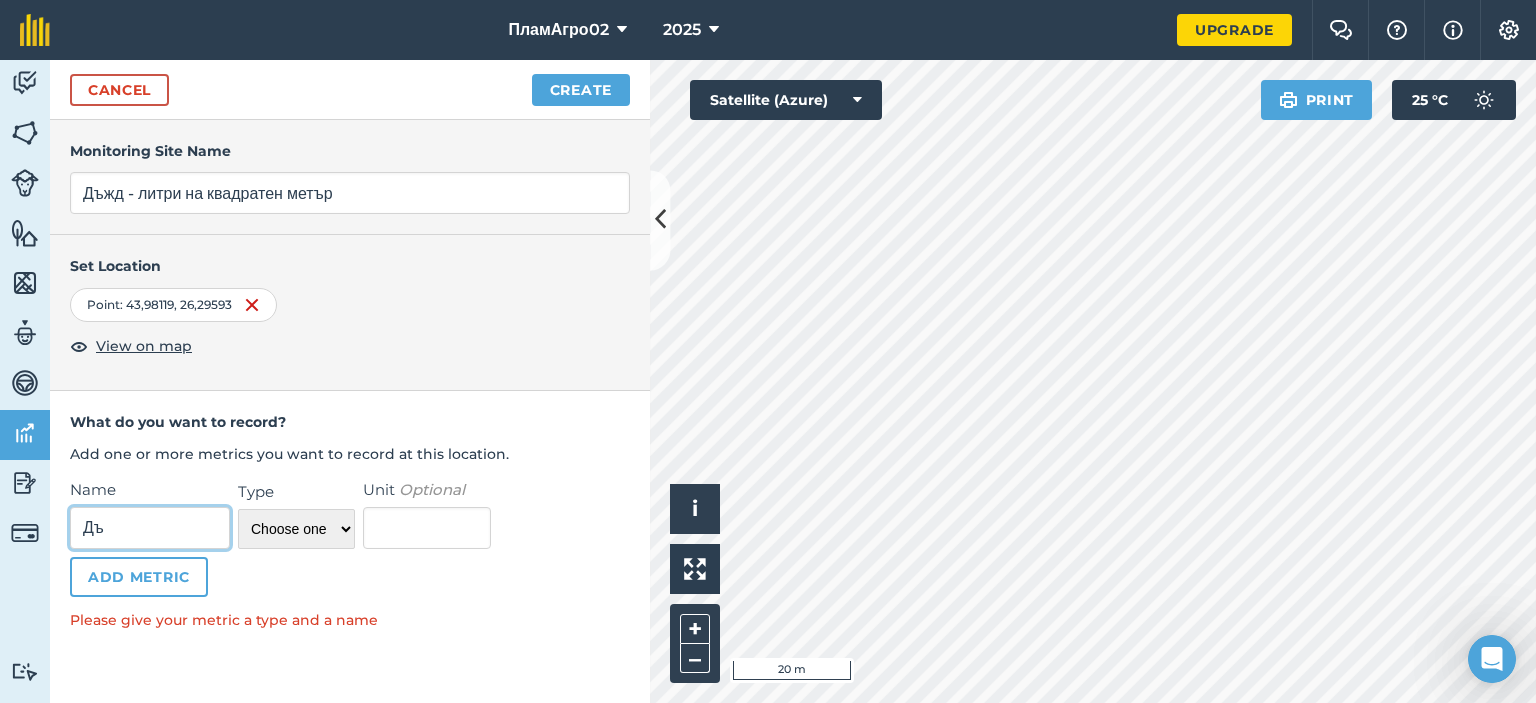 type on "Д" 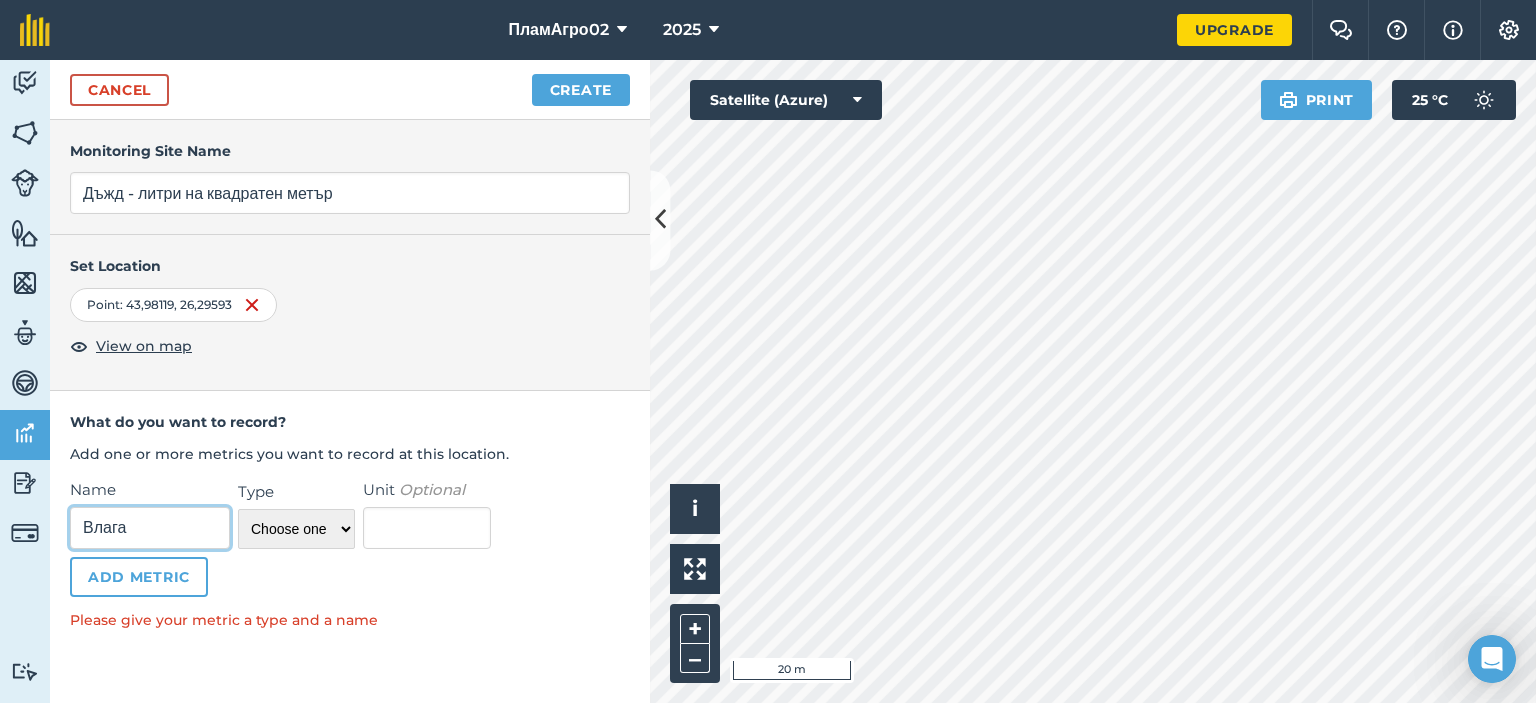 type on "Влага" 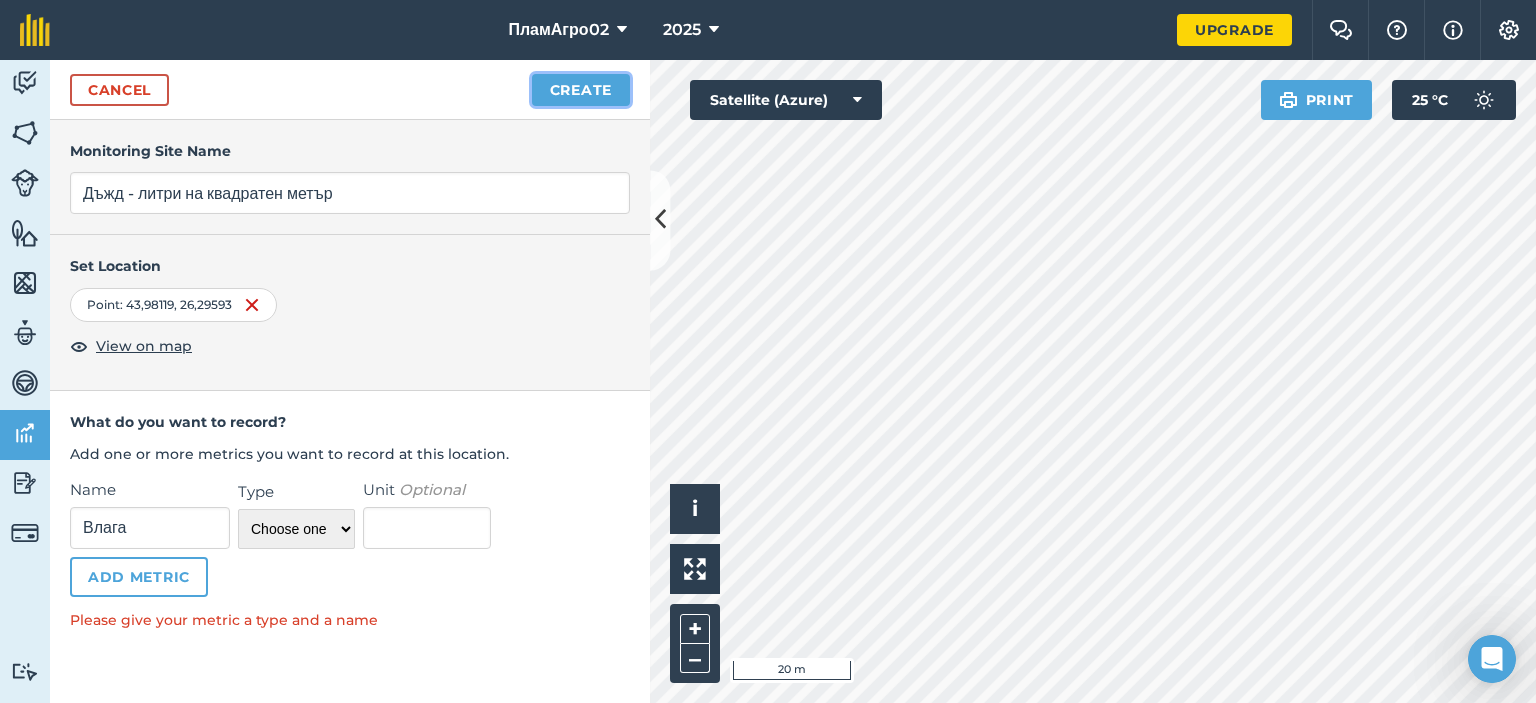 click on "Create" at bounding box center [581, 90] 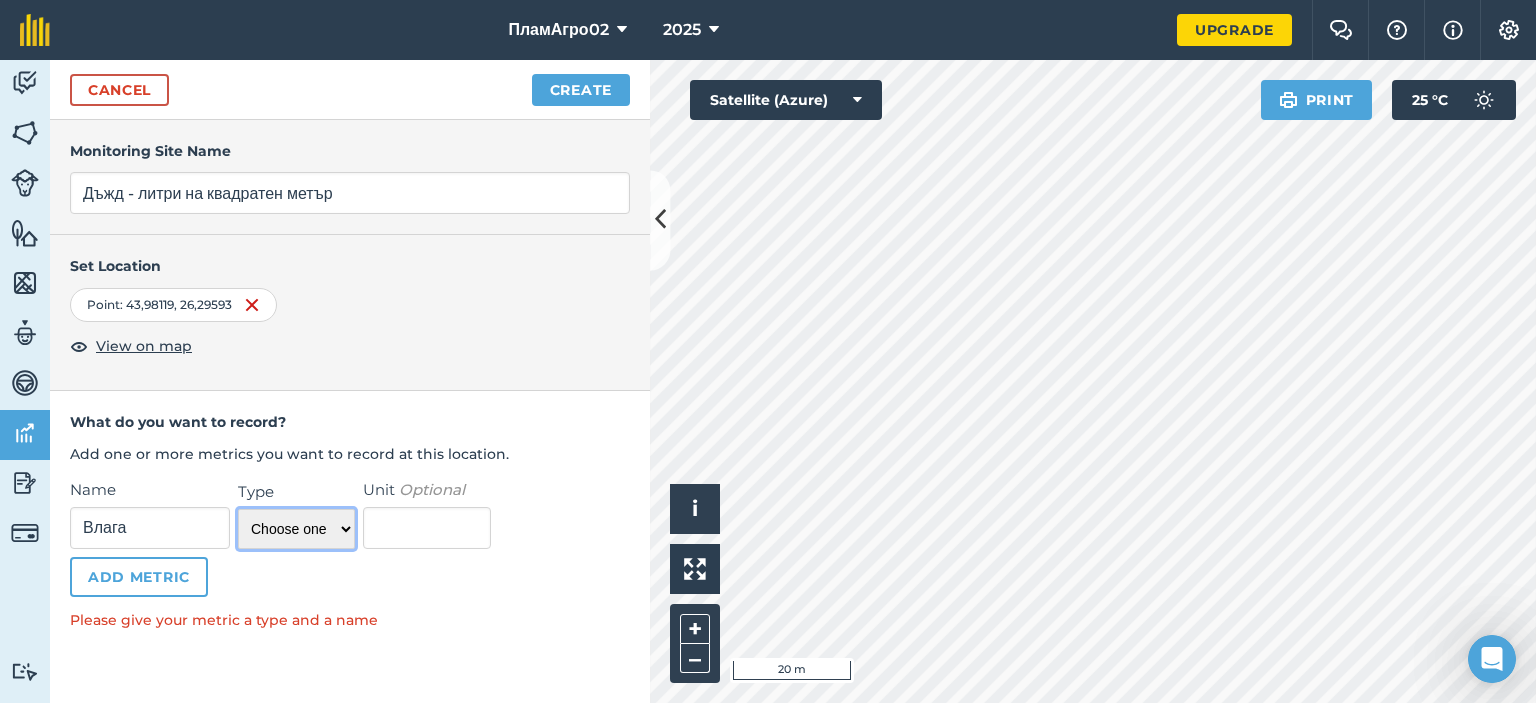 click on "Choose one Temperature Percentage Number Text" at bounding box center [296, 529] 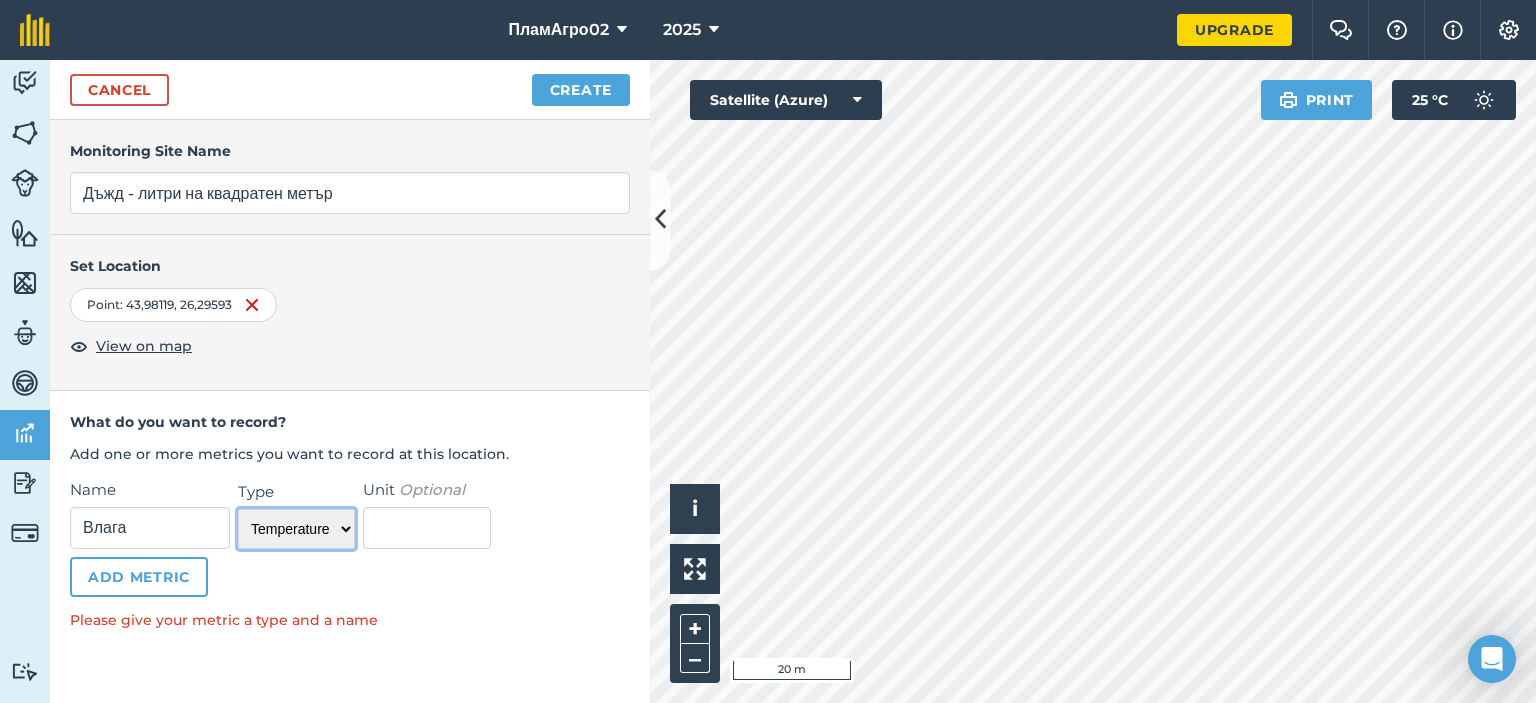 click on "Choose one Temperature Percentage Number Text" at bounding box center (296, 529) 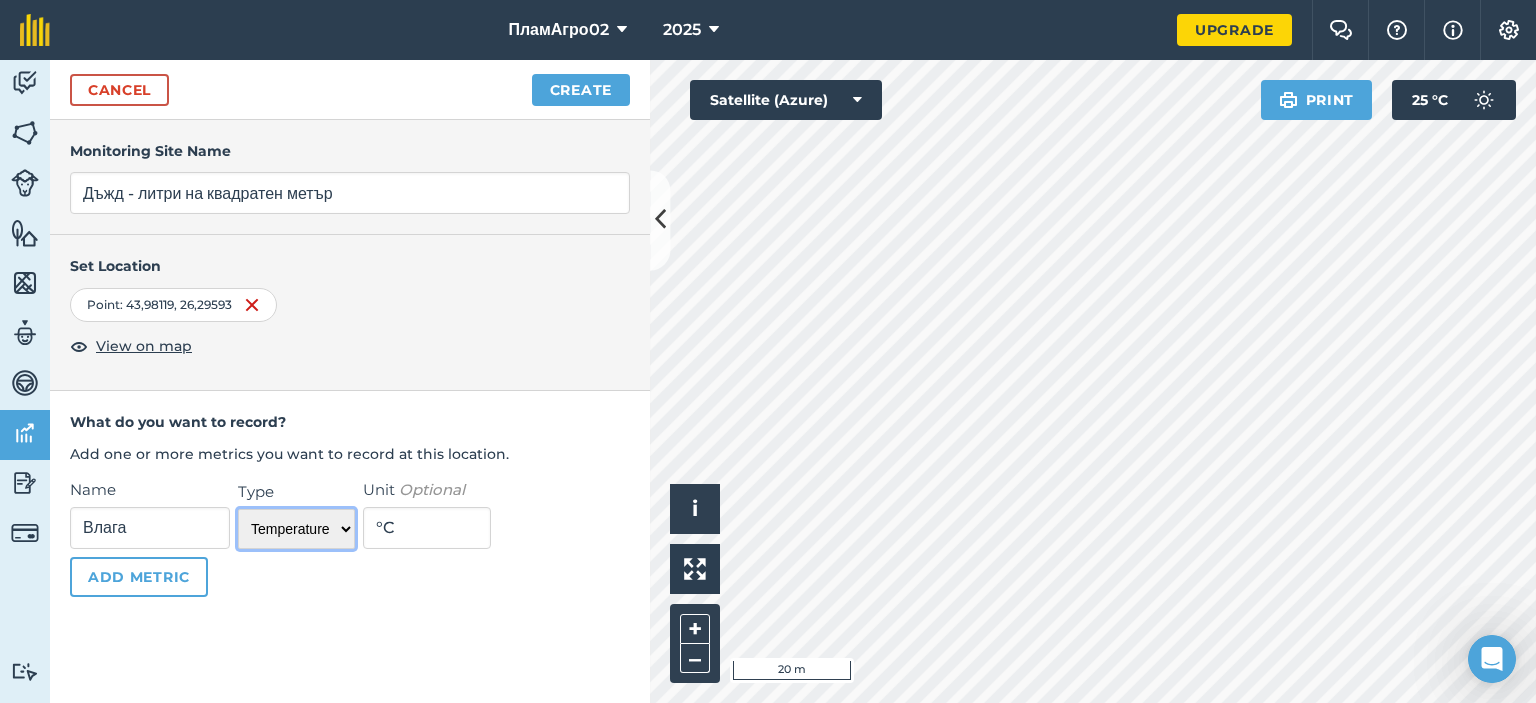 drag, startPoint x: 340, startPoint y: 538, endPoint x: 338, endPoint y: 561, distance: 23.086792 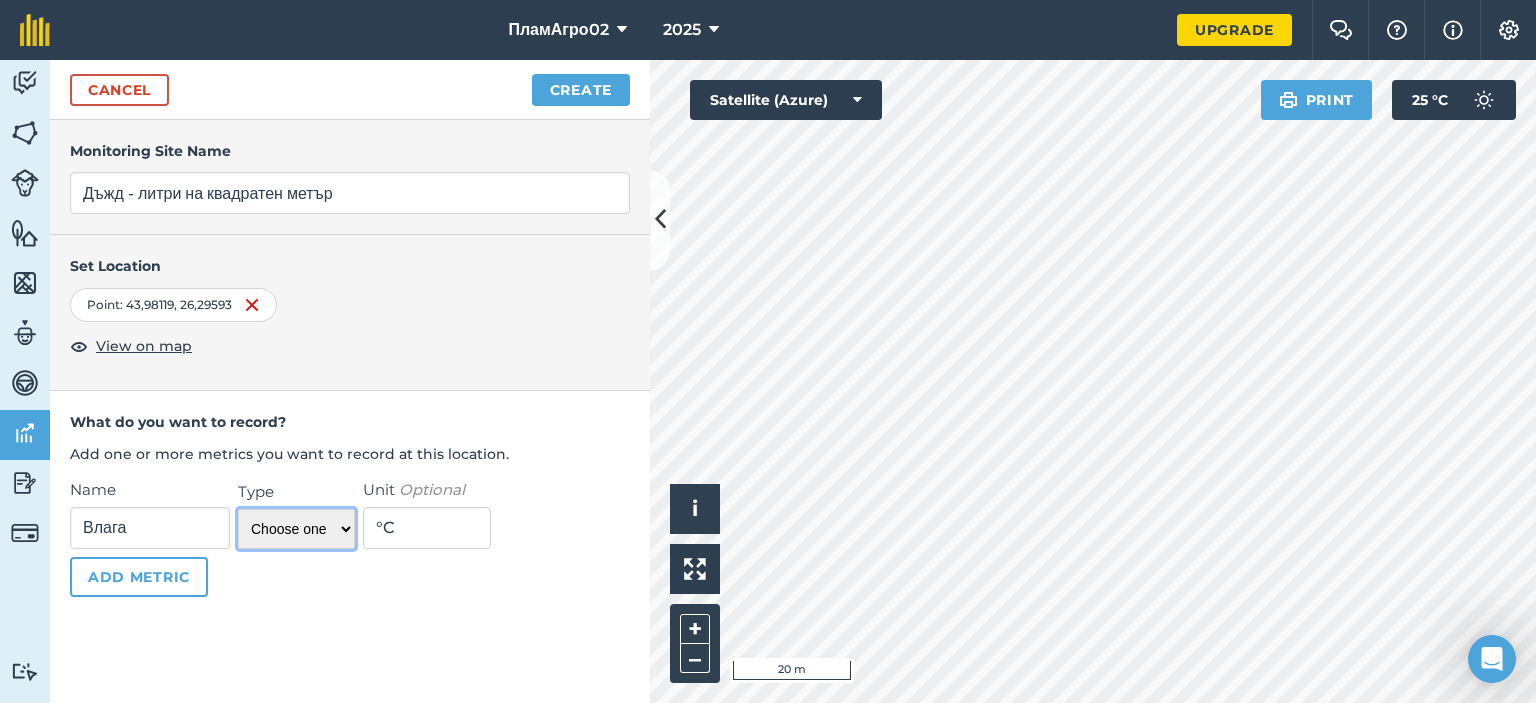 click on "Choose one Temperature Percentage Number Text" at bounding box center [296, 529] 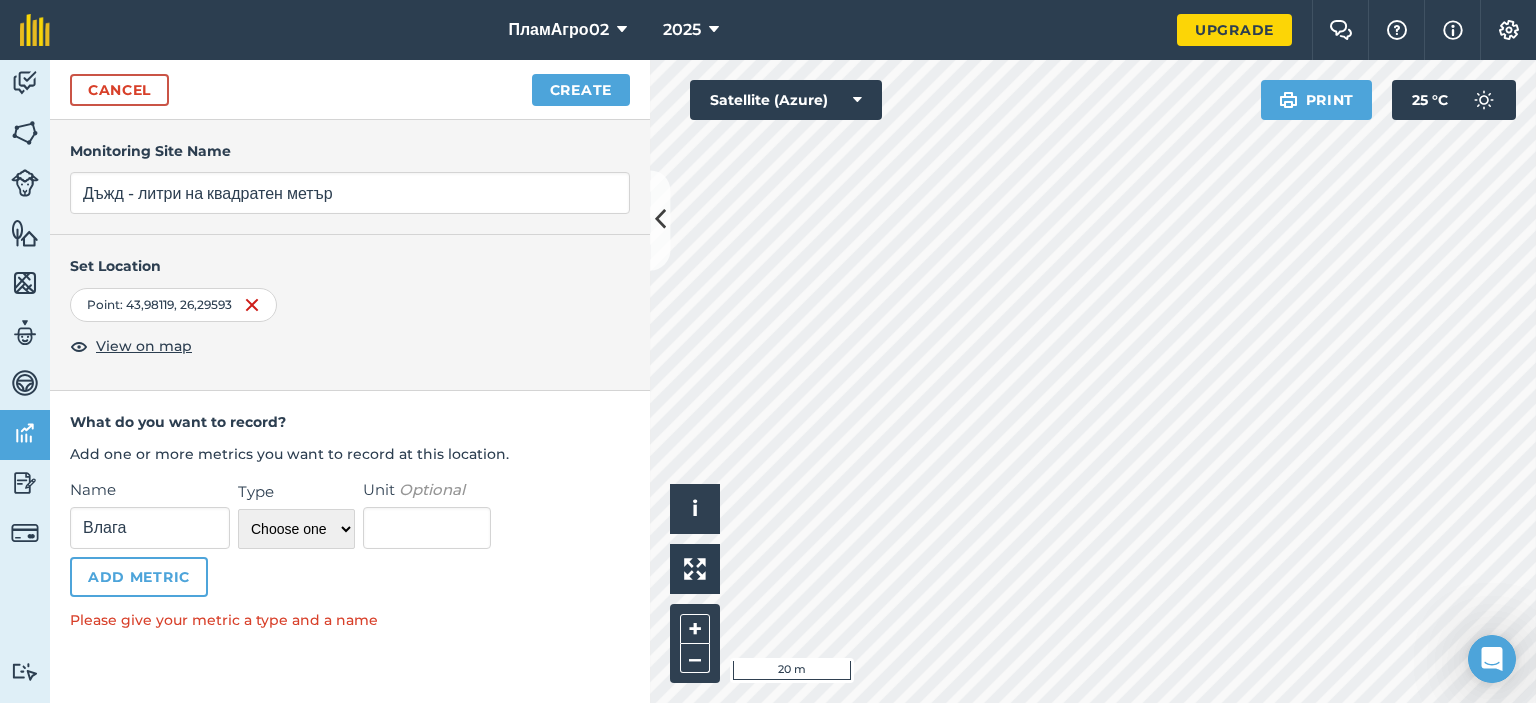 click at bounding box center [427, 528] 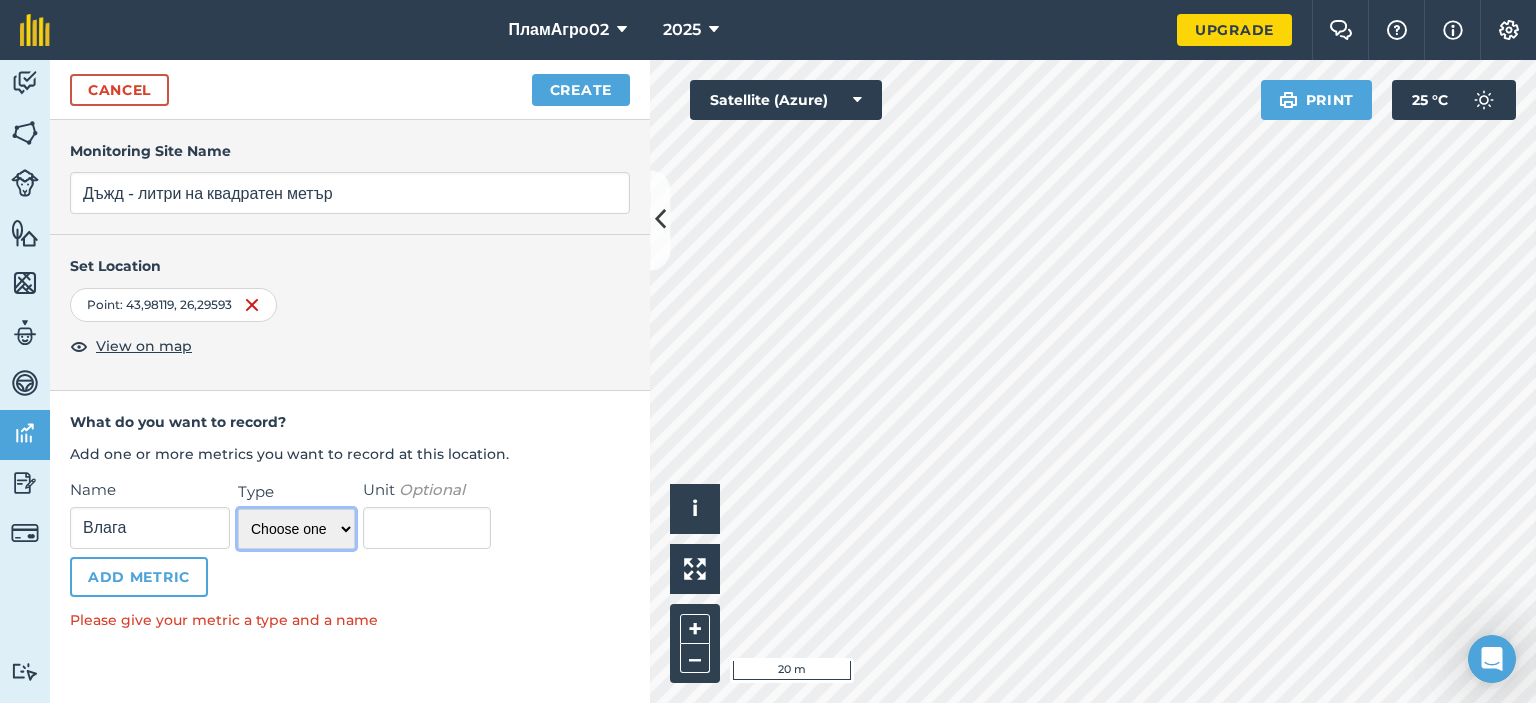 click on "Choose one Temperature Percentage Number Text" at bounding box center [296, 529] 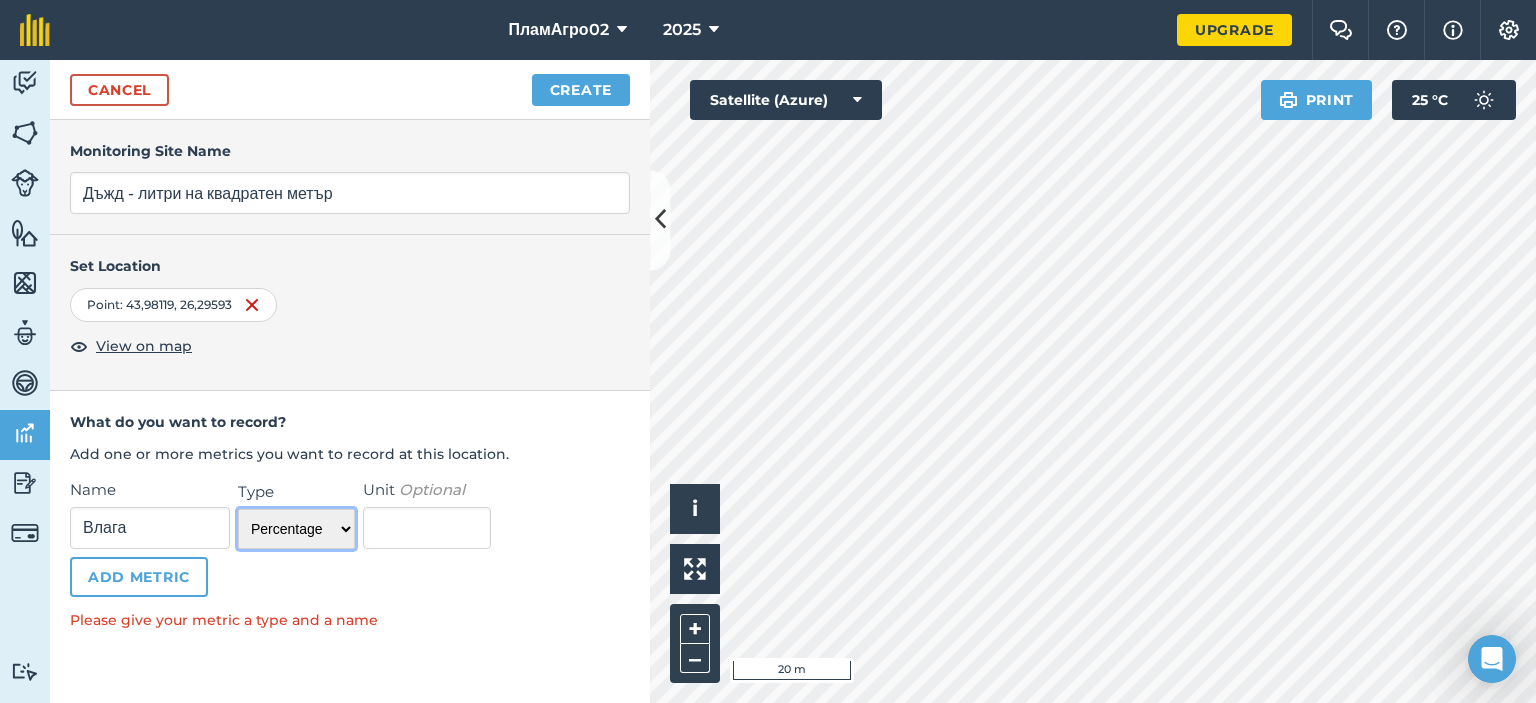 click on "Choose one Temperature Percentage Number Text" at bounding box center [296, 529] 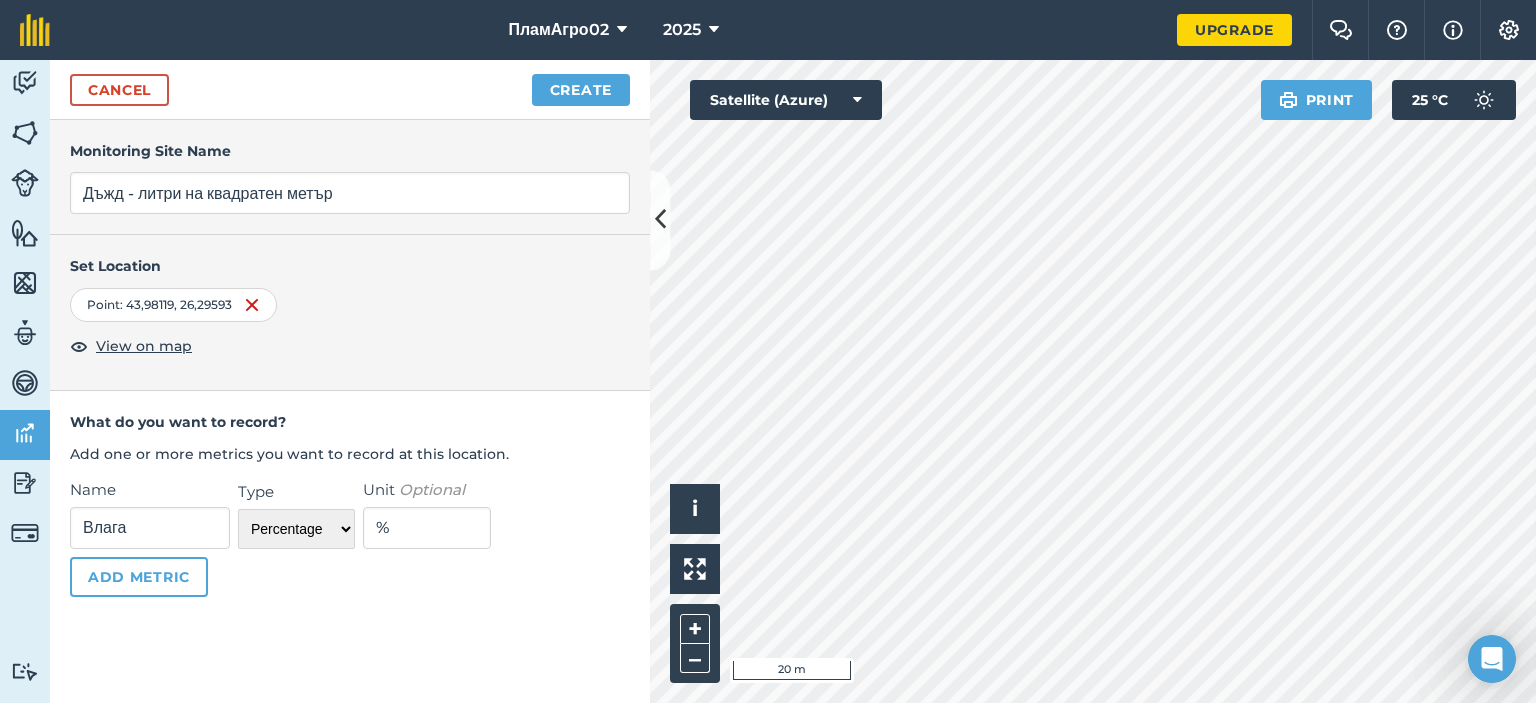 click on "%" at bounding box center (427, 528) 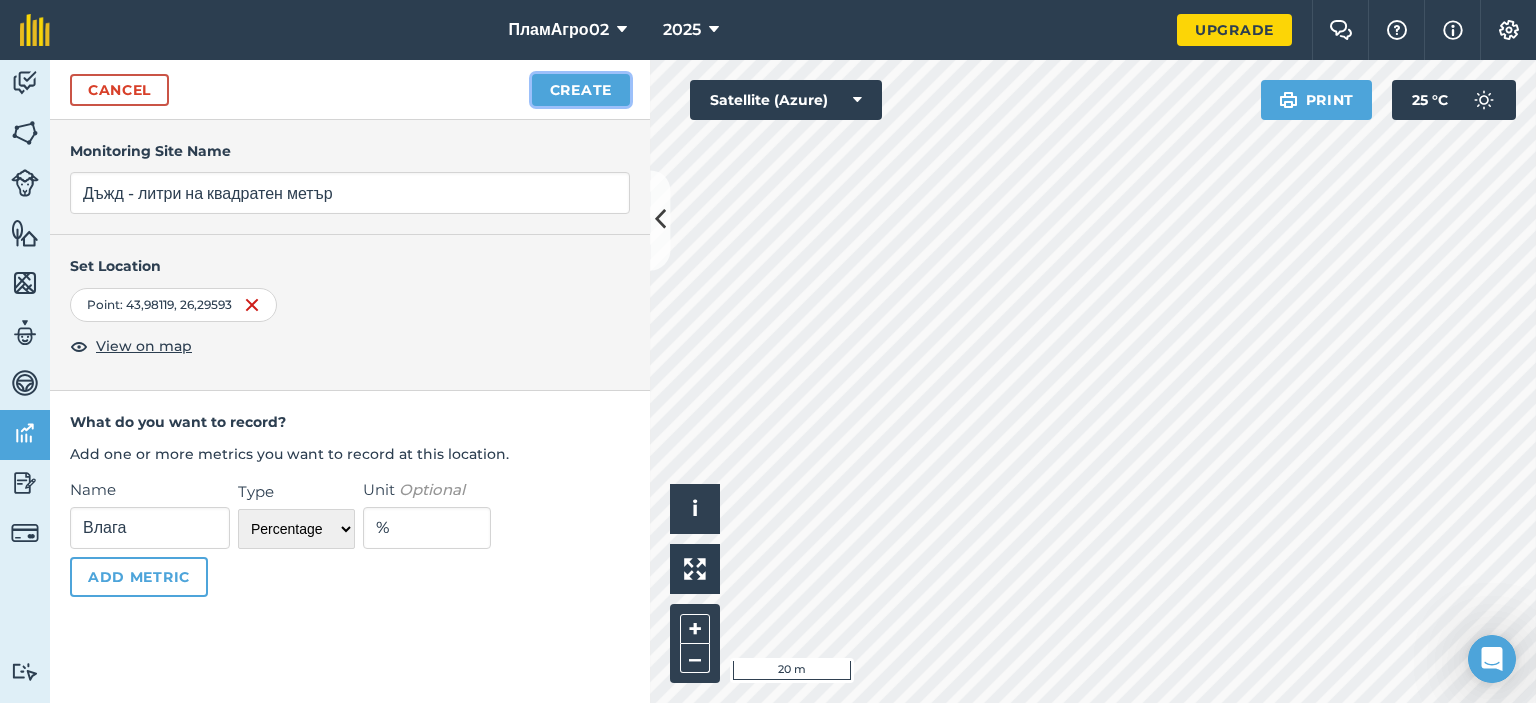 click on "Create" at bounding box center [581, 90] 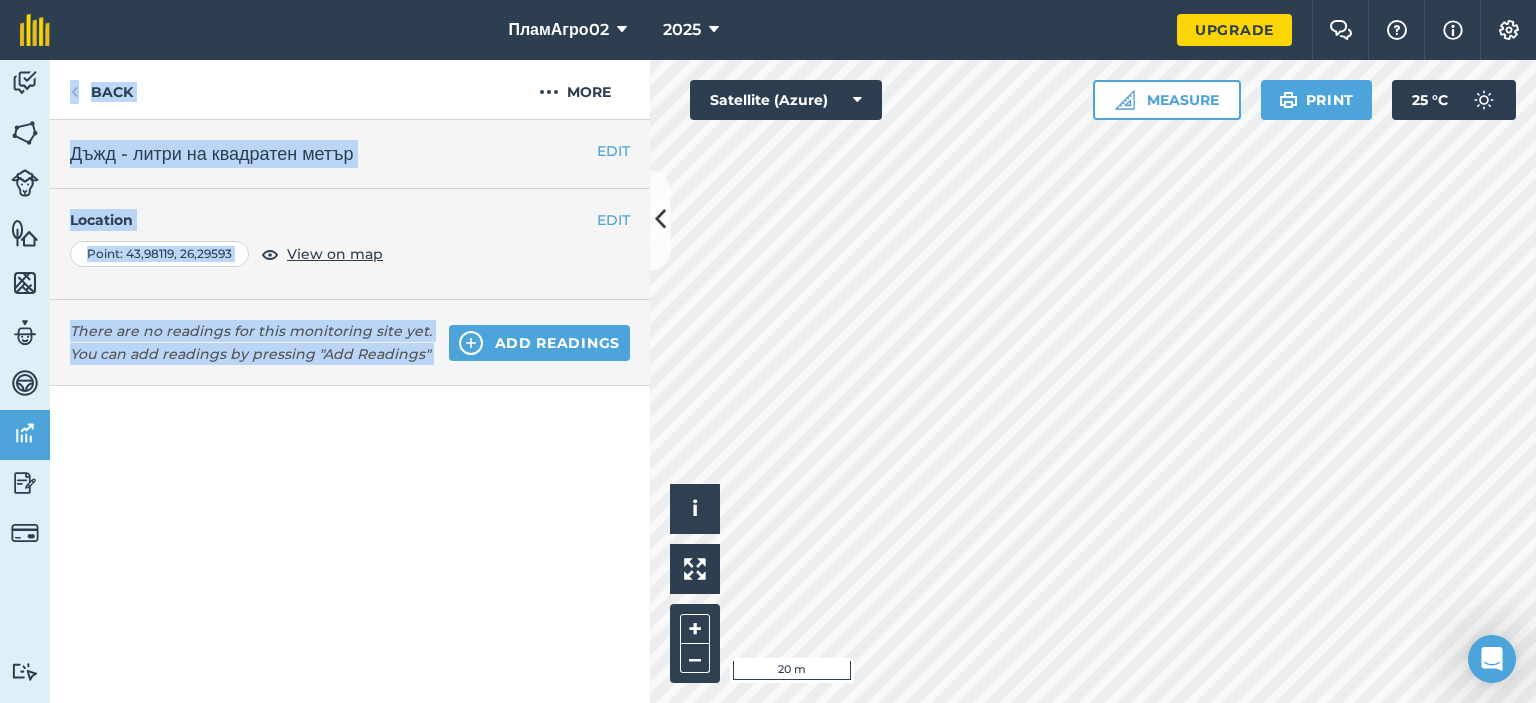 click on "There are no readings for this monitoring site yet. You can add readings by pressing "Add Readings"   Add readings" at bounding box center (350, 501) 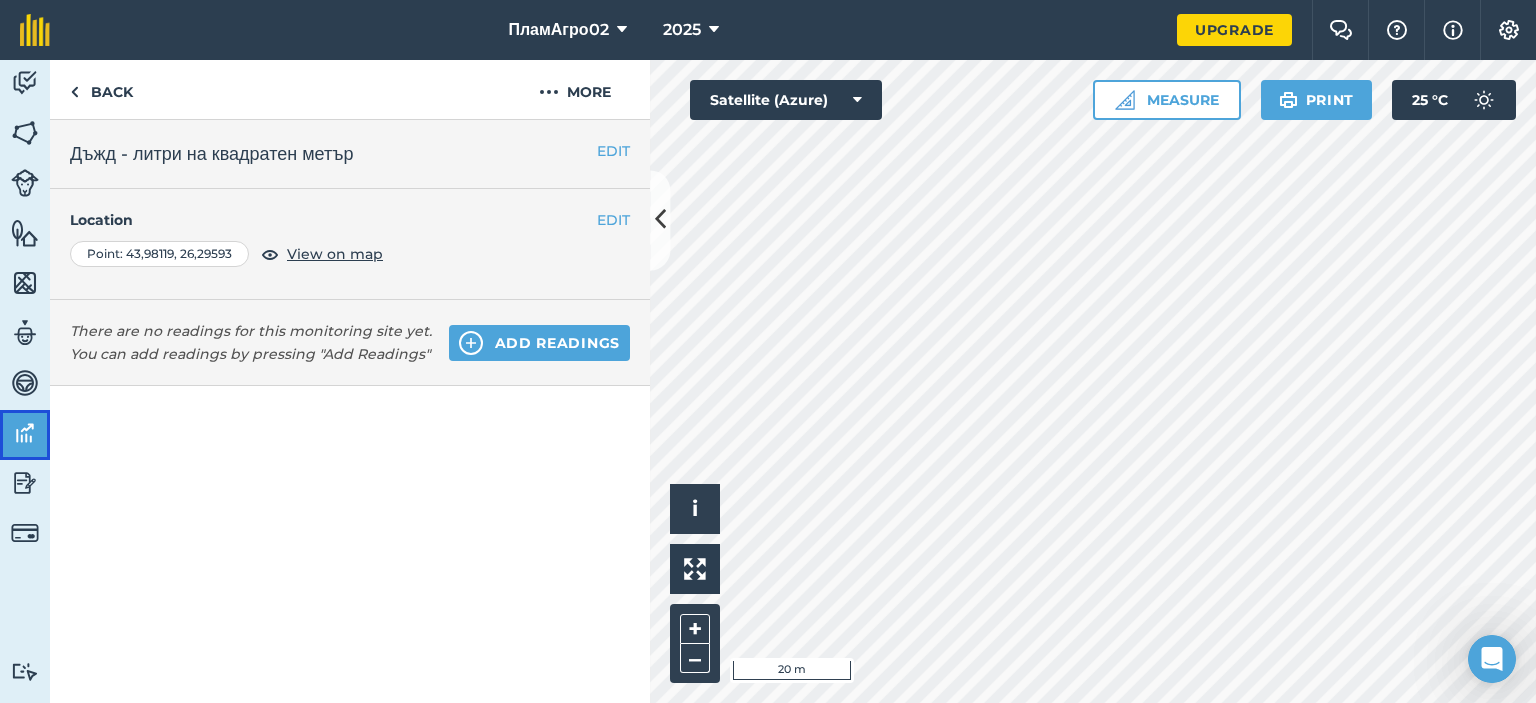 click at bounding box center [25, 433] 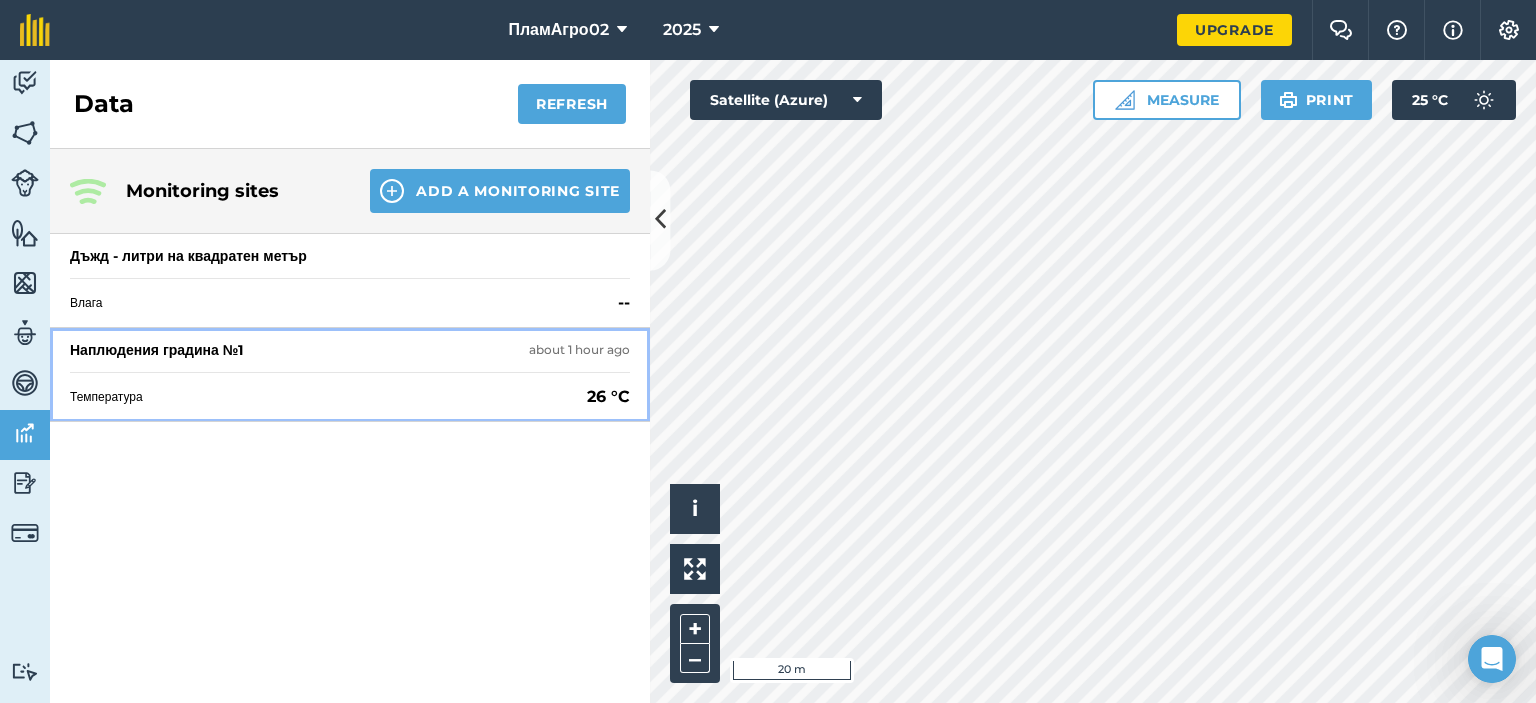 click on "Температура 26   °C" at bounding box center (350, 396) 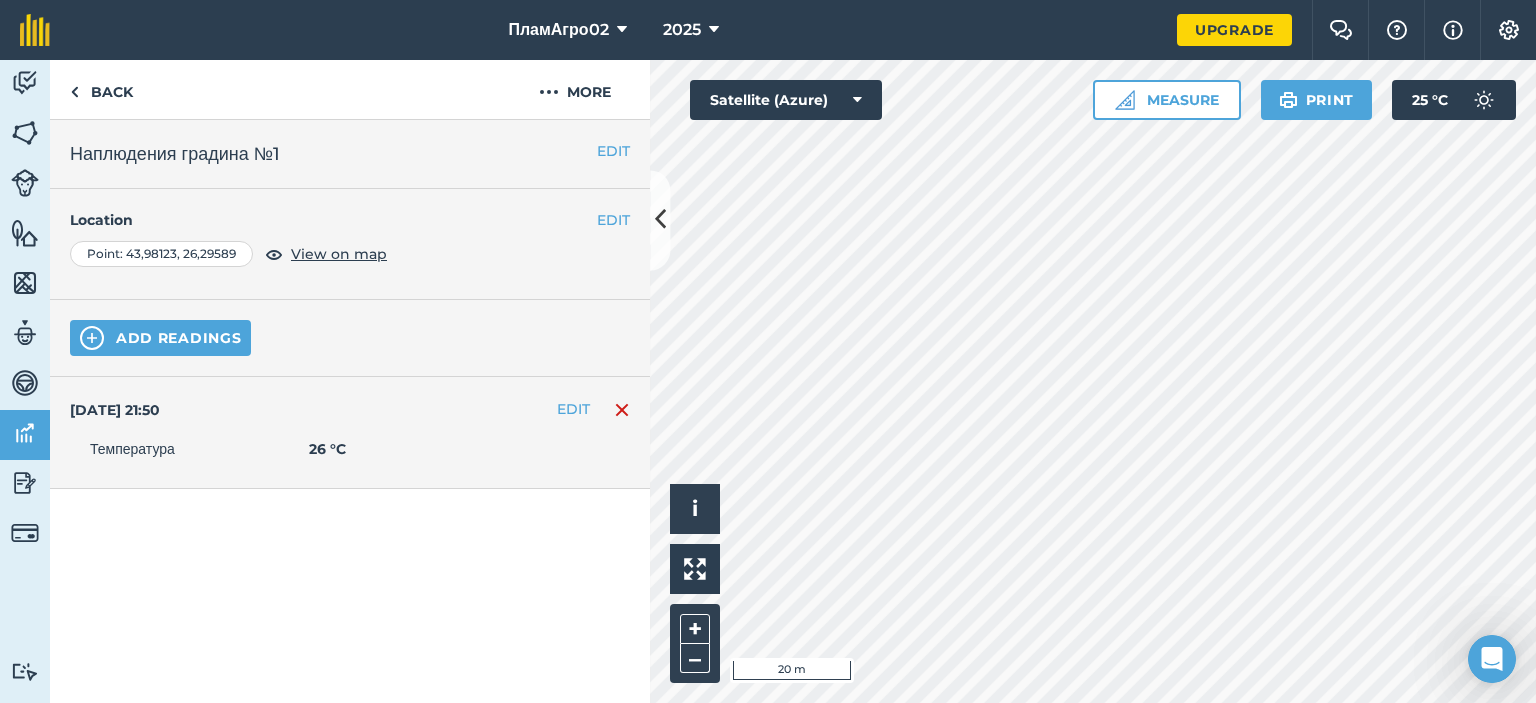 click on "26   °C" at bounding box center [327, 449] 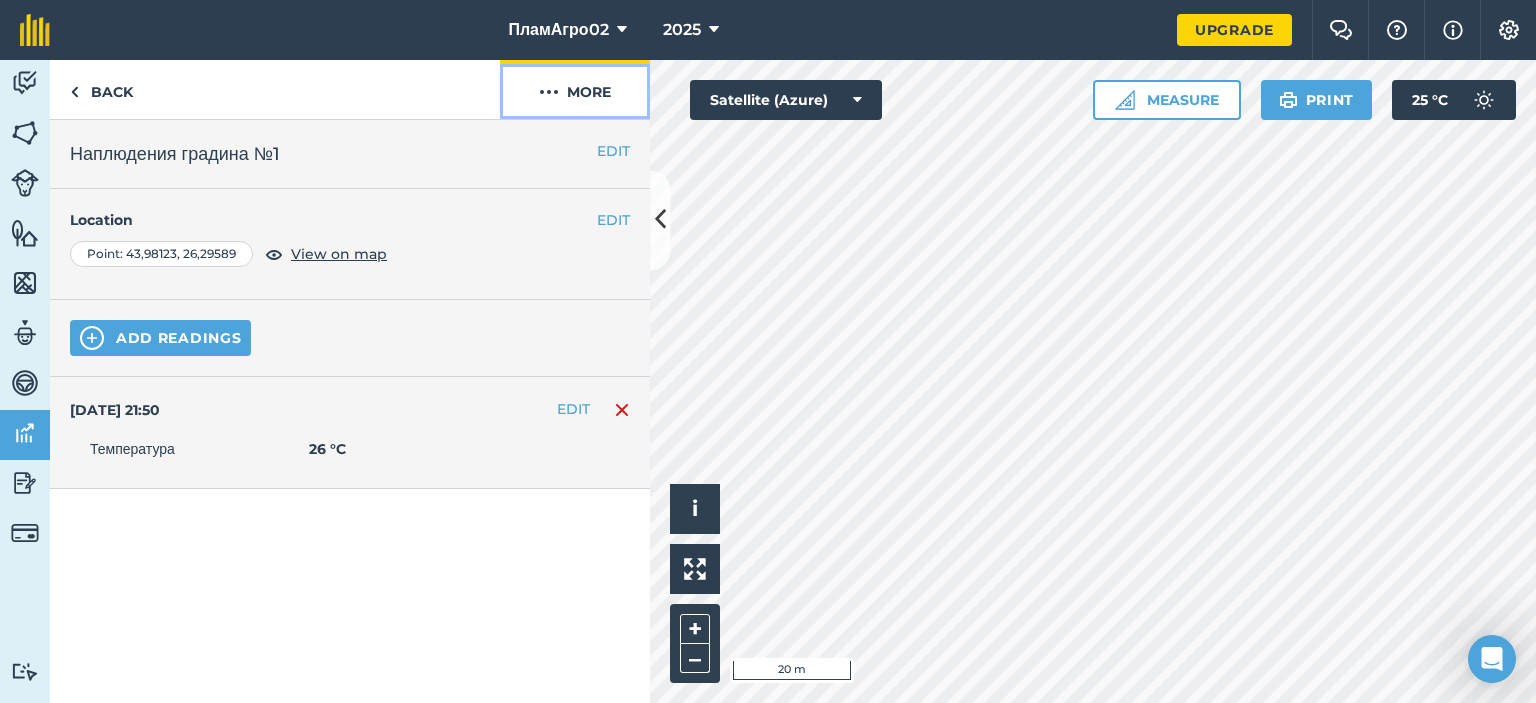 click on "More" at bounding box center (575, 89) 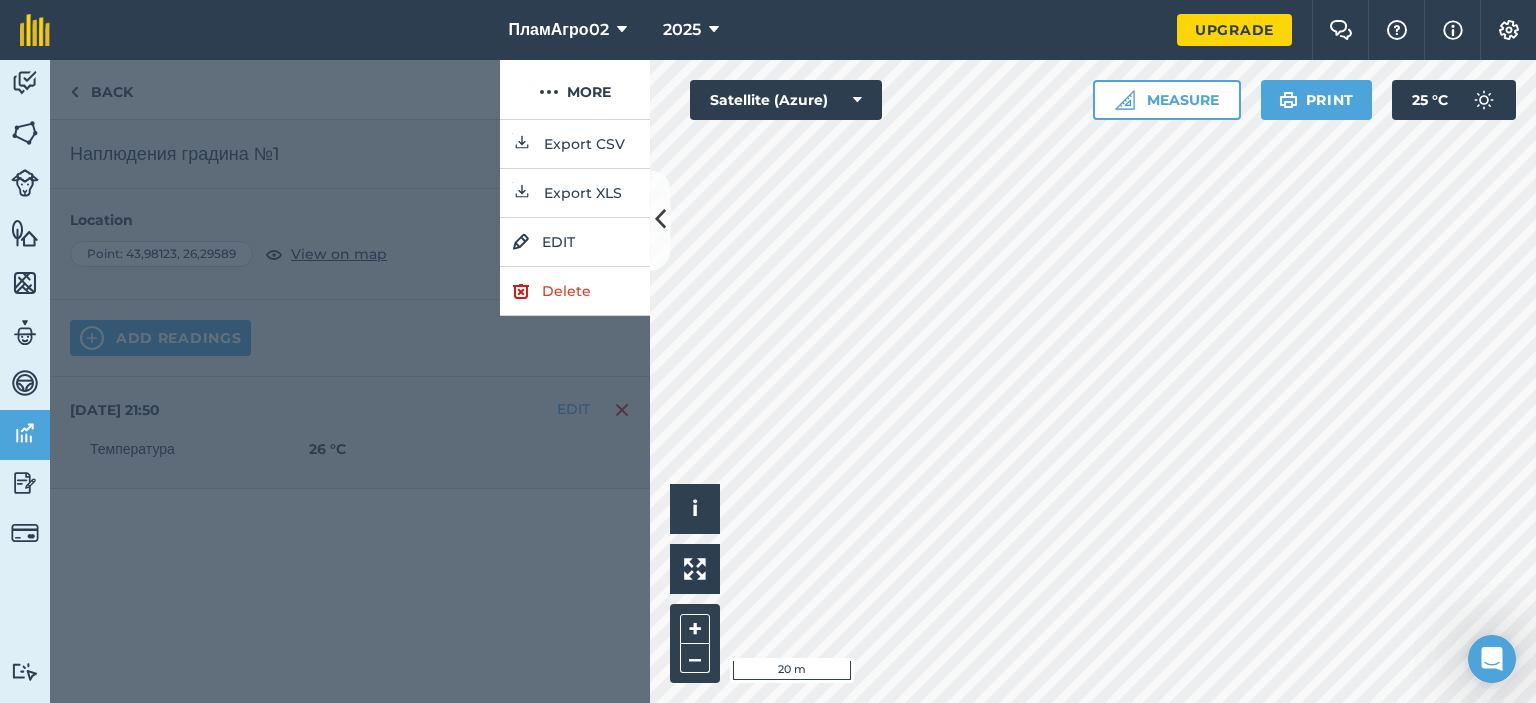 click at bounding box center (350, 411) 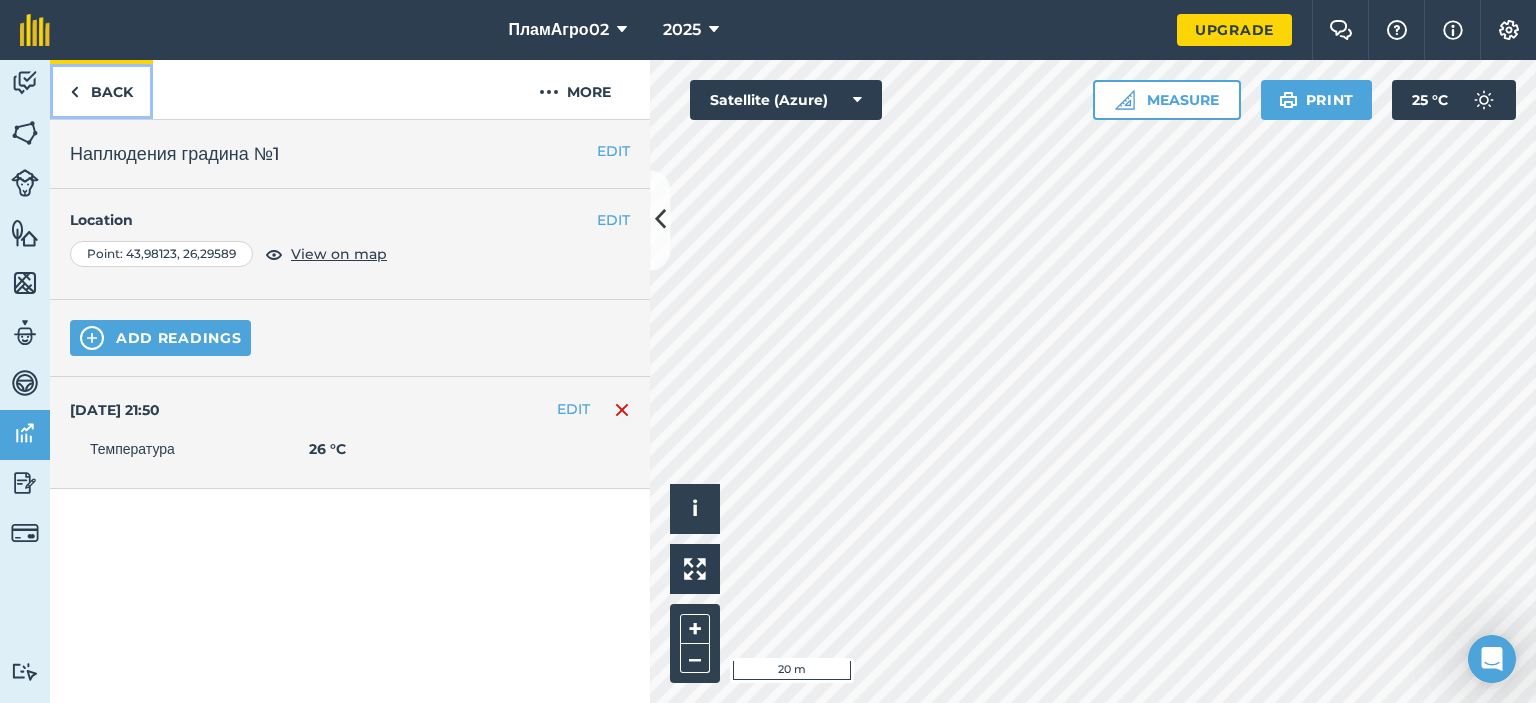 click on "Back" at bounding box center (101, 89) 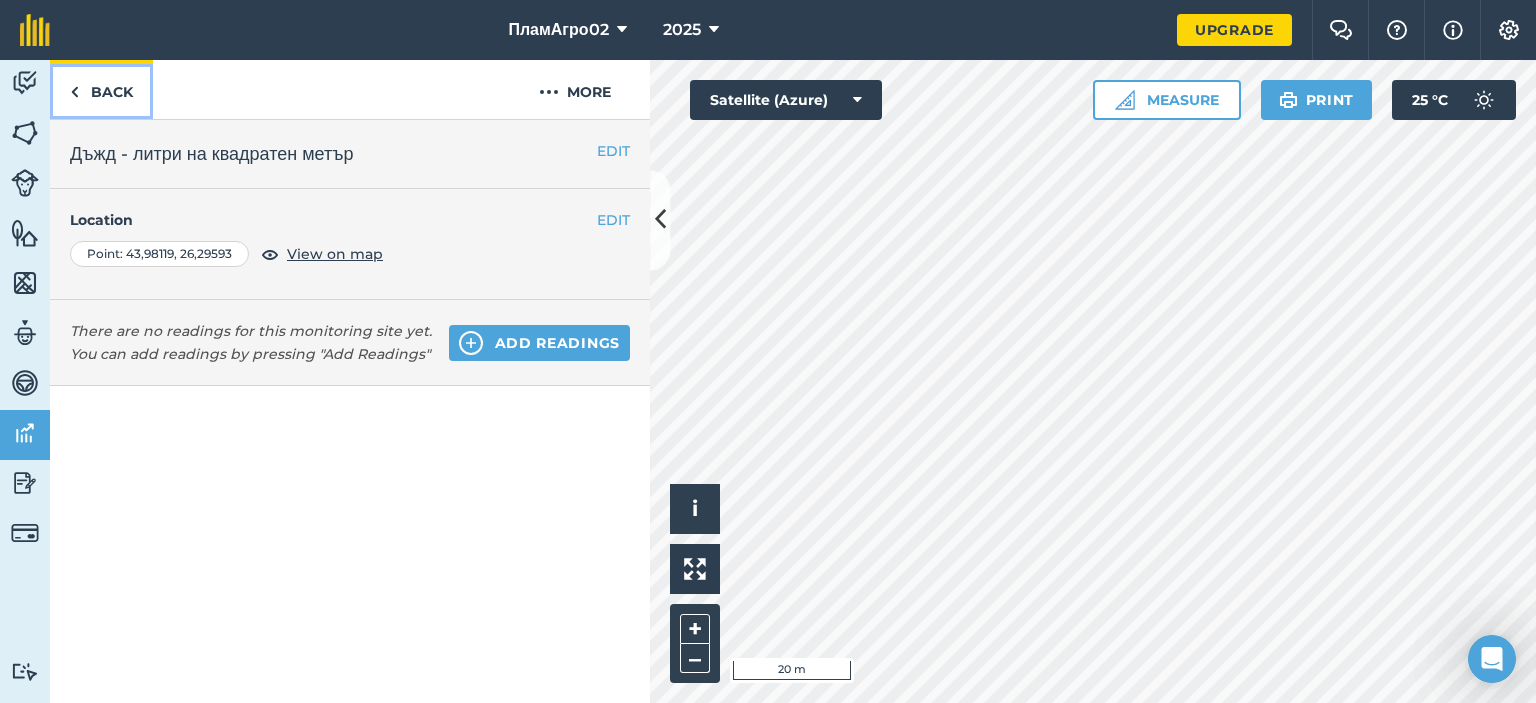 click on "Back" at bounding box center (101, 89) 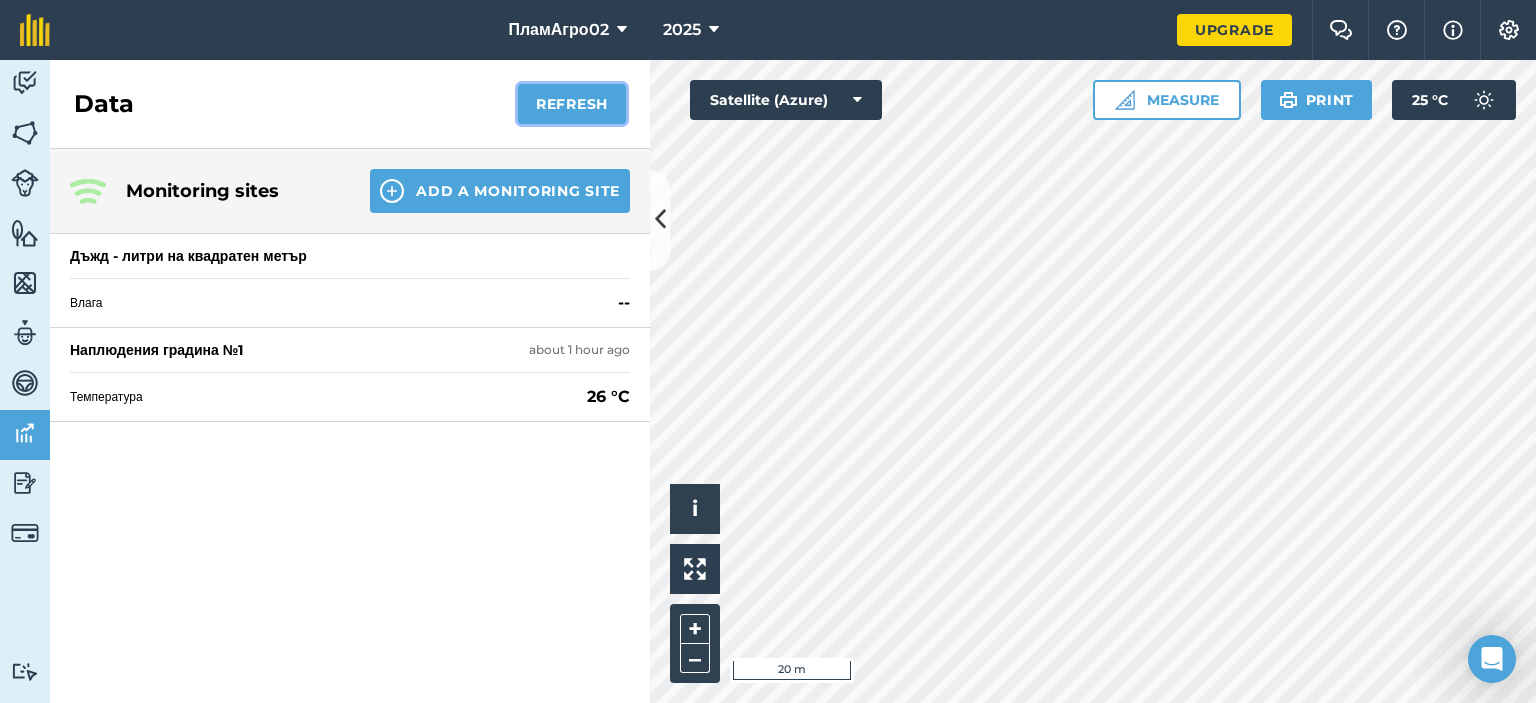 click on "Refresh" at bounding box center [572, 104] 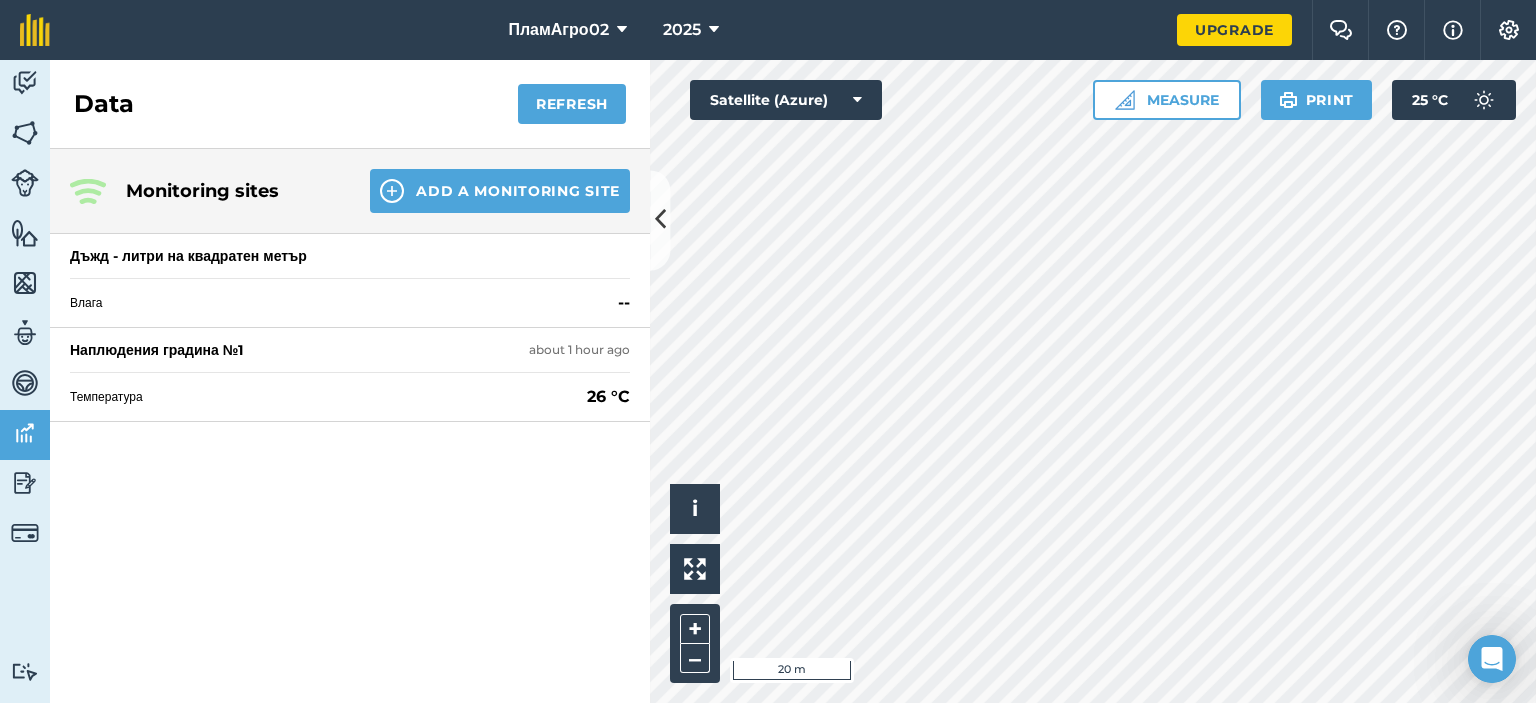 click on "Refresh" at bounding box center [572, 104] 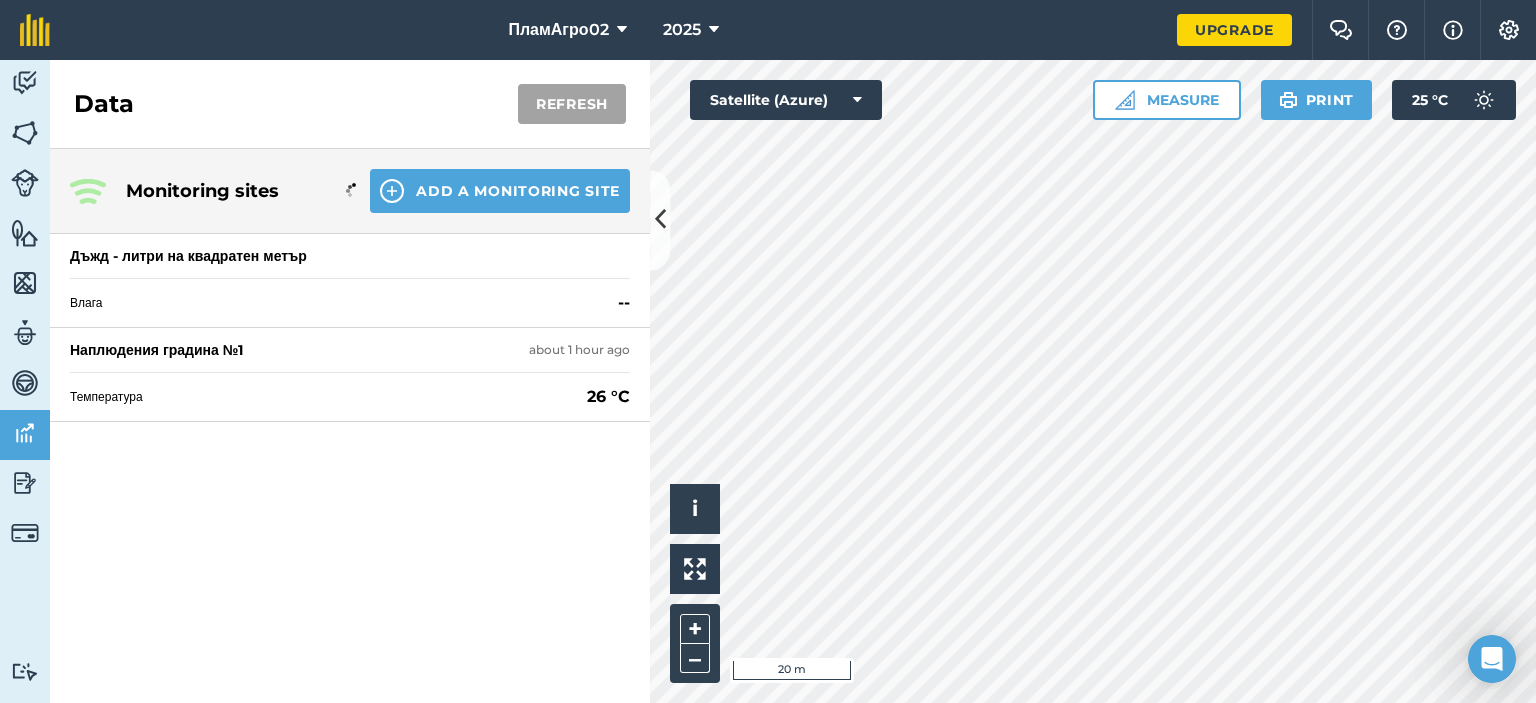 click on "Refresh" at bounding box center [572, 104] 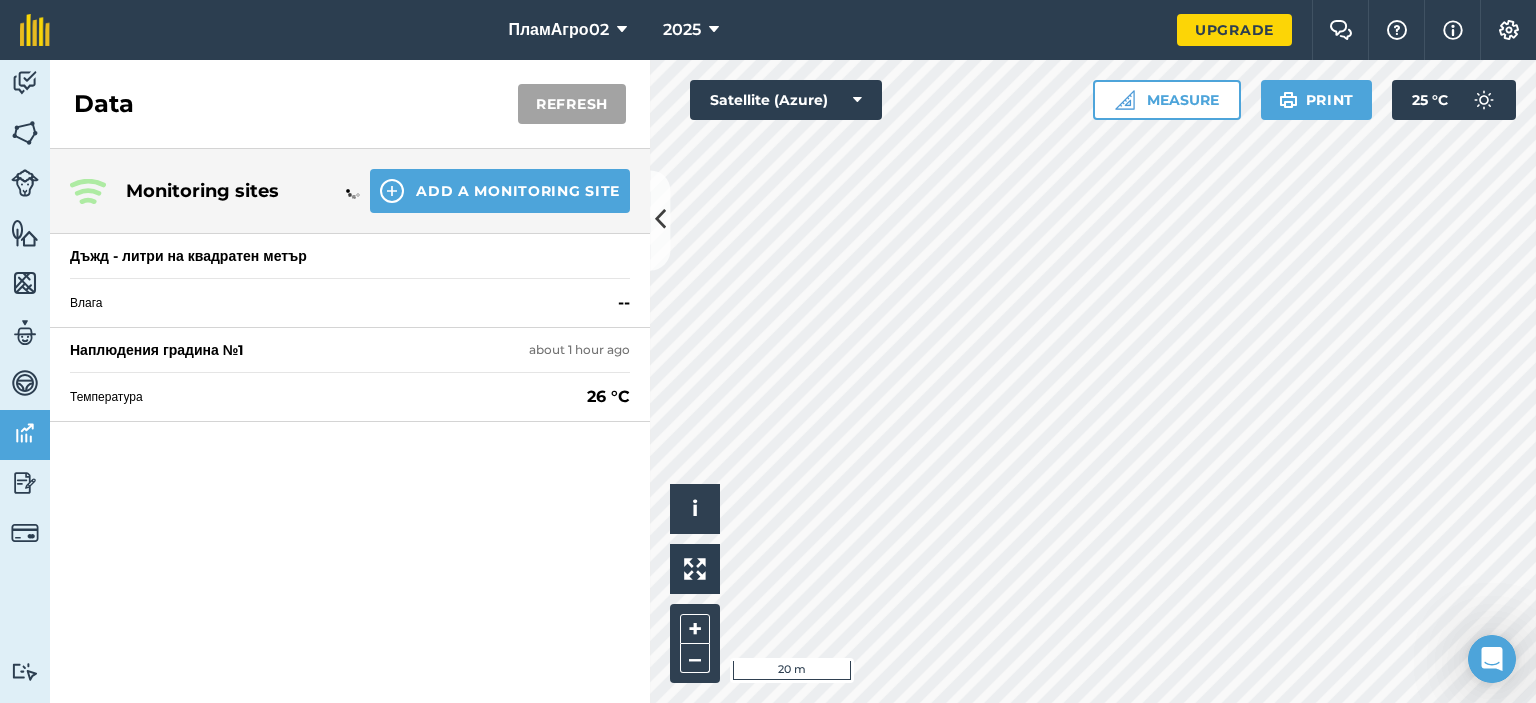 click on "Refresh" at bounding box center (572, 104) 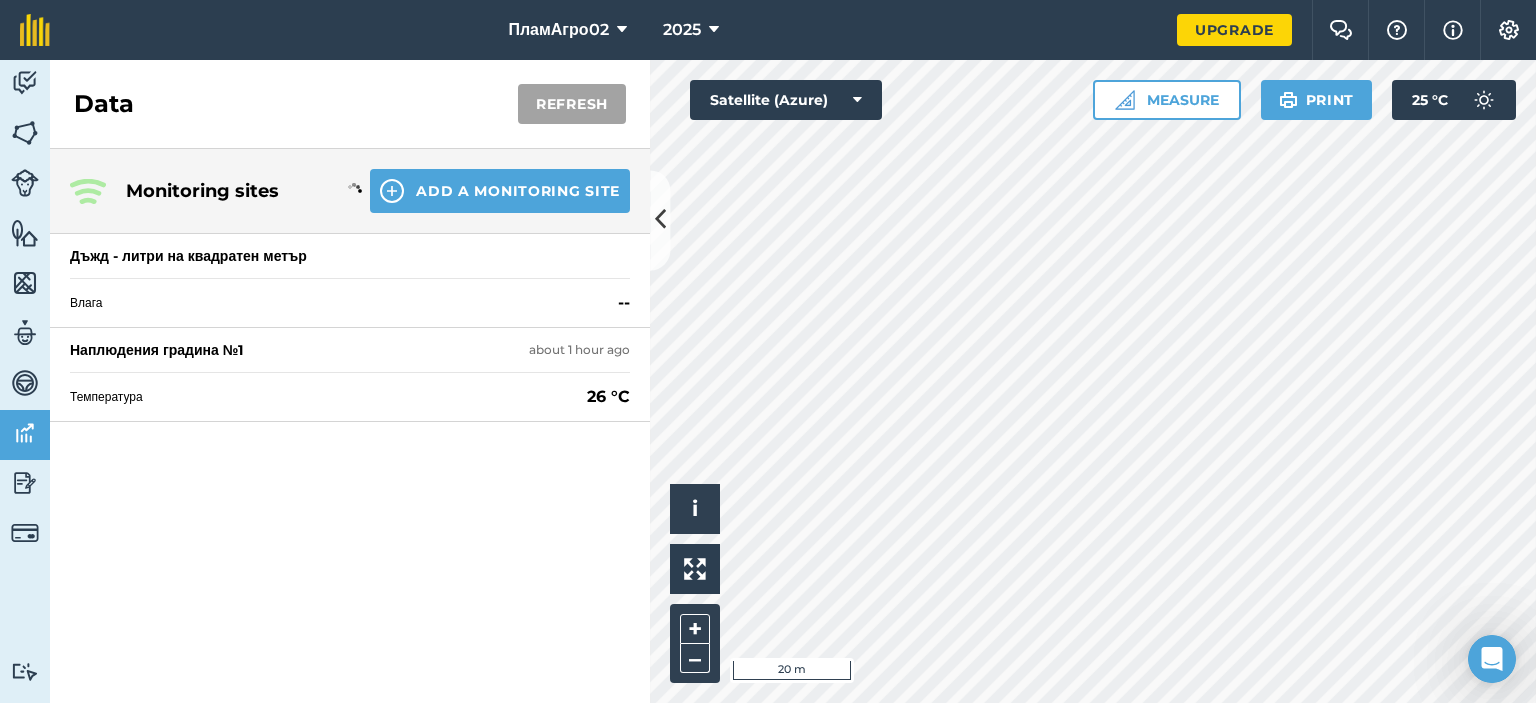 click on "Refresh" at bounding box center (572, 104) 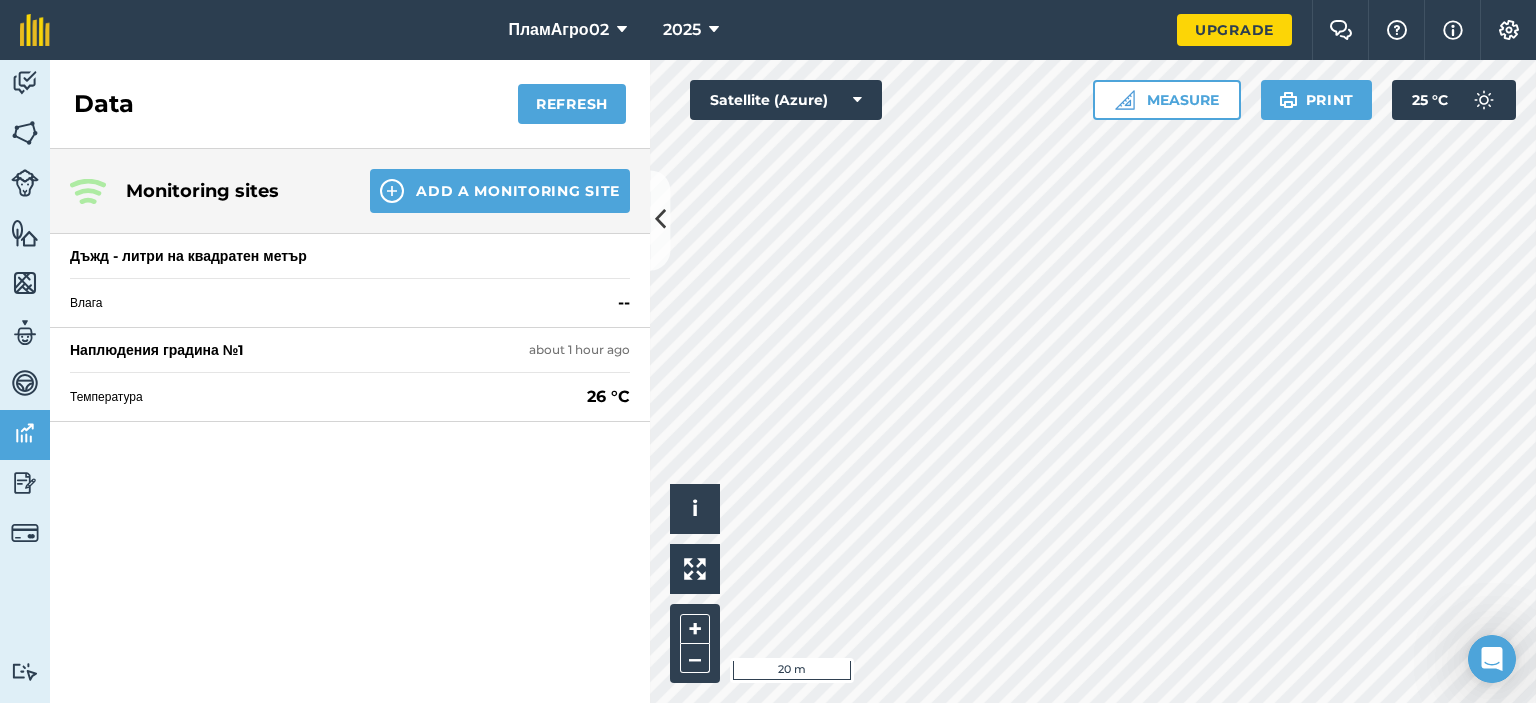 click on "Refresh" at bounding box center (572, 104) 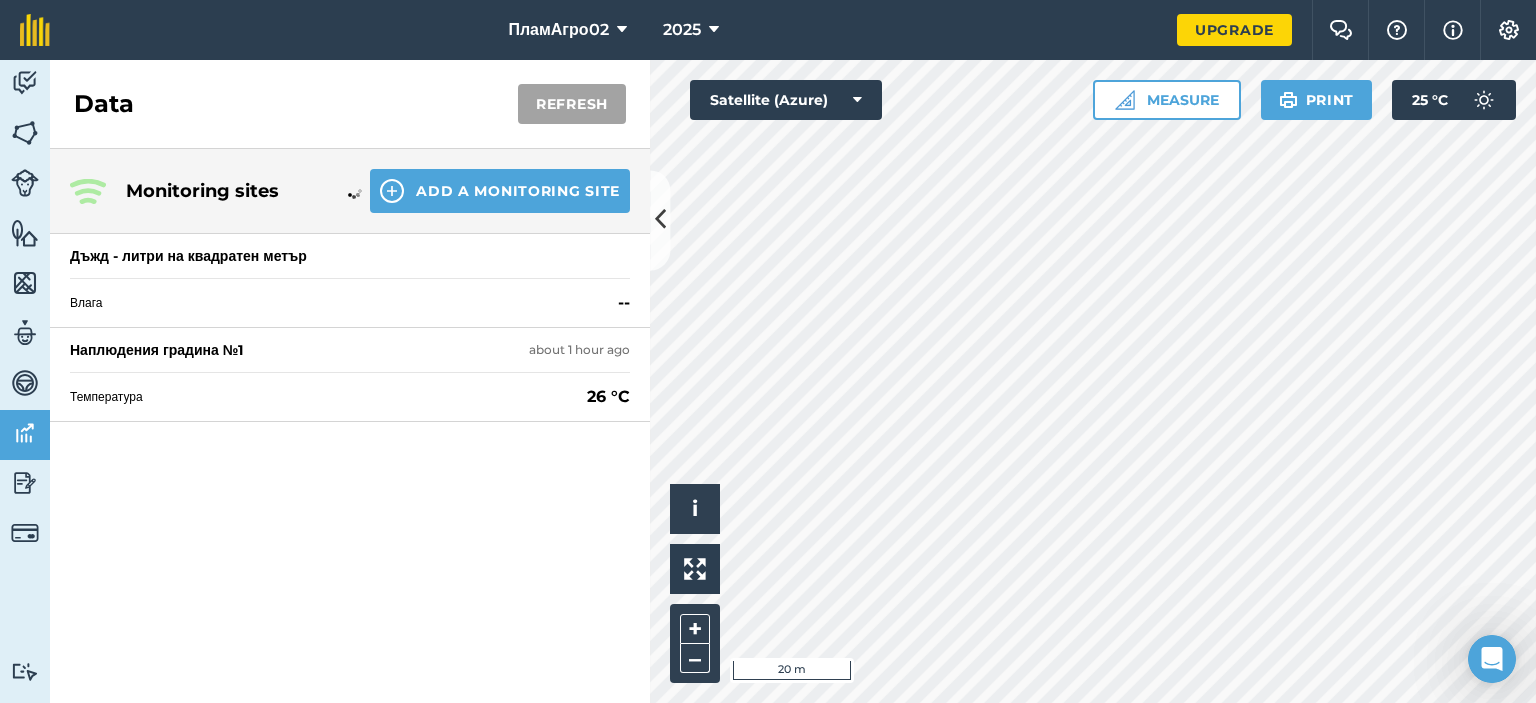 click on "Refresh" at bounding box center (572, 104) 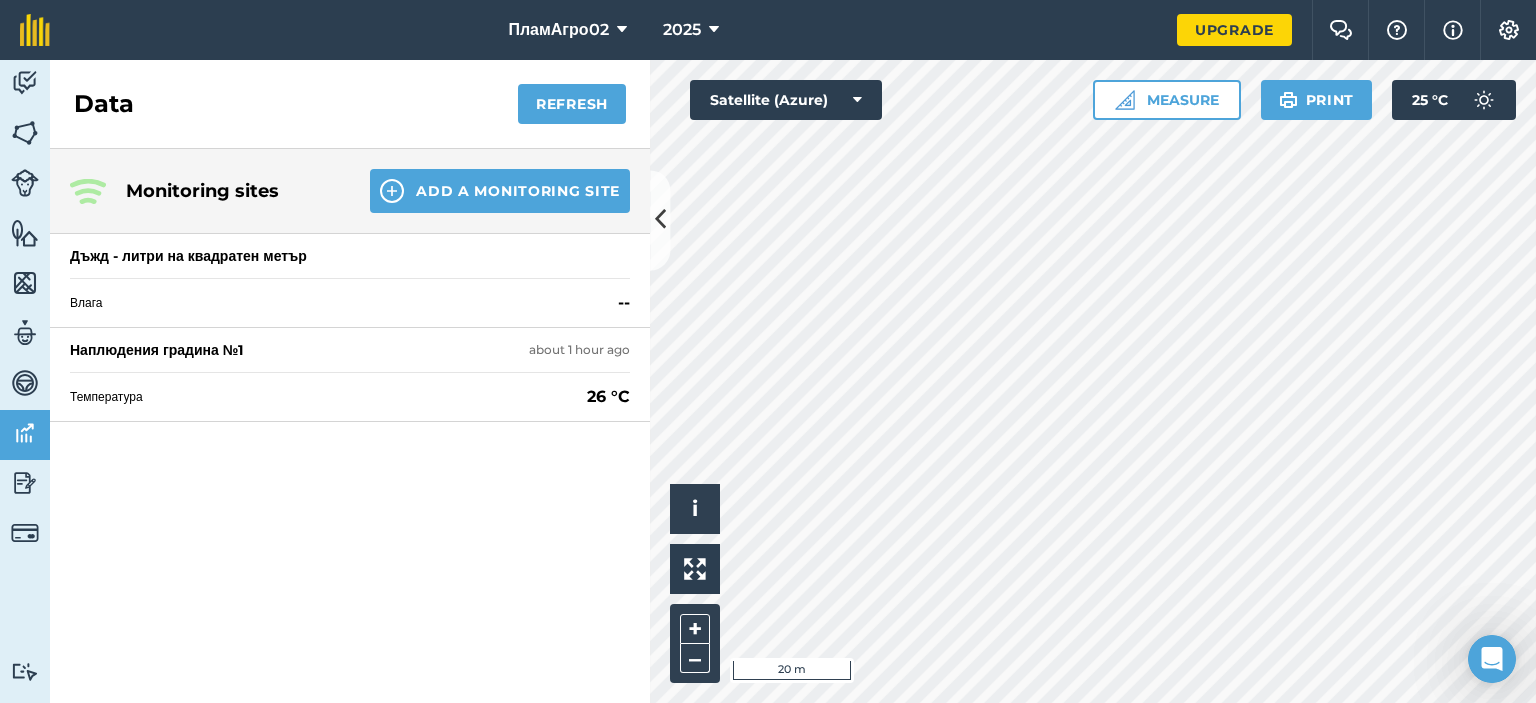 click on "Refresh" at bounding box center (572, 104) 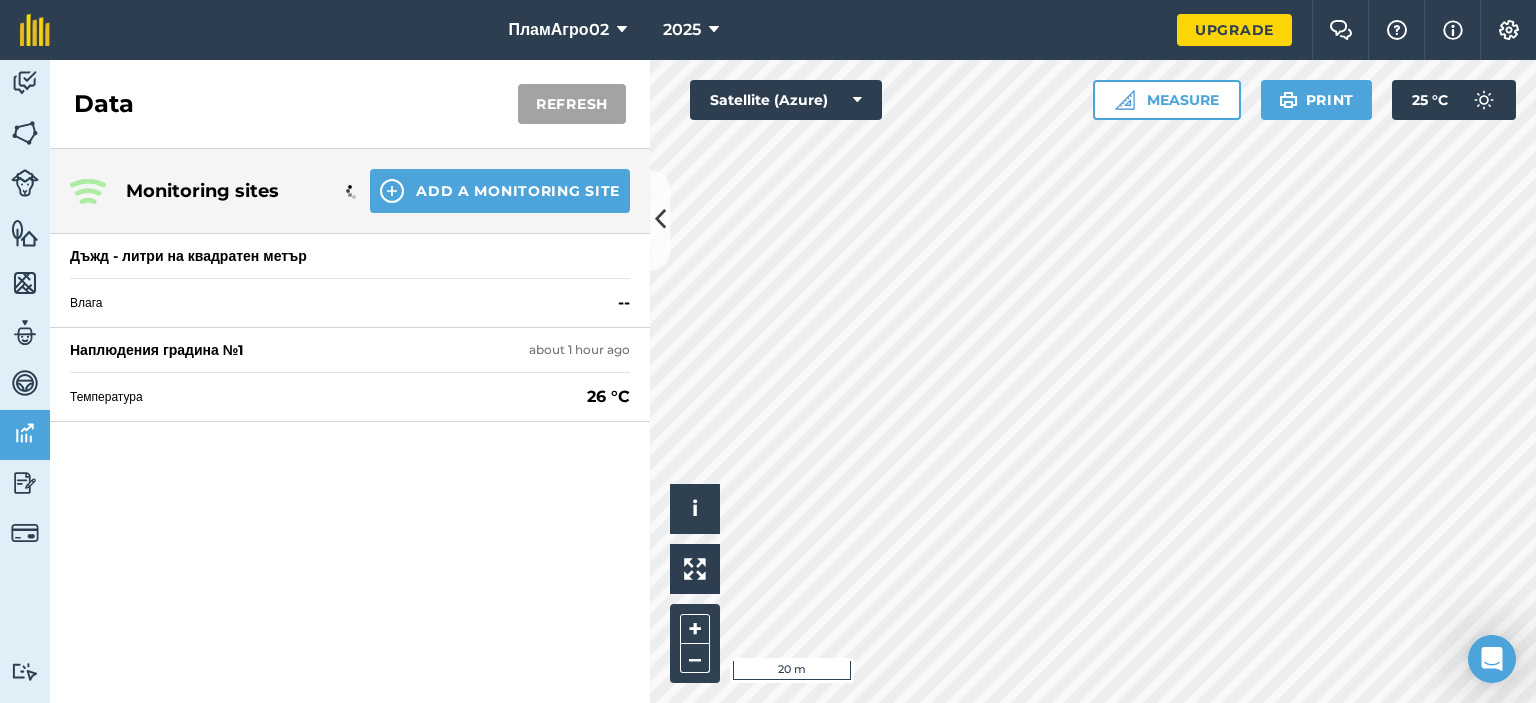 click on "Refresh" at bounding box center (572, 104) 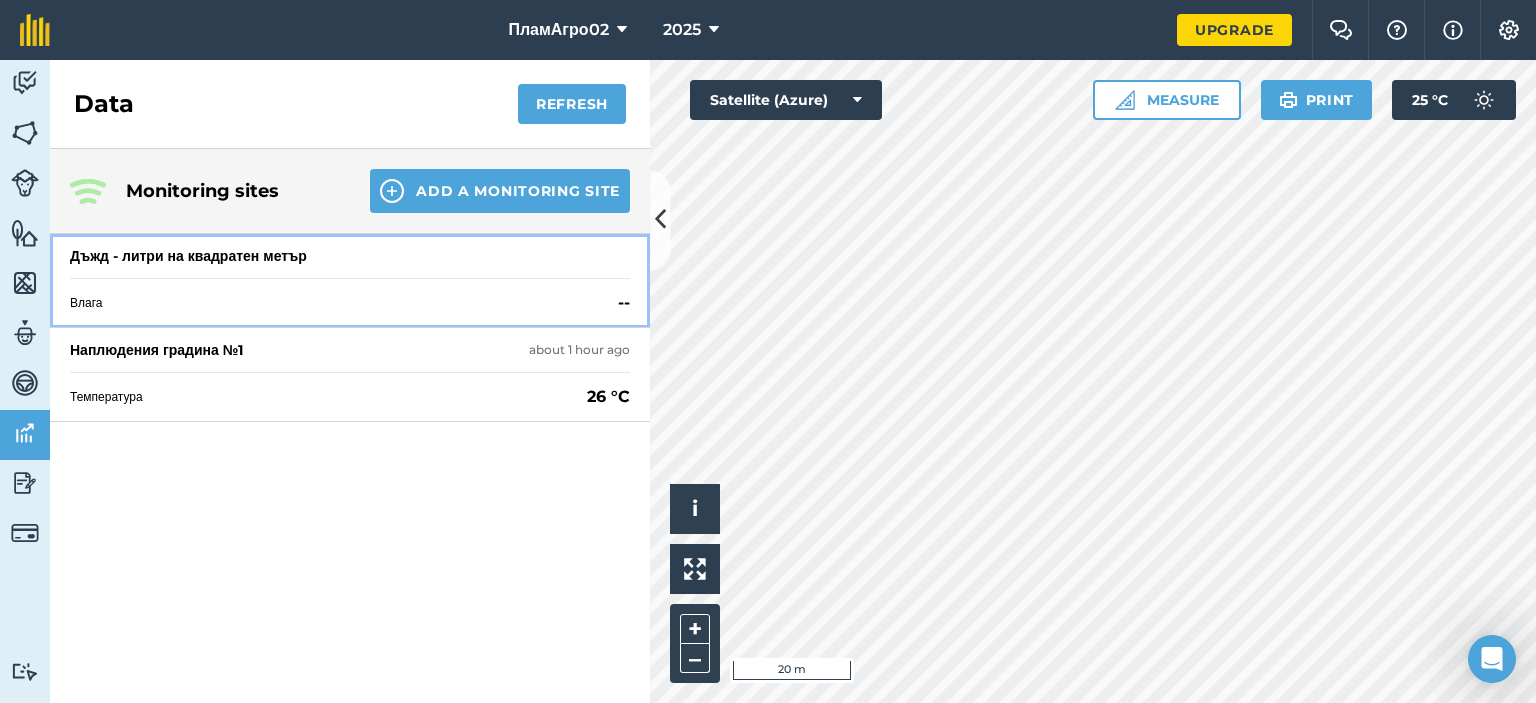 click on "Влага --" at bounding box center (350, 302) 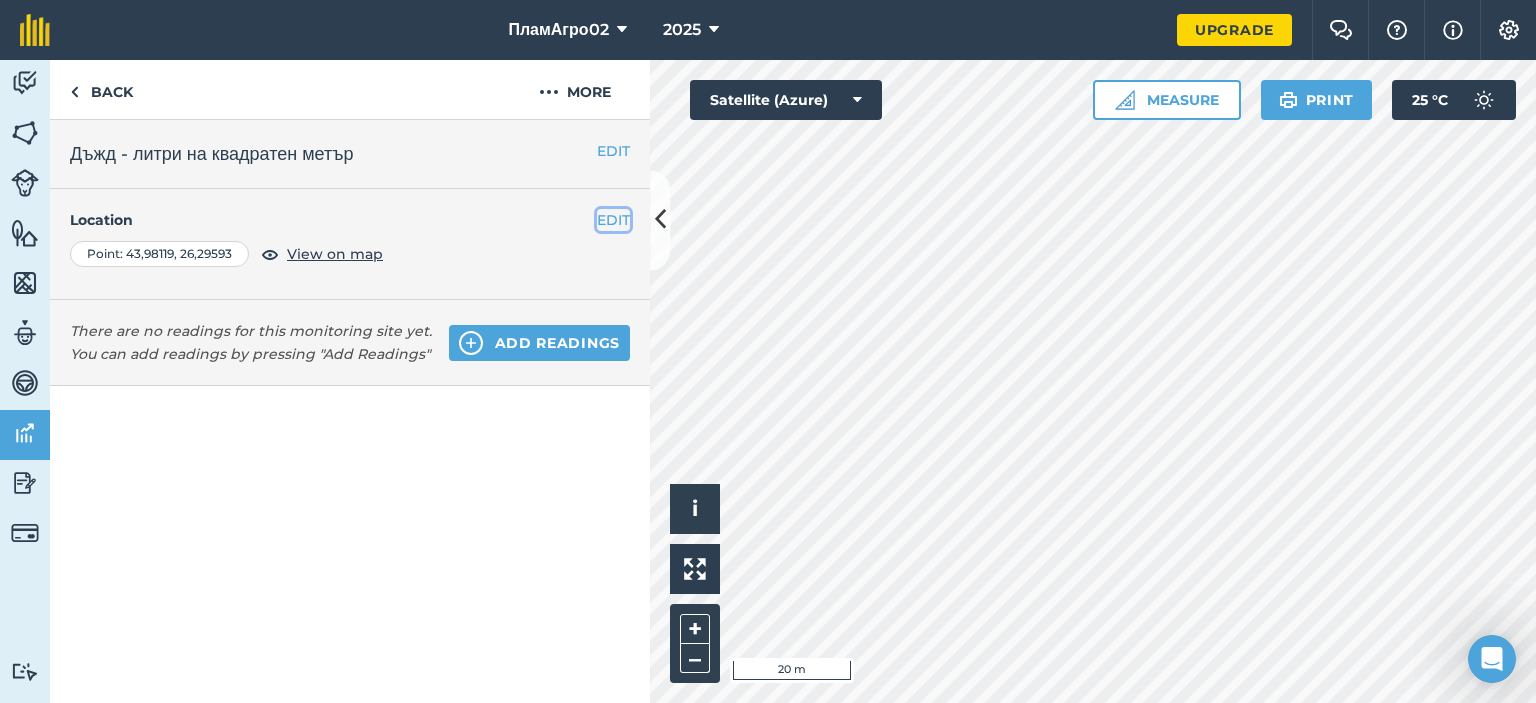 click on "EDIT" at bounding box center (613, 220) 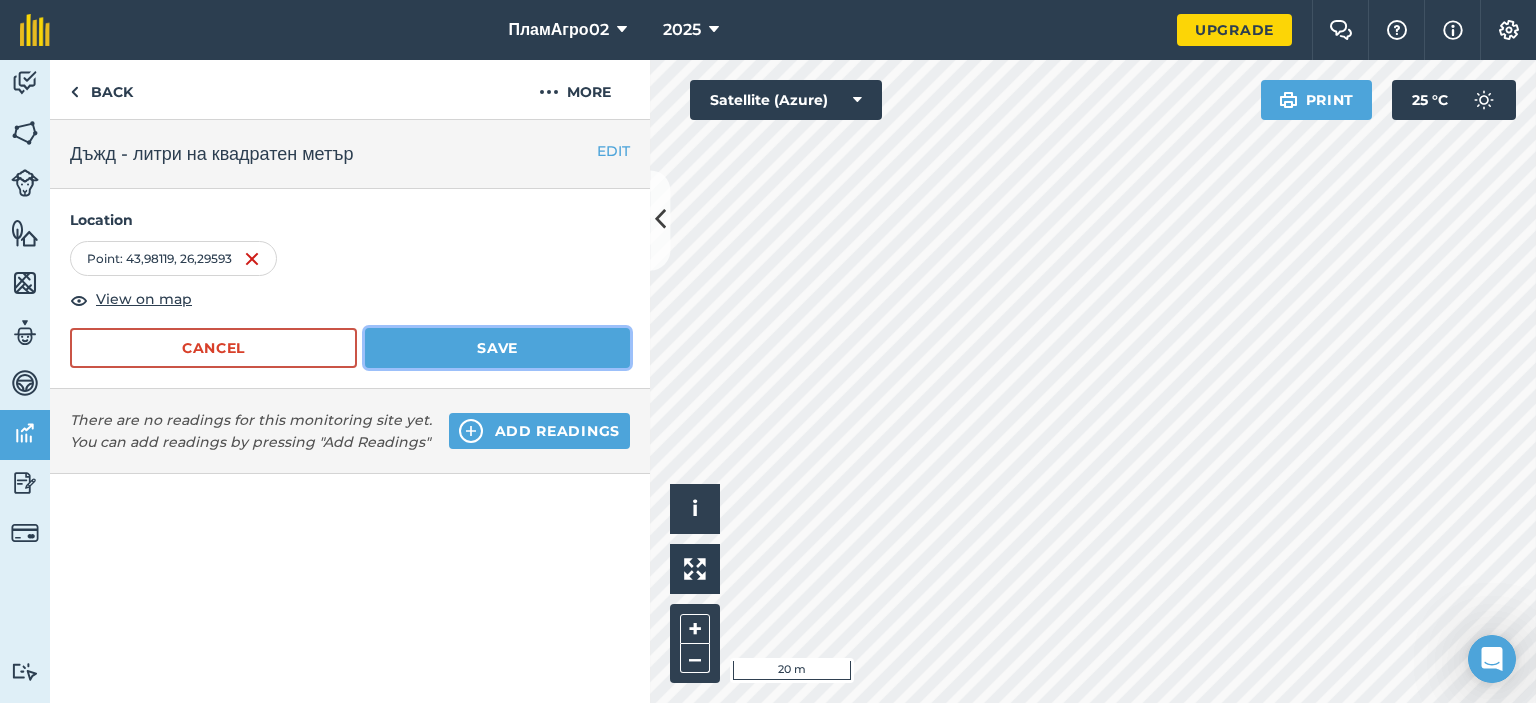 click on "Save" at bounding box center (497, 348) 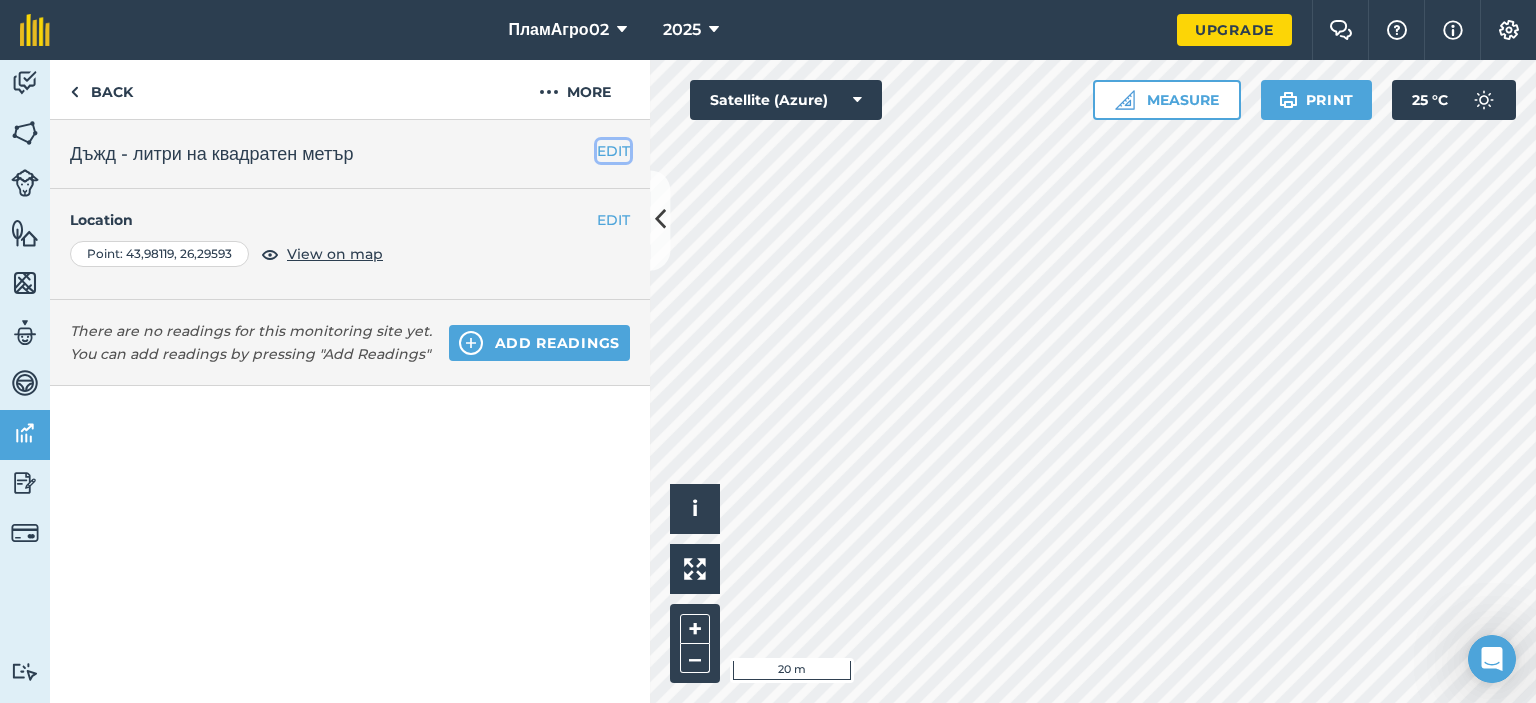 click on "EDIT" at bounding box center [613, 151] 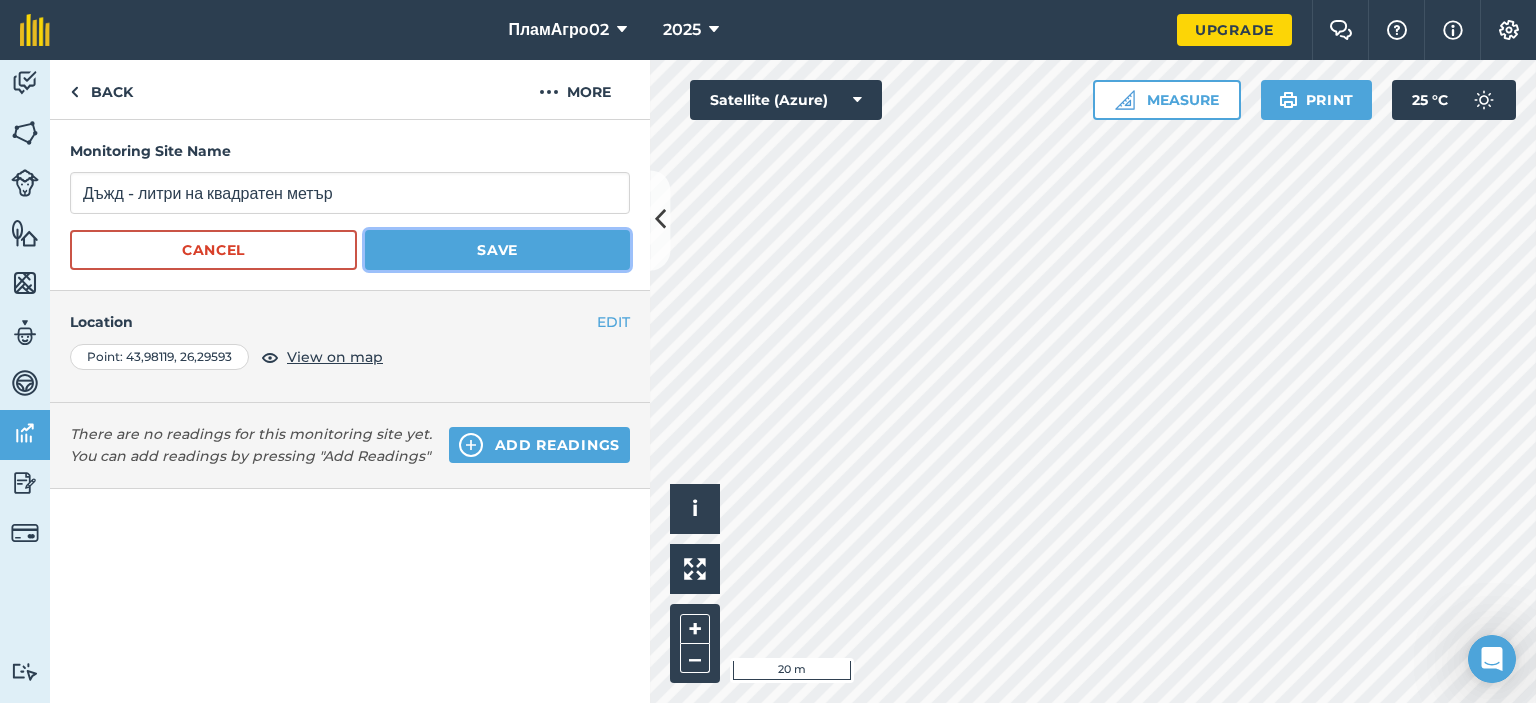 click on "Save" at bounding box center (497, 250) 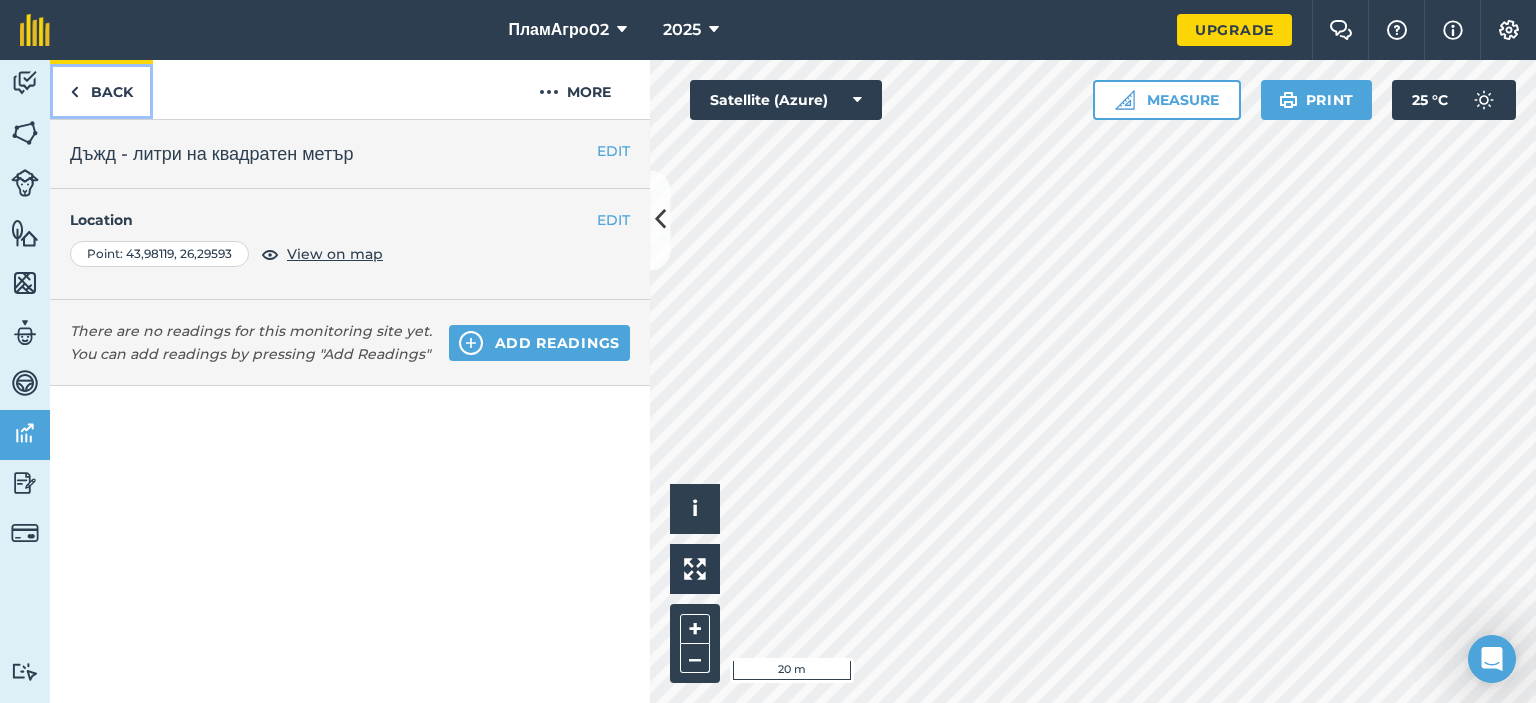 click on "Back" at bounding box center (101, 89) 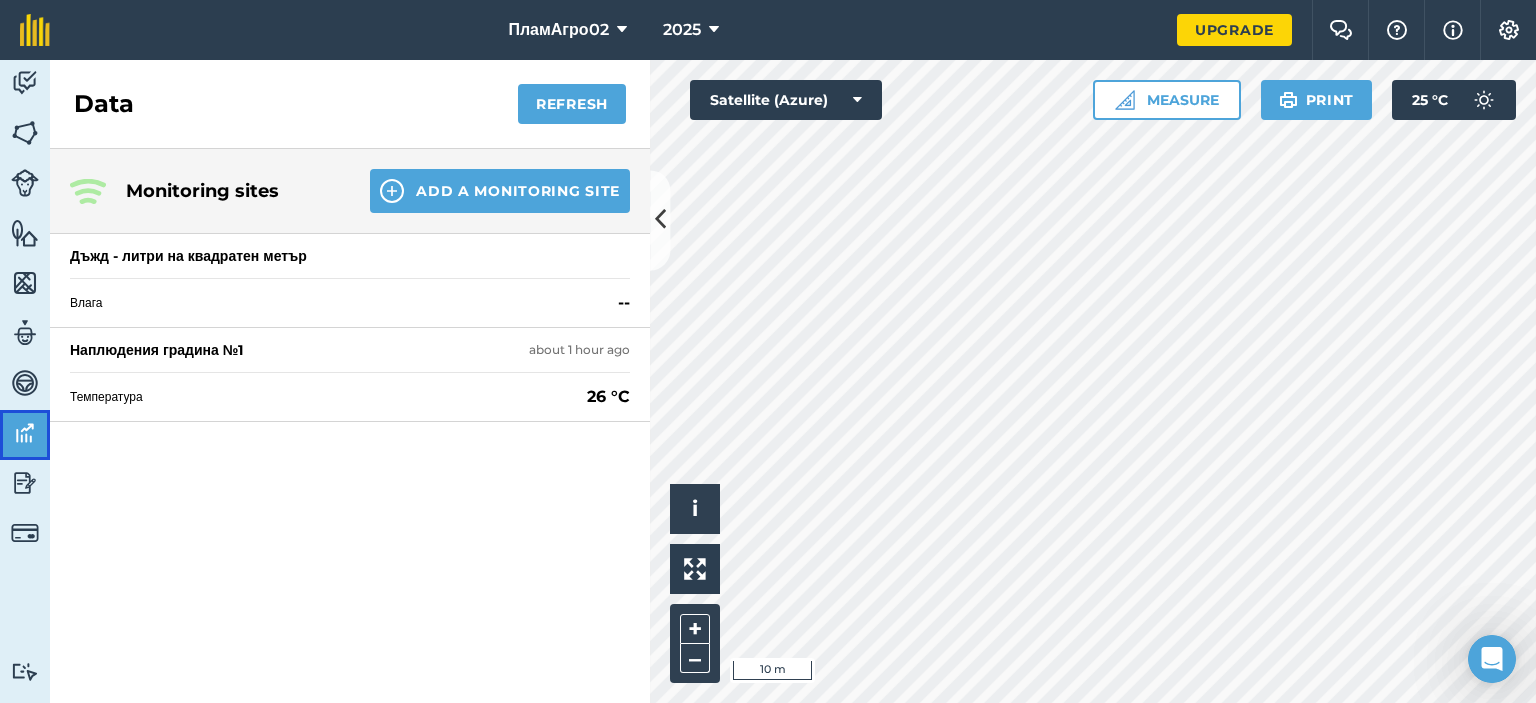 click at bounding box center [25, 433] 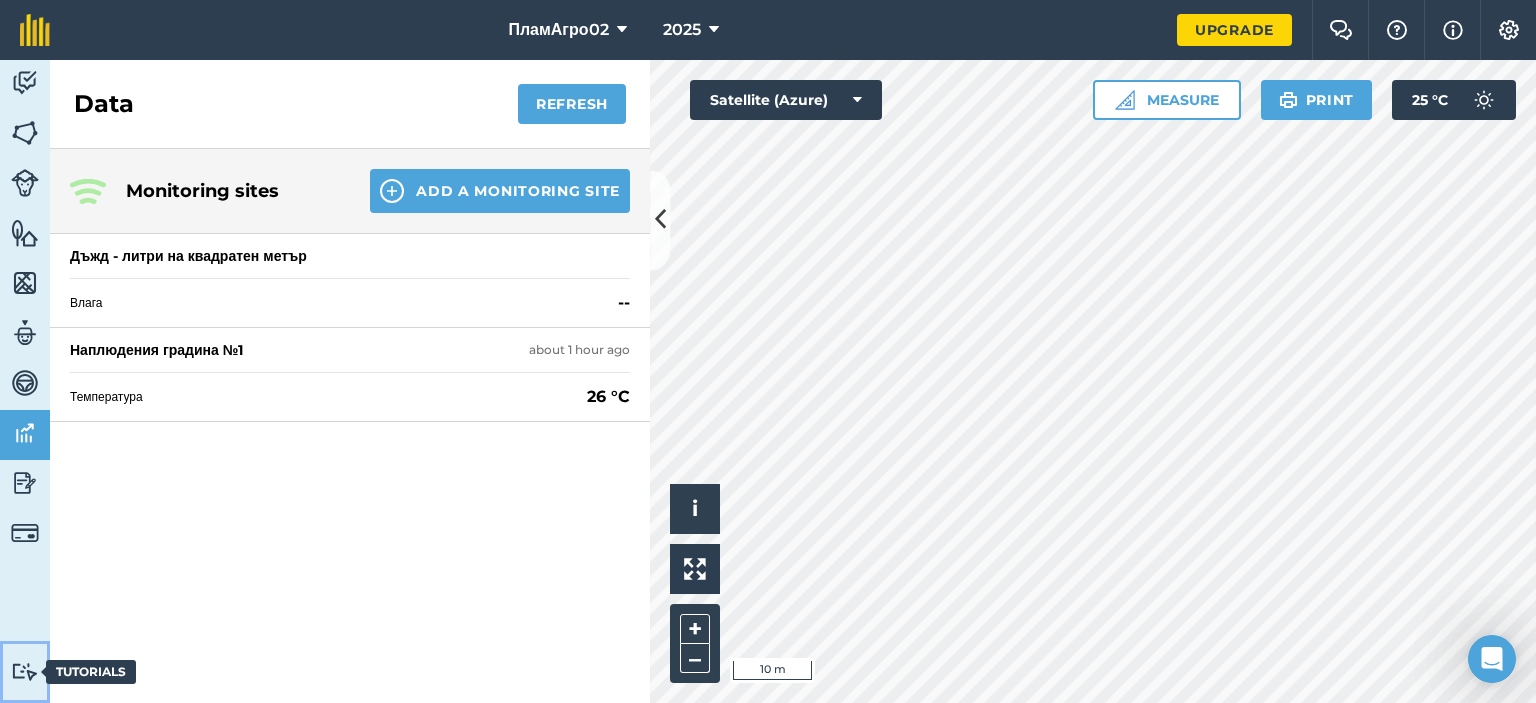 click on "Tutorials Tutorials" at bounding box center [25, 672] 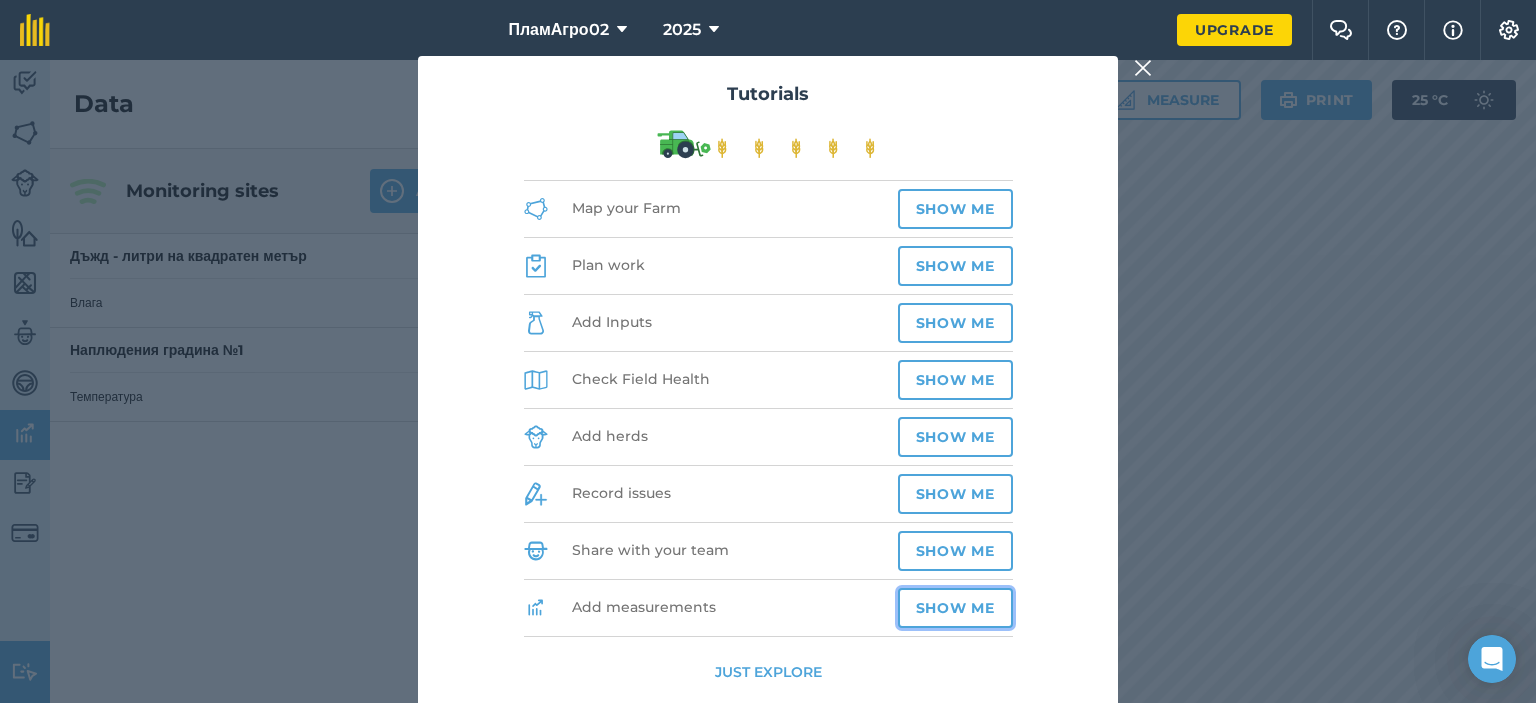 click on "Show me" at bounding box center (955, 608) 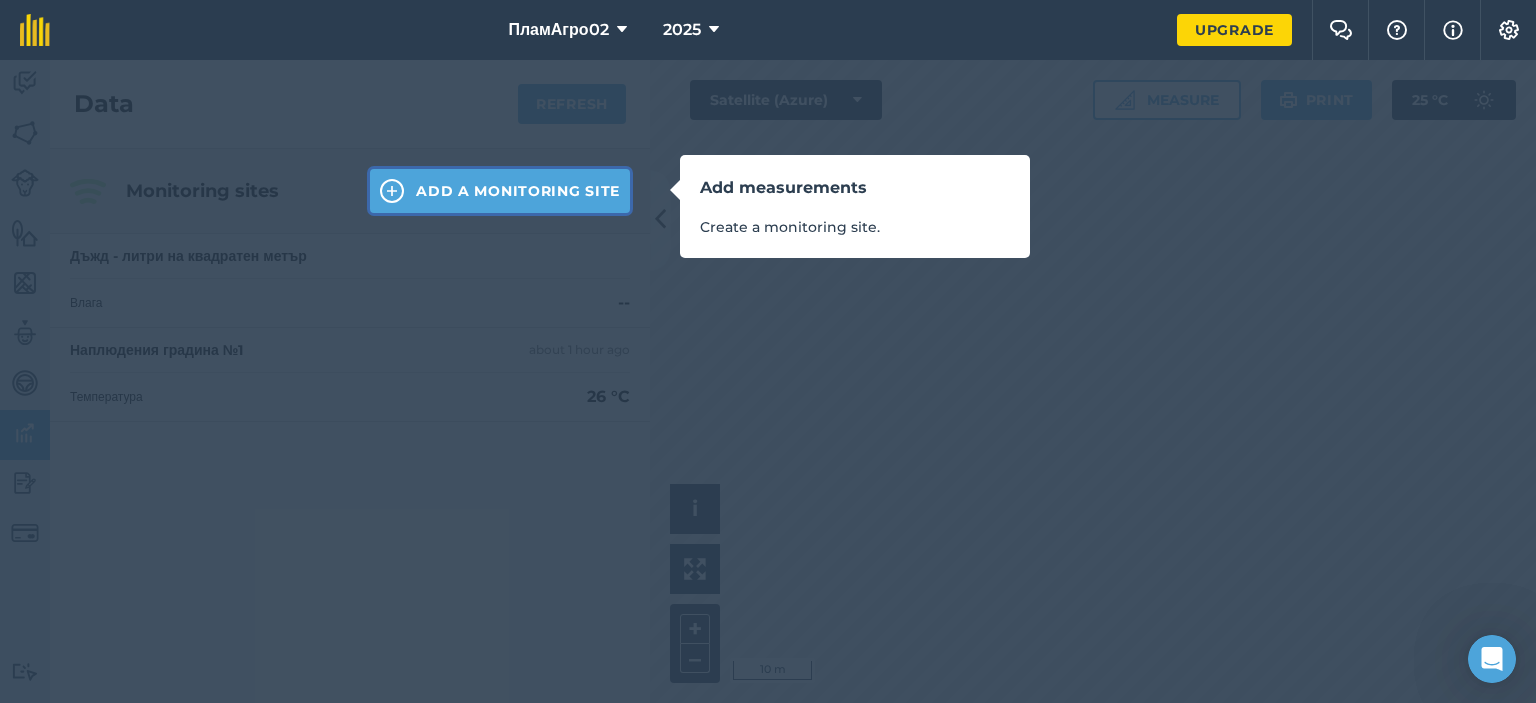 click on "Add a Monitoring Site" at bounding box center (500, 191) 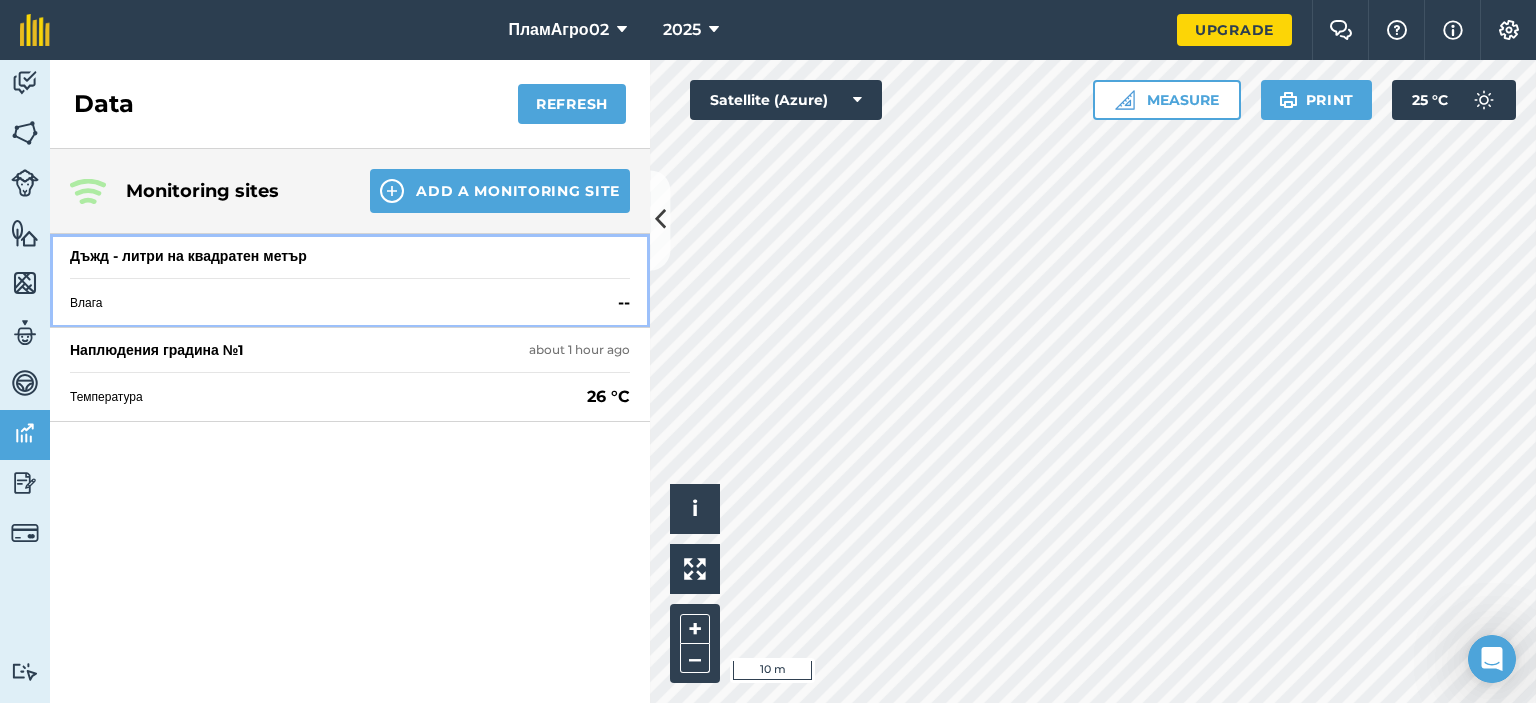 click on "Влага --" at bounding box center (350, 302) 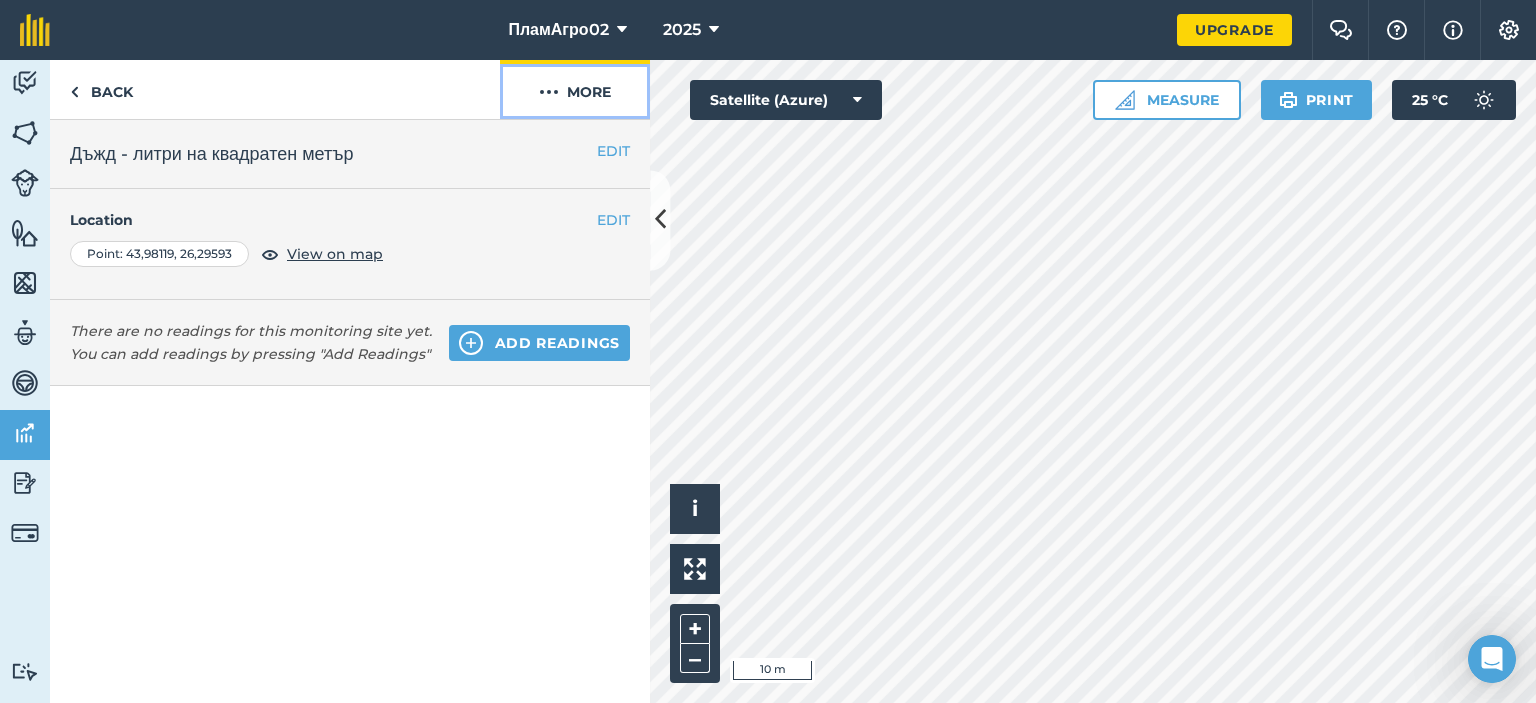 click on "More" at bounding box center (575, 89) 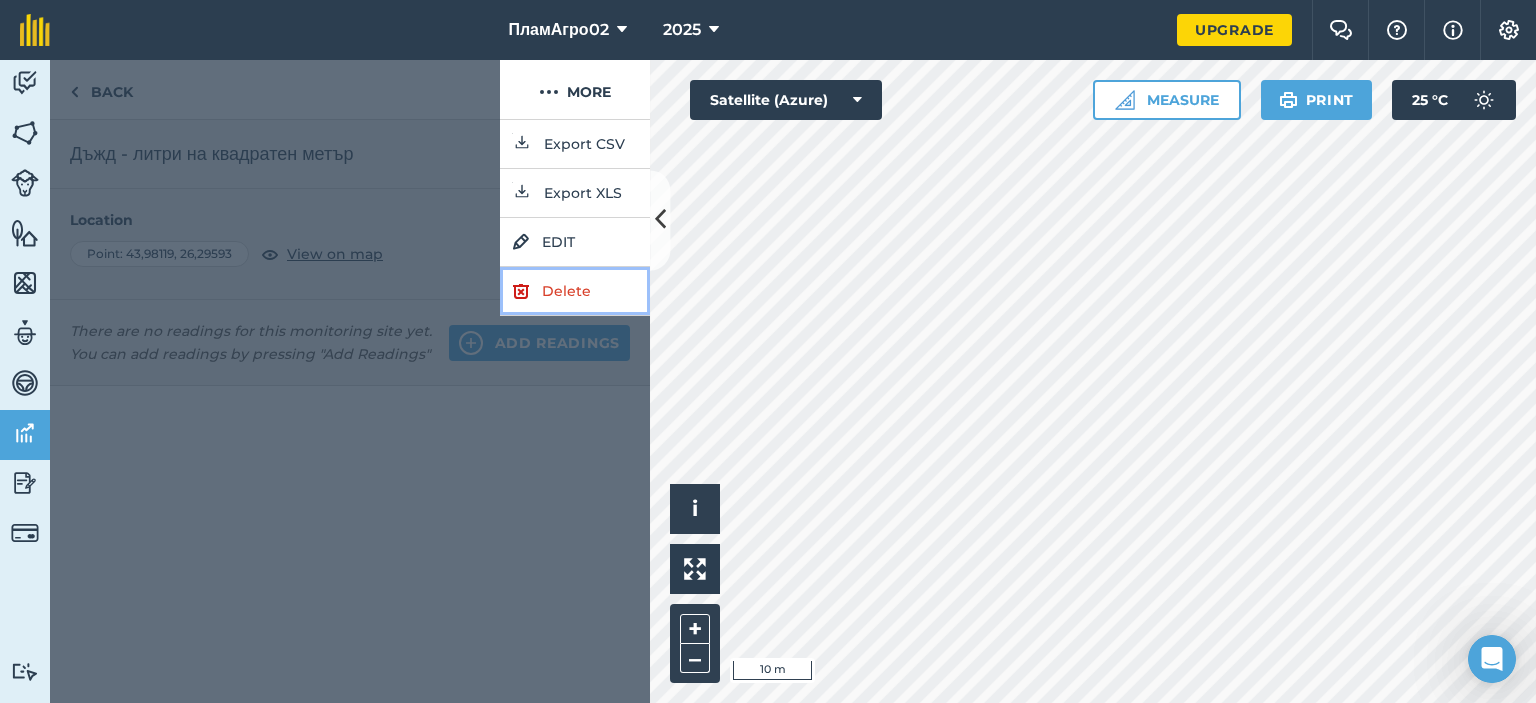 click on "Delete" at bounding box center (575, 291) 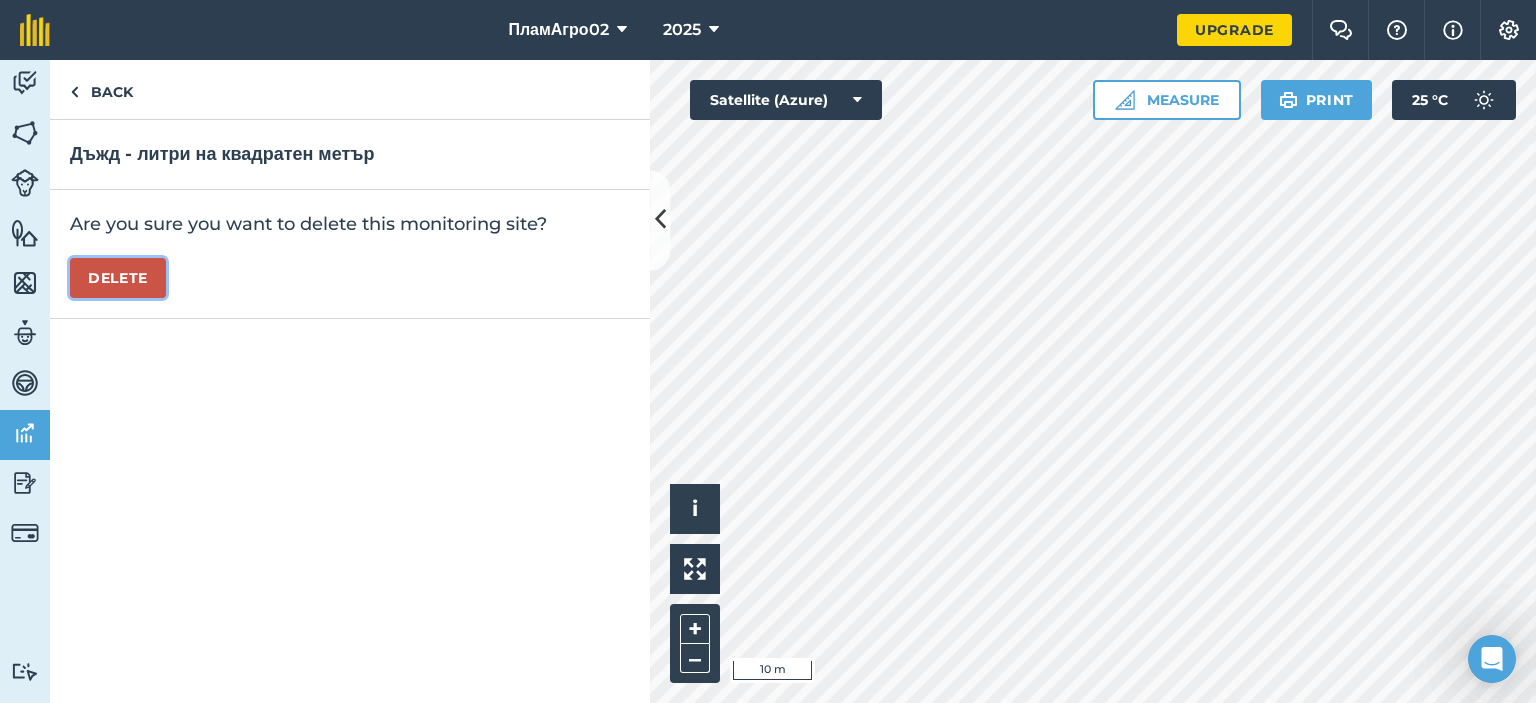 click on "Delete" at bounding box center (118, 278) 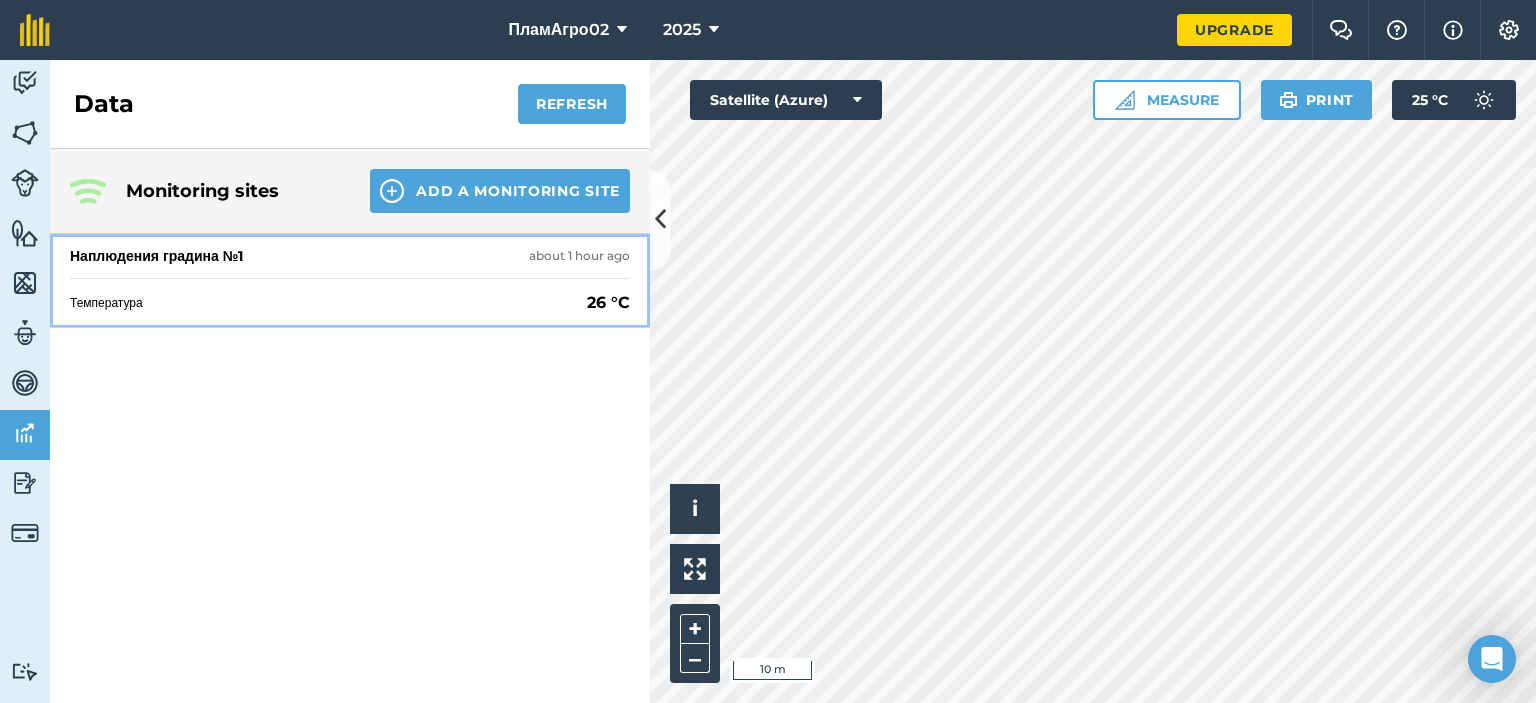 click on "Температура 26   °C" at bounding box center [350, 302] 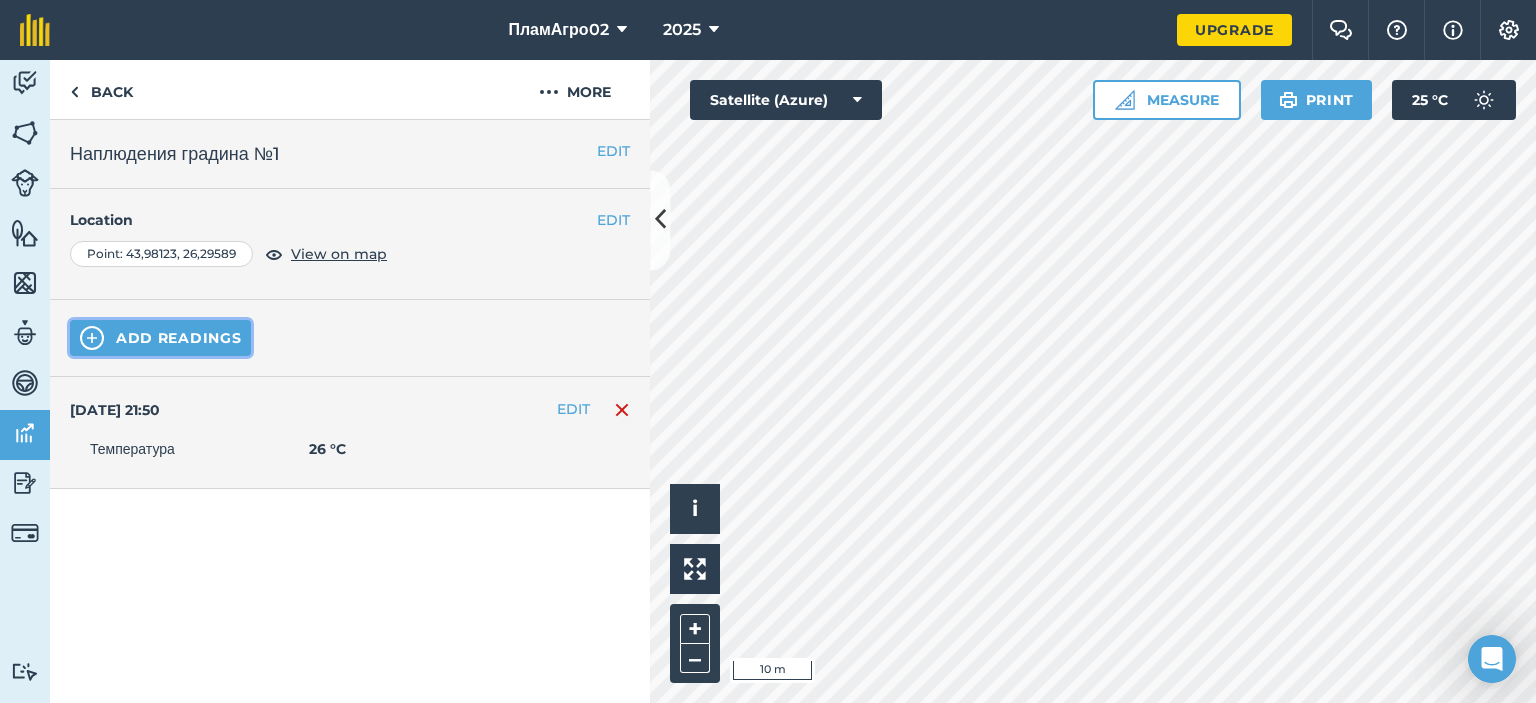 click on "Add readings" at bounding box center [160, 338] 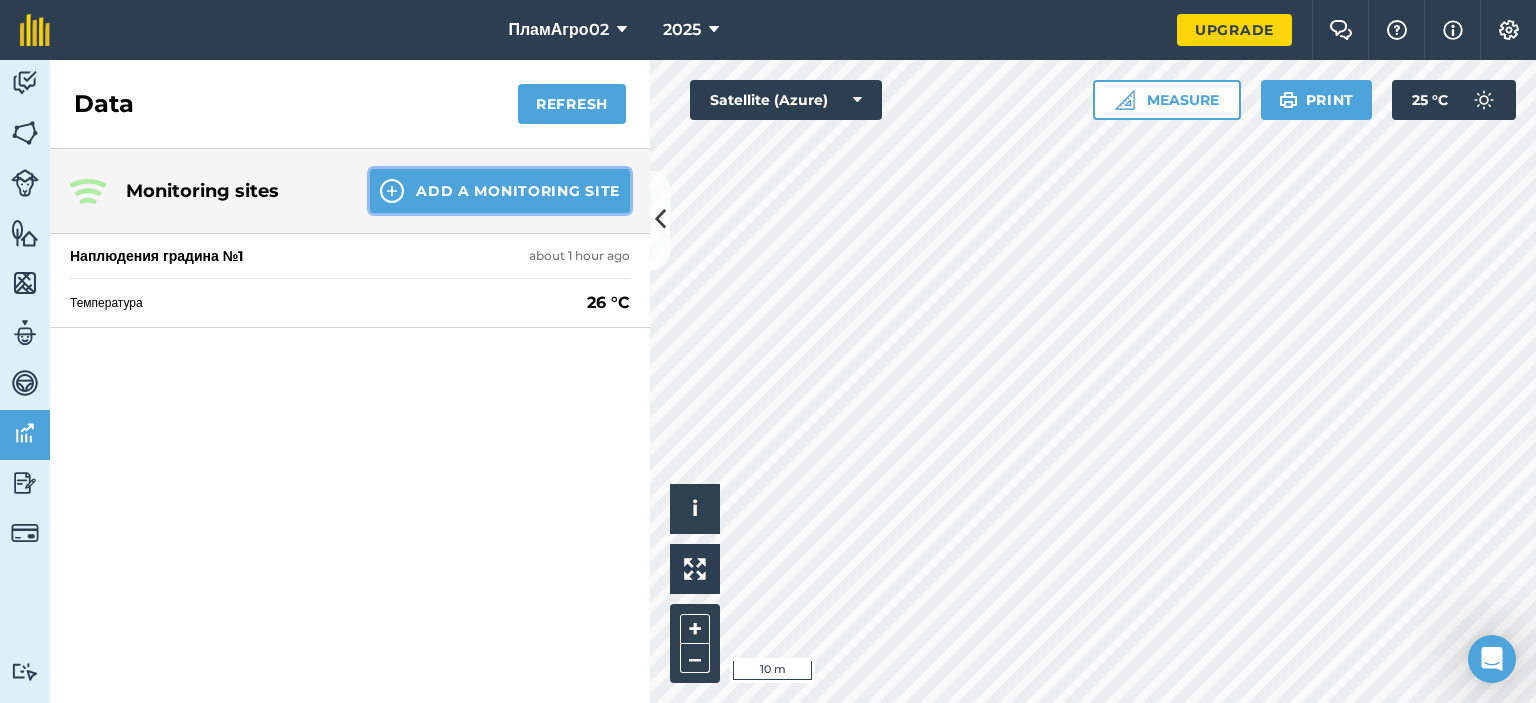 click on "Add a Monitoring Site" at bounding box center (500, 191) 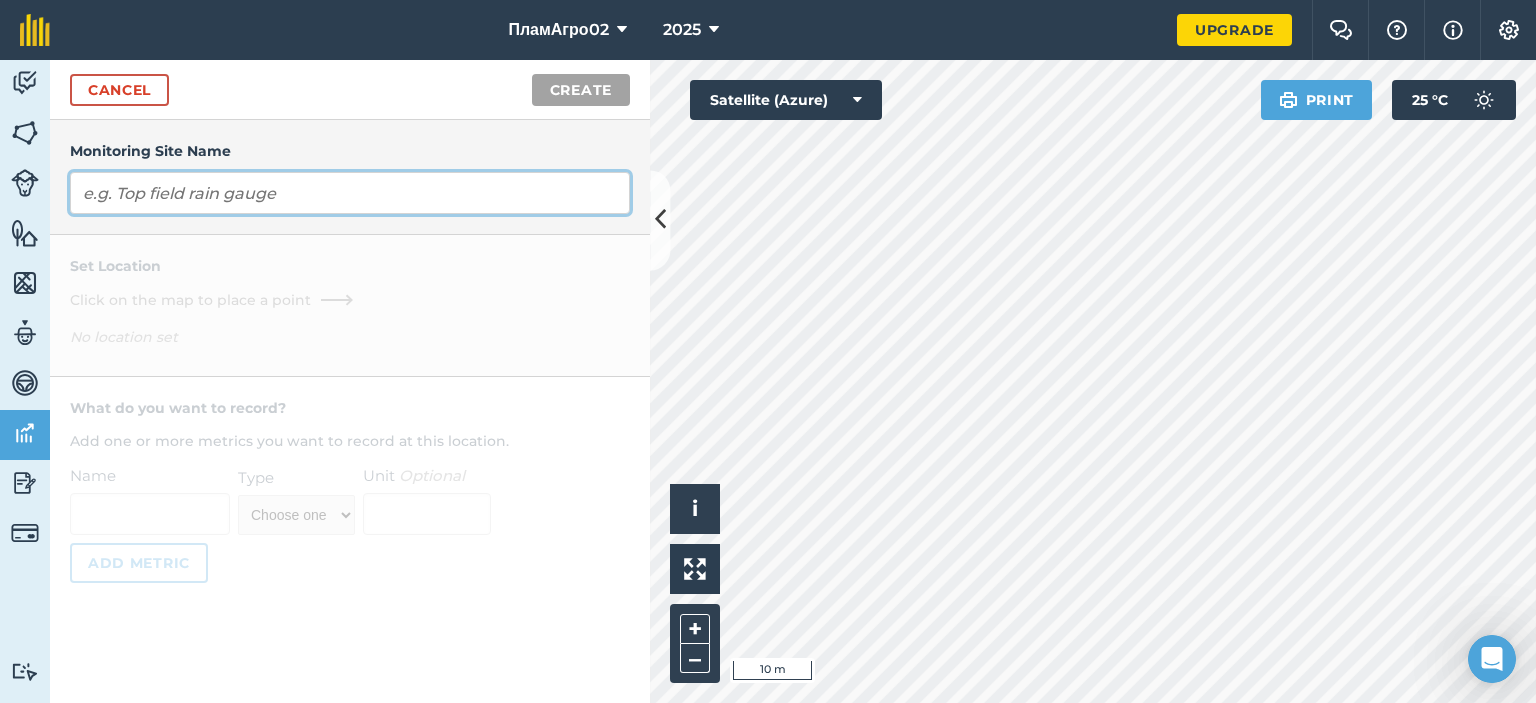 click at bounding box center (350, 193) 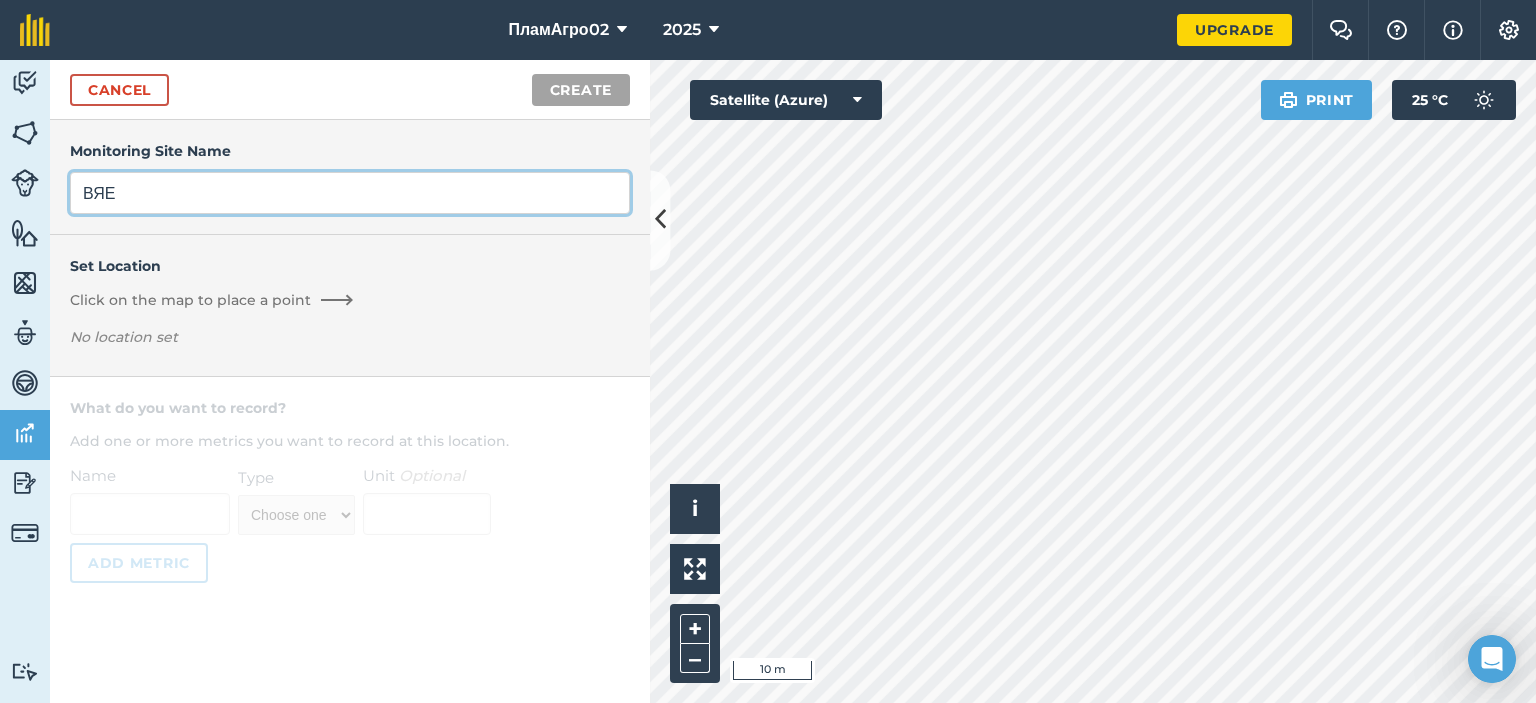type on "ВЯЕ" 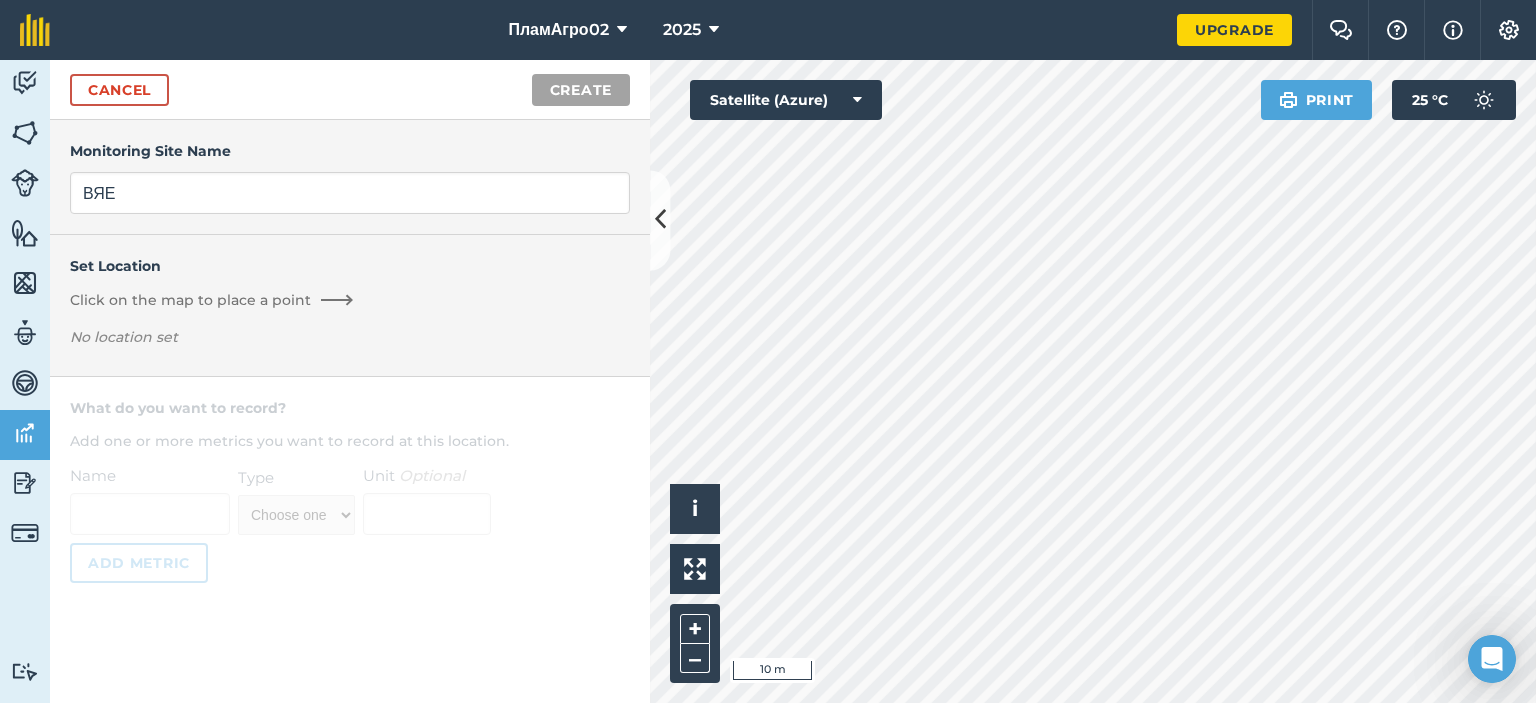 click on "No location set" at bounding box center (124, 337) 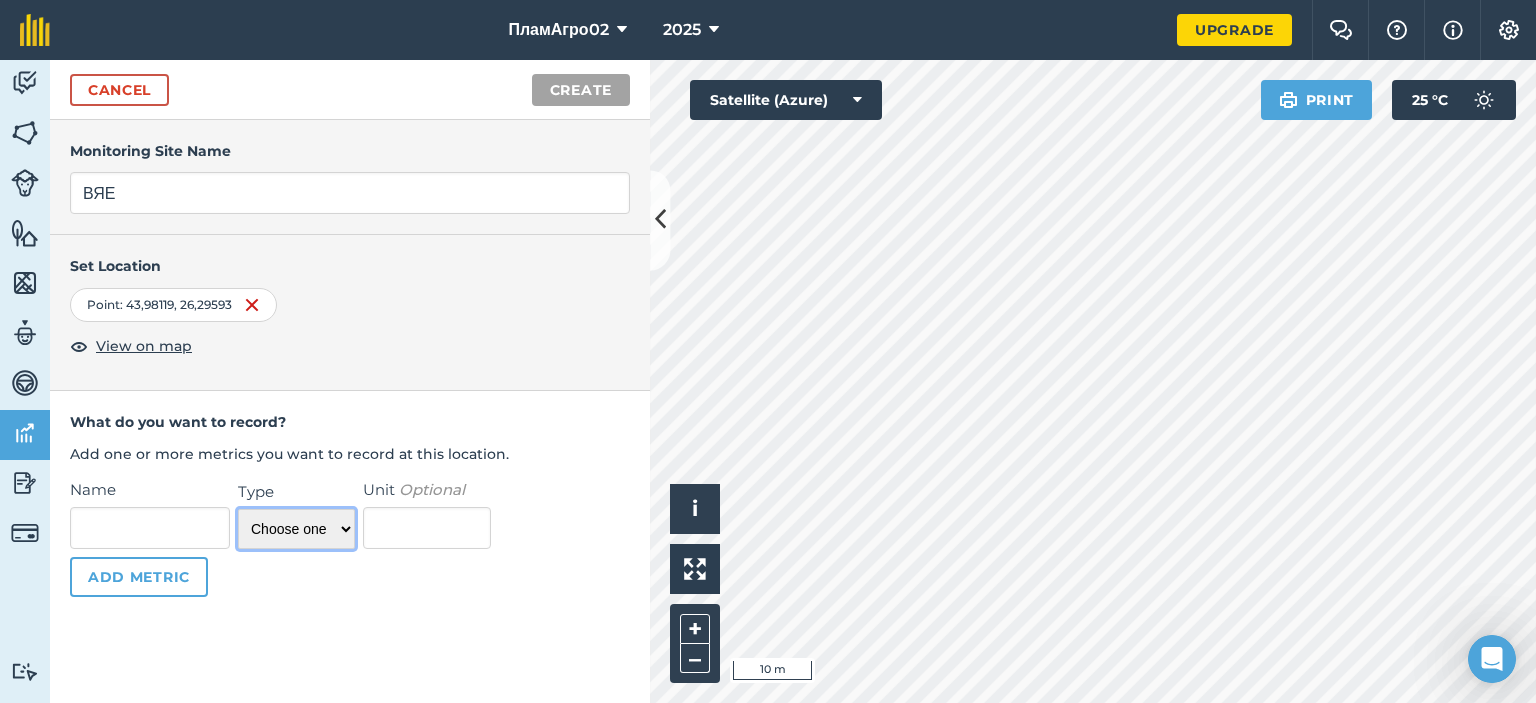 click on "Choose one Temperature Percentage Number Text" at bounding box center [296, 529] 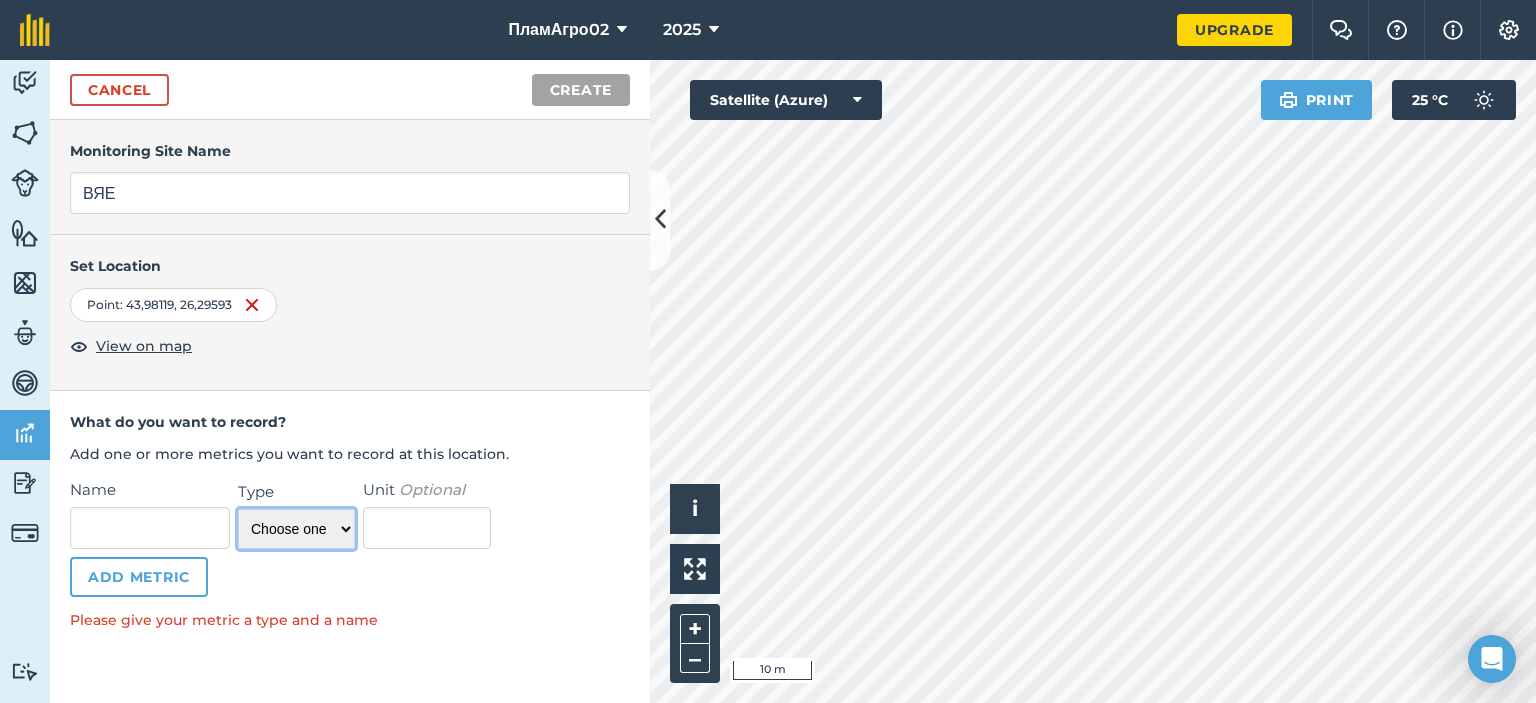 click on "Choose one Temperature Percentage Number Text" at bounding box center [296, 529] 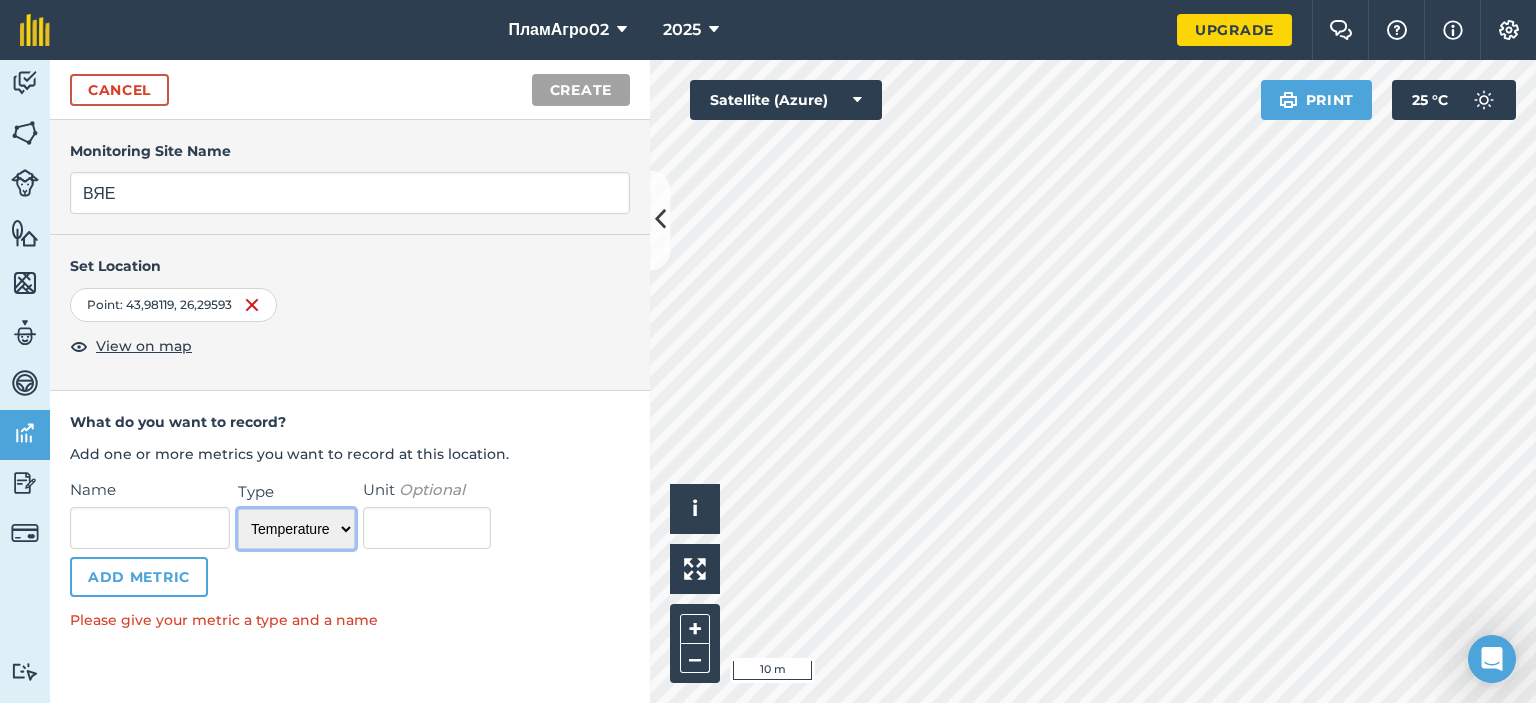 click on "Choose one Temperature Percentage Number Text" at bounding box center [296, 529] 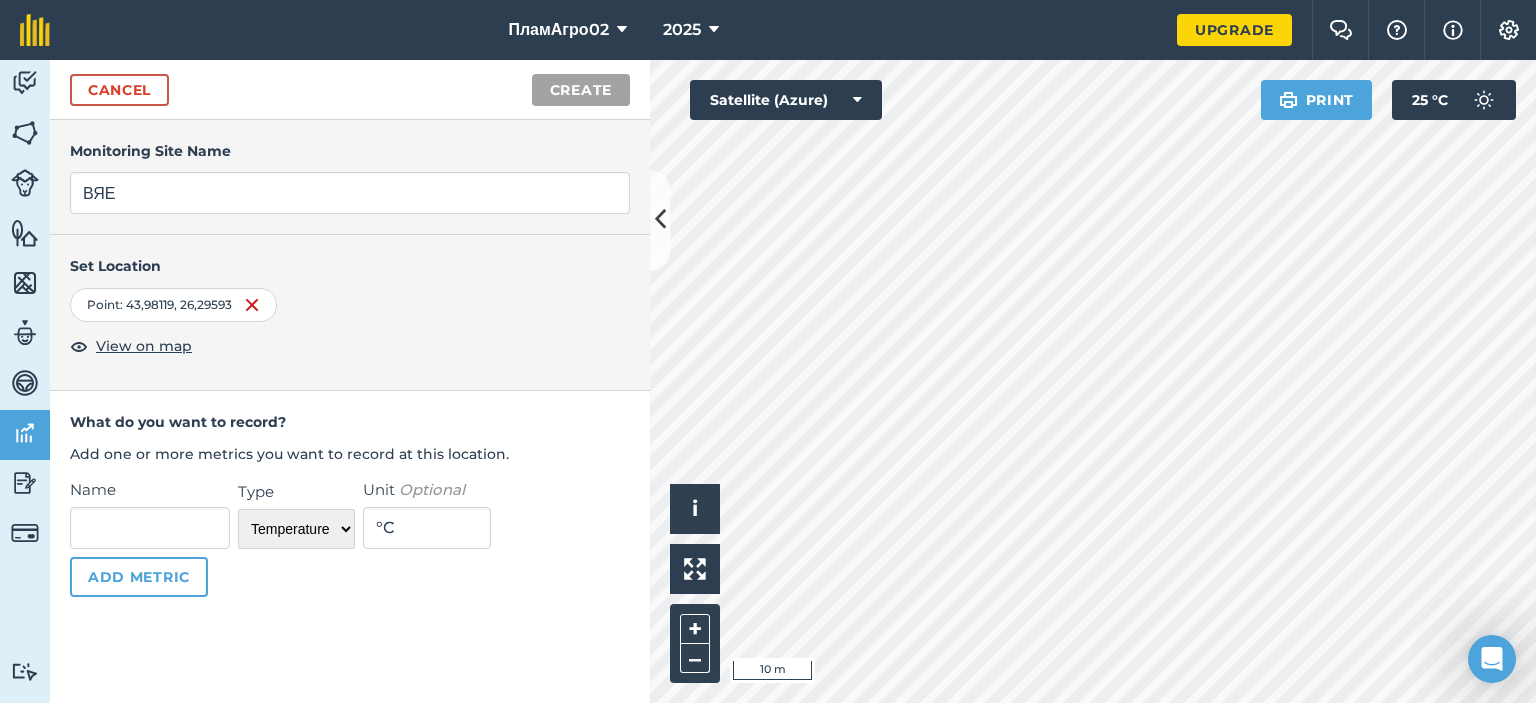 drag, startPoint x: 418, startPoint y: 528, endPoint x: 408, endPoint y: 529, distance: 10.049875 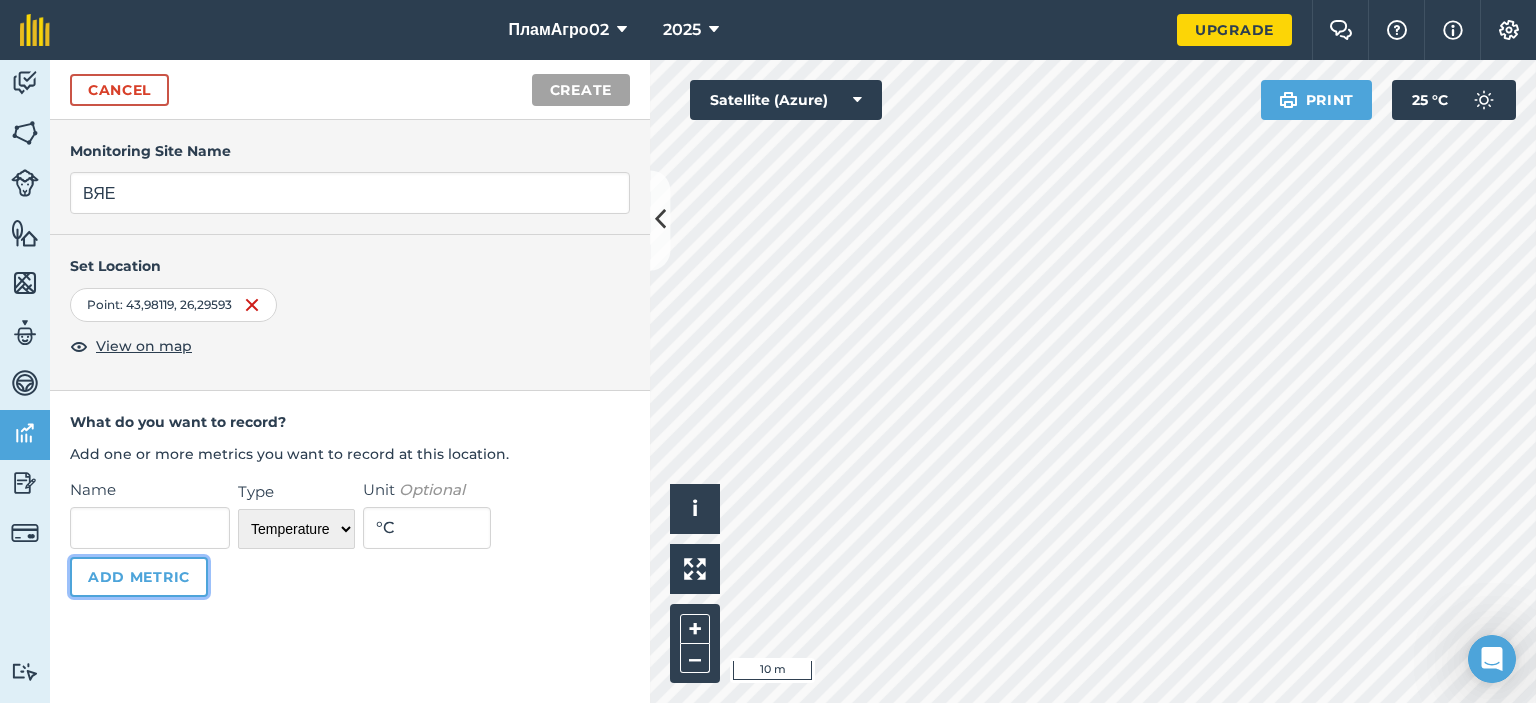 click on "Add Metric" at bounding box center [139, 577] 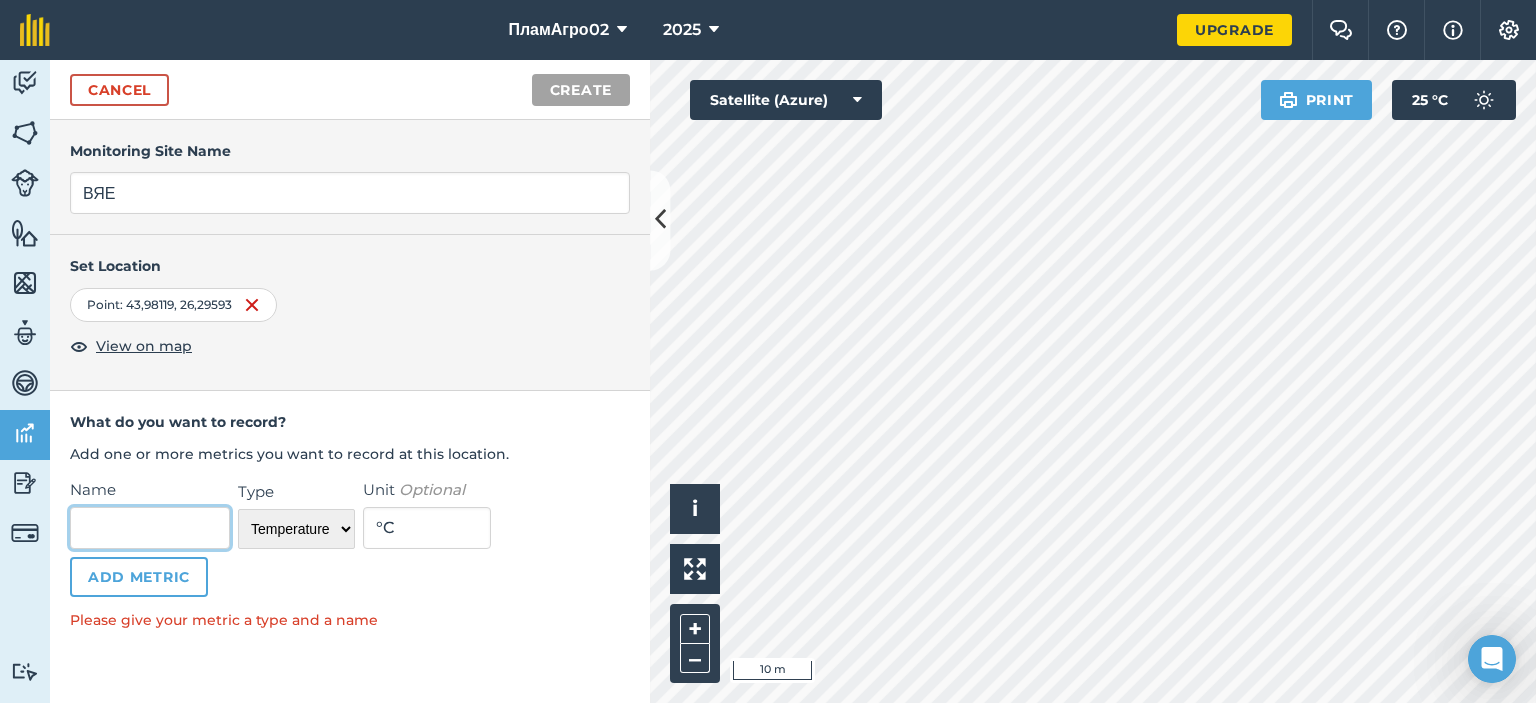click on "Name" at bounding box center [150, 528] 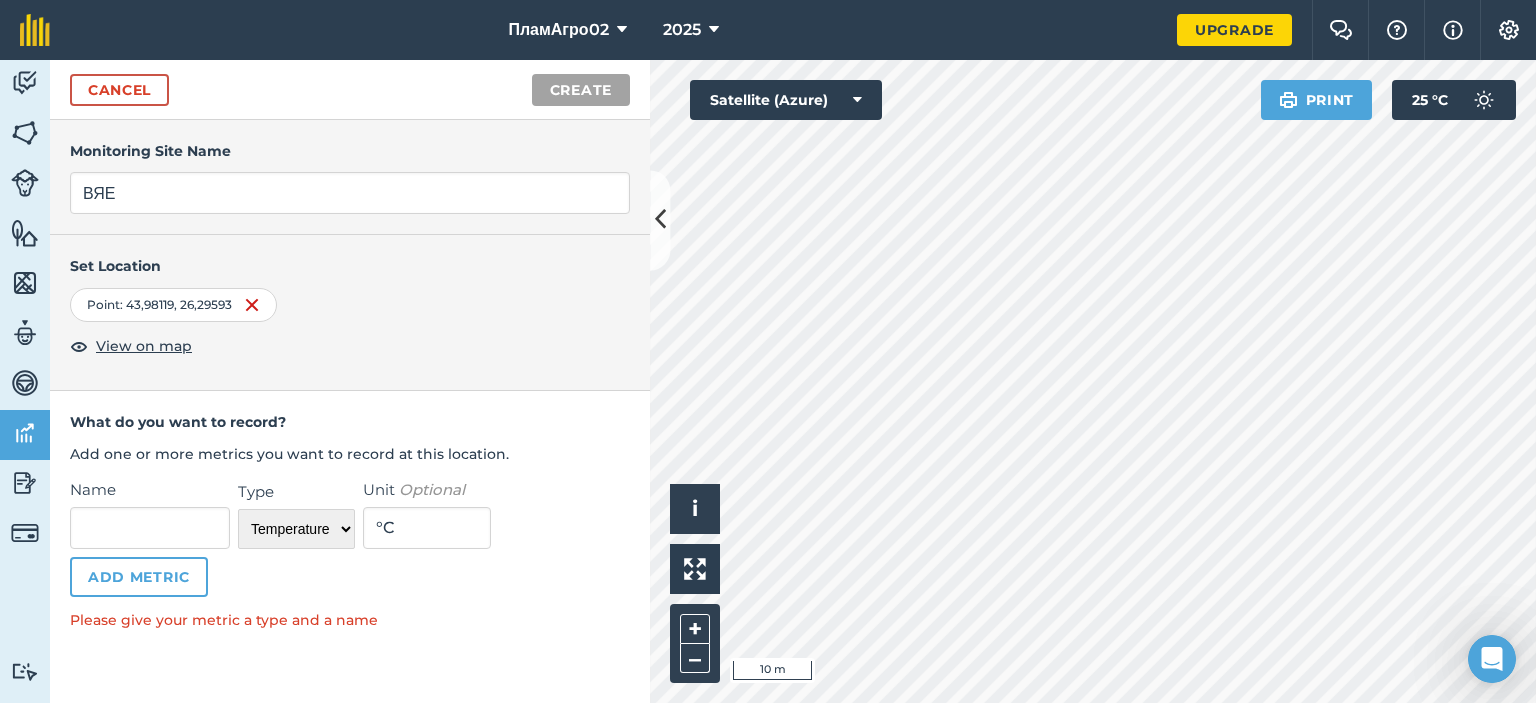 click on "° C" at bounding box center (427, 528) 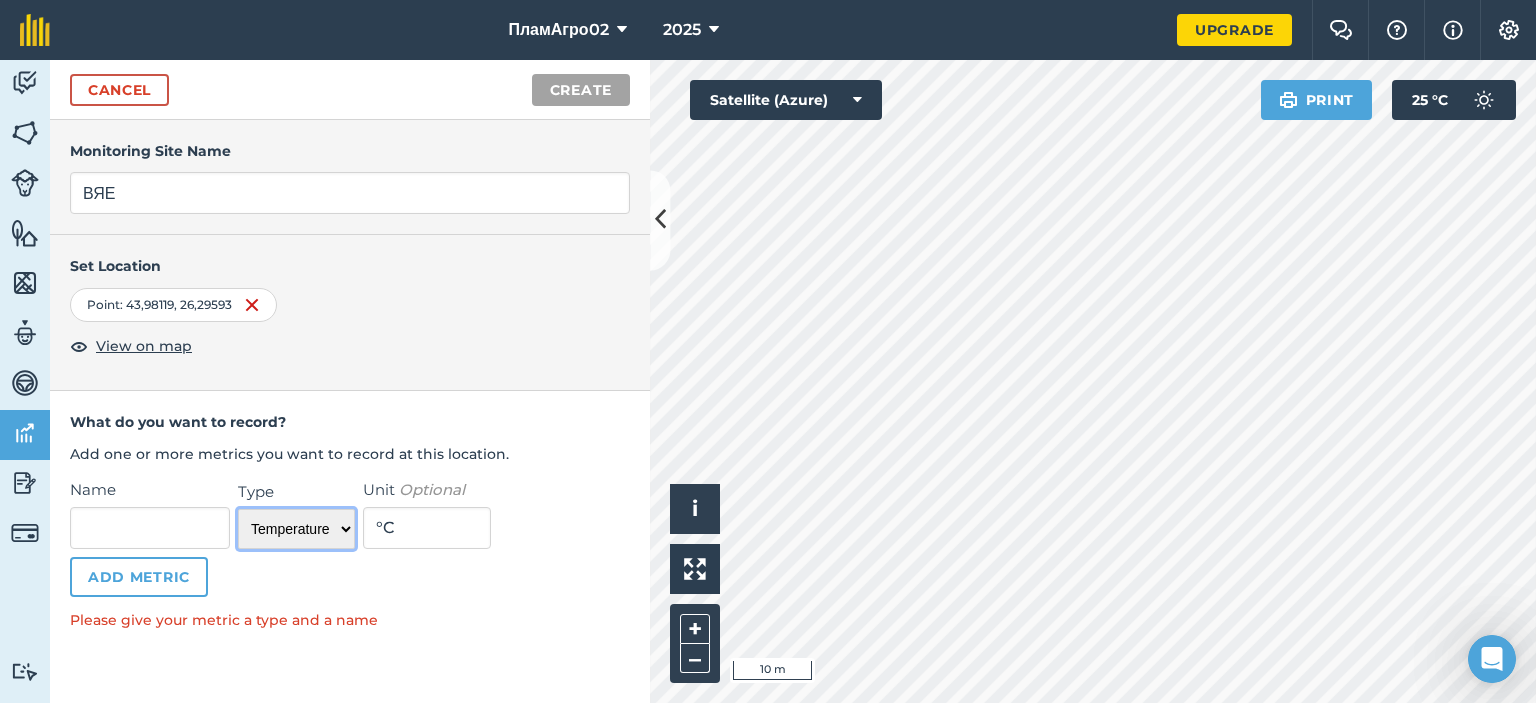 click on "Choose one Temperature Percentage Number Text" at bounding box center [296, 529] 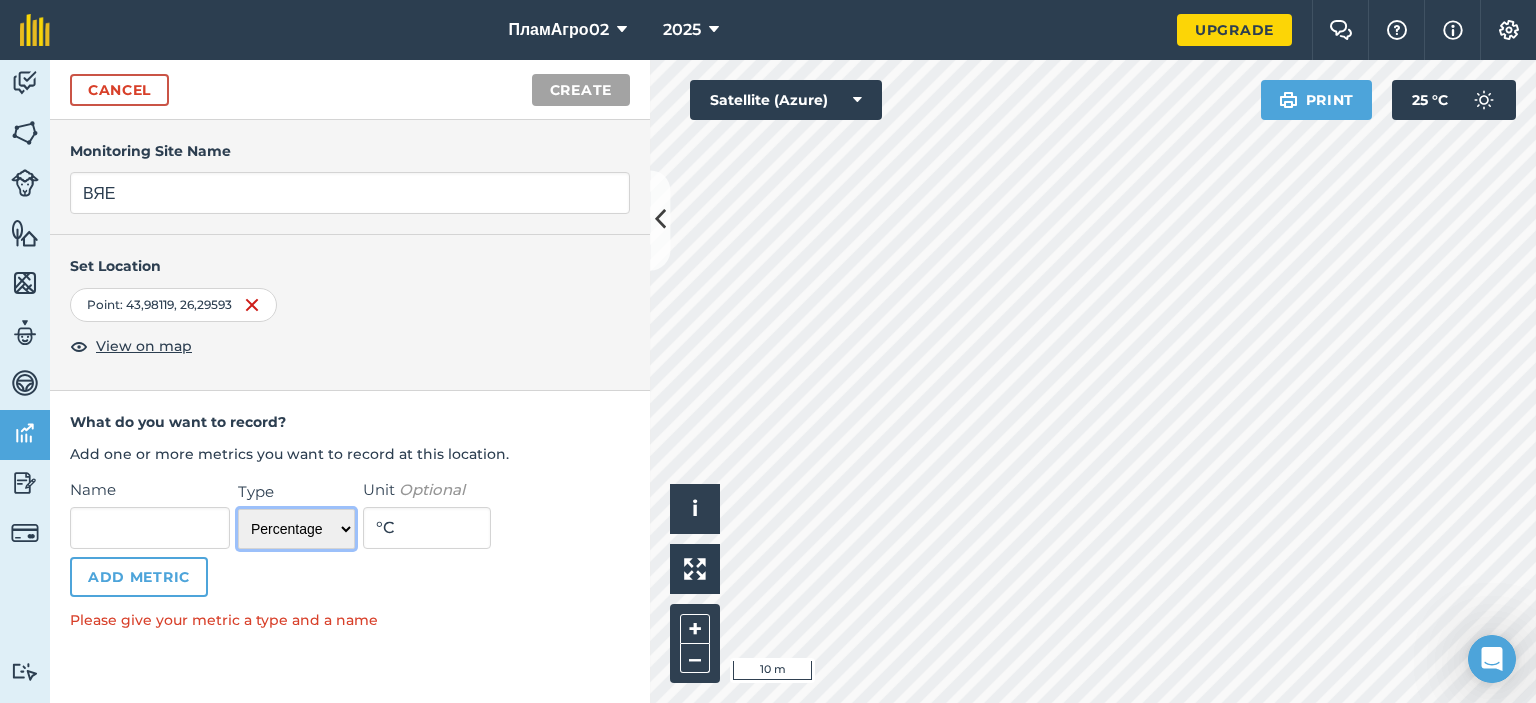 click on "Choose one Temperature Percentage Number Text" at bounding box center (296, 529) 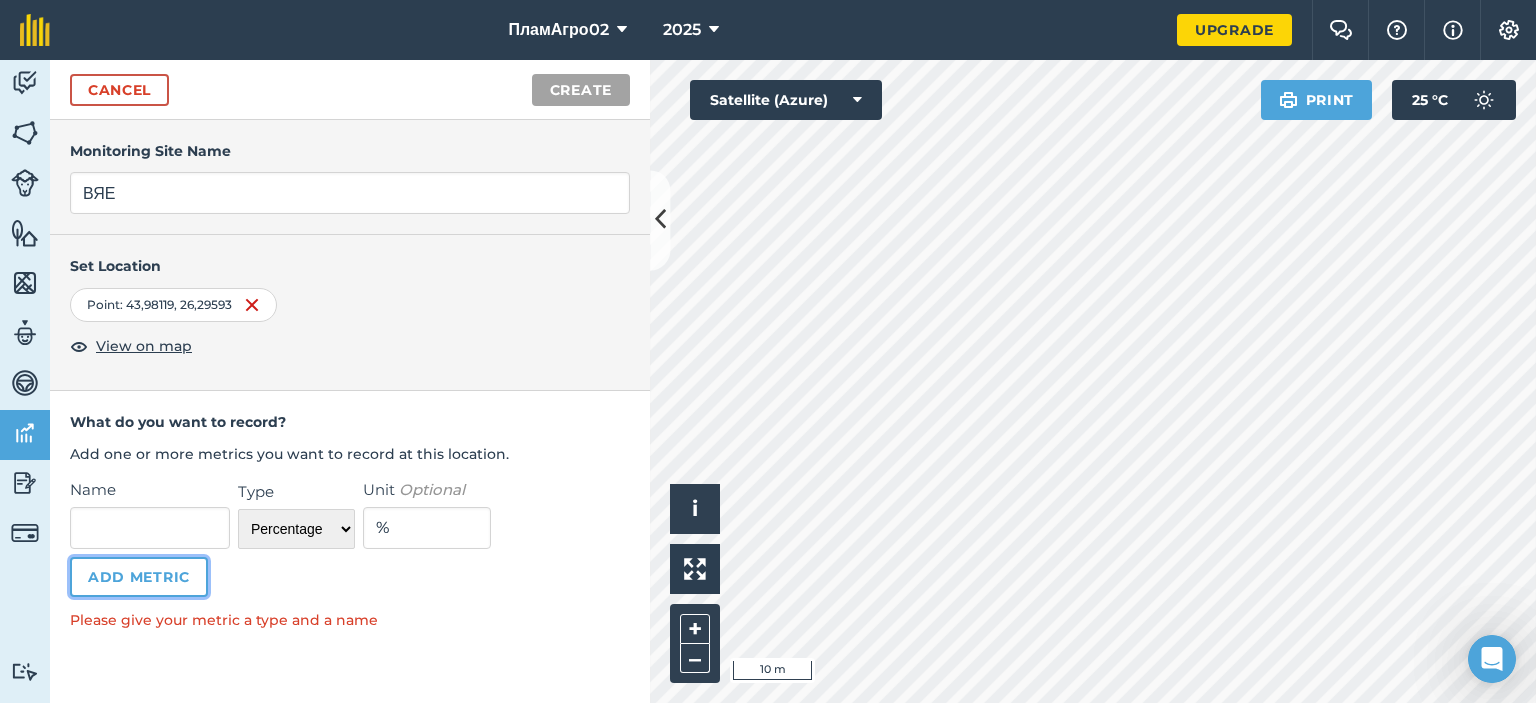 click on "Add Metric" at bounding box center (139, 577) 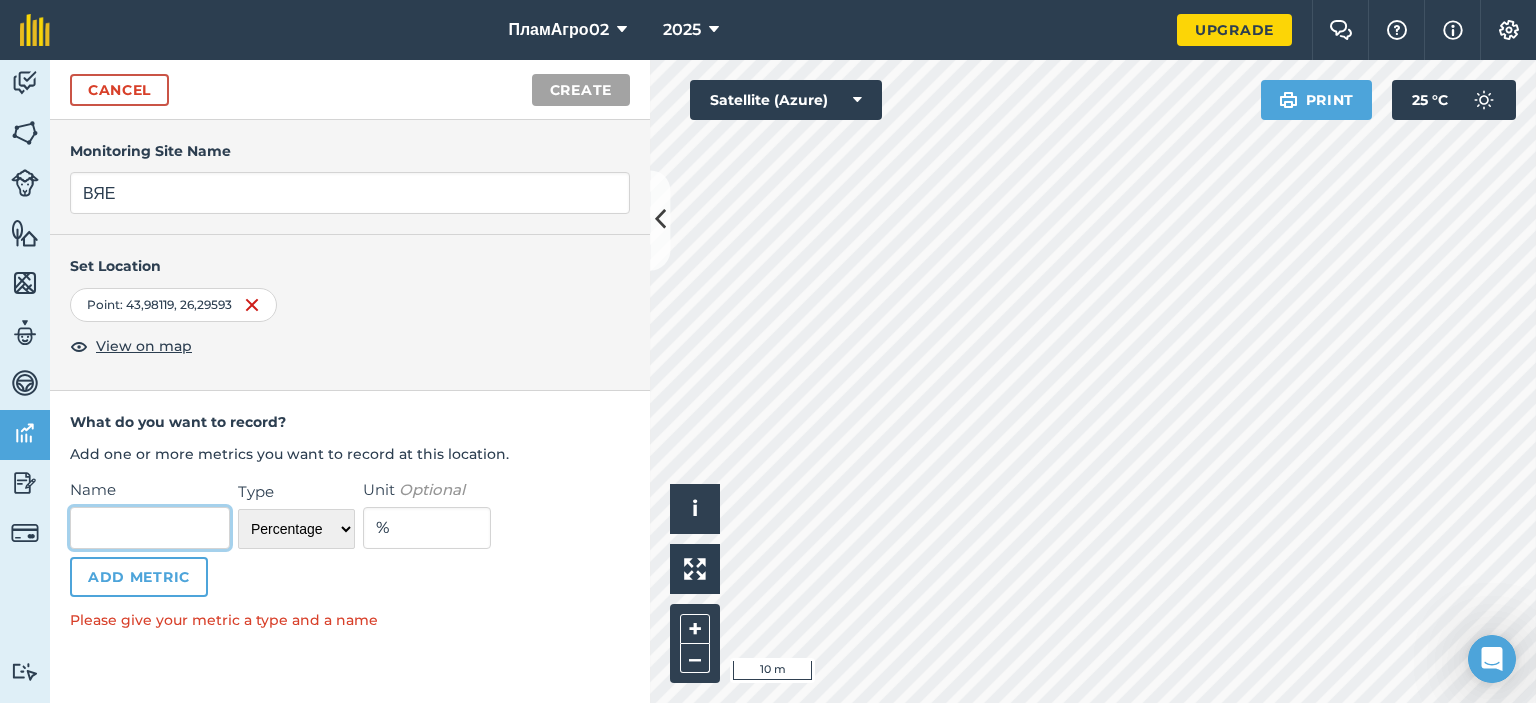 click on "Name" at bounding box center [150, 528] 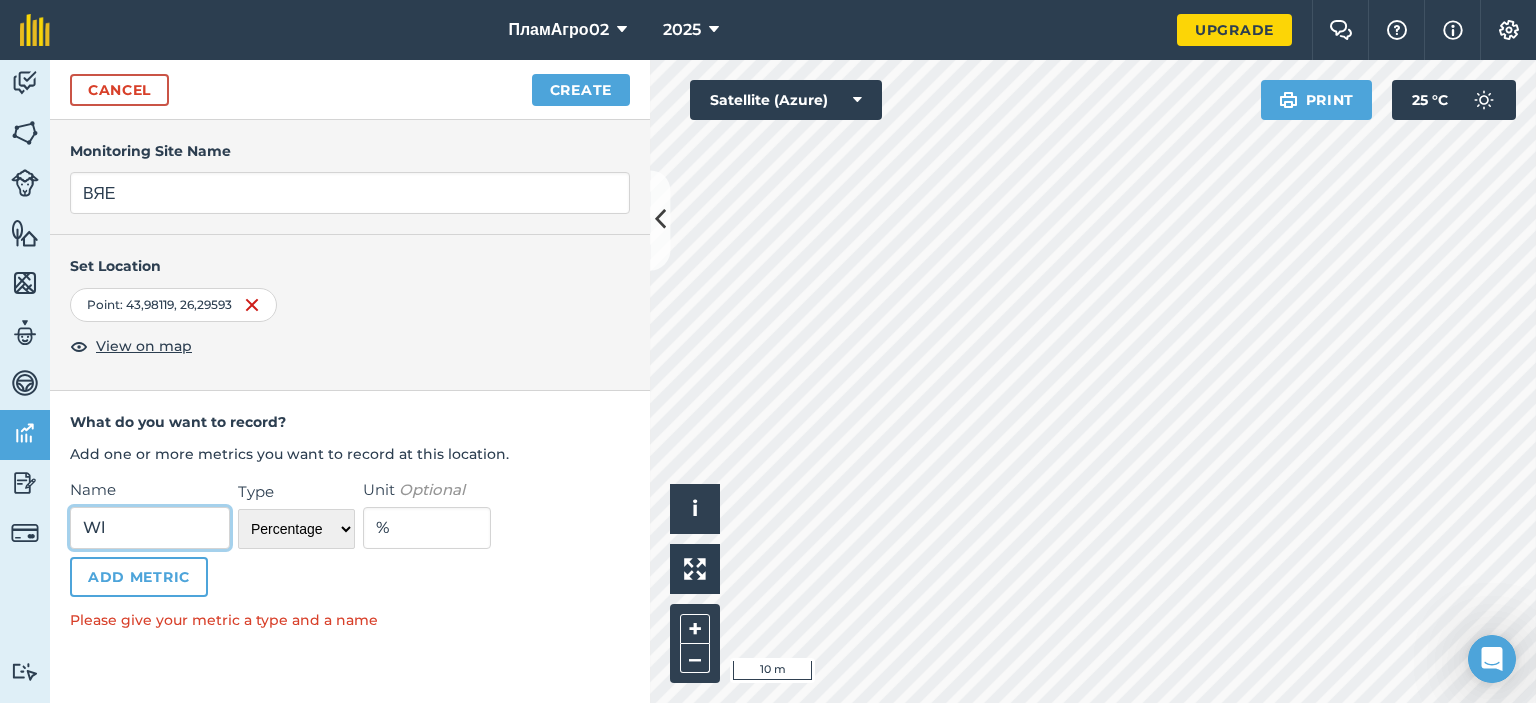type on "W" 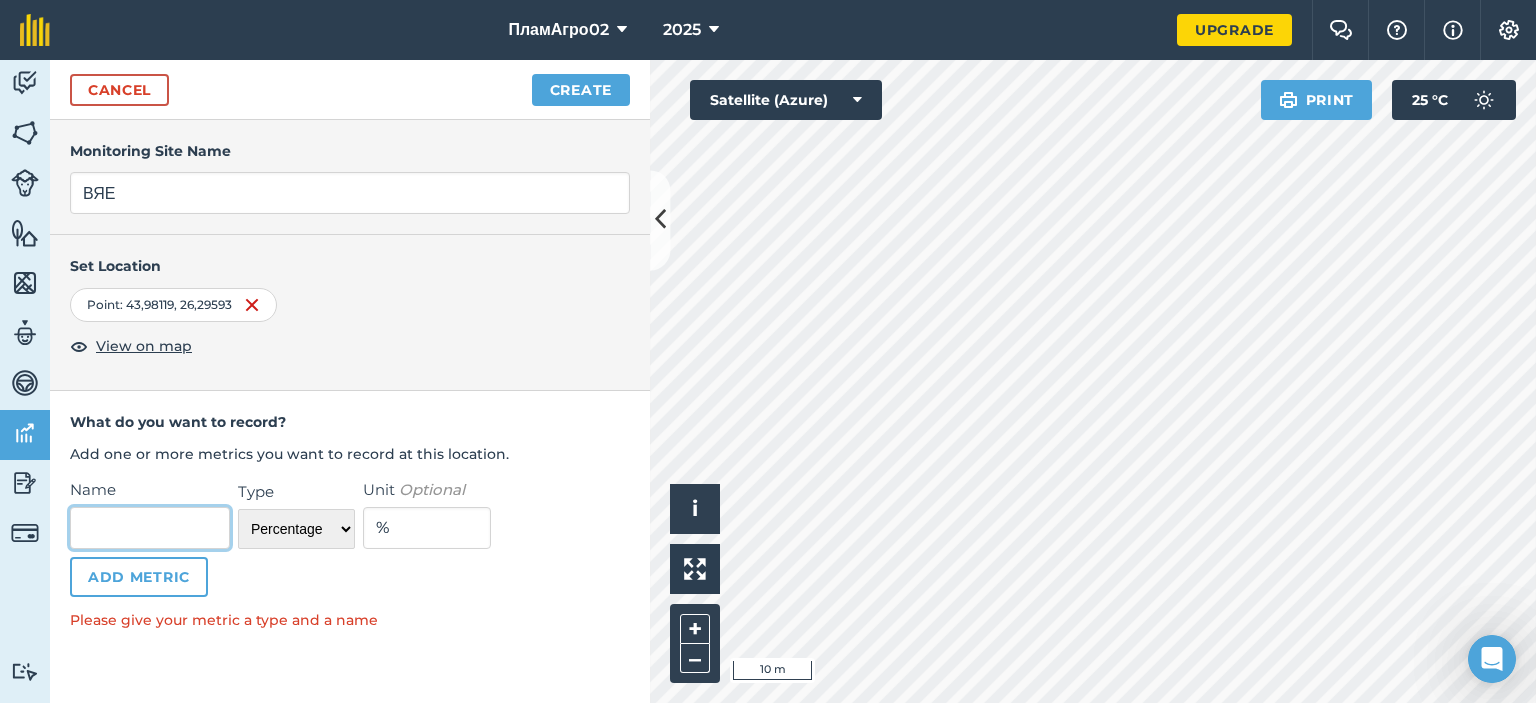 type on "W" 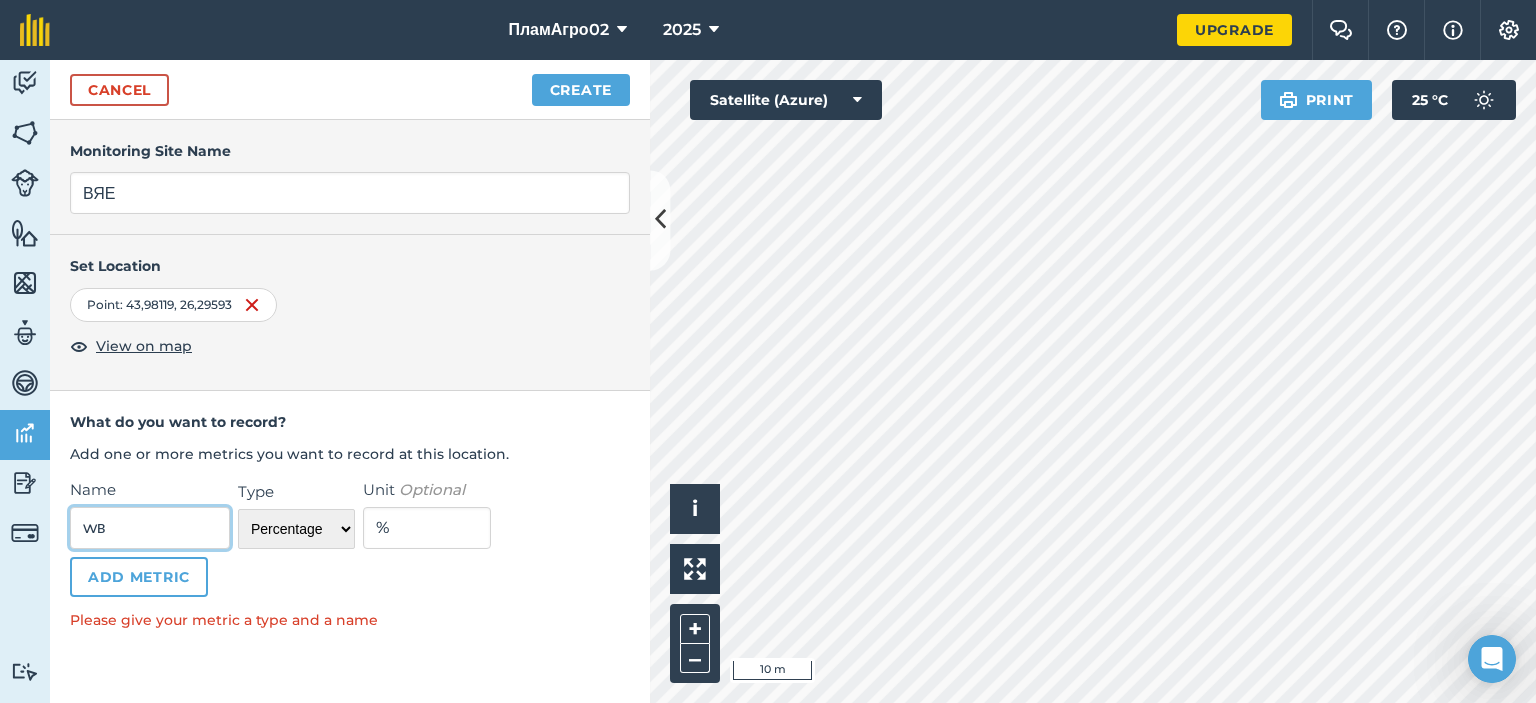 type on "w" 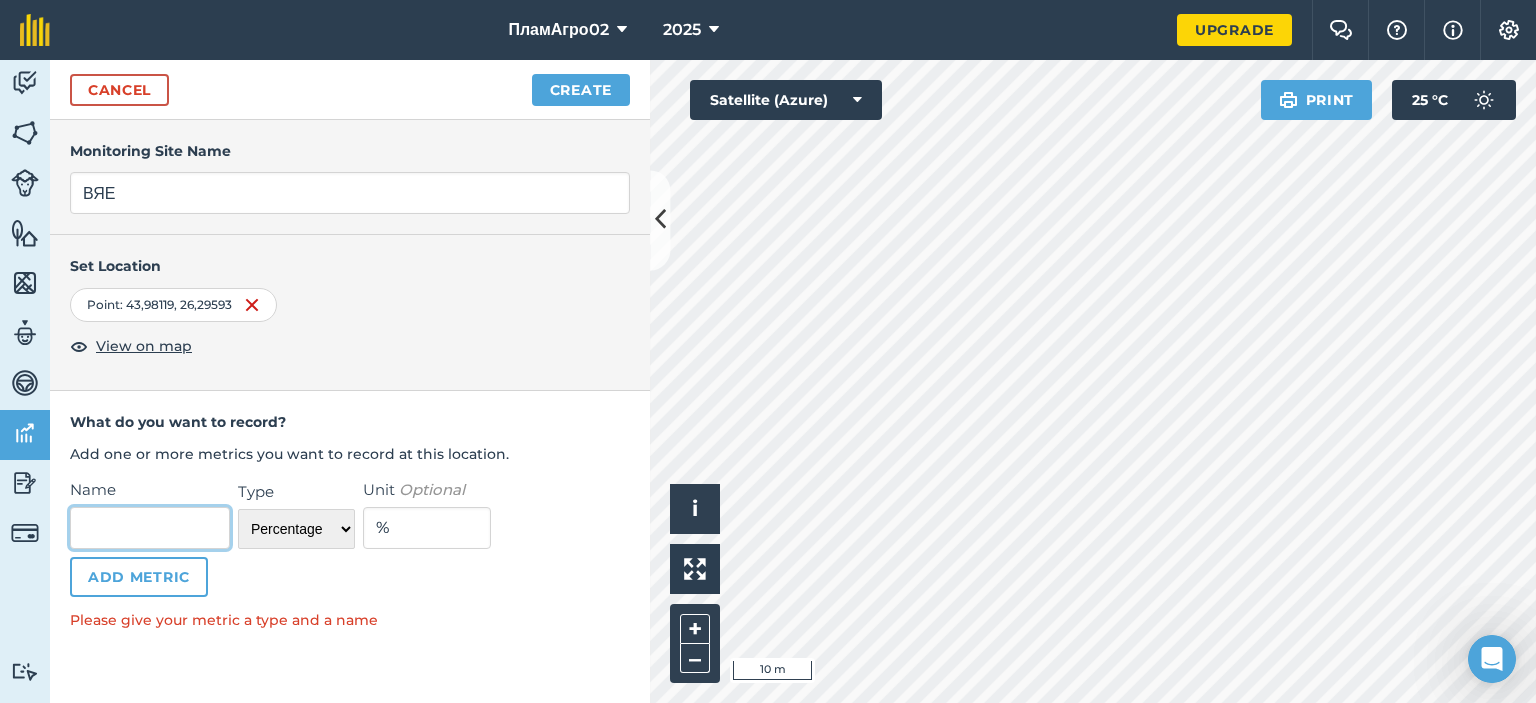 type on "в" 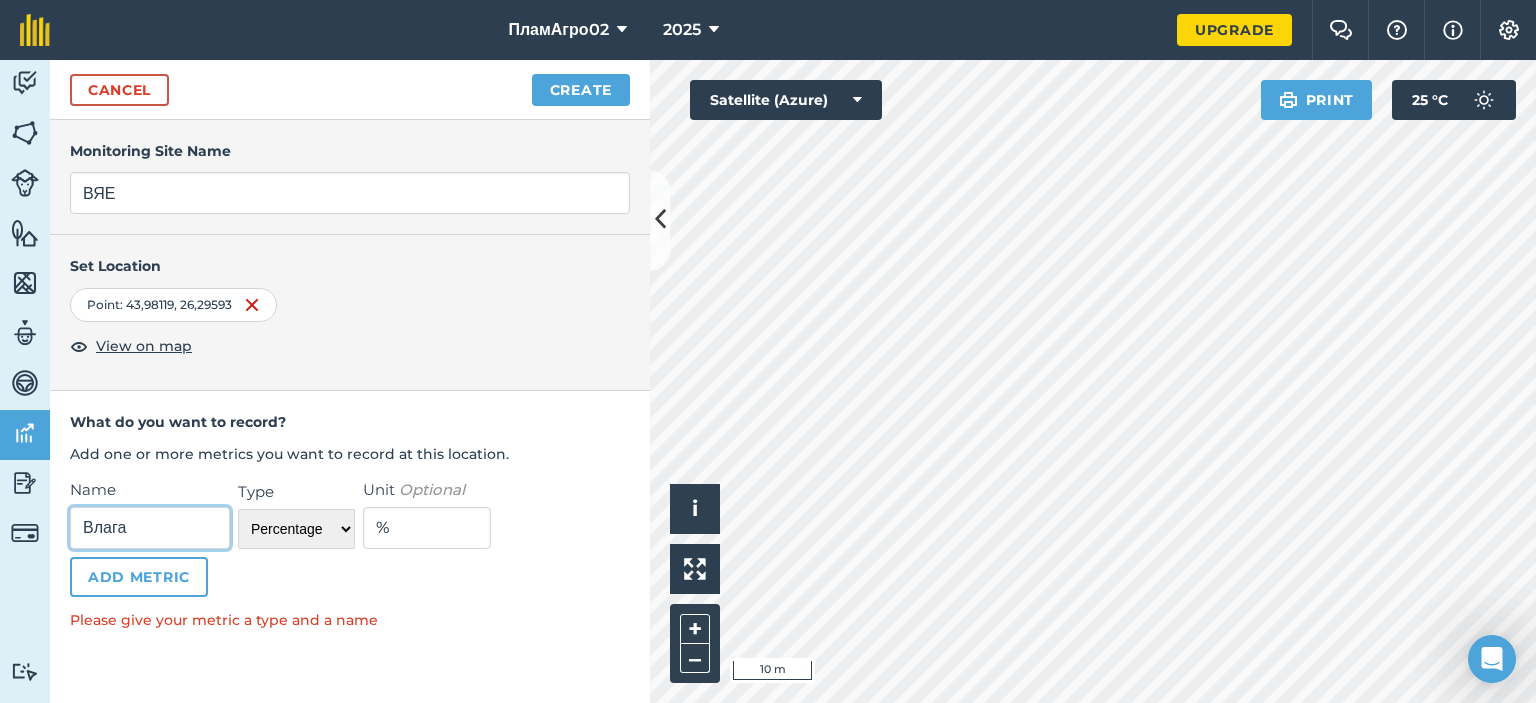 type on "Влага" 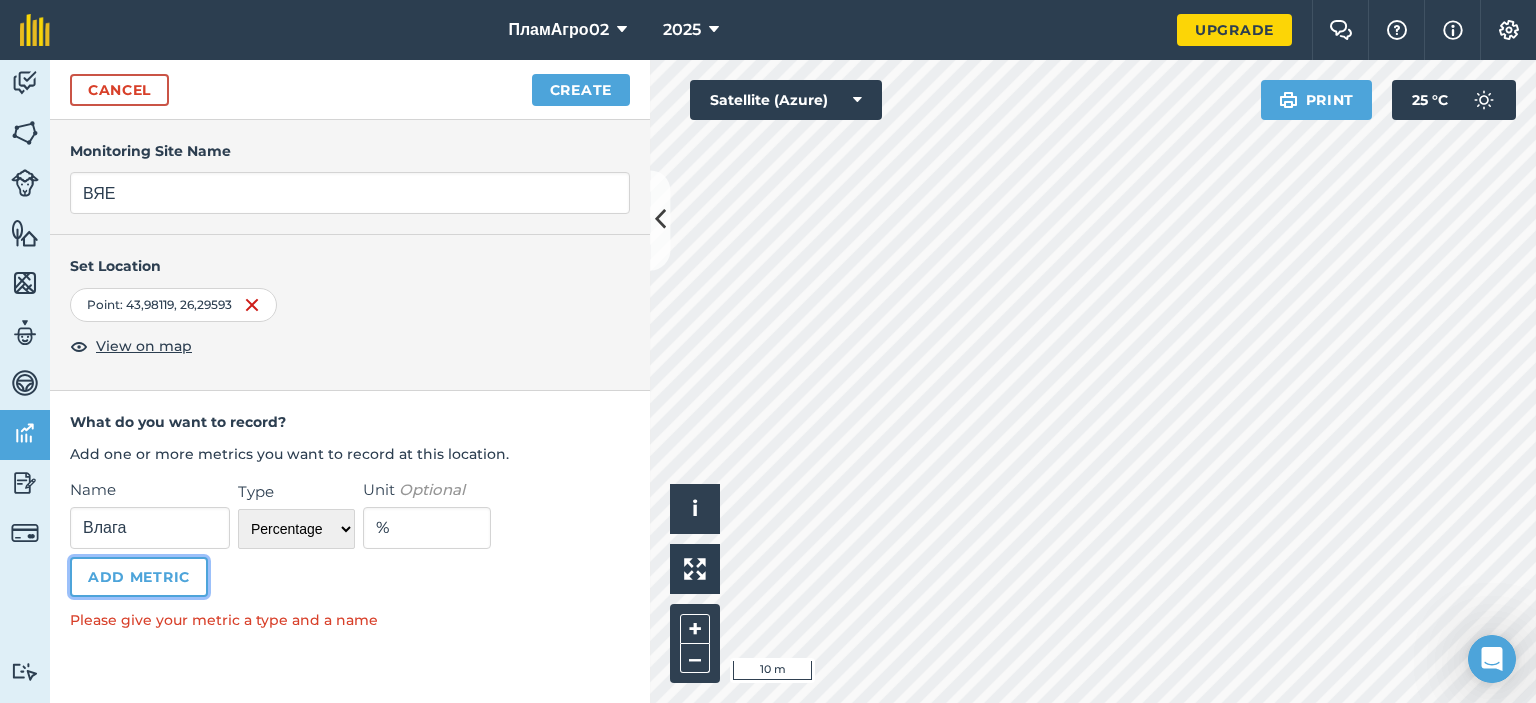 click on "Add Metric" at bounding box center [139, 577] 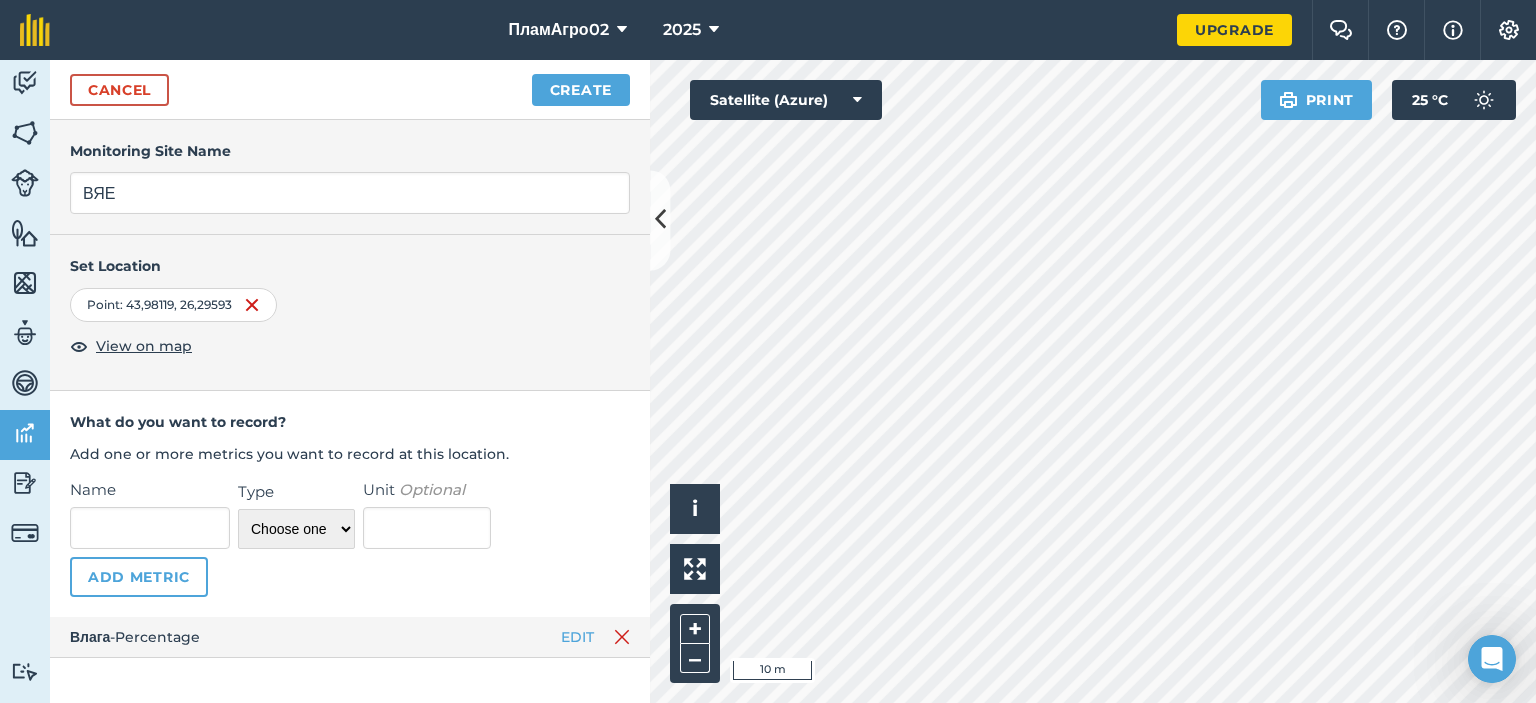 click on "Влага  -  Percentage" at bounding box center (135, 637) 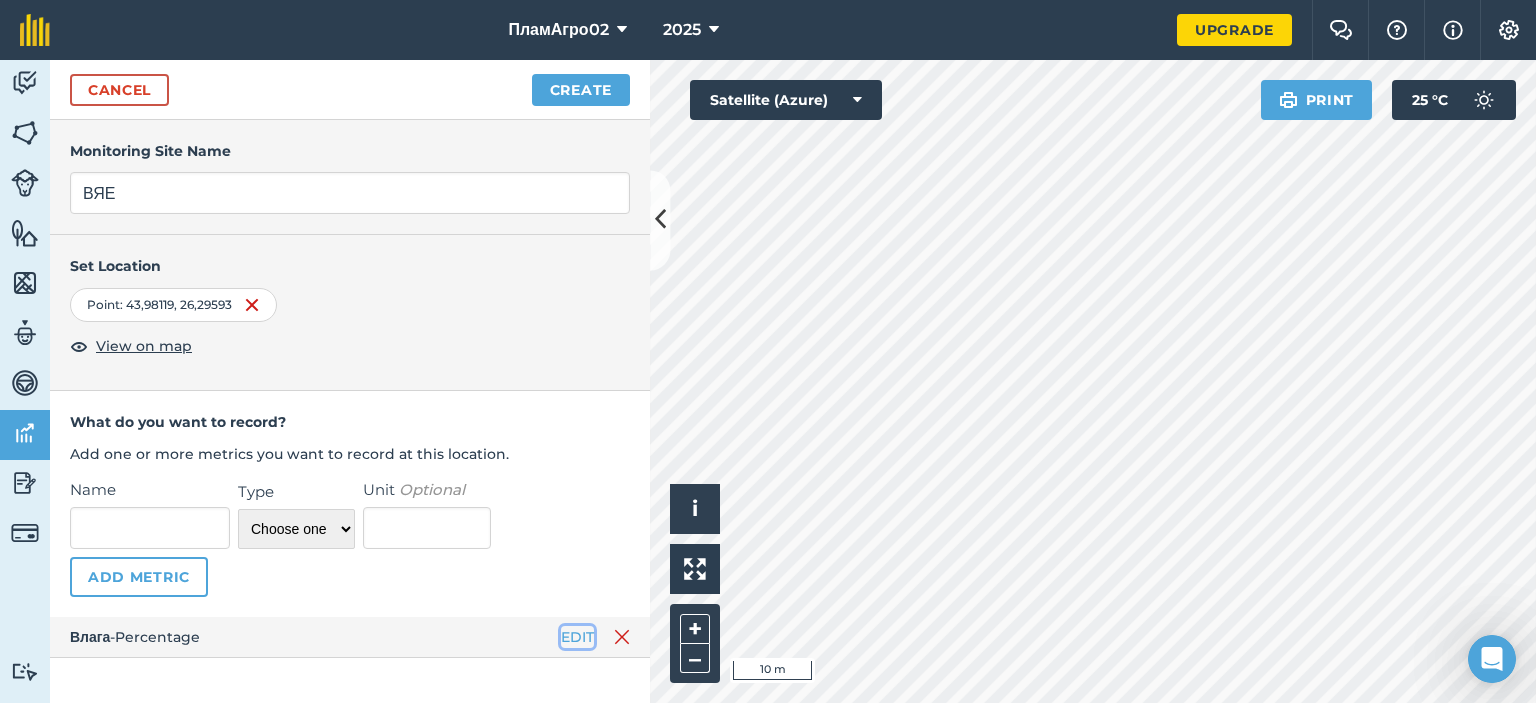 click on "EDIT" at bounding box center (577, 637) 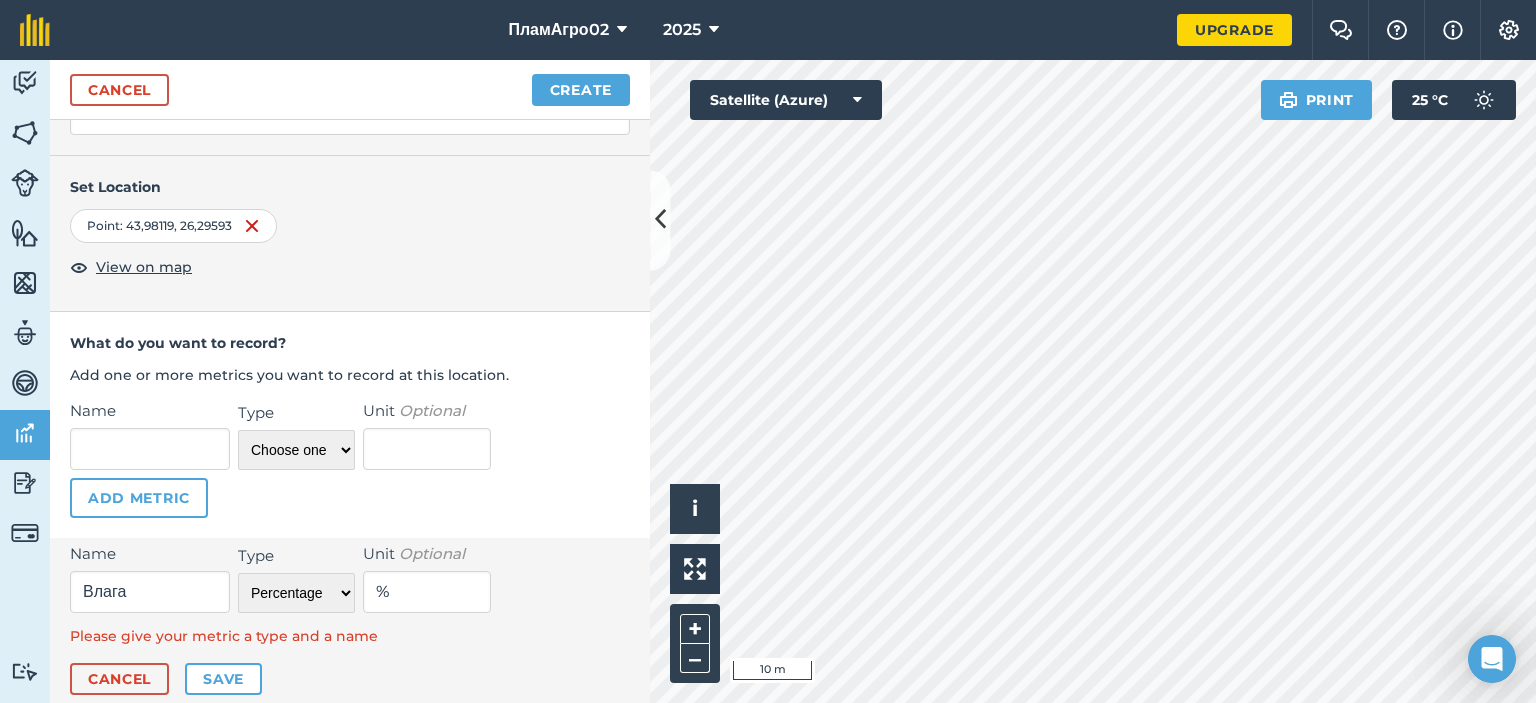 scroll, scrollTop: 88, scrollLeft: 0, axis: vertical 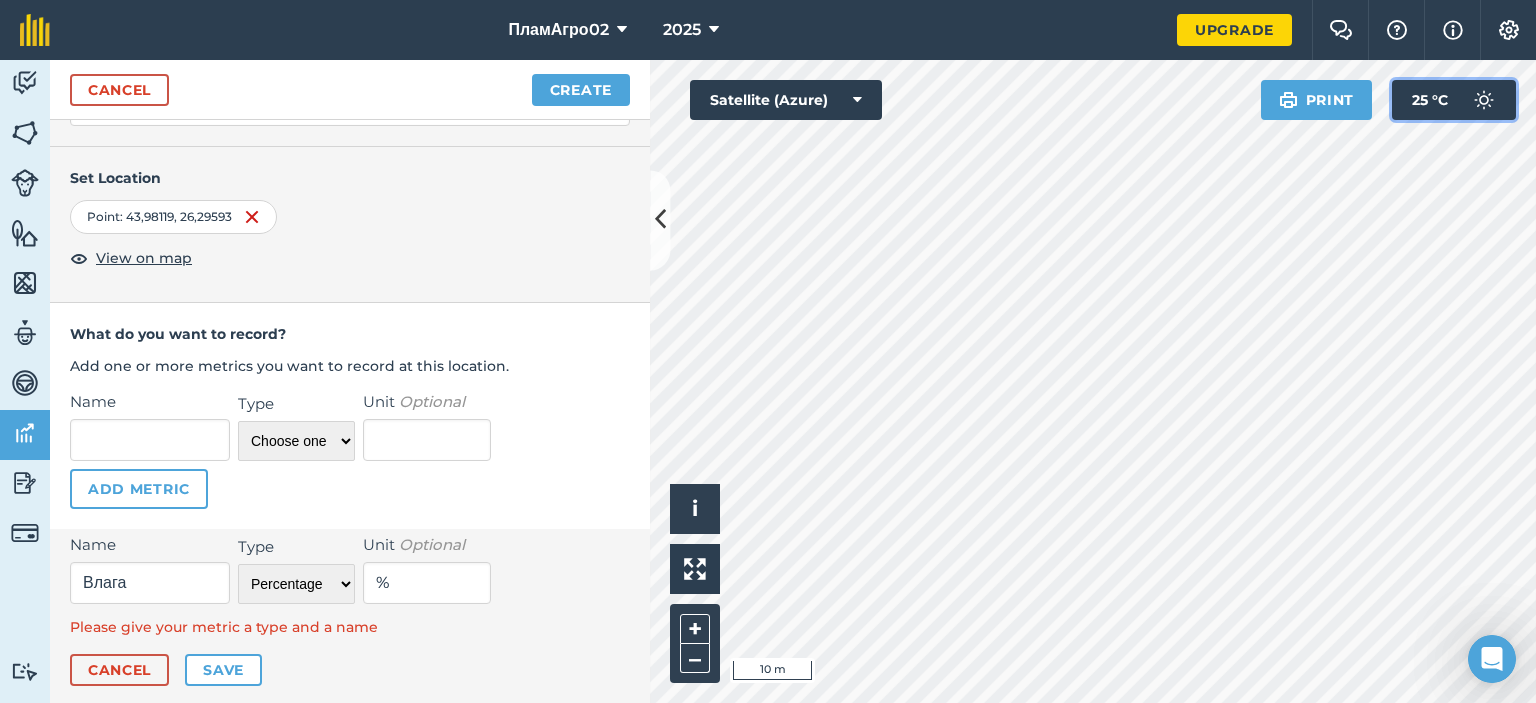 click on "25   ° C" at bounding box center [1430, 100] 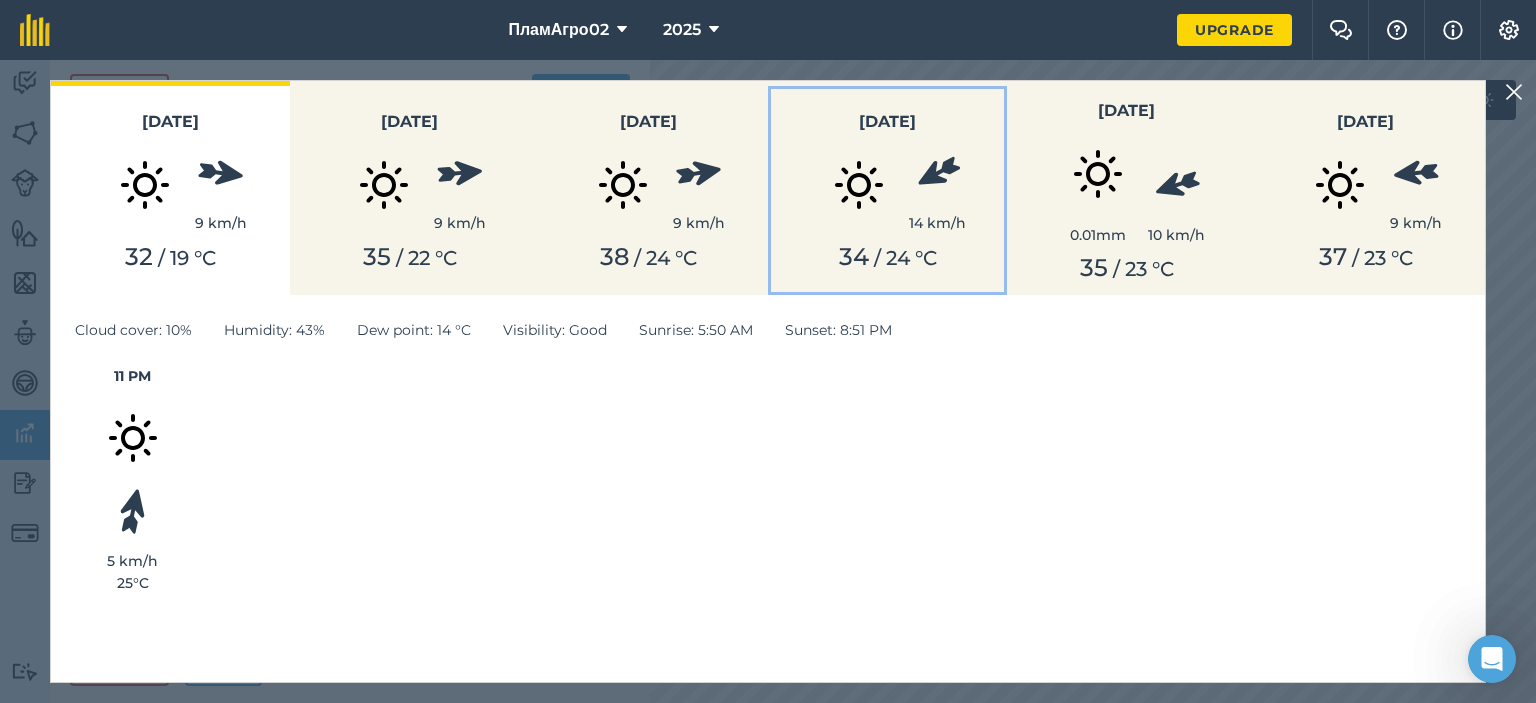 click on "14   km/h" at bounding box center [937, 192] 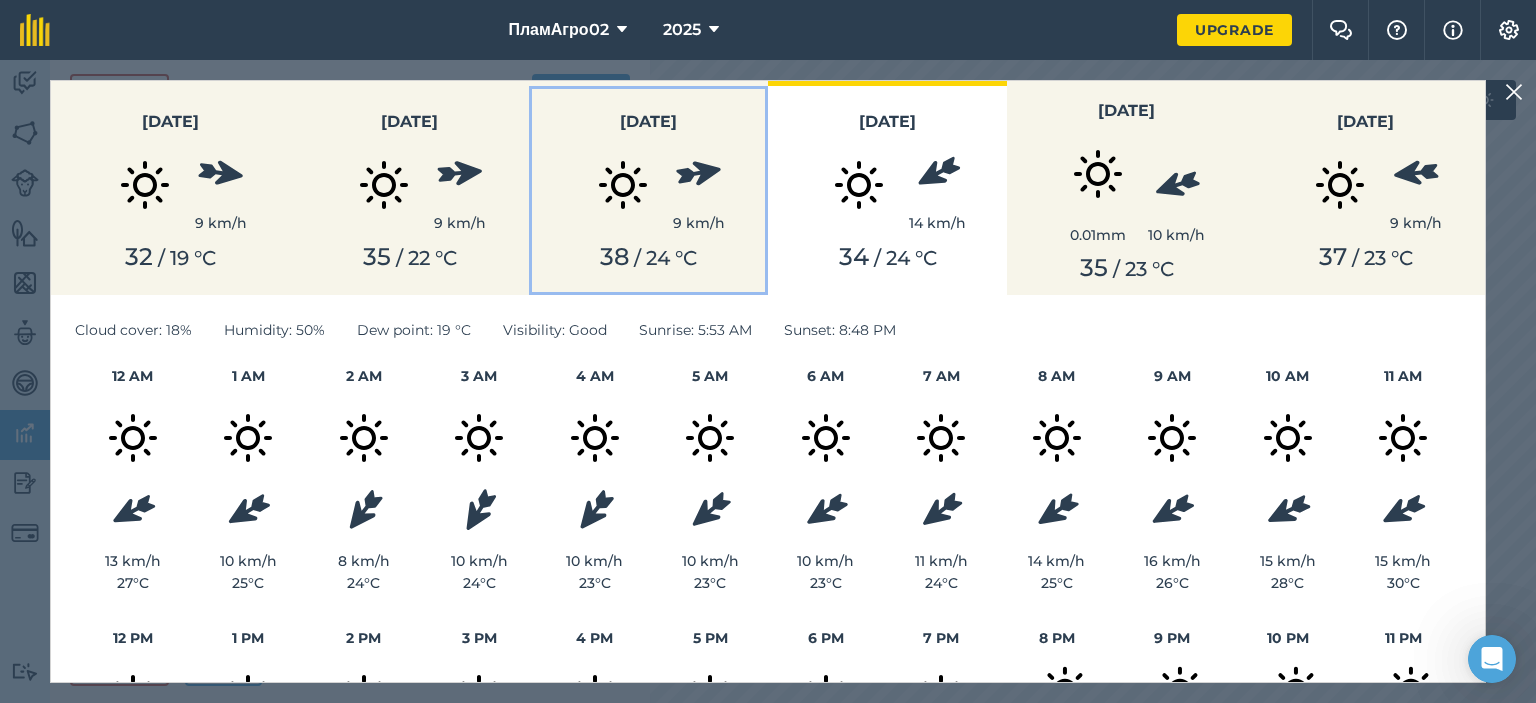 click at bounding box center [623, 185] 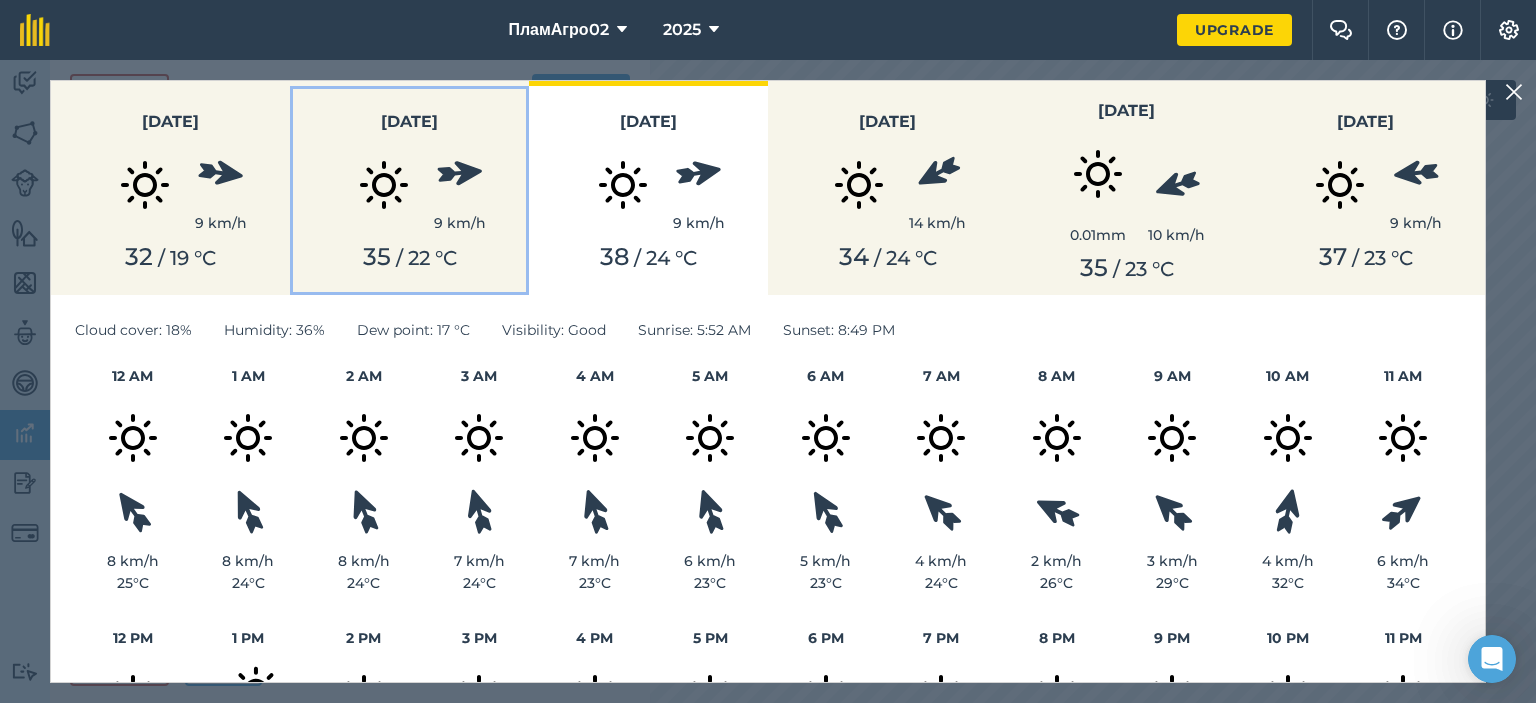 click on "[DATE] 9   km/h 35   /   22   ° C" at bounding box center [409, 188] 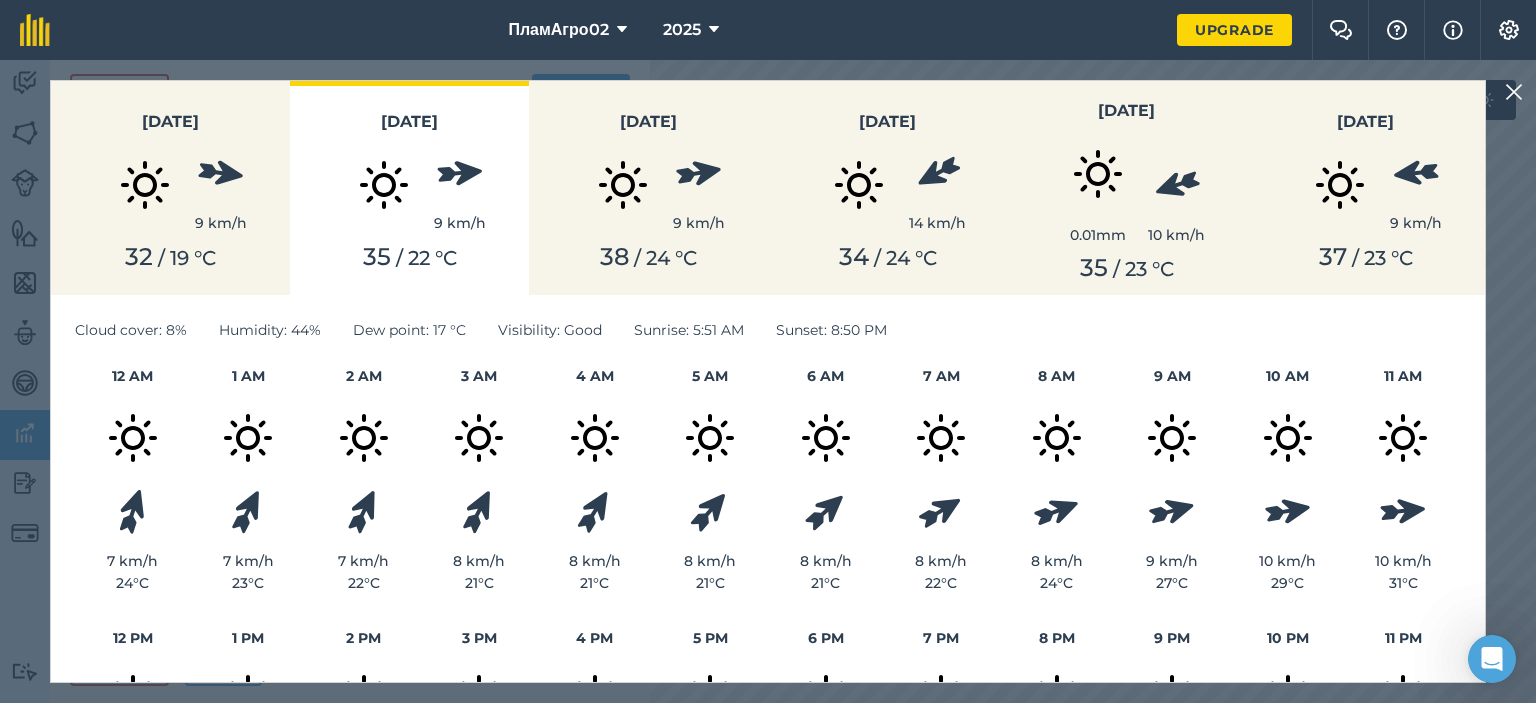 click at bounding box center (595, 510) 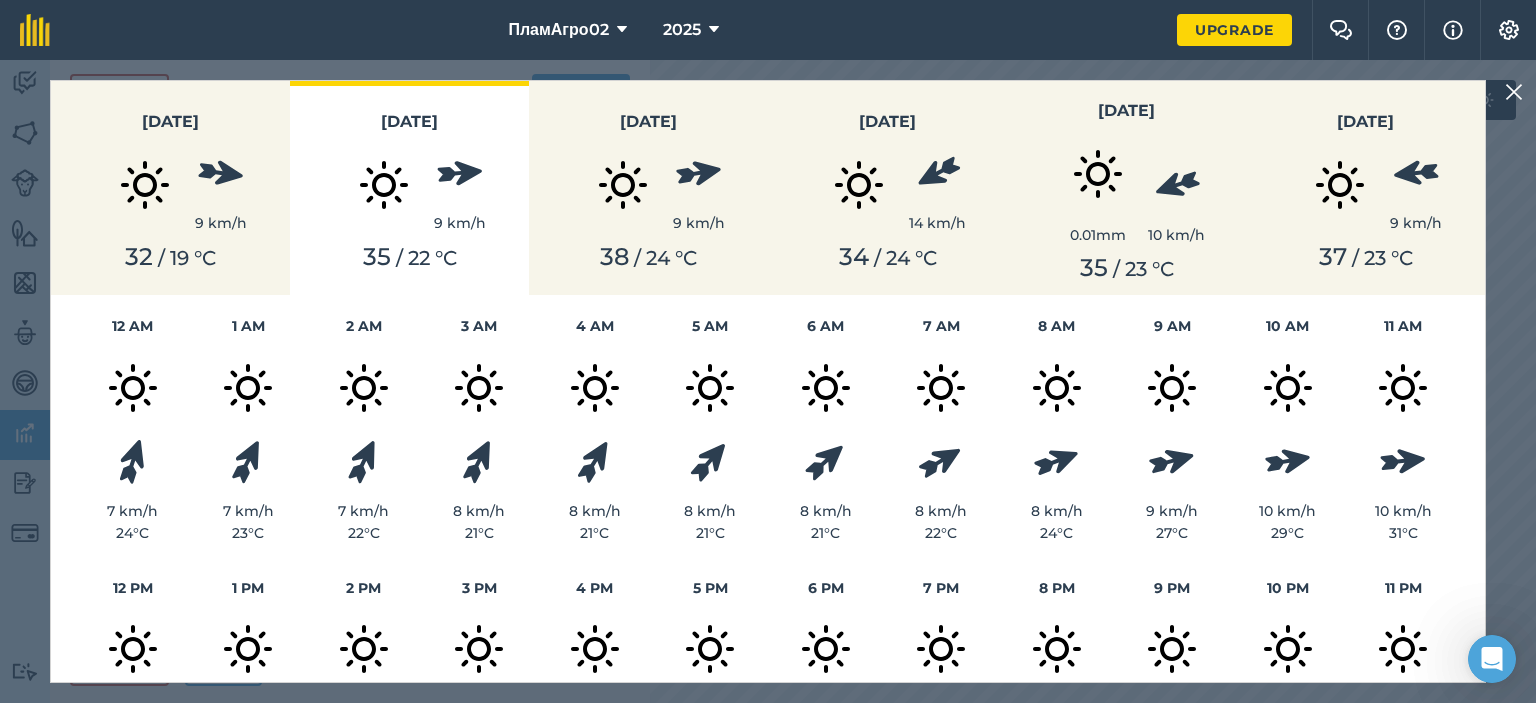 scroll, scrollTop: 197, scrollLeft: 0, axis: vertical 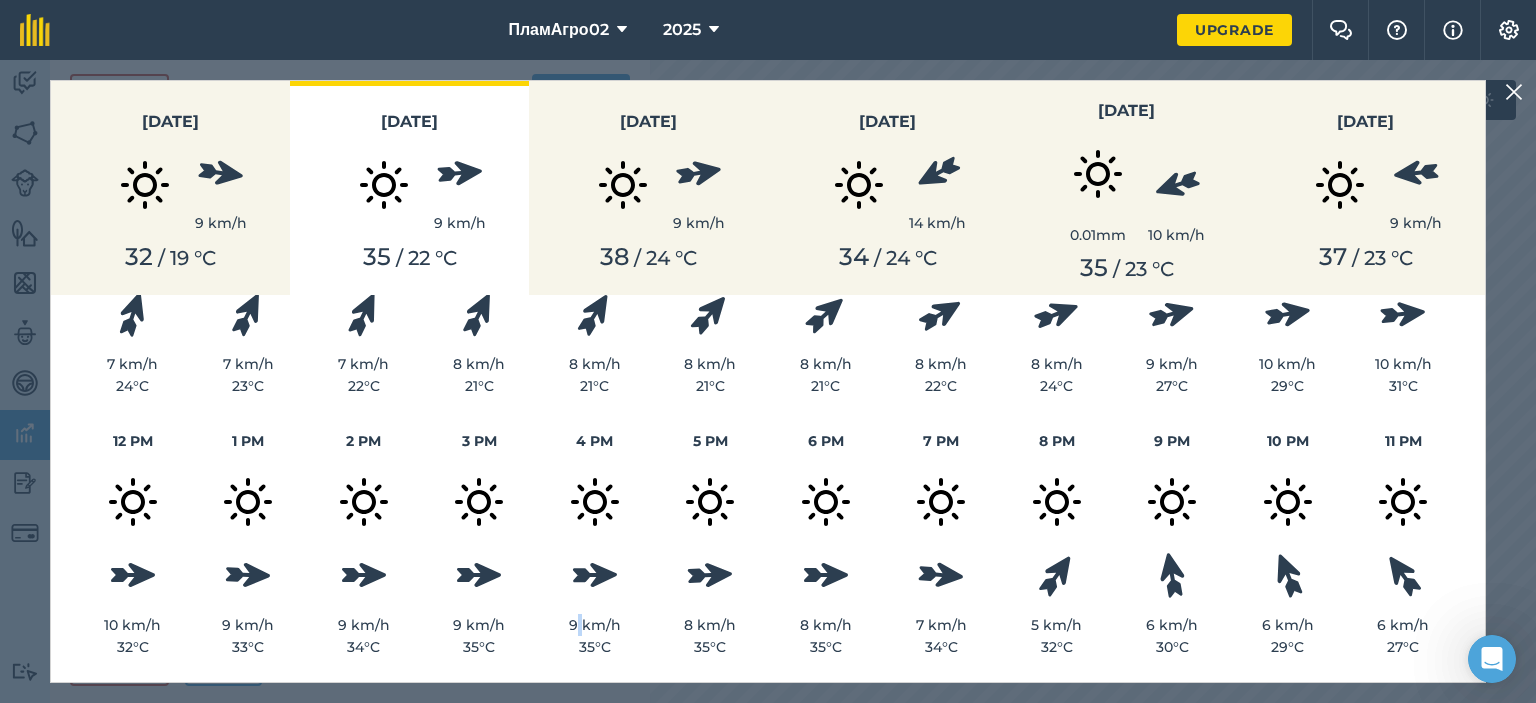 click on "9   km/h" at bounding box center [595, 625] 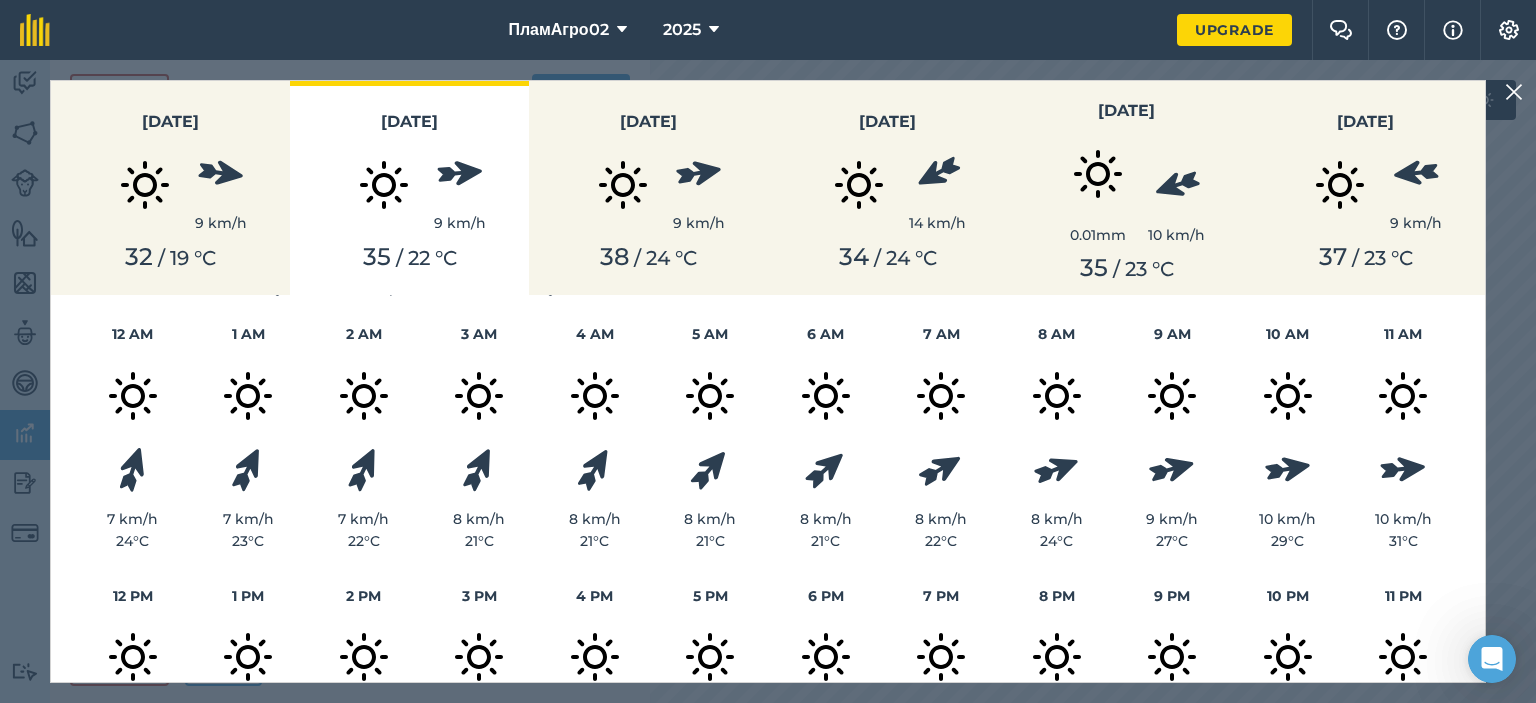 scroll, scrollTop: 0, scrollLeft: 0, axis: both 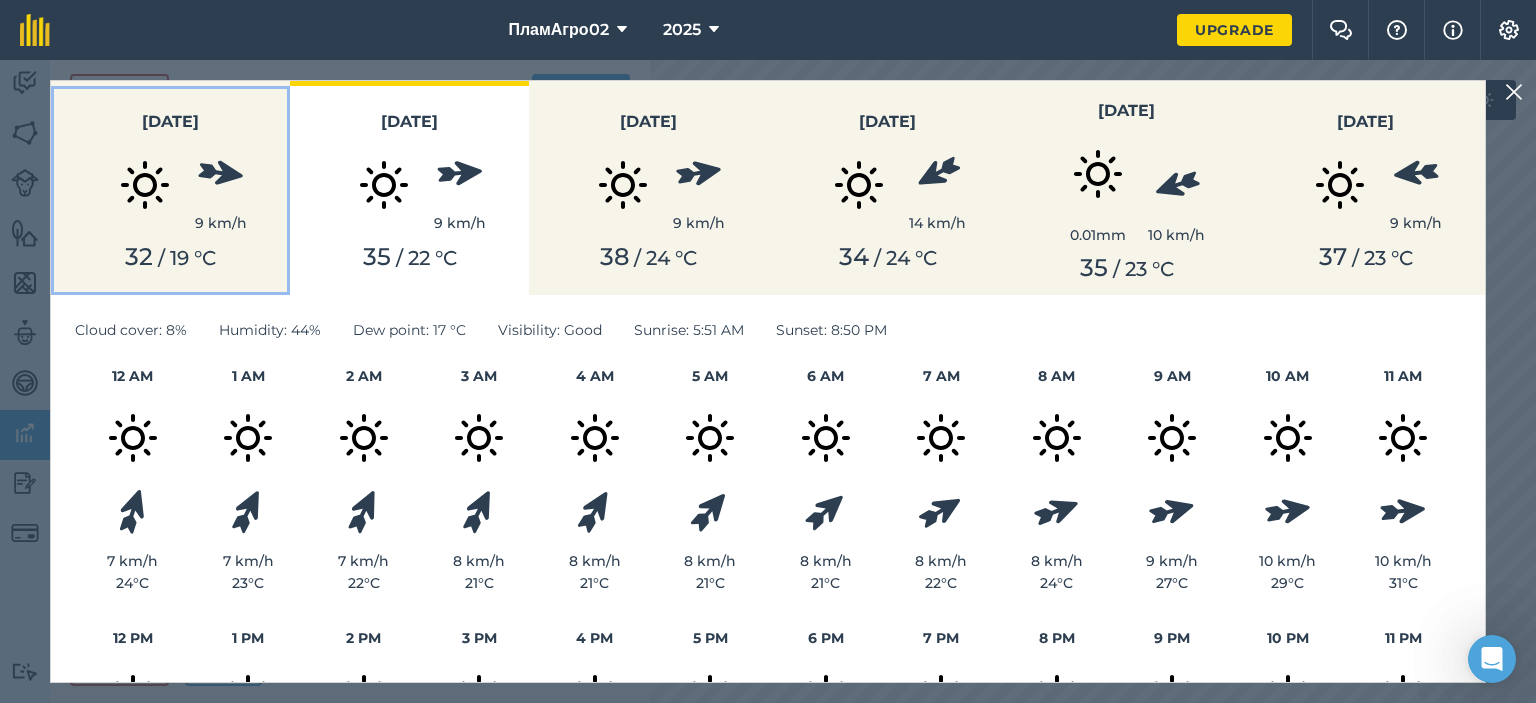 click on "32   /   19   ° C" at bounding box center [170, 257] 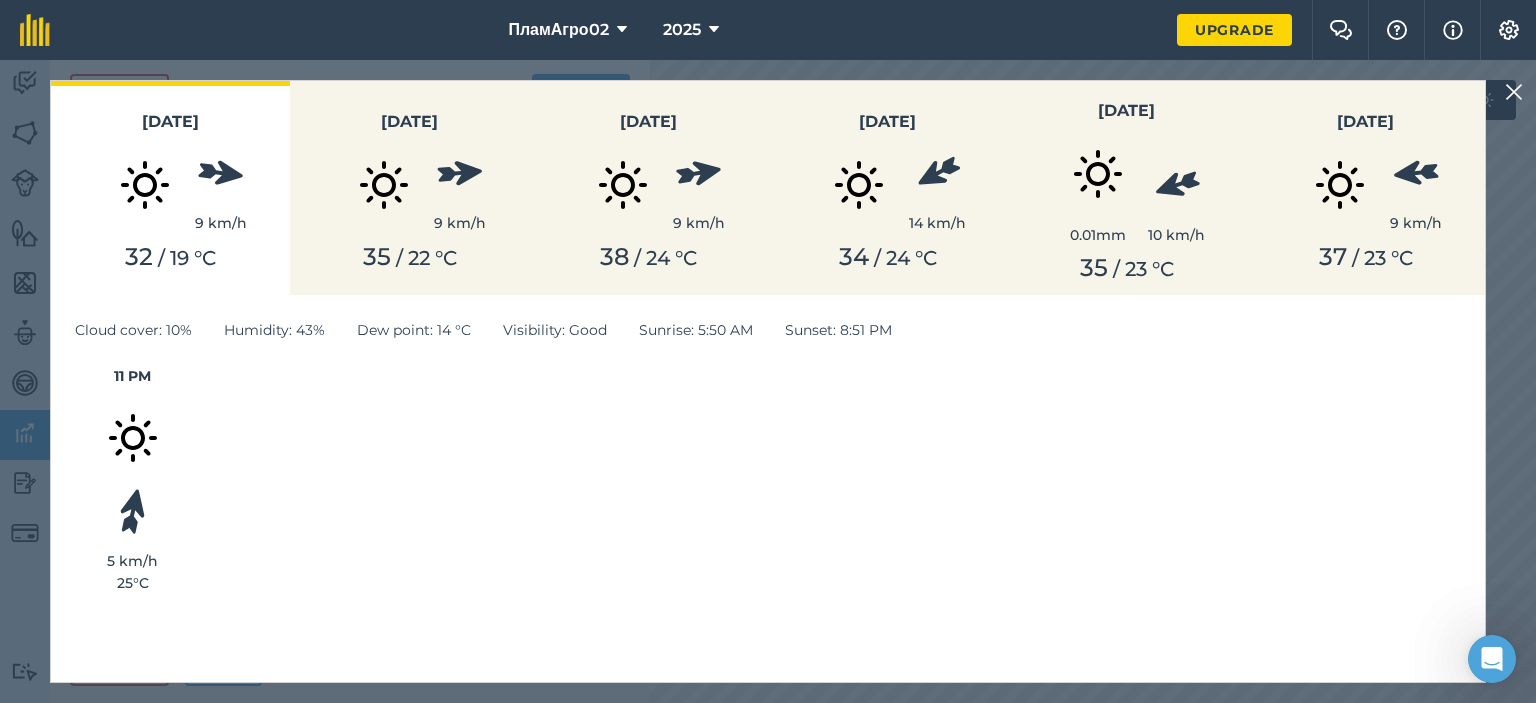 click on "5   km/h" at bounding box center [133, 530] 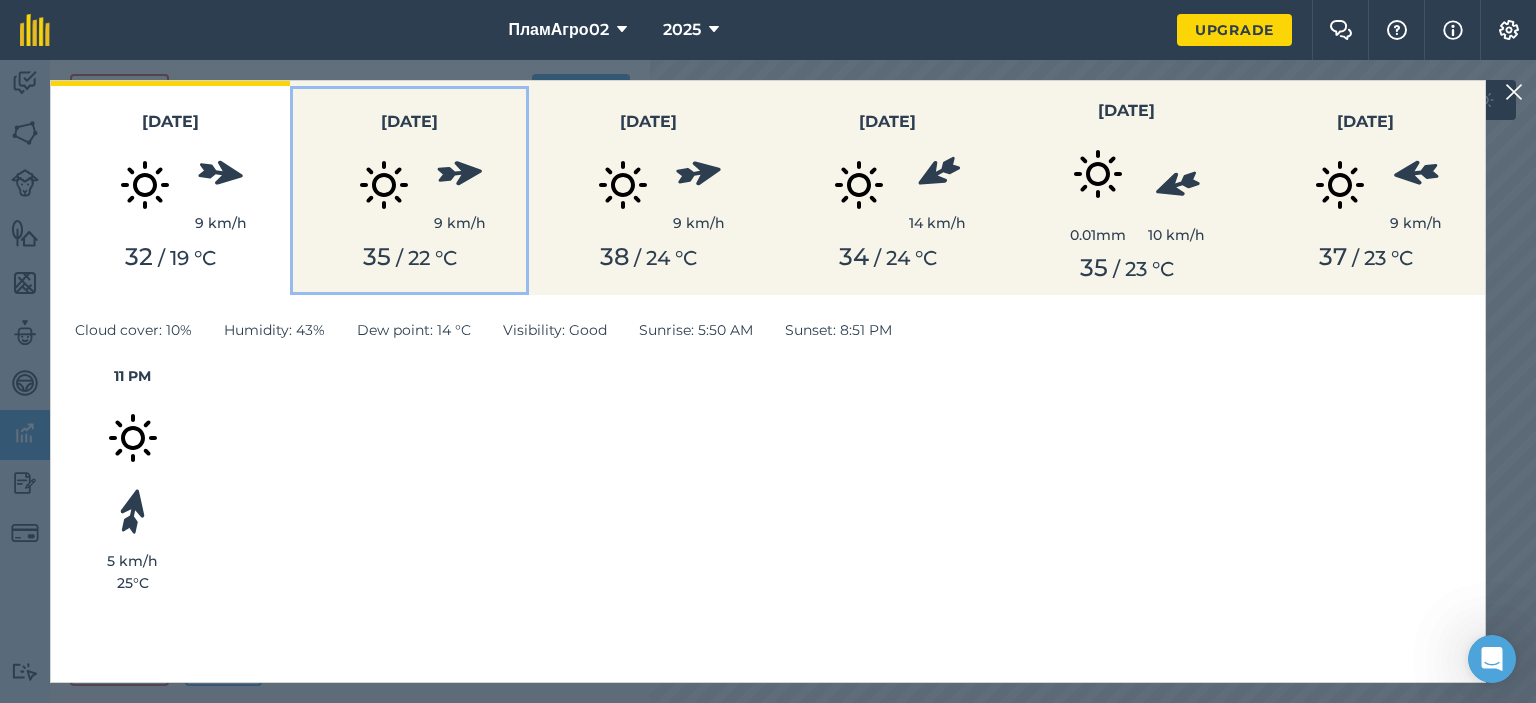 click at bounding box center (384, 185) 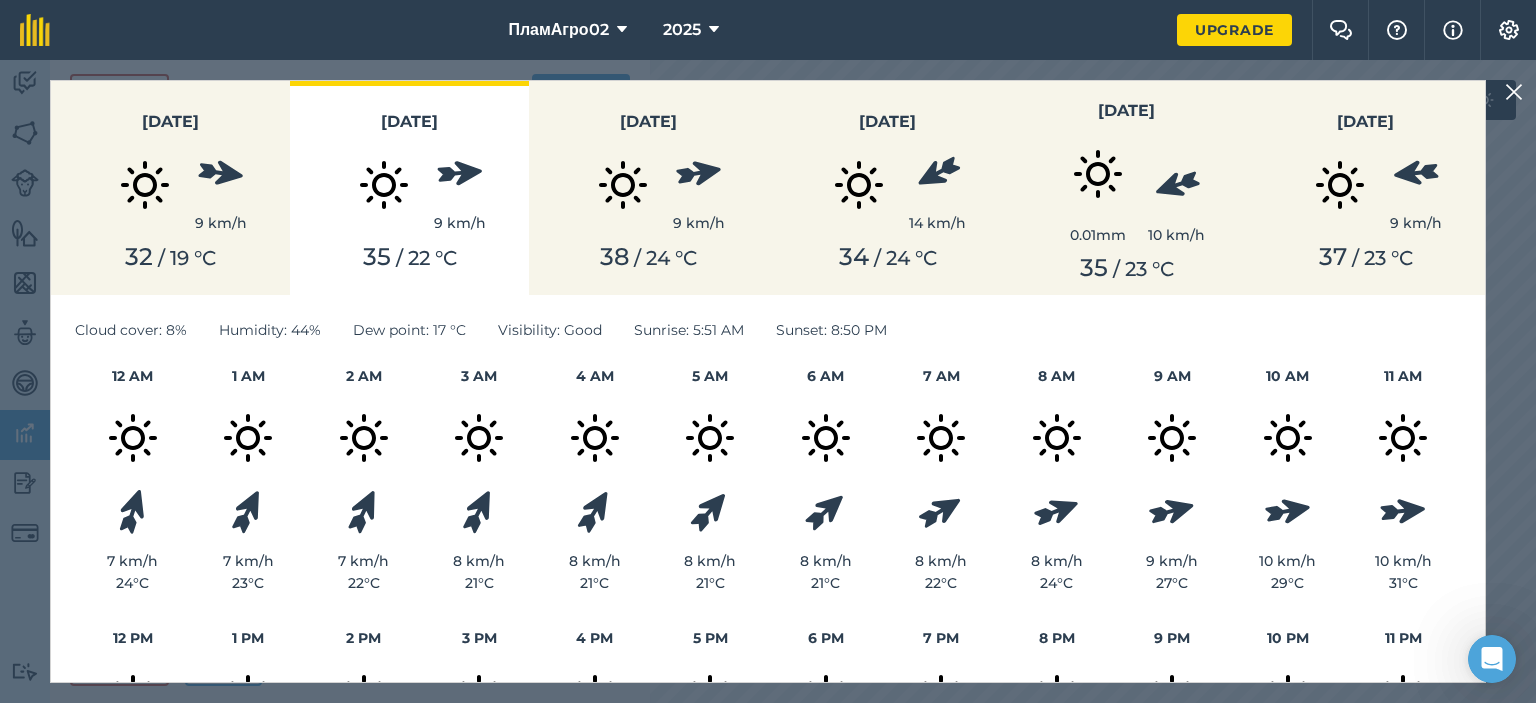 click on "[DATE] 9   km/h 32   /   19   ° C [DATE] 9   km/h 35   /   22   ° C [DATE] 9   km/h 38   /   24   ° C [DATE] 14   km/h 34   /   24   ° C [DATE] 0.01  mm 10   km/h 35   /   23   ° C [DATE] 9   km/h 37   /   23   ° C Cloud cover :   8% Humidity :   44% Dew point :   17   ° C Visibility :   Good Sunrise :   5:51 AM Sunset :   8:50 PM 12 AM 7   km/h 24 ° C 1 AM 7   km/h 23 ° C 2 AM 7   km/h 22 ° C 3 AM 8   km/h 21 ° C 4 AM 8   km/h 21 ° C 5 AM 8   km/h 21 ° C 6 AM 8   km/h 21 ° C 7 AM 8   km/h 22 ° C 8 AM 8   km/h 24 ° C 9 AM 9   km/h 27 ° C 10 AM 10   km/h 29 ° C 11 AM 10   km/h 31 ° C 12 PM 10   km/h 32 ° C 1 PM 9   km/h 33 ° C 2 PM 9   km/h 34 ° C 3 PM 9   km/h 35 ° C 4 PM 9   km/h 35 ° C 5 PM 8   km/h 35 ° C 6 PM 8   km/h 35 ° C 7 PM 7   km/h 34 ° C 8 PM 5   km/h 32 ° C 9 PM 6   km/h 30 ° C 10 PM 6   km/h 29 ° C 11 PM 6   km/h 27 ° C" at bounding box center (768, 381) 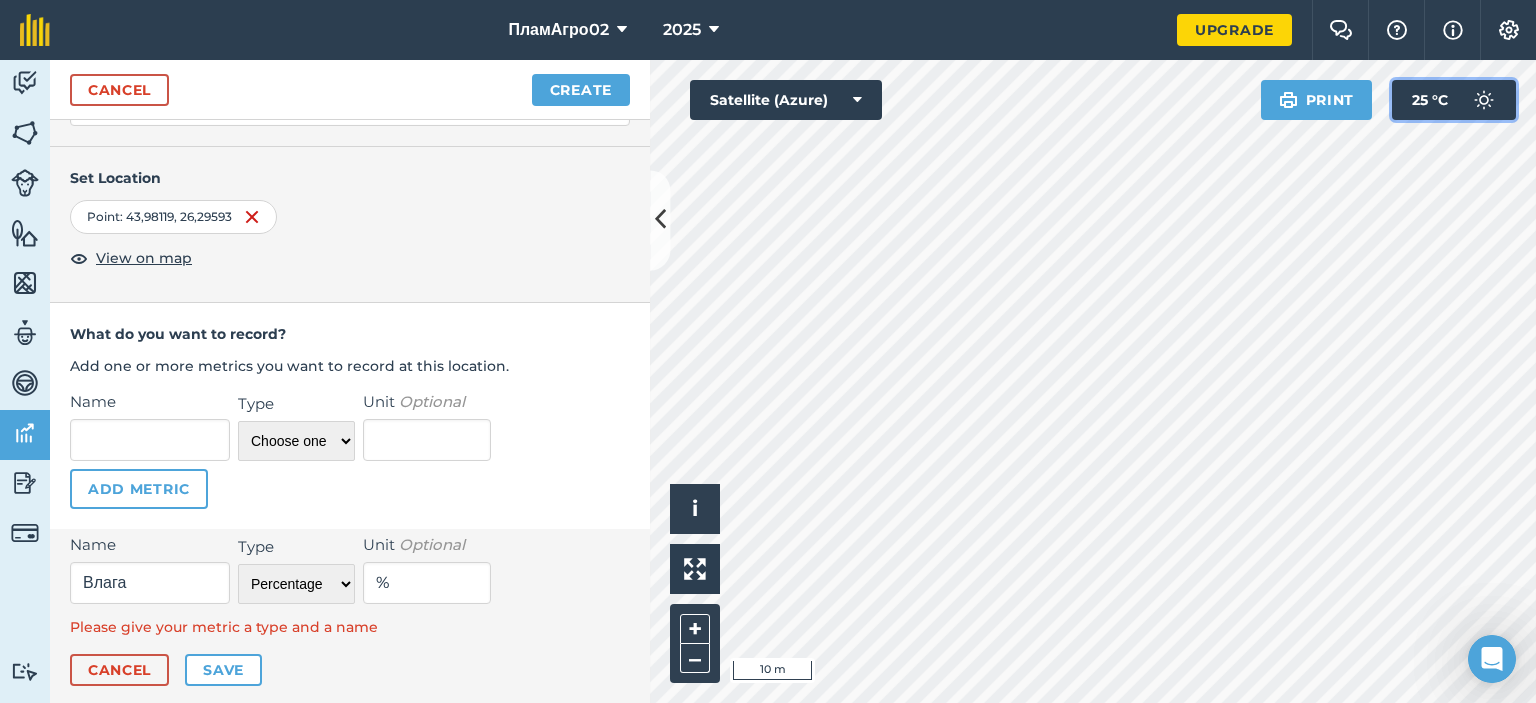 click on "25   ° C" at bounding box center [1454, 100] 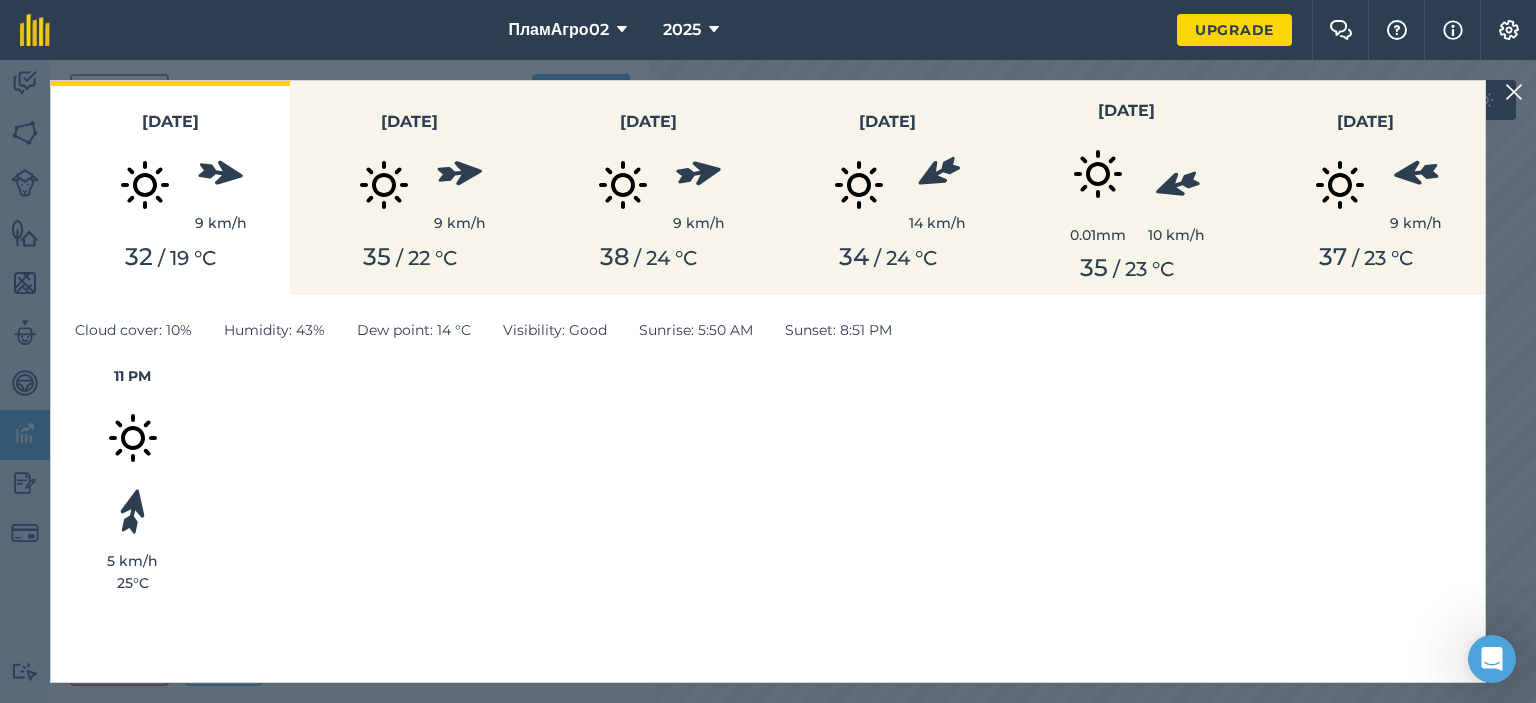 click at bounding box center [1514, 92] 